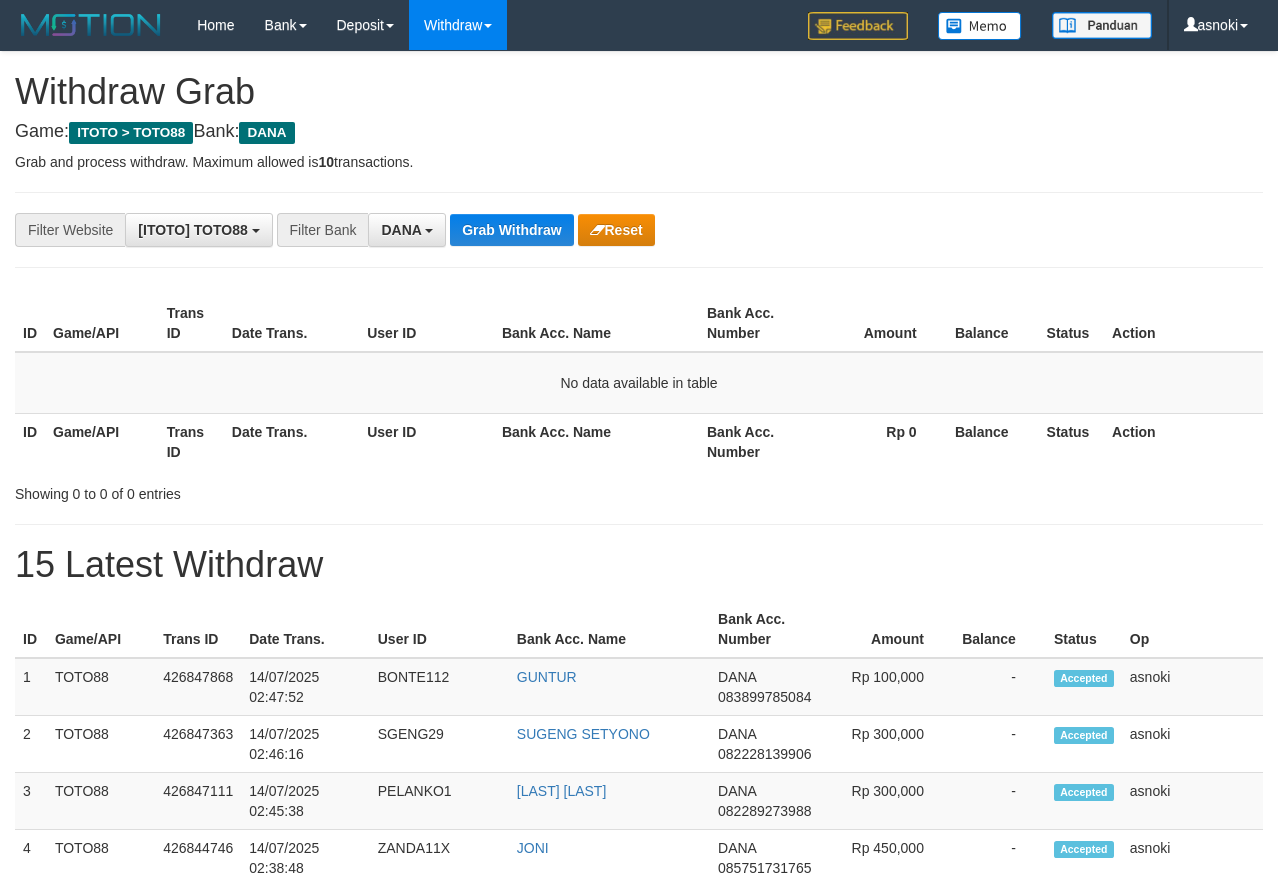 scroll, scrollTop: 0, scrollLeft: 0, axis: both 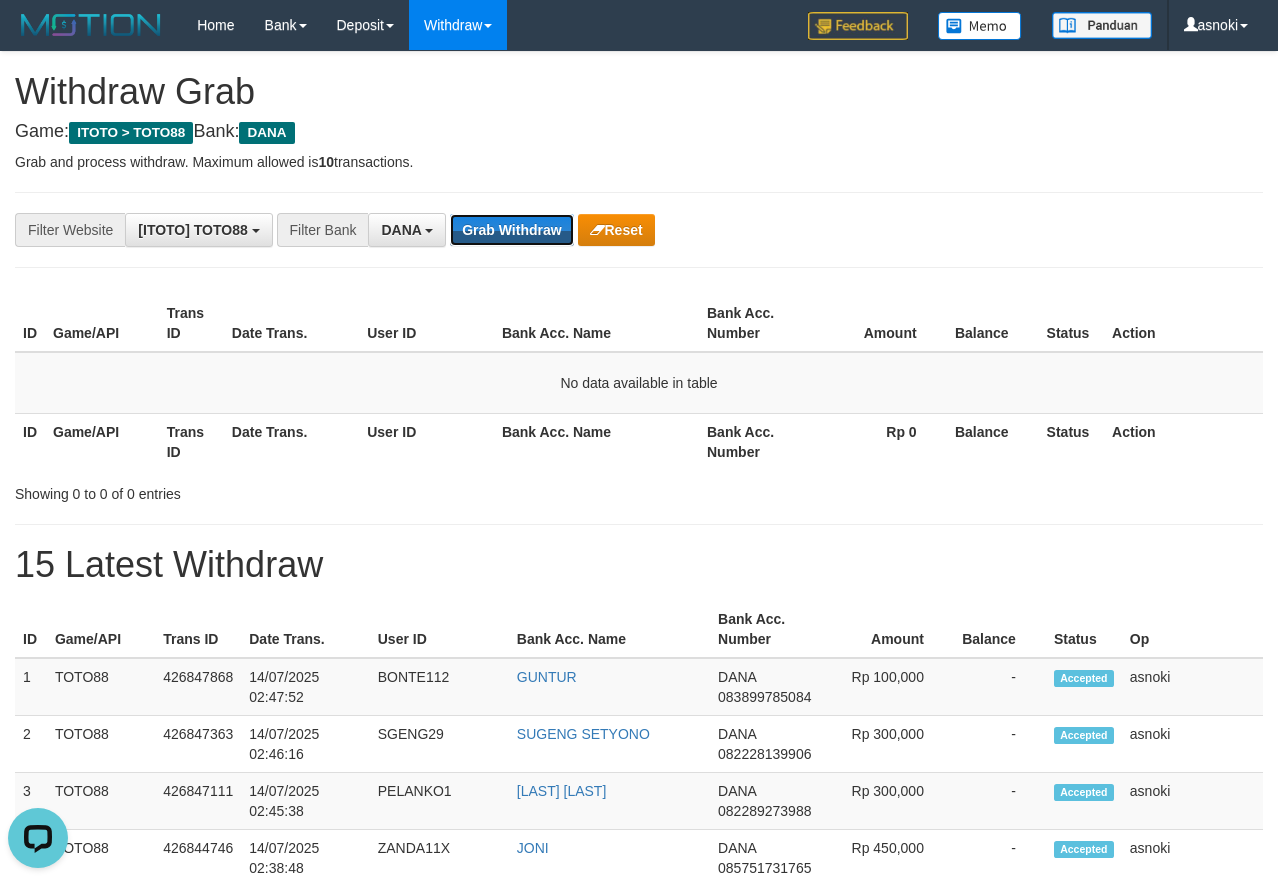 click on "Grab Withdraw" at bounding box center (511, 230) 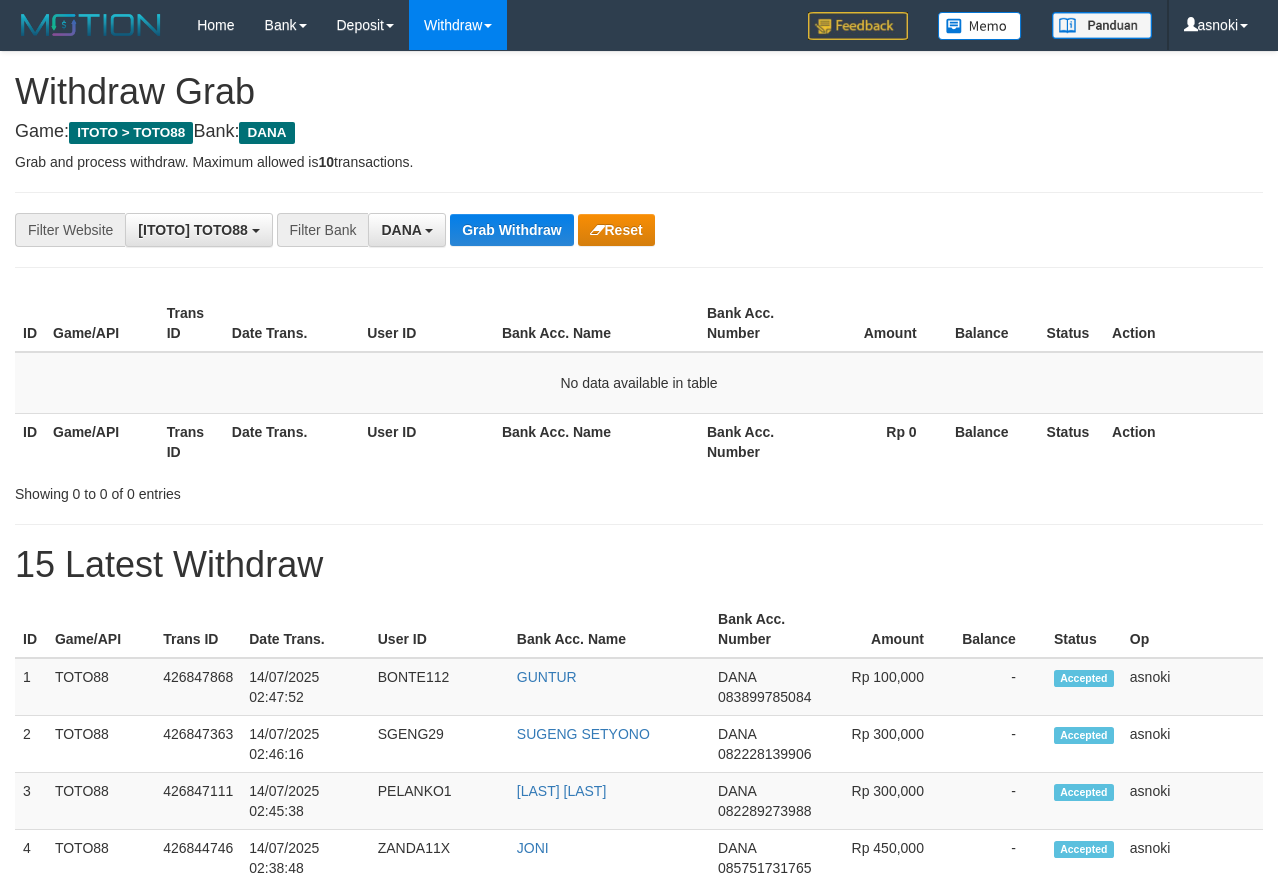 scroll, scrollTop: 0, scrollLeft: 0, axis: both 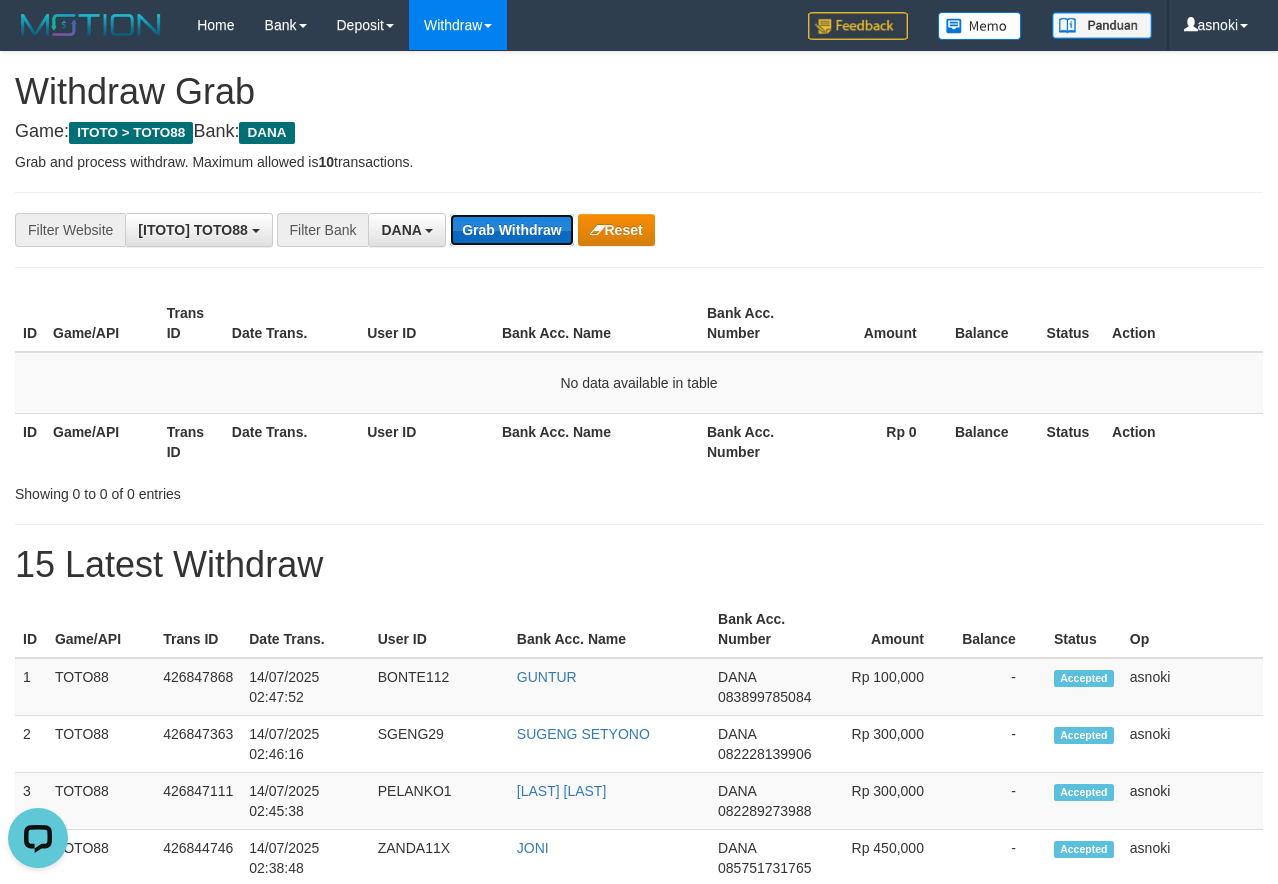 click on "Grab Withdraw" at bounding box center [511, 230] 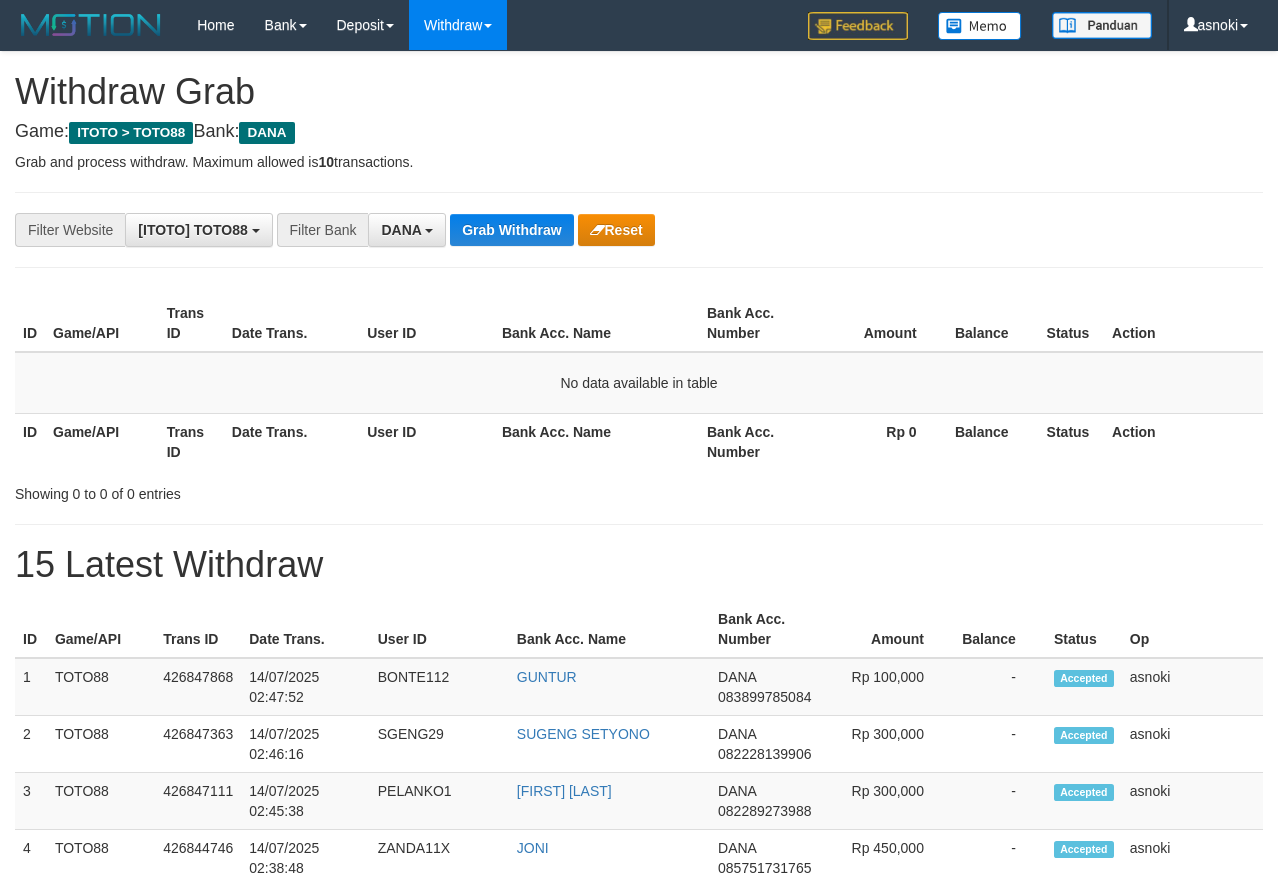 scroll, scrollTop: 0, scrollLeft: 0, axis: both 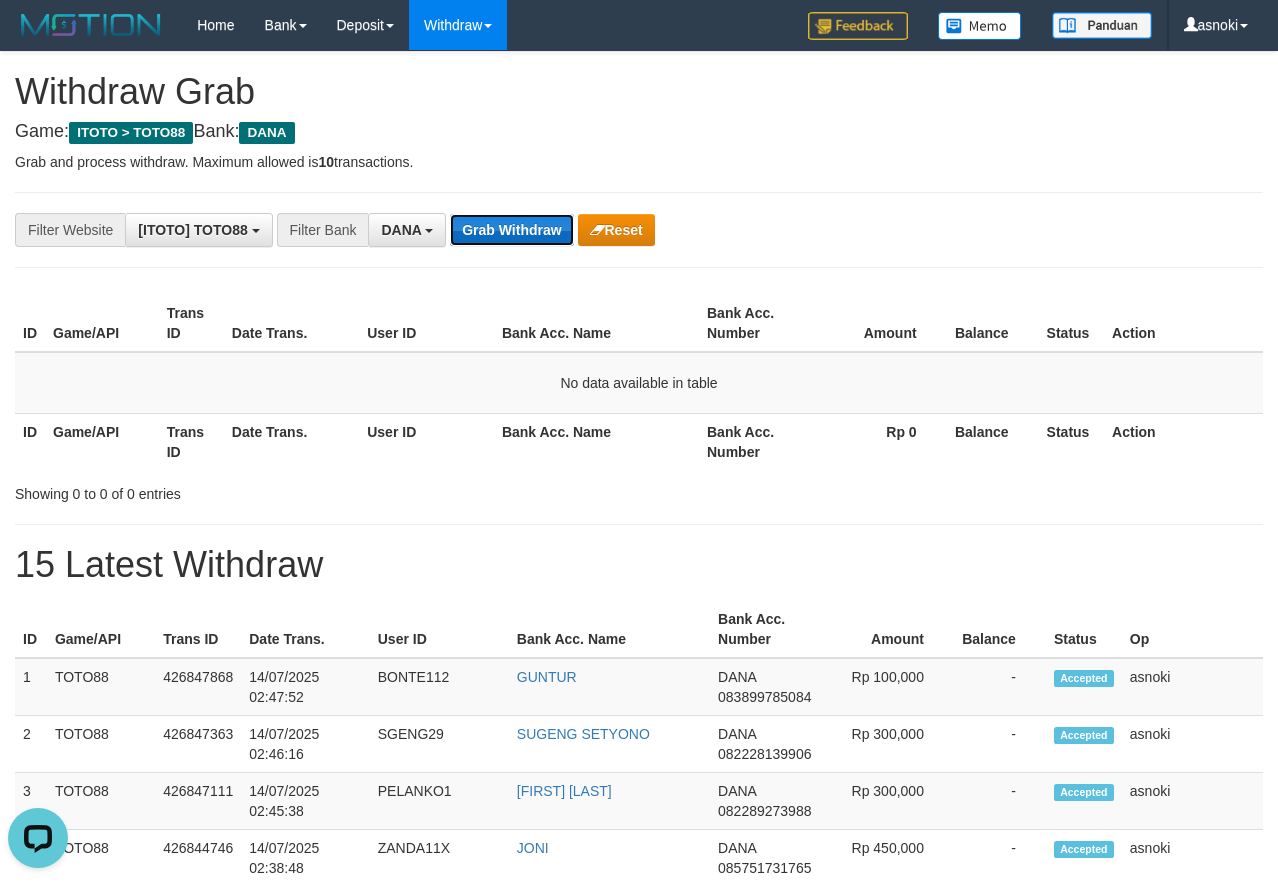 click on "Grab Withdraw" at bounding box center [511, 230] 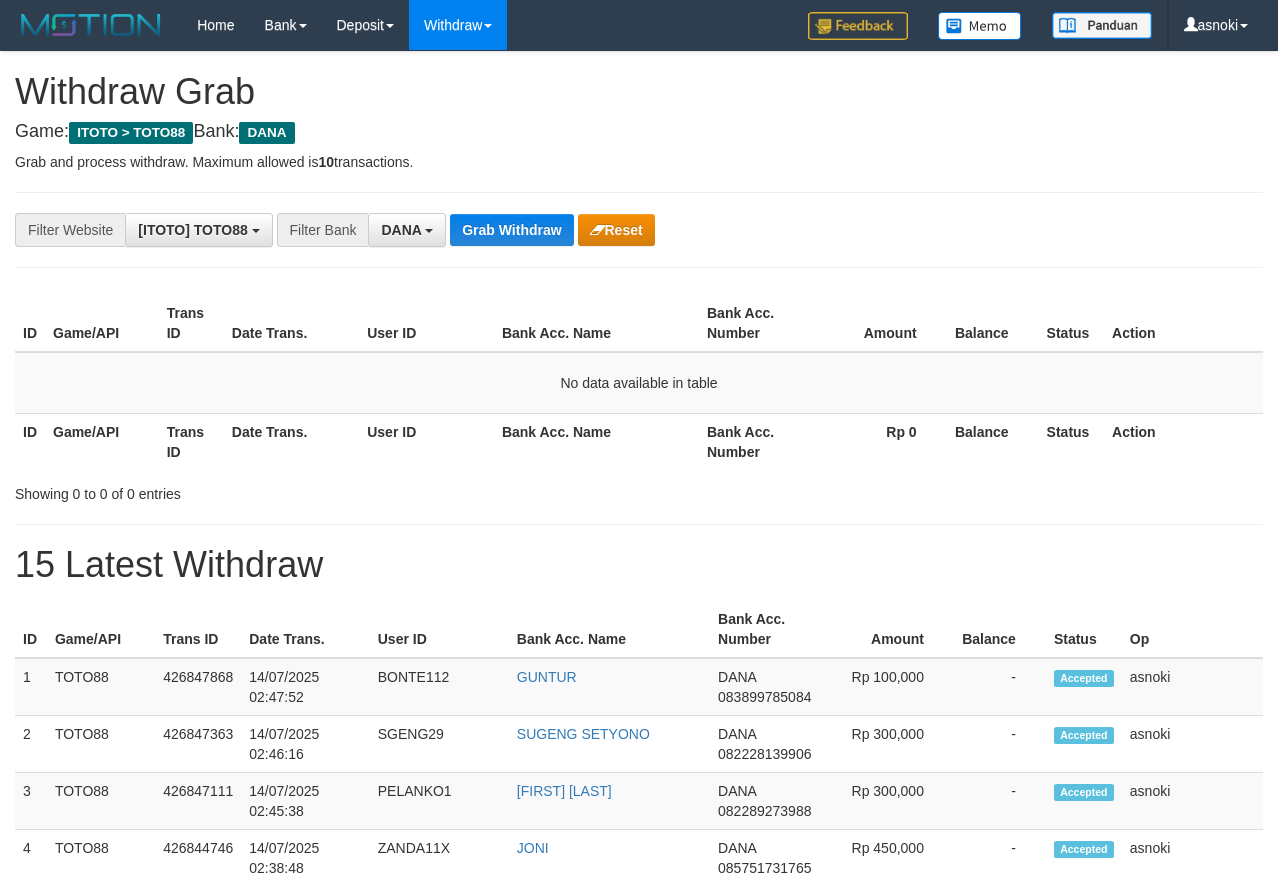 scroll, scrollTop: 0, scrollLeft: 0, axis: both 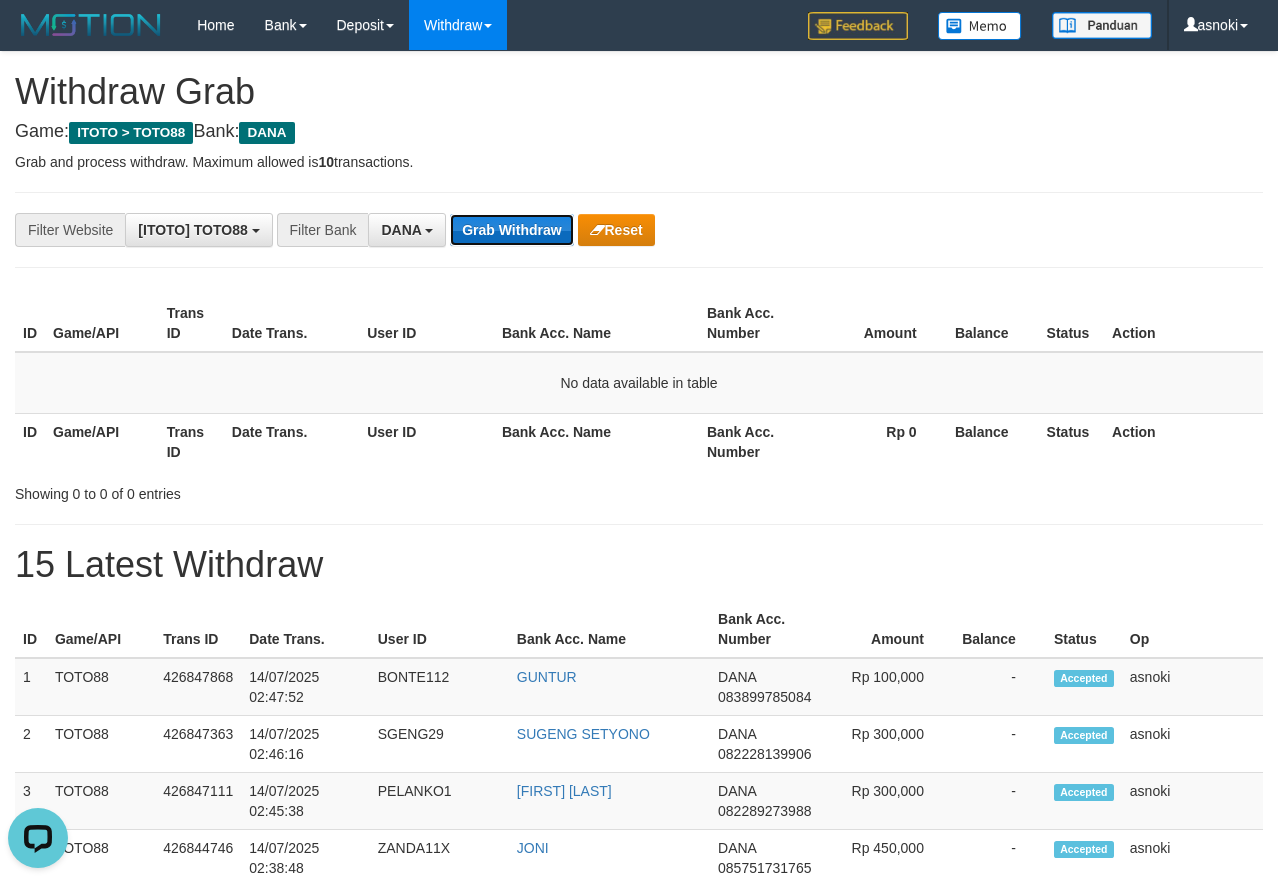 click on "Grab Withdraw" at bounding box center (511, 230) 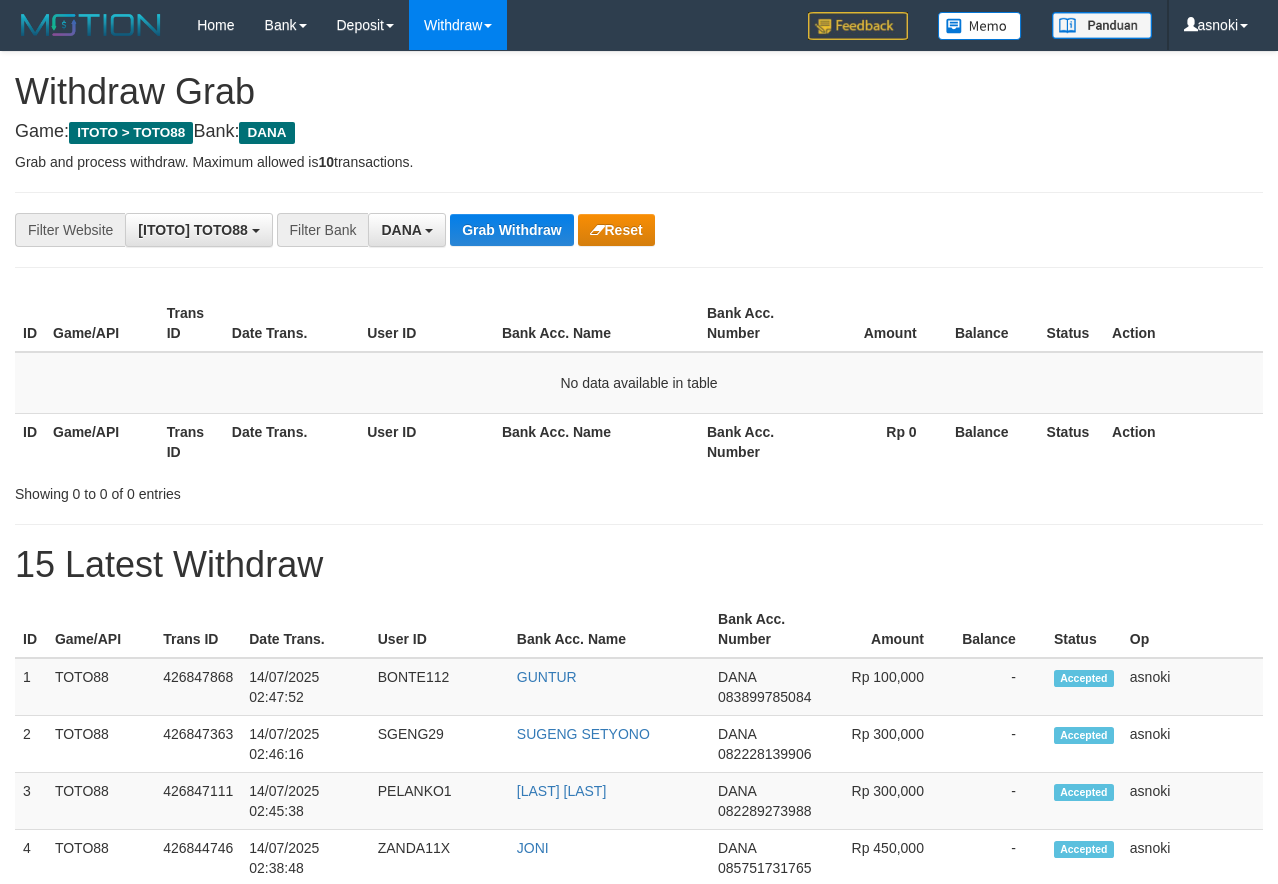 scroll, scrollTop: 0, scrollLeft: 0, axis: both 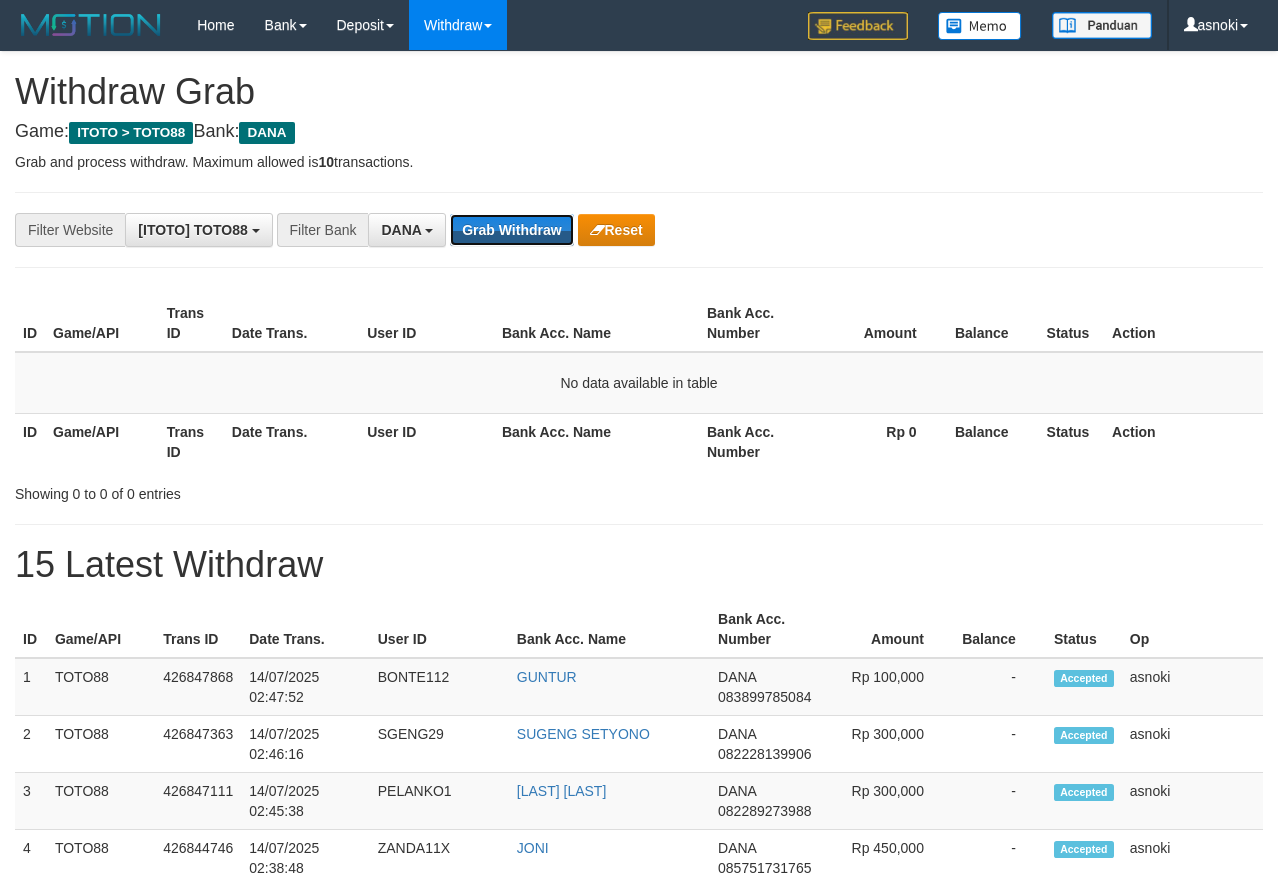 click on "Grab Withdraw" at bounding box center [511, 230] 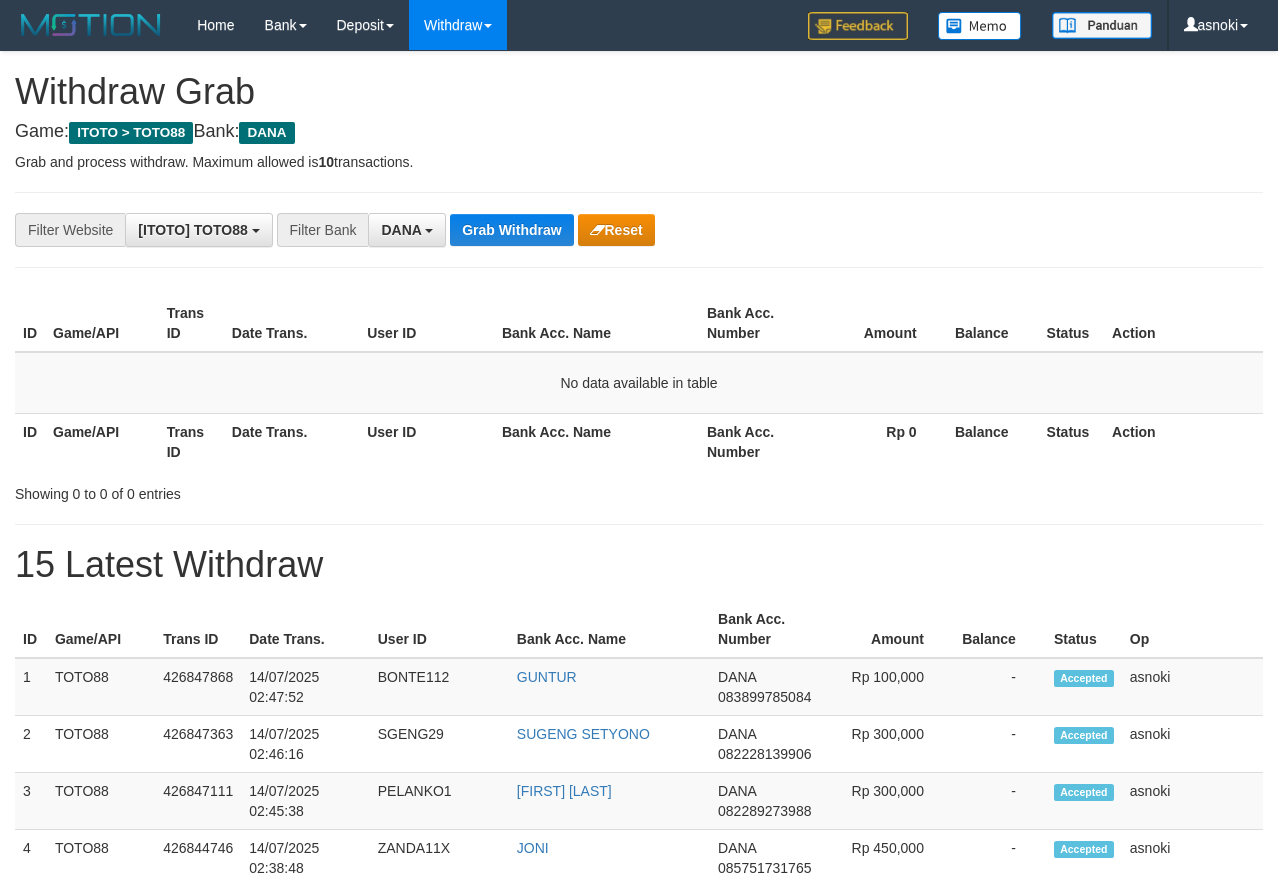 scroll, scrollTop: 0, scrollLeft: 0, axis: both 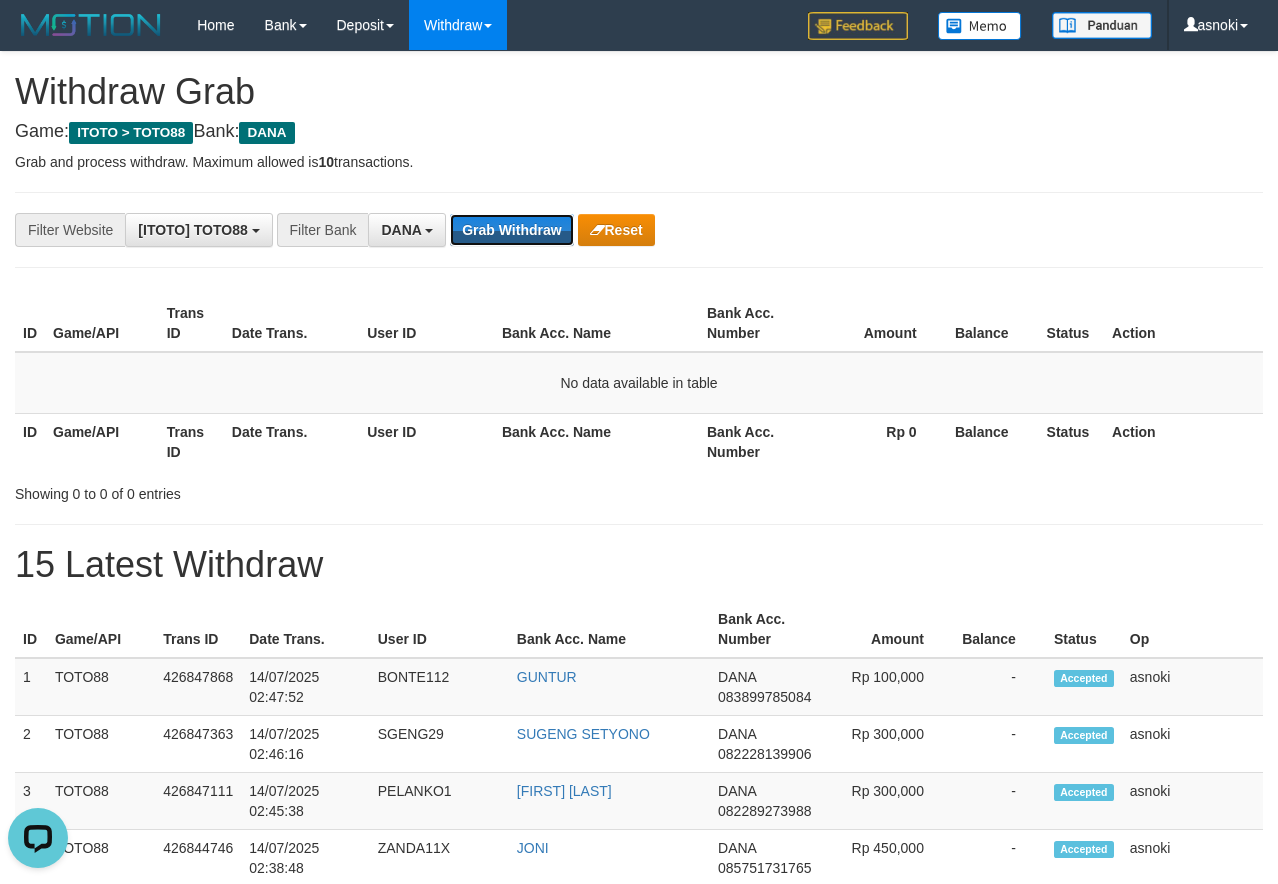 click on "Grab Withdraw" at bounding box center [511, 230] 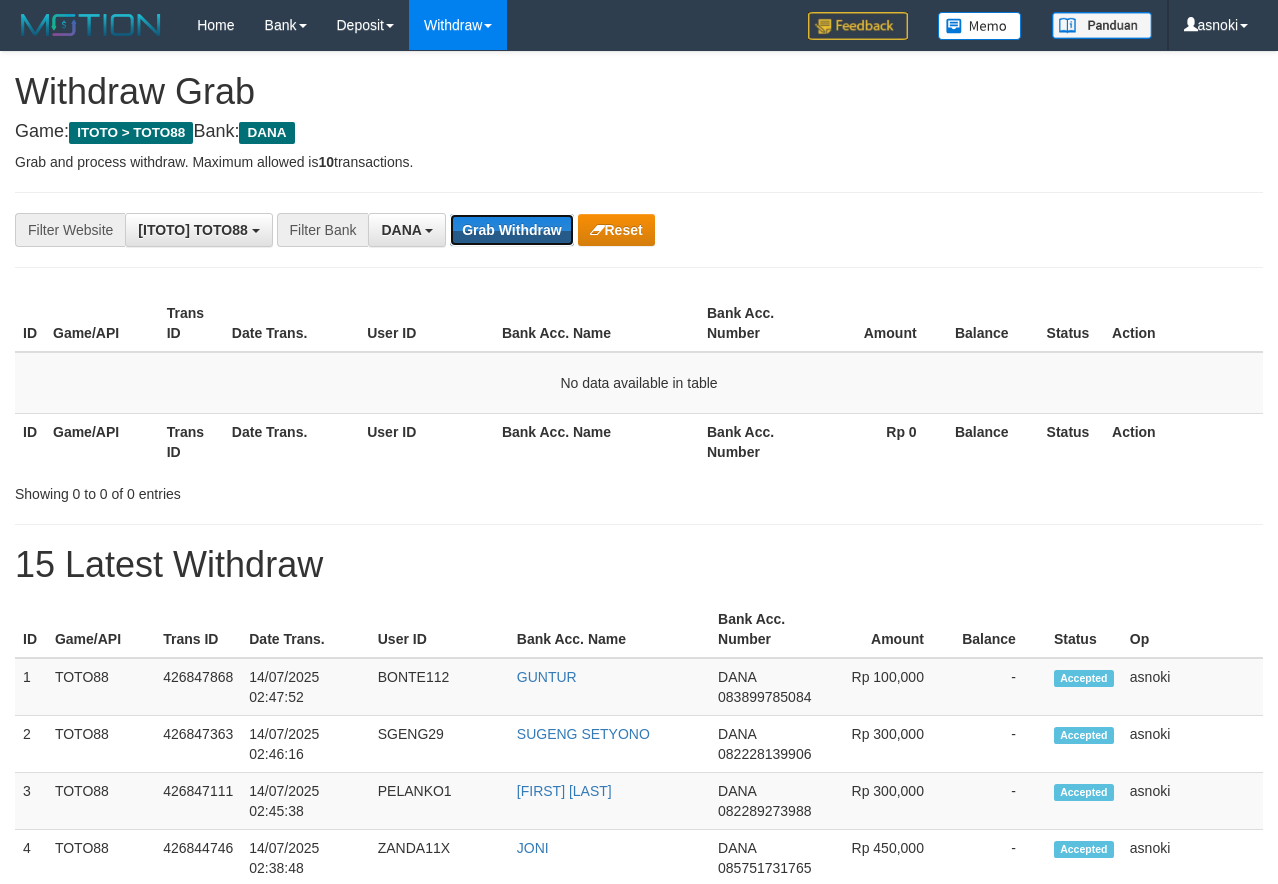 scroll, scrollTop: 0, scrollLeft: 0, axis: both 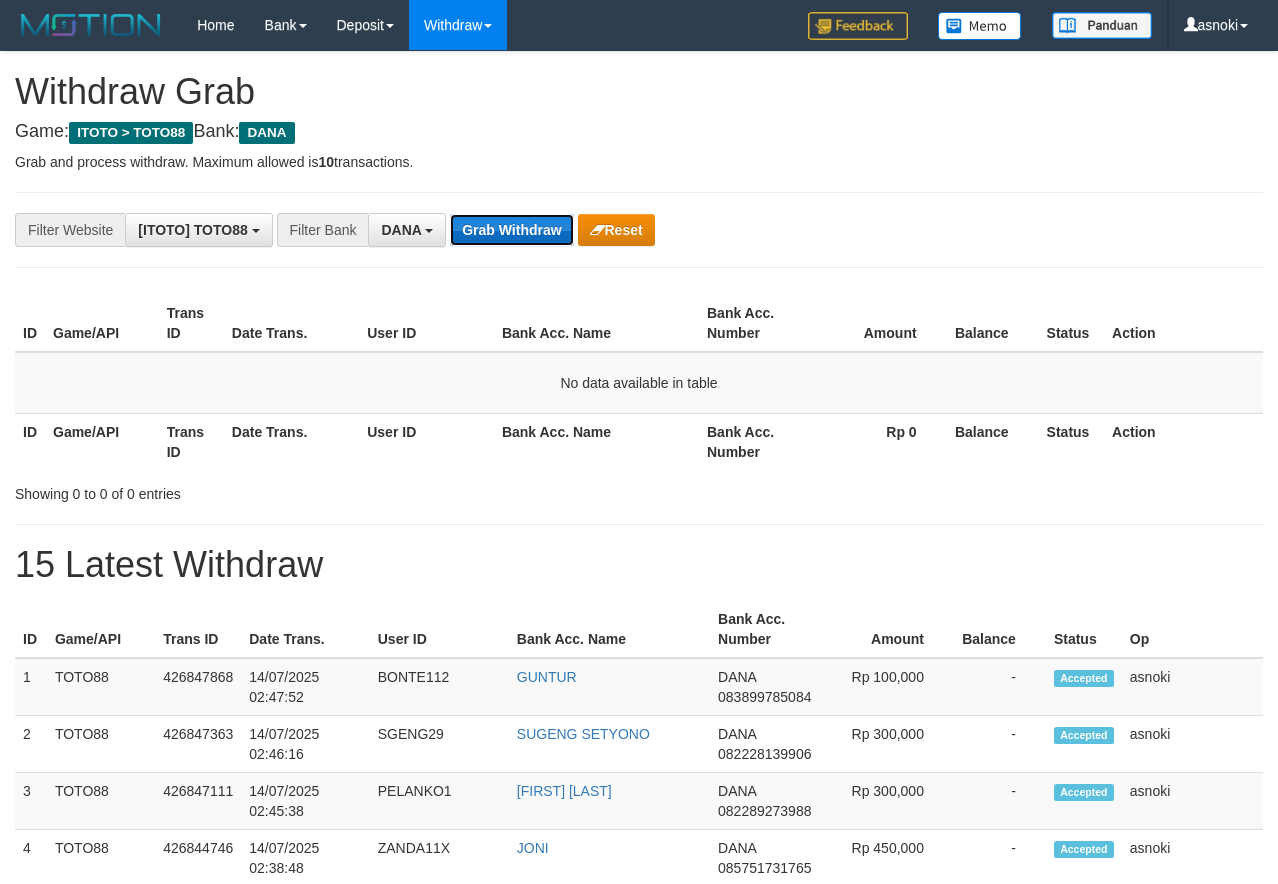 click on "Grab Withdraw" at bounding box center (511, 230) 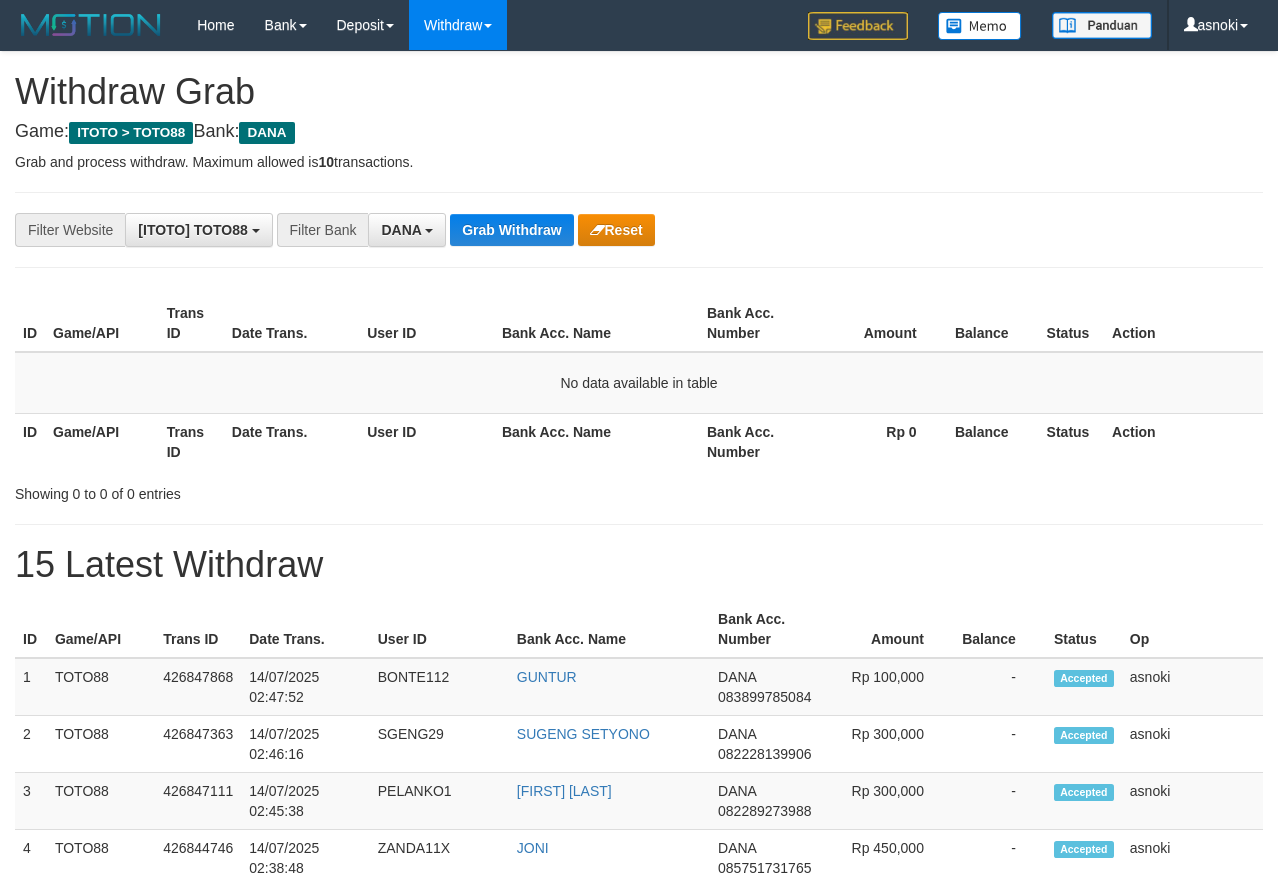 scroll, scrollTop: 0, scrollLeft: 0, axis: both 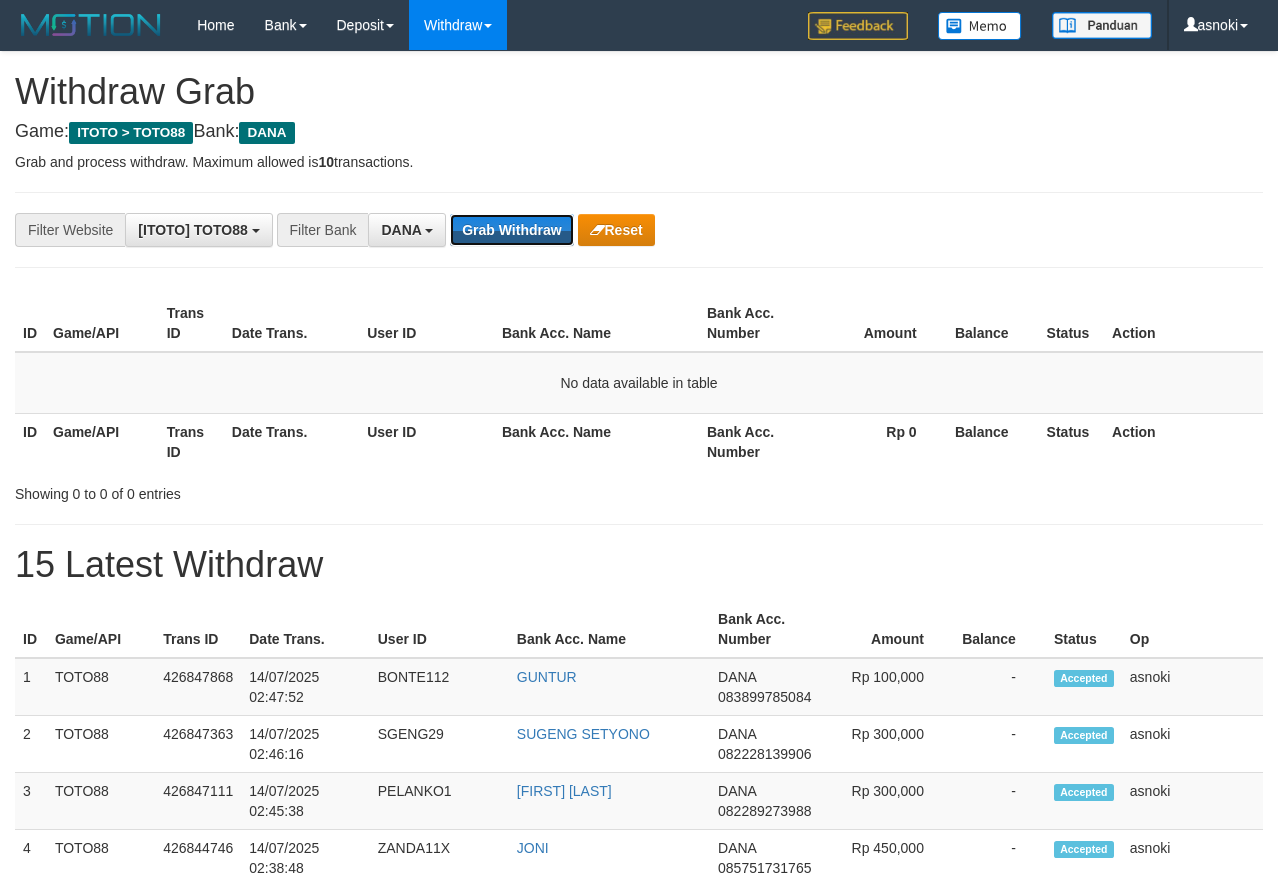 click on "Grab Withdraw" at bounding box center [511, 230] 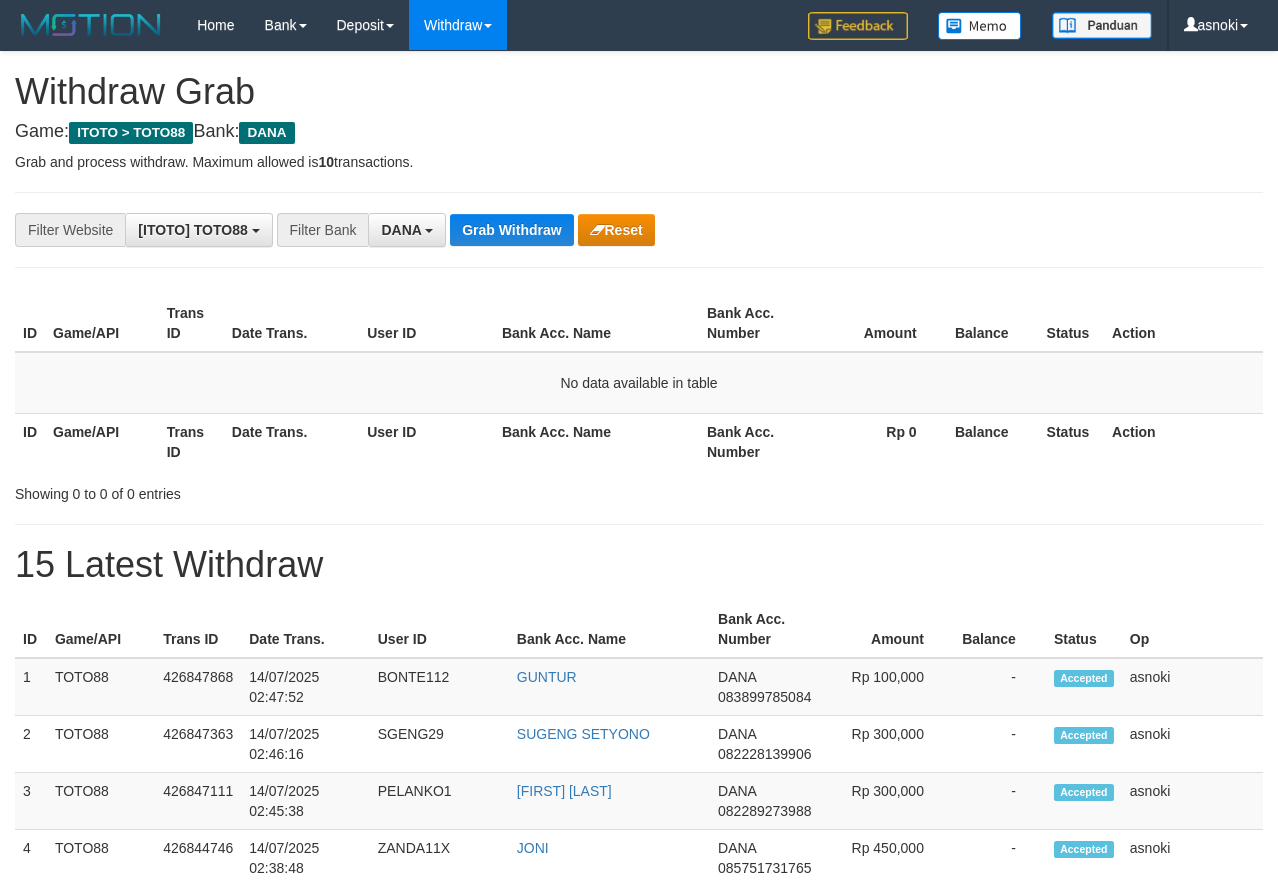 scroll, scrollTop: 0, scrollLeft: 0, axis: both 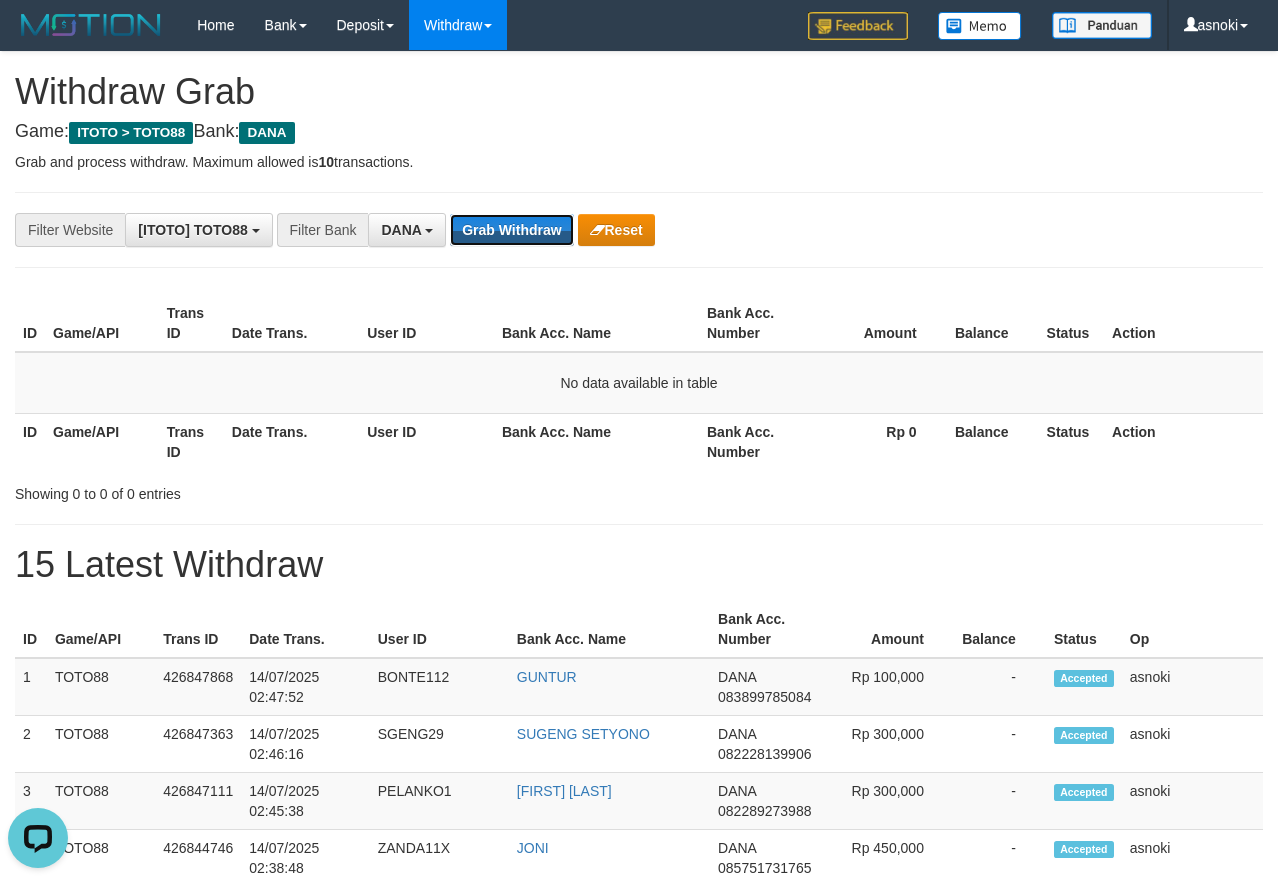 click on "Grab Withdraw" at bounding box center [511, 230] 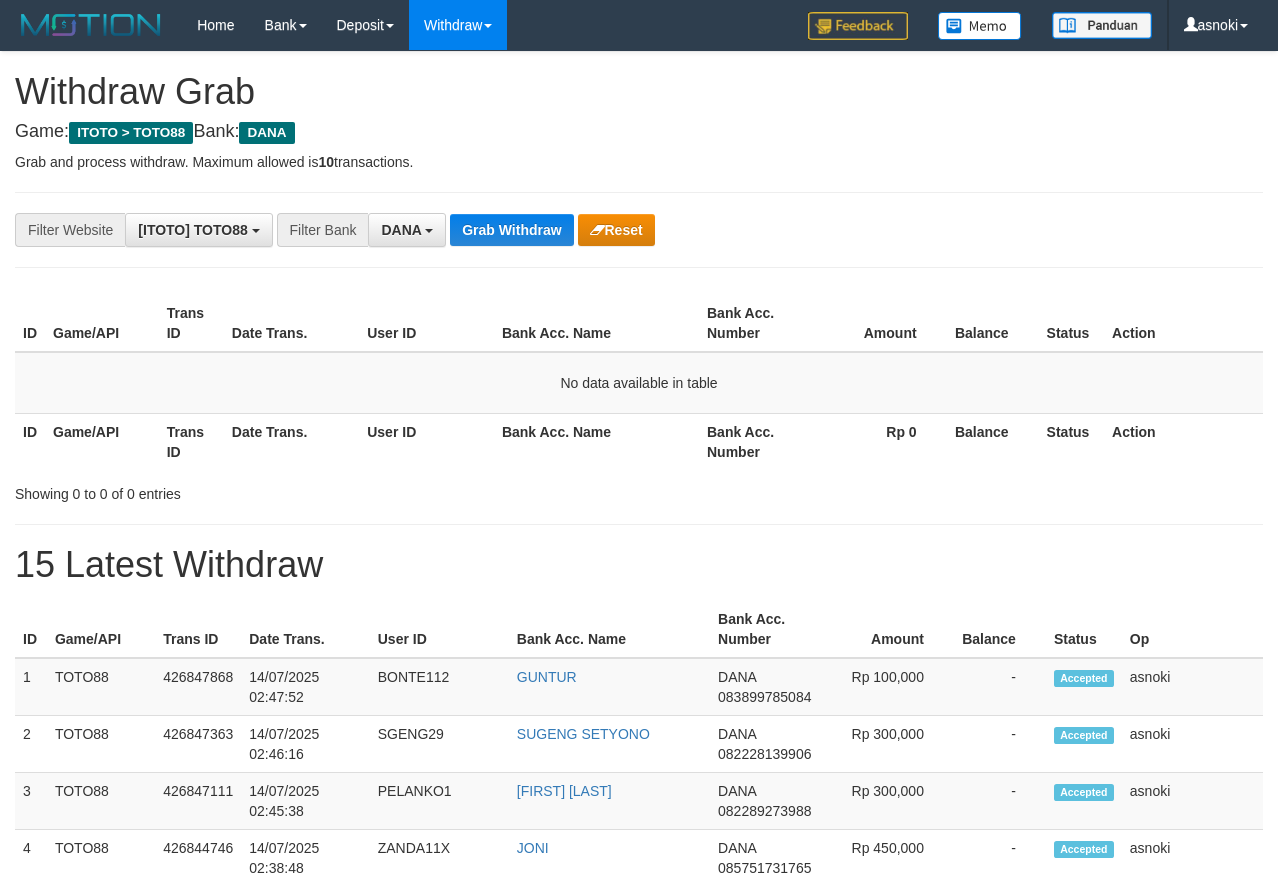 scroll, scrollTop: 0, scrollLeft: 0, axis: both 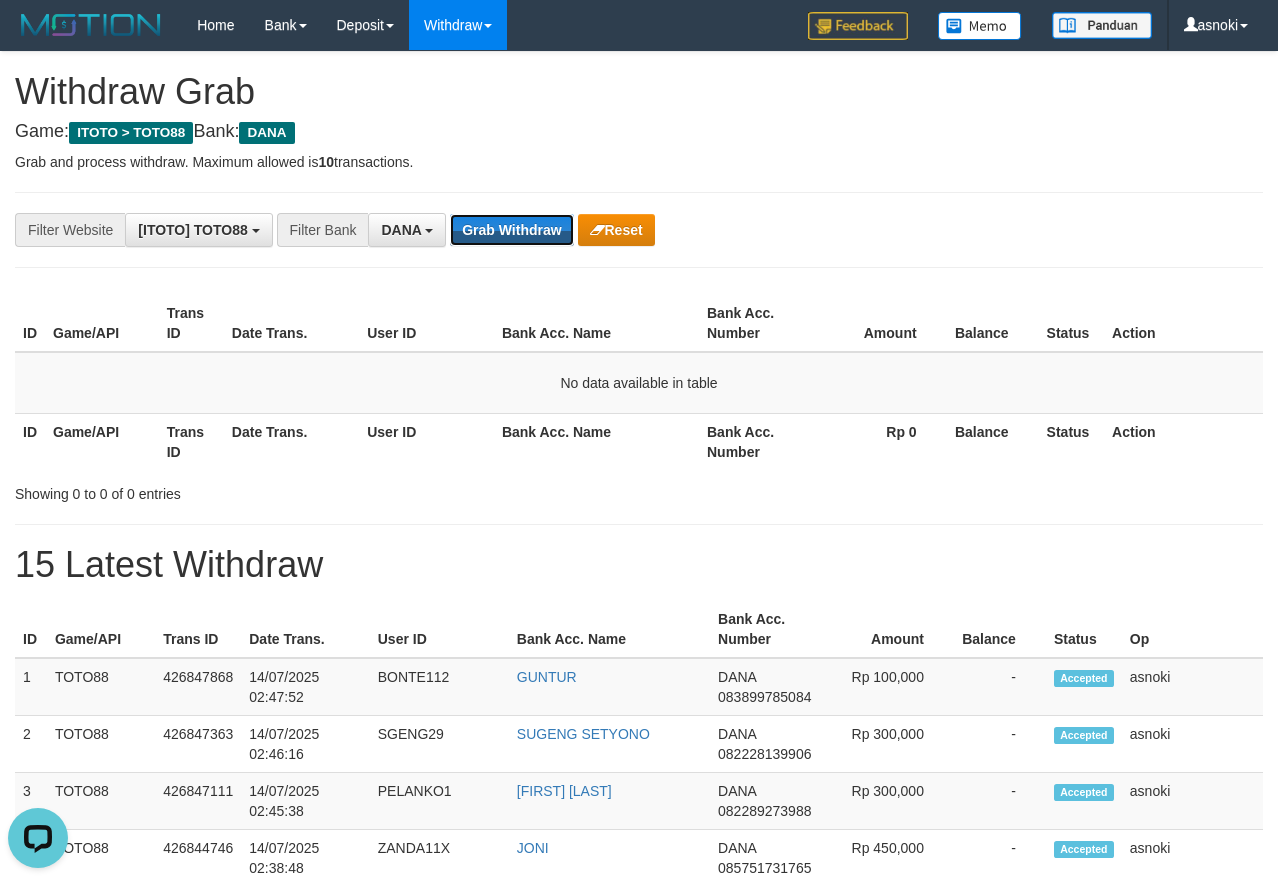 click on "Grab Withdraw" at bounding box center [511, 230] 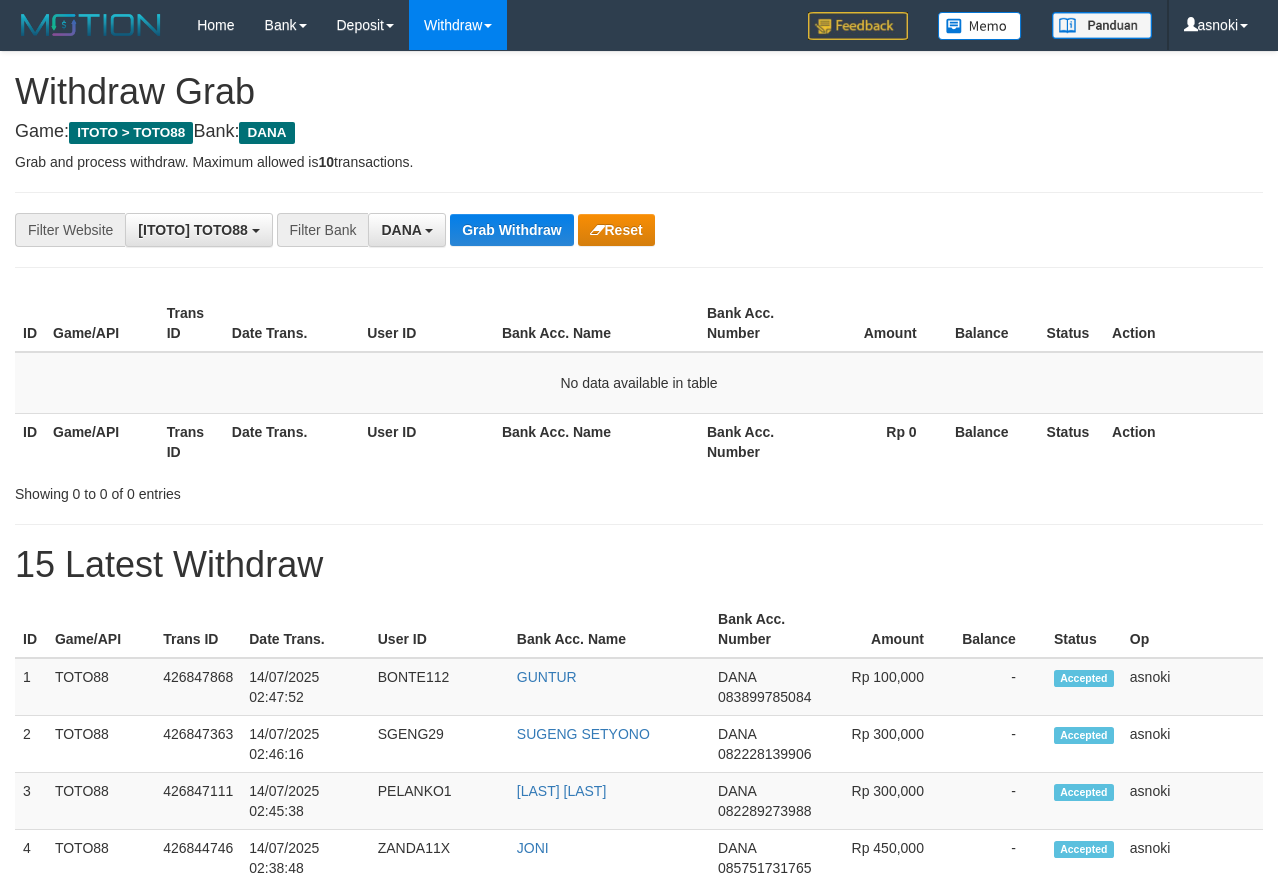 scroll, scrollTop: 0, scrollLeft: 0, axis: both 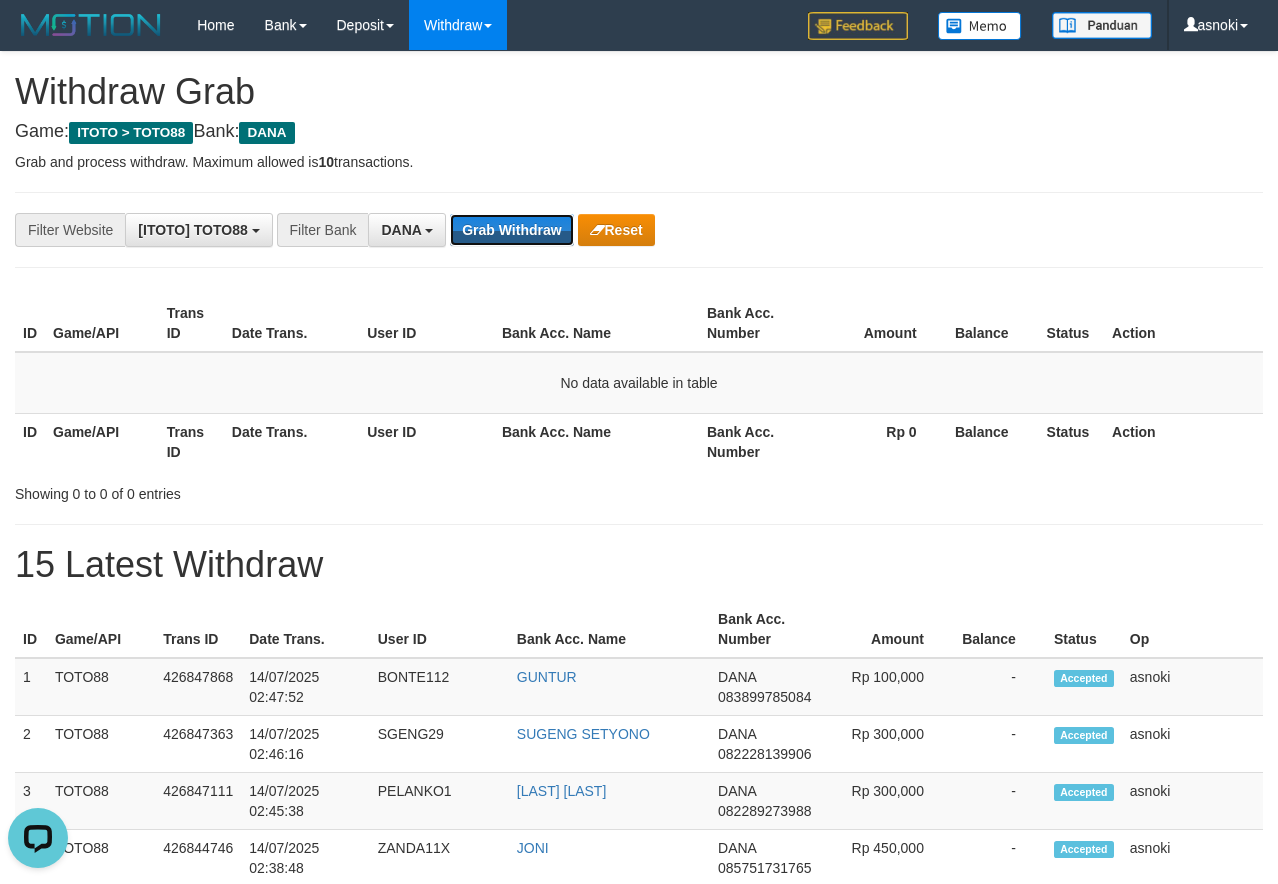 click on "Grab Withdraw" at bounding box center (511, 230) 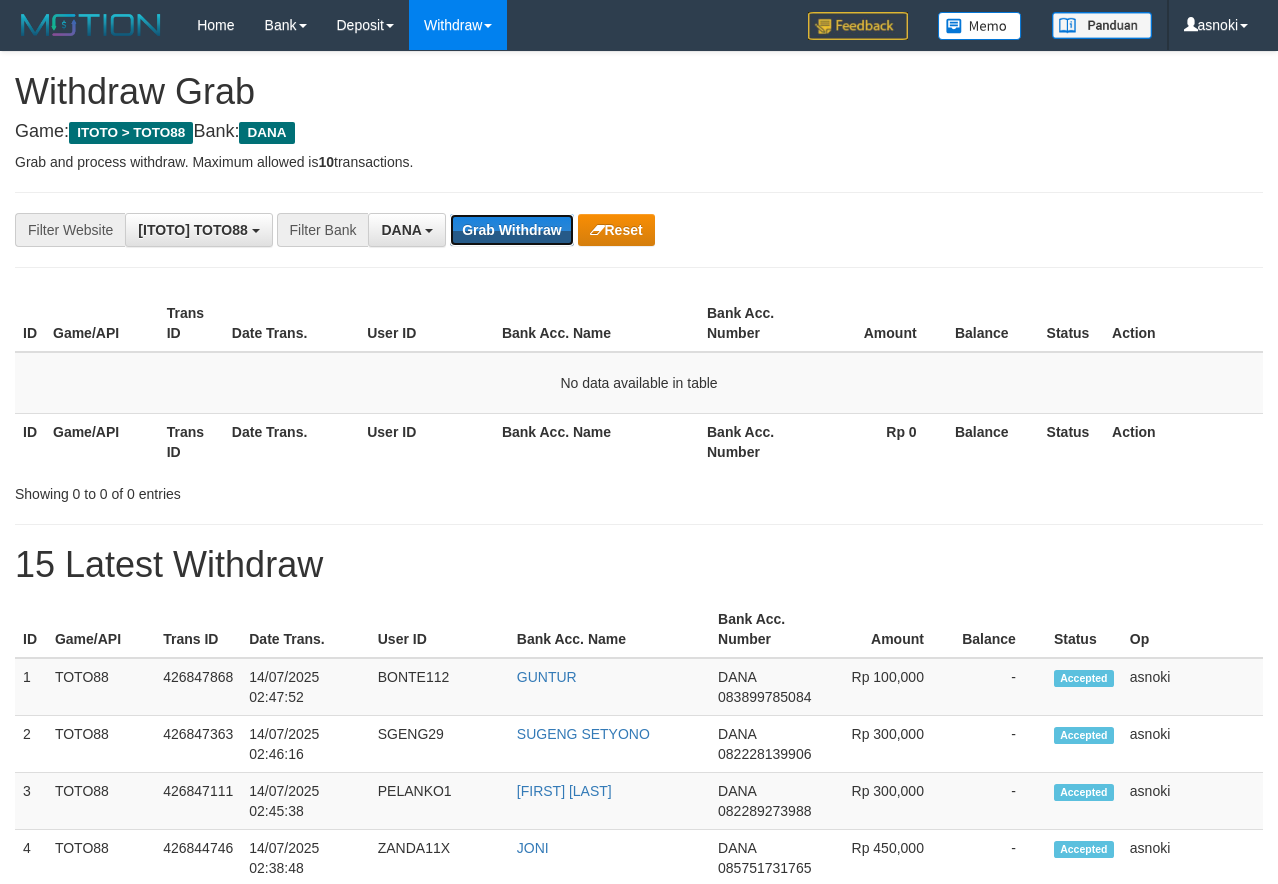 scroll, scrollTop: 0, scrollLeft: 0, axis: both 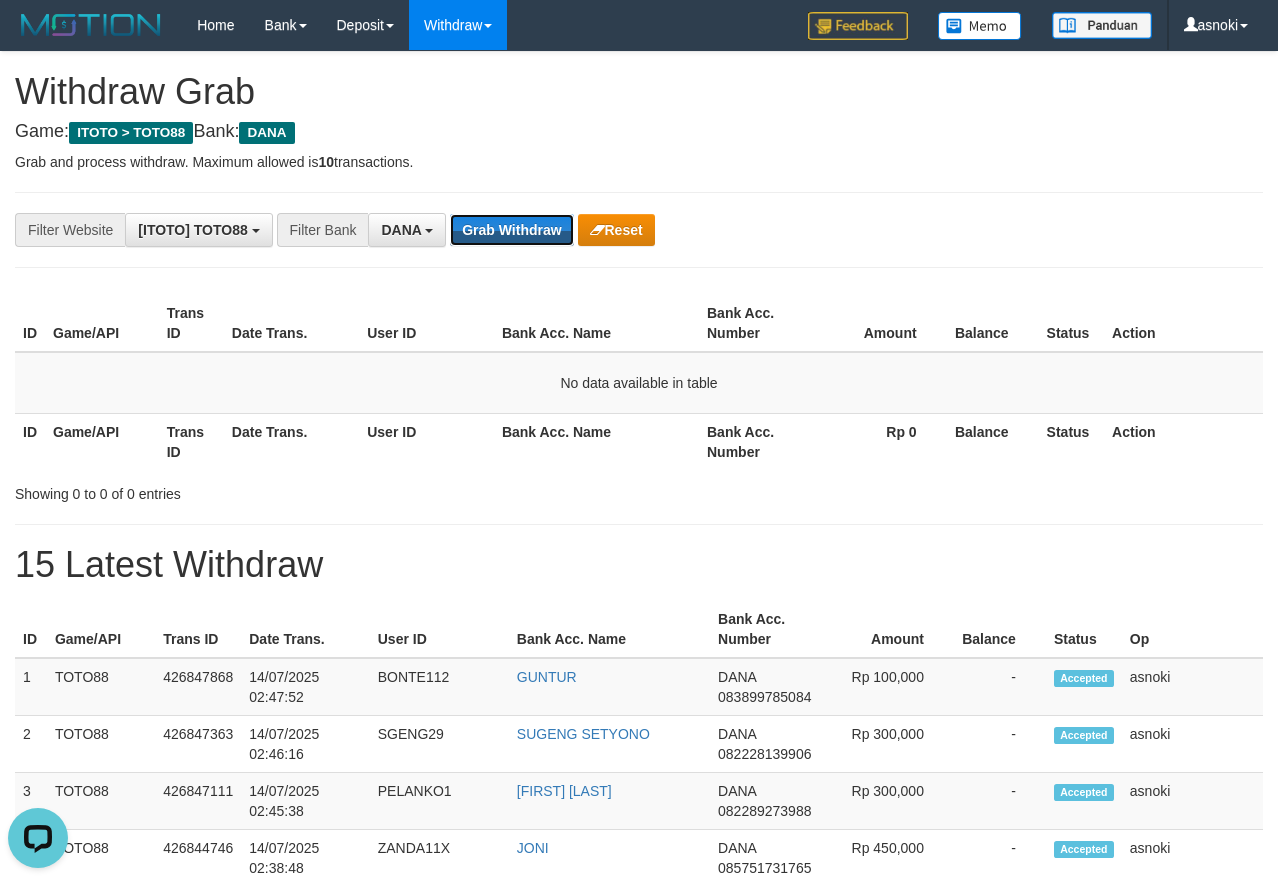 click on "Grab Withdraw" at bounding box center (511, 230) 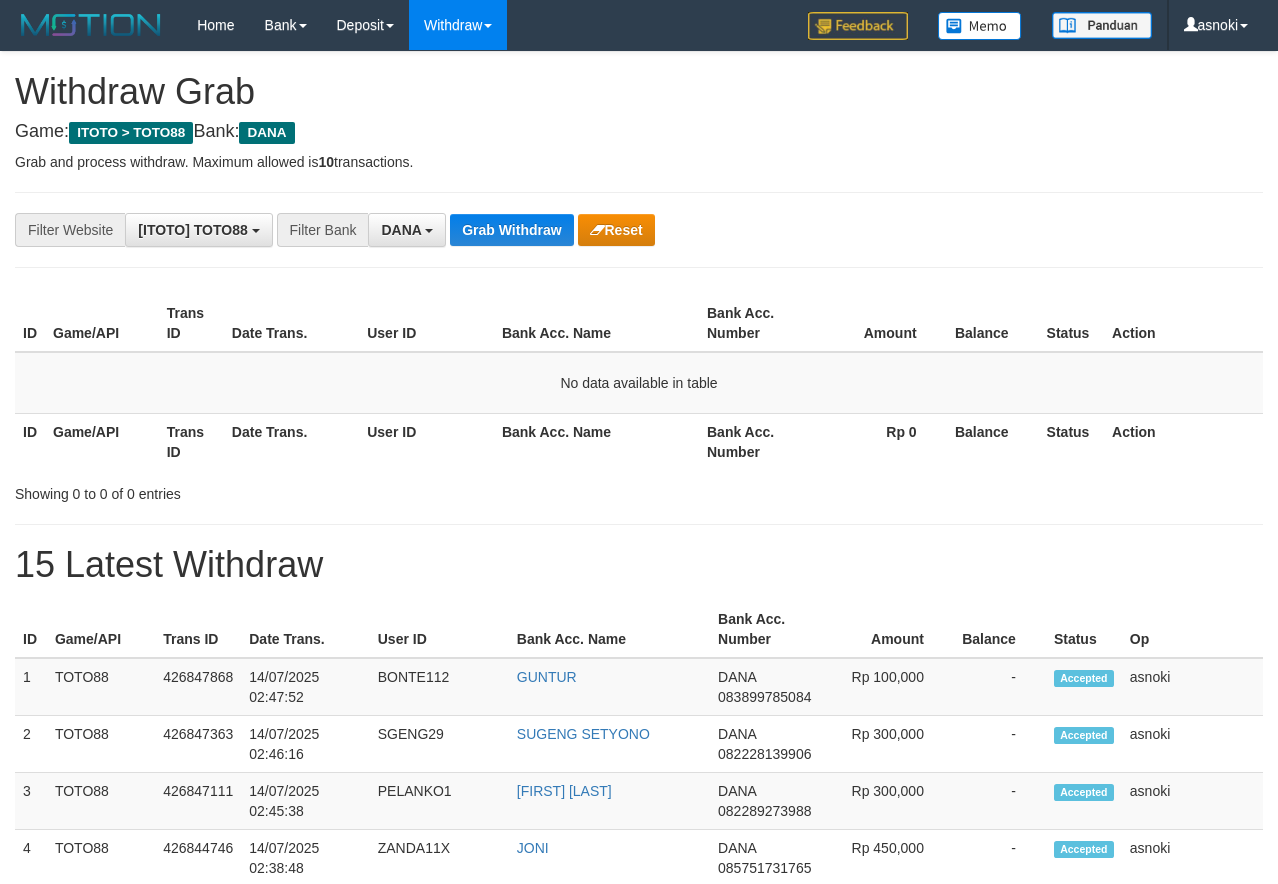 scroll, scrollTop: 0, scrollLeft: 0, axis: both 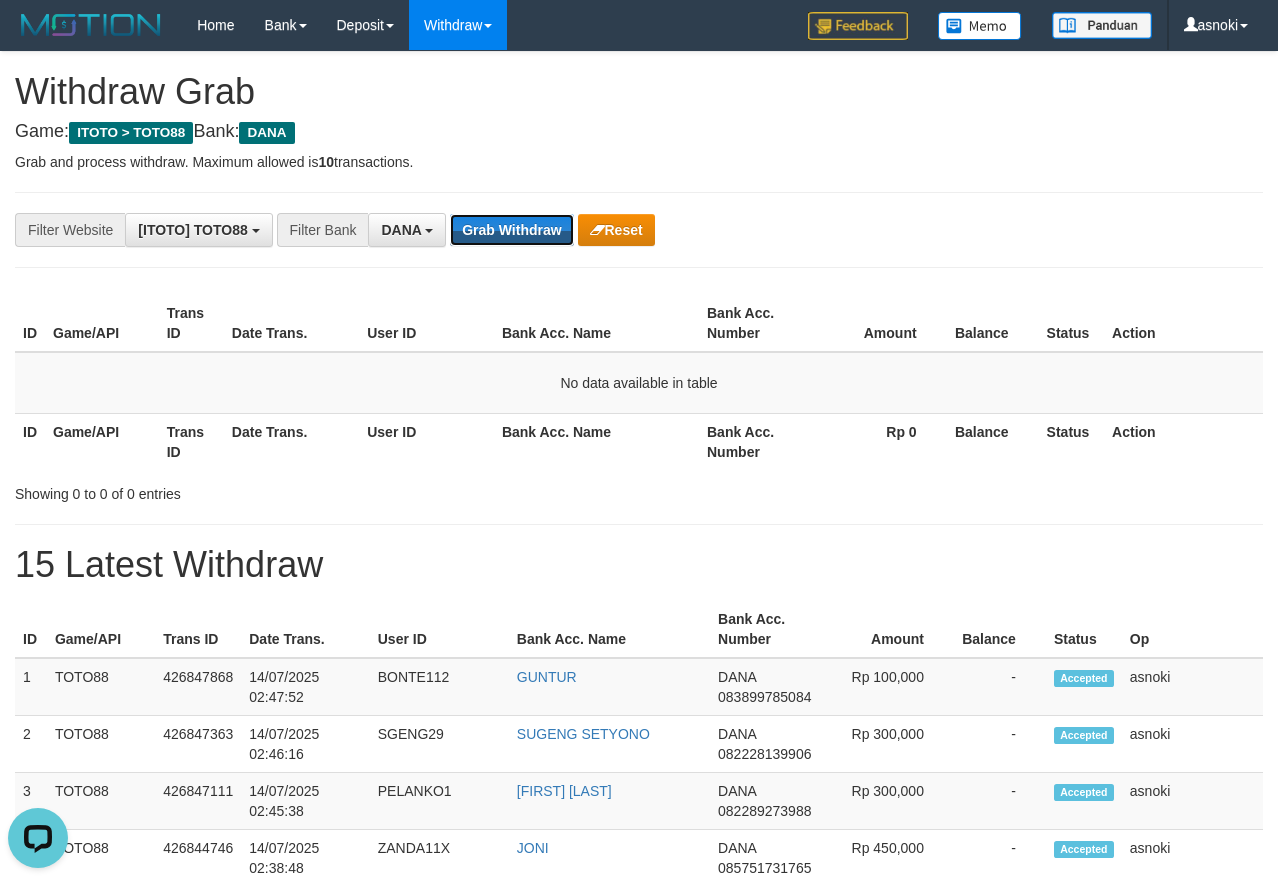 click on "Grab Withdraw" at bounding box center [511, 230] 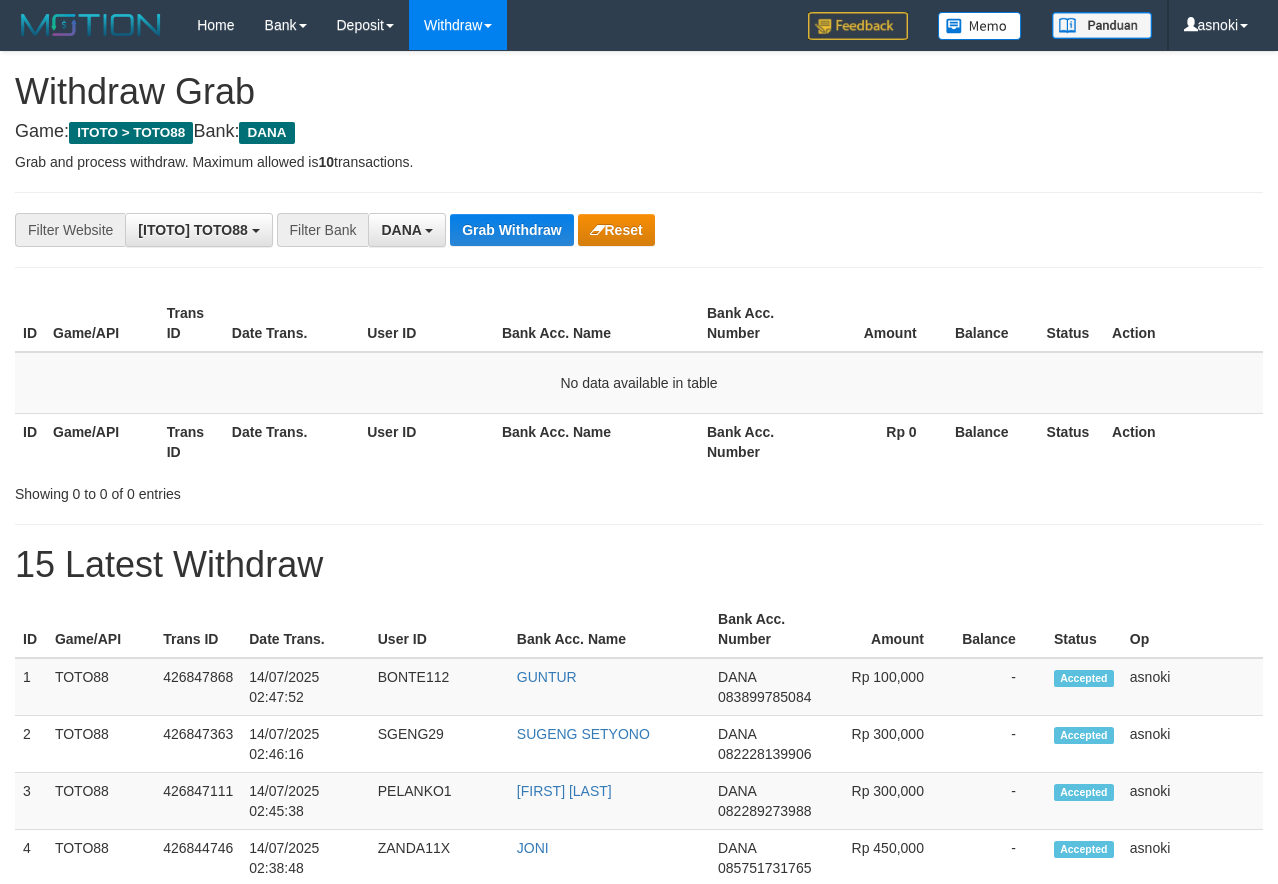 scroll, scrollTop: 0, scrollLeft: 0, axis: both 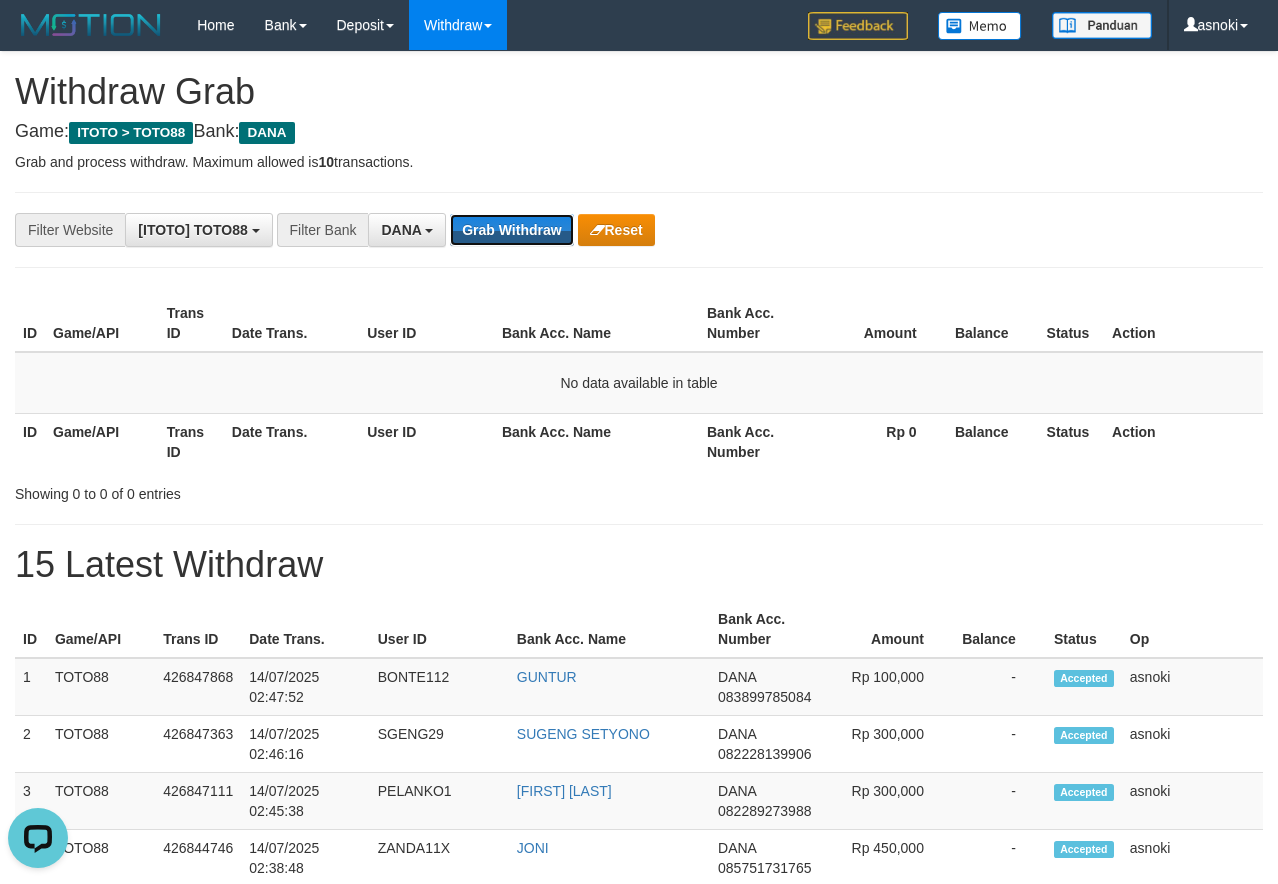 click on "Grab Withdraw" at bounding box center (511, 230) 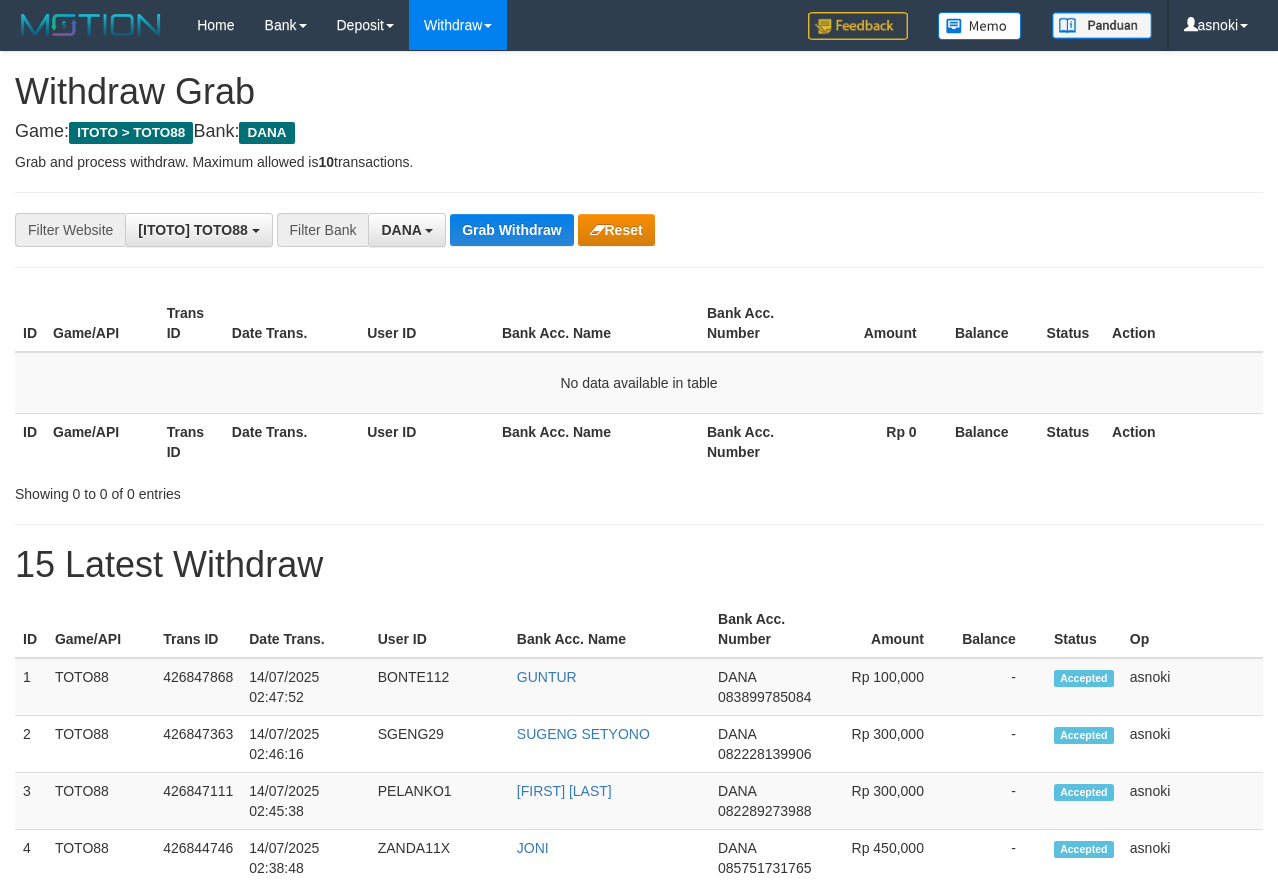 scroll, scrollTop: 0, scrollLeft: 0, axis: both 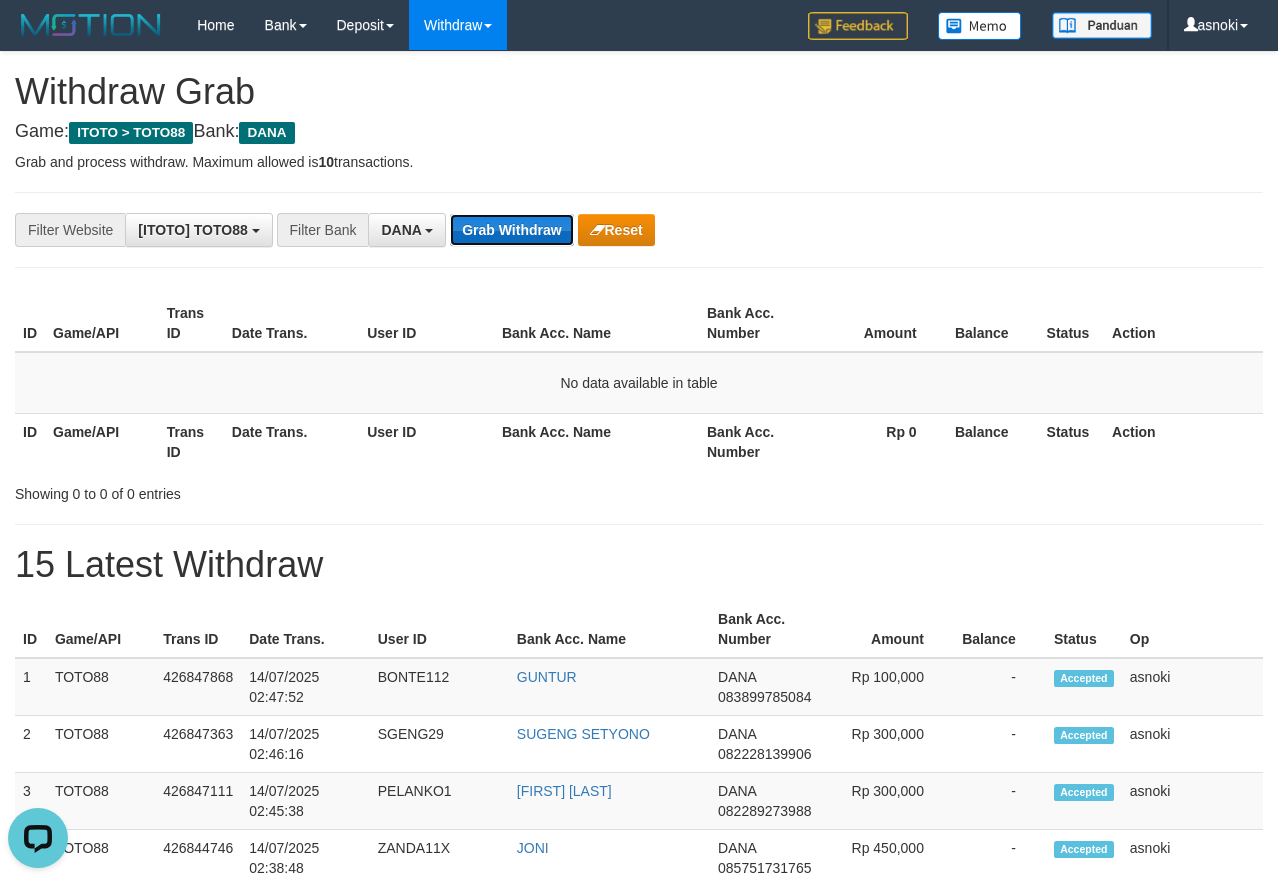 click on "Grab Withdraw" at bounding box center (511, 230) 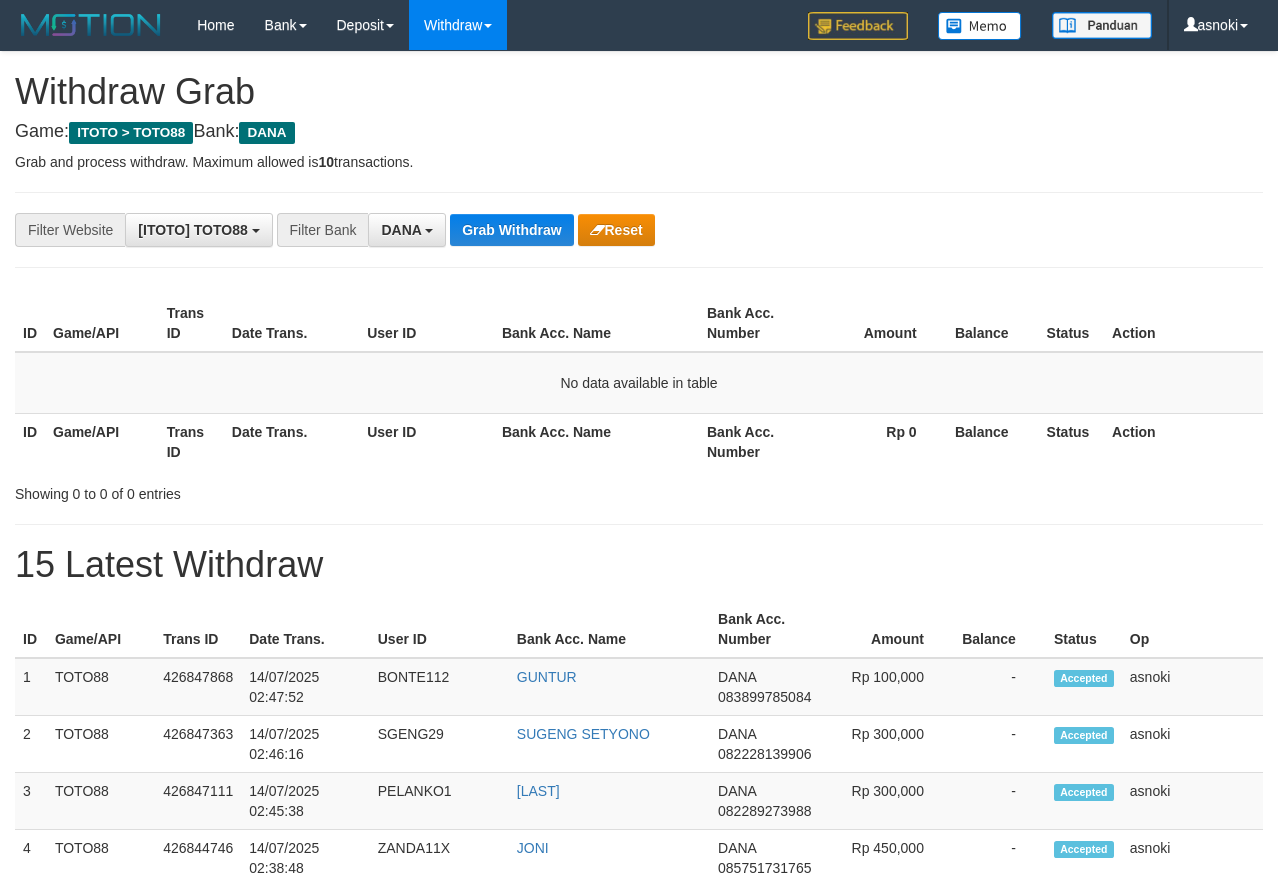 scroll, scrollTop: 0, scrollLeft: 0, axis: both 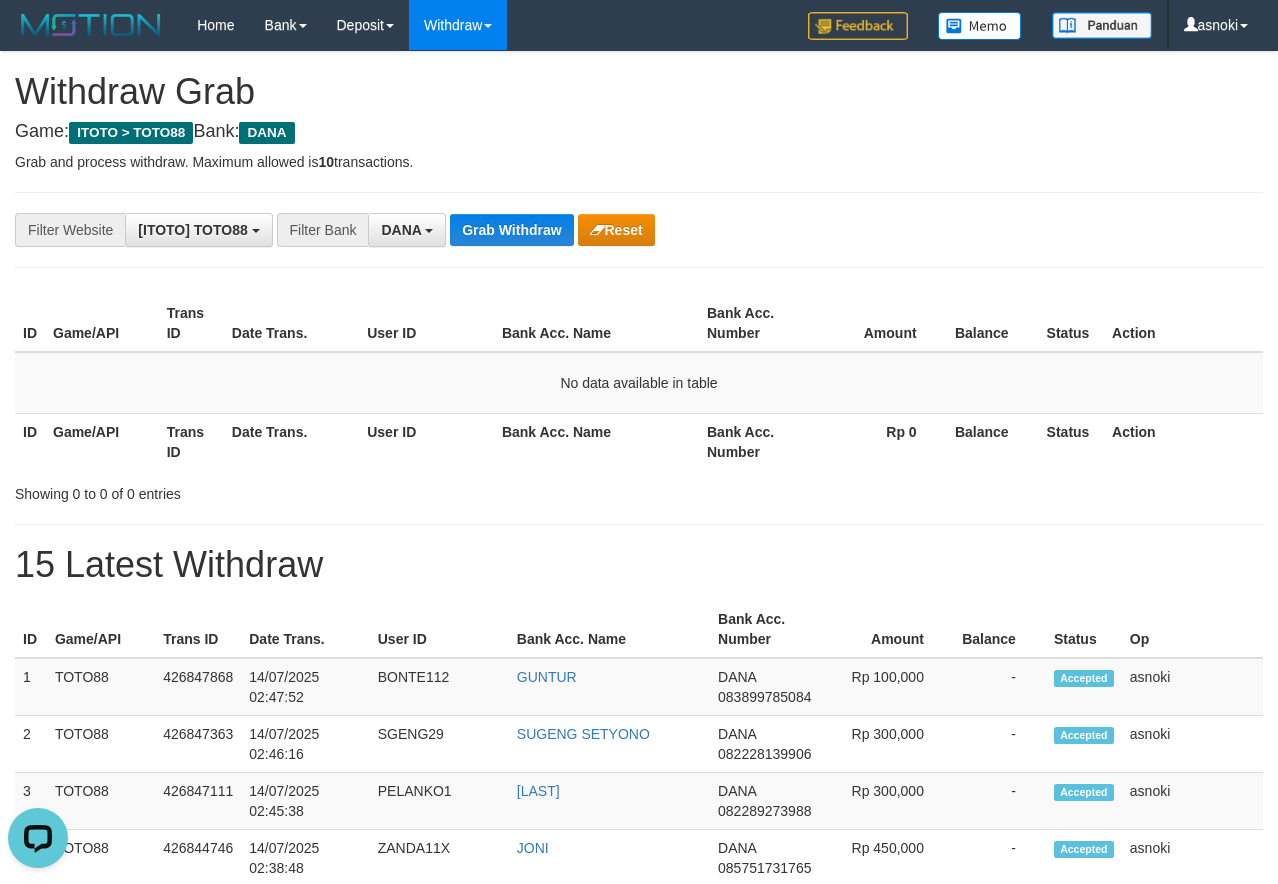 click on "**********" at bounding box center (532, 230) 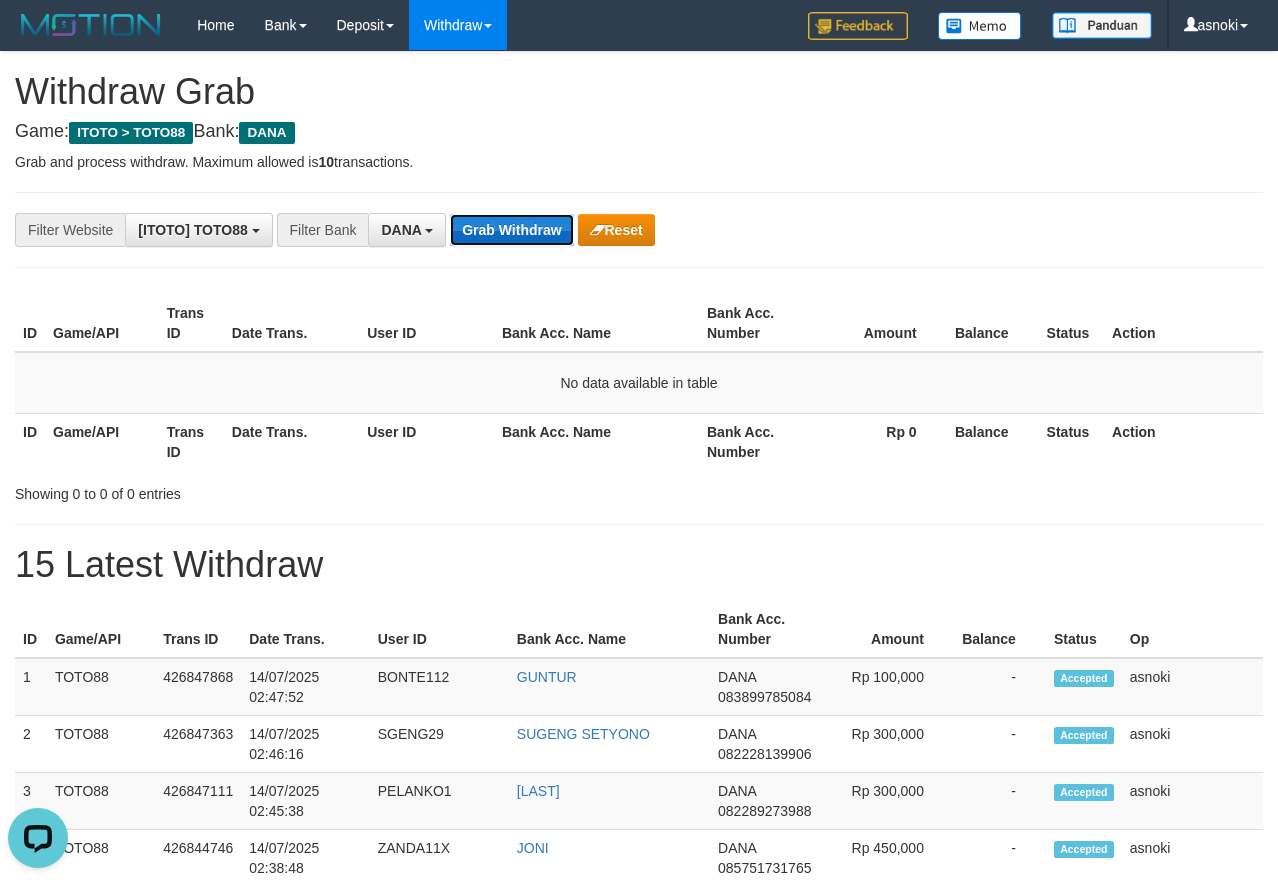 click on "Grab Withdraw" at bounding box center [511, 230] 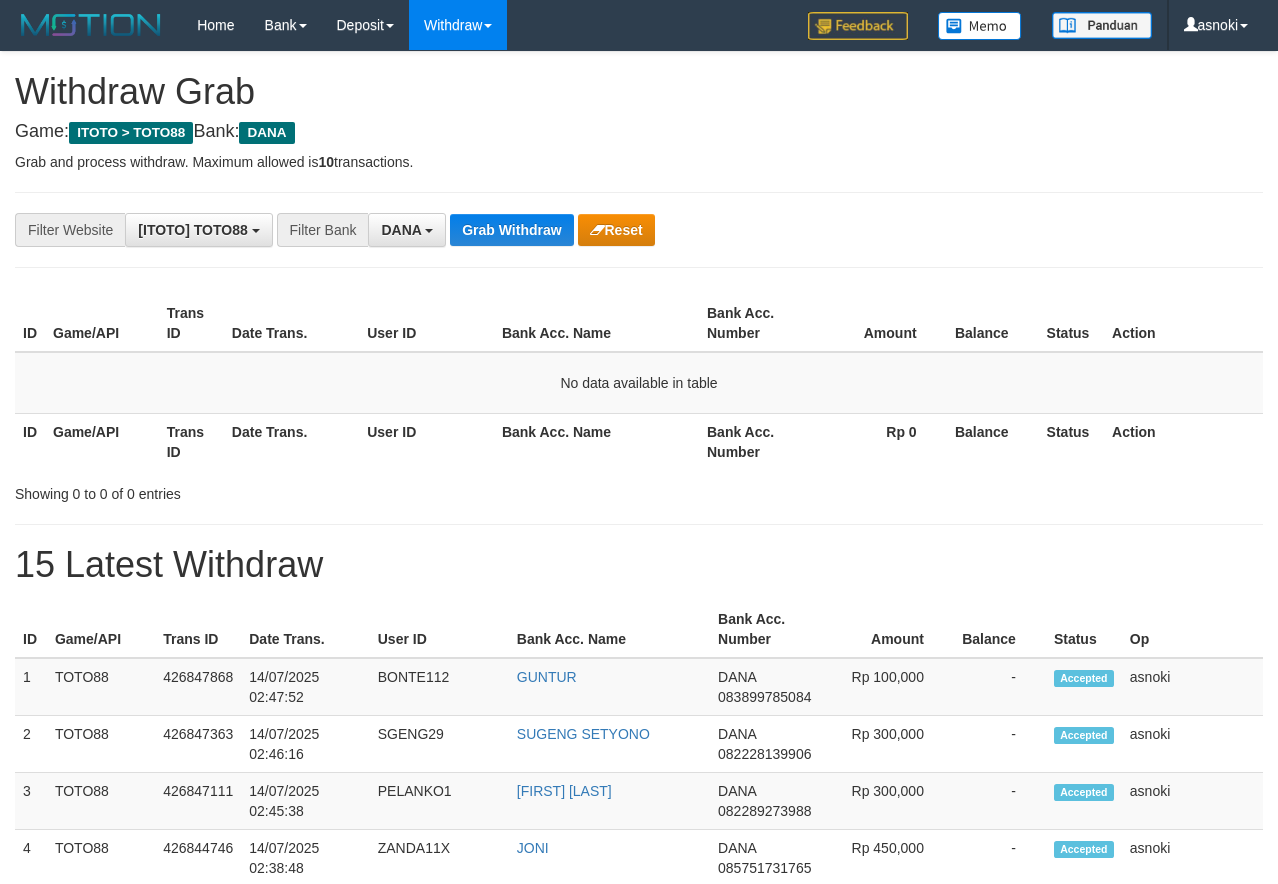 scroll, scrollTop: 0, scrollLeft: 0, axis: both 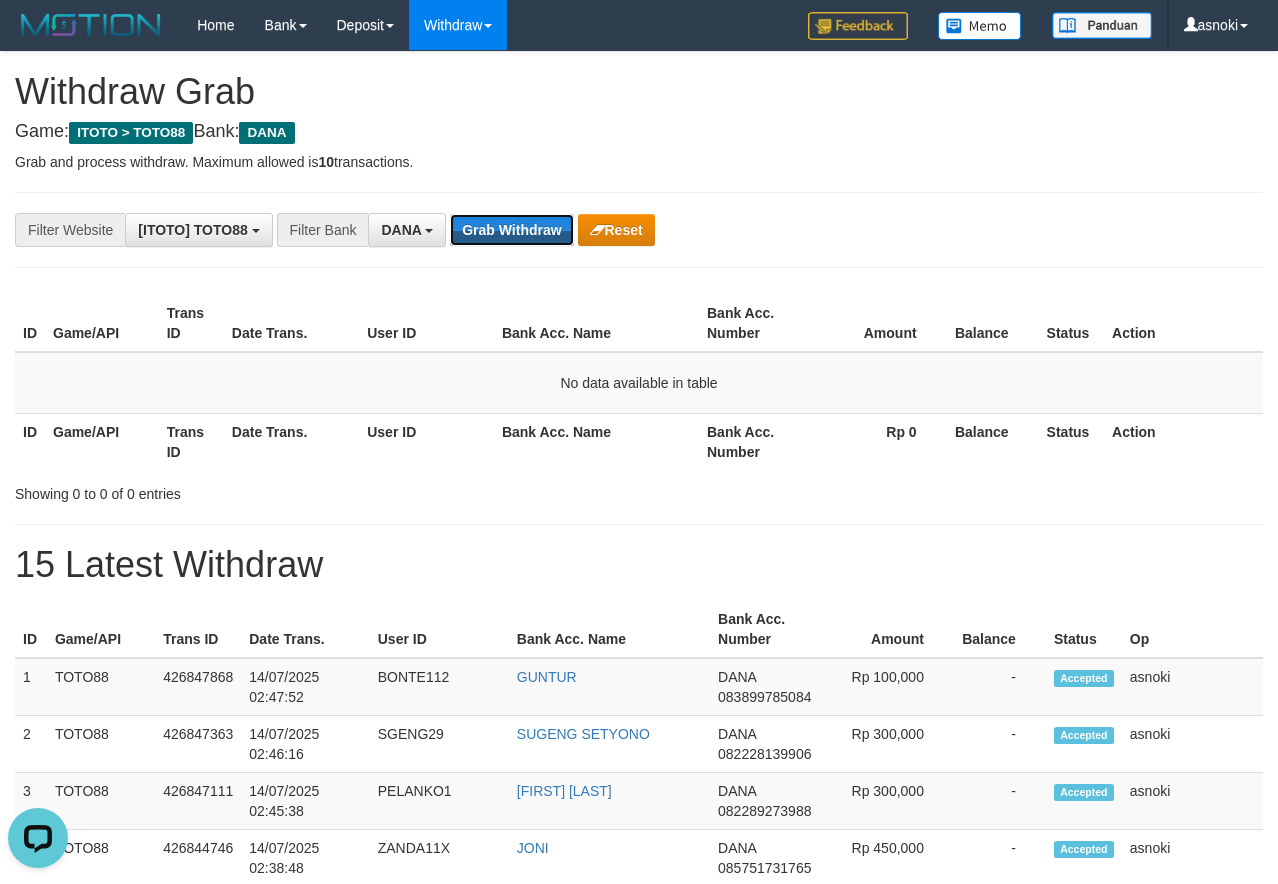 click on "Grab Withdraw" at bounding box center (511, 230) 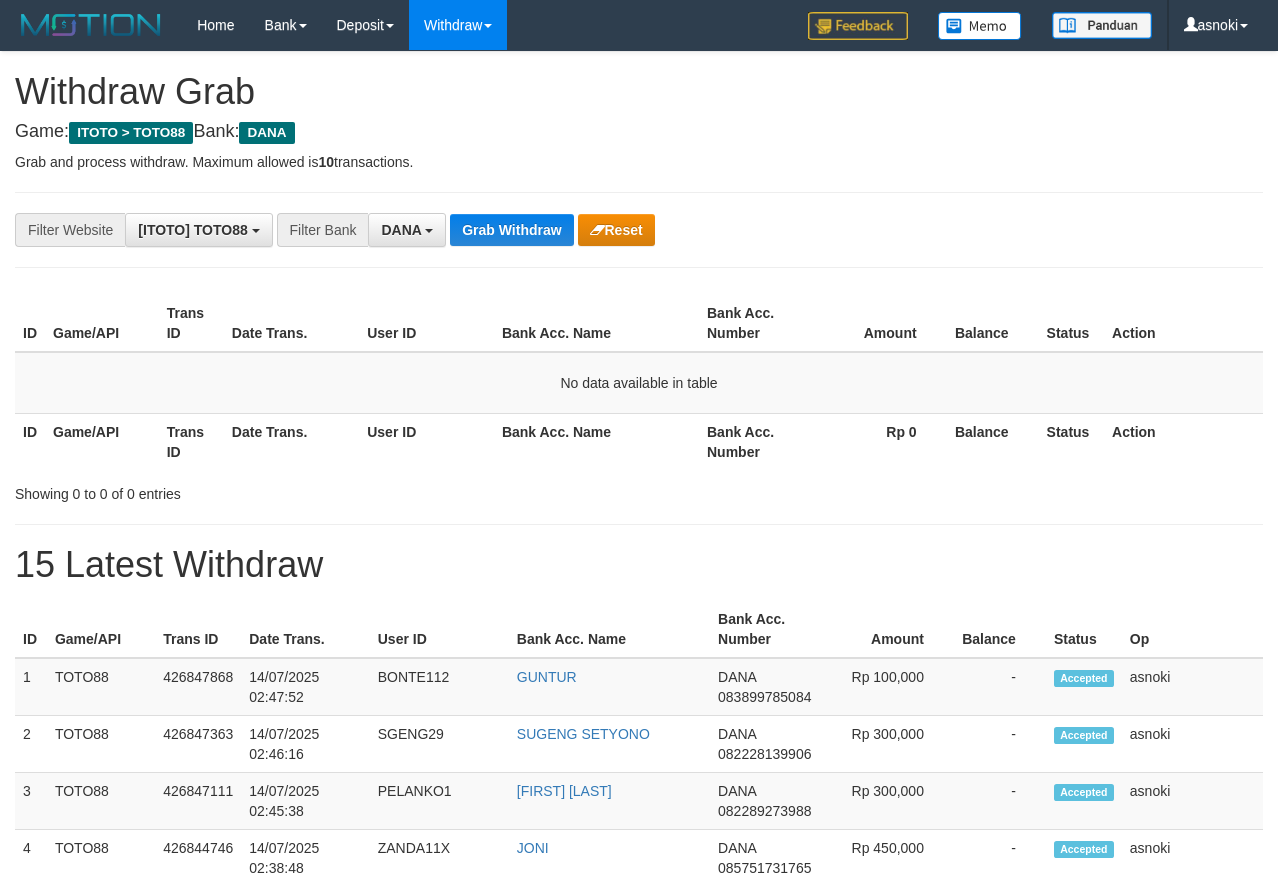 scroll, scrollTop: 0, scrollLeft: 0, axis: both 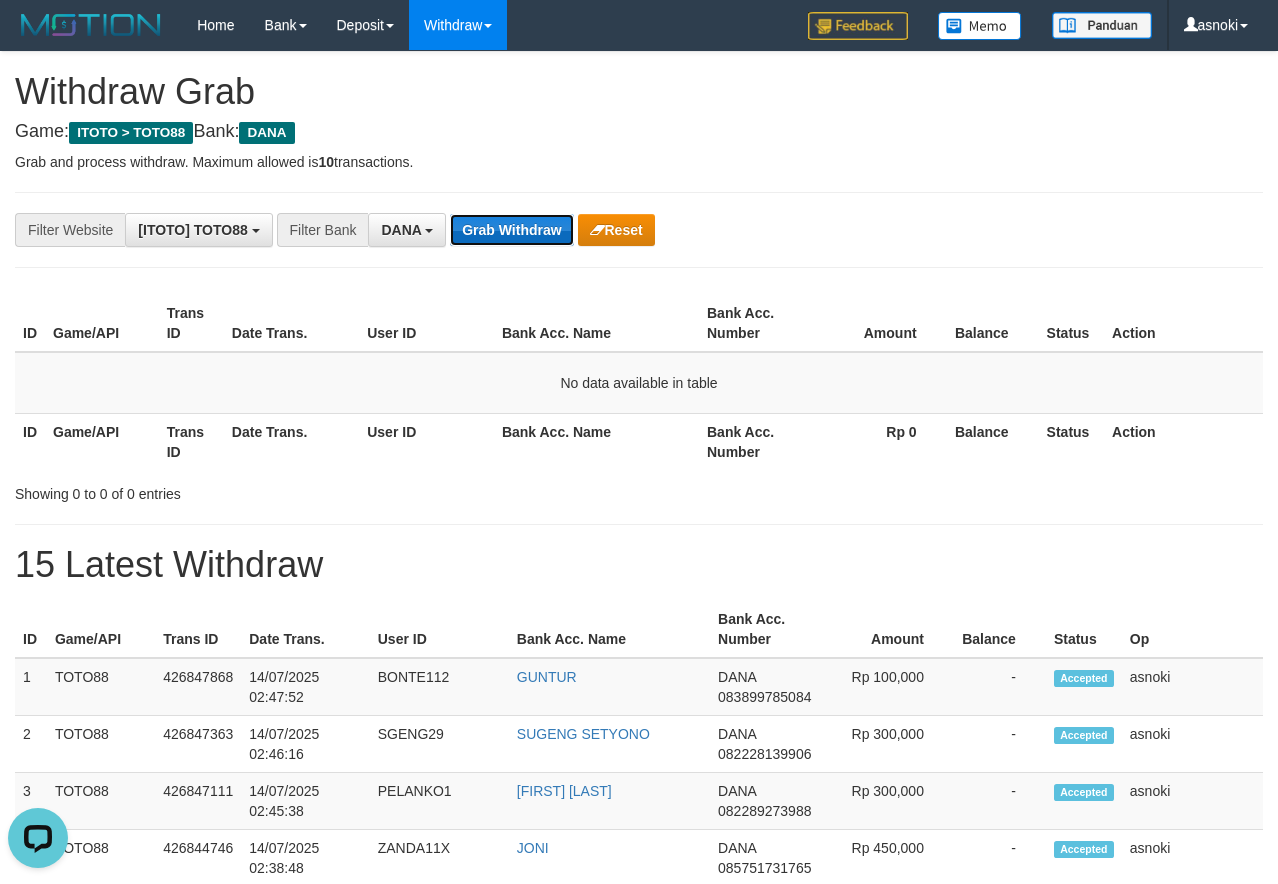 click on "Grab Withdraw" at bounding box center (511, 230) 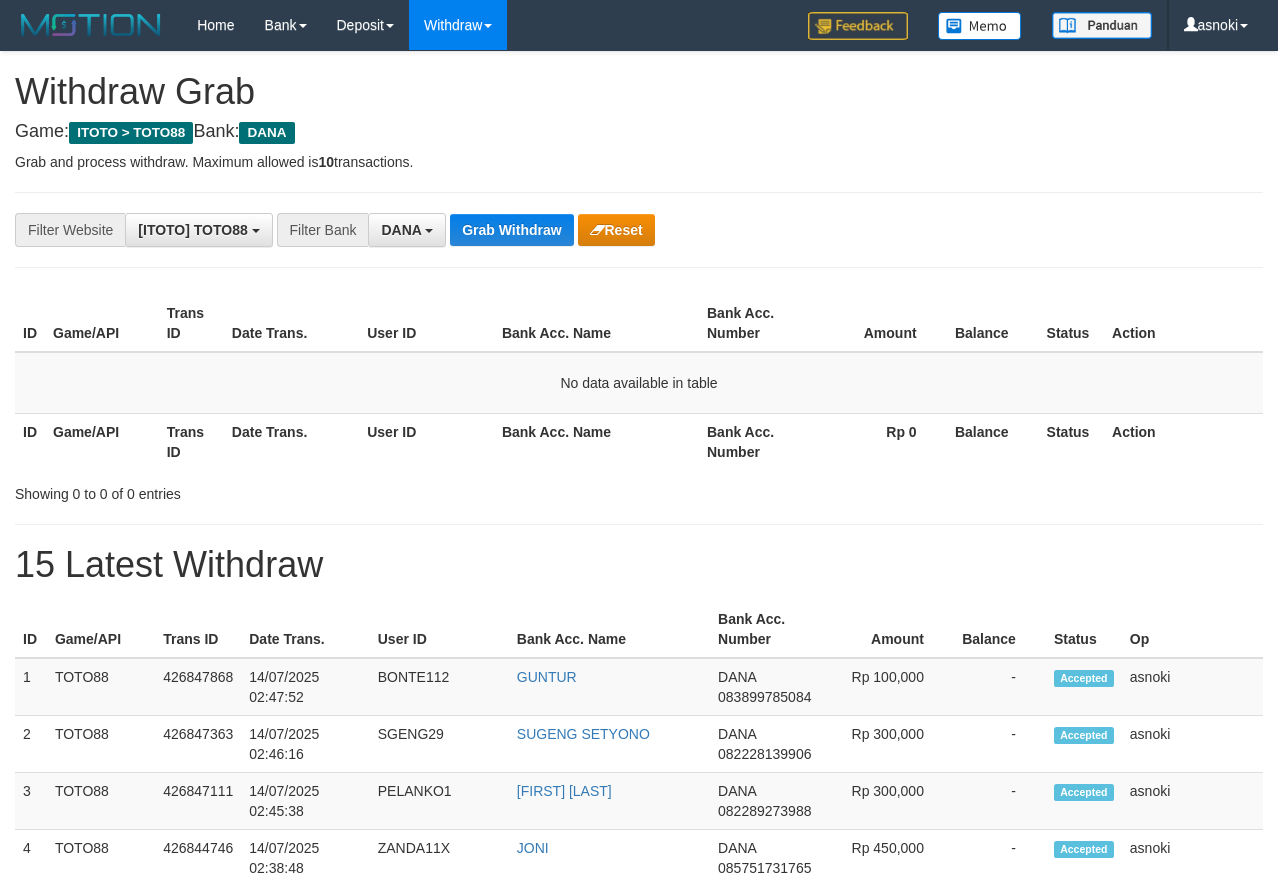 scroll, scrollTop: 0, scrollLeft: 0, axis: both 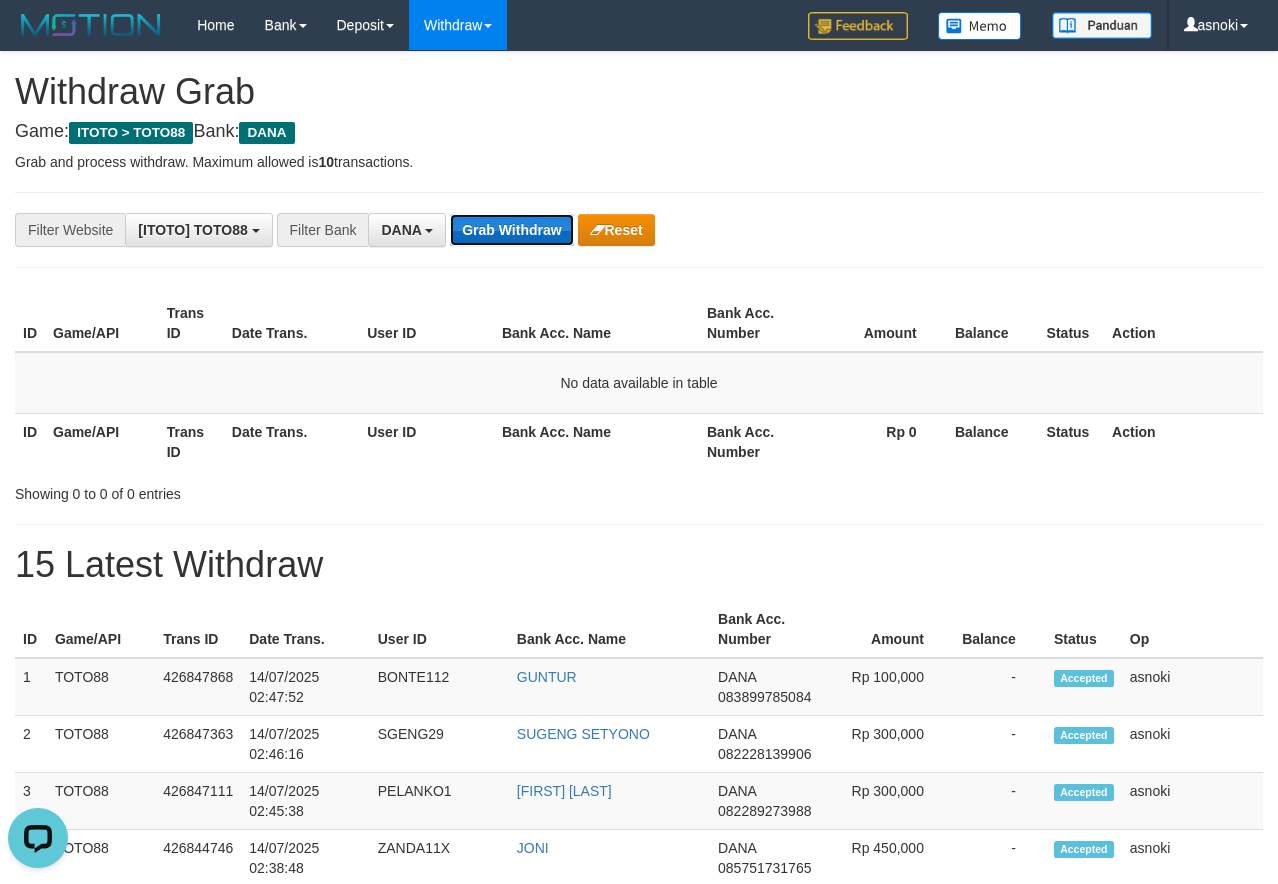 click on "Grab Withdraw" at bounding box center [511, 230] 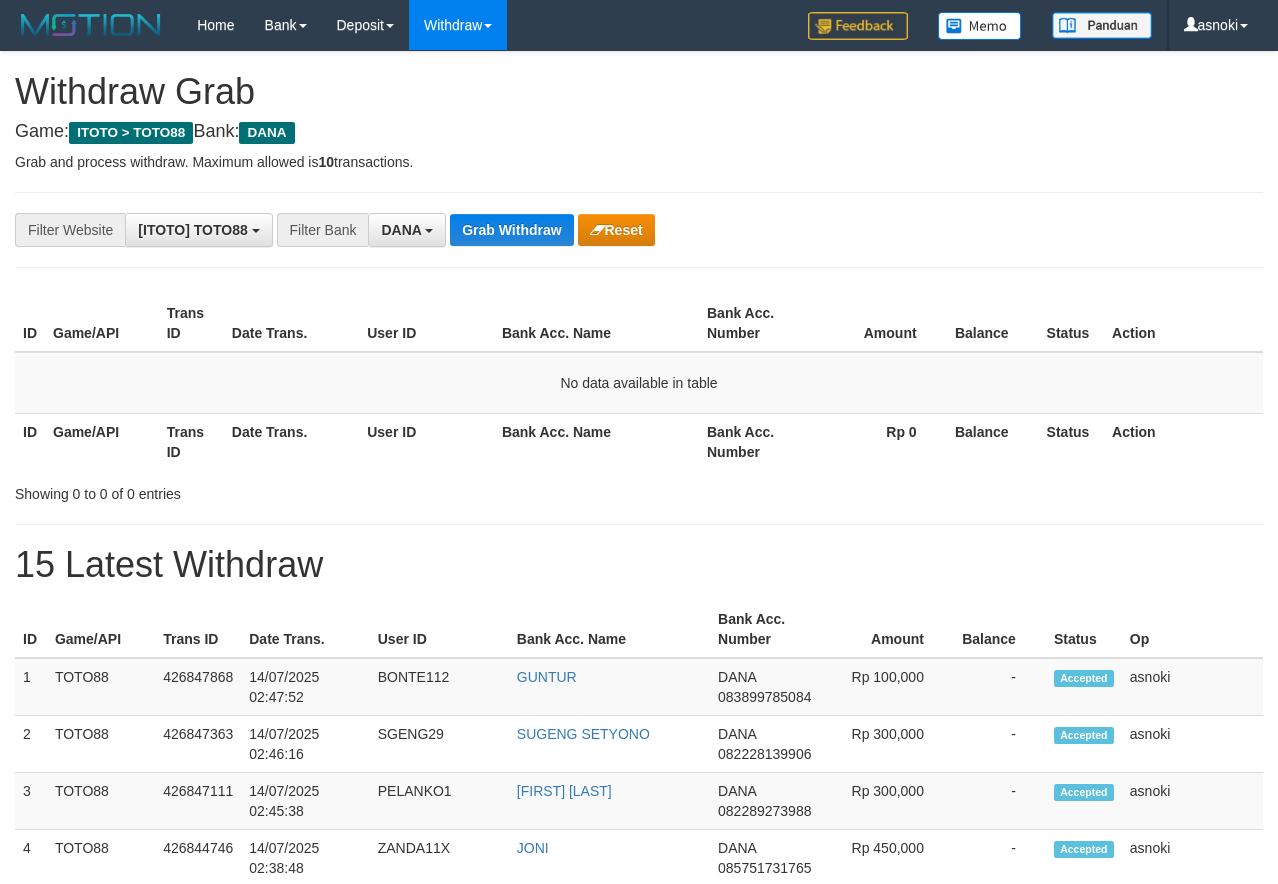 scroll, scrollTop: 0, scrollLeft: 0, axis: both 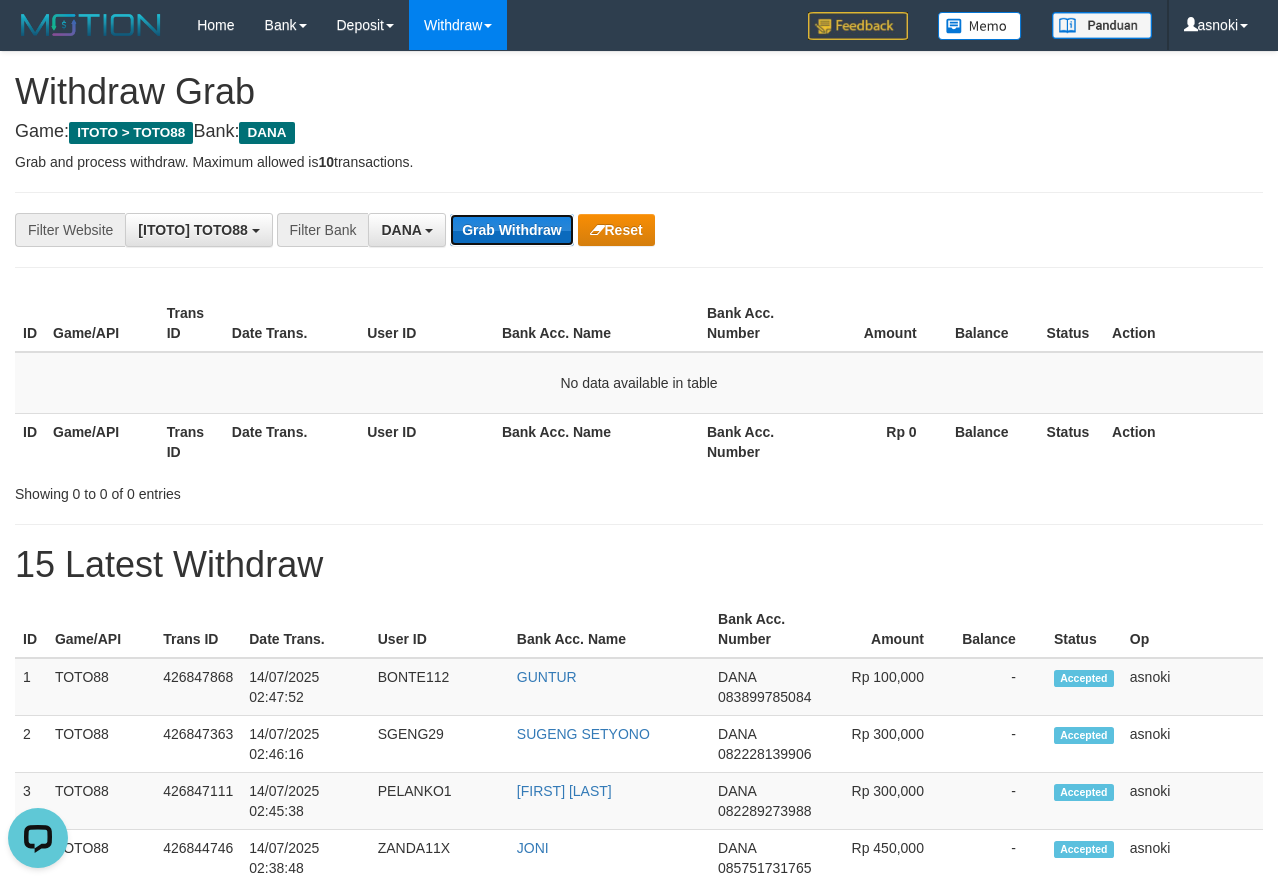 click on "Grab Withdraw" at bounding box center (511, 230) 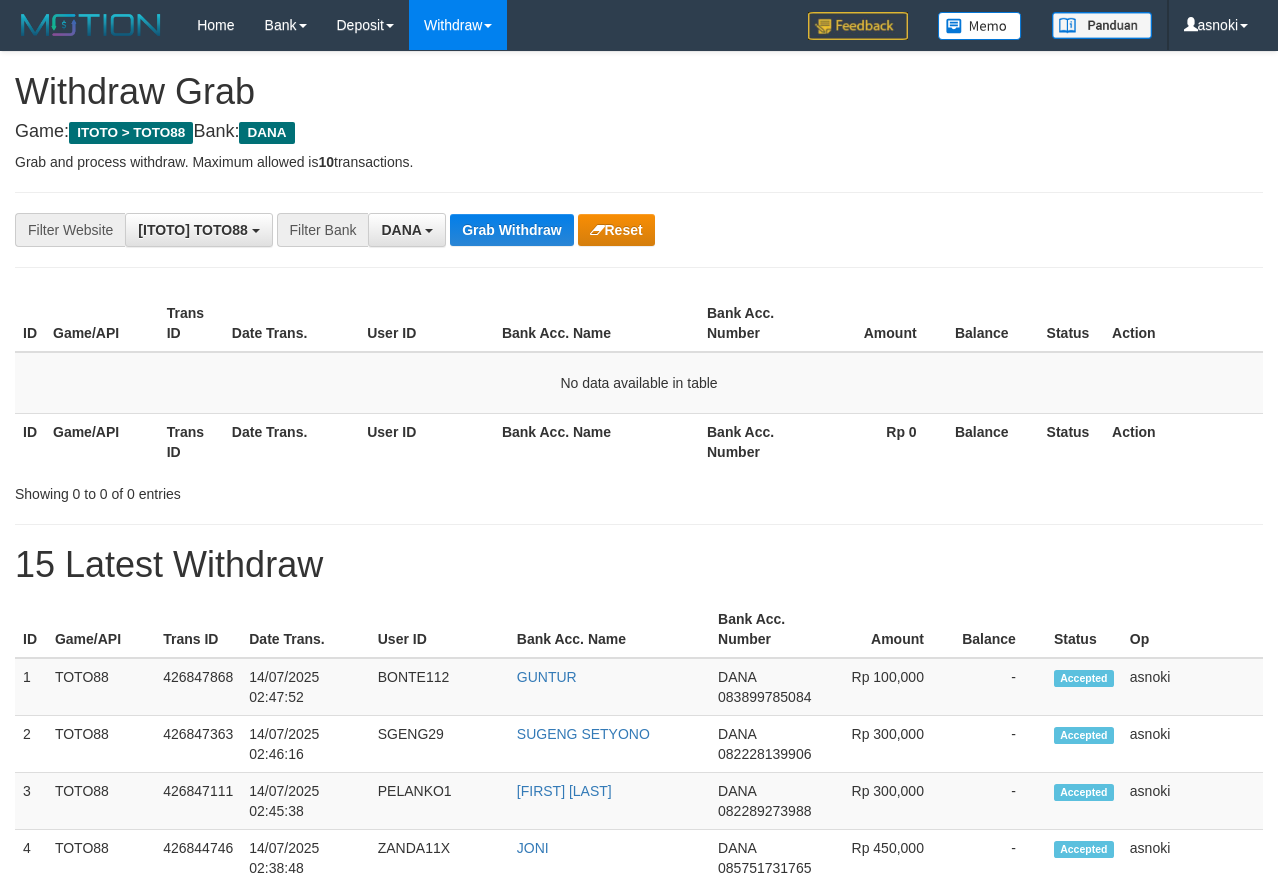 scroll, scrollTop: 0, scrollLeft: 0, axis: both 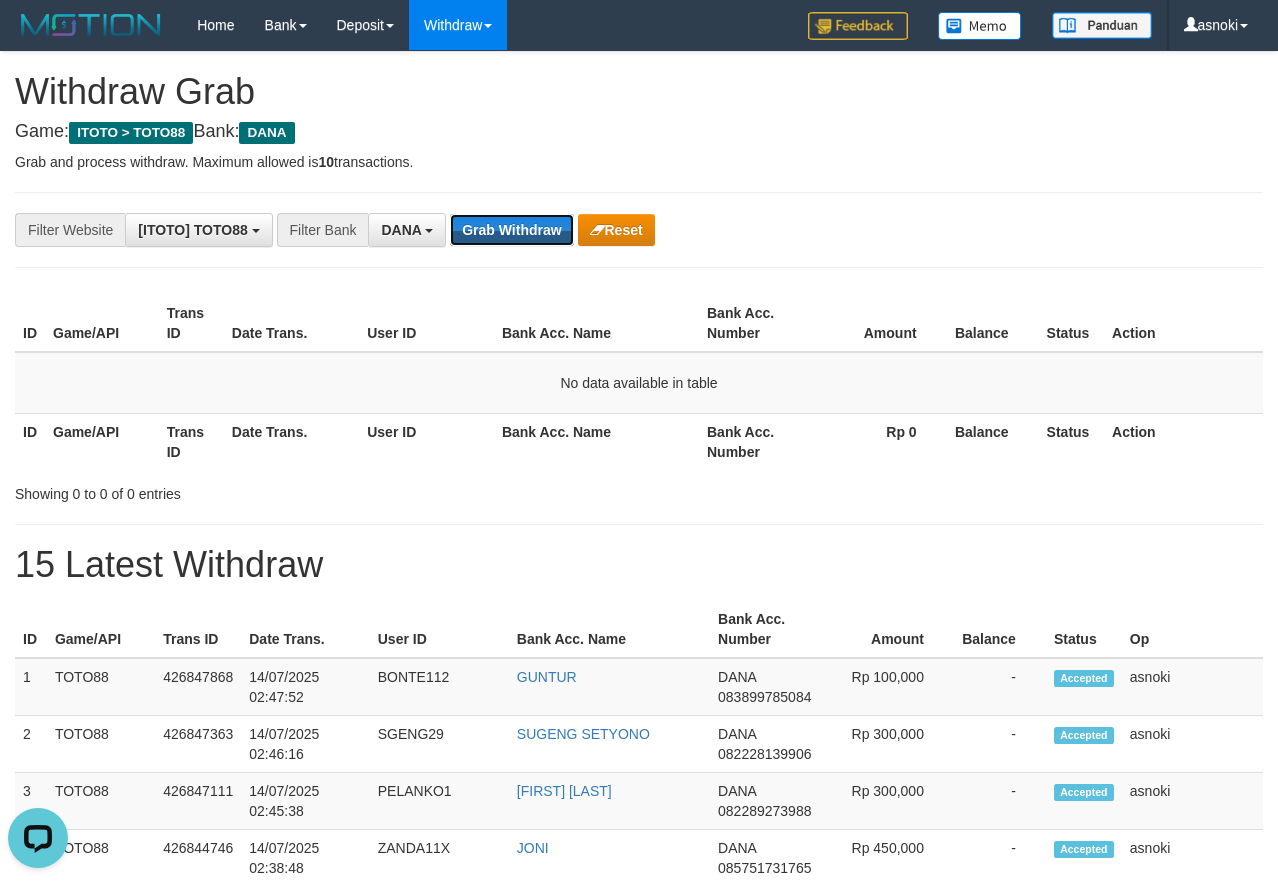 click on "Grab Withdraw" at bounding box center (511, 230) 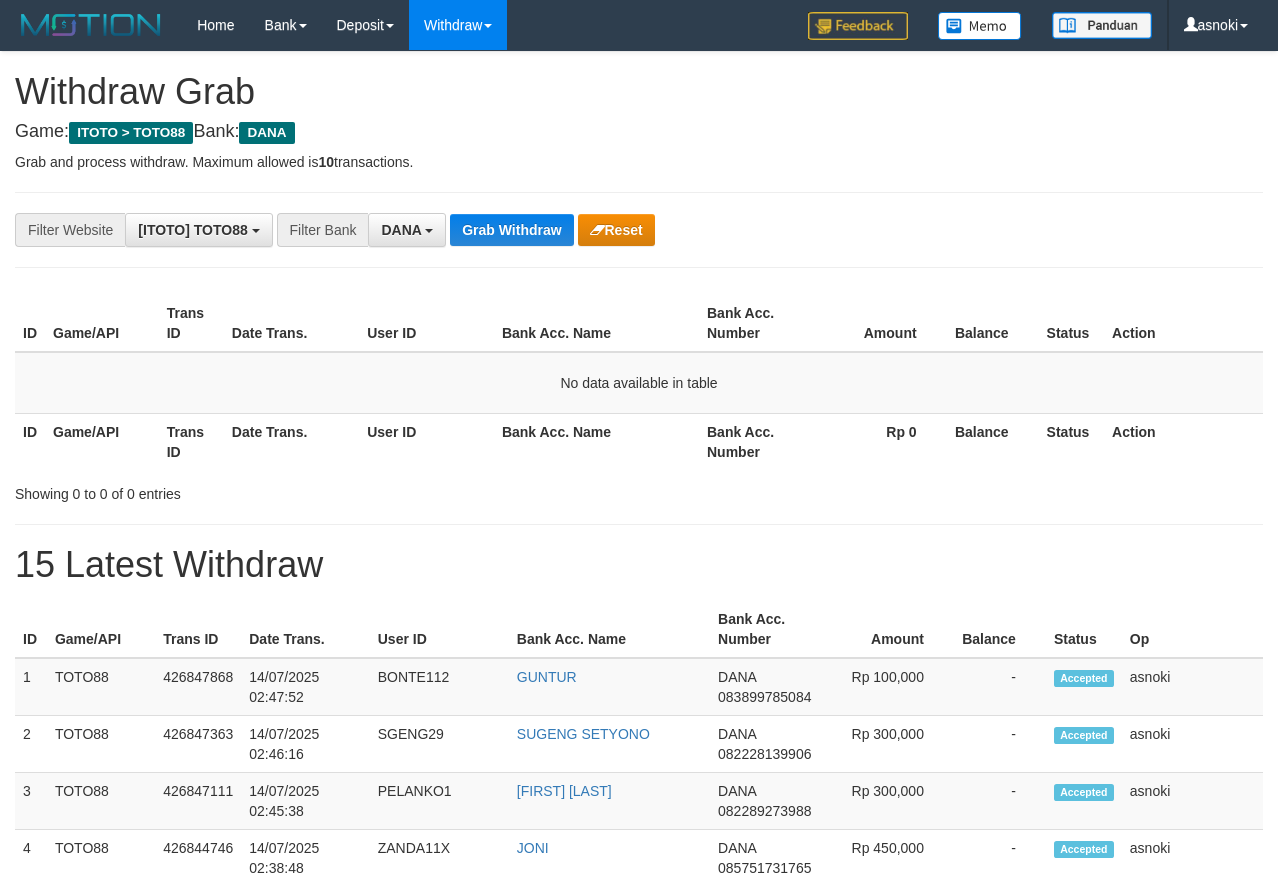 scroll, scrollTop: 0, scrollLeft: 0, axis: both 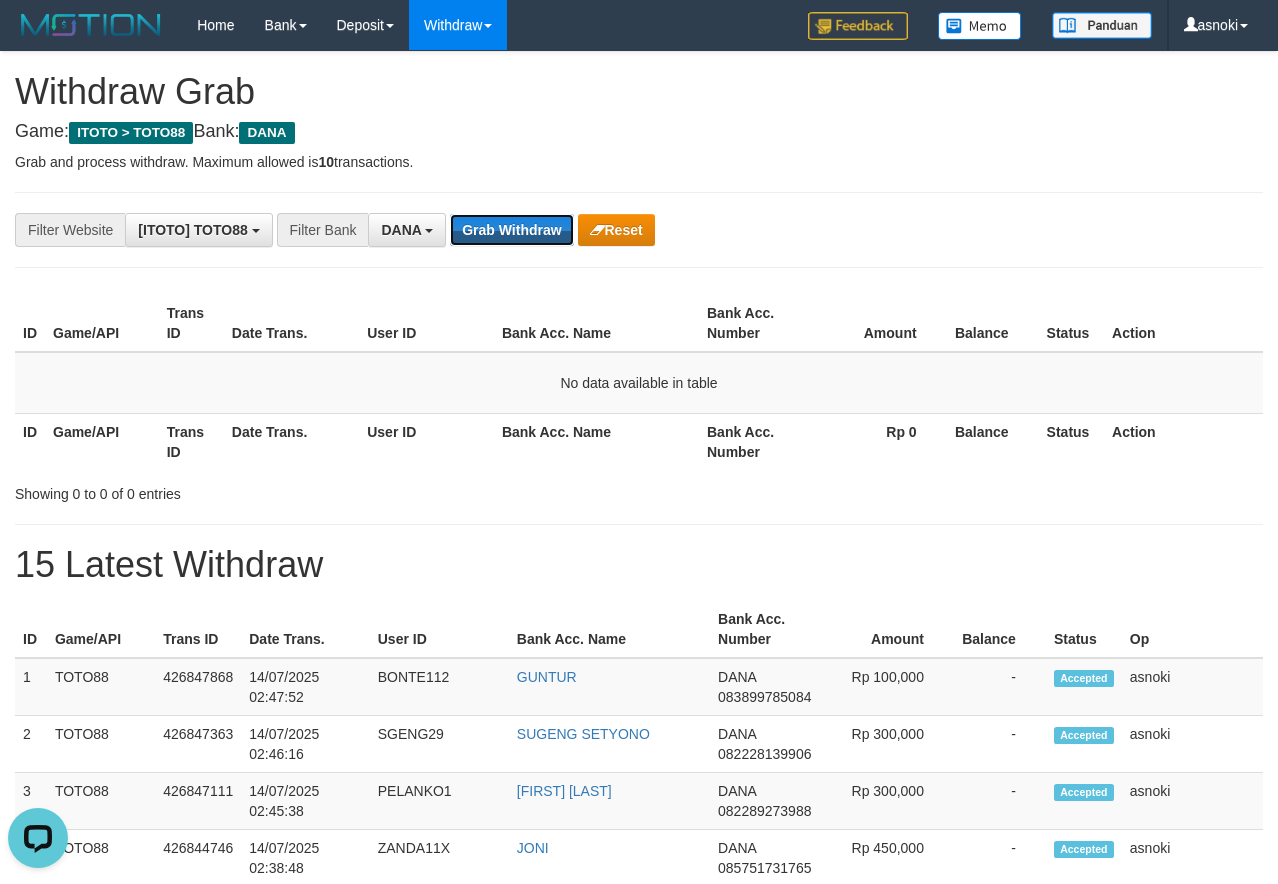 click on "Grab Withdraw" at bounding box center [511, 230] 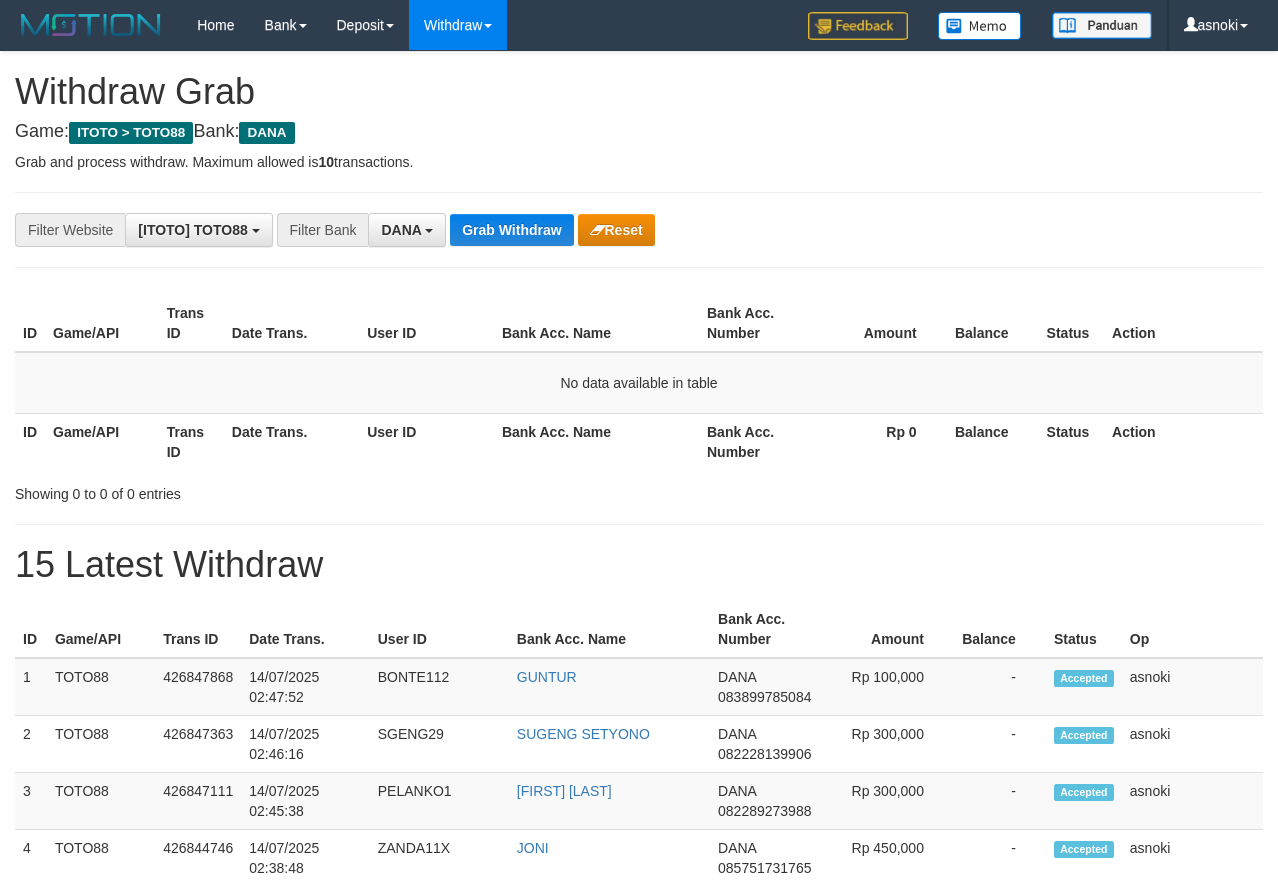 scroll, scrollTop: 0, scrollLeft: 0, axis: both 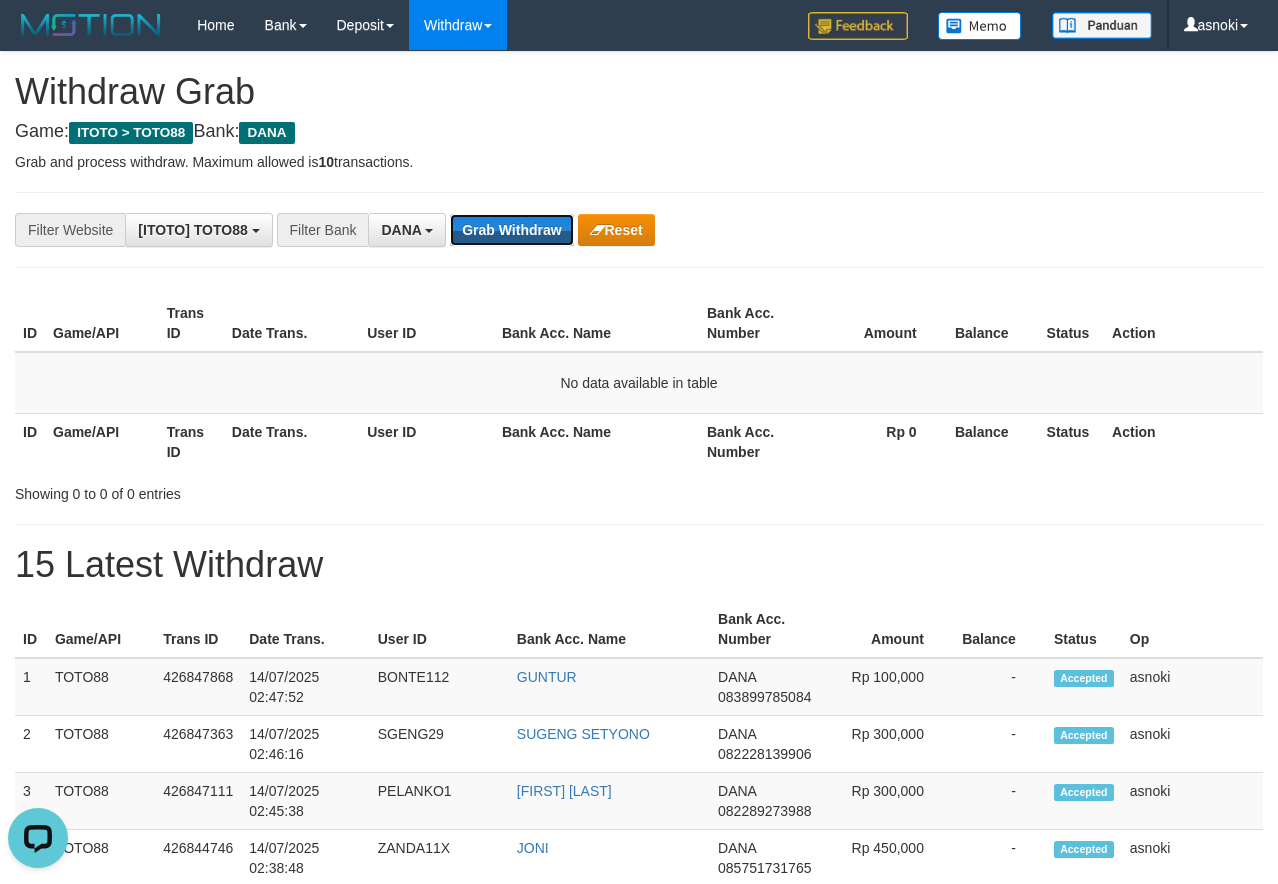 click on "Grab Withdraw" at bounding box center (511, 230) 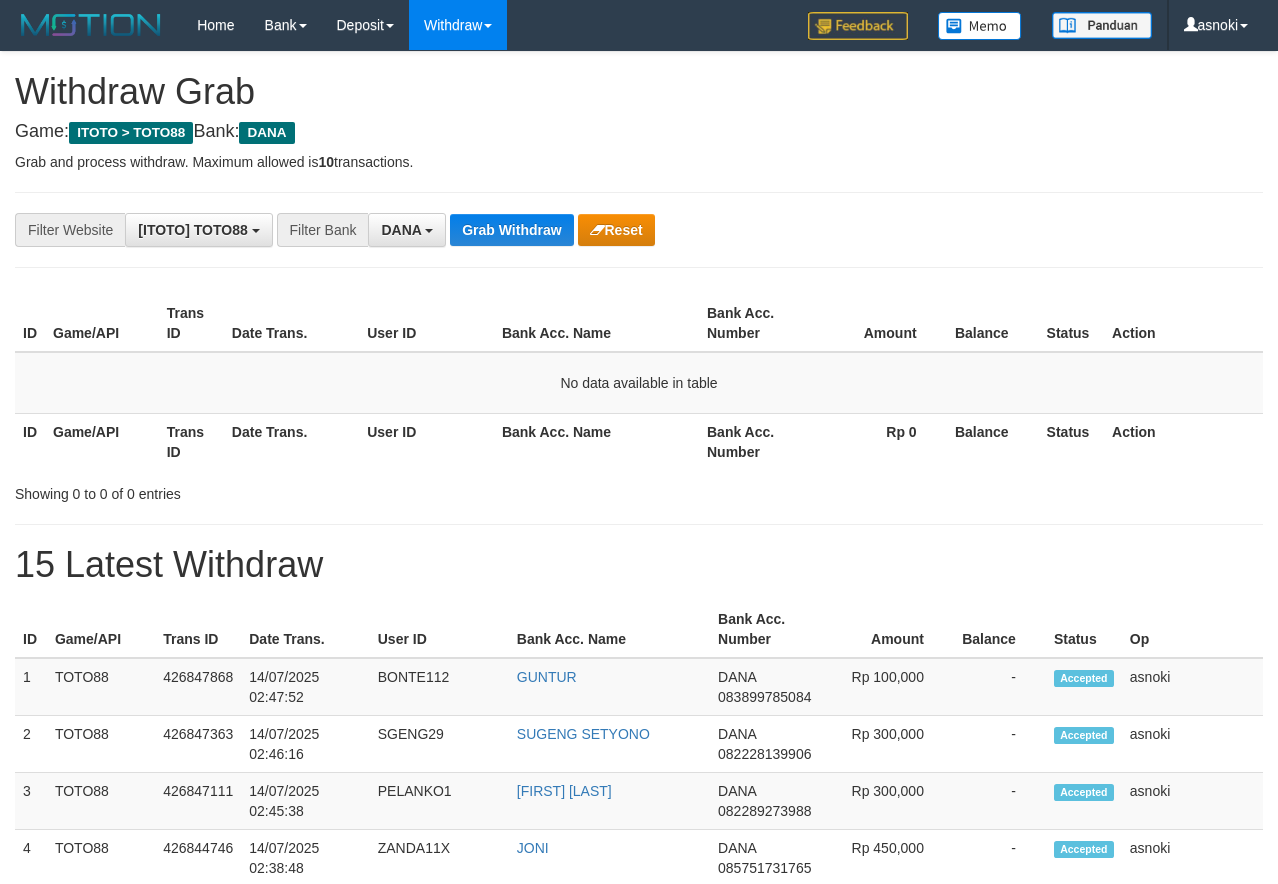 scroll, scrollTop: 0, scrollLeft: 0, axis: both 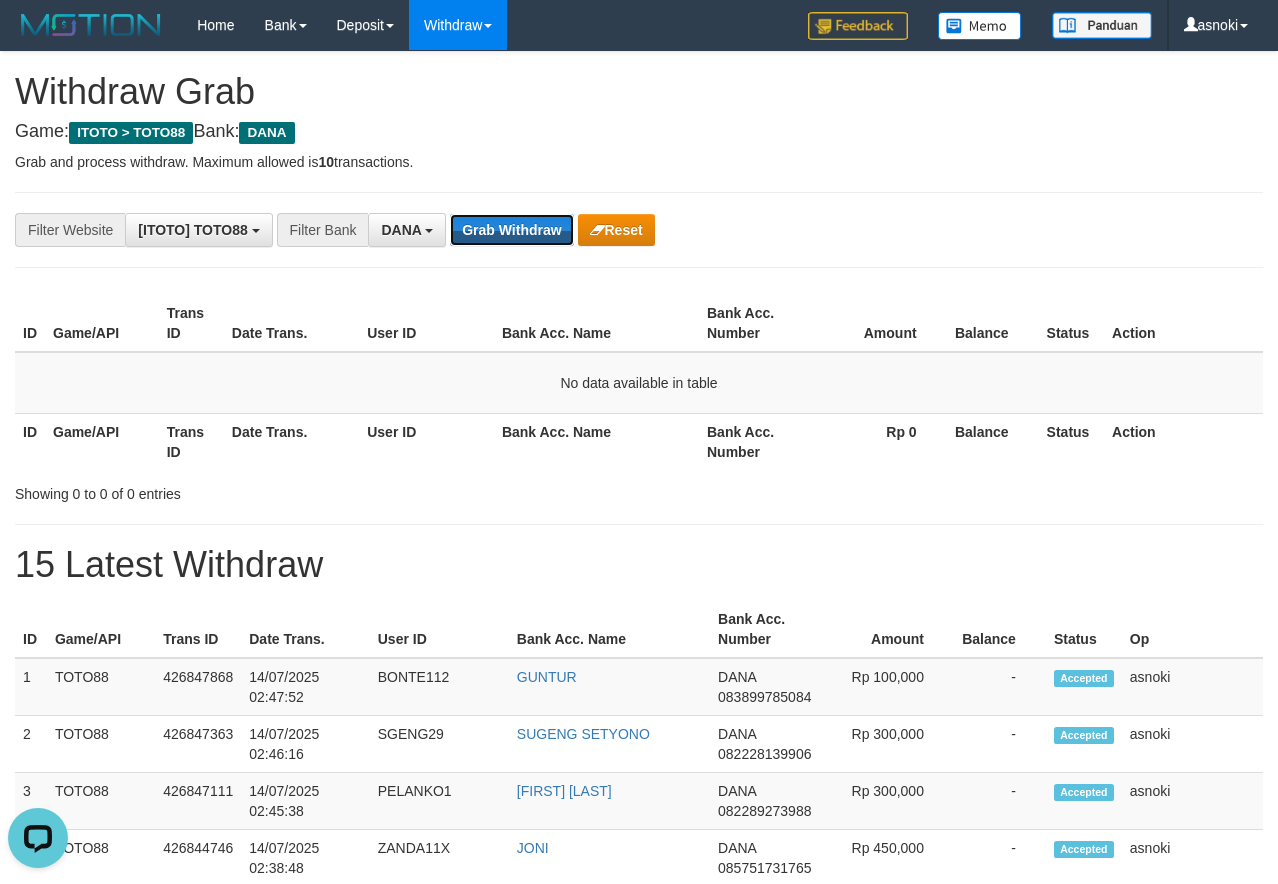 click on "Grab Withdraw" at bounding box center [511, 230] 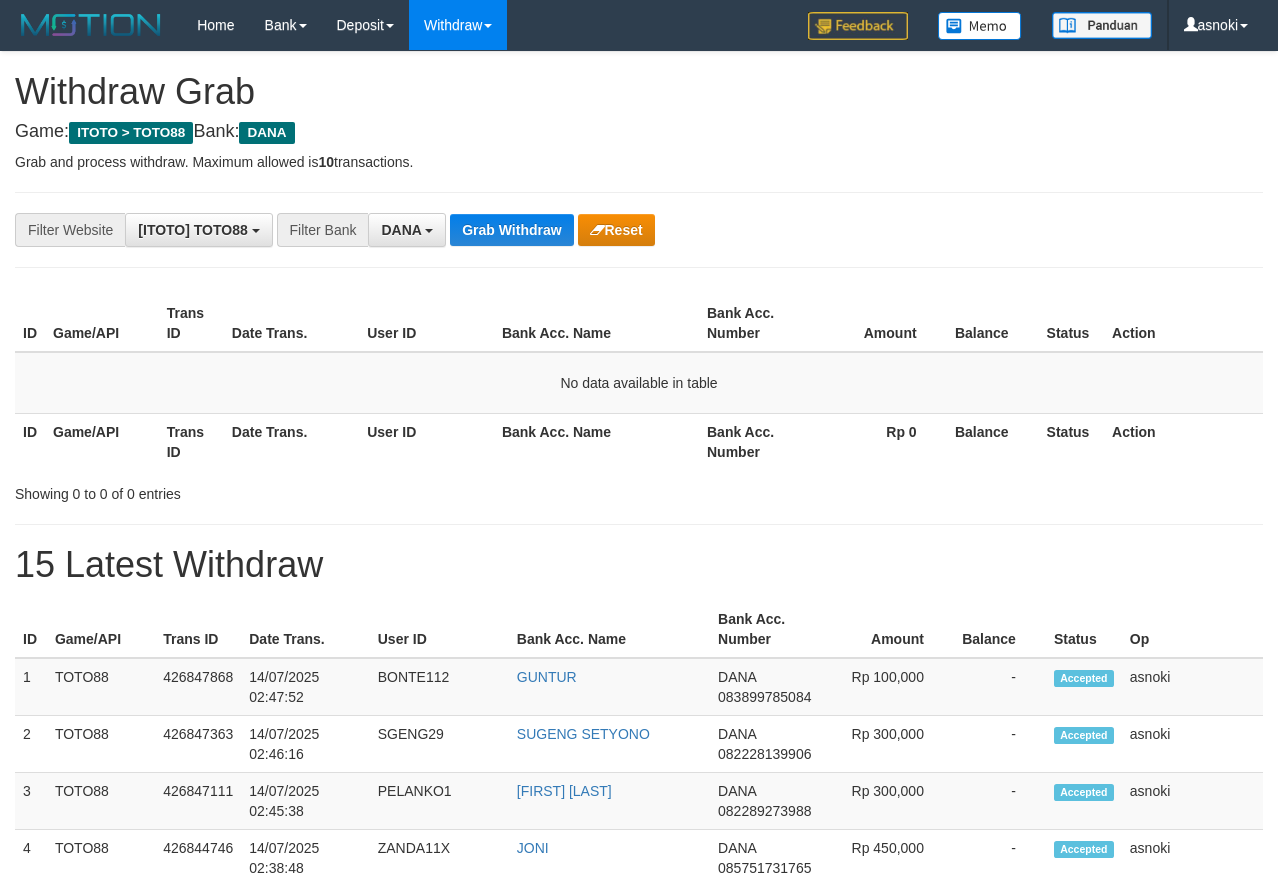 scroll, scrollTop: 0, scrollLeft: 0, axis: both 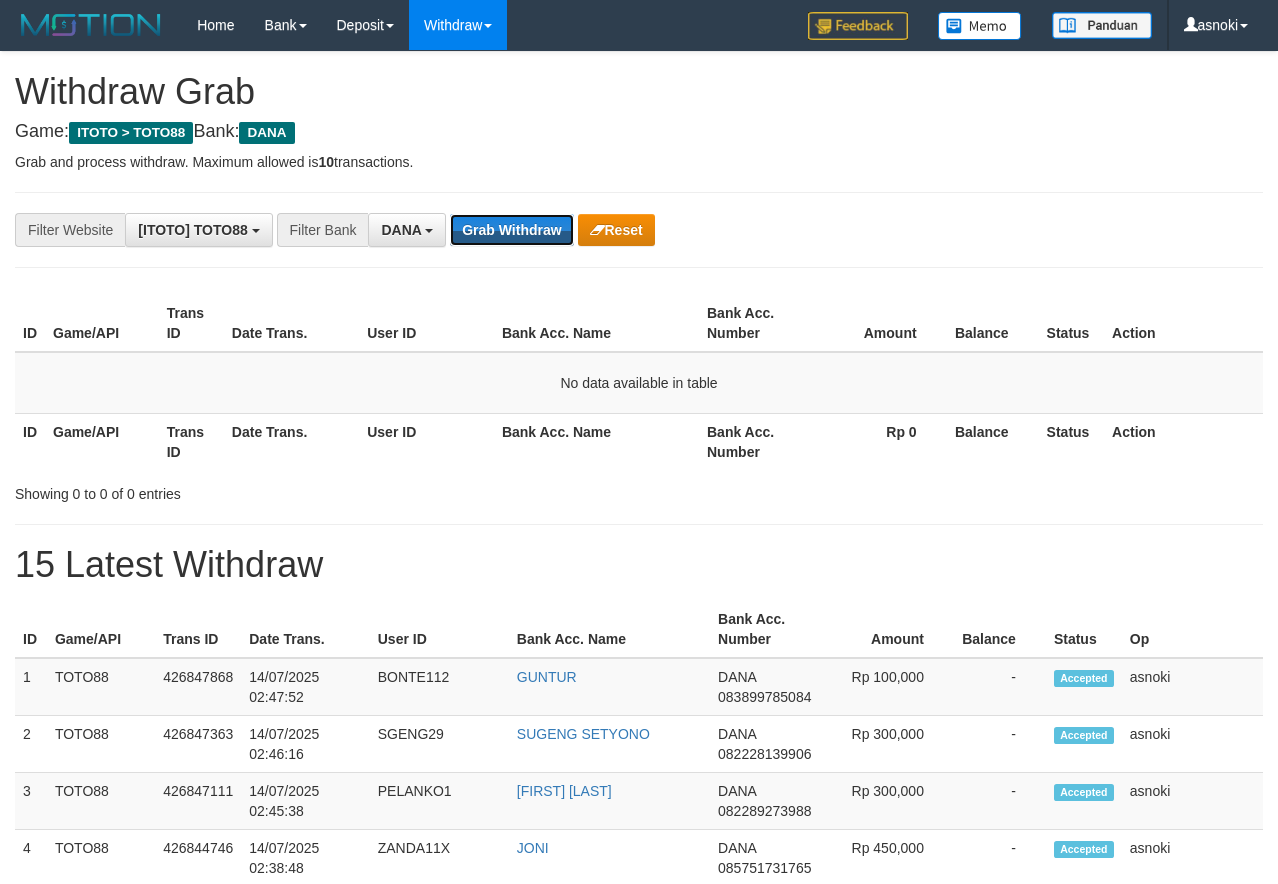 click on "Grab Withdraw" at bounding box center (511, 230) 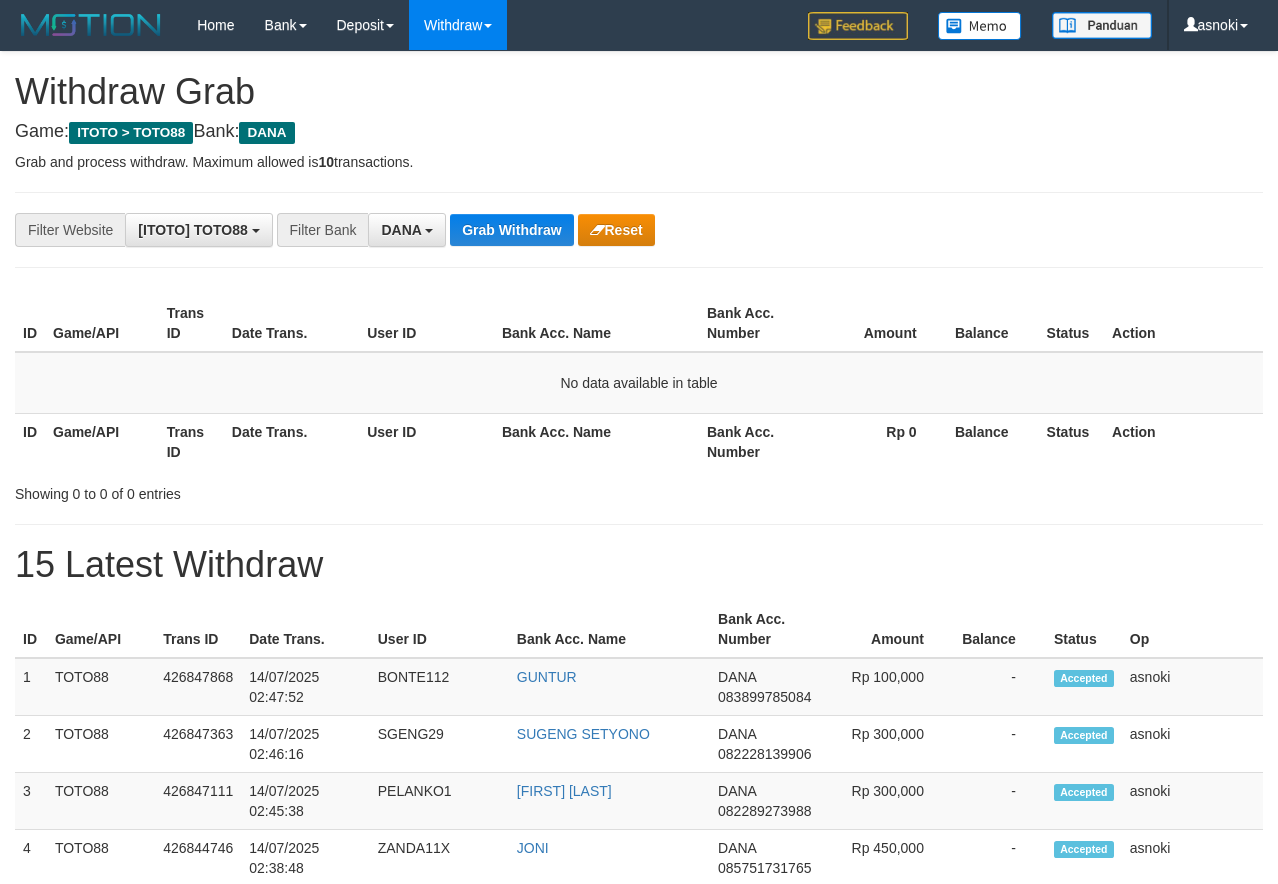 scroll, scrollTop: 0, scrollLeft: 0, axis: both 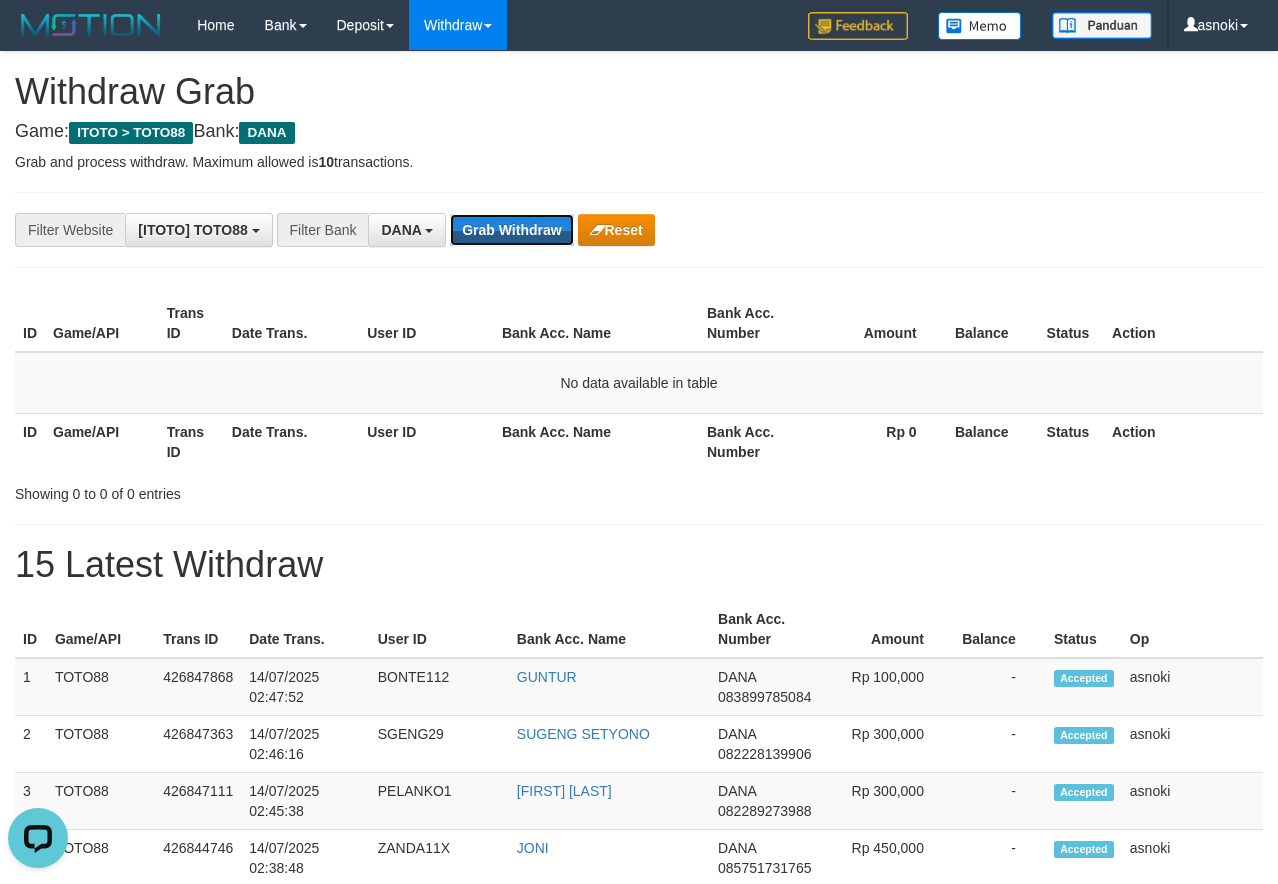 click on "Grab Withdraw" at bounding box center (511, 230) 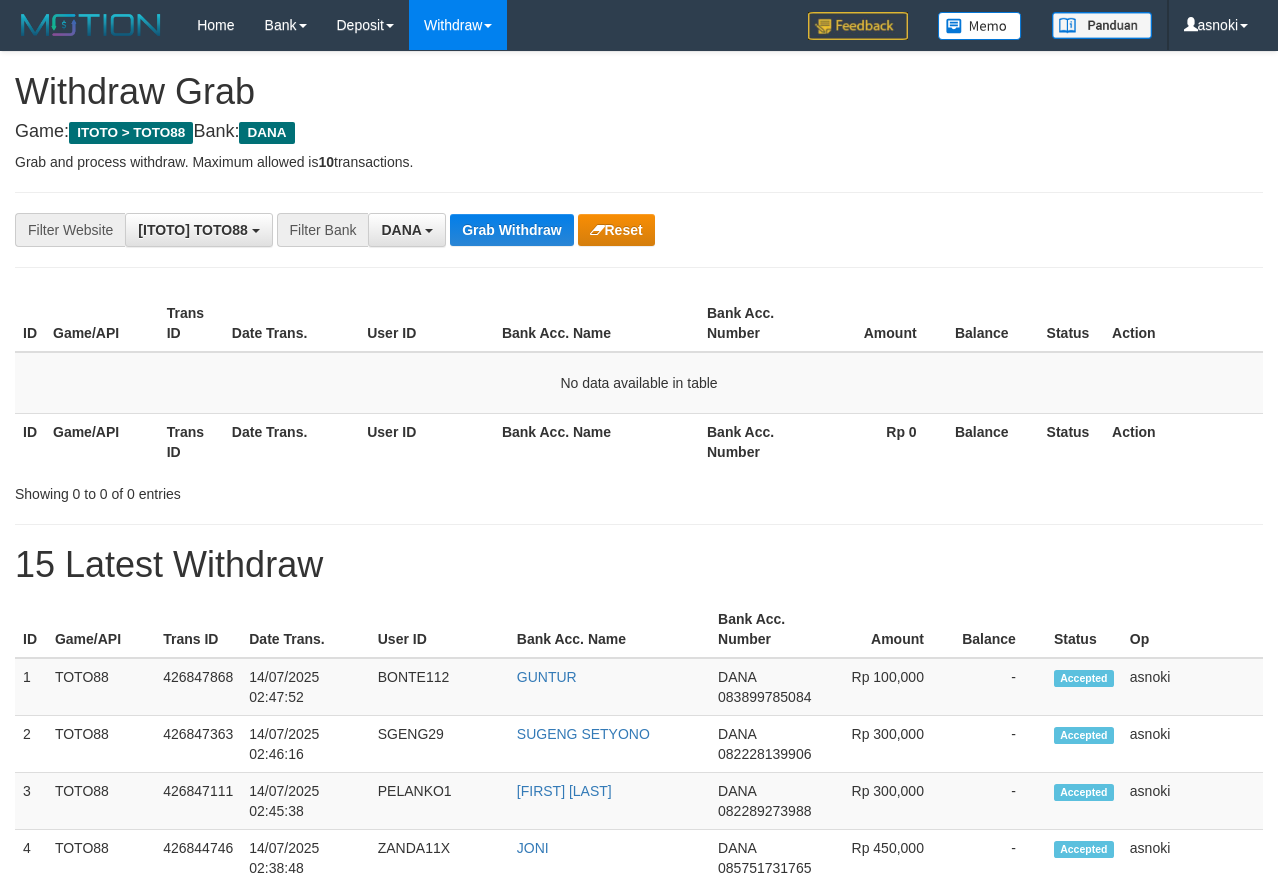 scroll, scrollTop: 0, scrollLeft: 0, axis: both 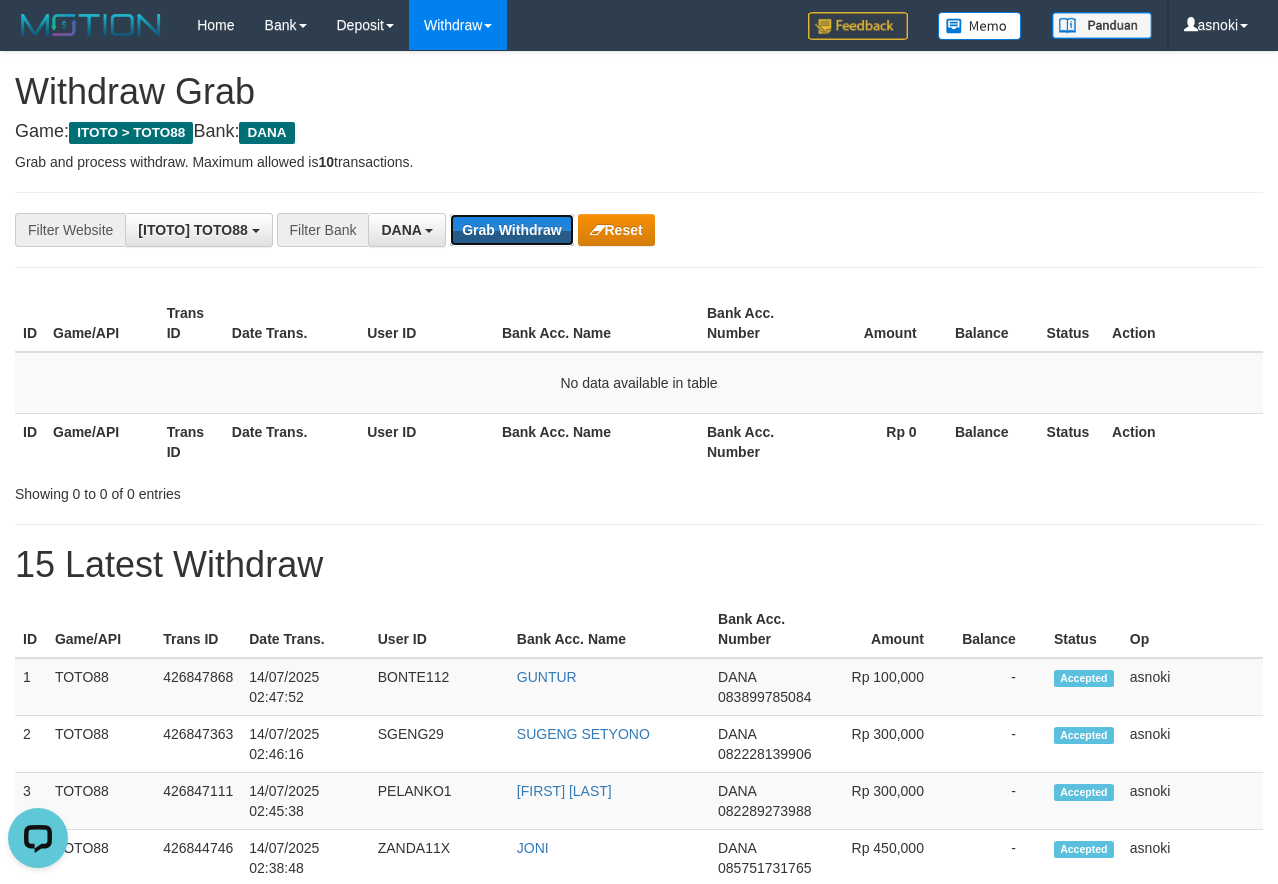 click on "Grab Withdraw" at bounding box center [511, 230] 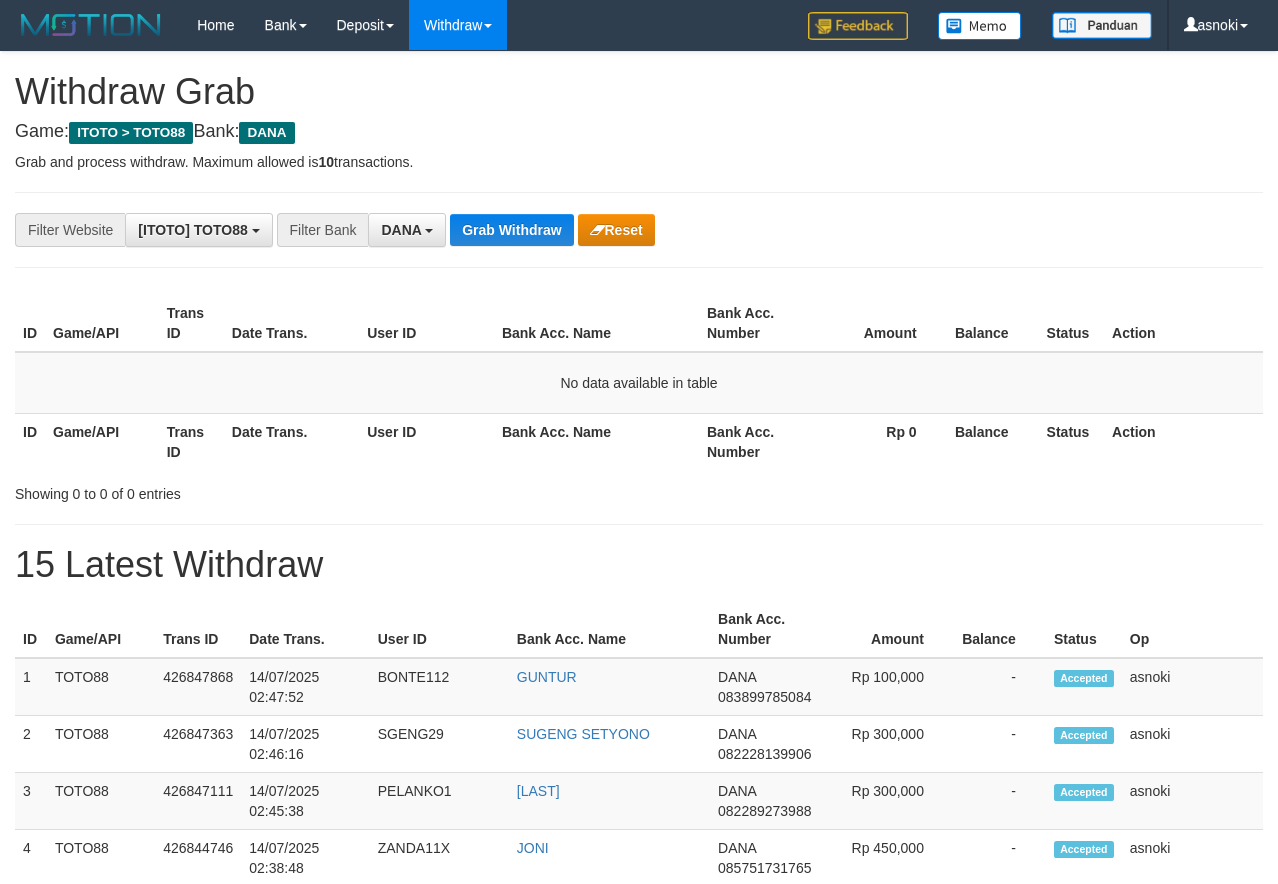 scroll, scrollTop: 0, scrollLeft: 0, axis: both 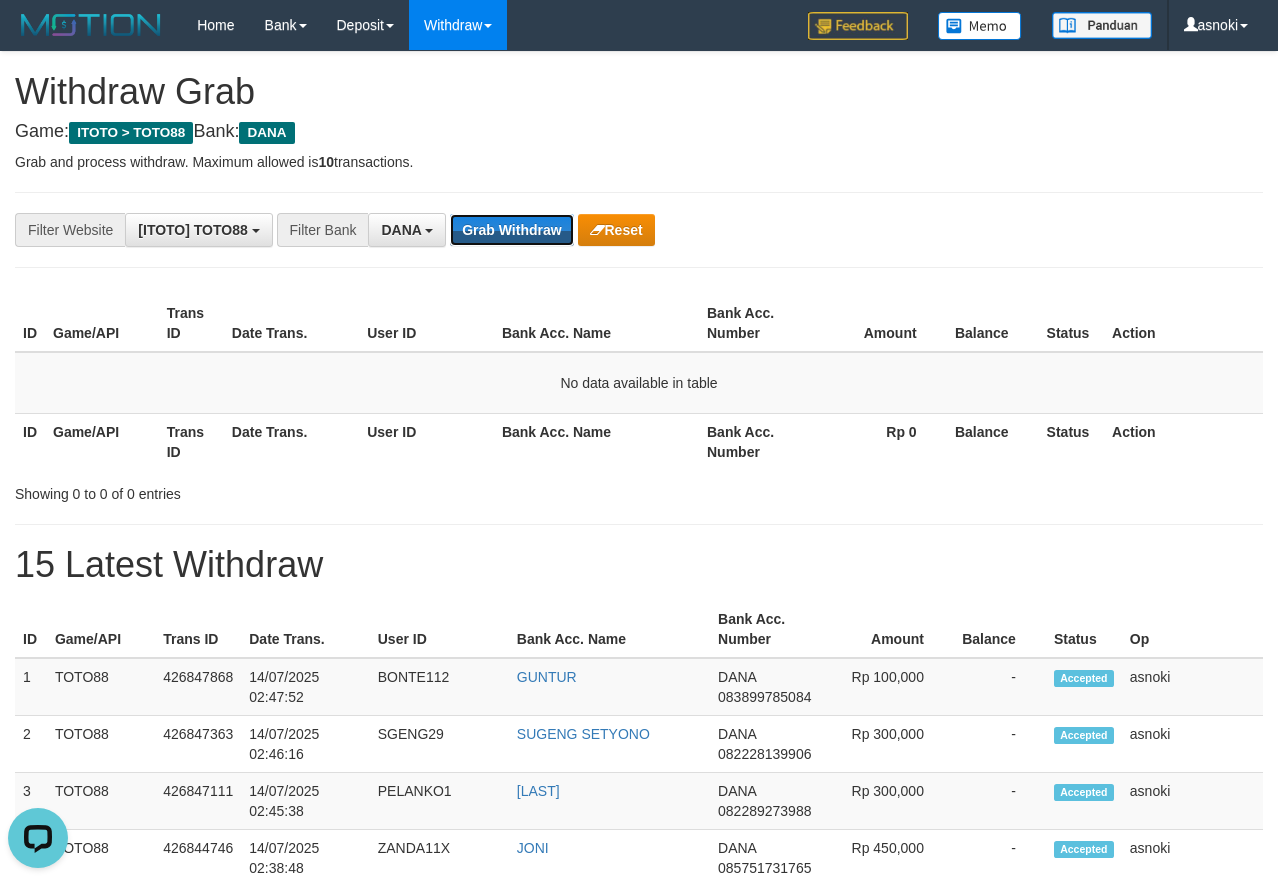 click on "Grab Withdraw" at bounding box center [511, 230] 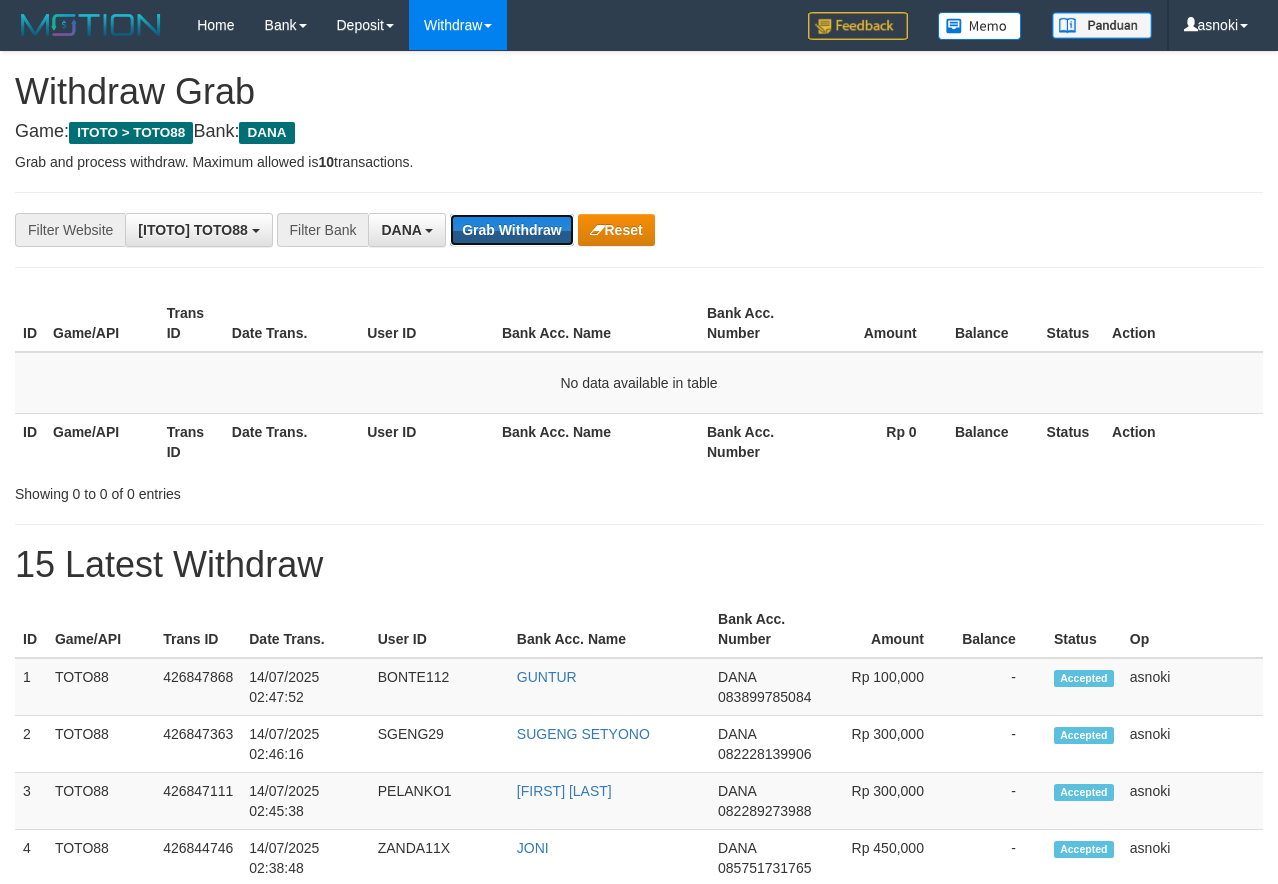 scroll, scrollTop: 0, scrollLeft: 0, axis: both 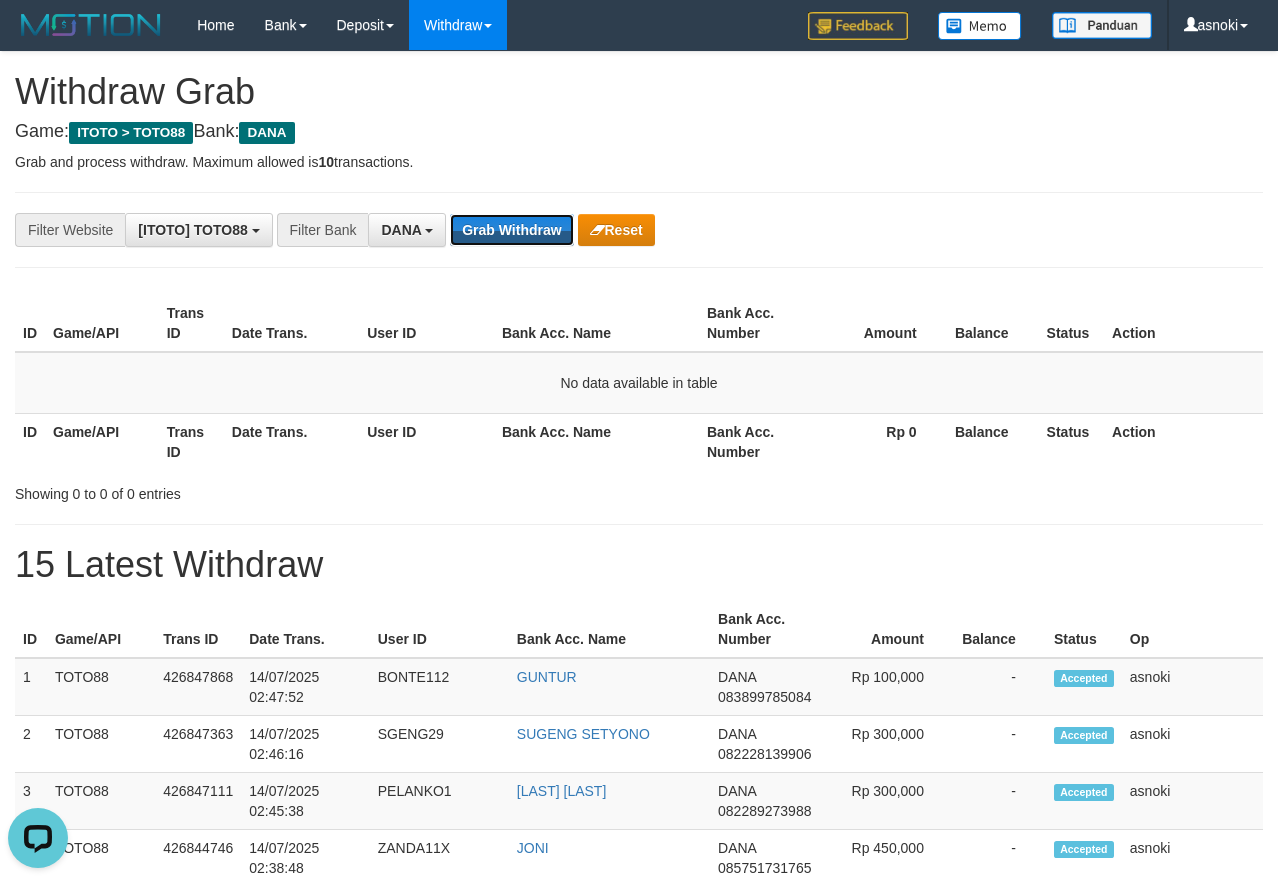 click on "Grab Withdraw" at bounding box center [511, 230] 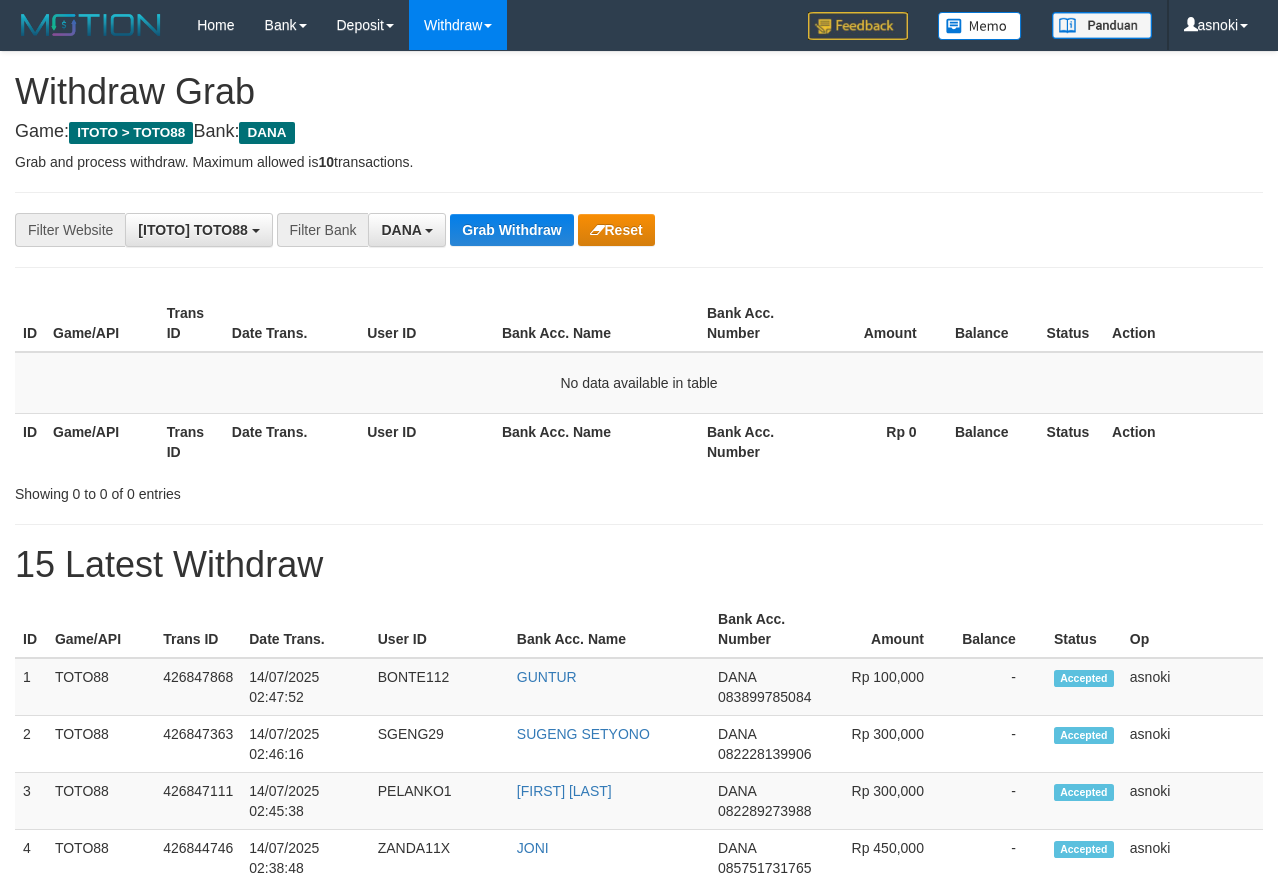 scroll, scrollTop: 0, scrollLeft: 0, axis: both 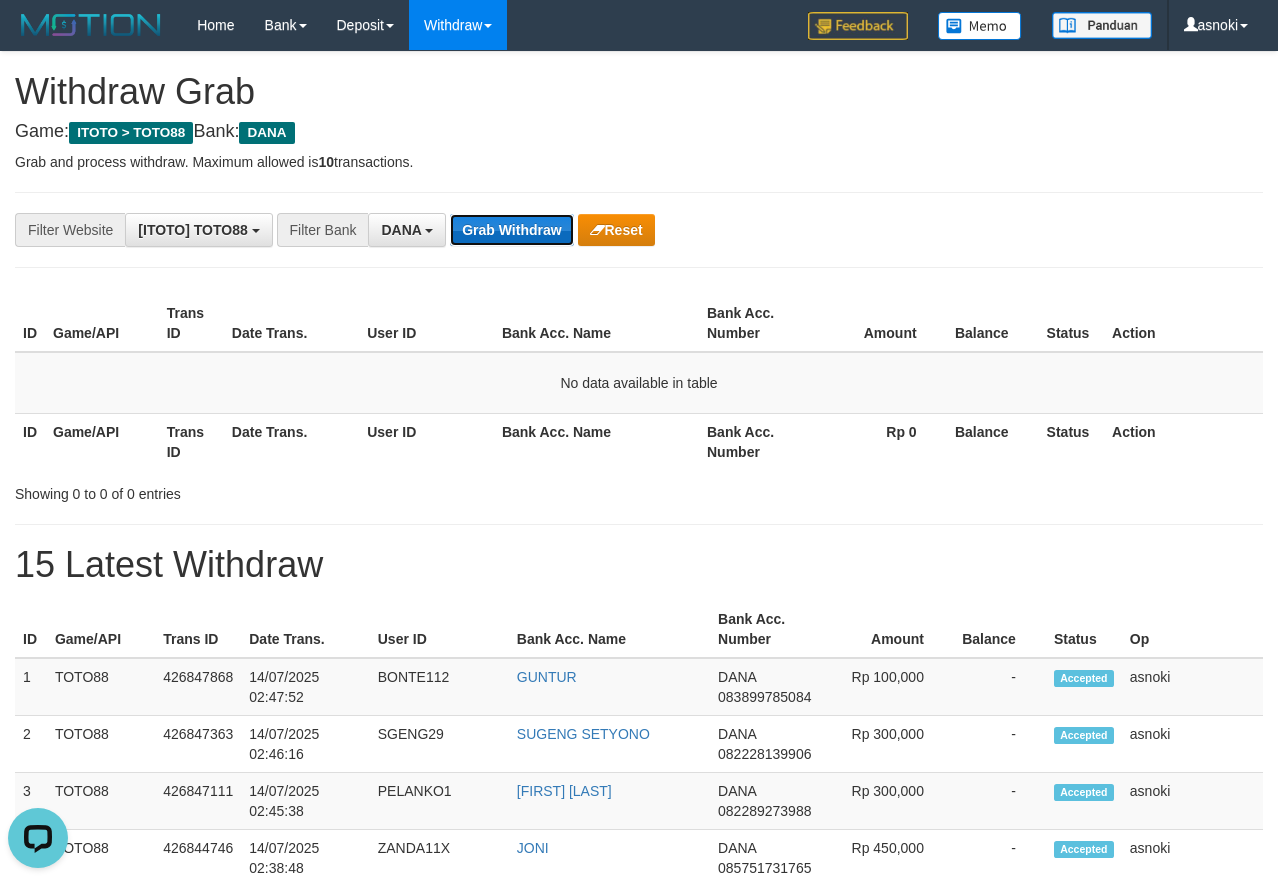 click on "Grab Withdraw" at bounding box center (511, 230) 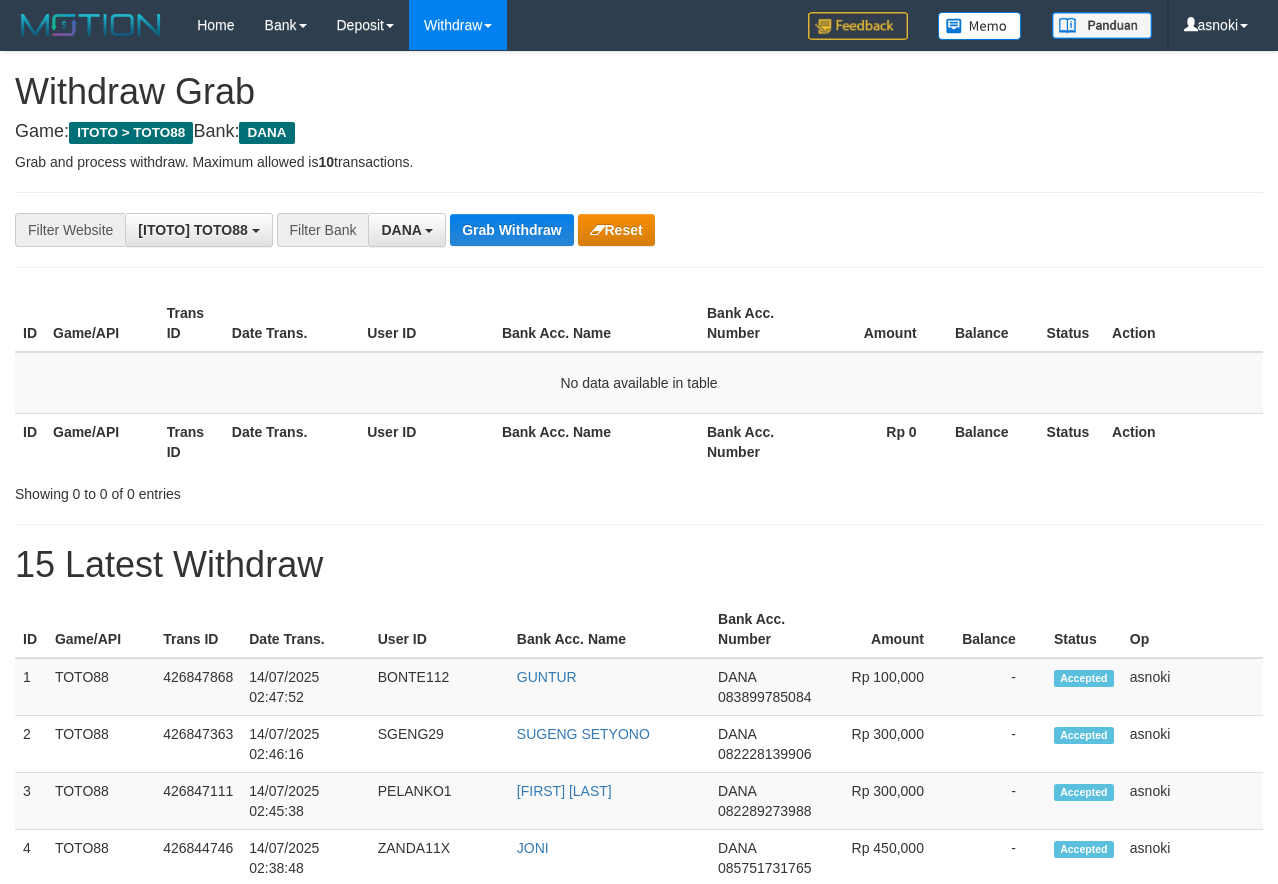 scroll, scrollTop: 0, scrollLeft: 0, axis: both 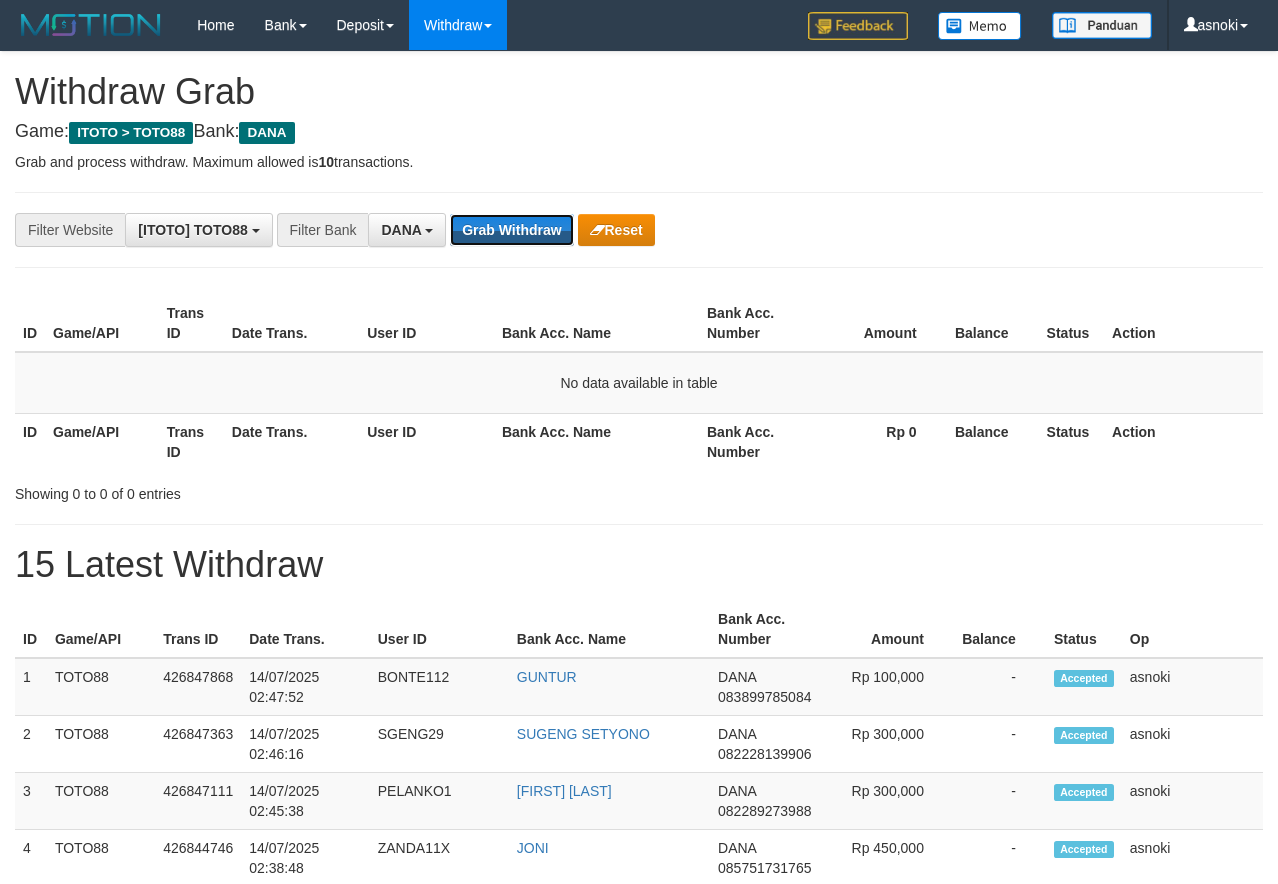 click on "Grab Withdraw" at bounding box center (511, 230) 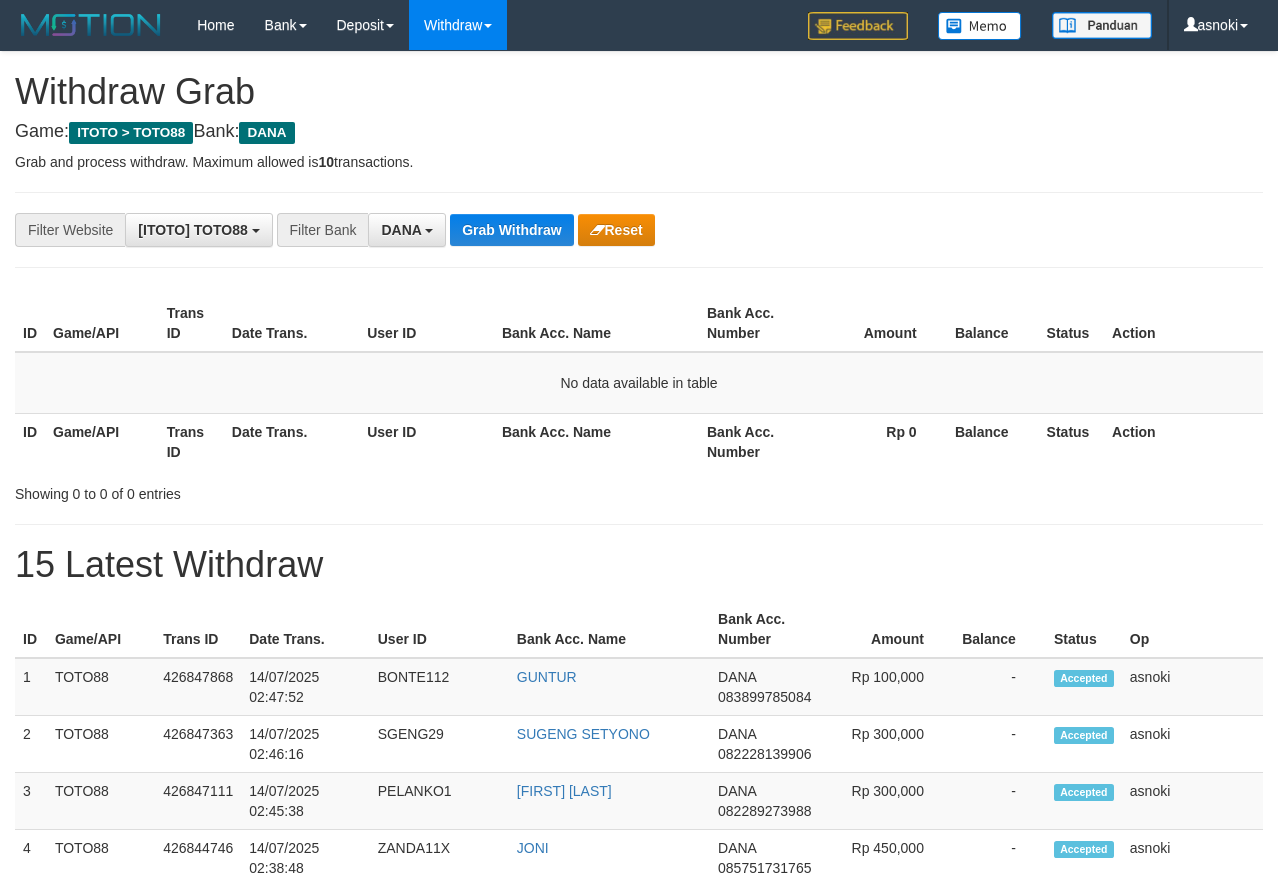 scroll, scrollTop: 0, scrollLeft: 0, axis: both 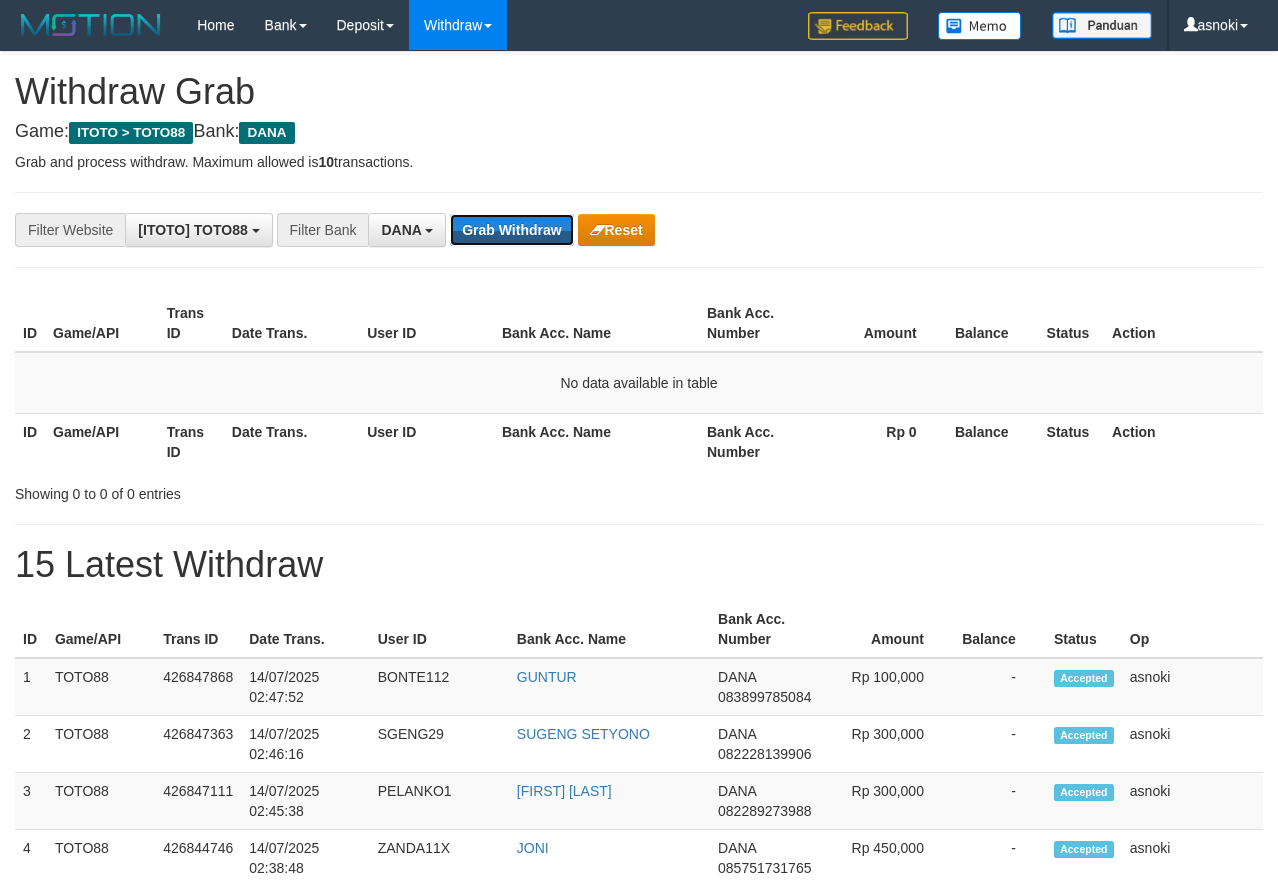 click on "Grab Withdraw" at bounding box center [511, 230] 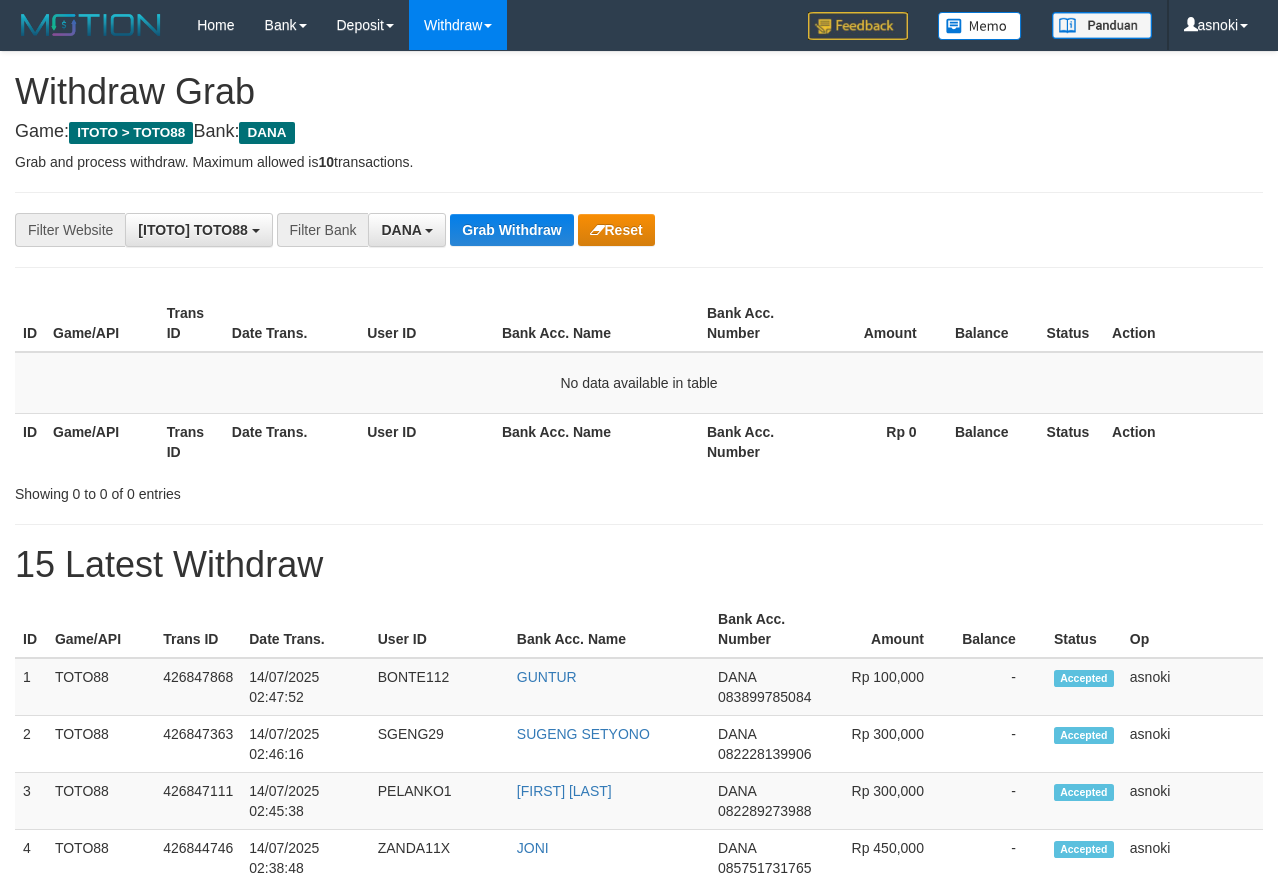 scroll, scrollTop: 0, scrollLeft: 0, axis: both 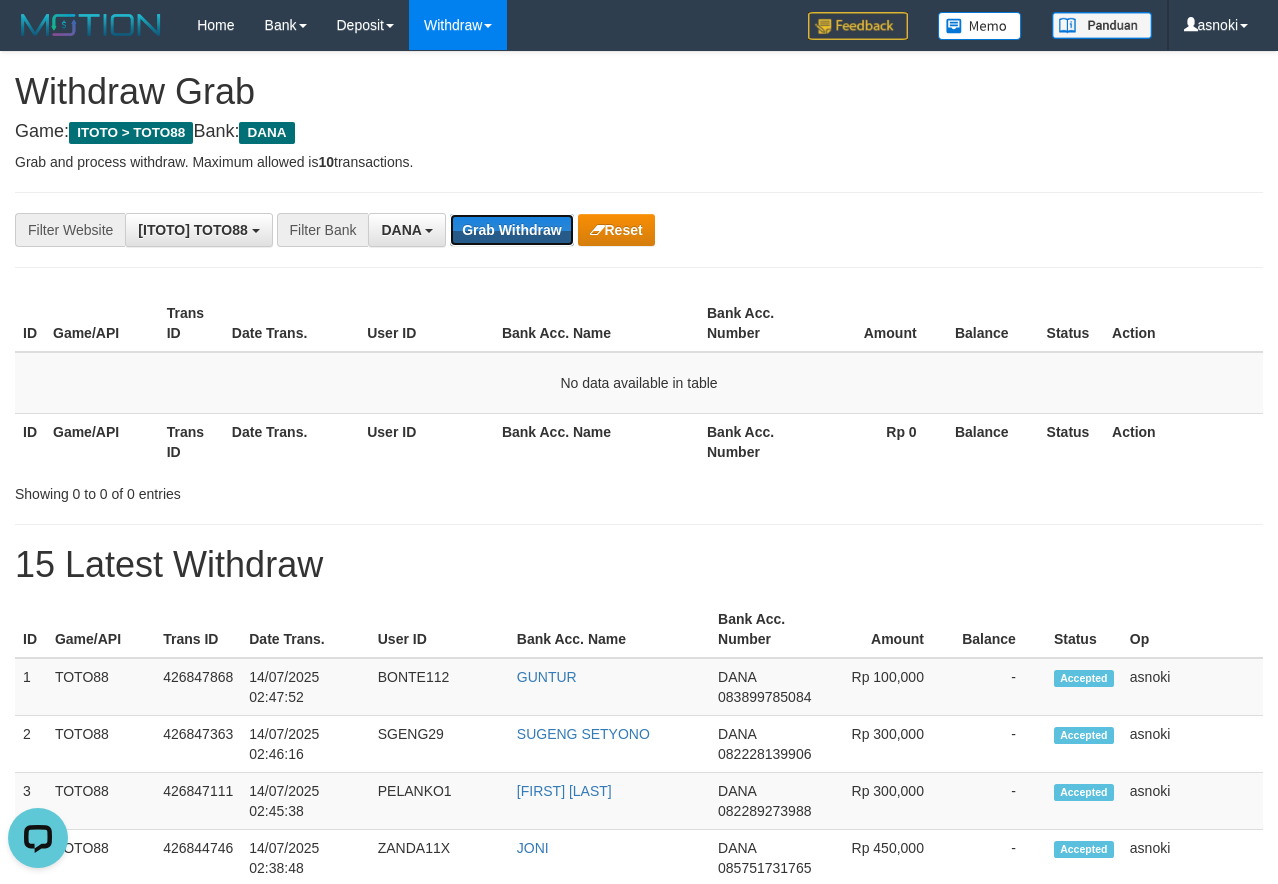 click on "Grab Withdraw" at bounding box center (511, 230) 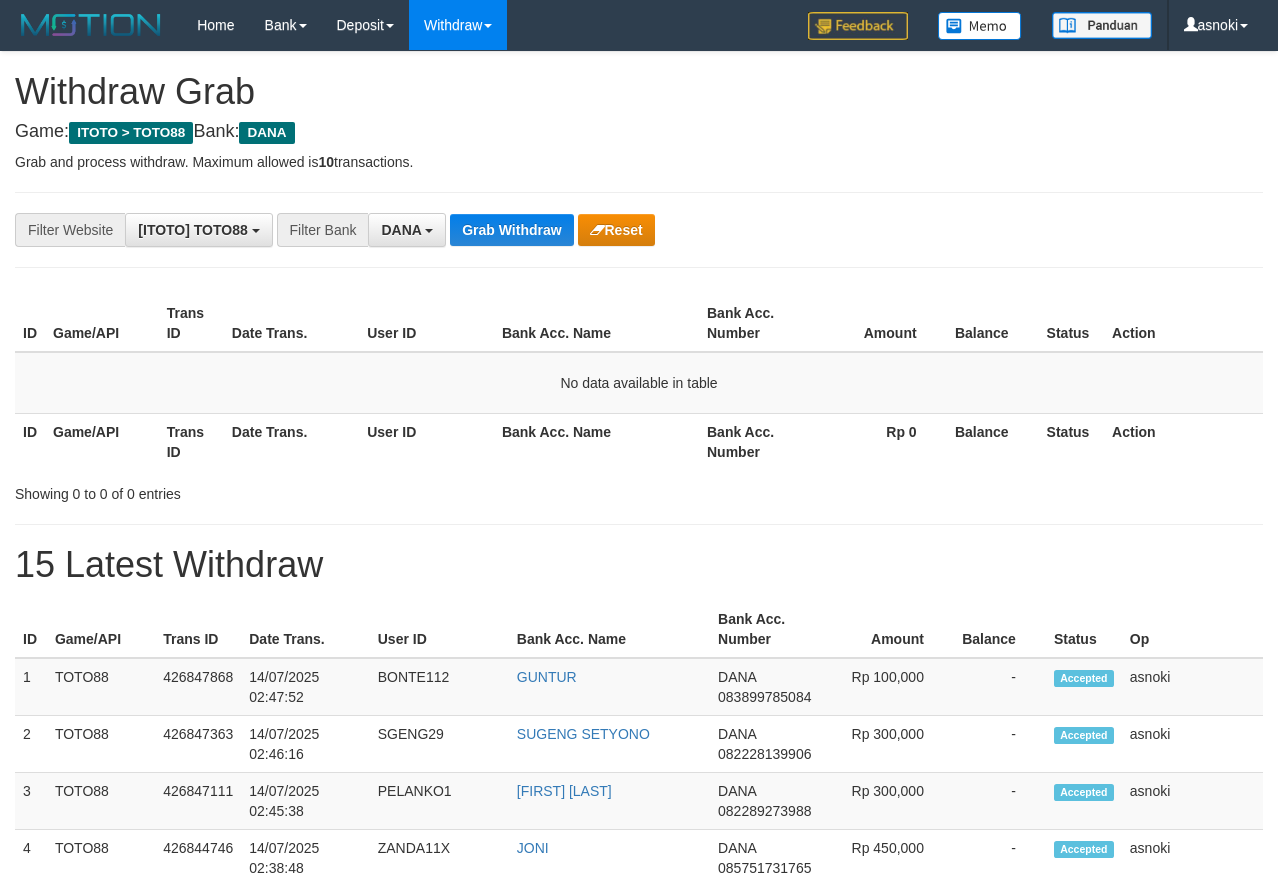 scroll, scrollTop: 0, scrollLeft: 0, axis: both 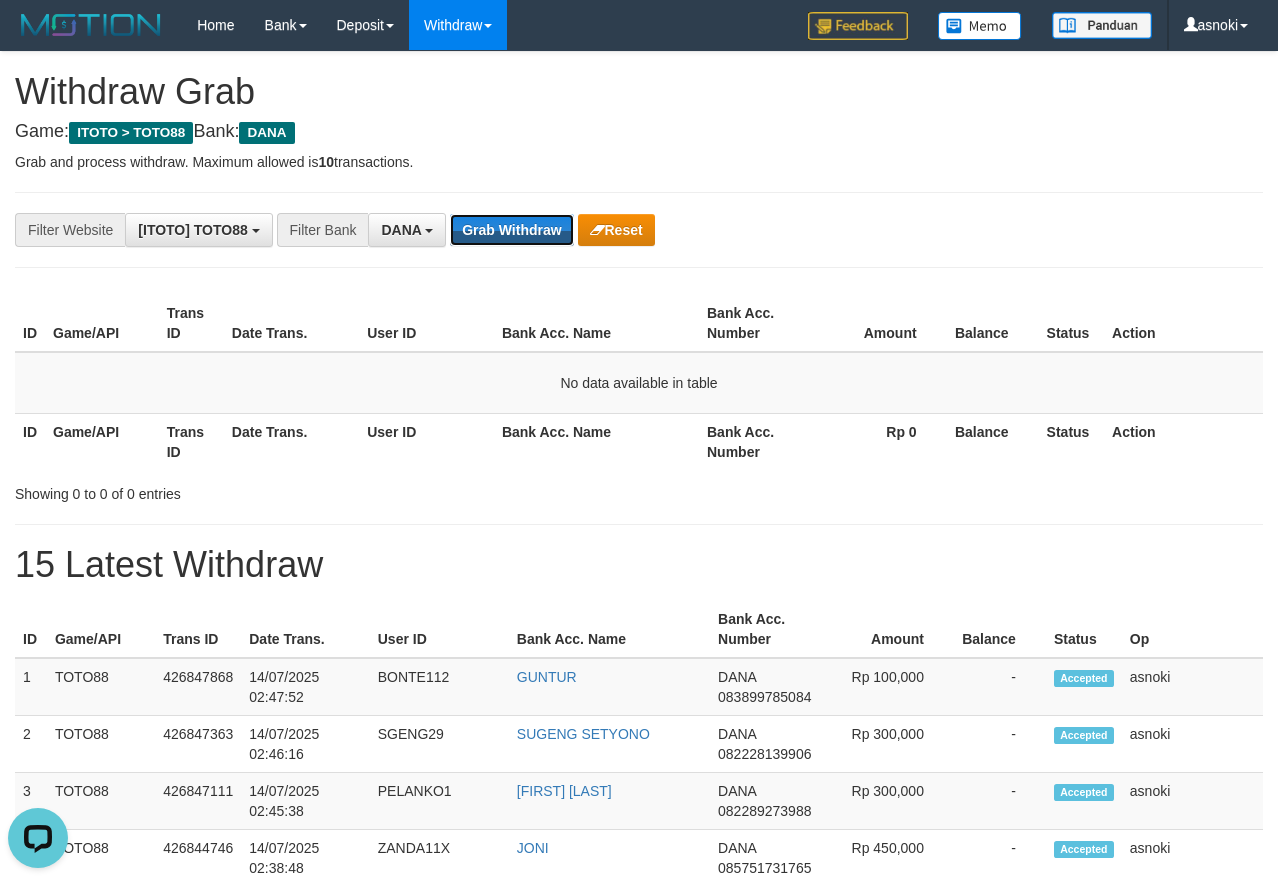 click on "Grab Withdraw" at bounding box center [511, 230] 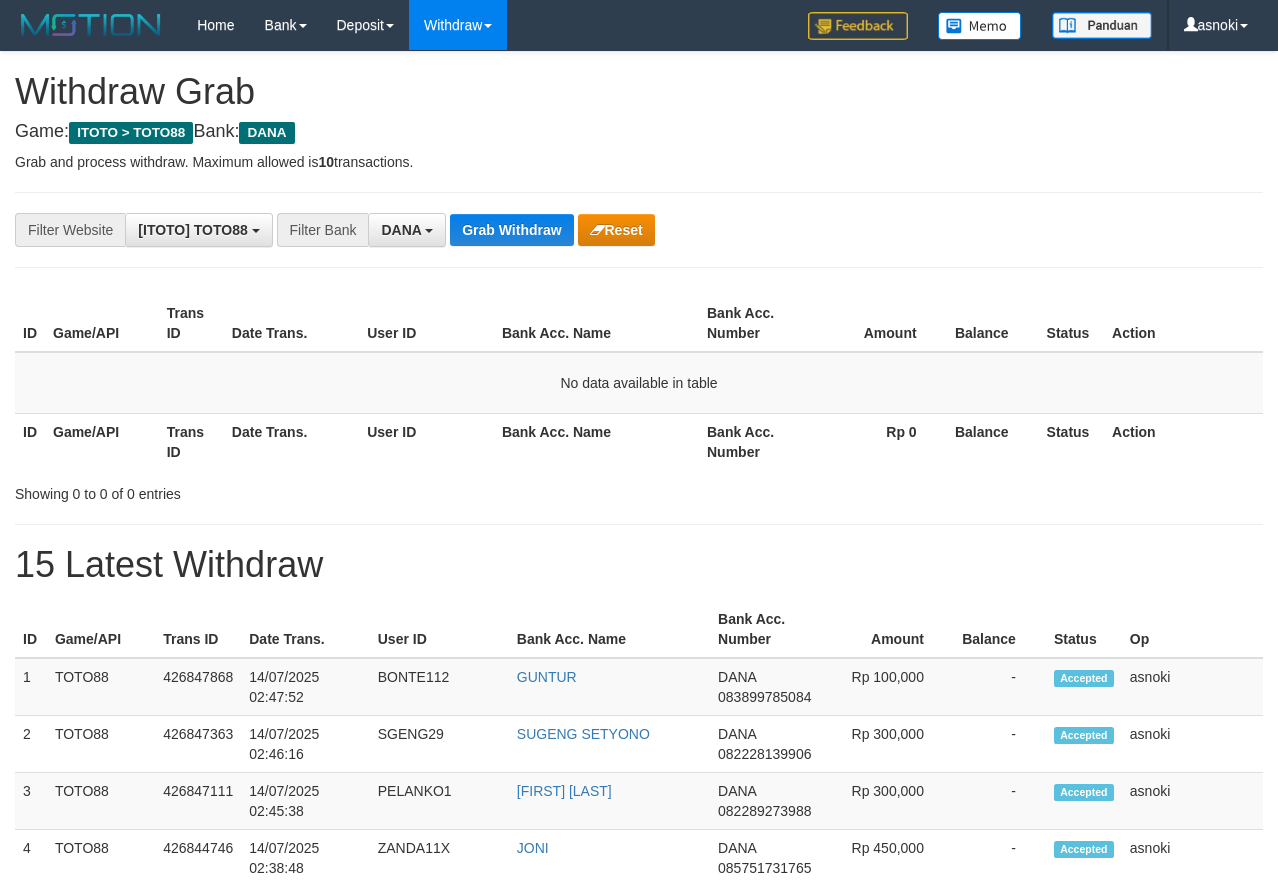 scroll, scrollTop: 0, scrollLeft: 0, axis: both 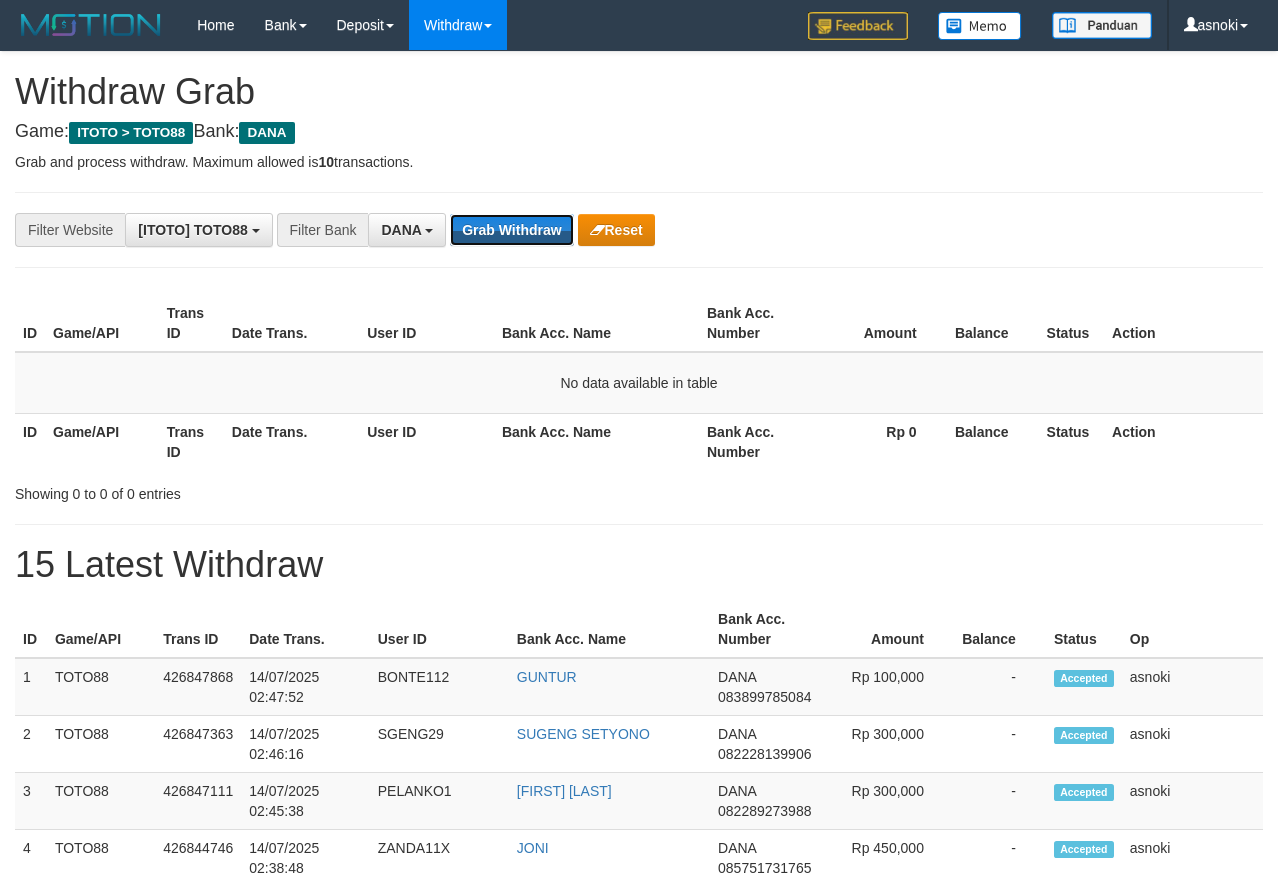 click on "Grab Withdraw" at bounding box center (511, 230) 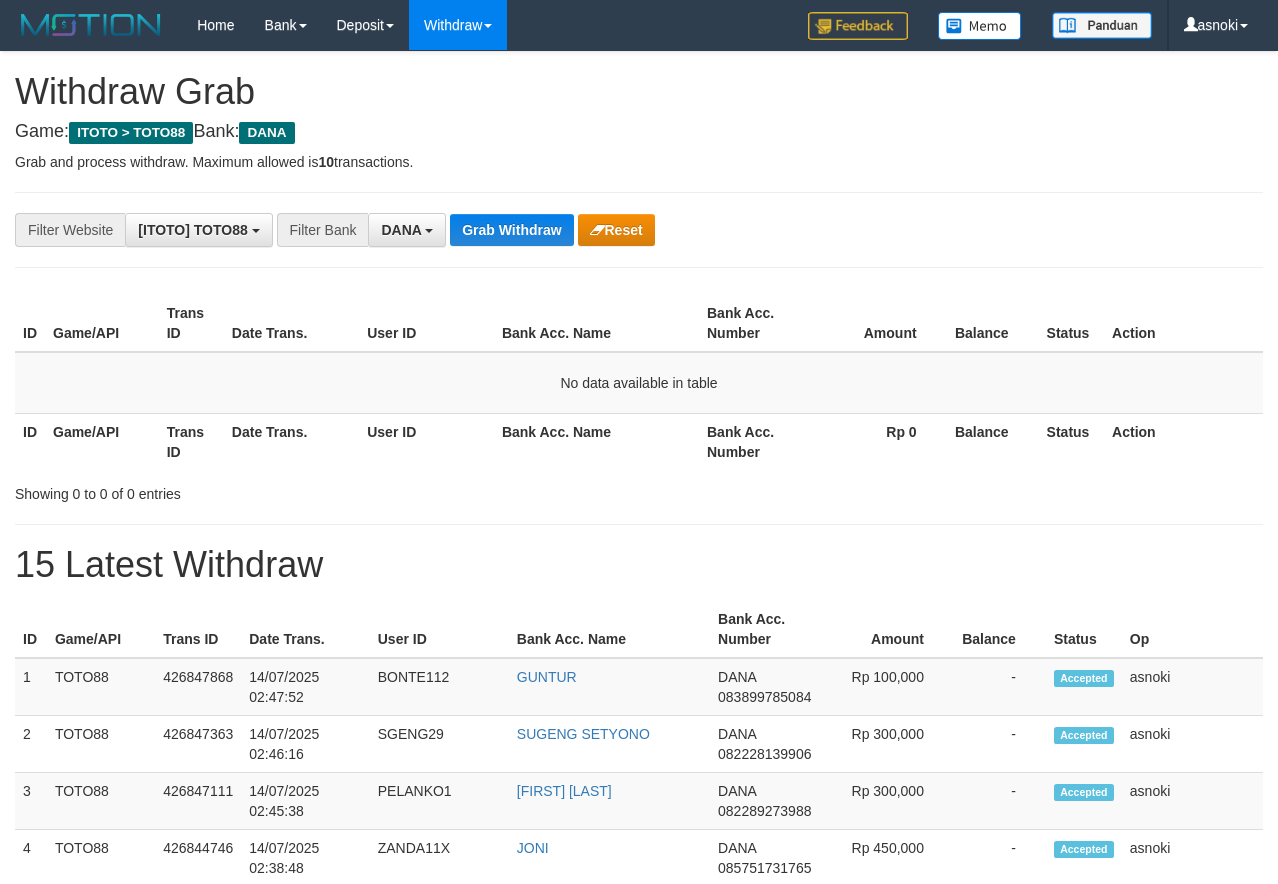 scroll, scrollTop: 0, scrollLeft: 0, axis: both 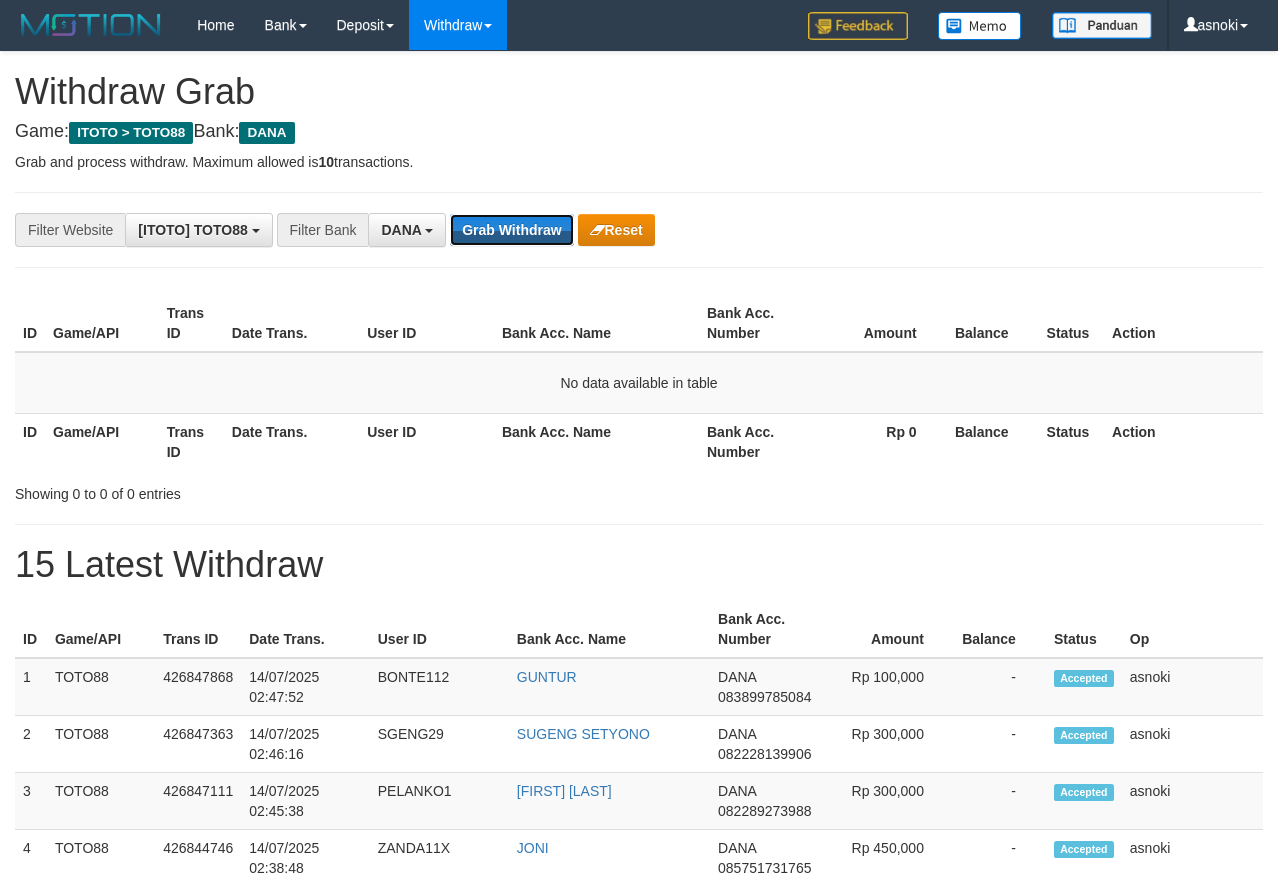 click on "Grab Withdraw" at bounding box center [511, 230] 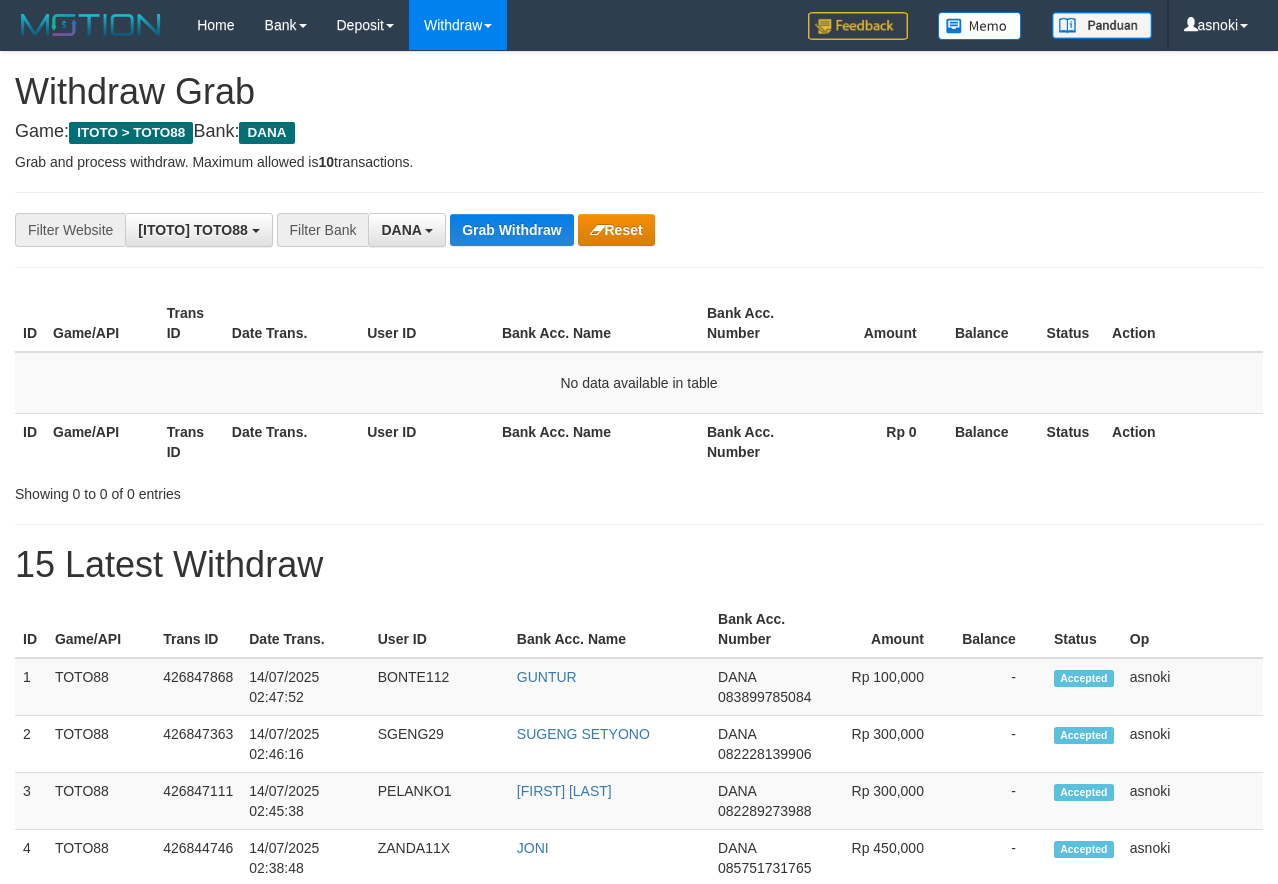 scroll, scrollTop: 0, scrollLeft: 0, axis: both 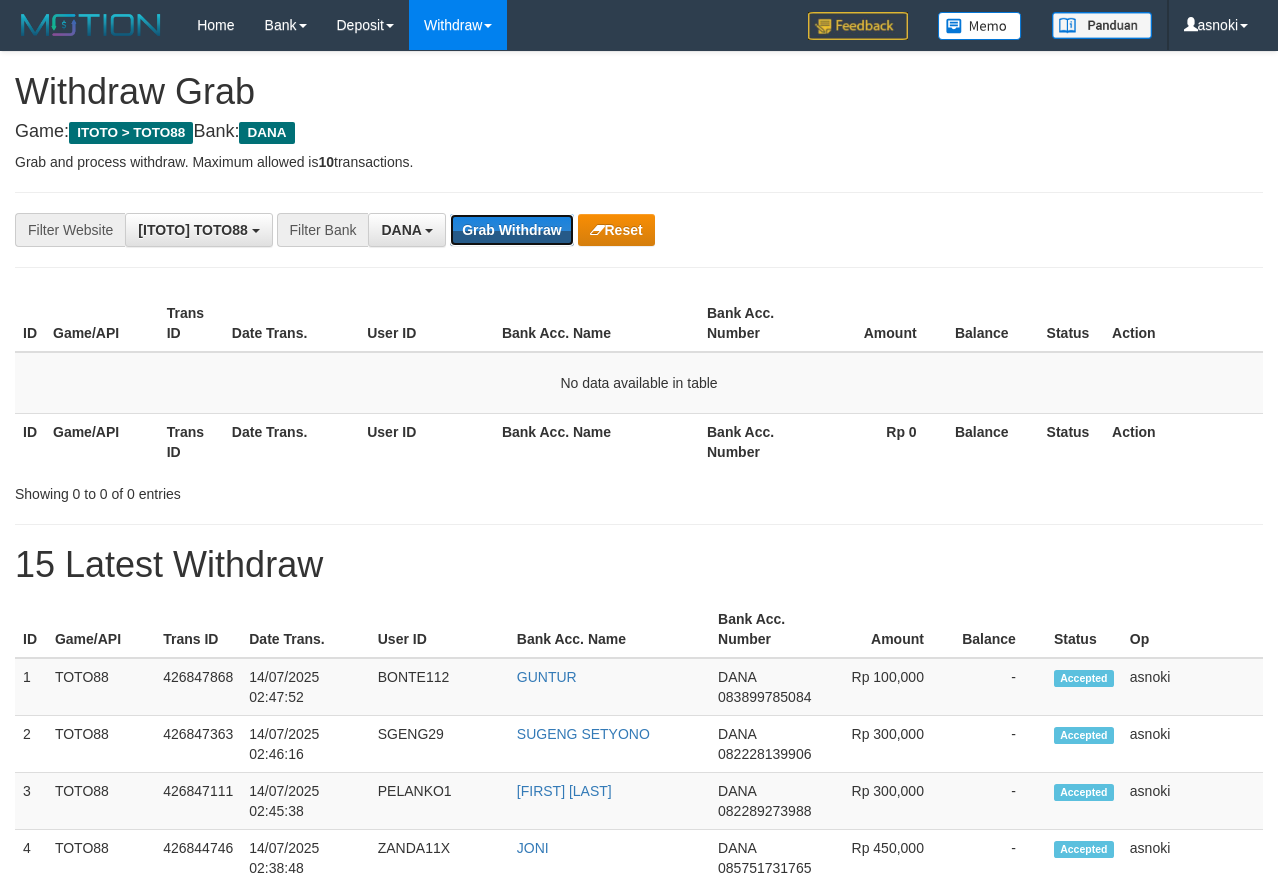 click on "Grab Withdraw" at bounding box center [511, 230] 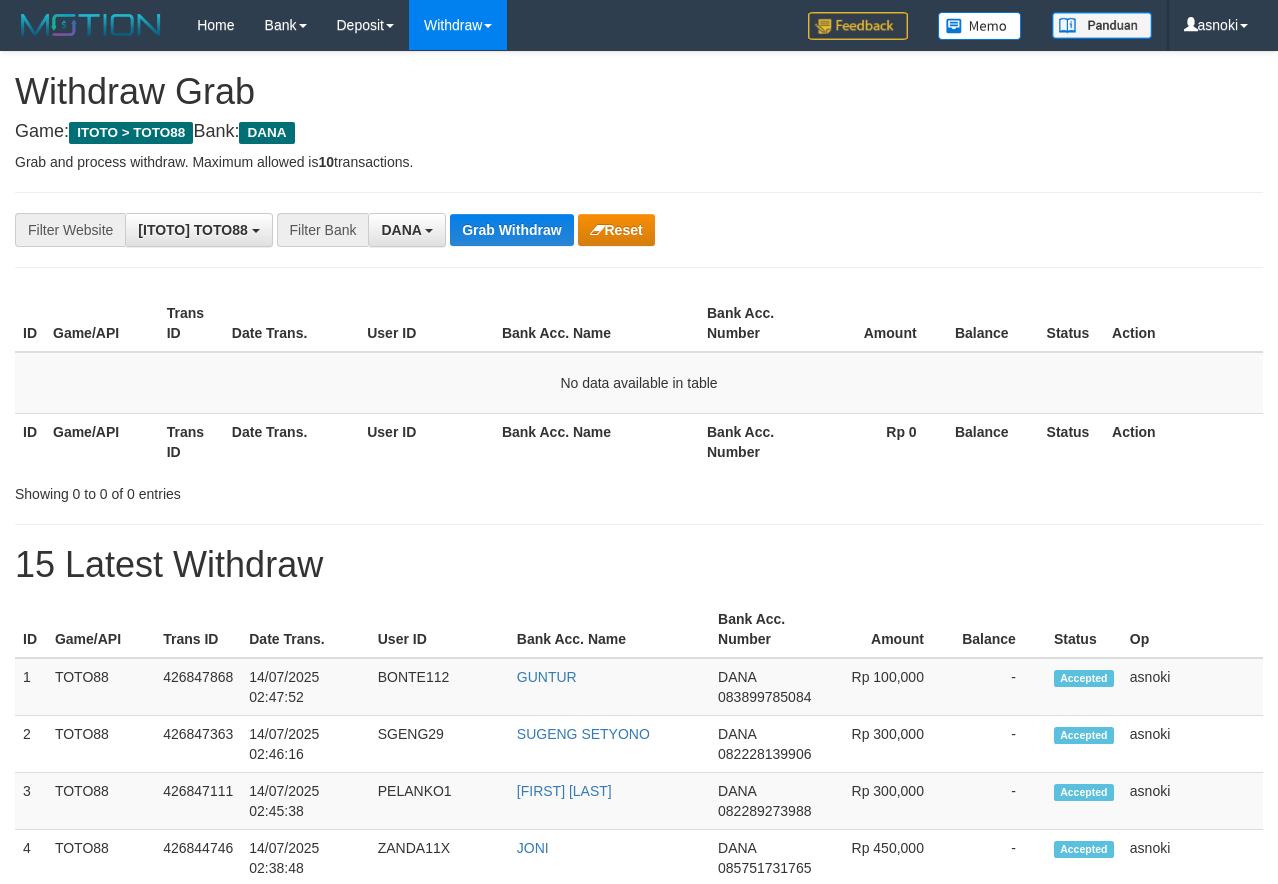 scroll, scrollTop: 0, scrollLeft: 0, axis: both 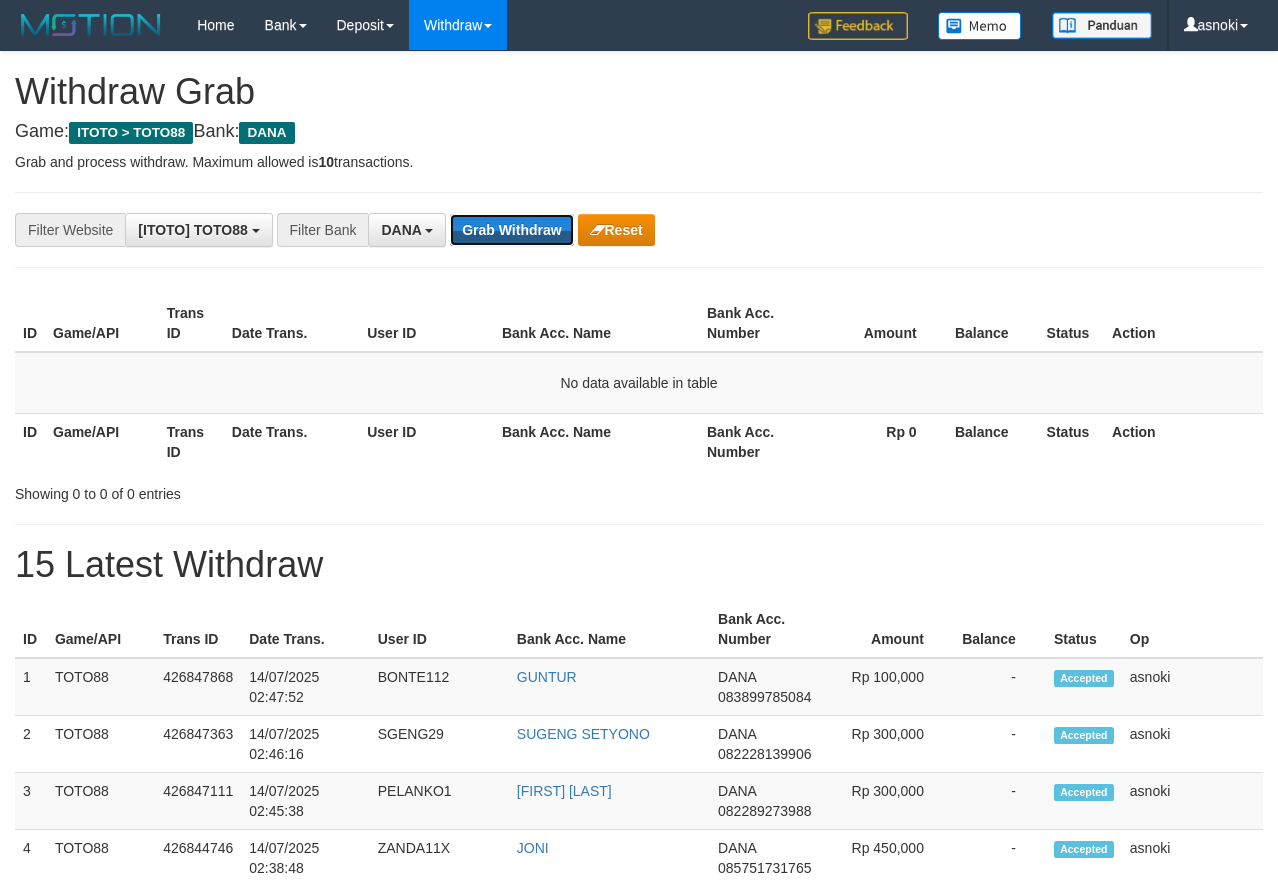click on "Grab Withdraw" at bounding box center (511, 230) 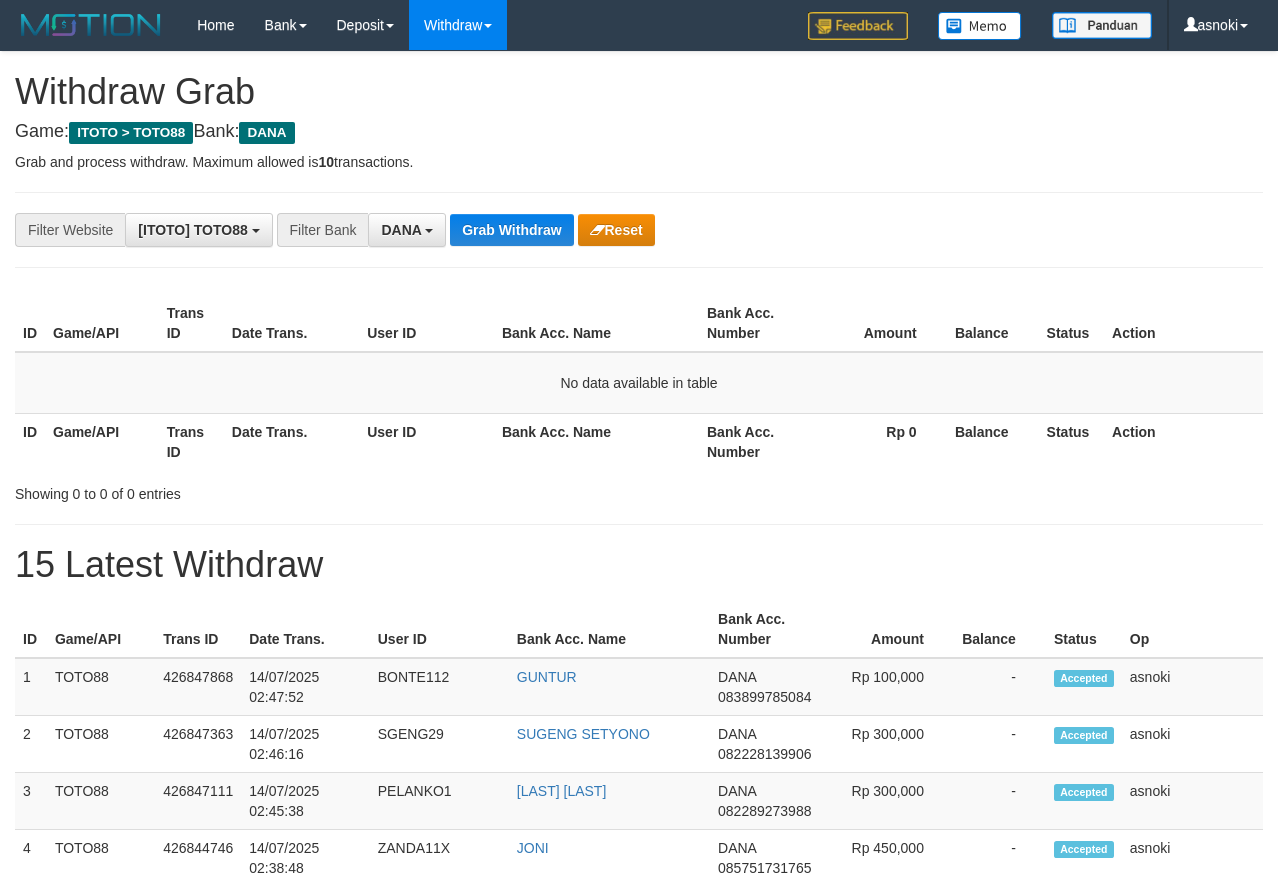 scroll, scrollTop: 0, scrollLeft: 0, axis: both 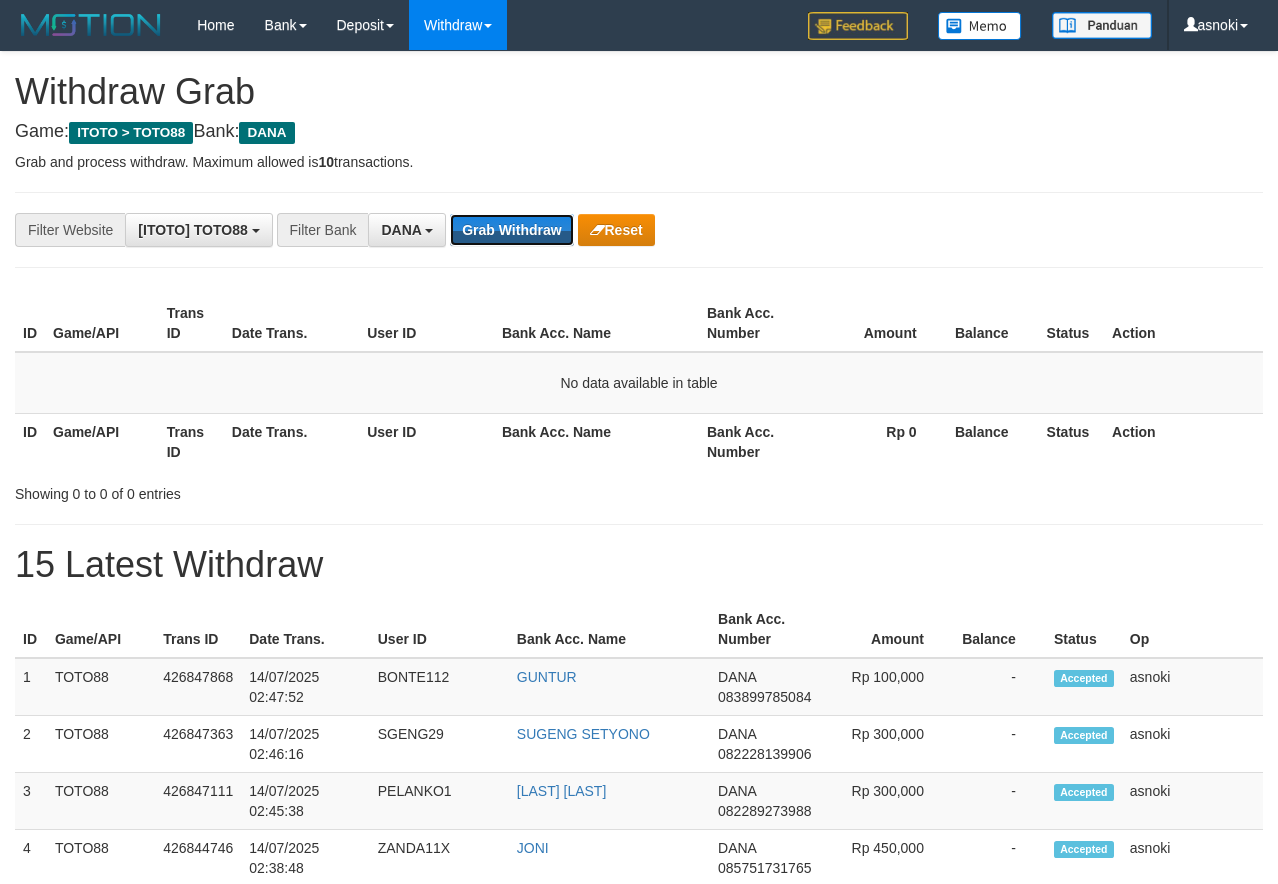 click on "Grab Withdraw" at bounding box center (511, 230) 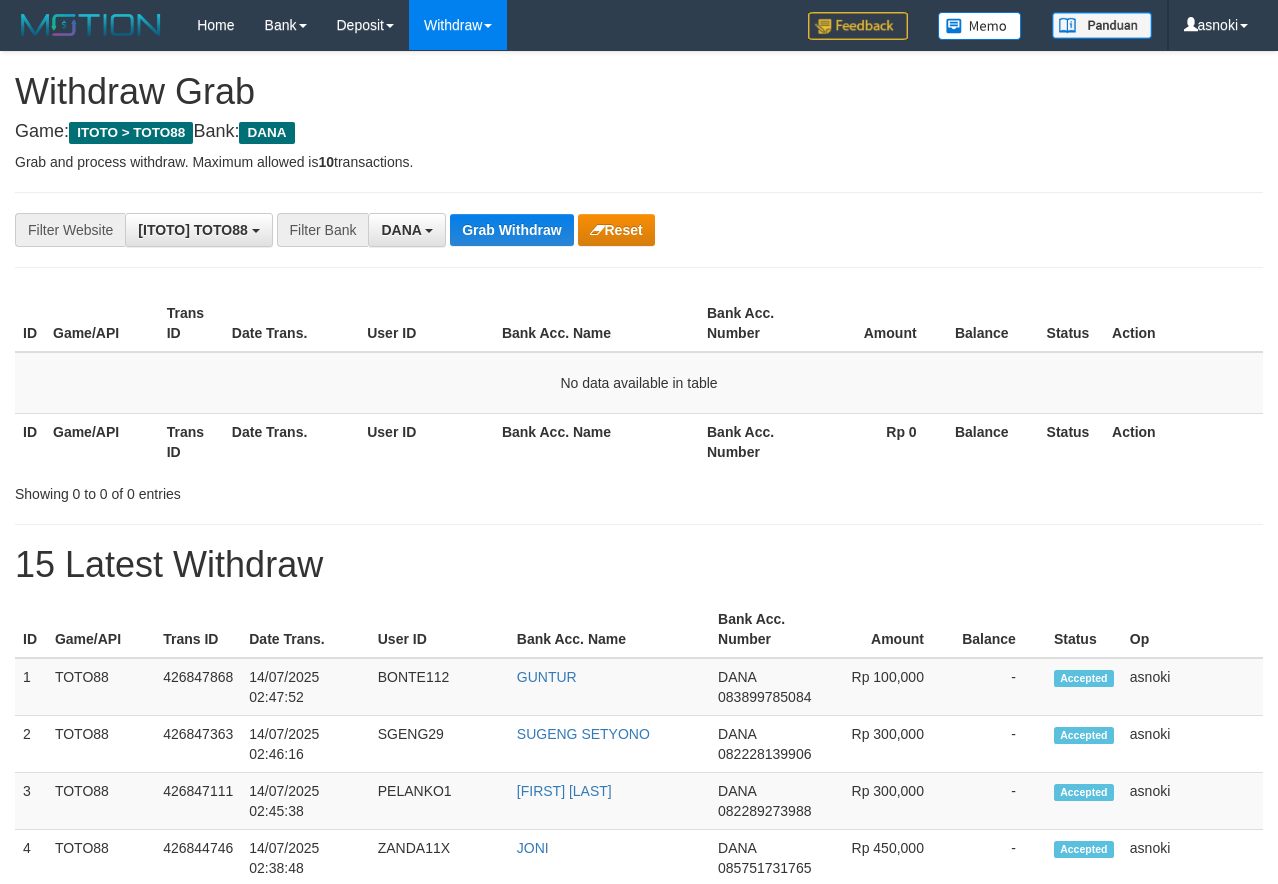 scroll, scrollTop: 0, scrollLeft: 0, axis: both 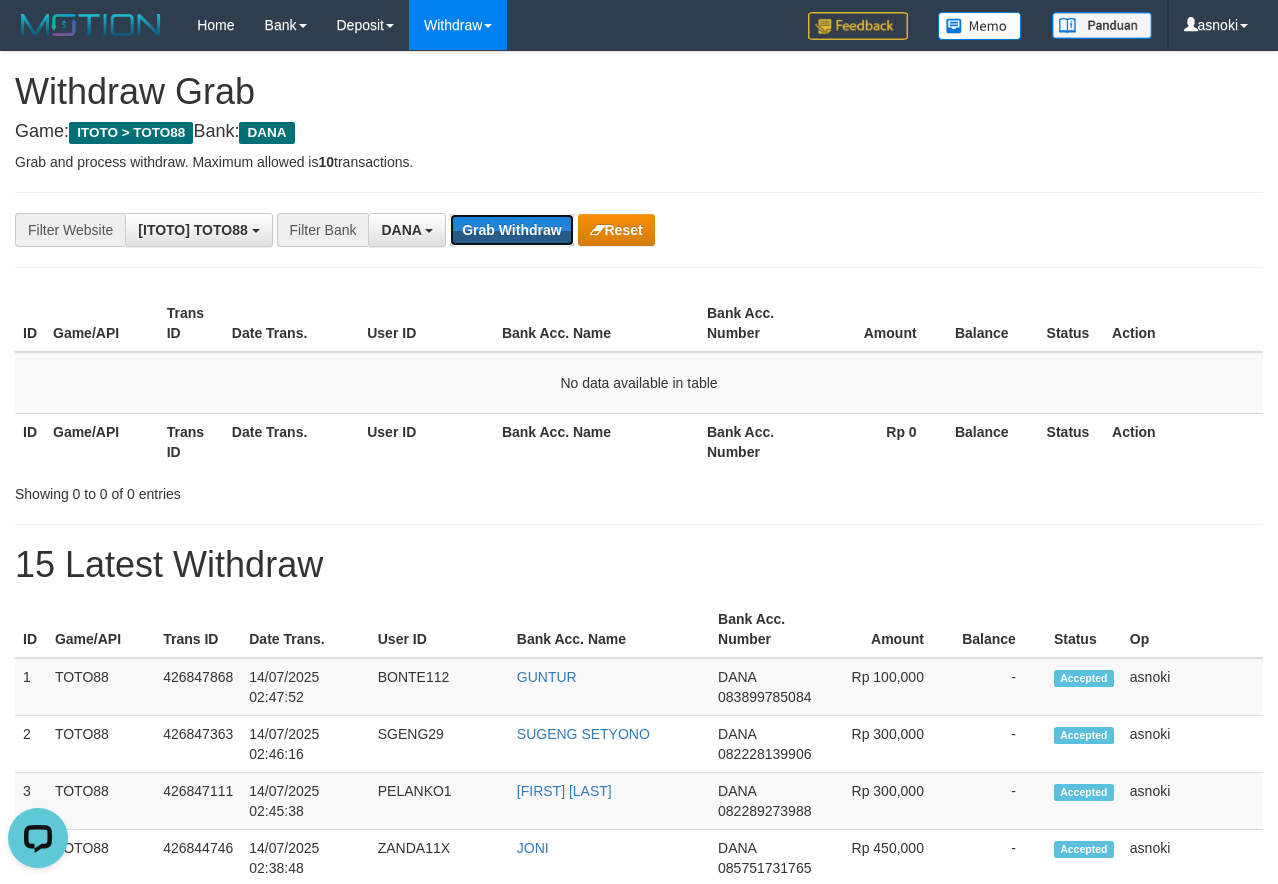 click on "Grab Withdraw" at bounding box center [511, 230] 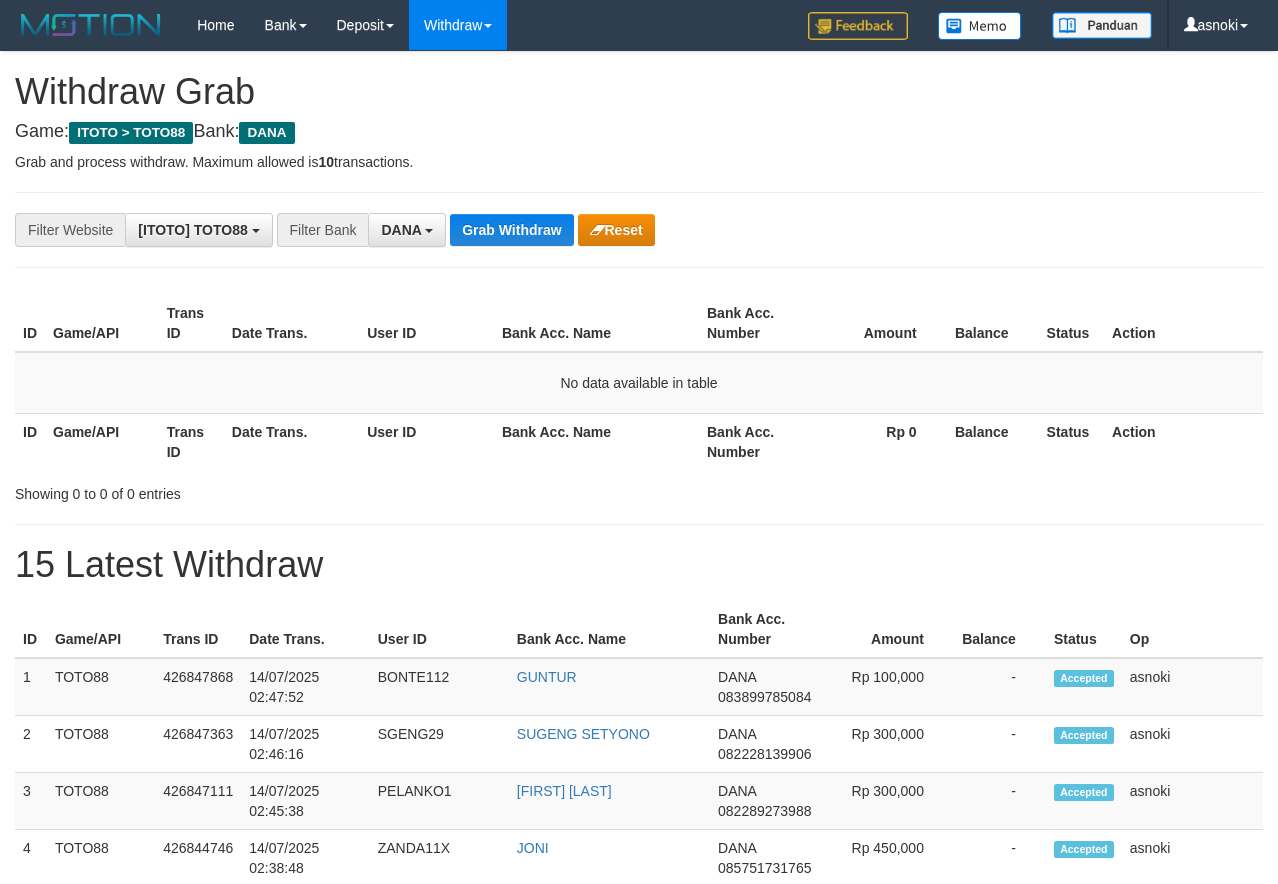 scroll, scrollTop: 0, scrollLeft: 0, axis: both 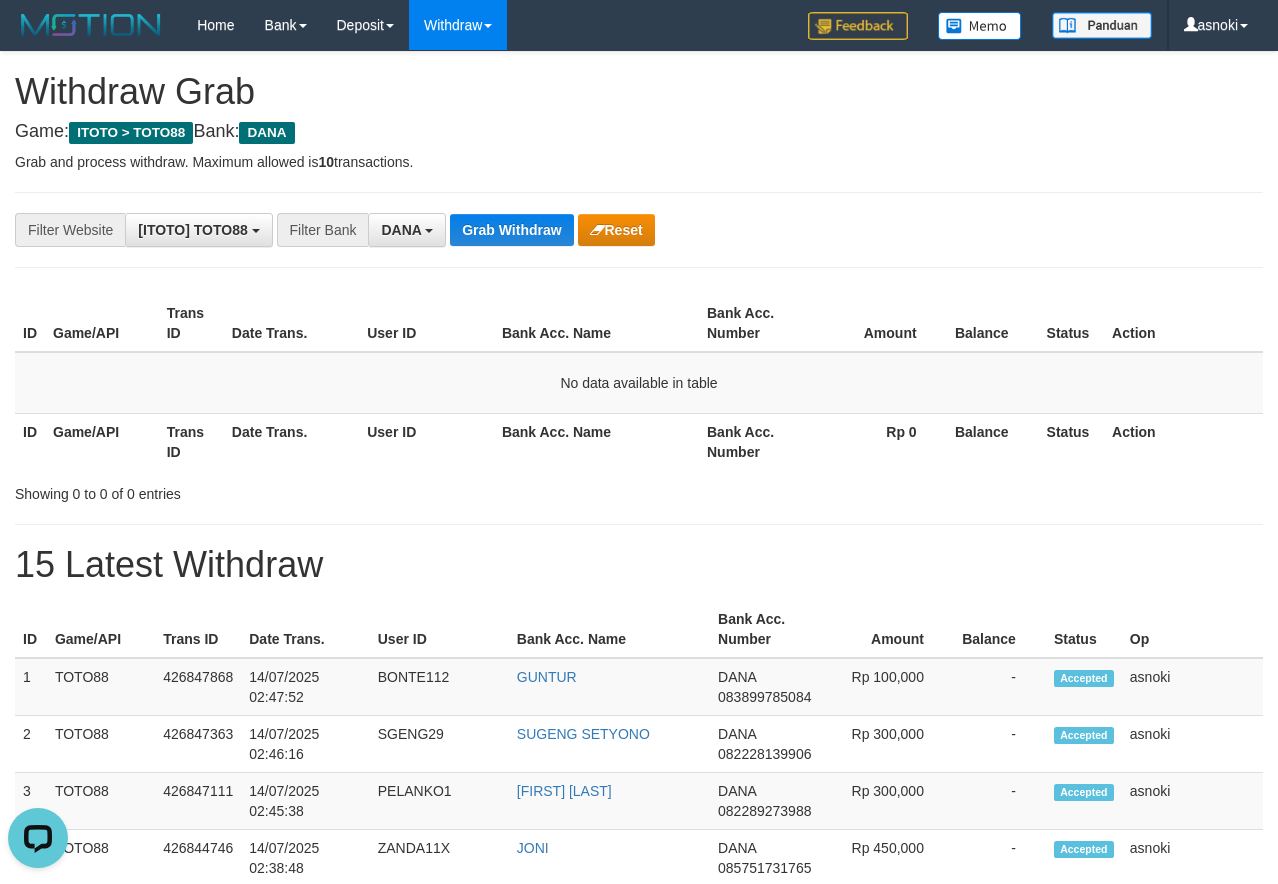 click on "**********" at bounding box center (532, 230) 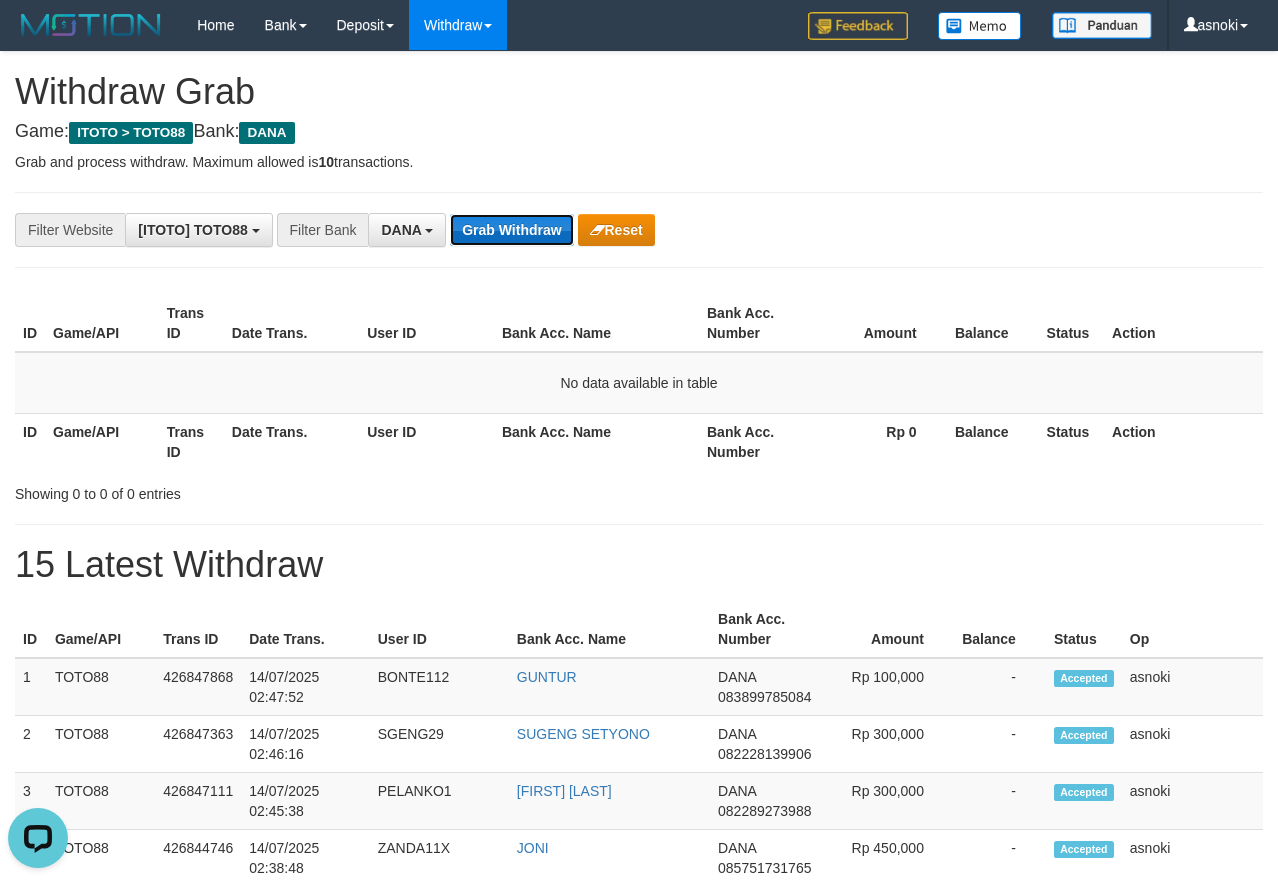 click on "Grab Withdraw" at bounding box center [511, 230] 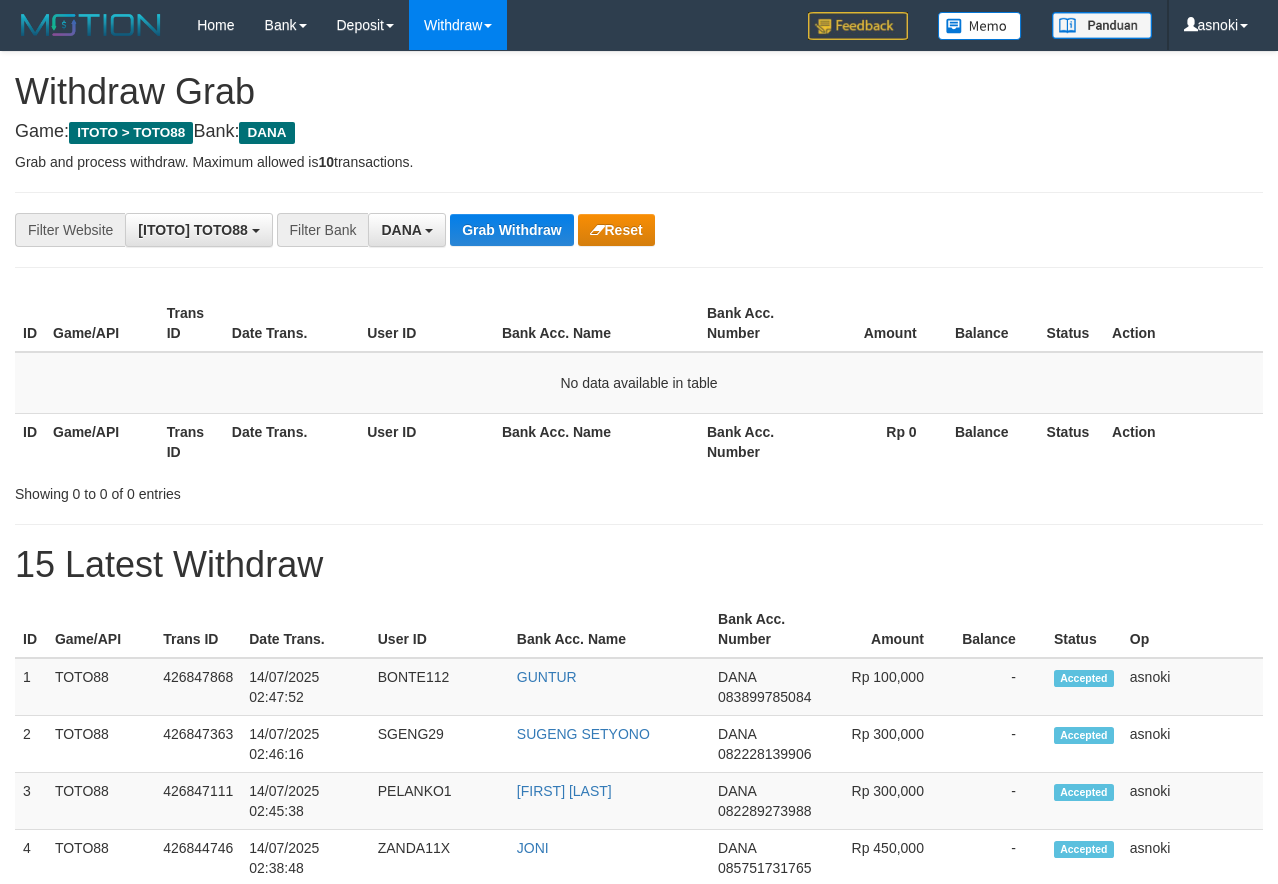 scroll, scrollTop: 0, scrollLeft: 0, axis: both 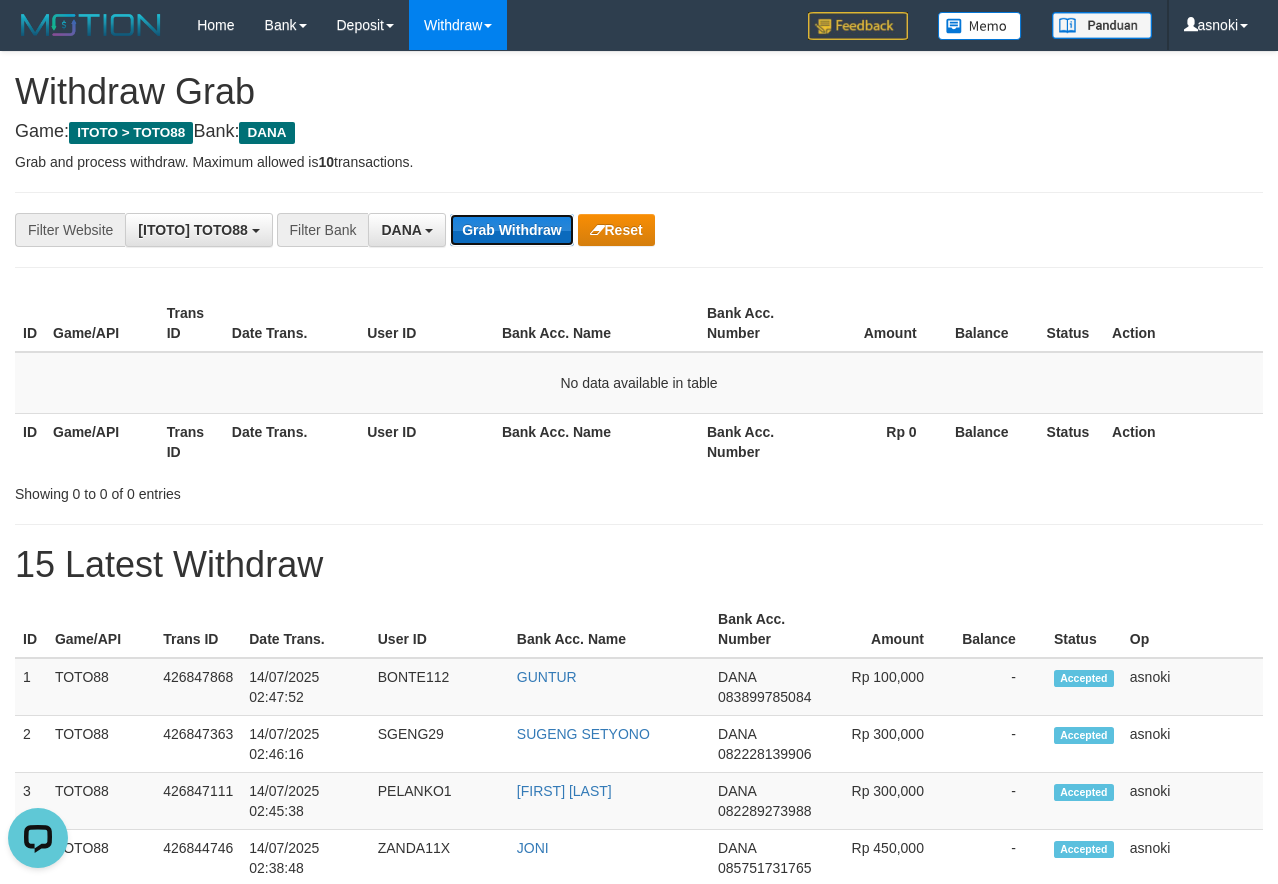 click on "Grab Withdraw" at bounding box center (511, 230) 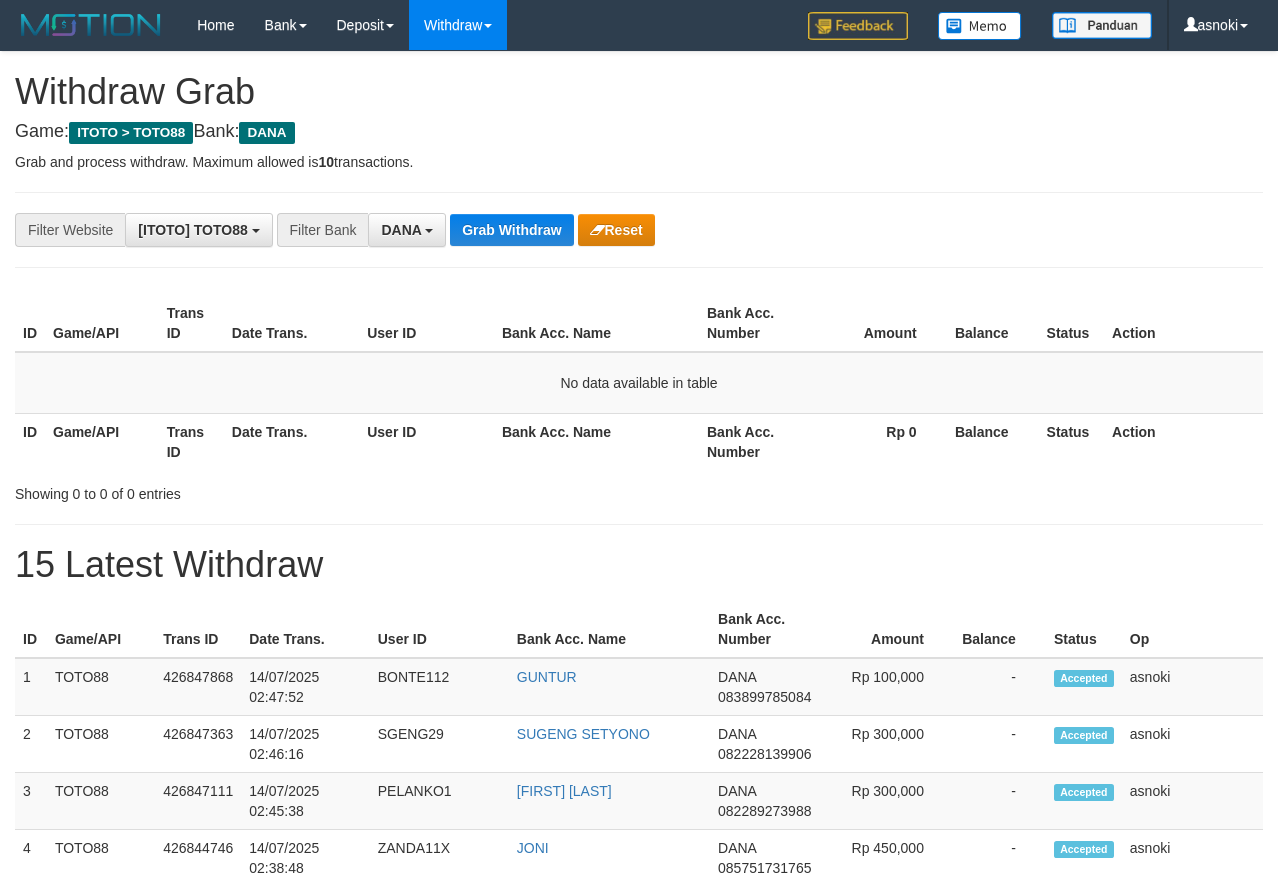 scroll, scrollTop: 0, scrollLeft: 0, axis: both 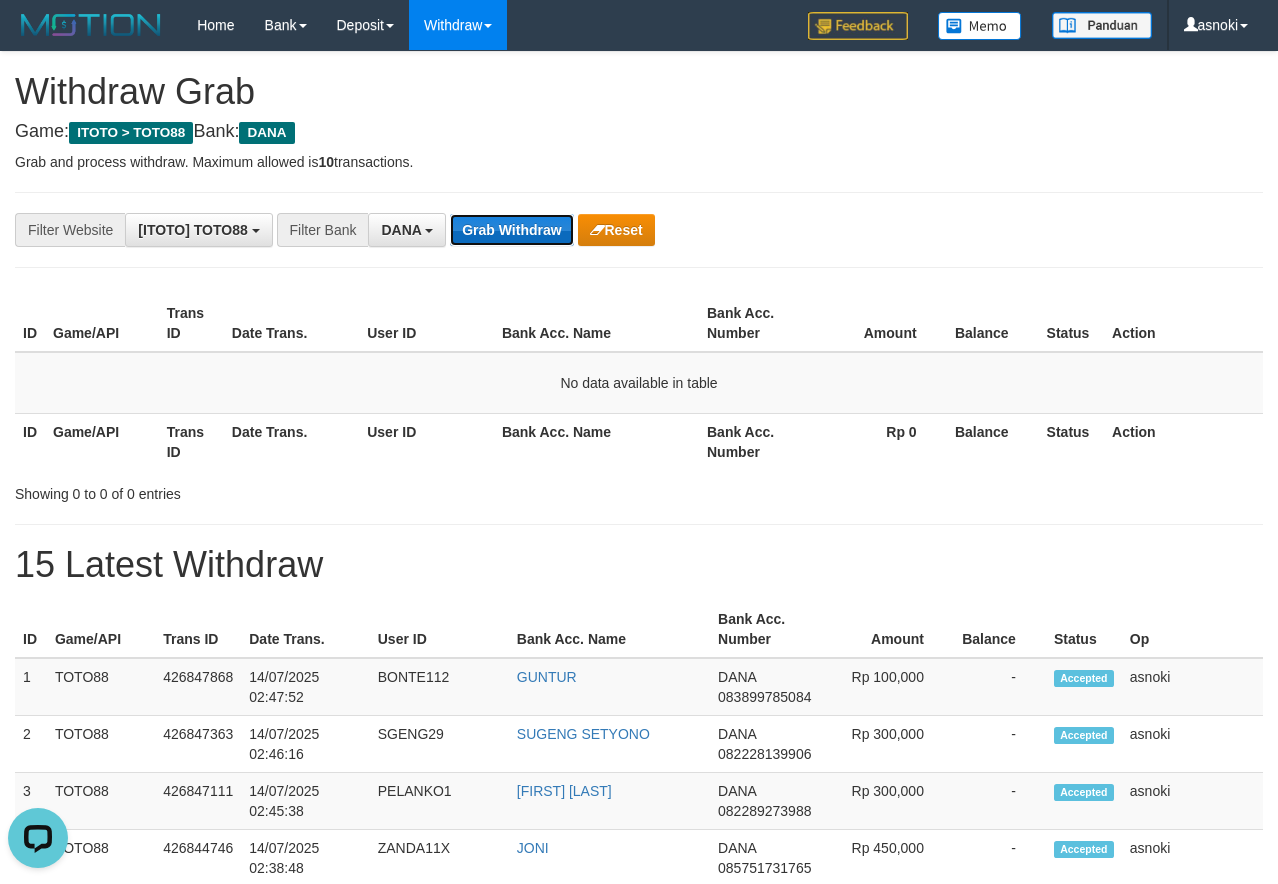 click on "Grab Withdraw" at bounding box center (511, 230) 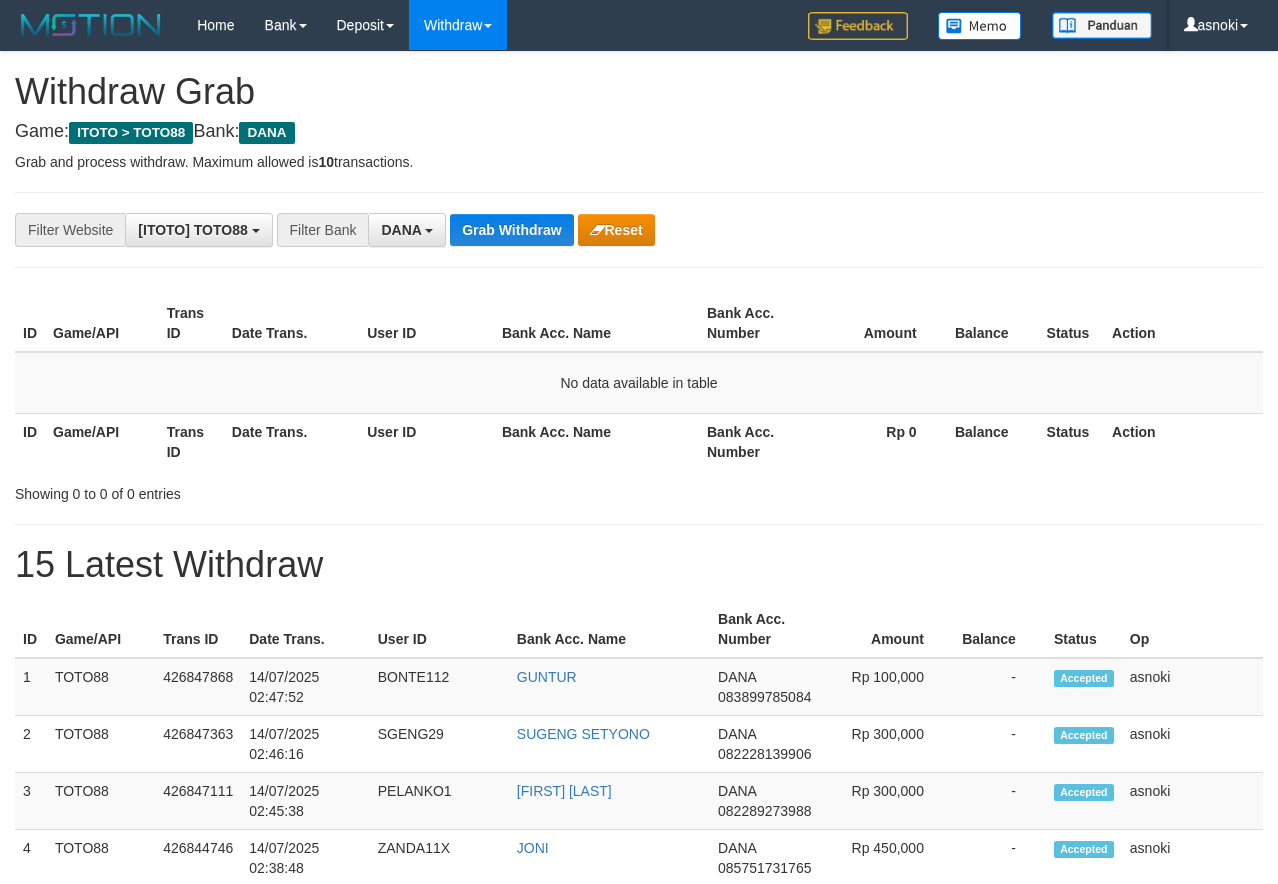 scroll, scrollTop: 0, scrollLeft: 0, axis: both 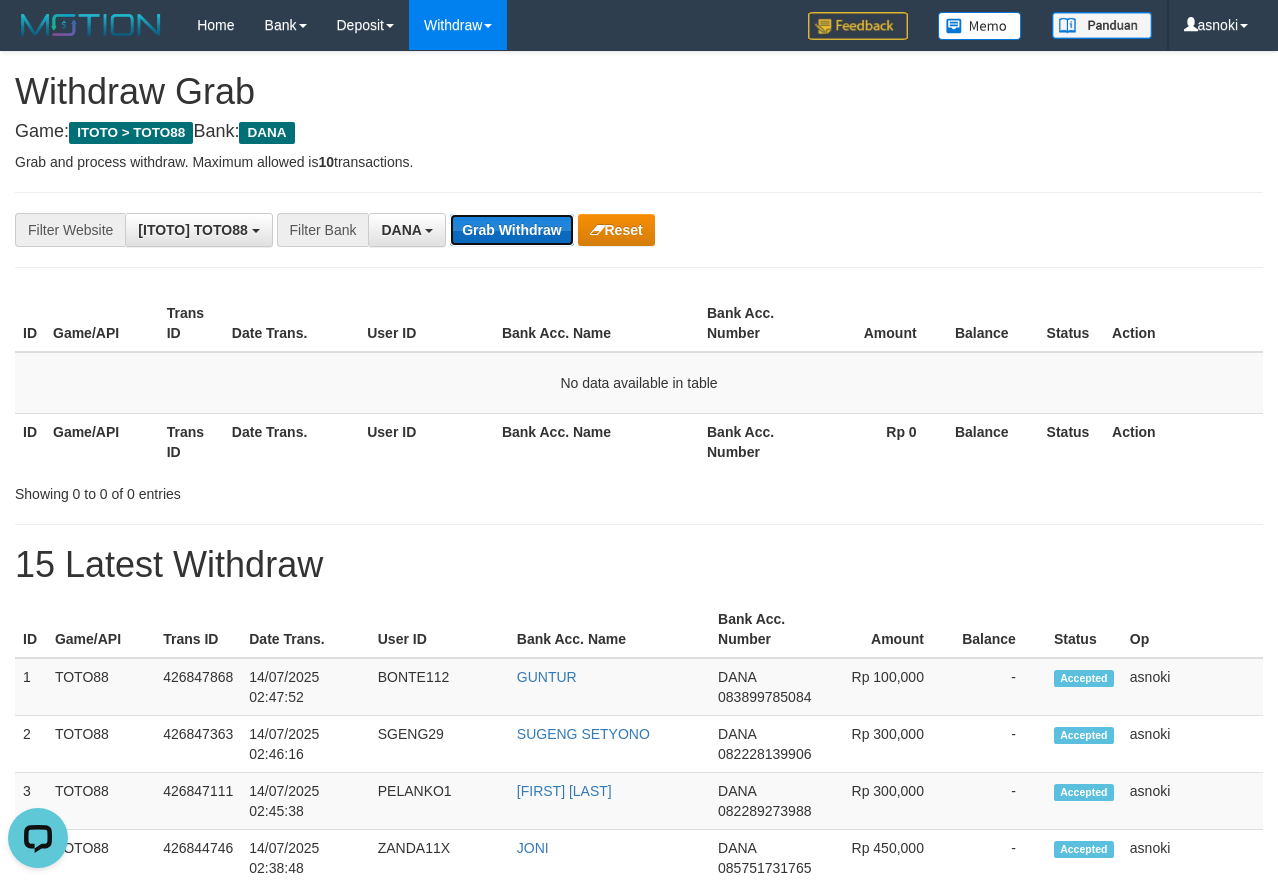 click on "Grab Withdraw" at bounding box center [511, 230] 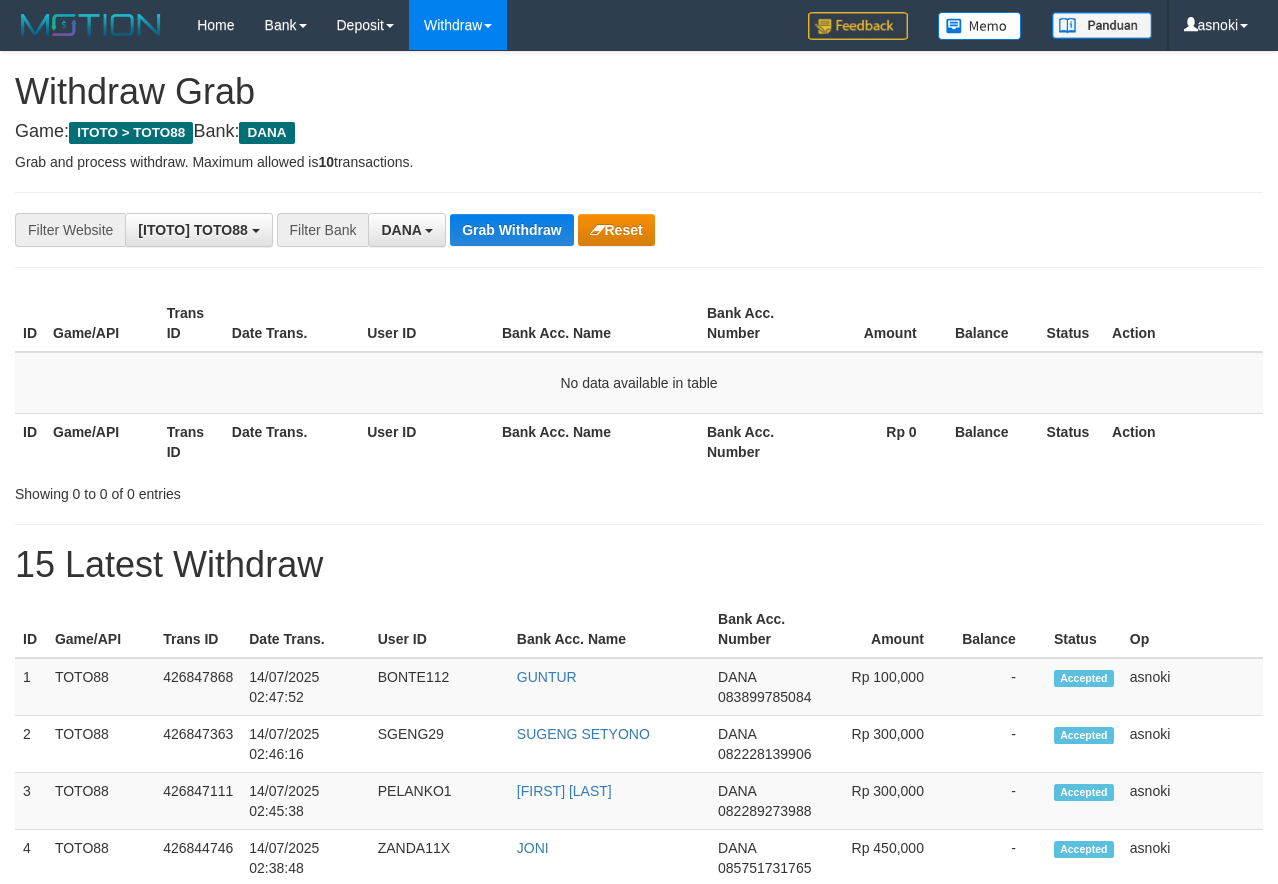 scroll, scrollTop: 0, scrollLeft: 0, axis: both 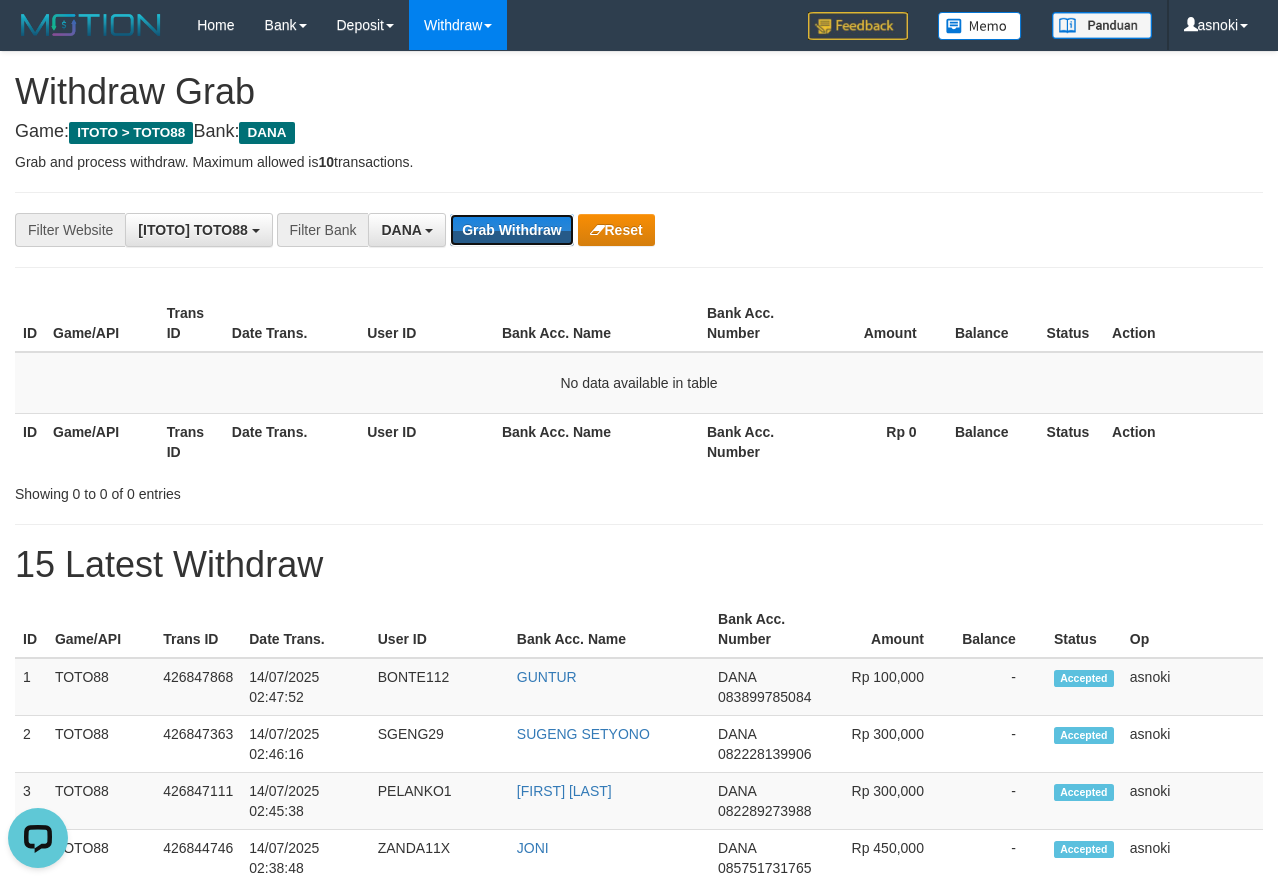 click on "Grab Withdraw" at bounding box center [511, 230] 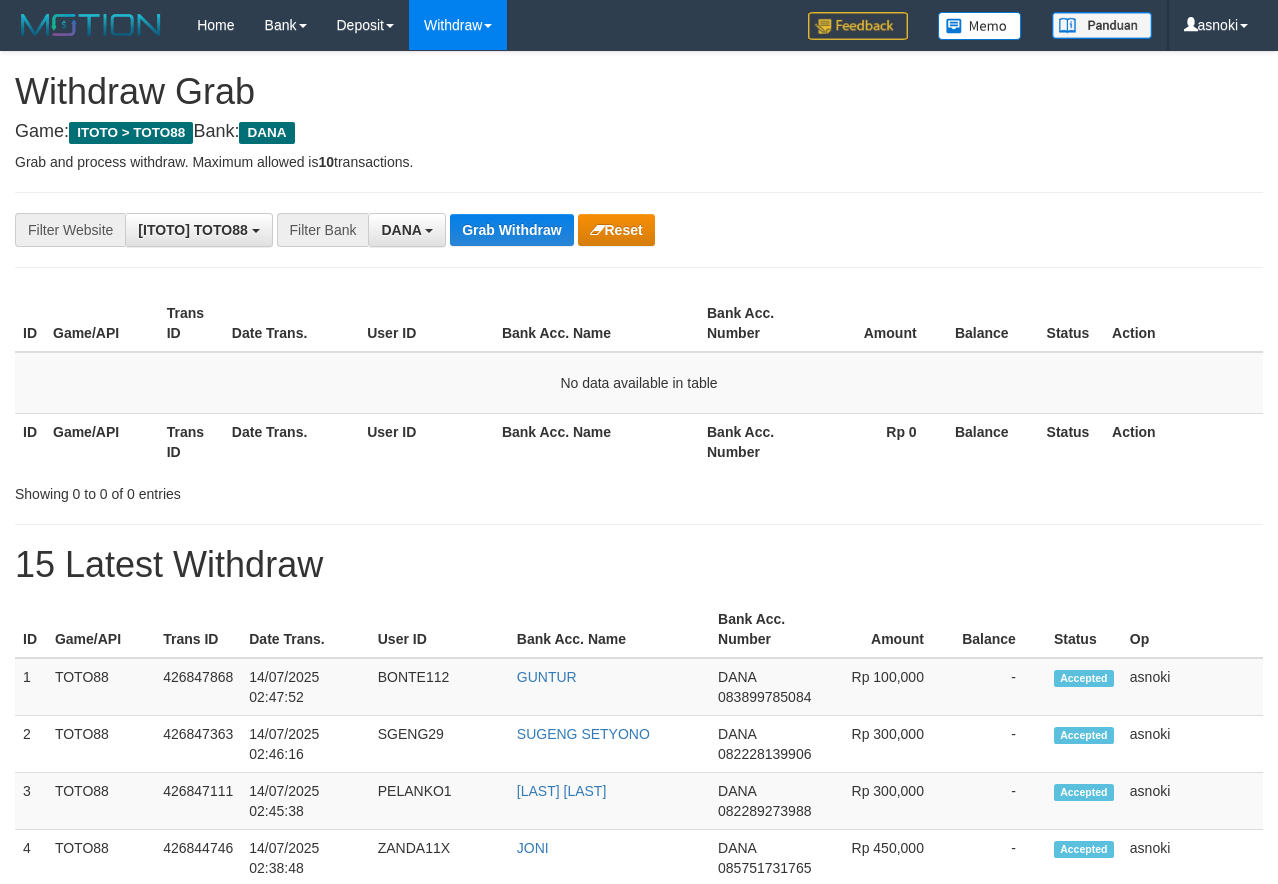 scroll, scrollTop: 0, scrollLeft: 0, axis: both 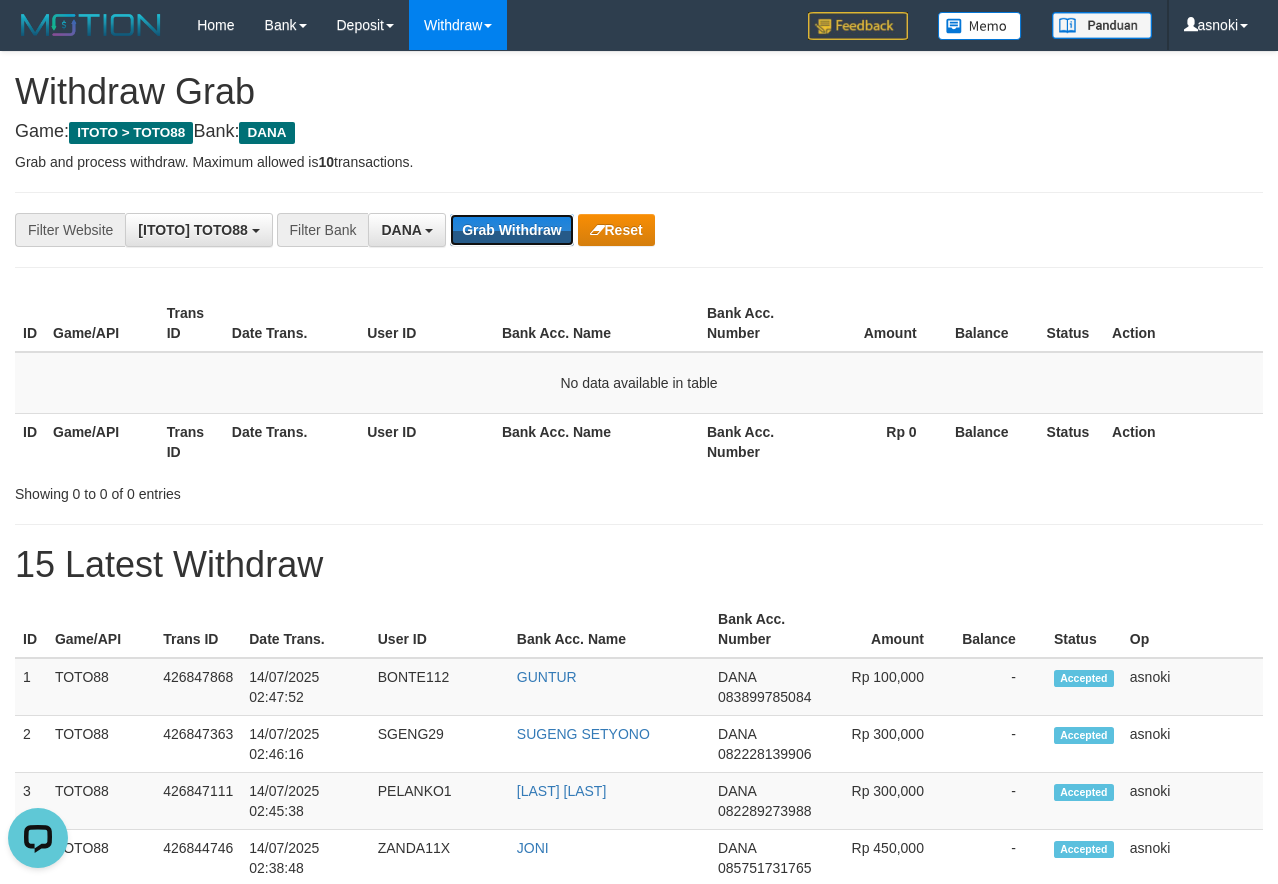 click on "Grab Withdraw" at bounding box center [511, 230] 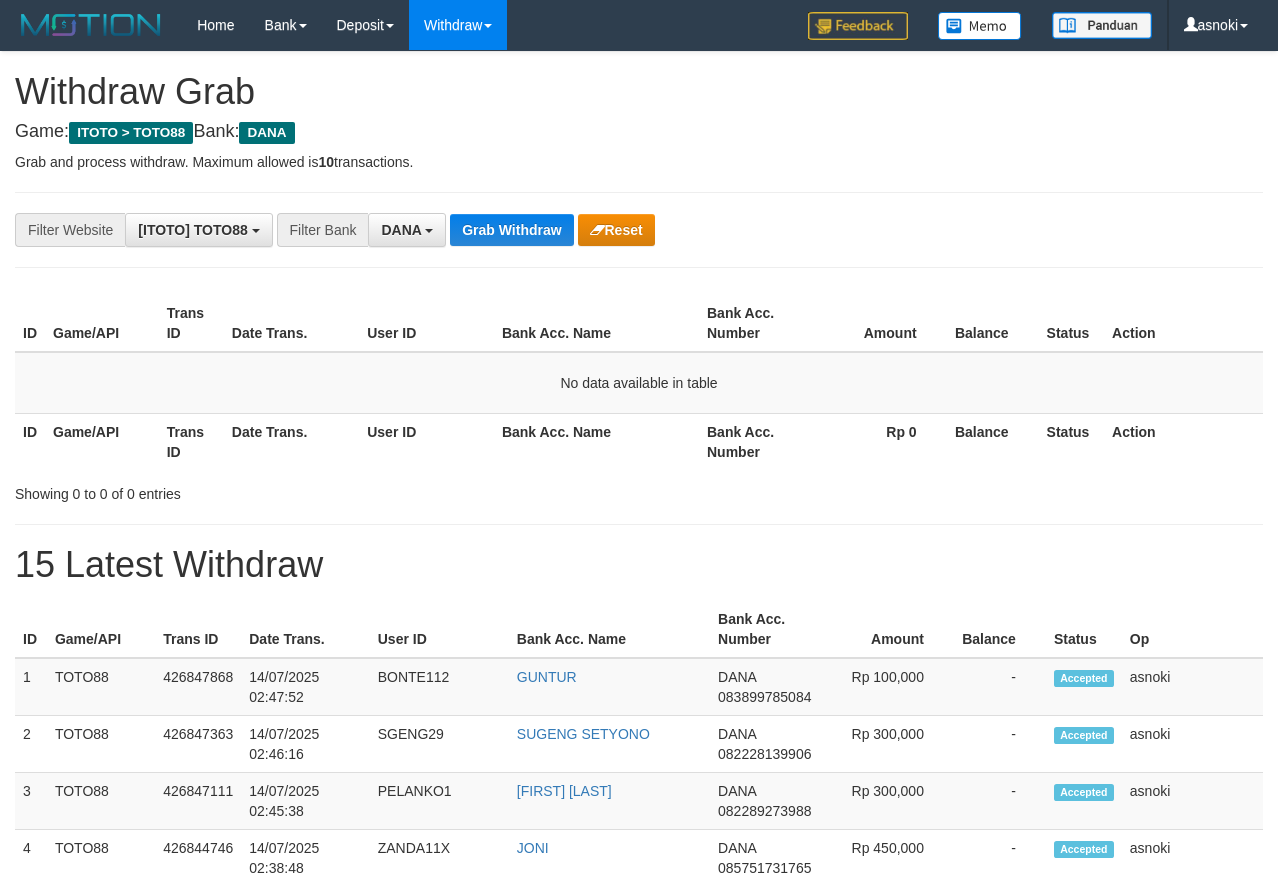 scroll, scrollTop: 0, scrollLeft: 0, axis: both 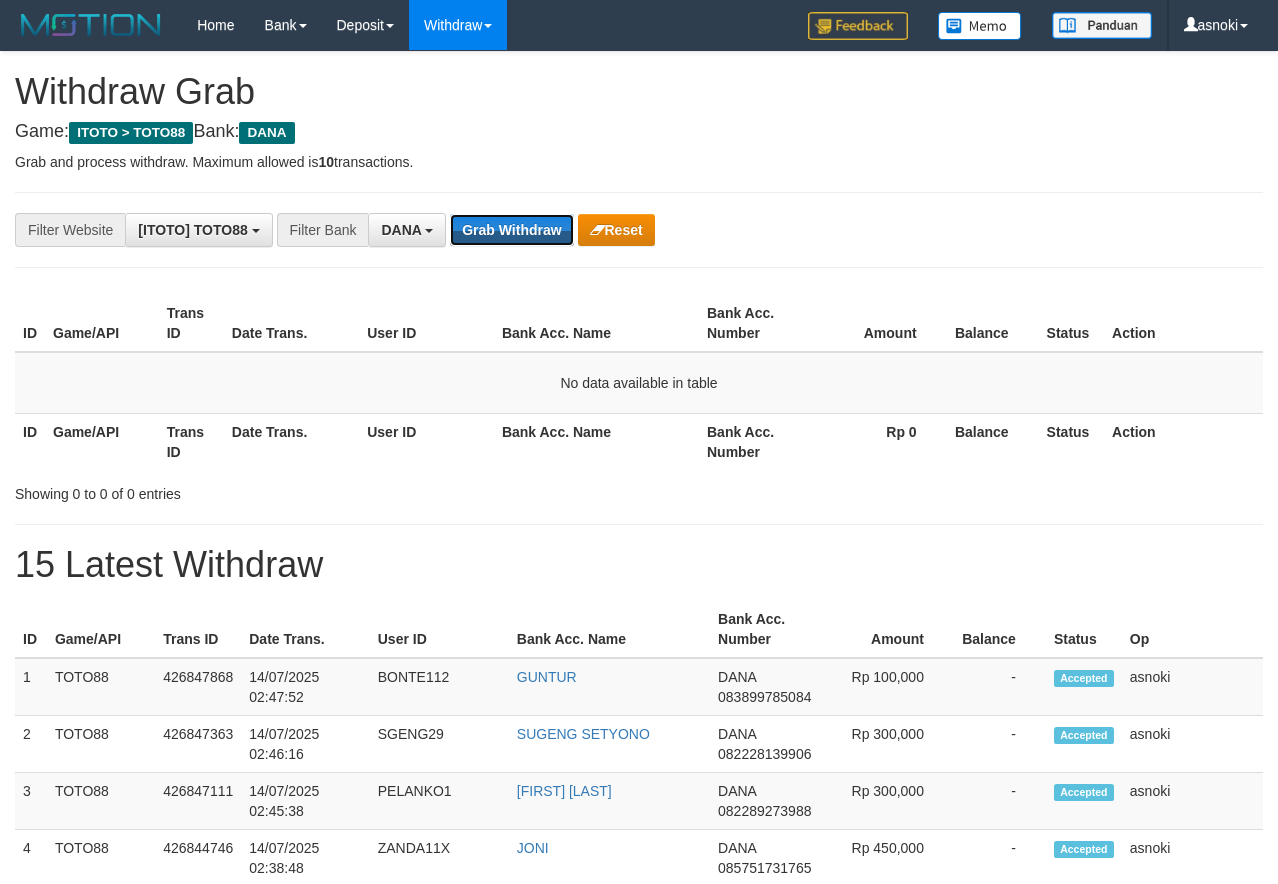 click on "Grab Withdraw" at bounding box center [511, 230] 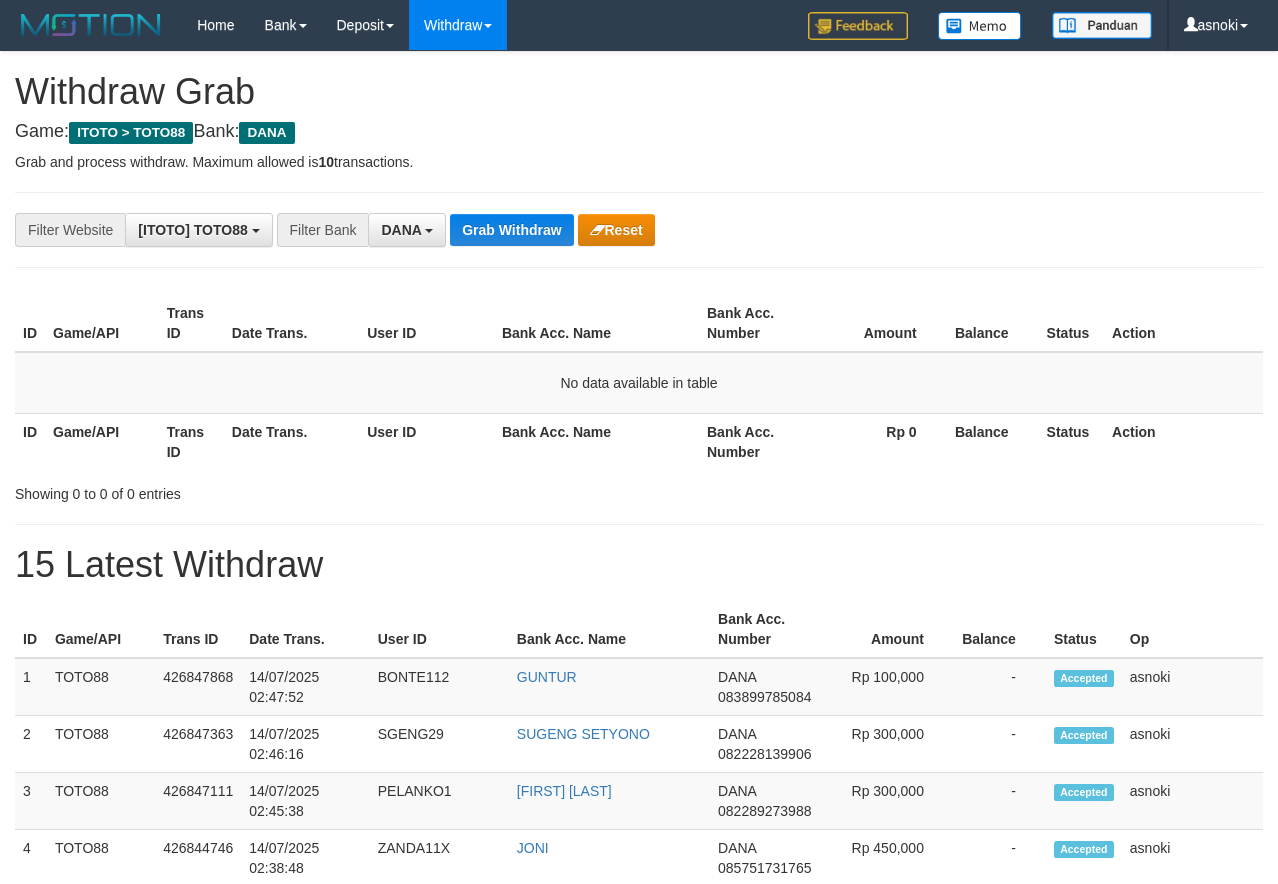 scroll, scrollTop: 0, scrollLeft: 0, axis: both 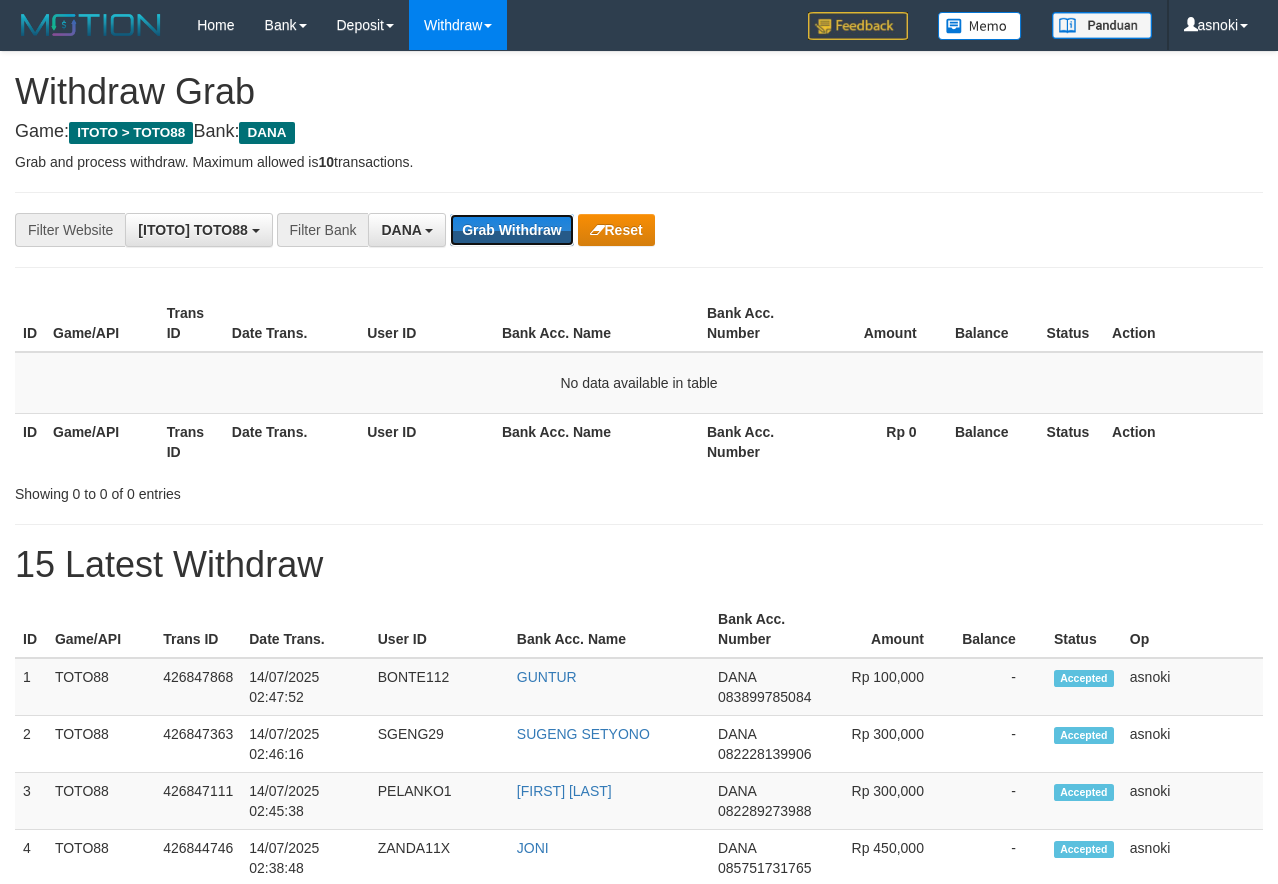 click on "Grab Withdraw" at bounding box center [511, 230] 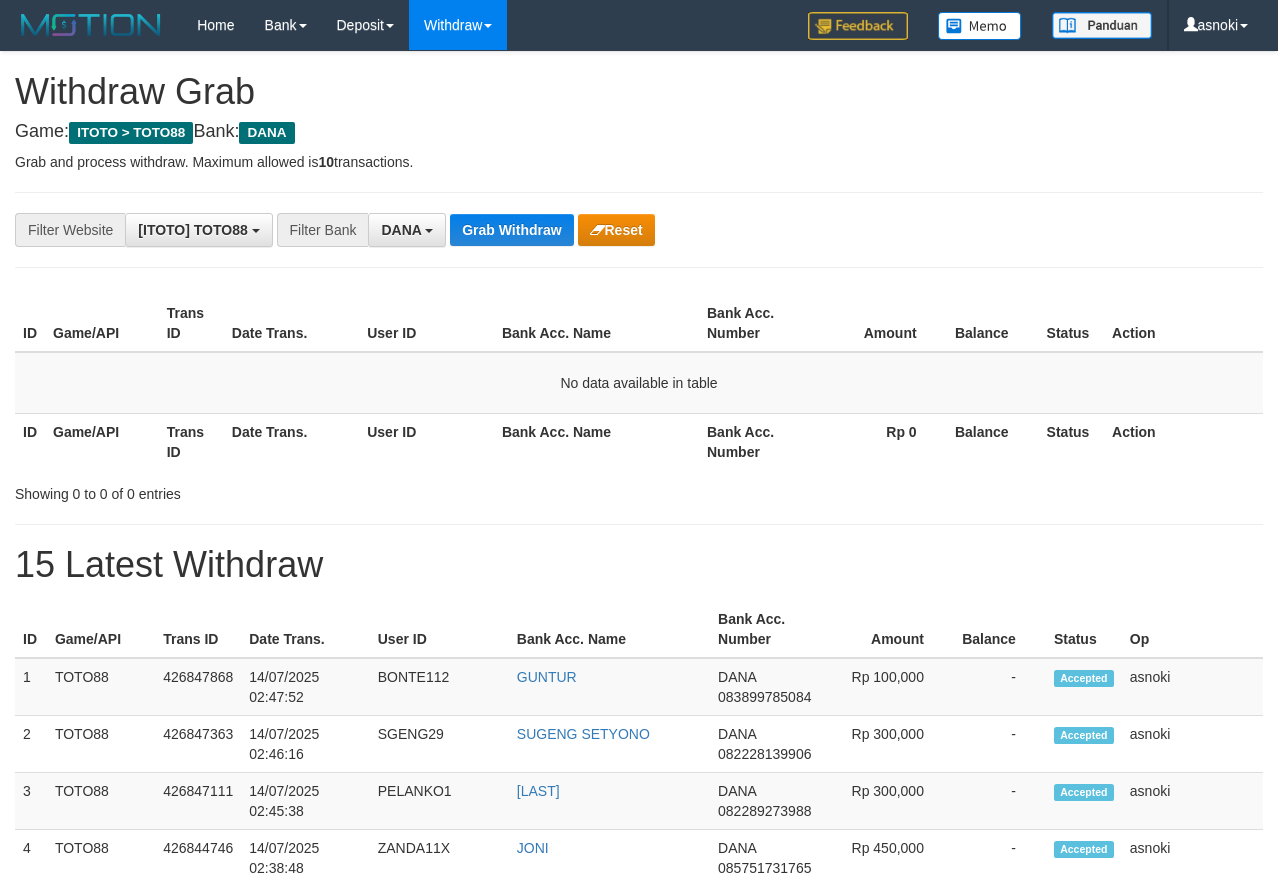 scroll, scrollTop: 0, scrollLeft: 0, axis: both 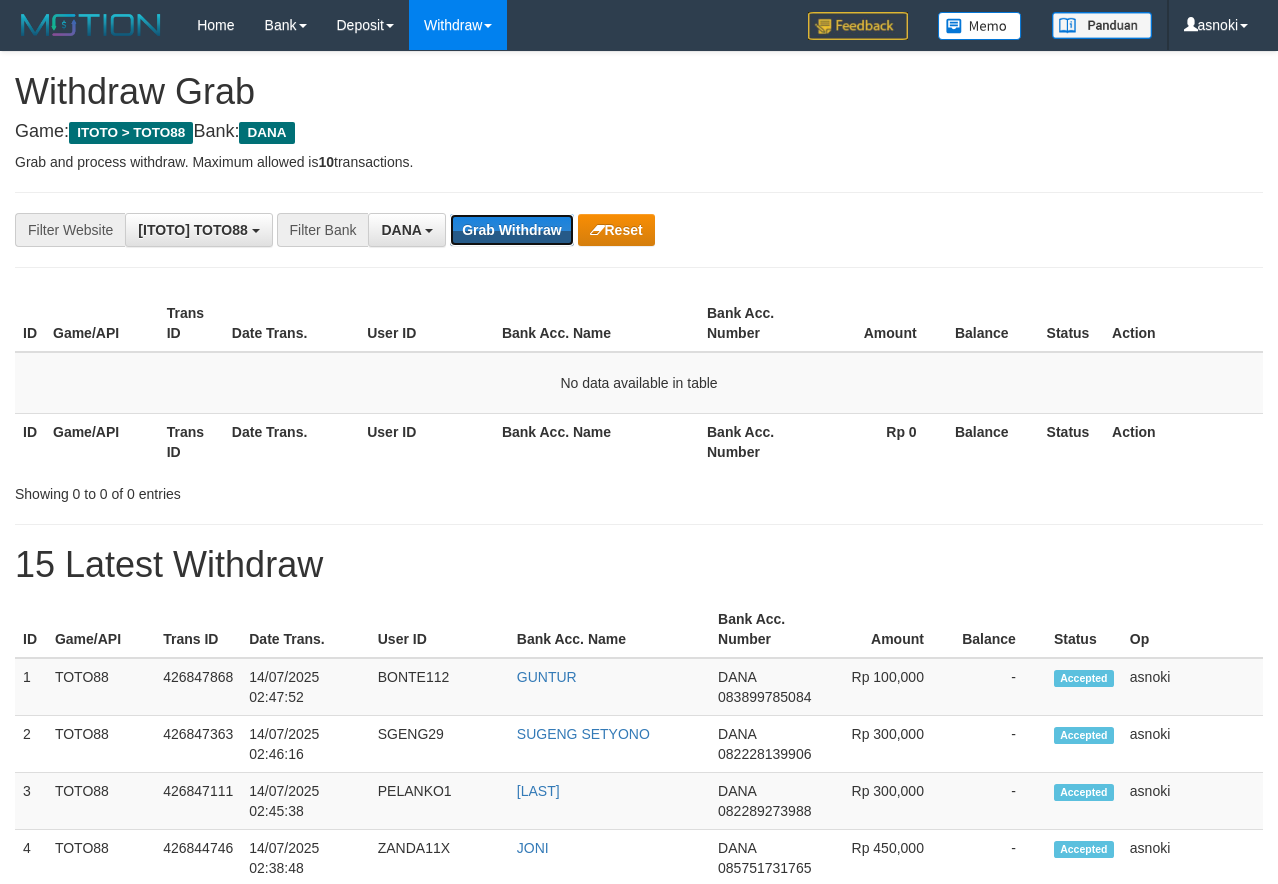 click on "Grab Withdraw" at bounding box center [511, 230] 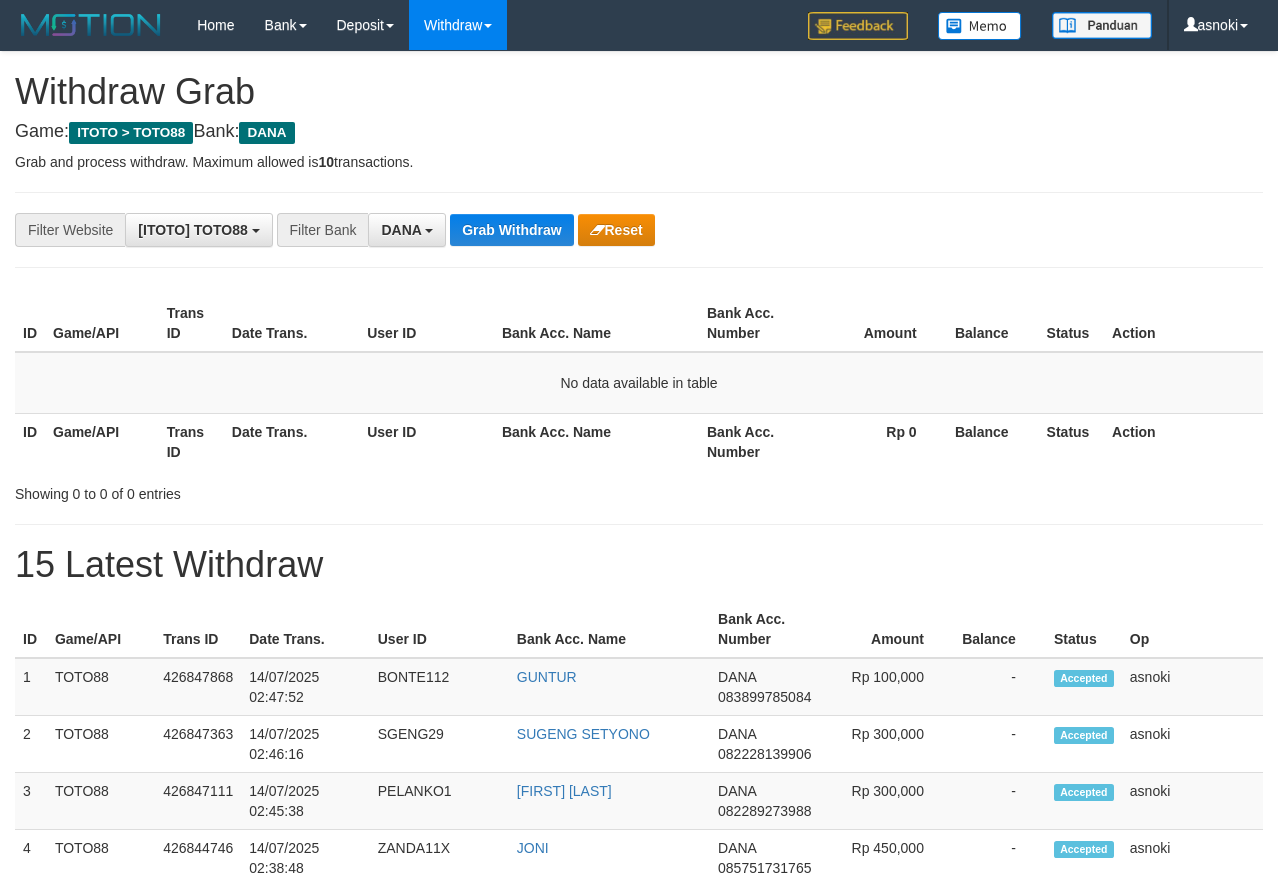 scroll, scrollTop: 0, scrollLeft: 0, axis: both 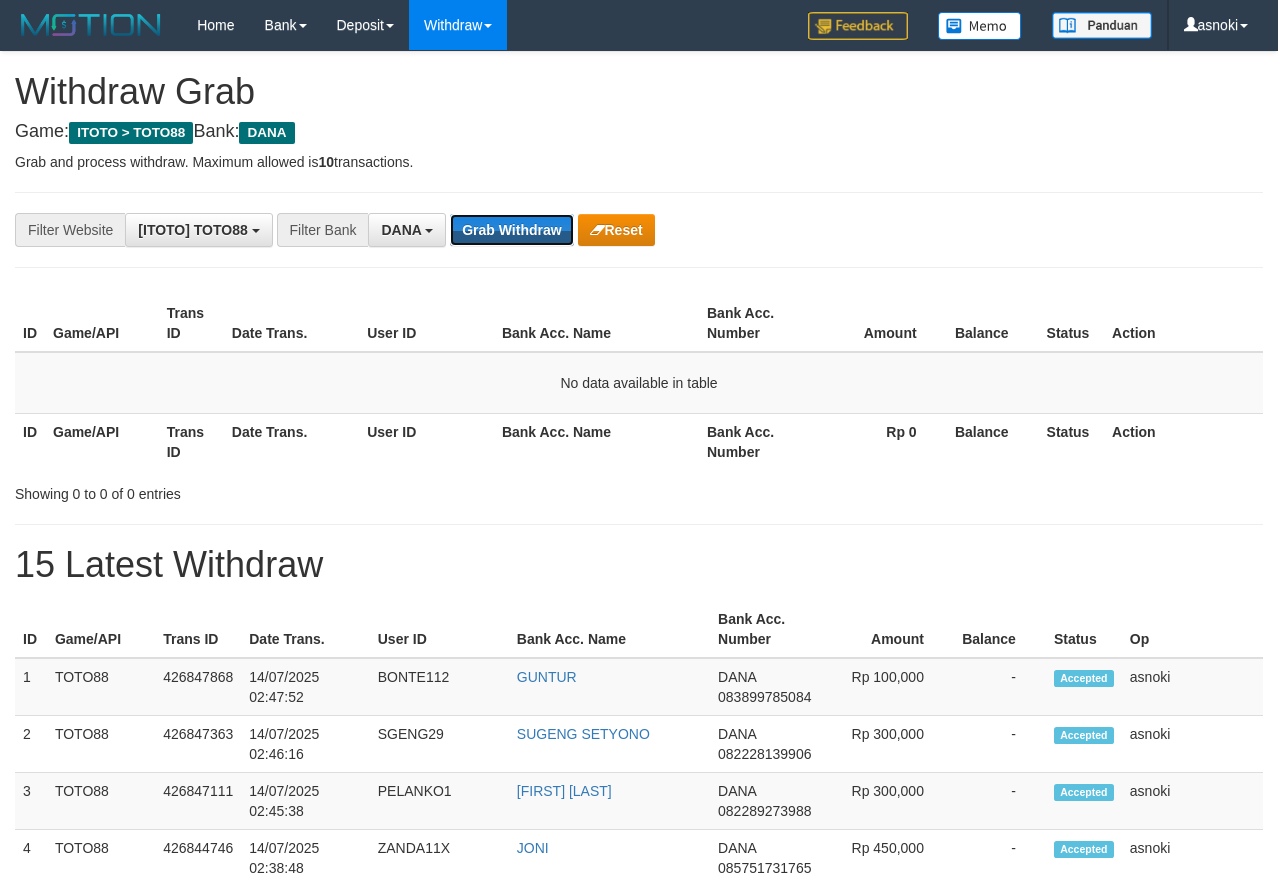 click on "Grab Withdraw" at bounding box center [511, 230] 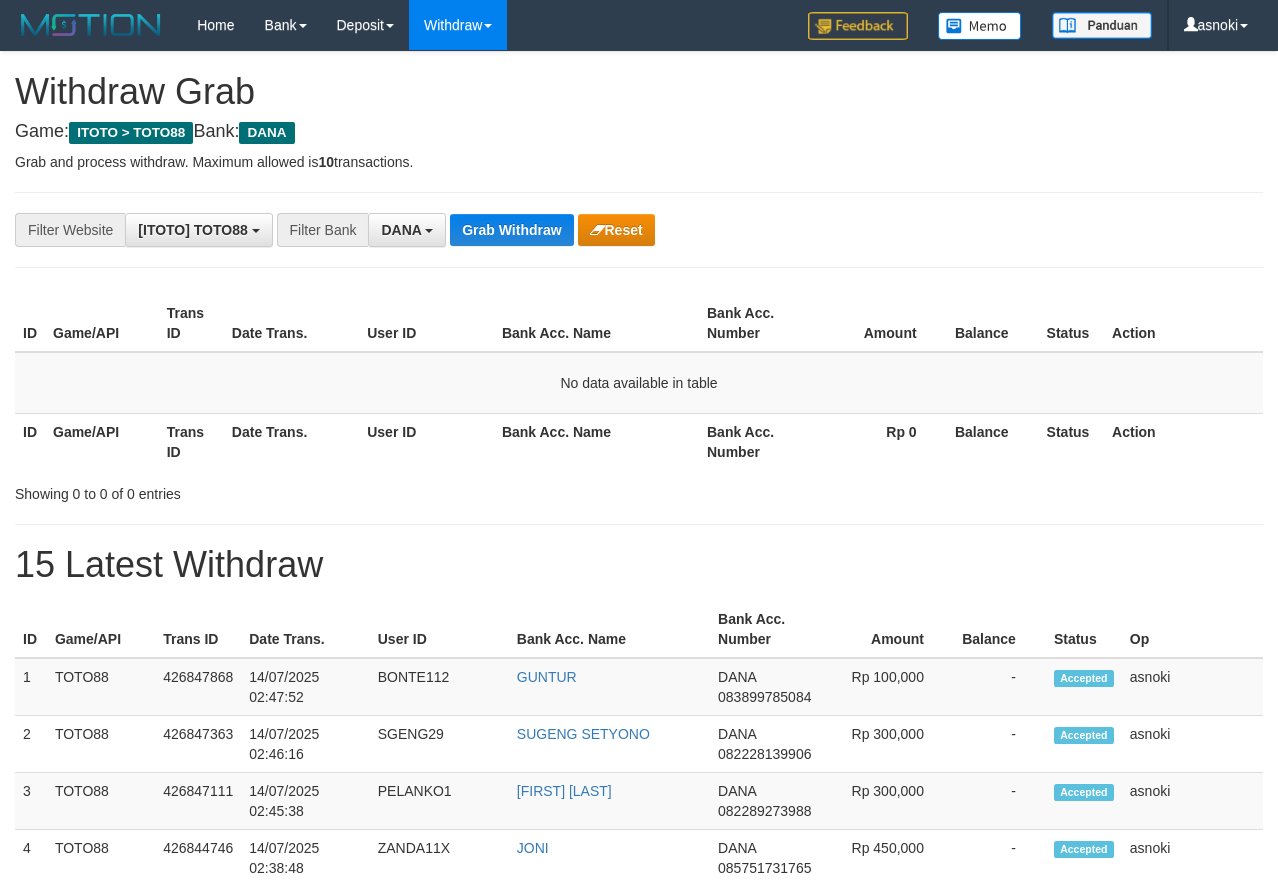 scroll, scrollTop: 0, scrollLeft: 0, axis: both 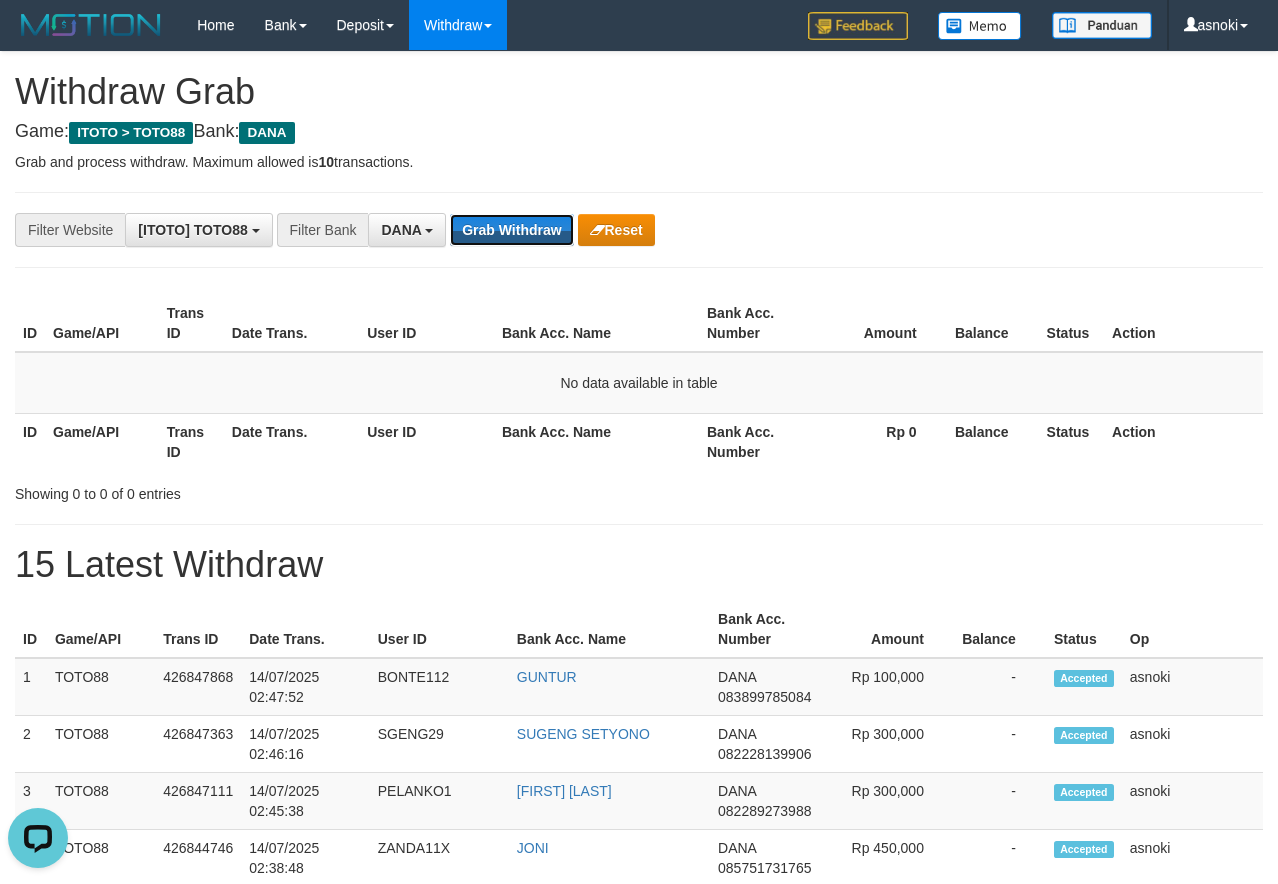 click on "Grab Withdraw" at bounding box center (511, 230) 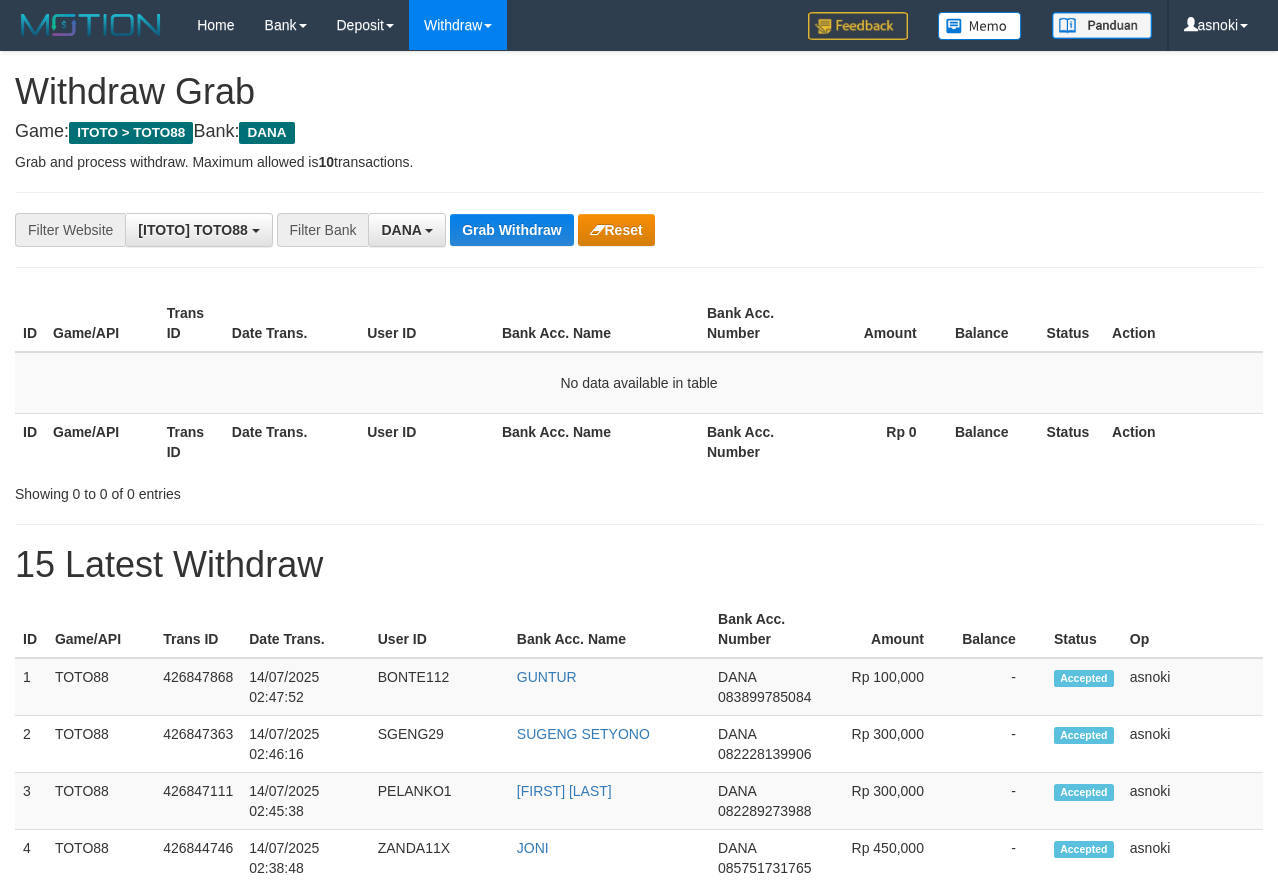 scroll, scrollTop: 0, scrollLeft: 0, axis: both 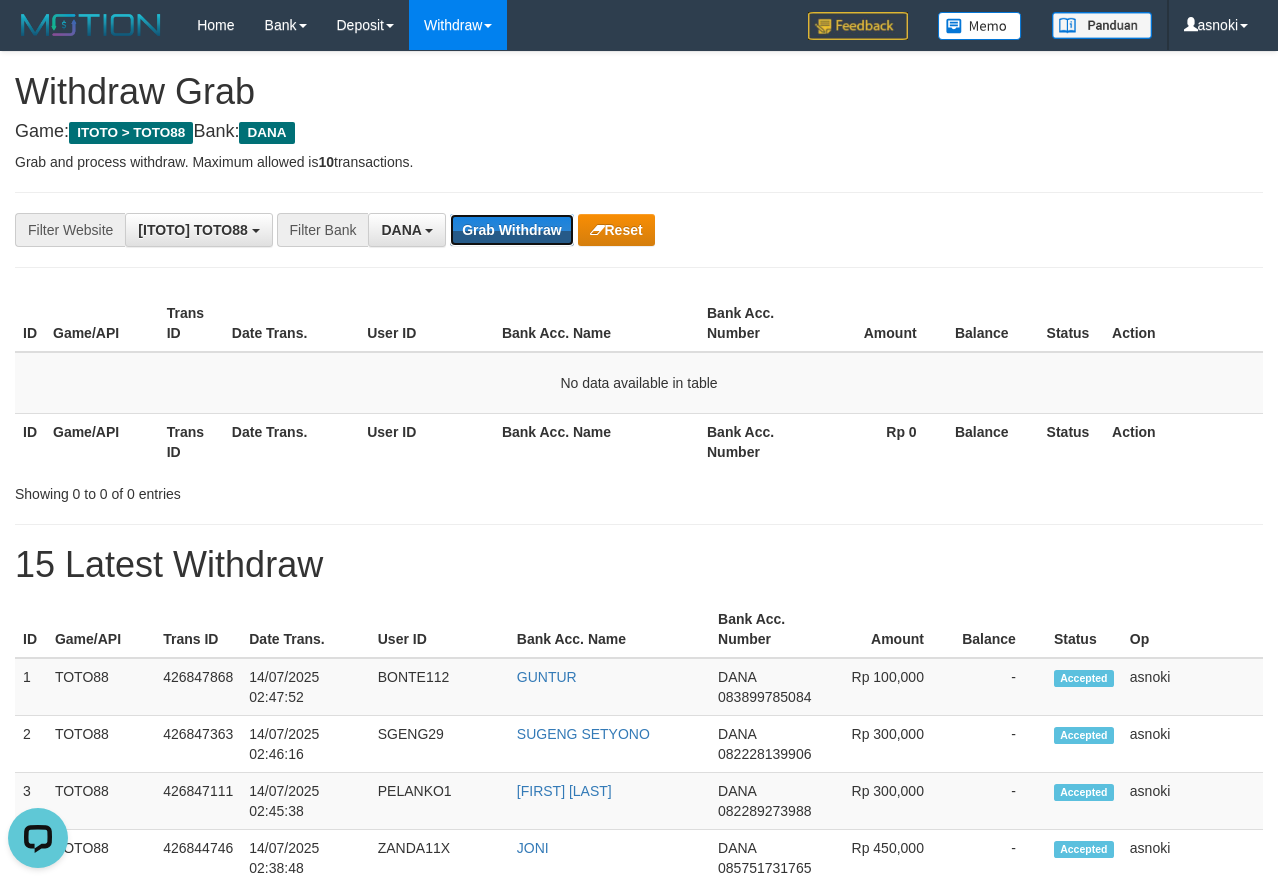 click on "Grab Withdraw" at bounding box center (511, 230) 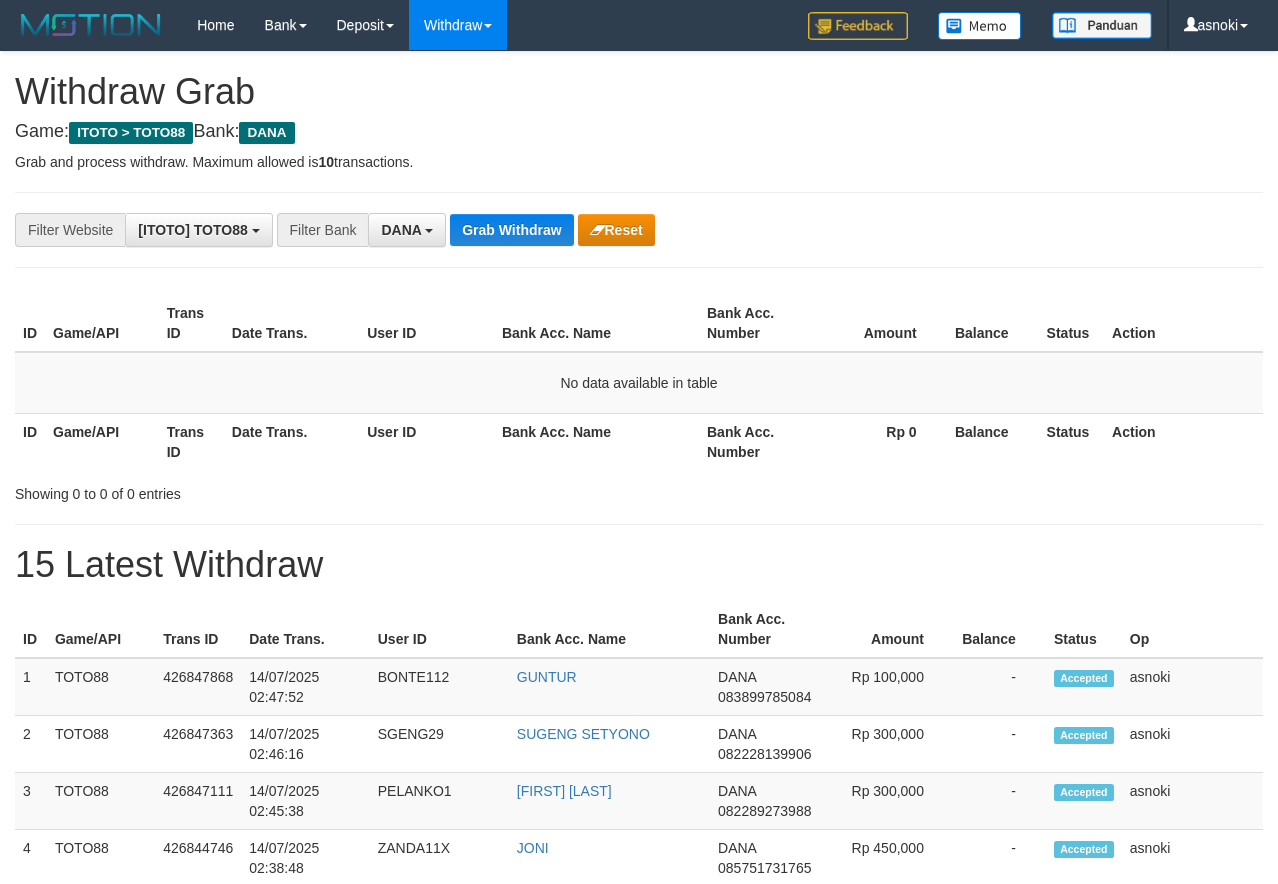 scroll, scrollTop: 0, scrollLeft: 0, axis: both 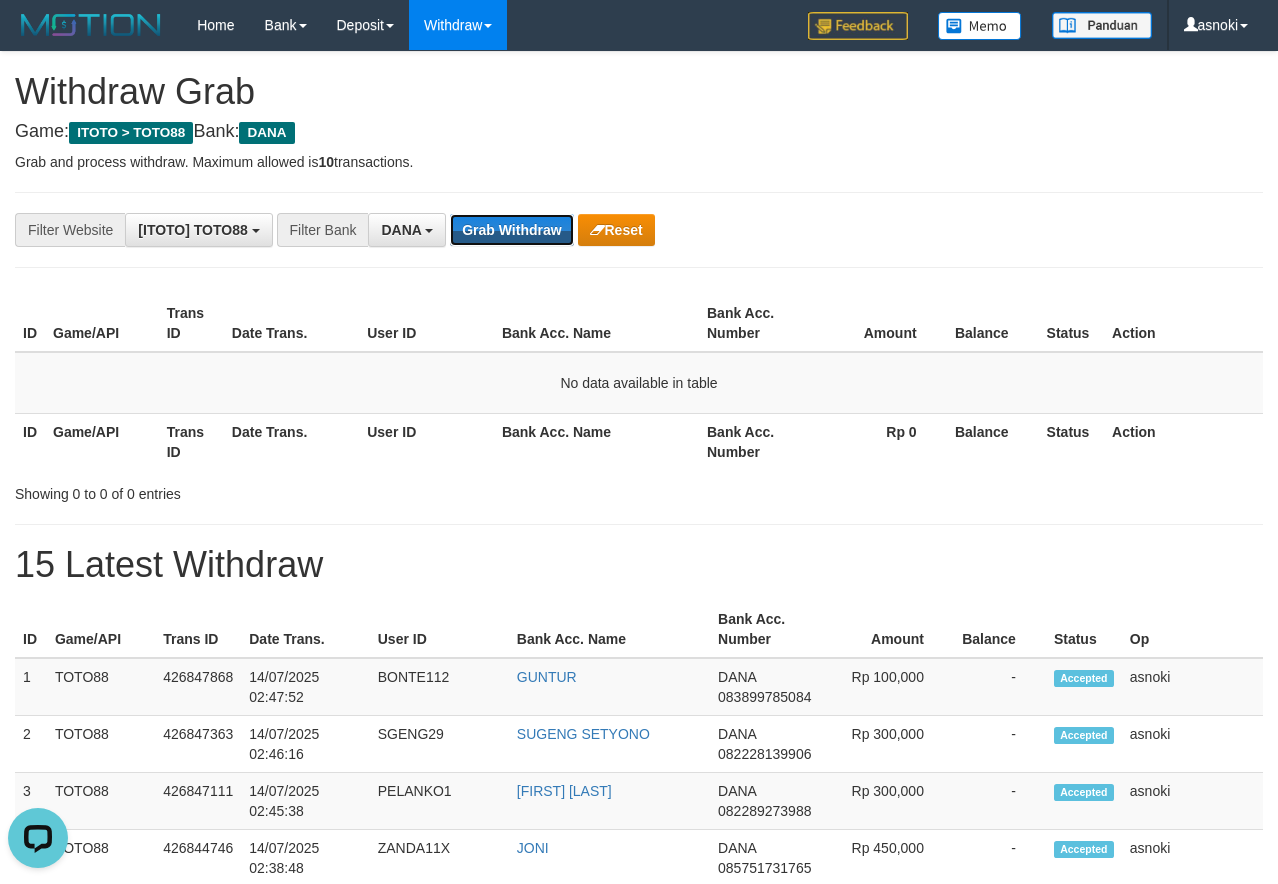 click on "Grab Withdraw" at bounding box center (511, 230) 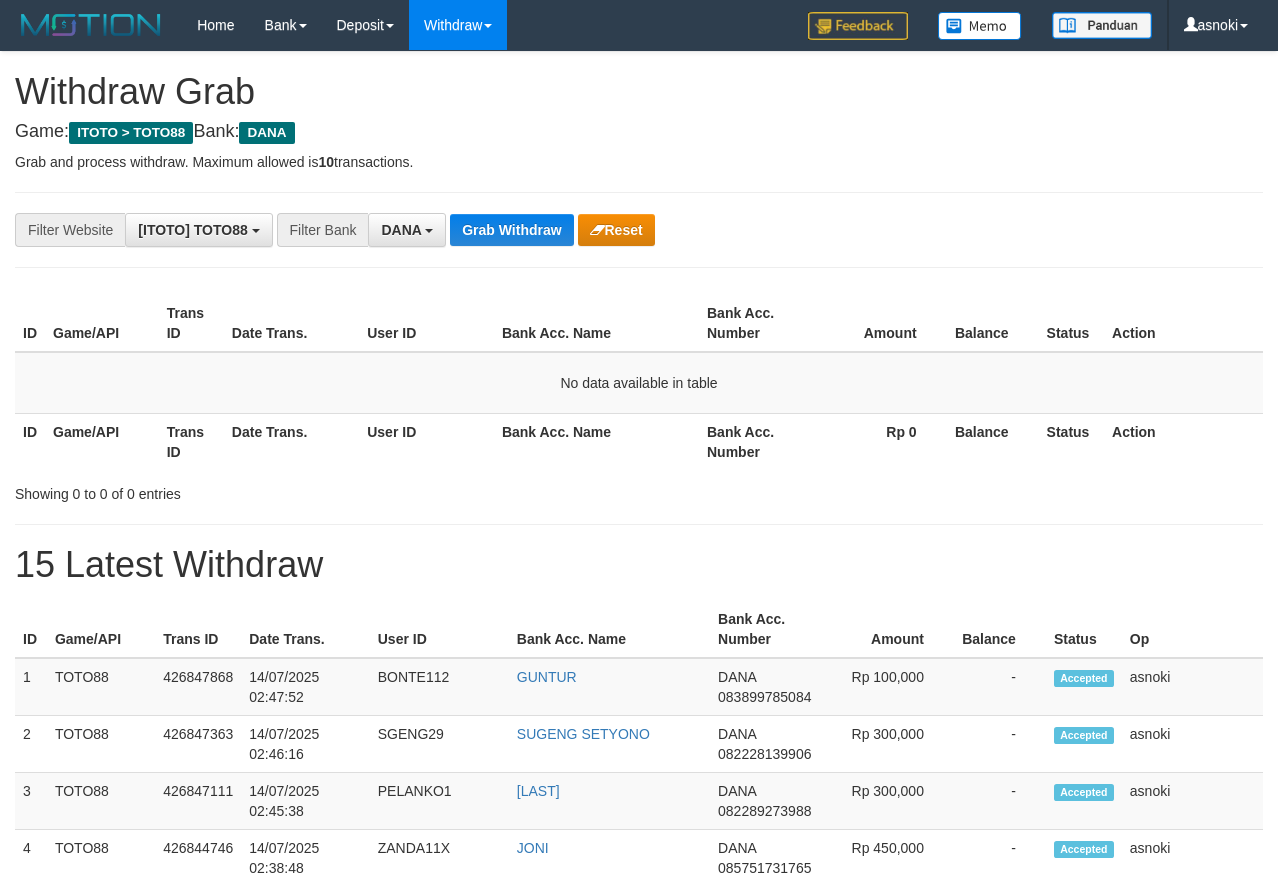 scroll, scrollTop: 0, scrollLeft: 0, axis: both 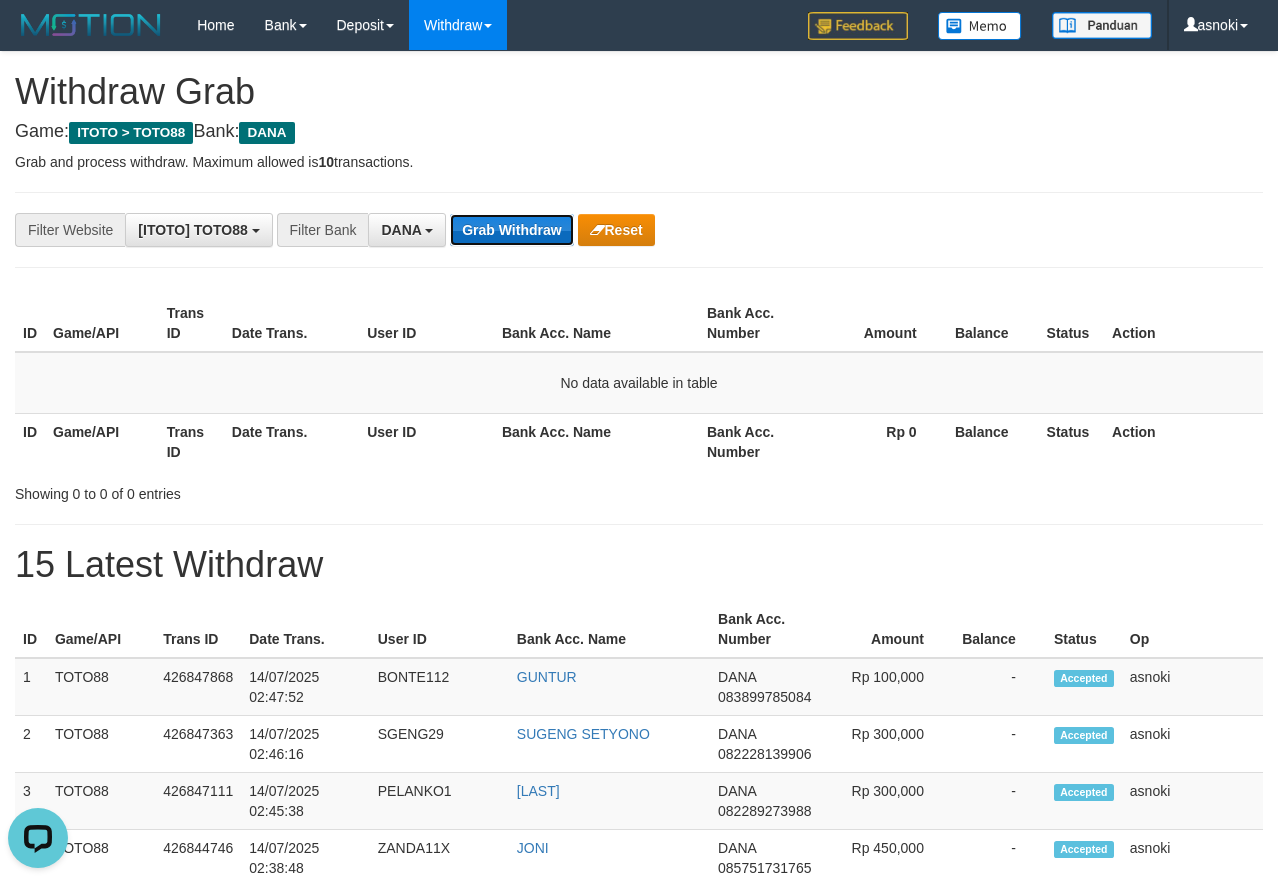 click on "Grab Withdraw" at bounding box center (511, 230) 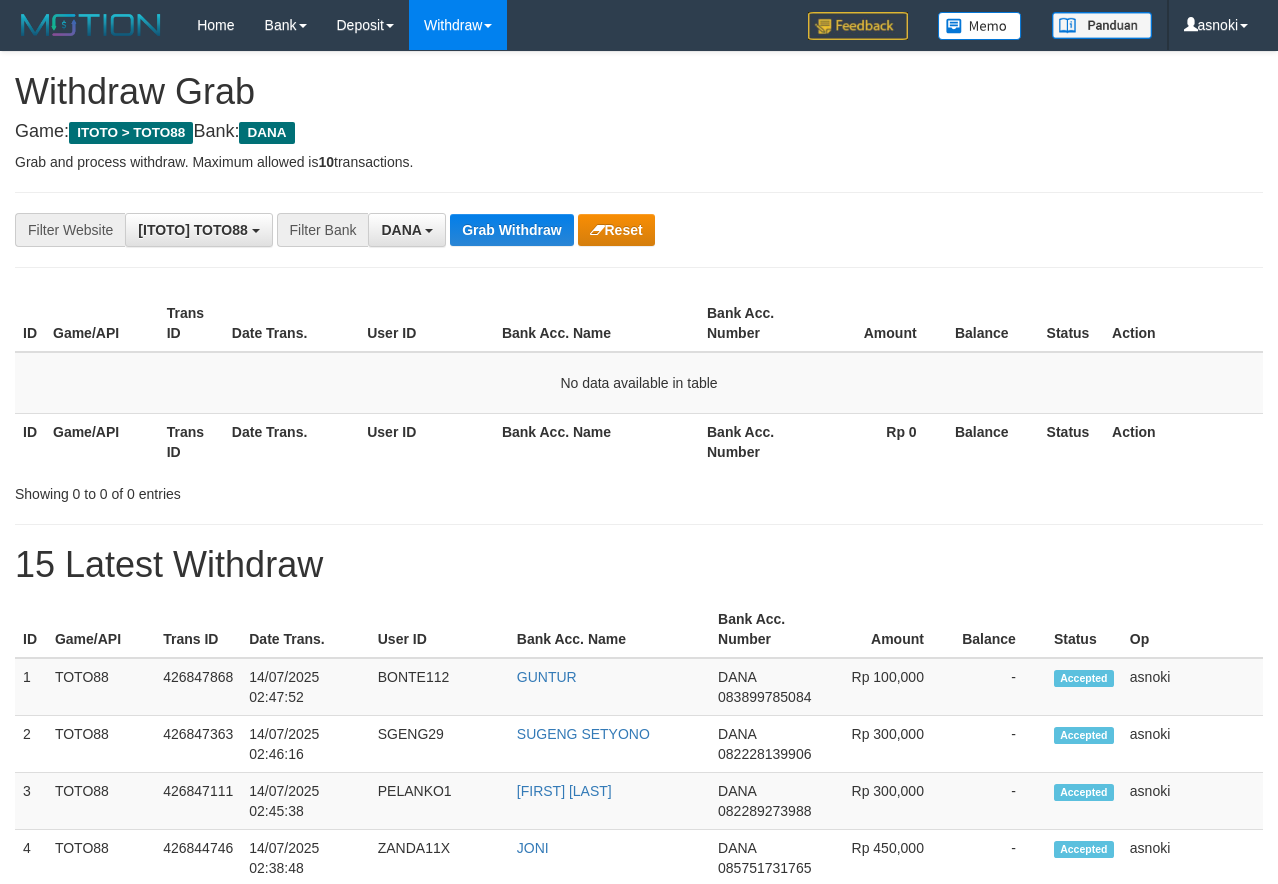scroll, scrollTop: 0, scrollLeft: 0, axis: both 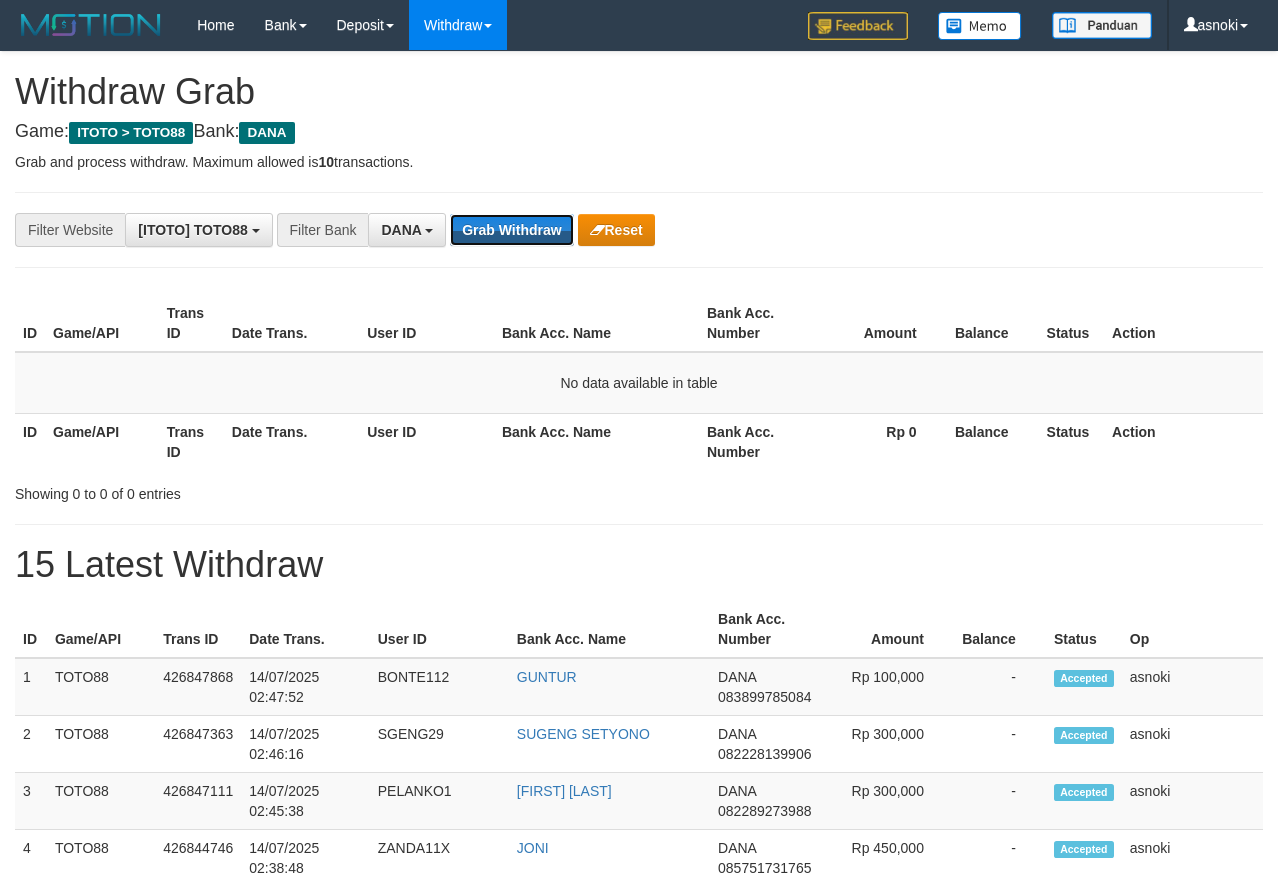click on "Grab Withdraw" at bounding box center [511, 230] 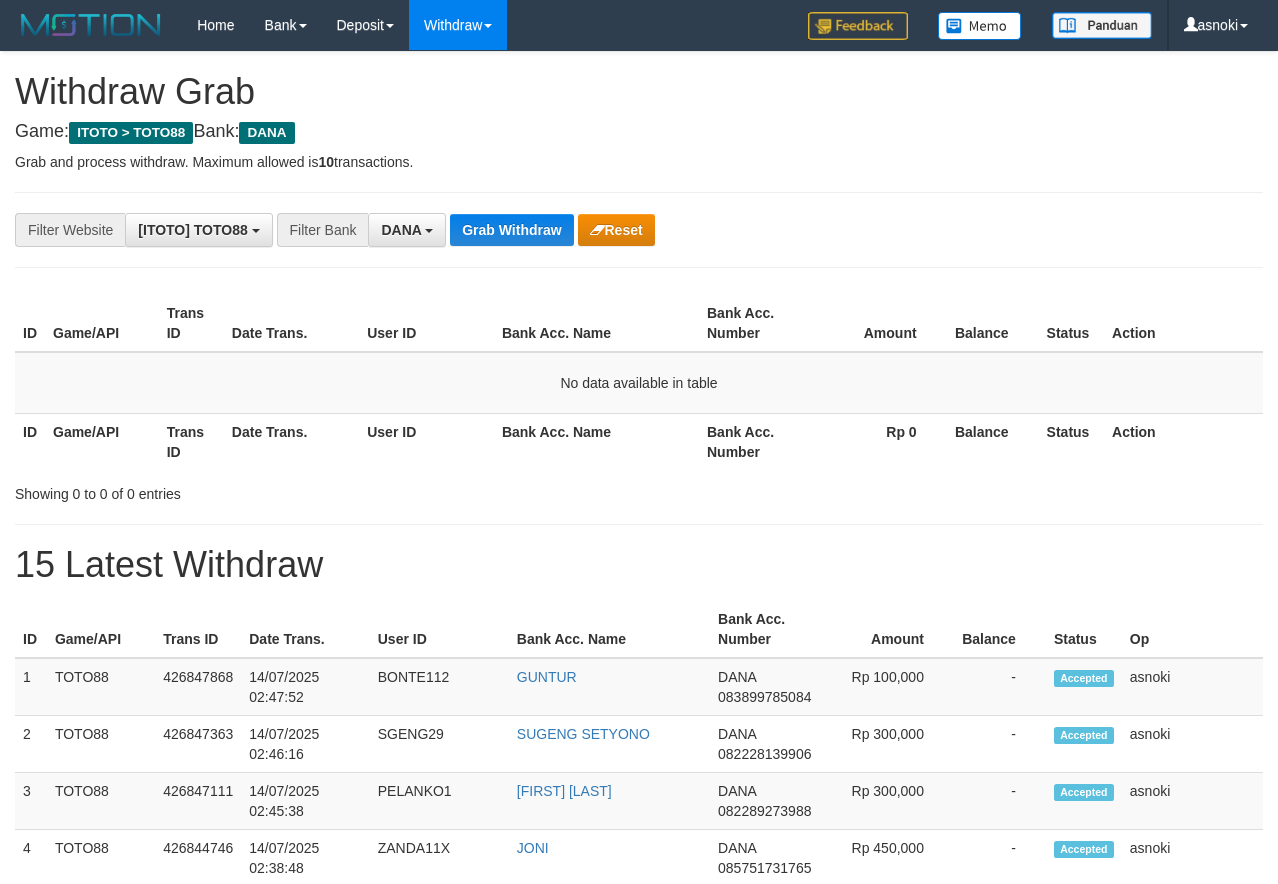 scroll, scrollTop: 0, scrollLeft: 0, axis: both 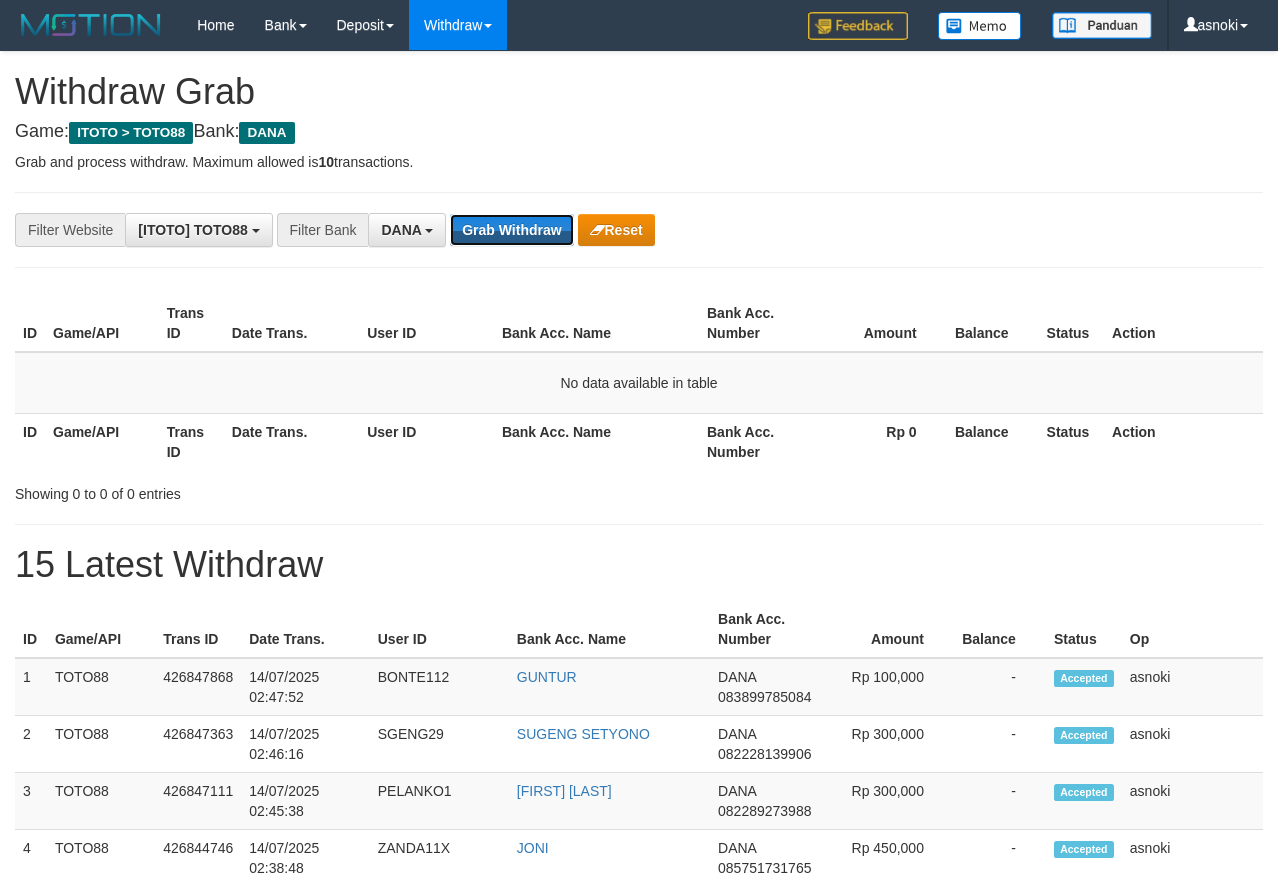 click on "Grab Withdraw" at bounding box center (511, 230) 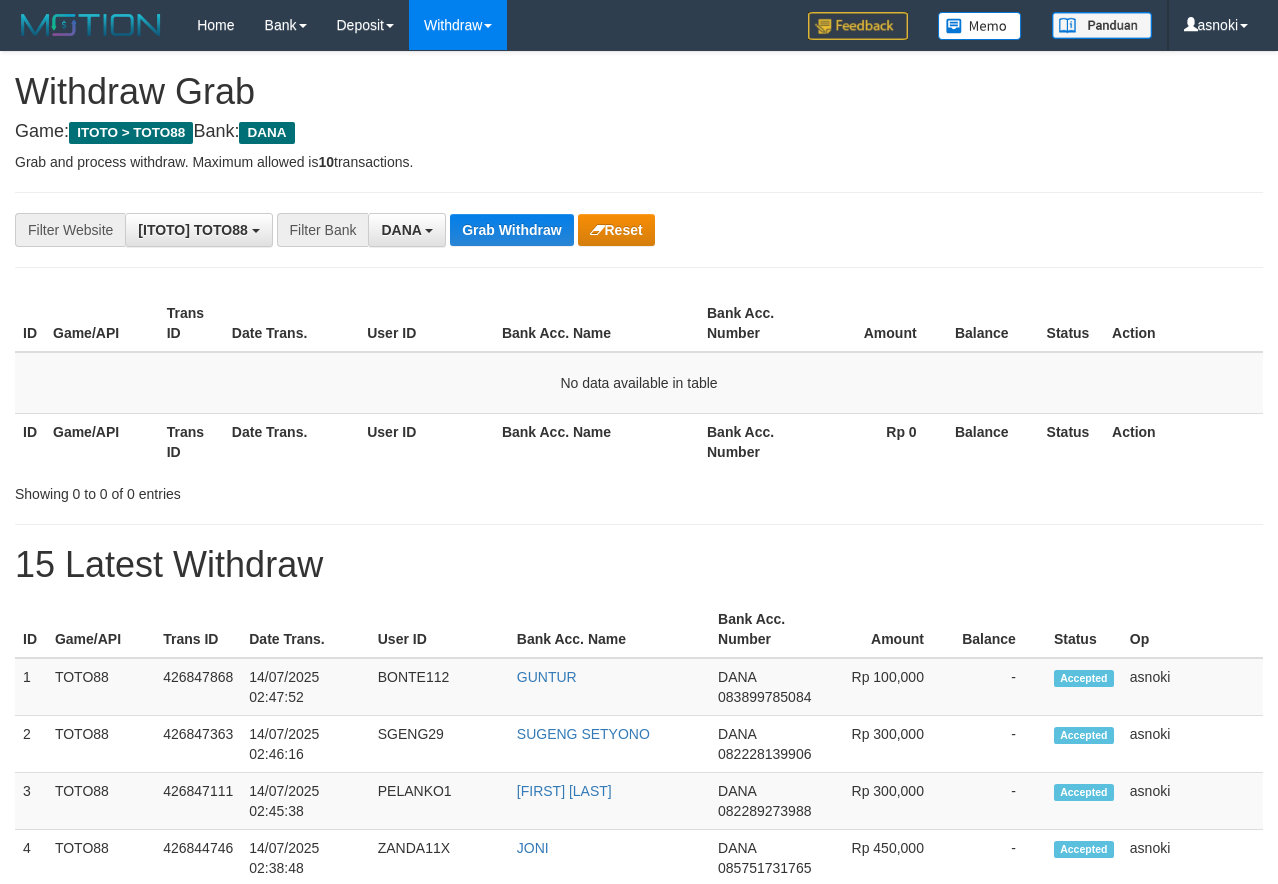 scroll, scrollTop: 0, scrollLeft: 0, axis: both 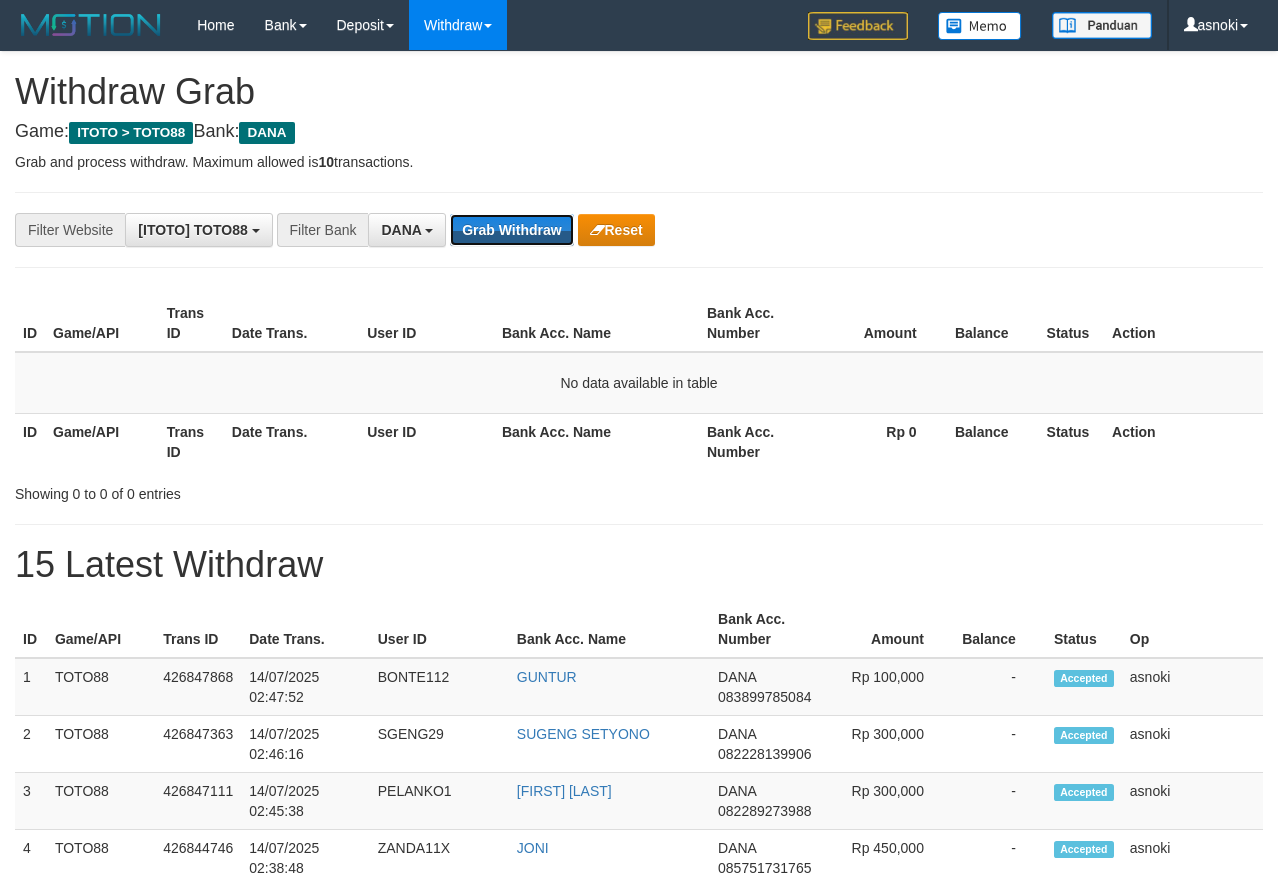 click on "Grab Withdraw" at bounding box center (511, 230) 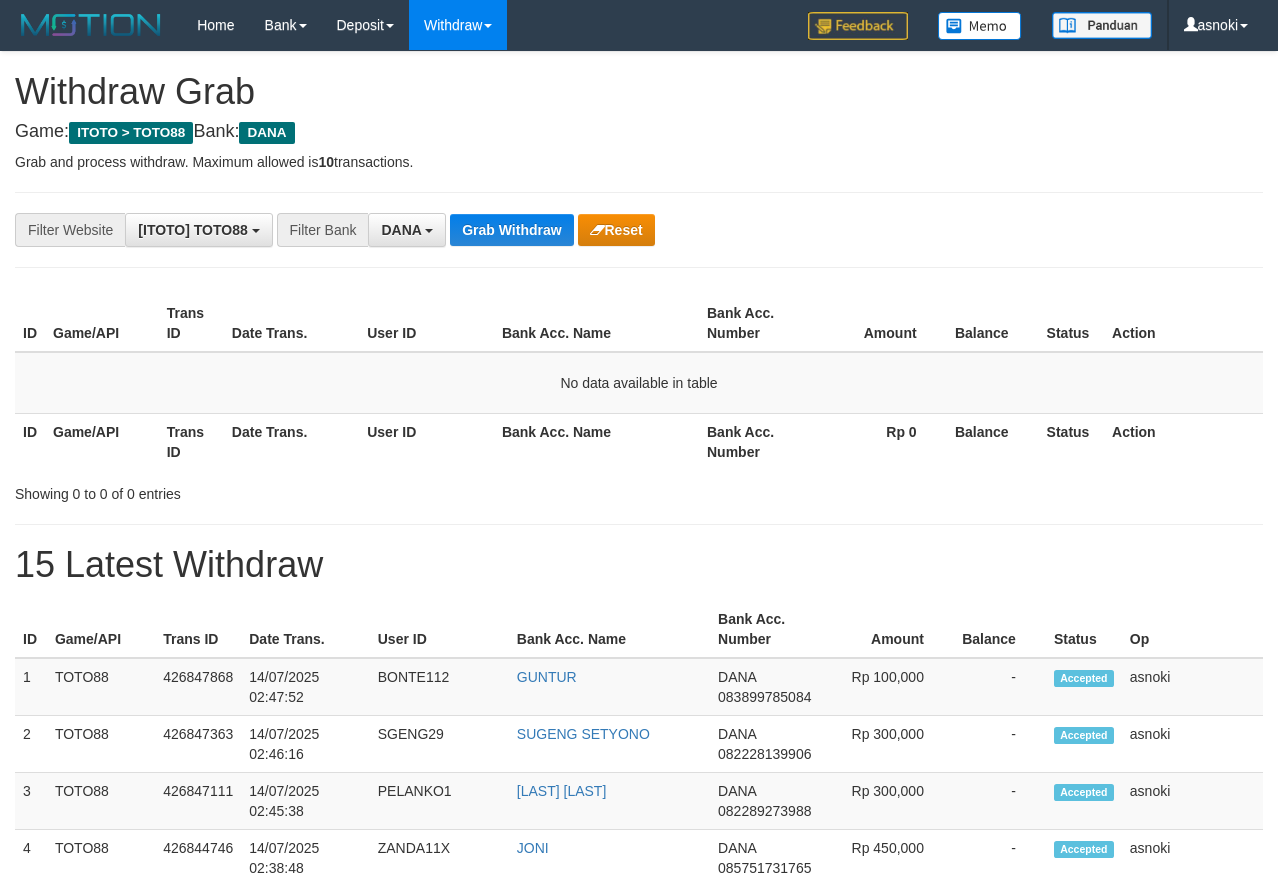 scroll, scrollTop: 0, scrollLeft: 0, axis: both 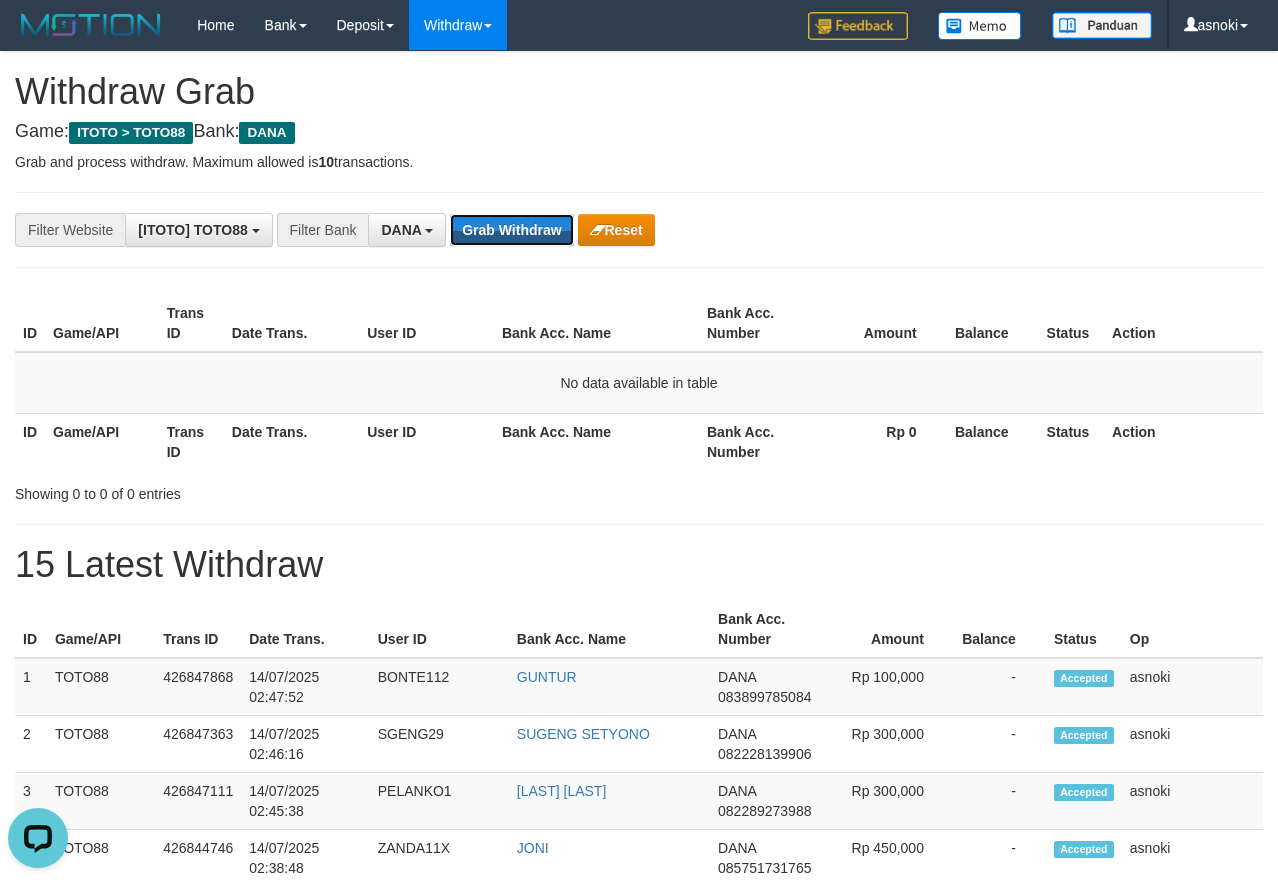 click on "Grab Withdraw" at bounding box center [511, 230] 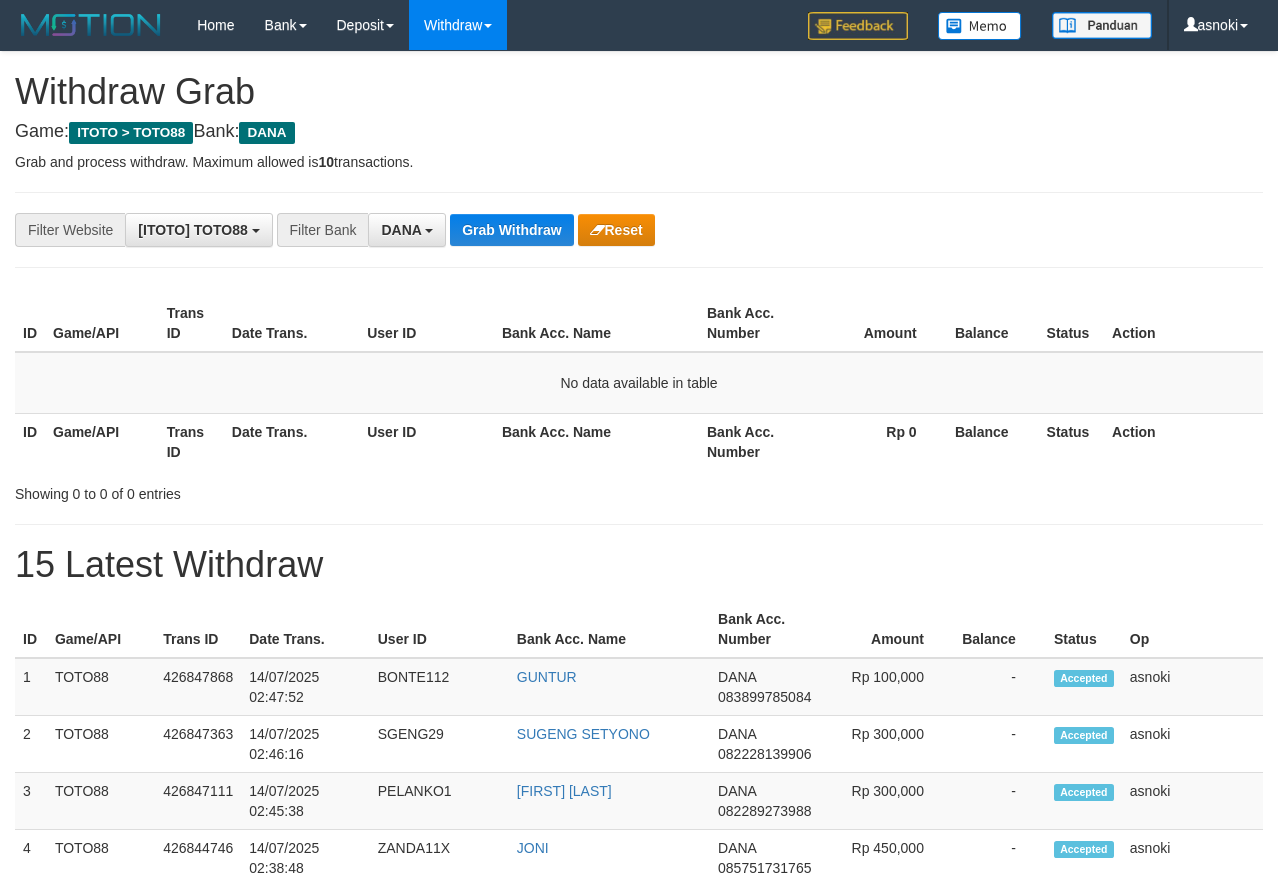 scroll, scrollTop: 0, scrollLeft: 0, axis: both 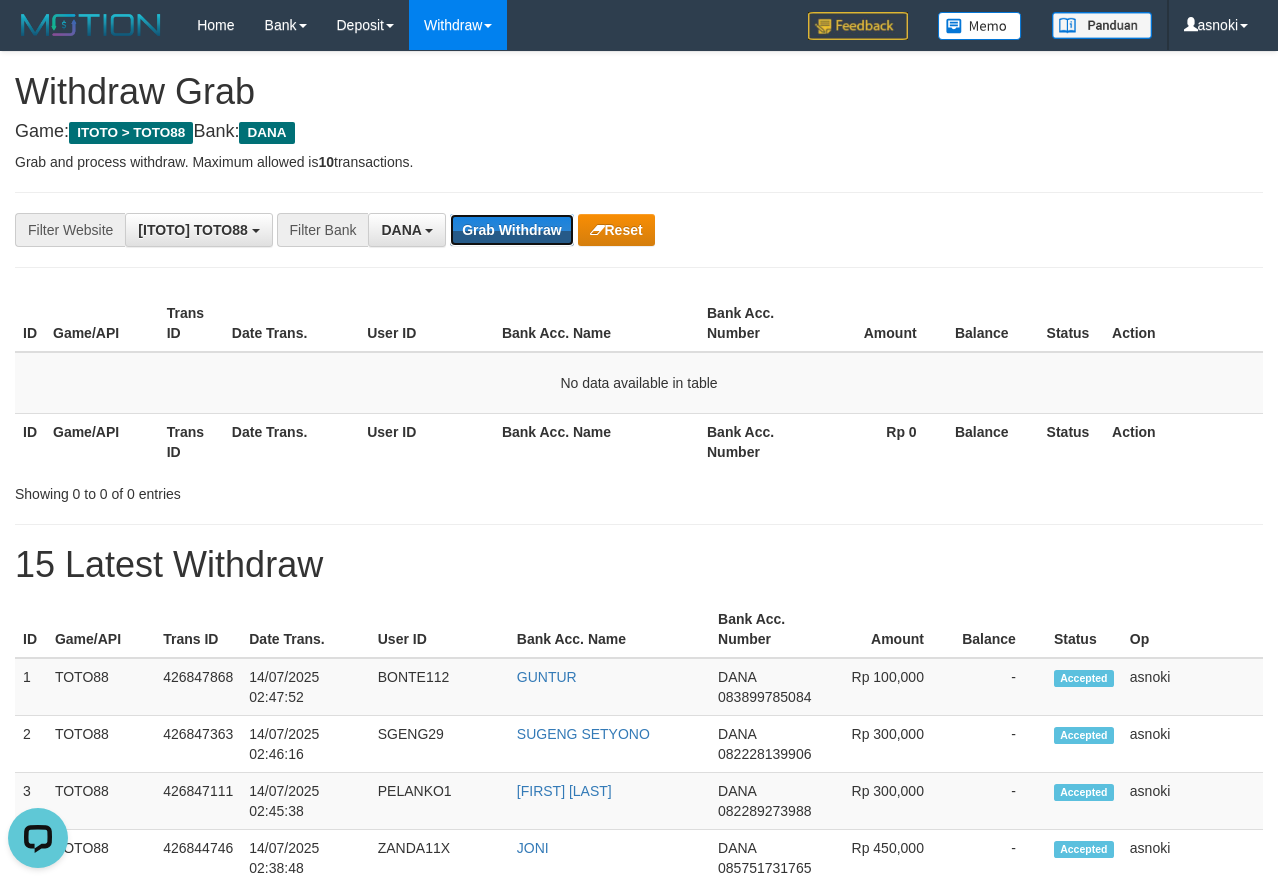click on "Grab Withdraw" at bounding box center [511, 230] 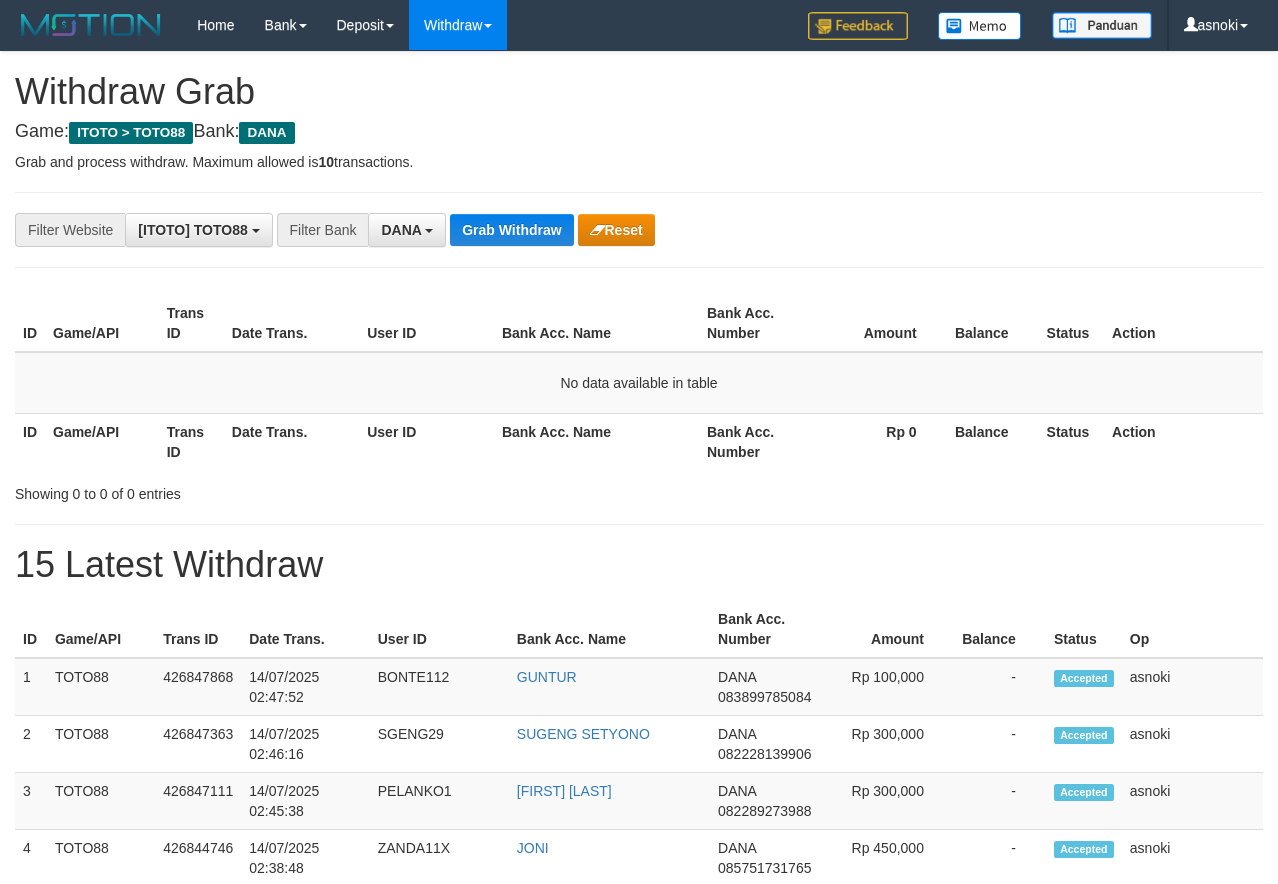 scroll, scrollTop: 0, scrollLeft: 0, axis: both 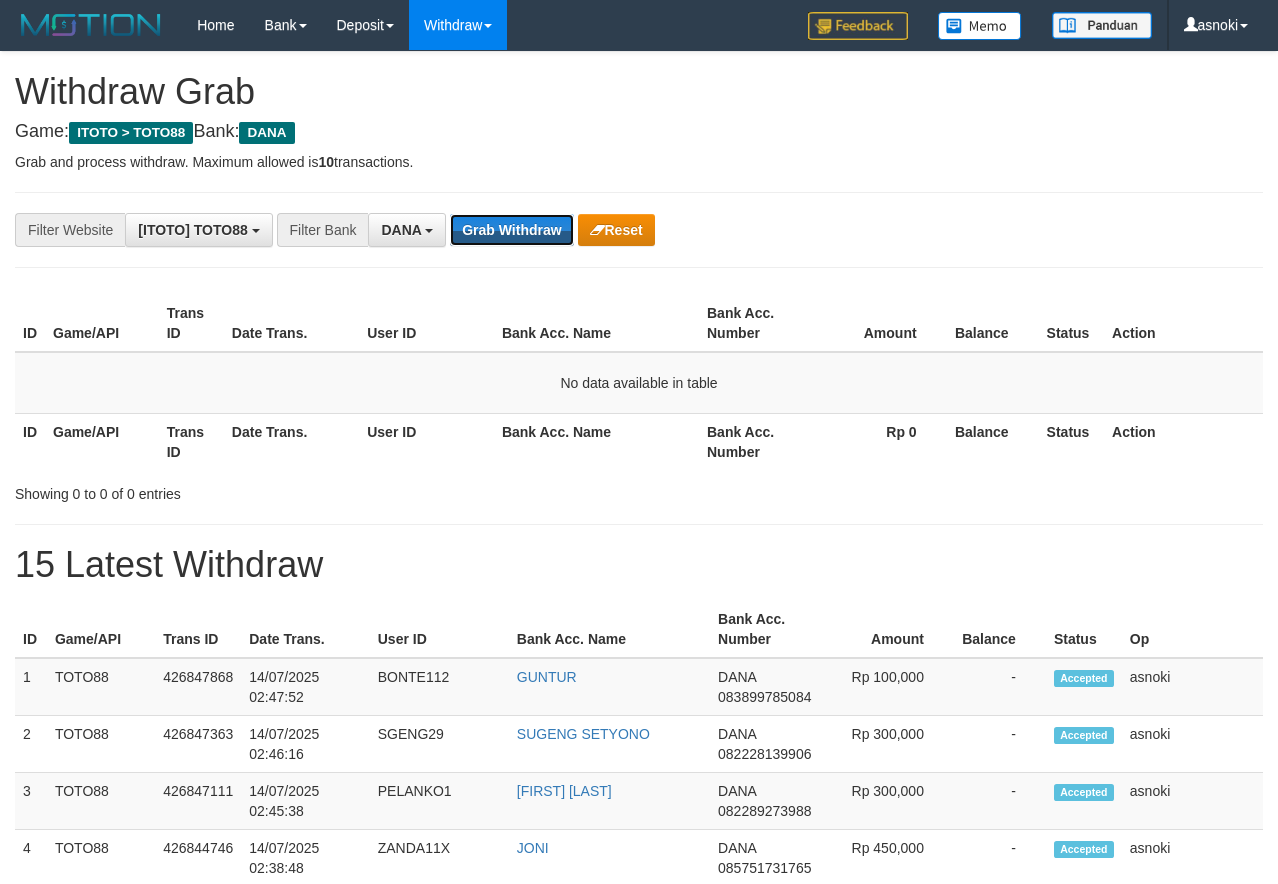 click on "Grab Withdraw" at bounding box center [511, 230] 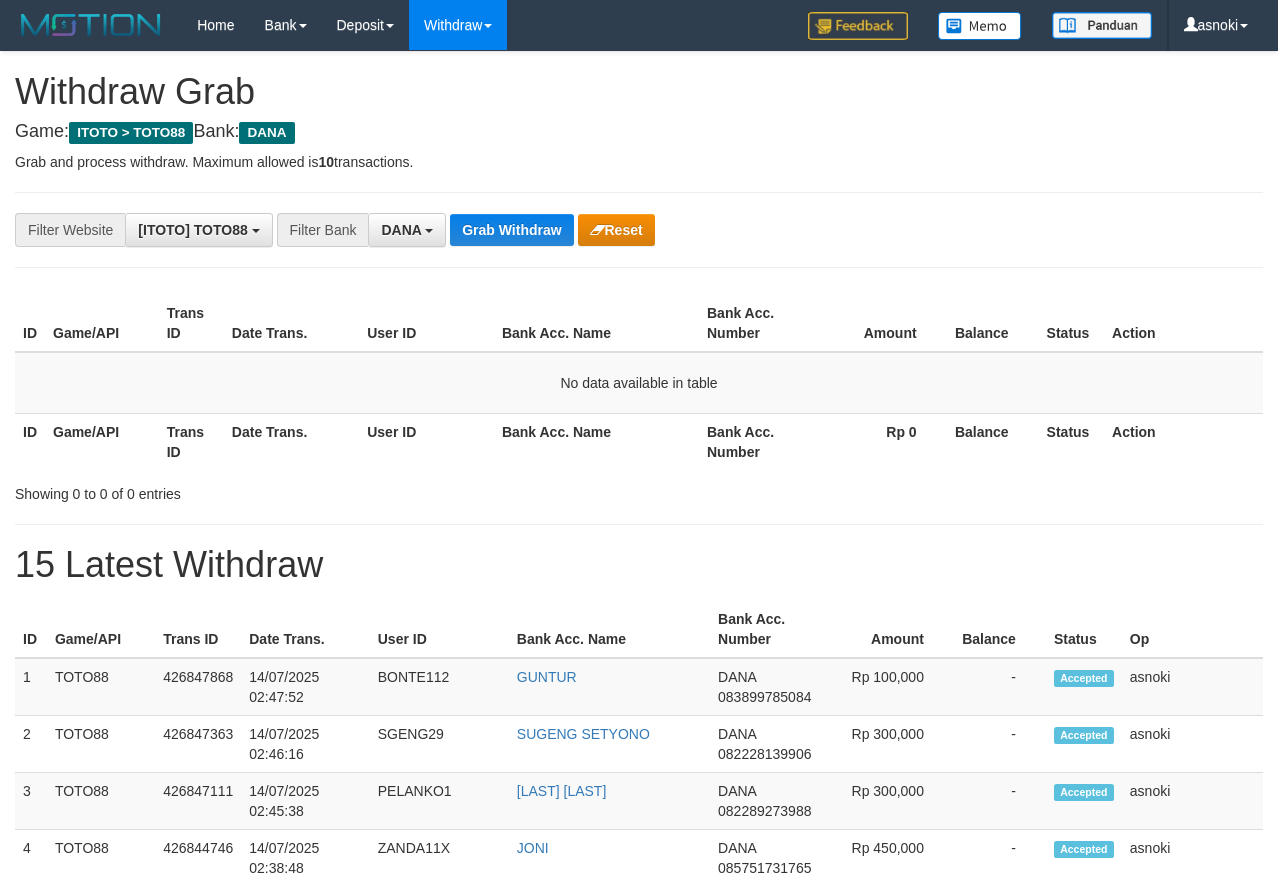 scroll, scrollTop: 0, scrollLeft: 0, axis: both 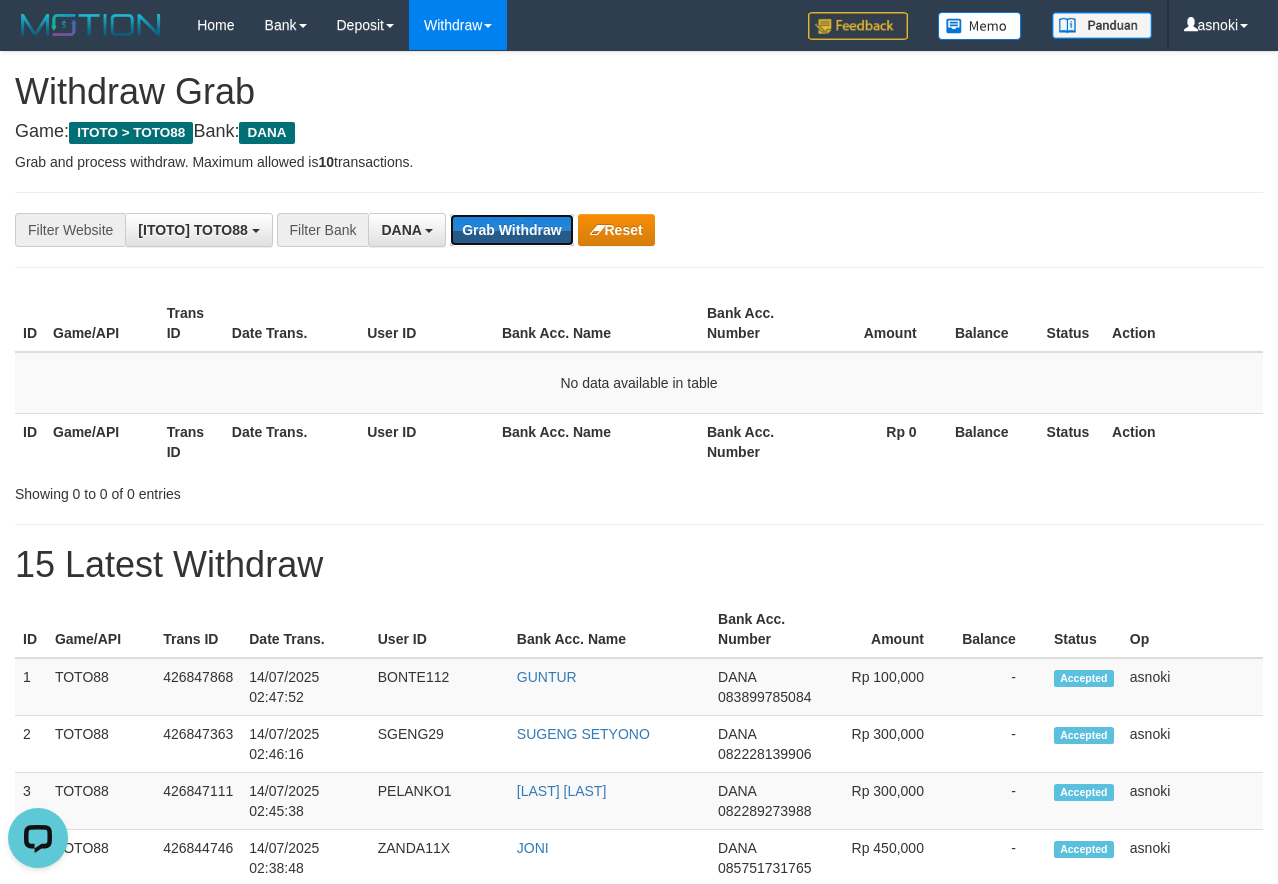 click on "Grab Withdraw" at bounding box center (511, 230) 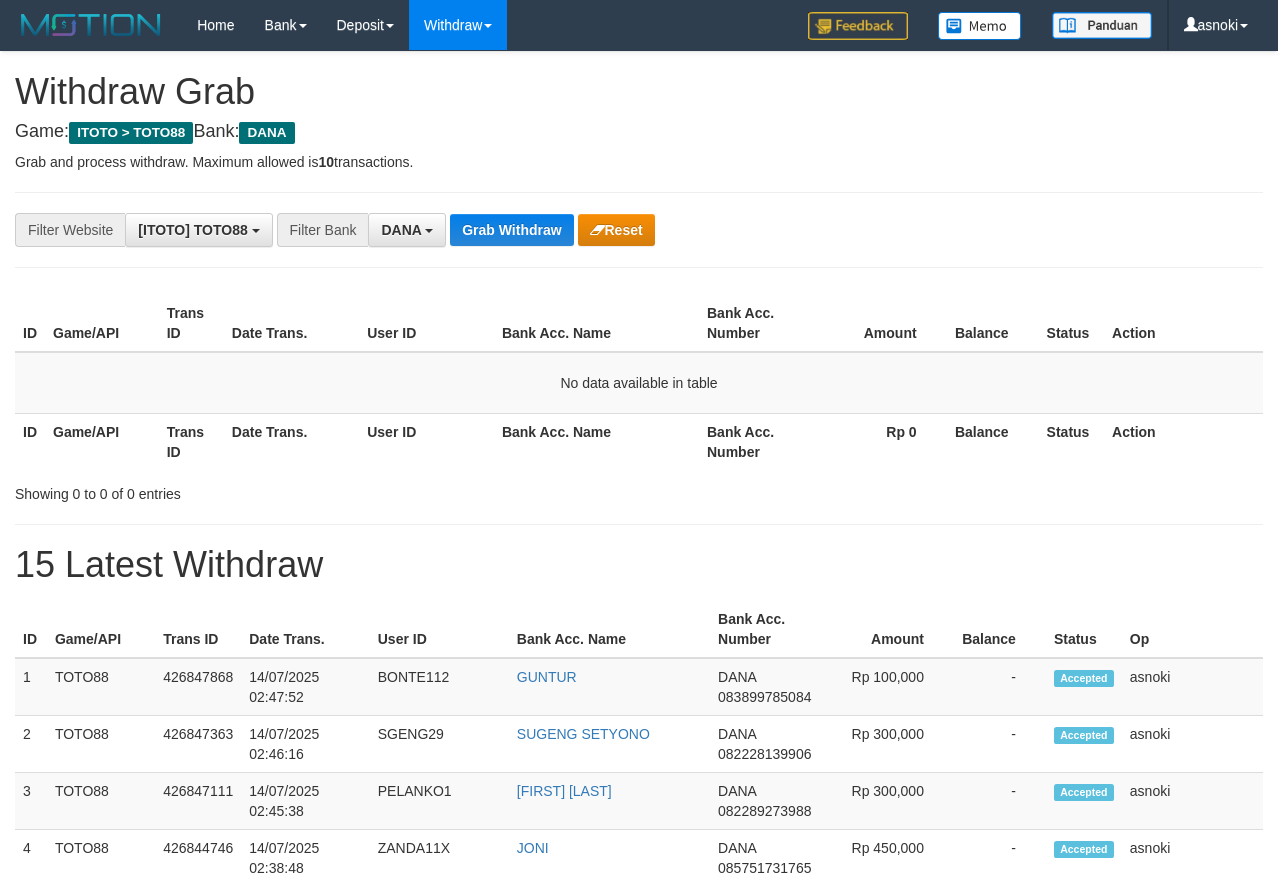 scroll, scrollTop: 0, scrollLeft: 0, axis: both 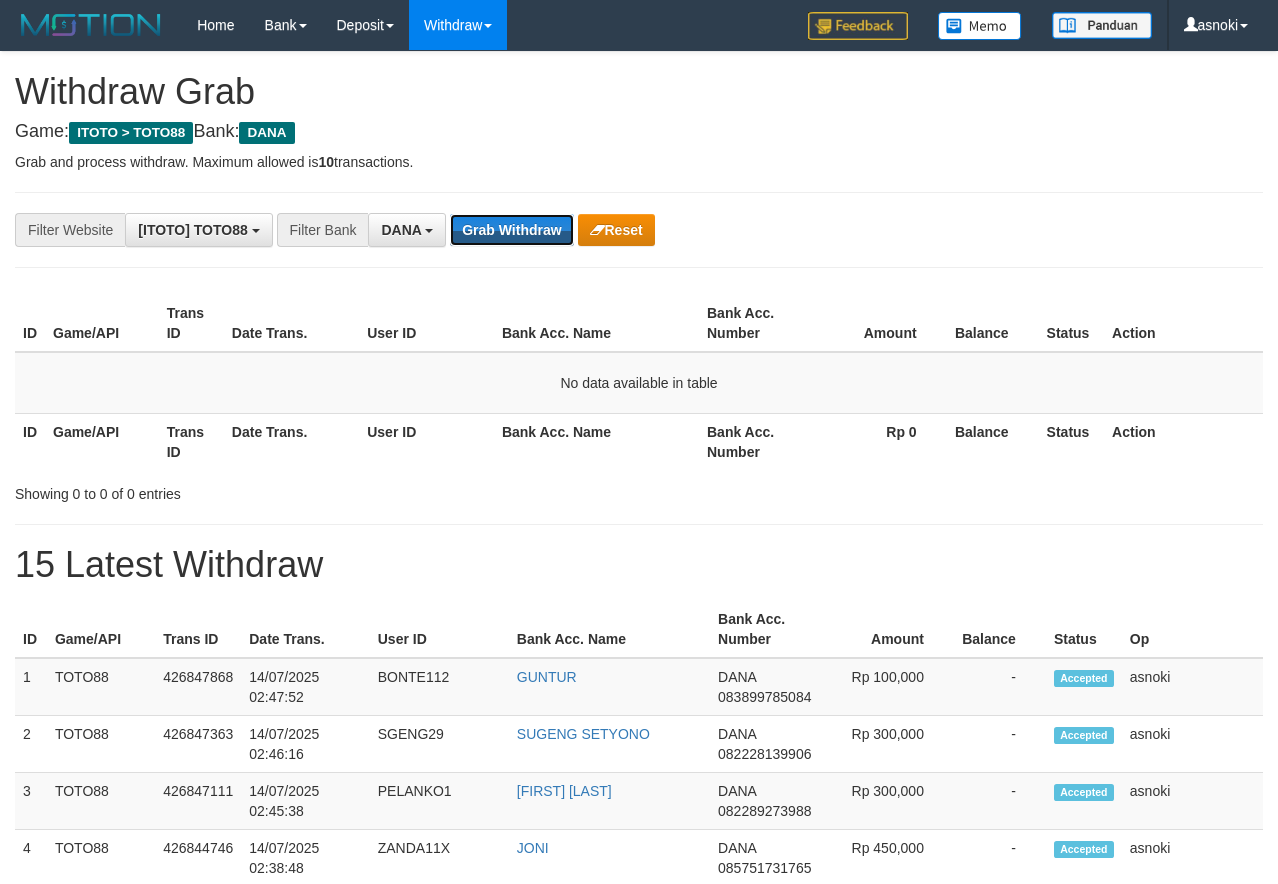 click on "Grab Withdraw" at bounding box center (511, 230) 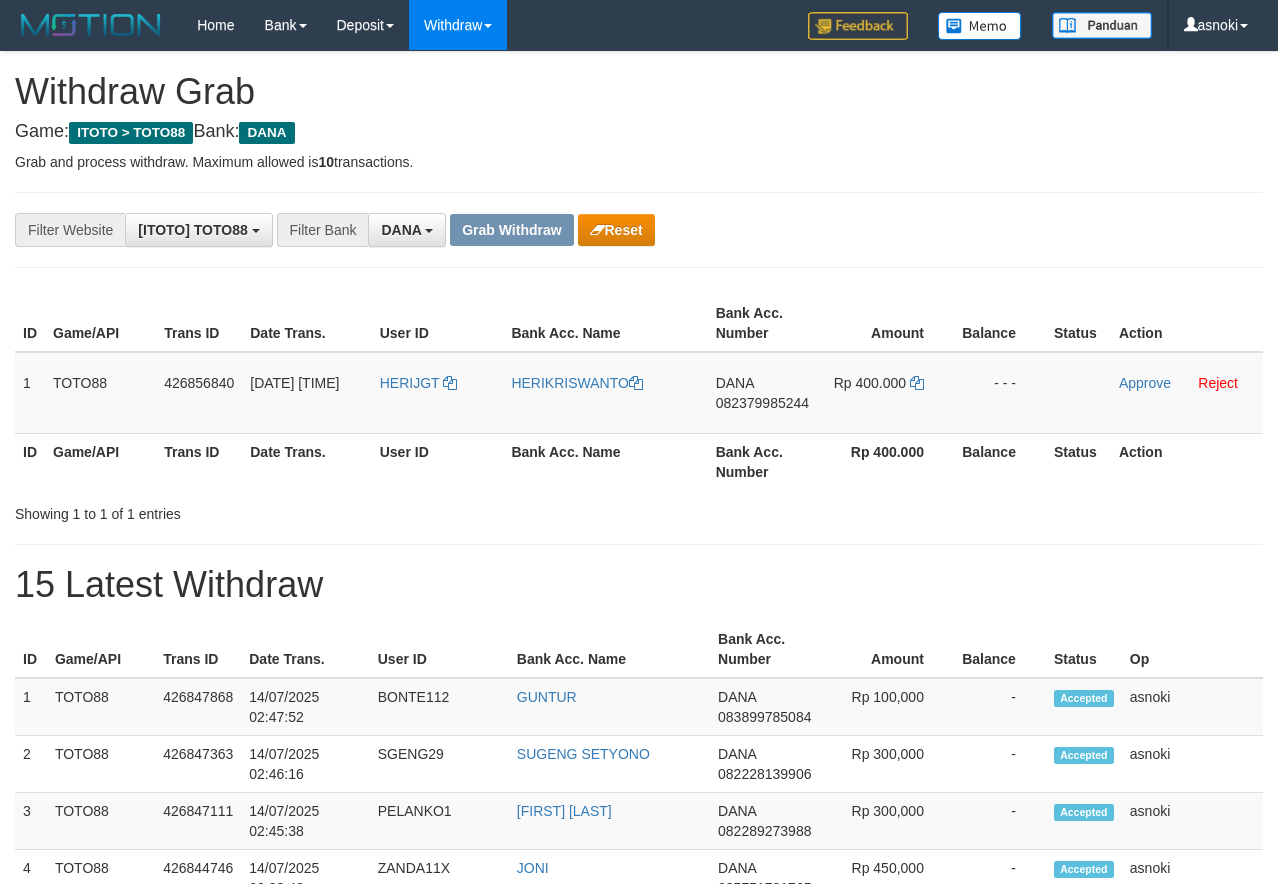 scroll, scrollTop: 0, scrollLeft: 0, axis: both 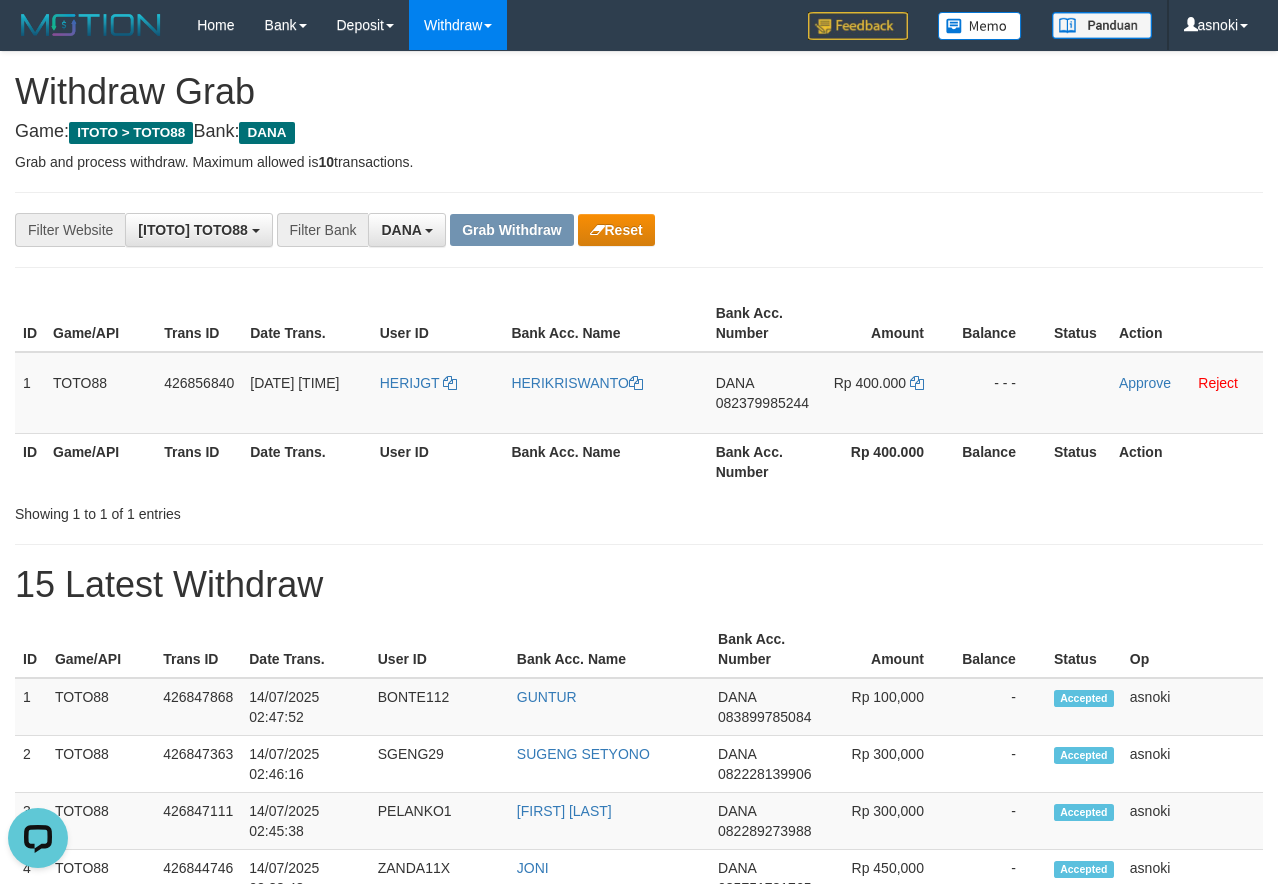 click on "Showing 1 to 1 of 1 entries" at bounding box center (266, 510) 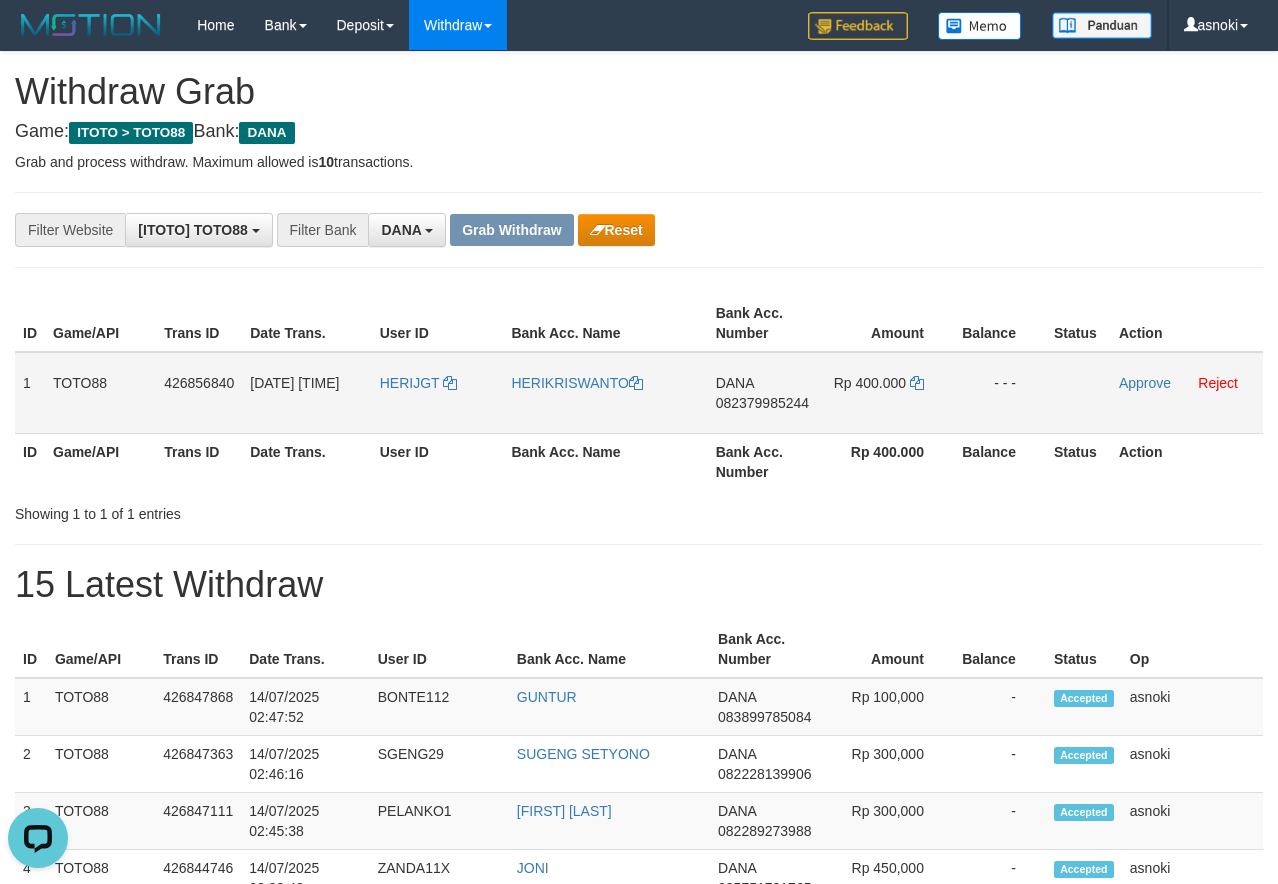 click on "082379985244" at bounding box center (762, 403) 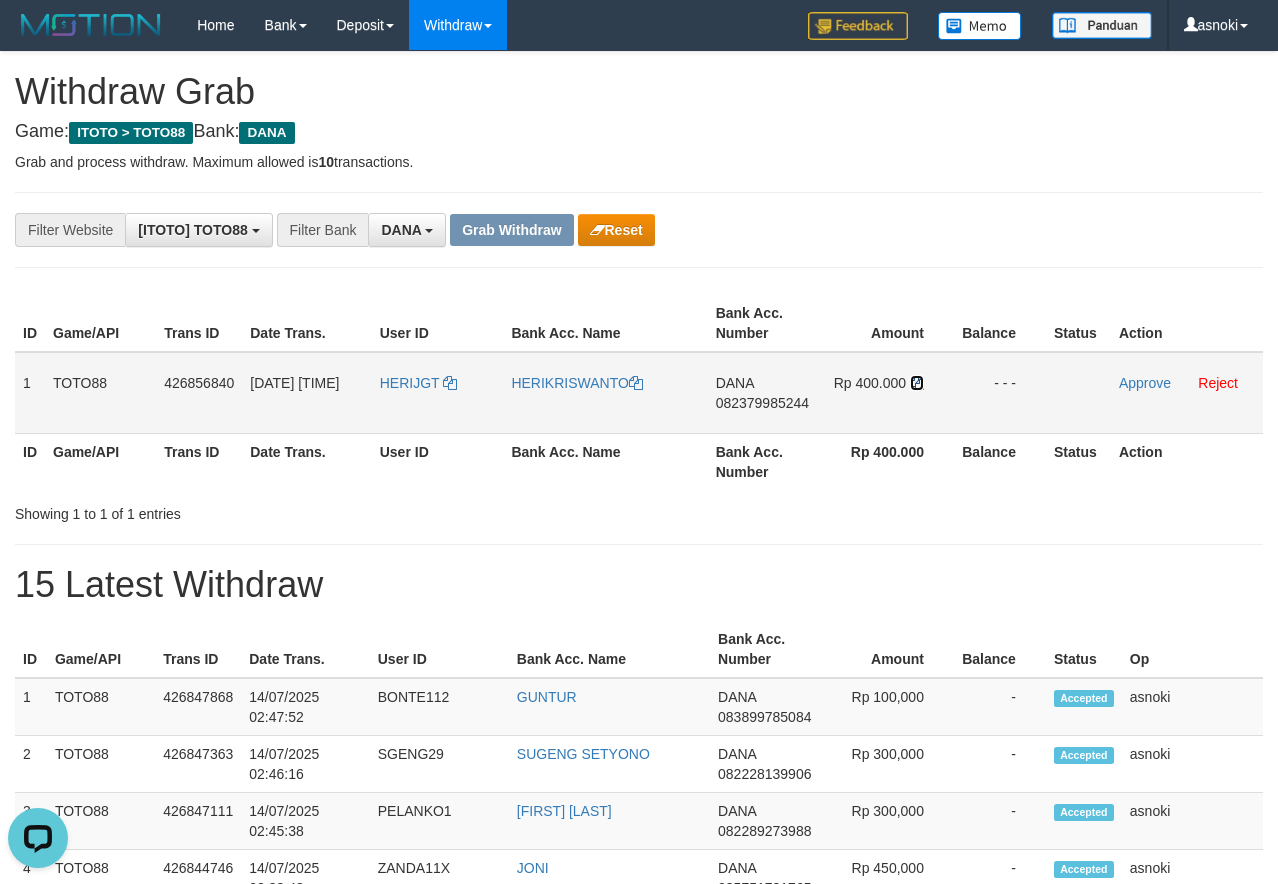click at bounding box center (917, 383) 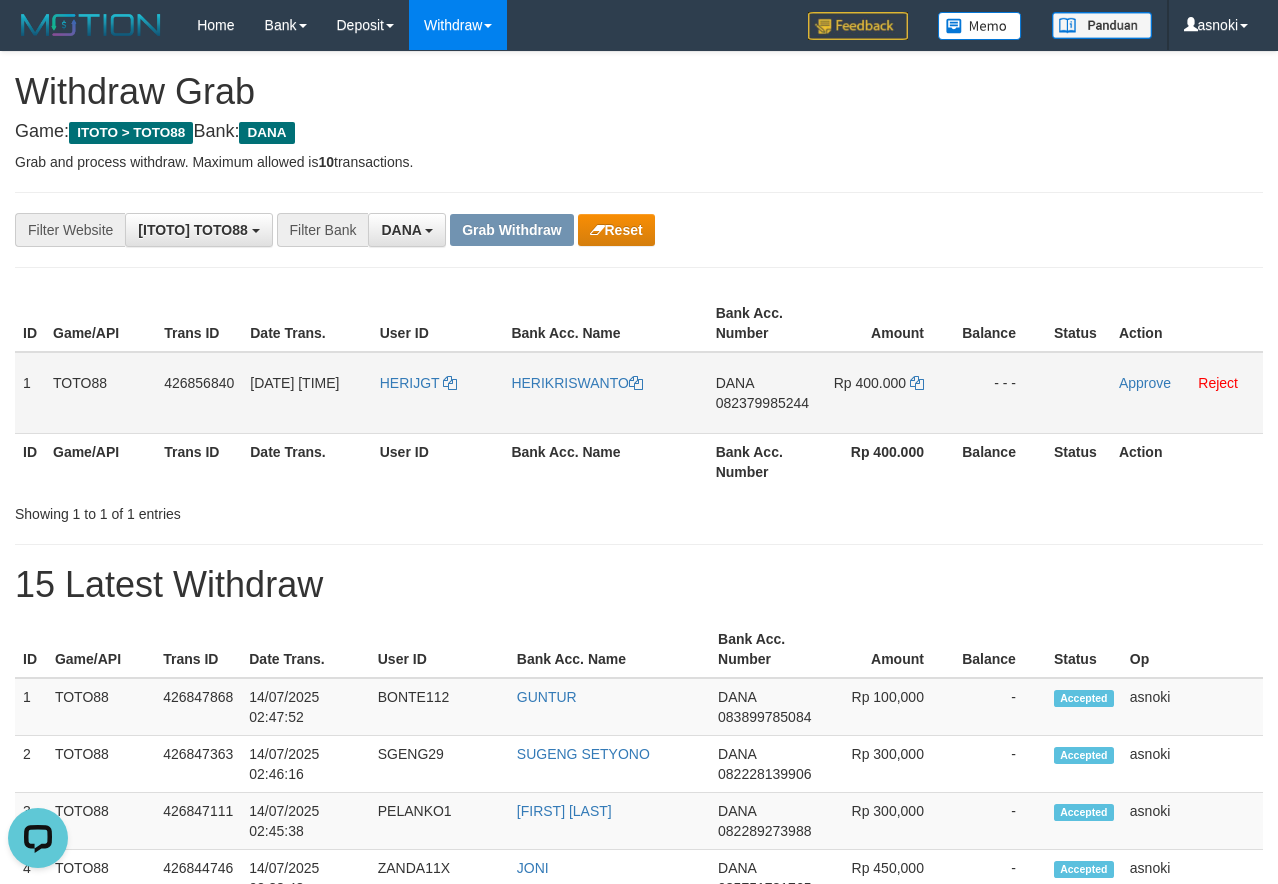click on "082379985244" at bounding box center [762, 403] 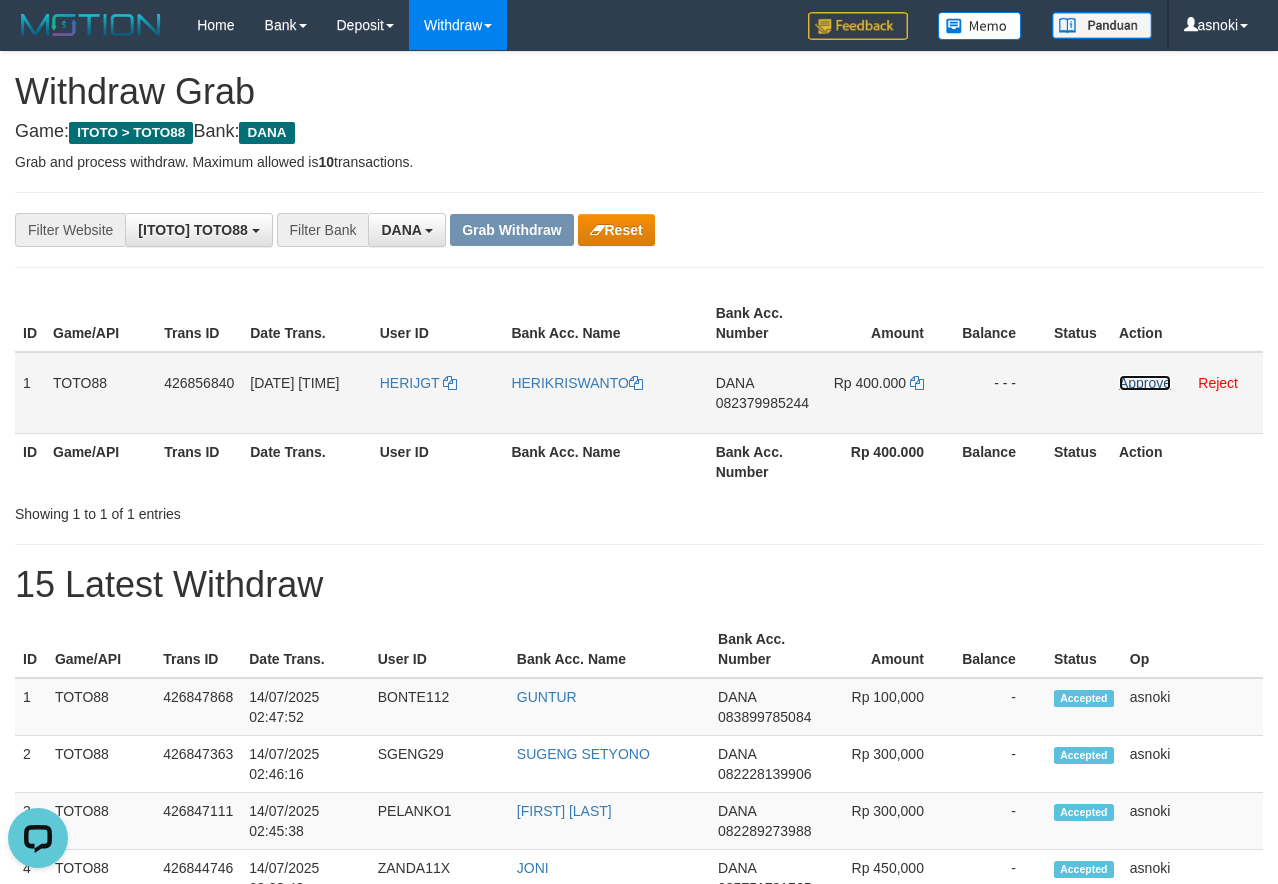 click on "Approve" at bounding box center (1145, 383) 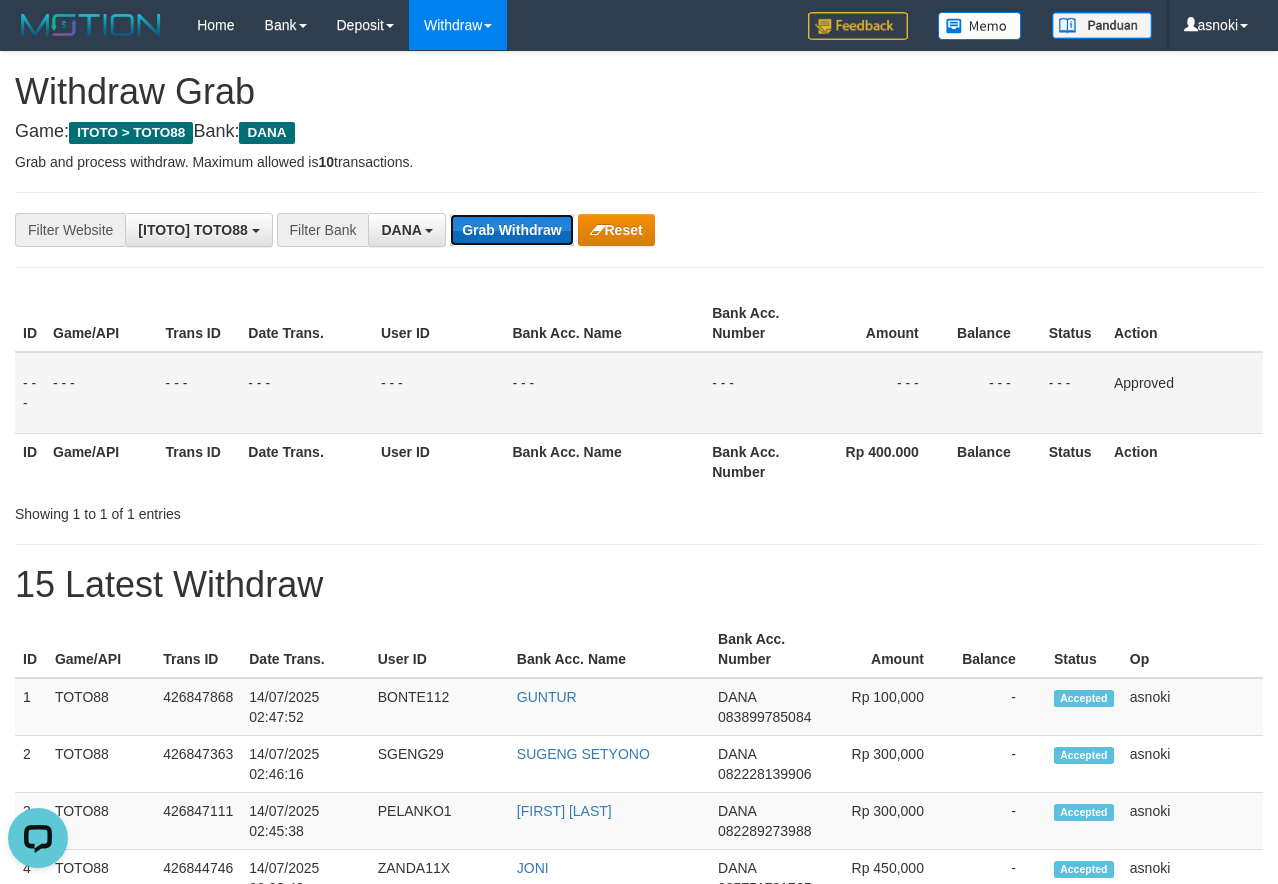 click on "Grab Withdraw" at bounding box center (511, 230) 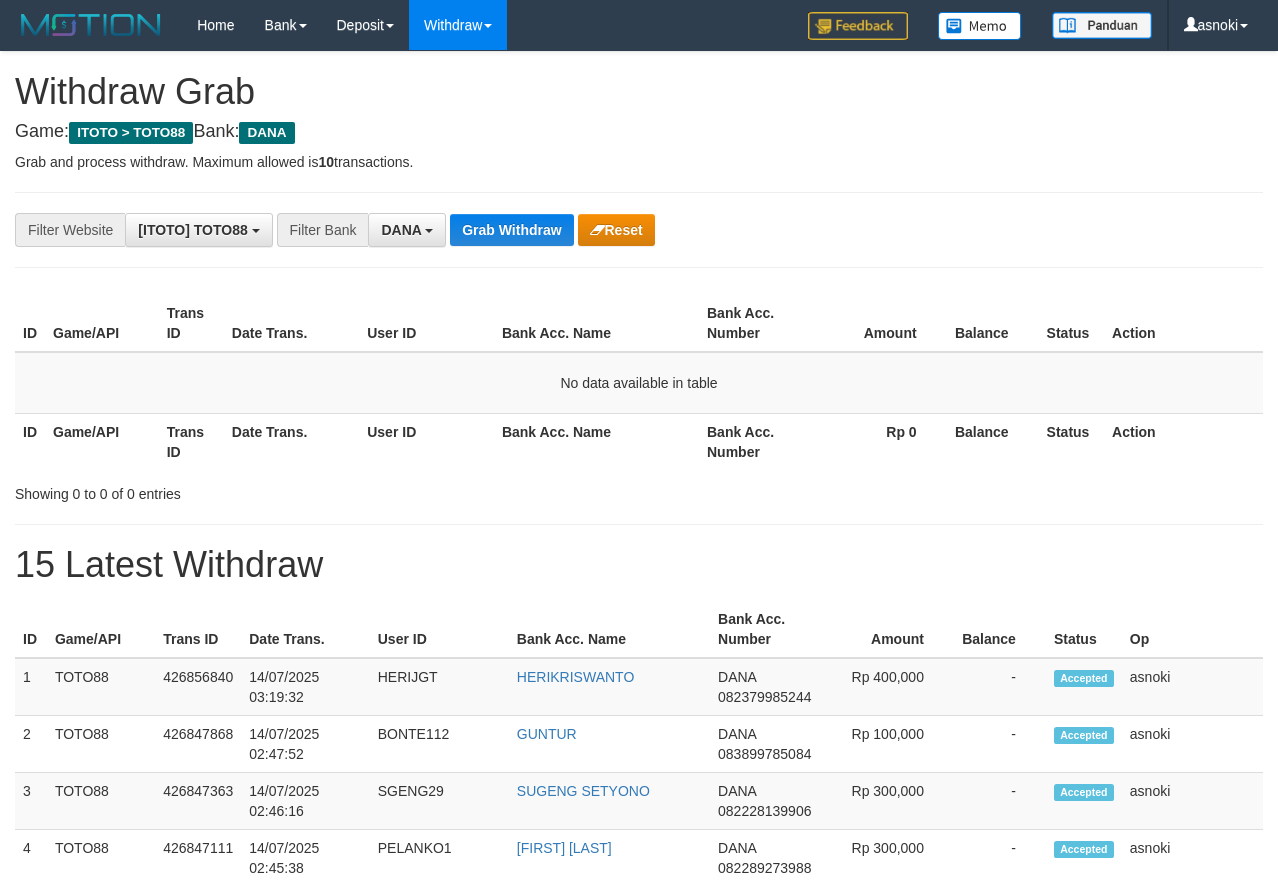 scroll, scrollTop: 0, scrollLeft: 0, axis: both 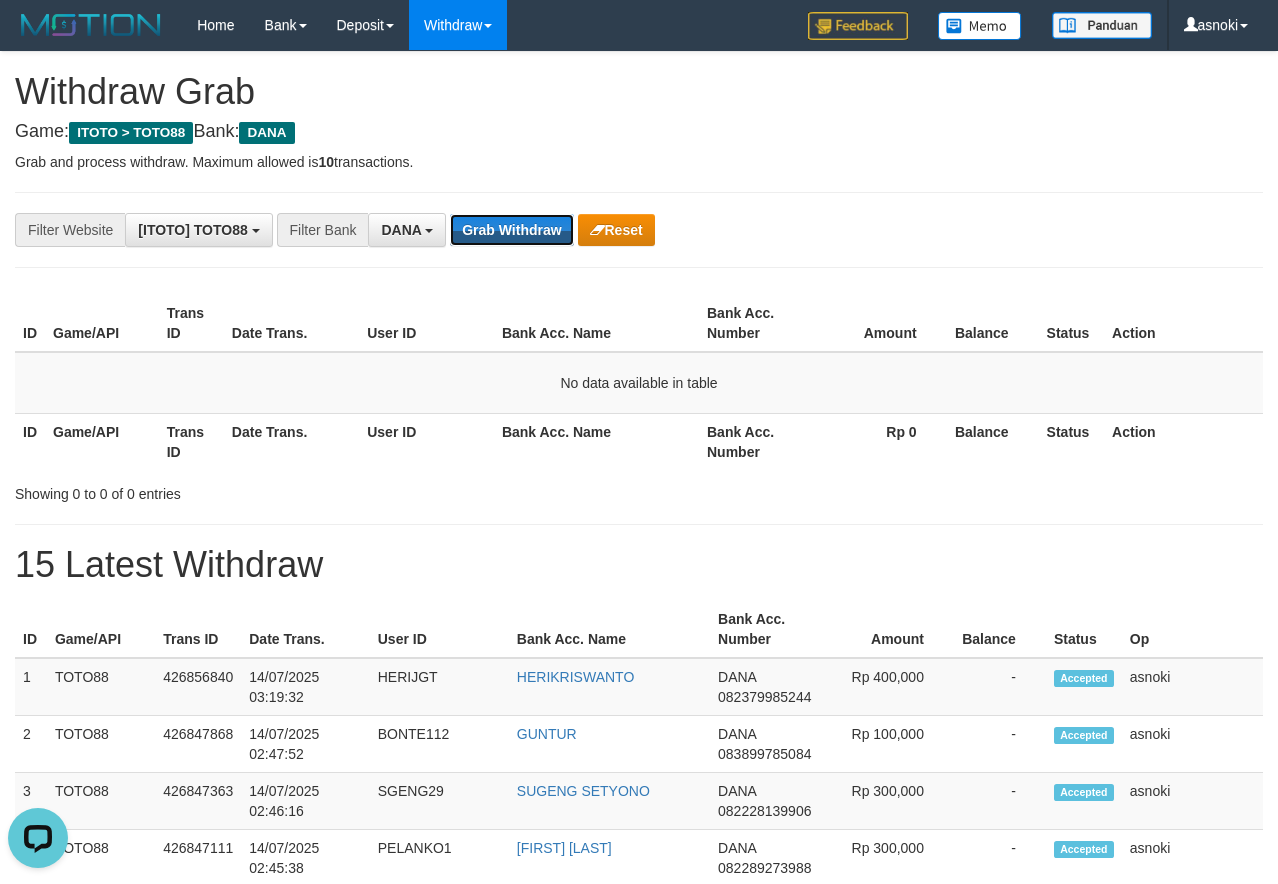 click on "Grab Withdraw" at bounding box center [511, 230] 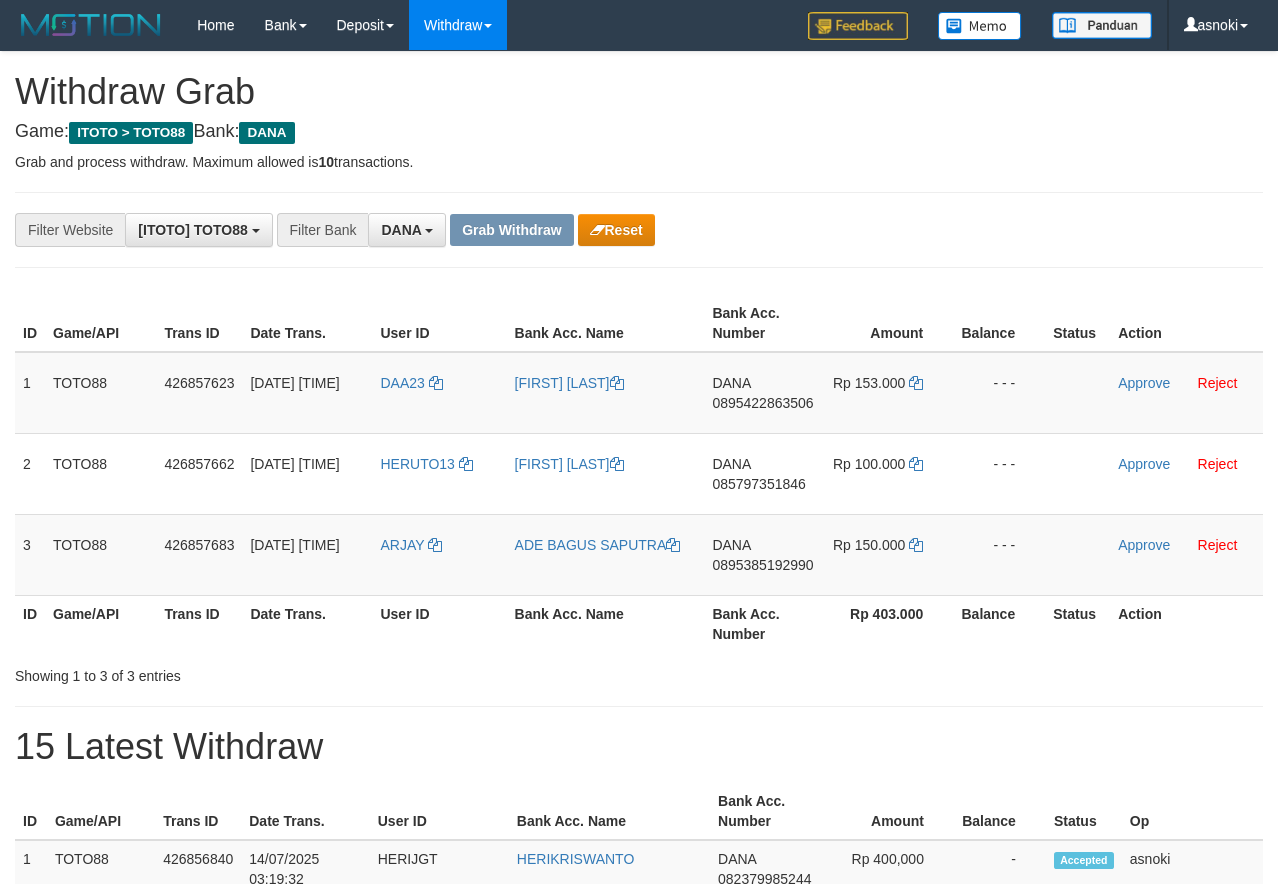 scroll, scrollTop: 0, scrollLeft: 0, axis: both 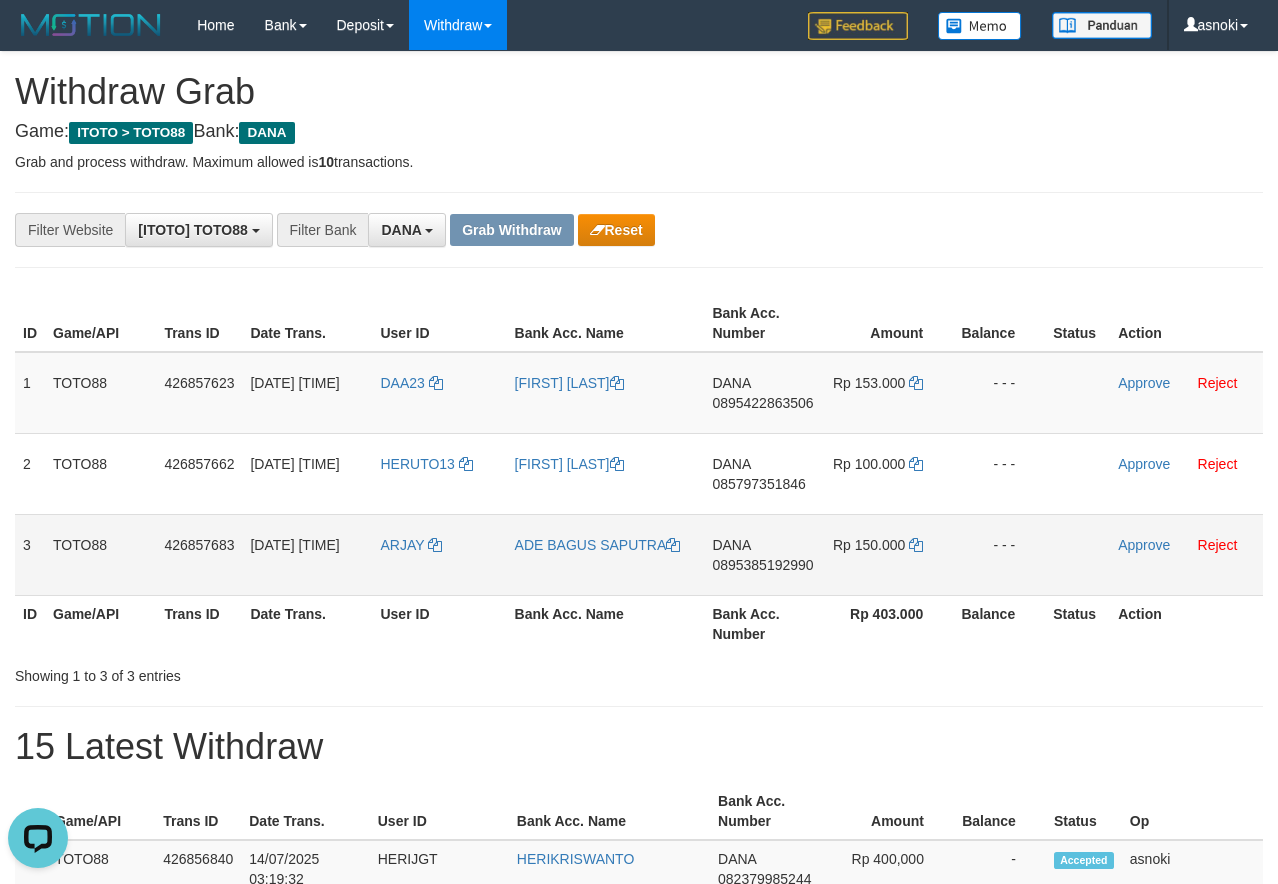 click on "0895385192990" at bounding box center (762, 565) 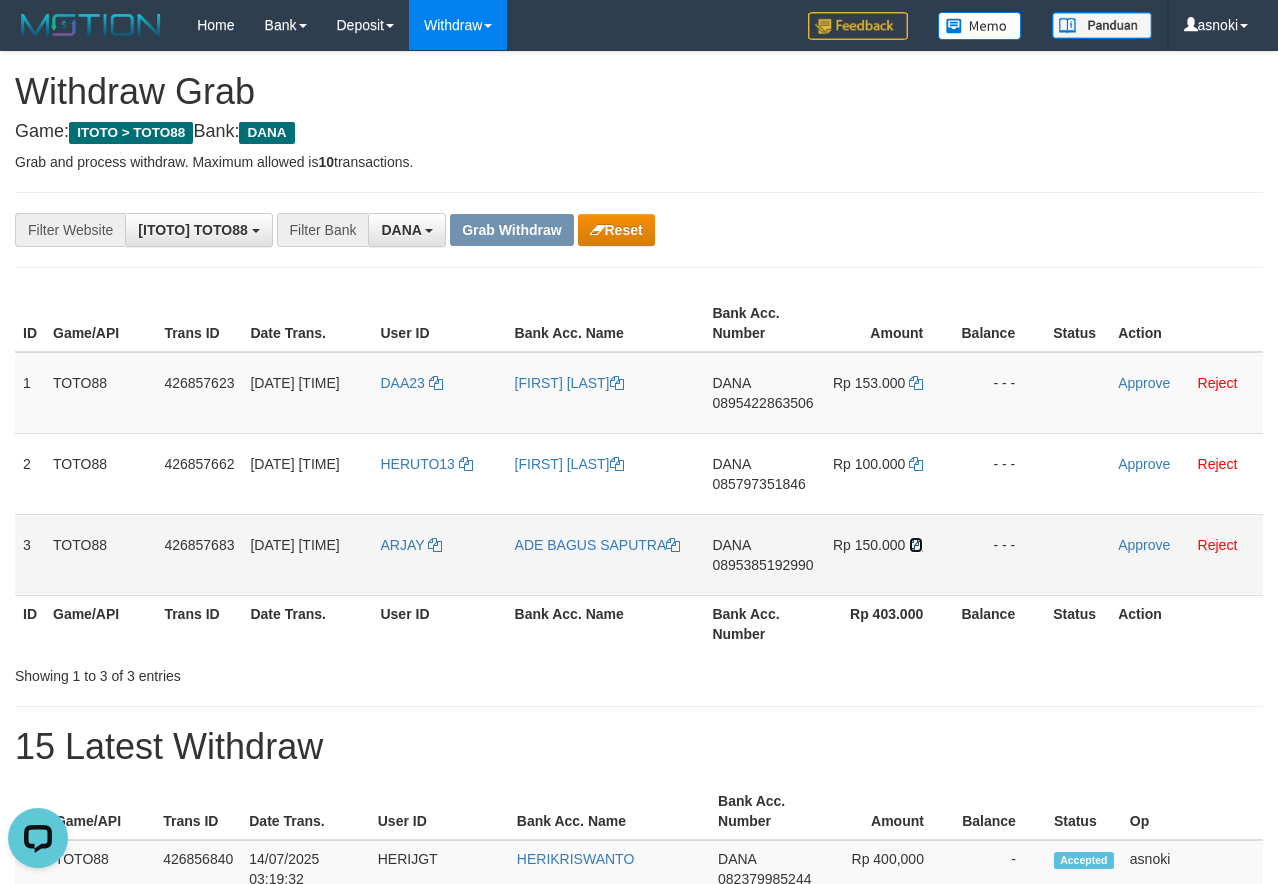 click at bounding box center [916, 545] 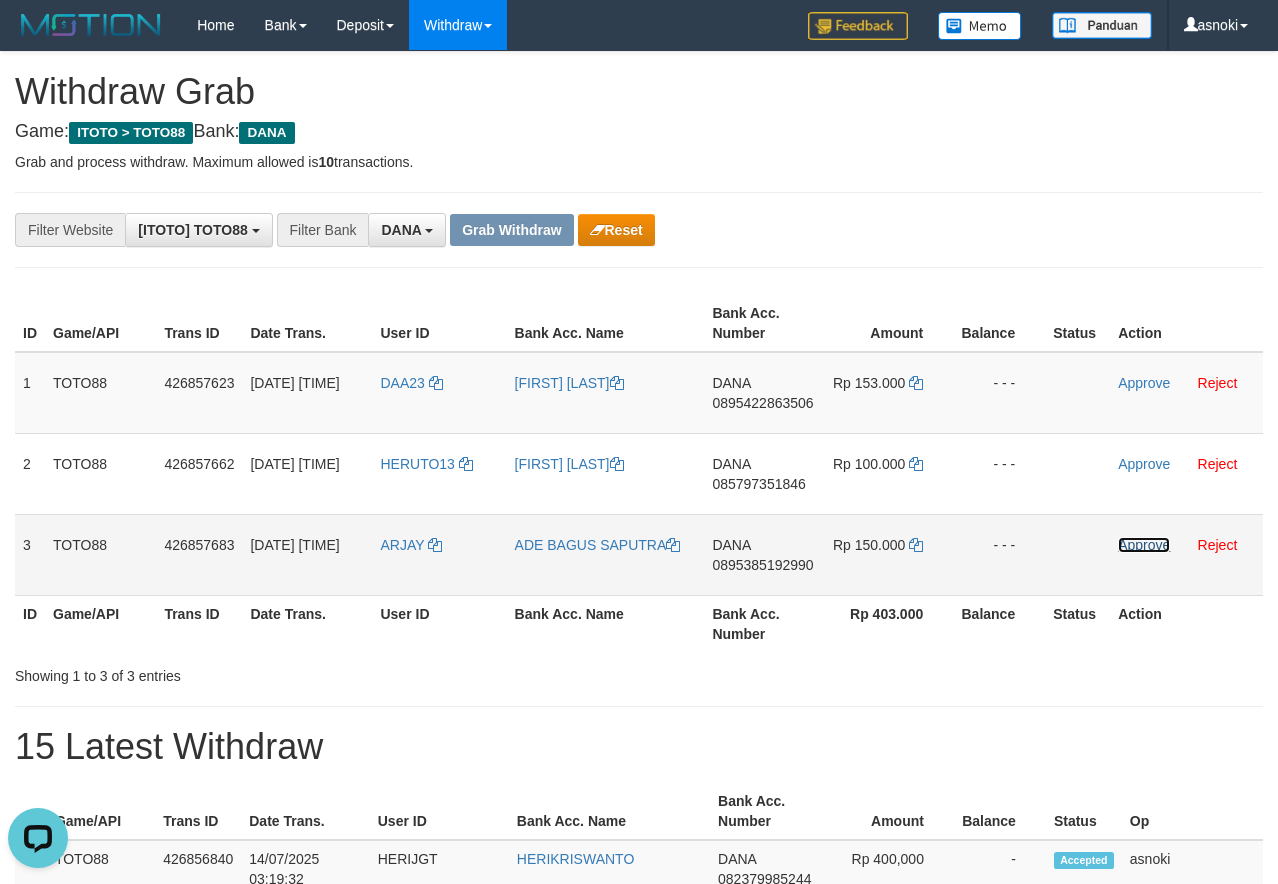 click on "Approve" at bounding box center (1144, 545) 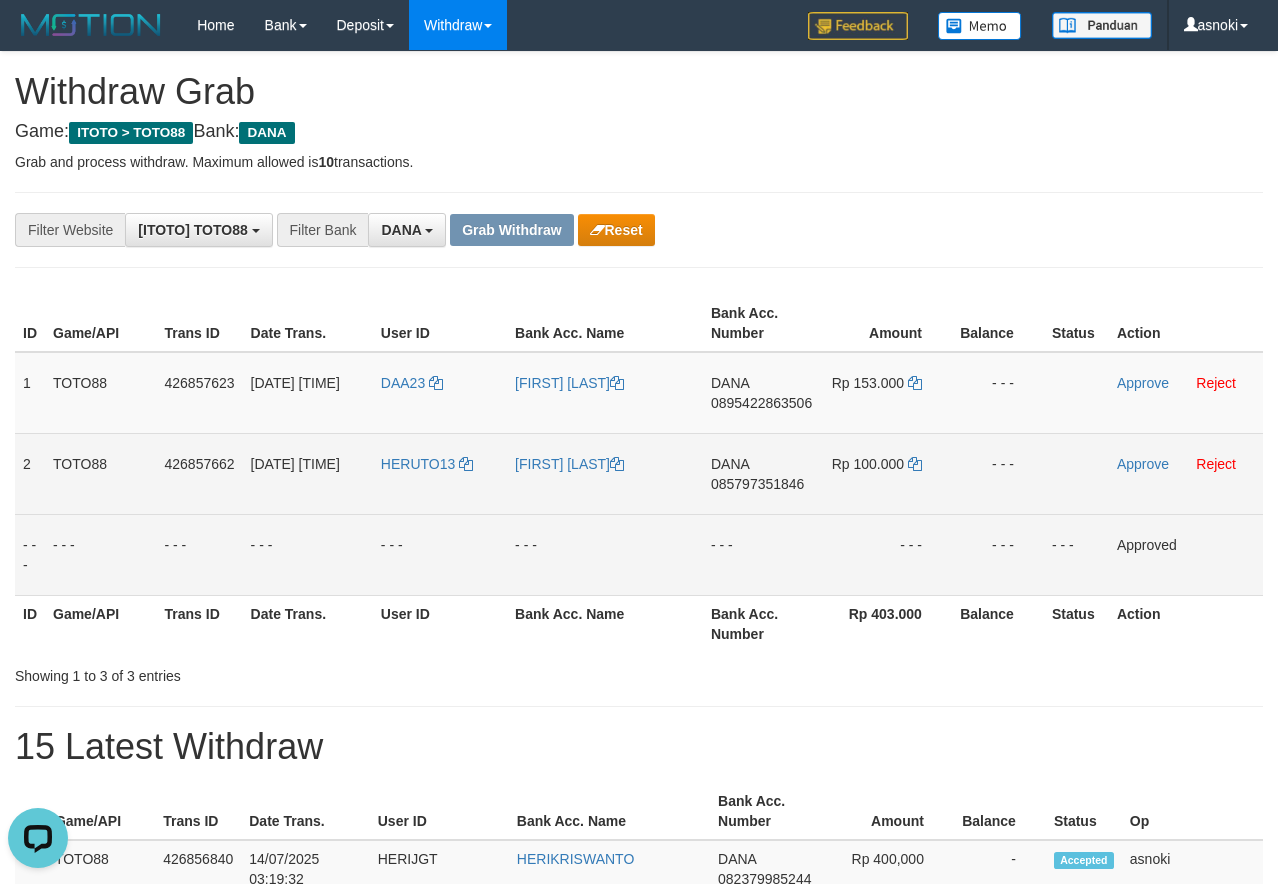click on "085797351846" at bounding box center [757, 484] 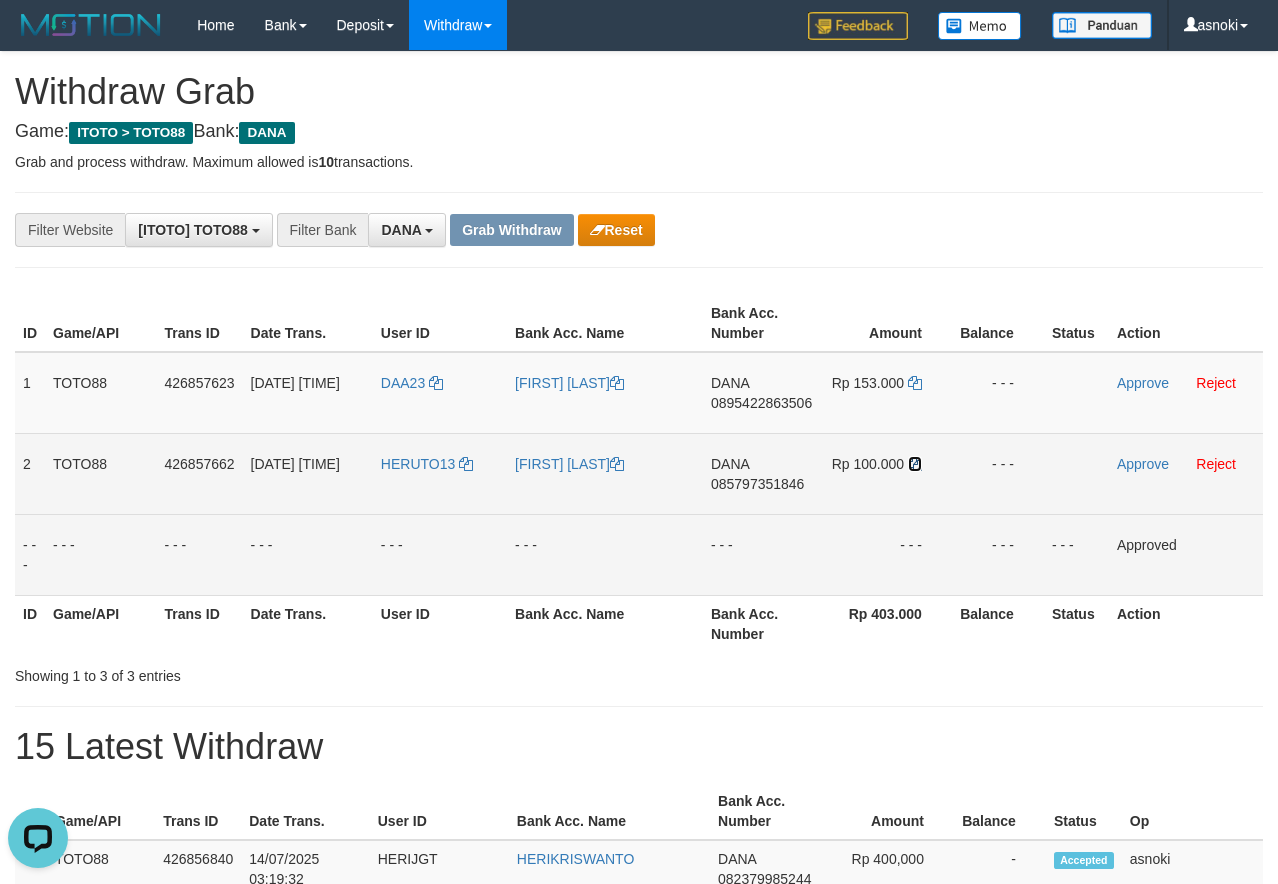 click at bounding box center (915, 464) 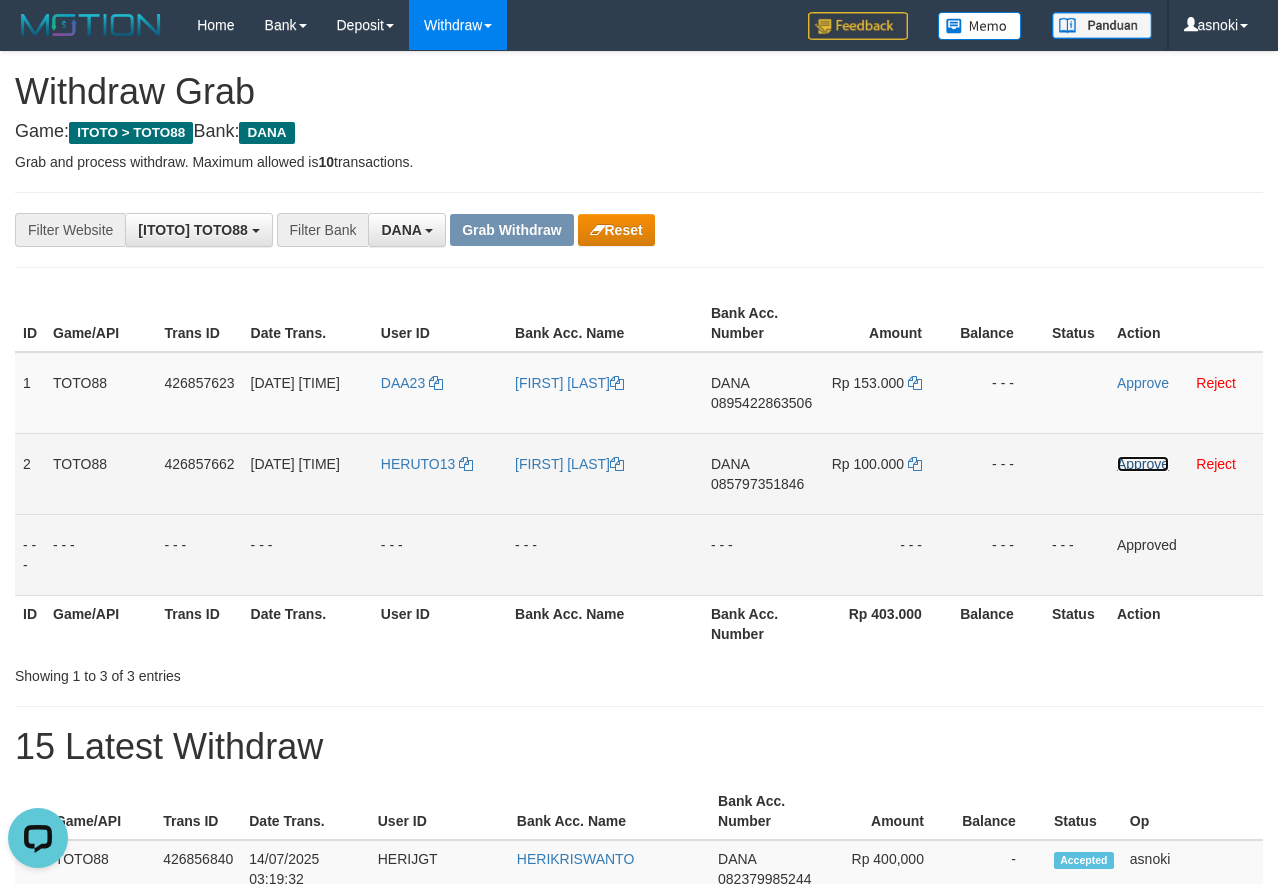 click on "Approve" at bounding box center (1143, 464) 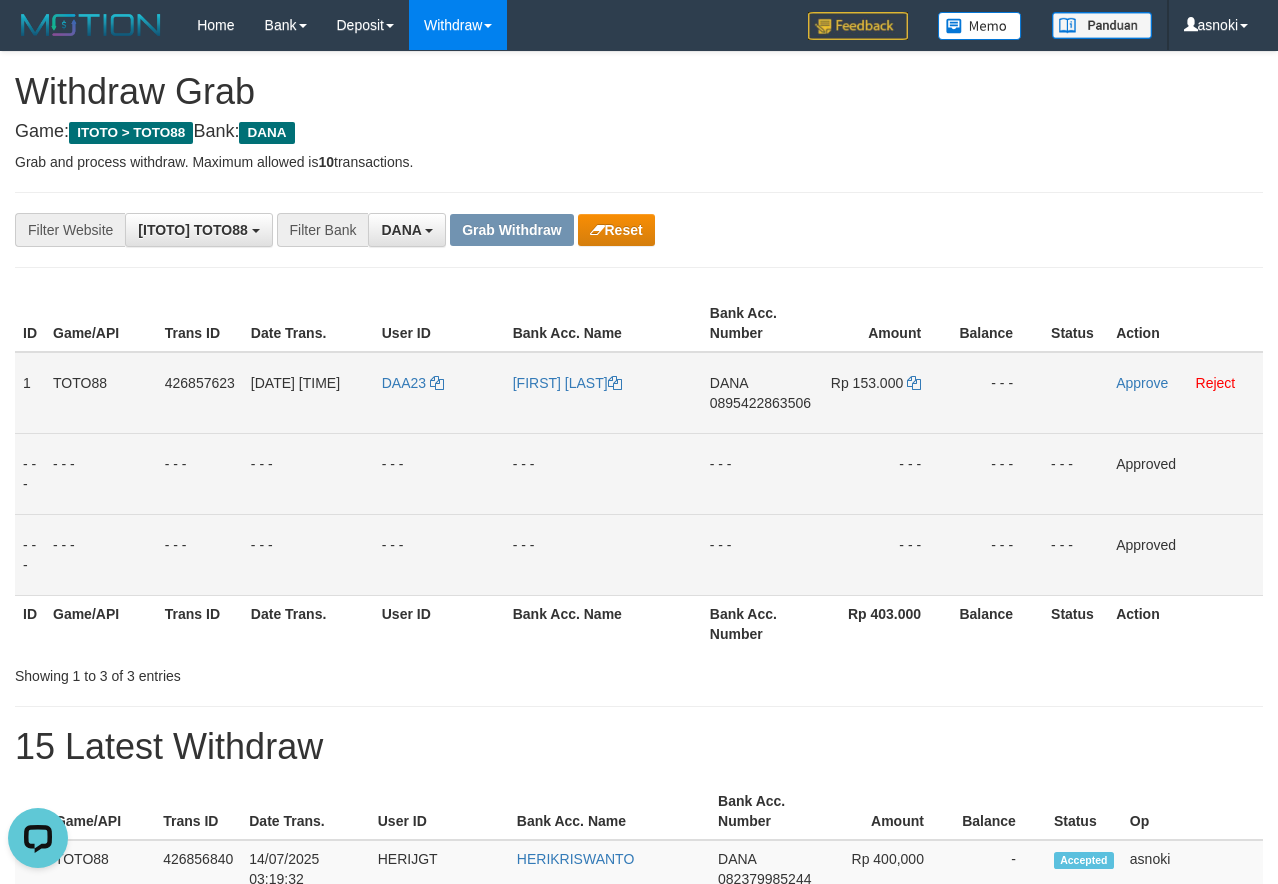 click on "0895422863506" at bounding box center (760, 403) 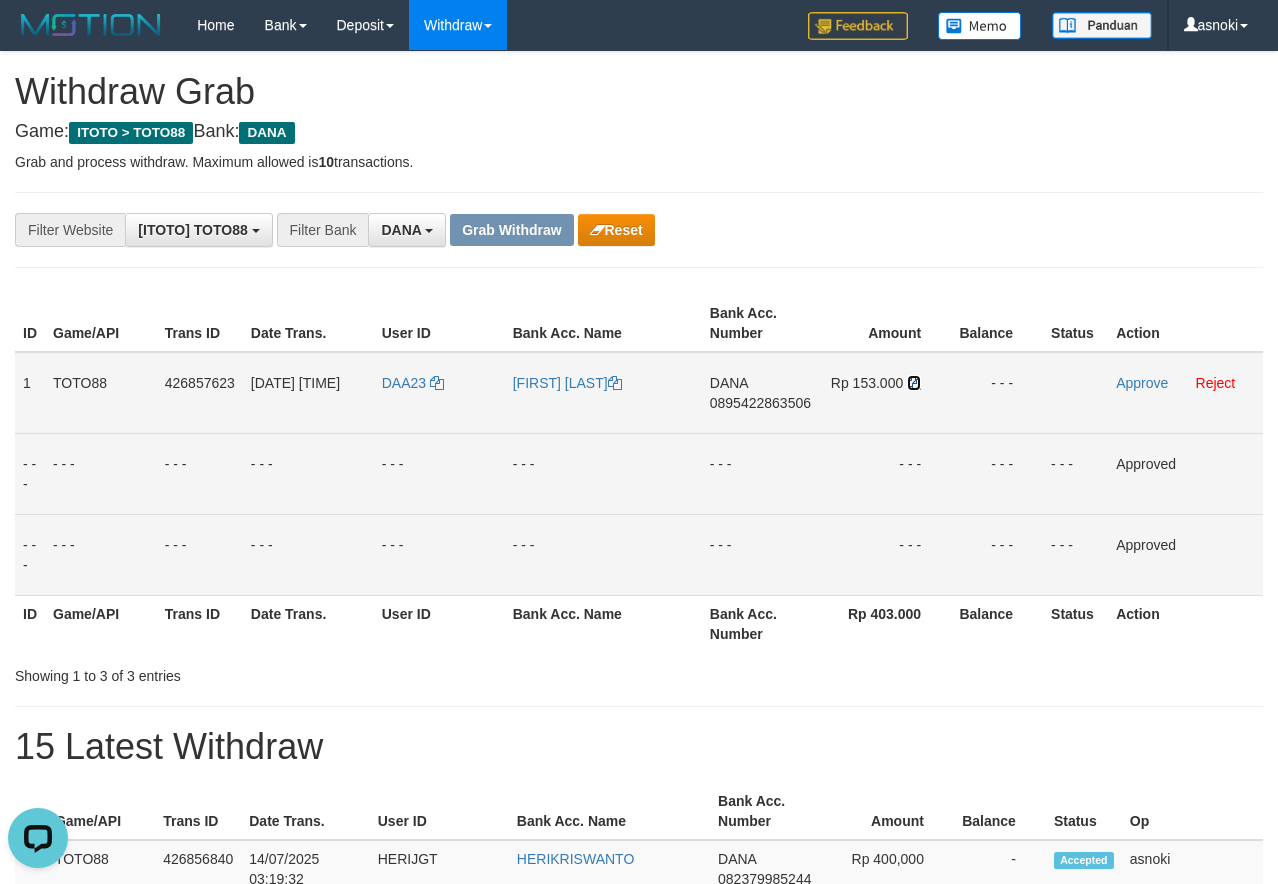 click at bounding box center [914, 383] 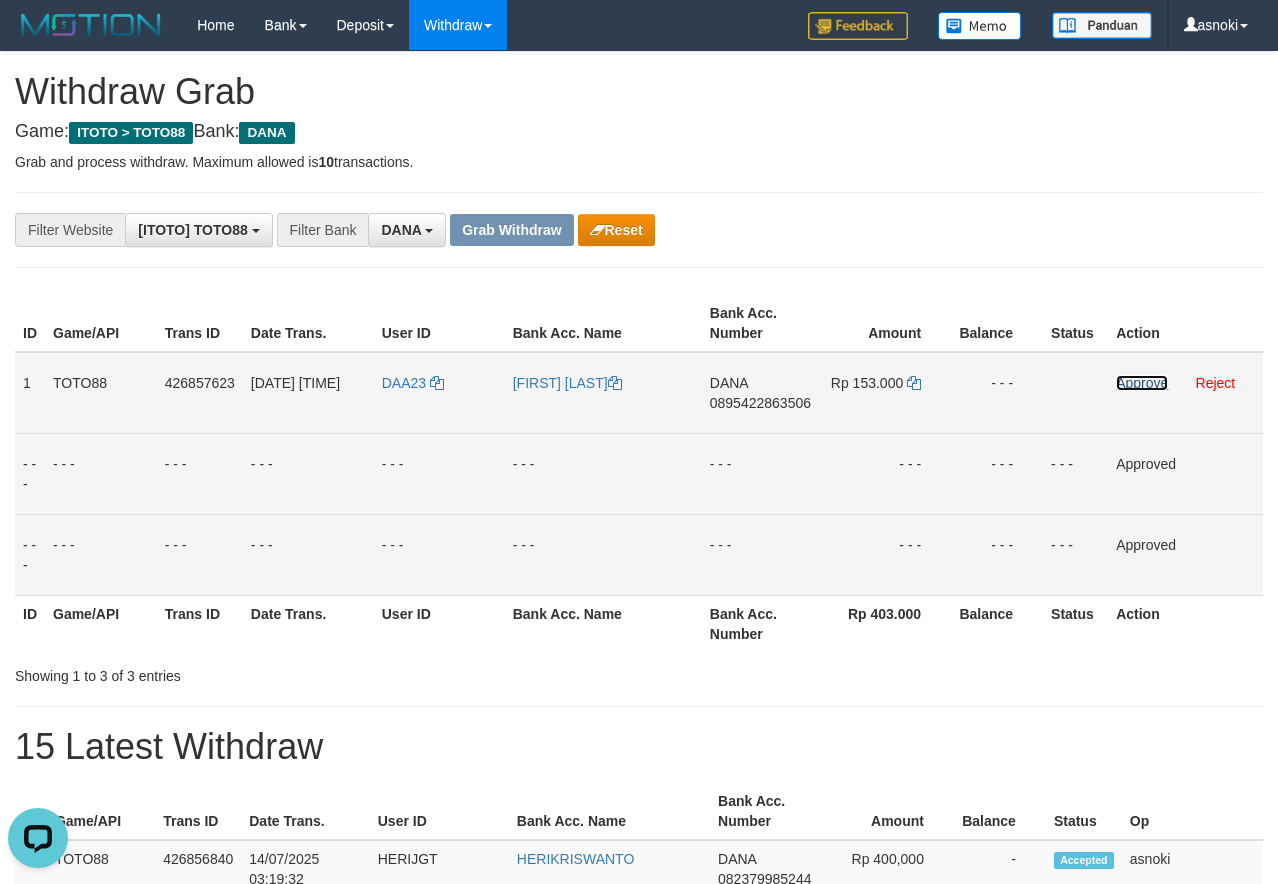 click on "Approve" at bounding box center [1142, 383] 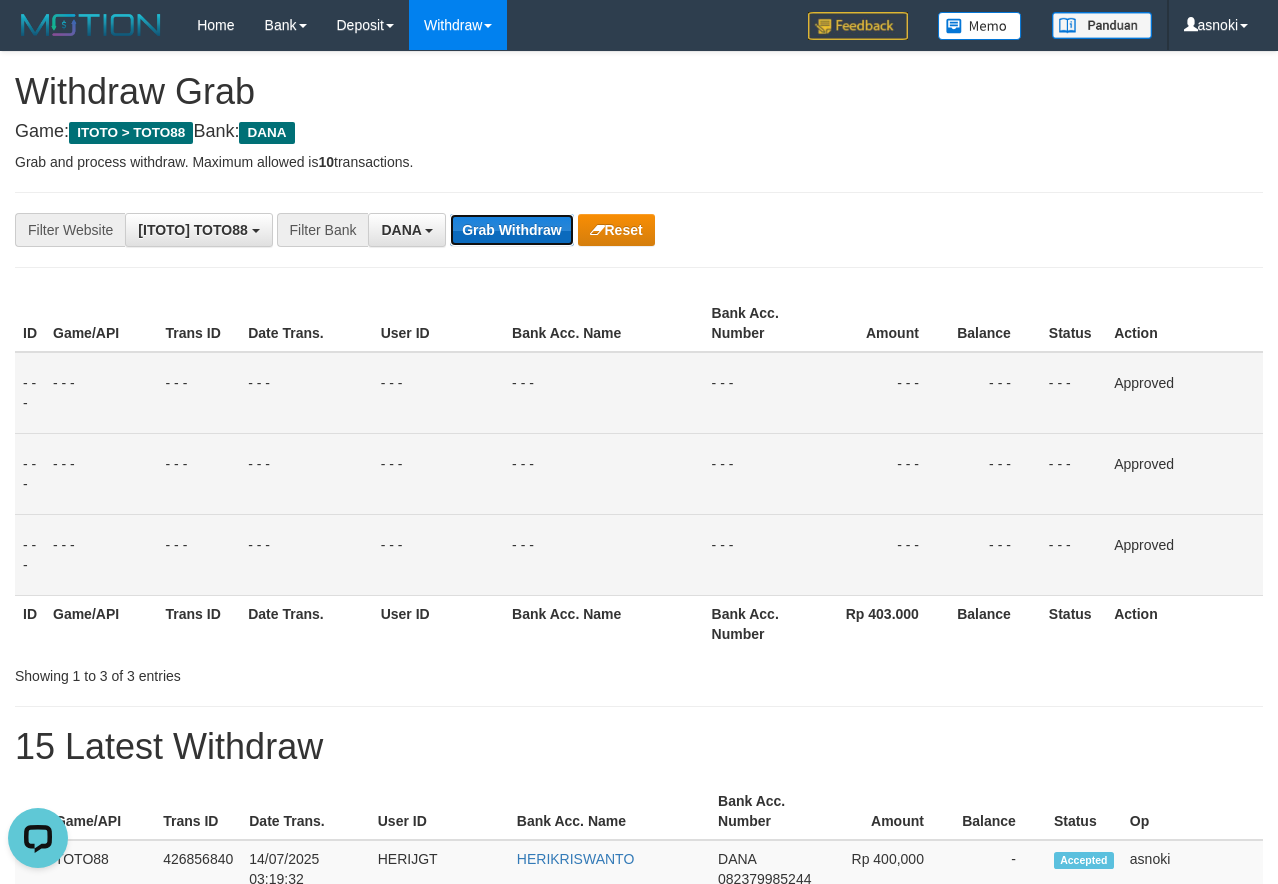 click on "Grab Withdraw" at bounding box center (511, 230) 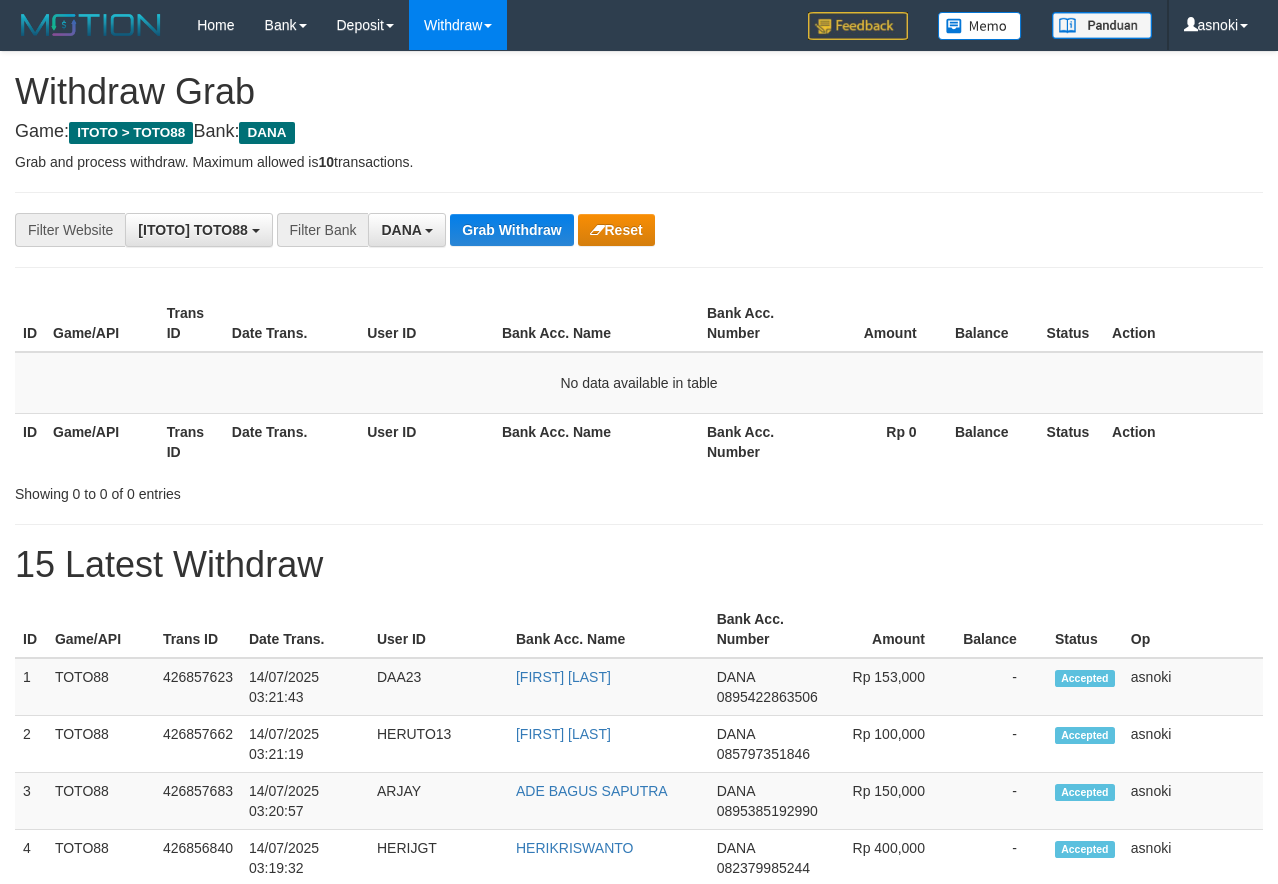 scroll, scrollTop: 0, scrollLeft: 0, axis: both 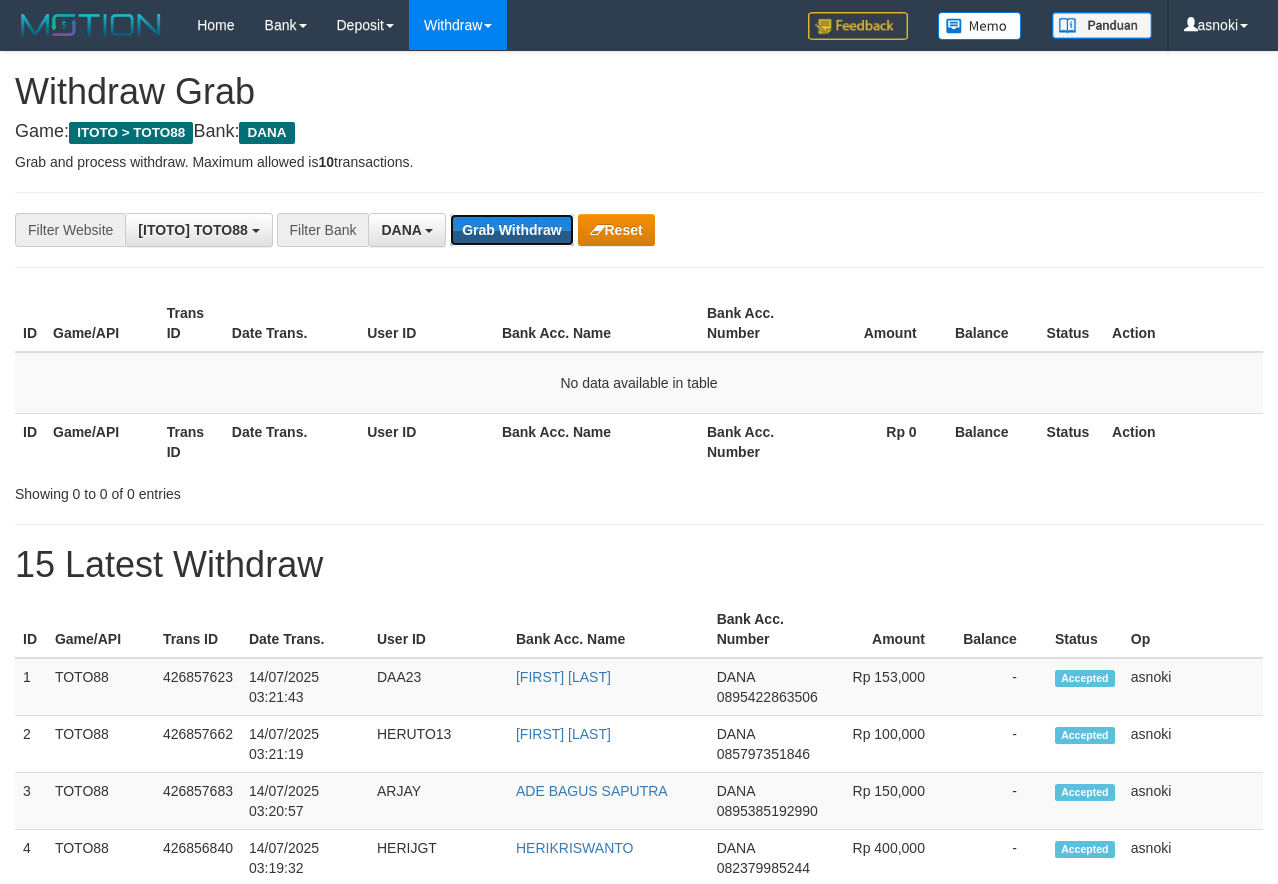 click on "Grab Withdraw" at bounding box center [511, 230] 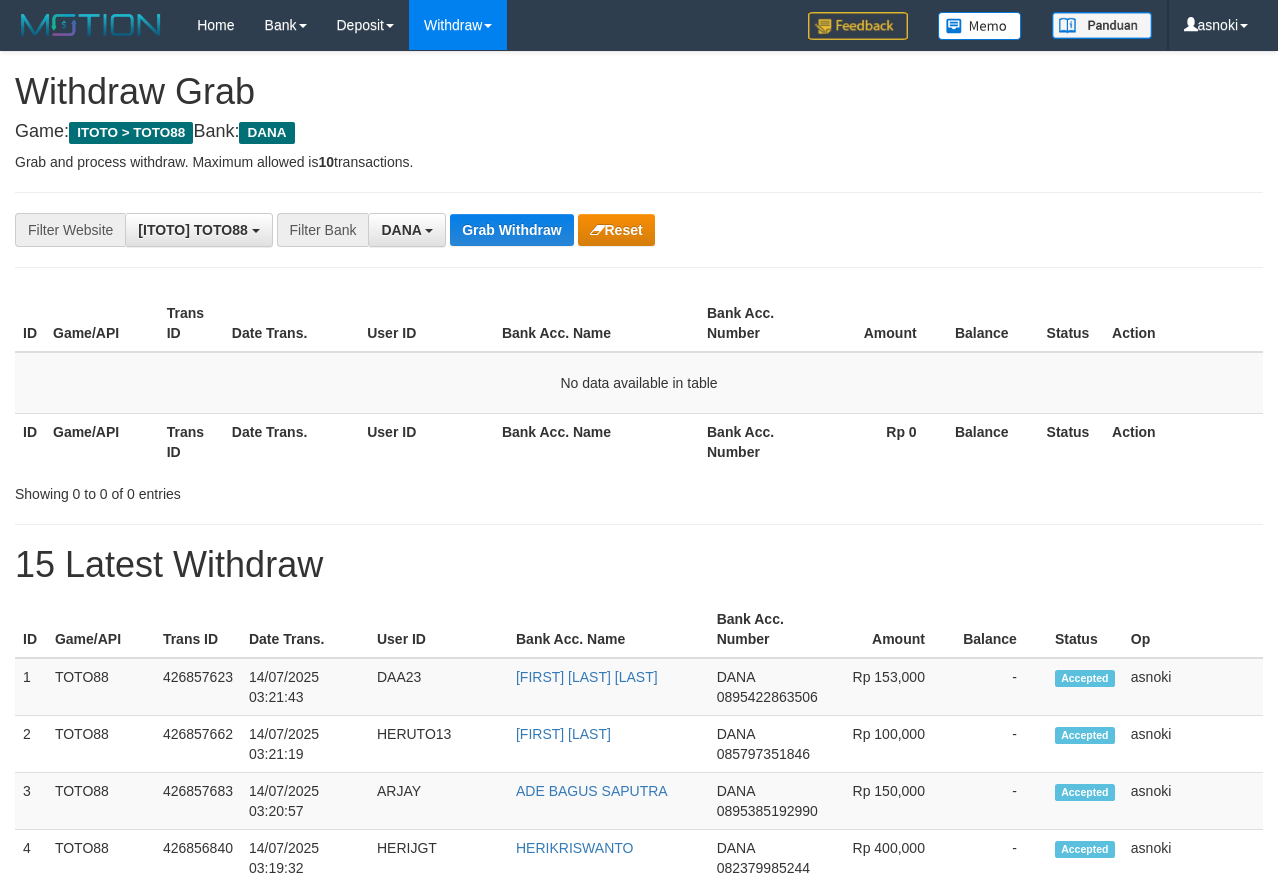 scroll, scrollTop: 0, scrollLeft: 0, axis: both 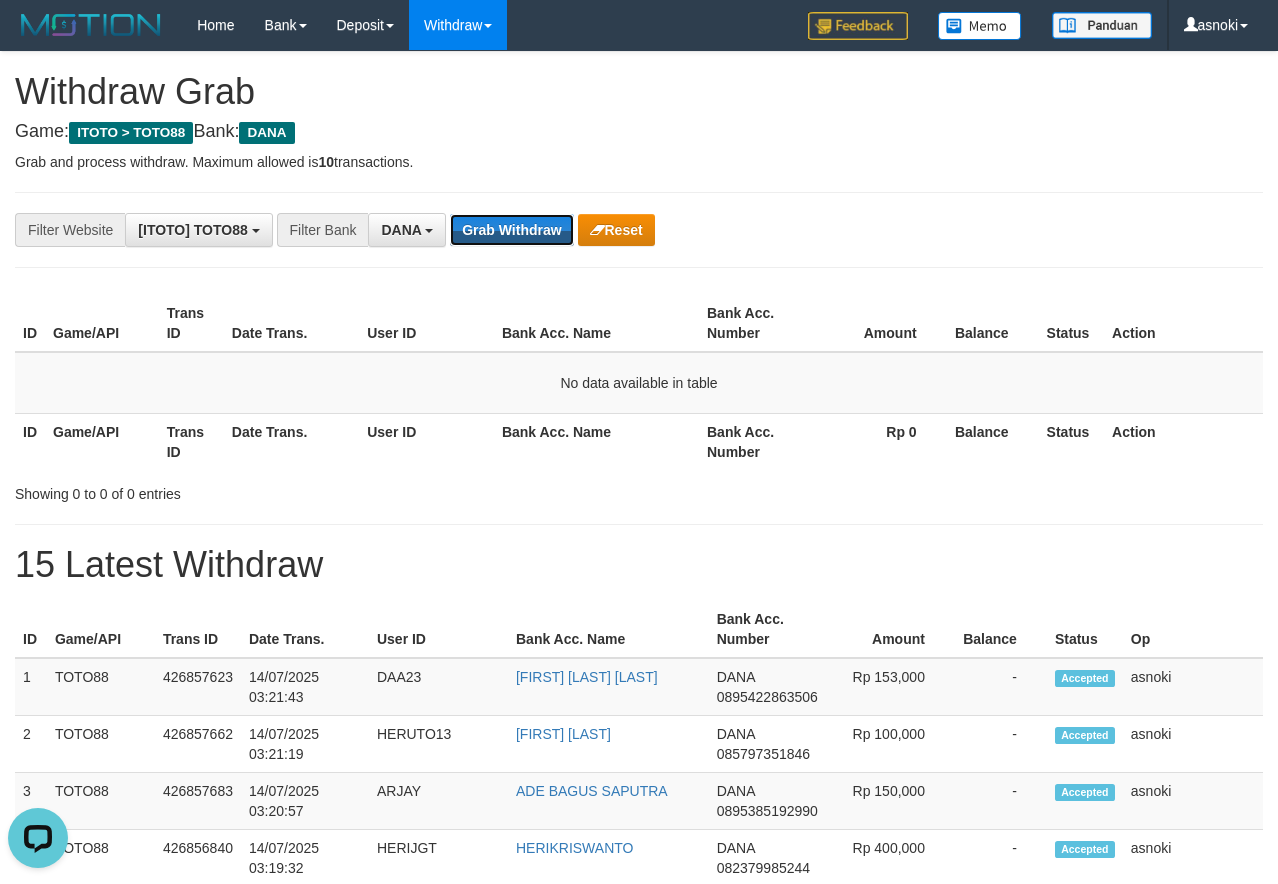 click on "Grab Withdraw" at bounding box center [511, 230] 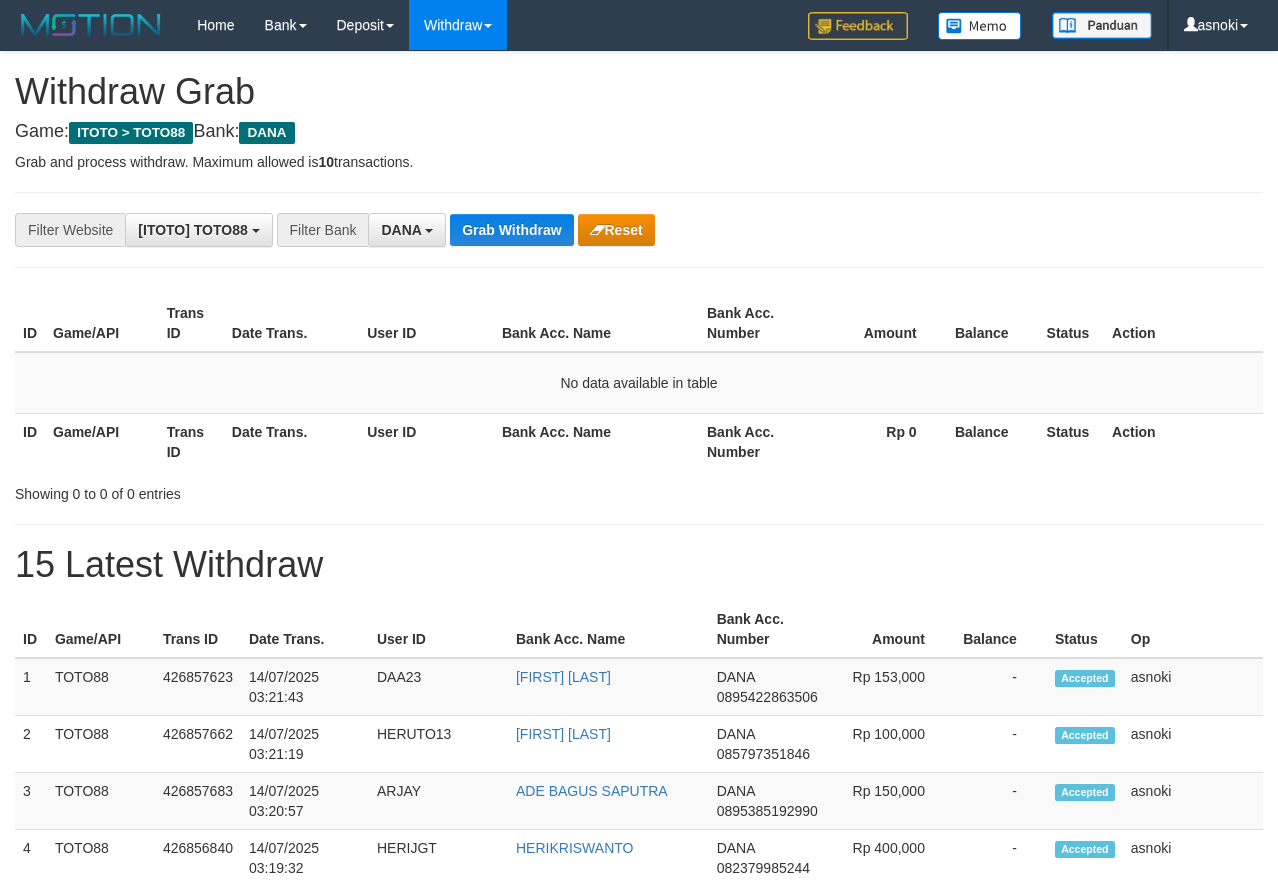 scroll, scrollTop: 0, scrollLeft: 0, axis: both 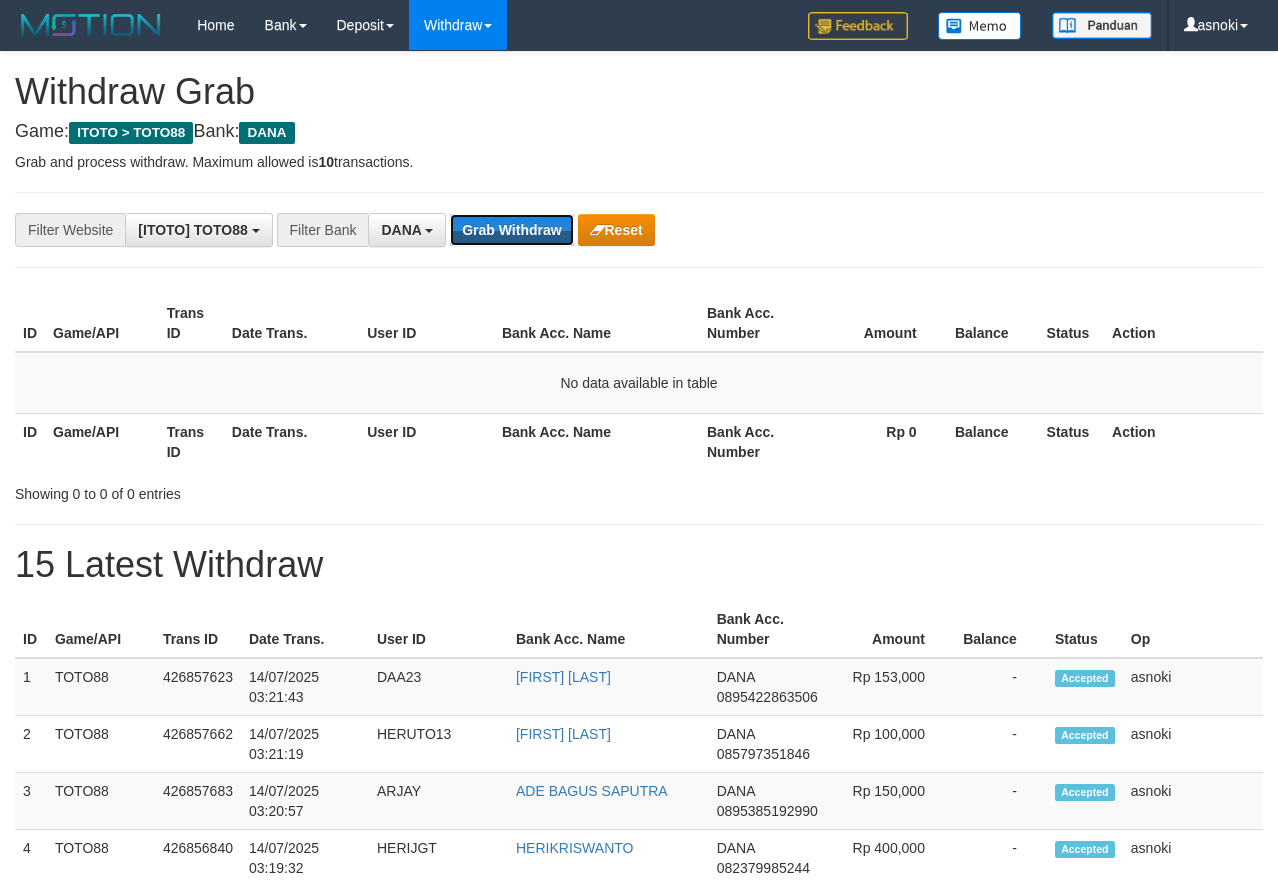 click on "Grab Withdraw" at bounding box center [511, 230] 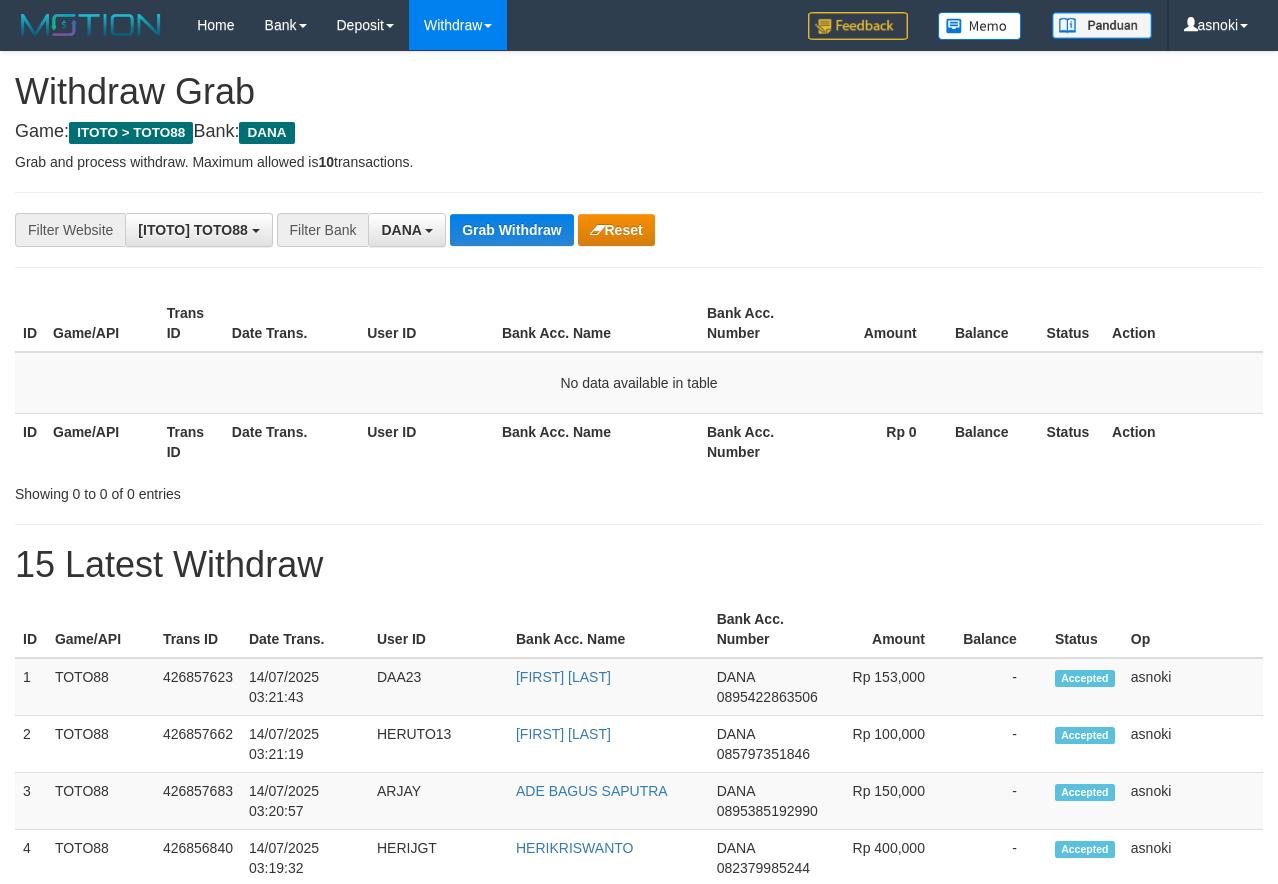 scroll, scrollTop: 0, scrollLeft: 0, axis: both 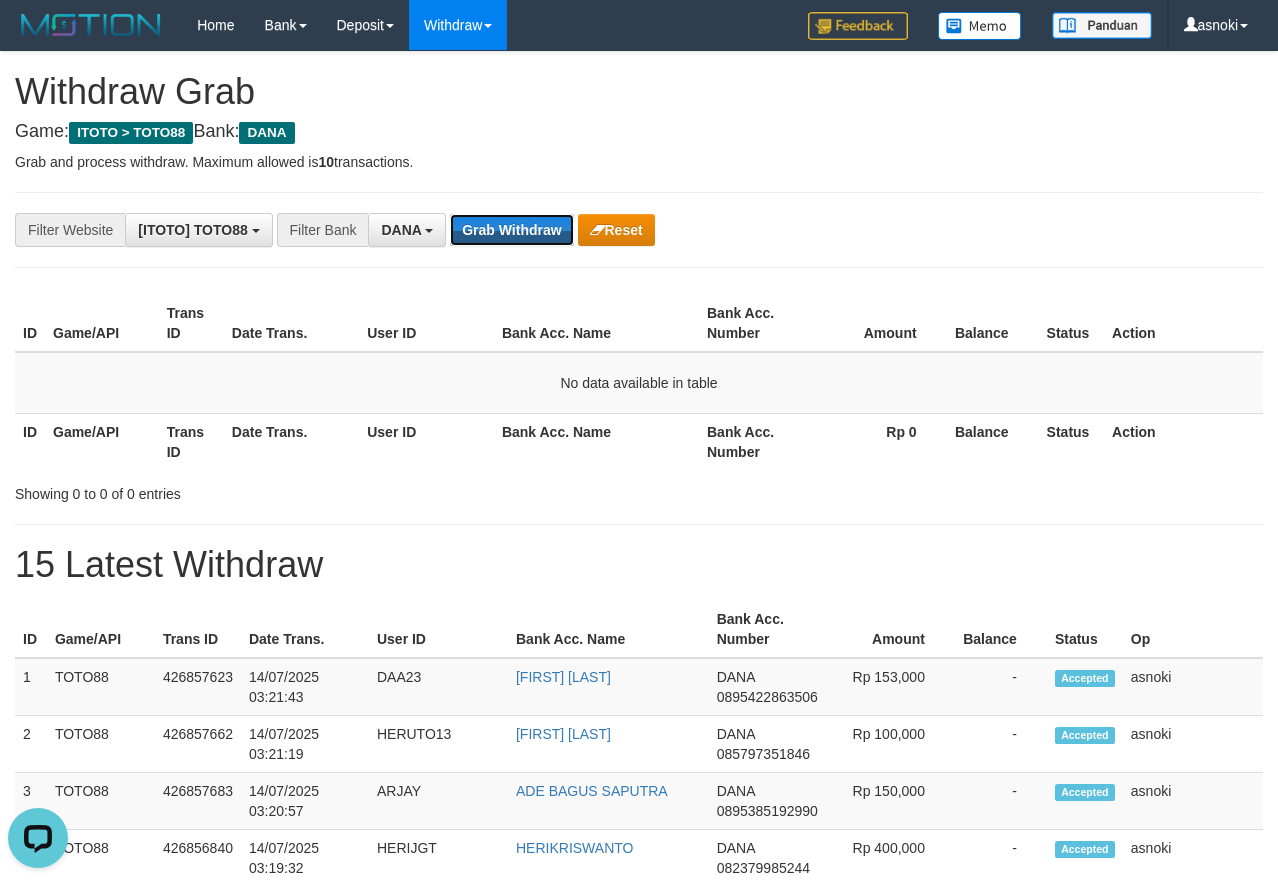 click on "Grab Withdraw" at bounding box center (511, 230) 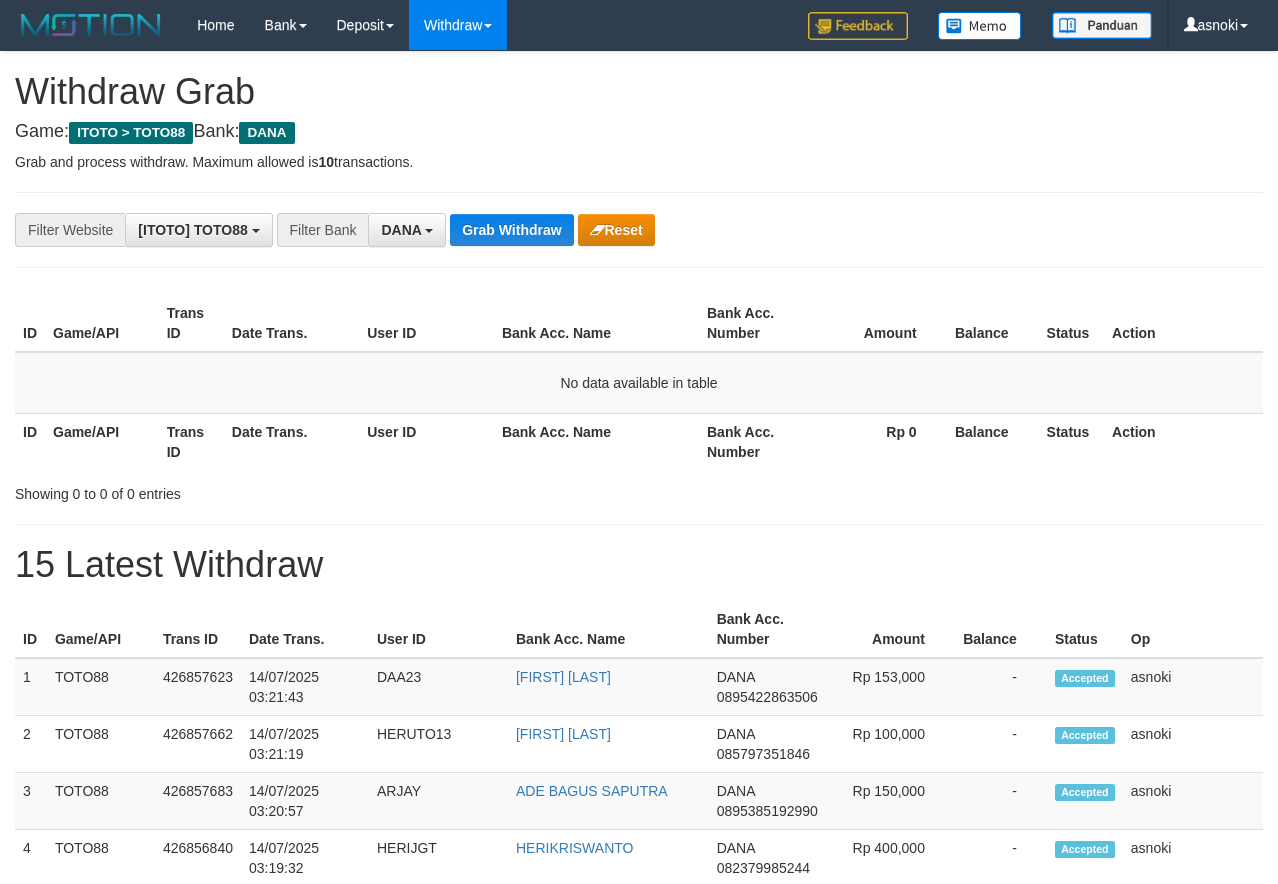scroll, scrollTop: 0, scrollLeft: 0, axis: both 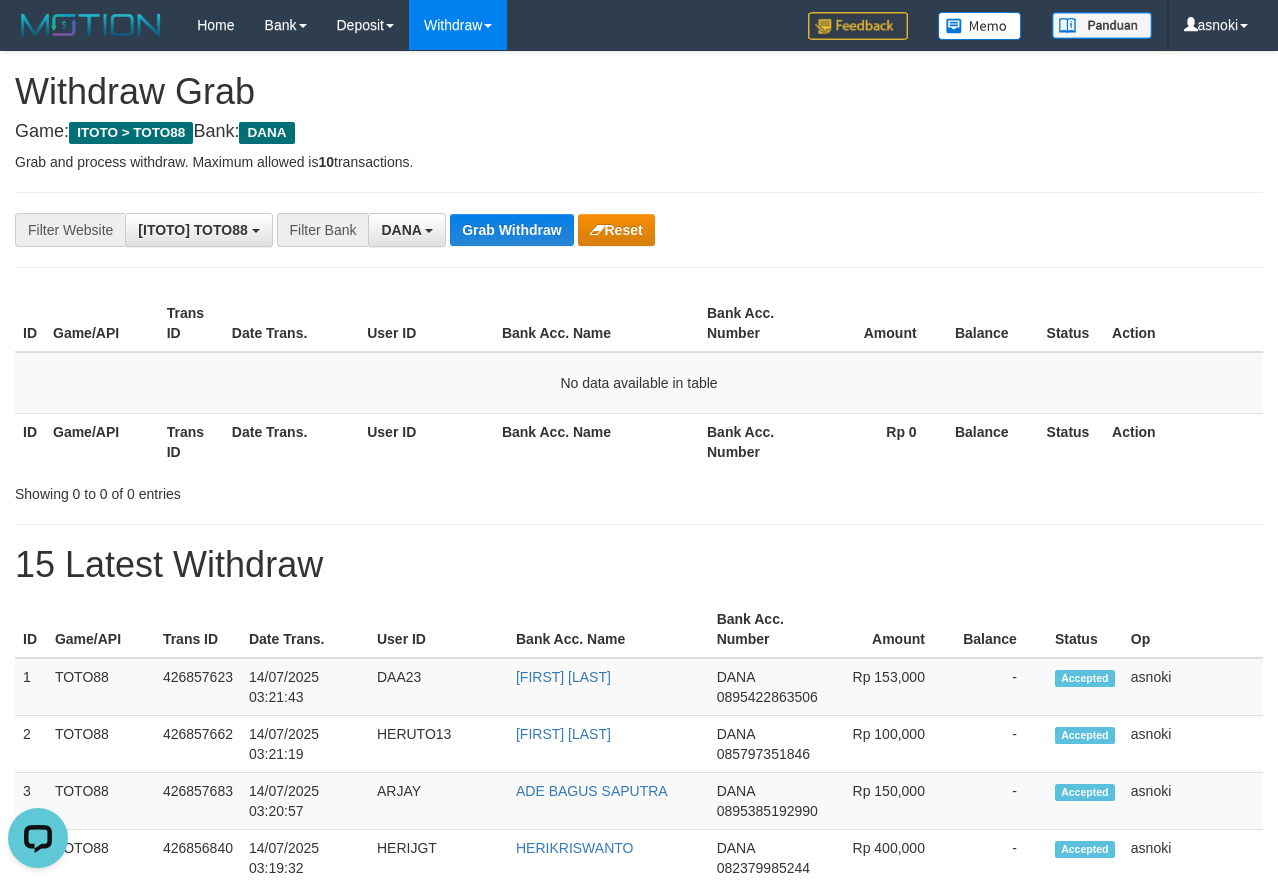 click on "Showing 0 to 0 of 0 entries" at bounding box center (639, 490) 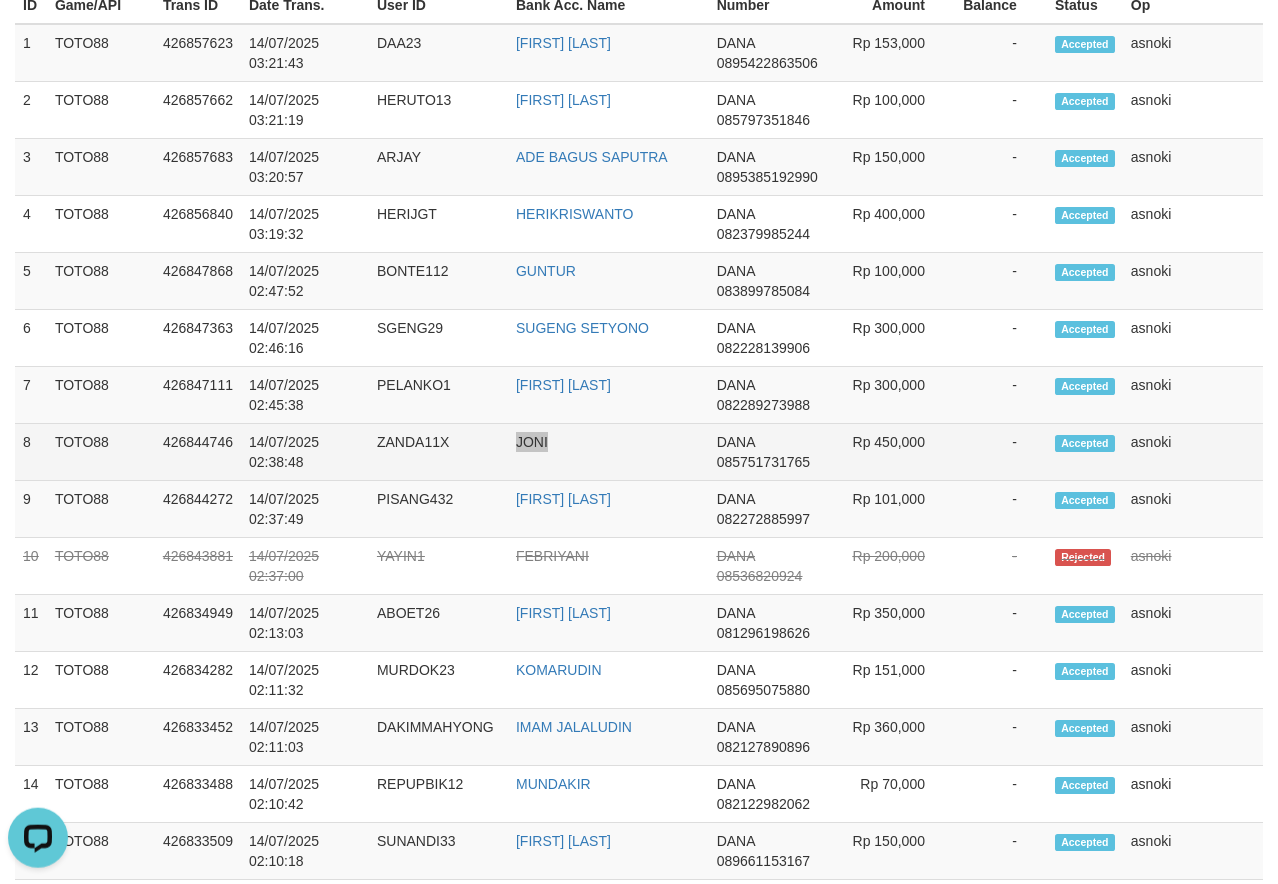 scroll, scrollTop: 294, scrollLeft: 0, axis: vertical 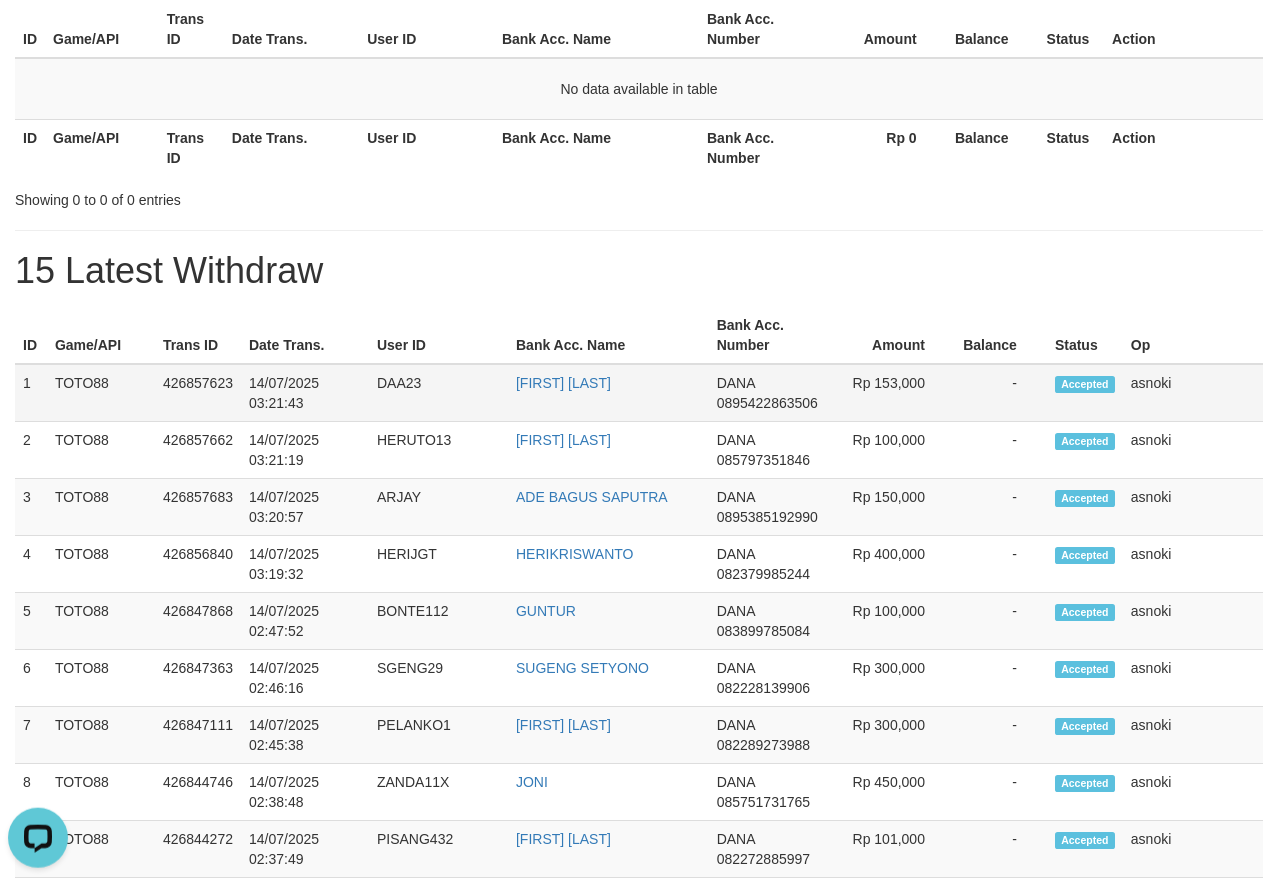 click on "1" at bounding box center [31, 393] 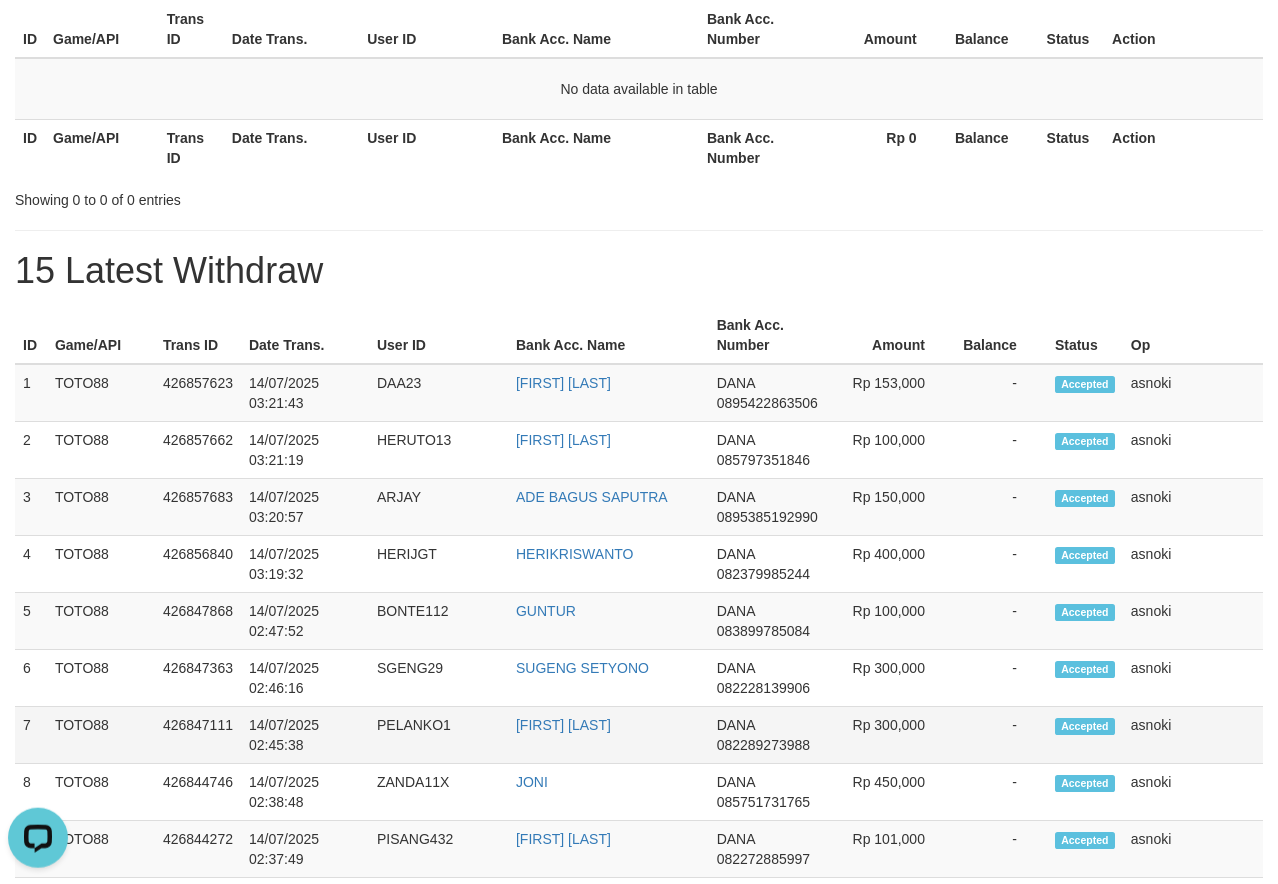 drag, startPoint x: 24, startPoint y: 379, endPoint x: 1176, endPoint y: 734, distance: 1205.458 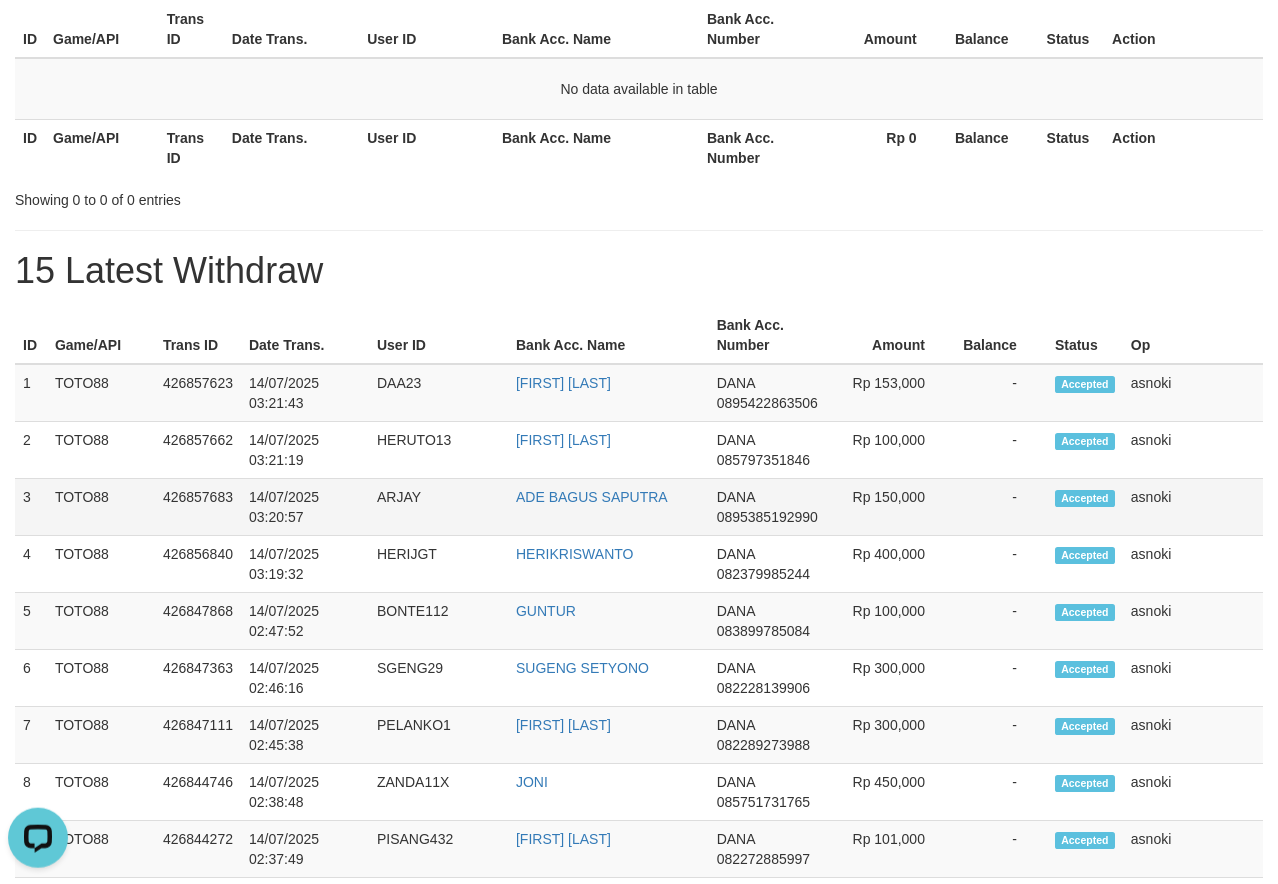 scroll, scrollTop: 0, scrollLeft: 0, axis: both 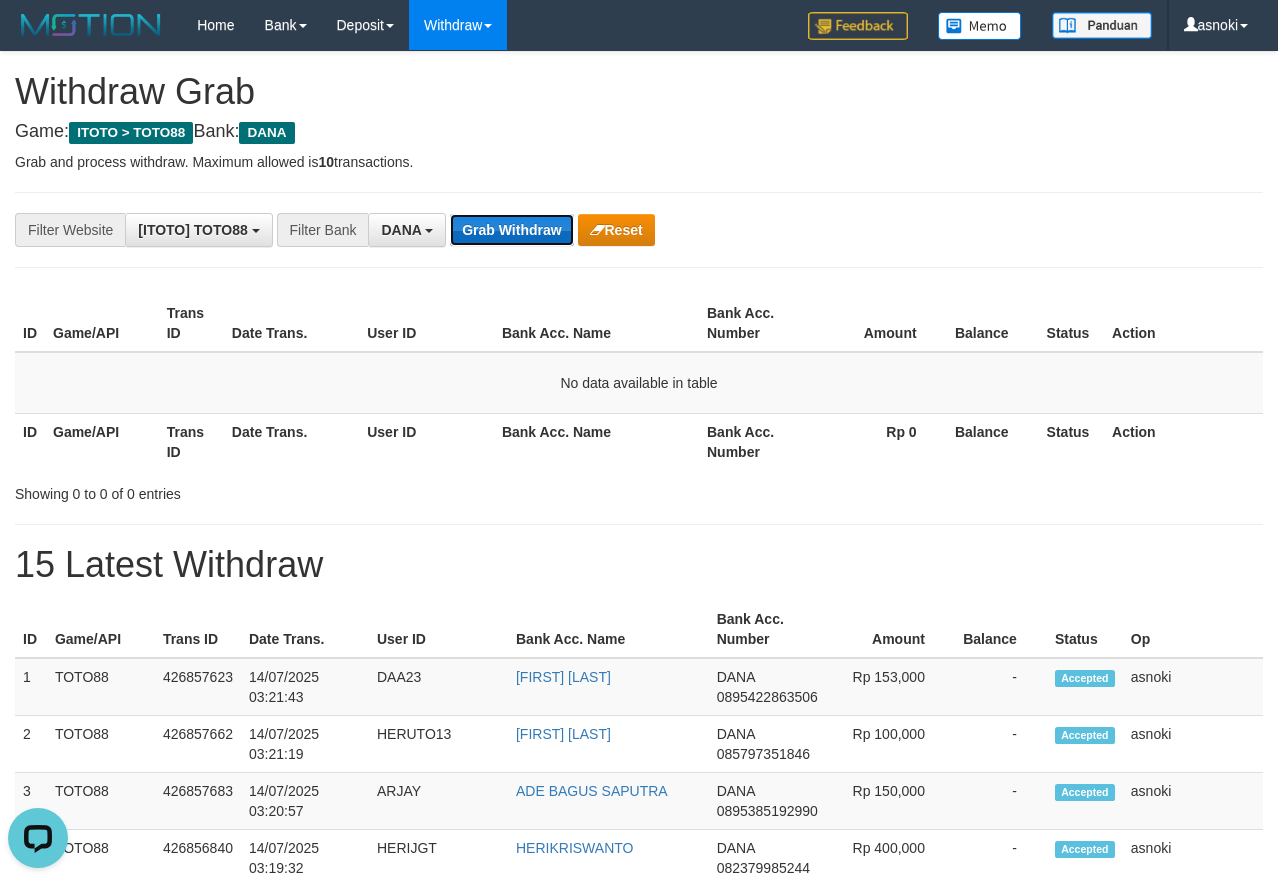 click on "Grab Withdraw" at bounding box center (511, 230) 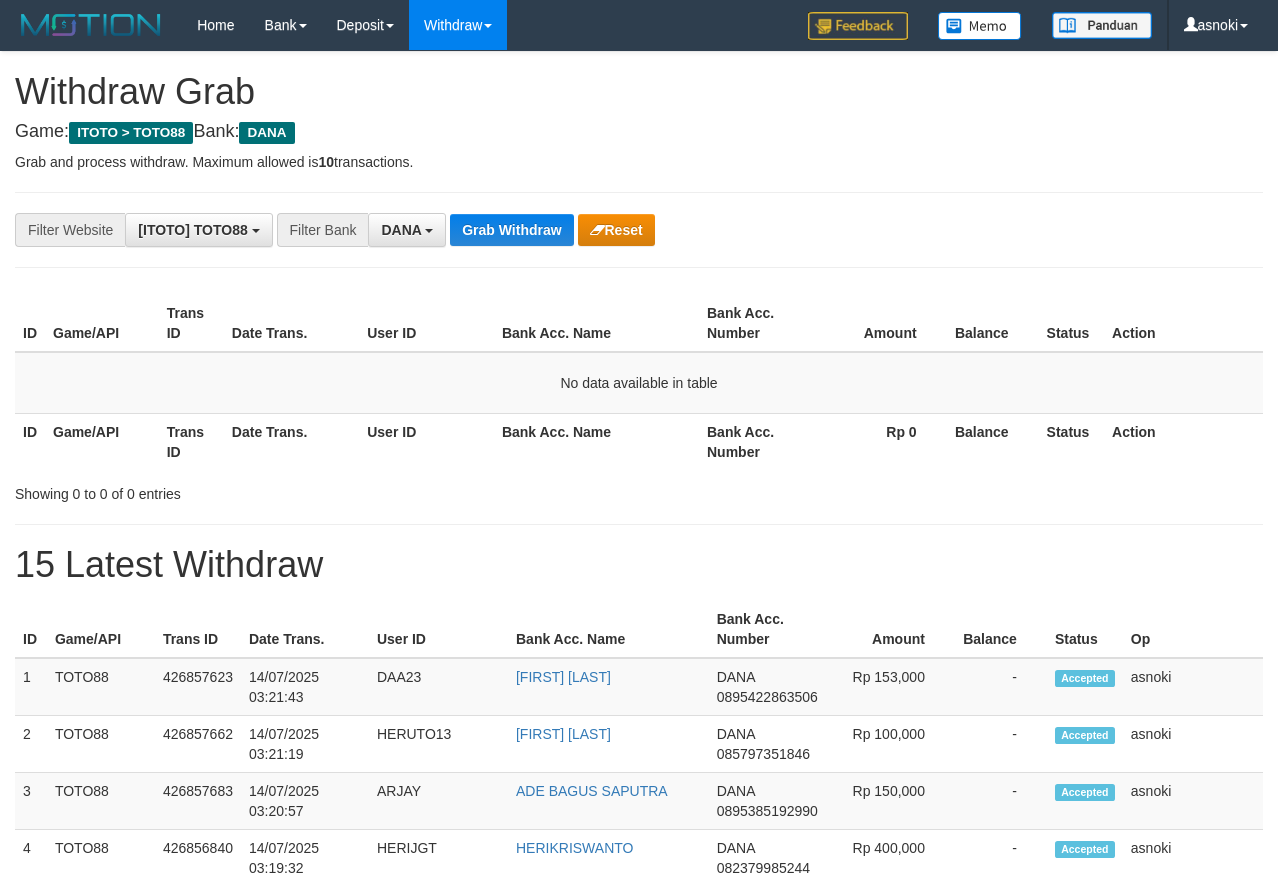 scroll, scrollTop: 0, scrollLeft: 0, axis: both 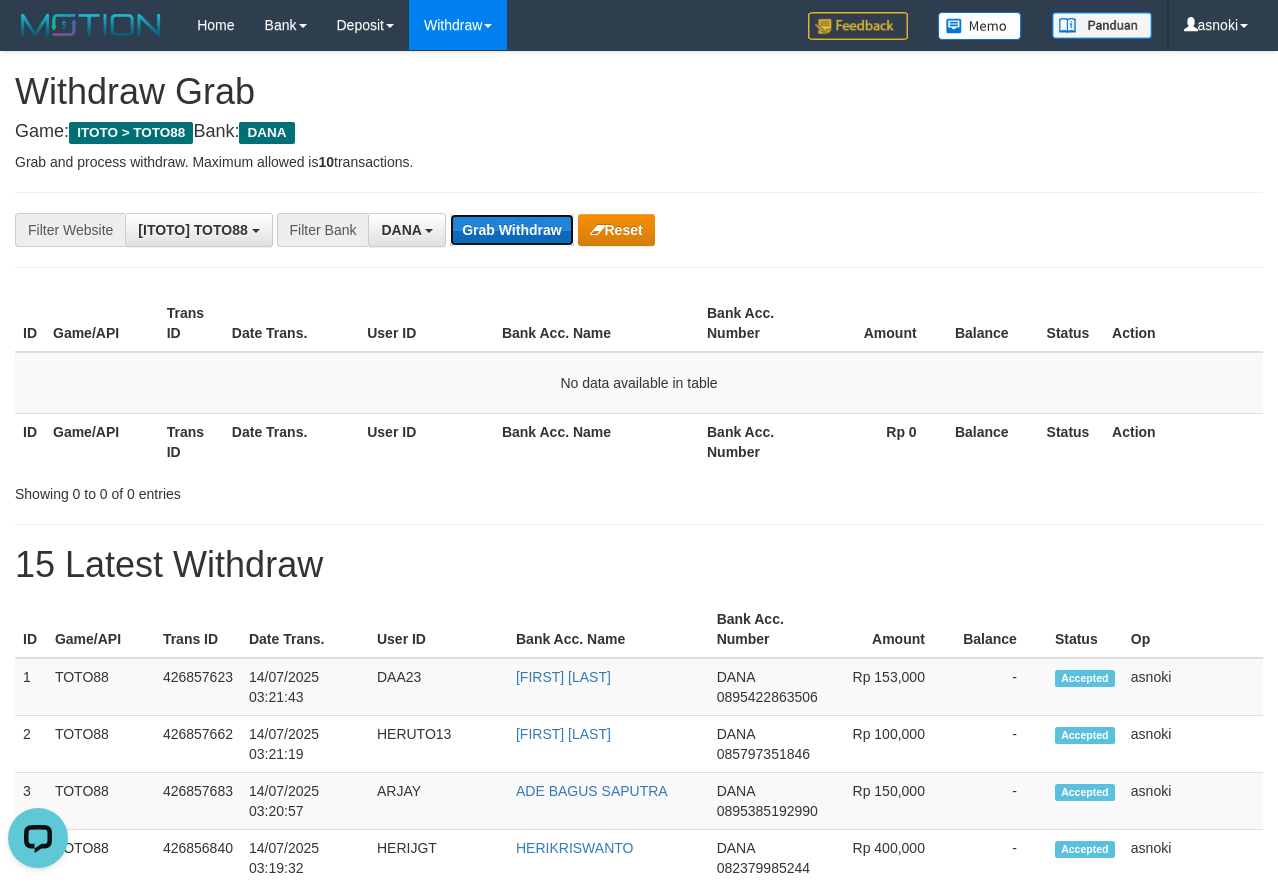 click on "Grab Withdraw" at bounding box center [511, 230] 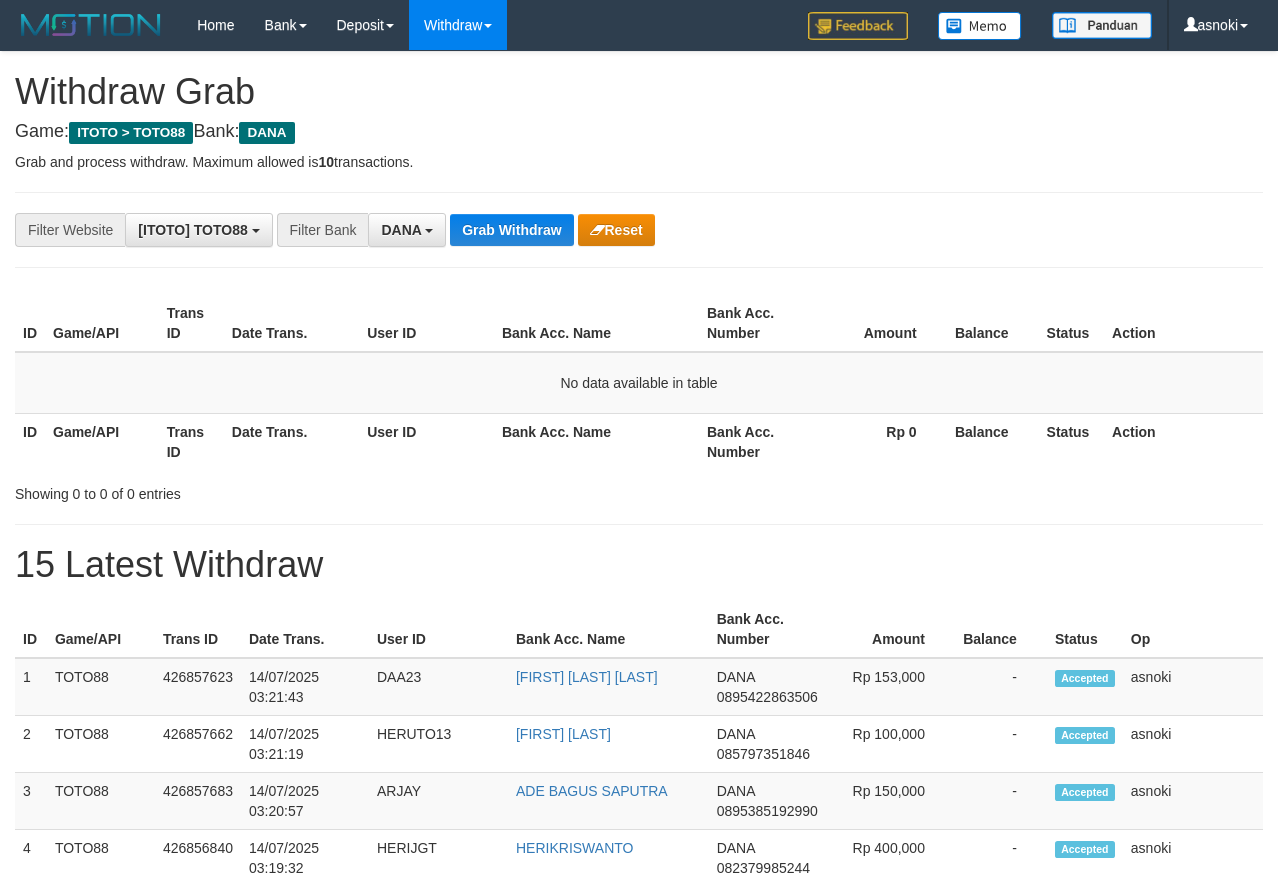 scroll, scrollTop: 0, scrollLeft: 0, axis: both 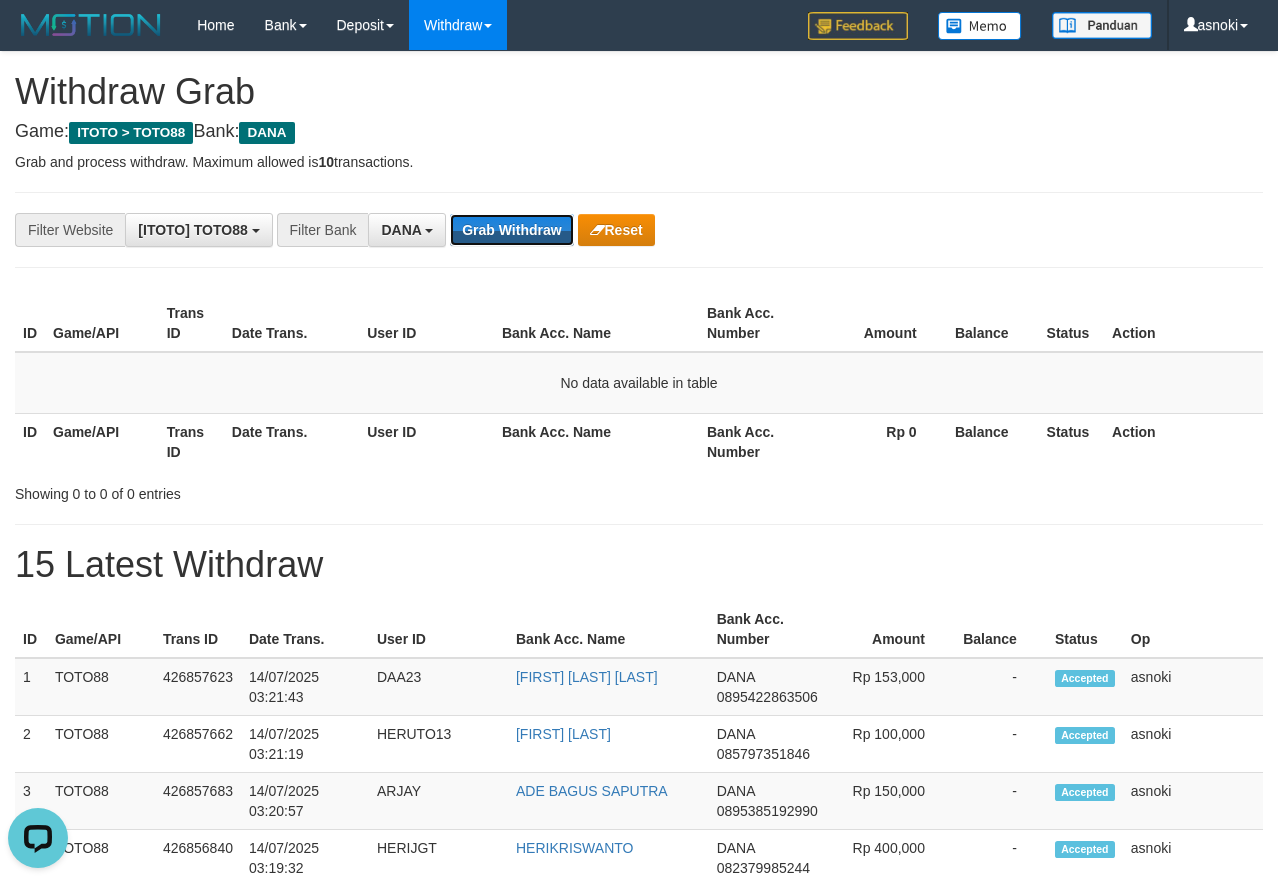 click on "Grab Withdraw" at bounding box center [511, 230] 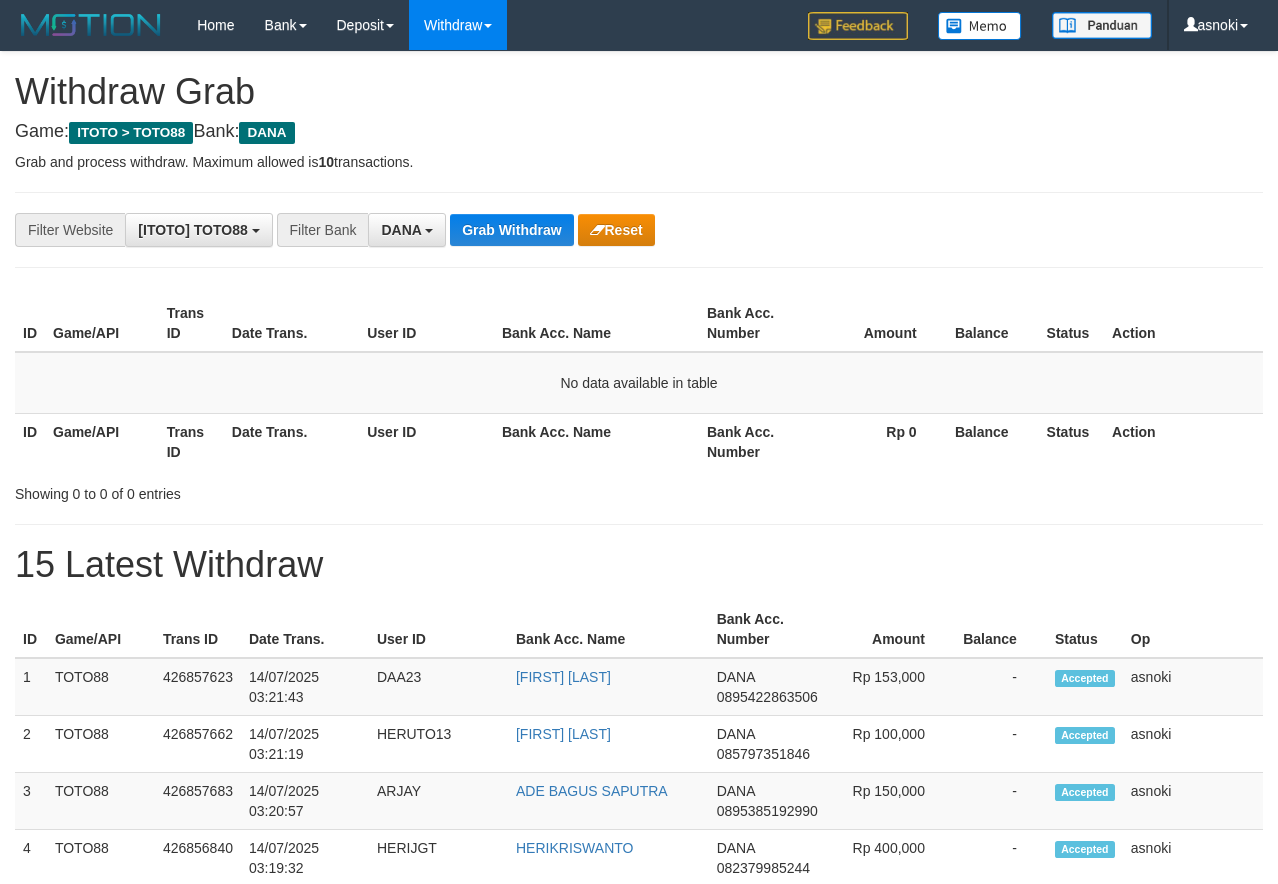 scroll, scrollTop: 0, scrollLeft: 0, axis: both 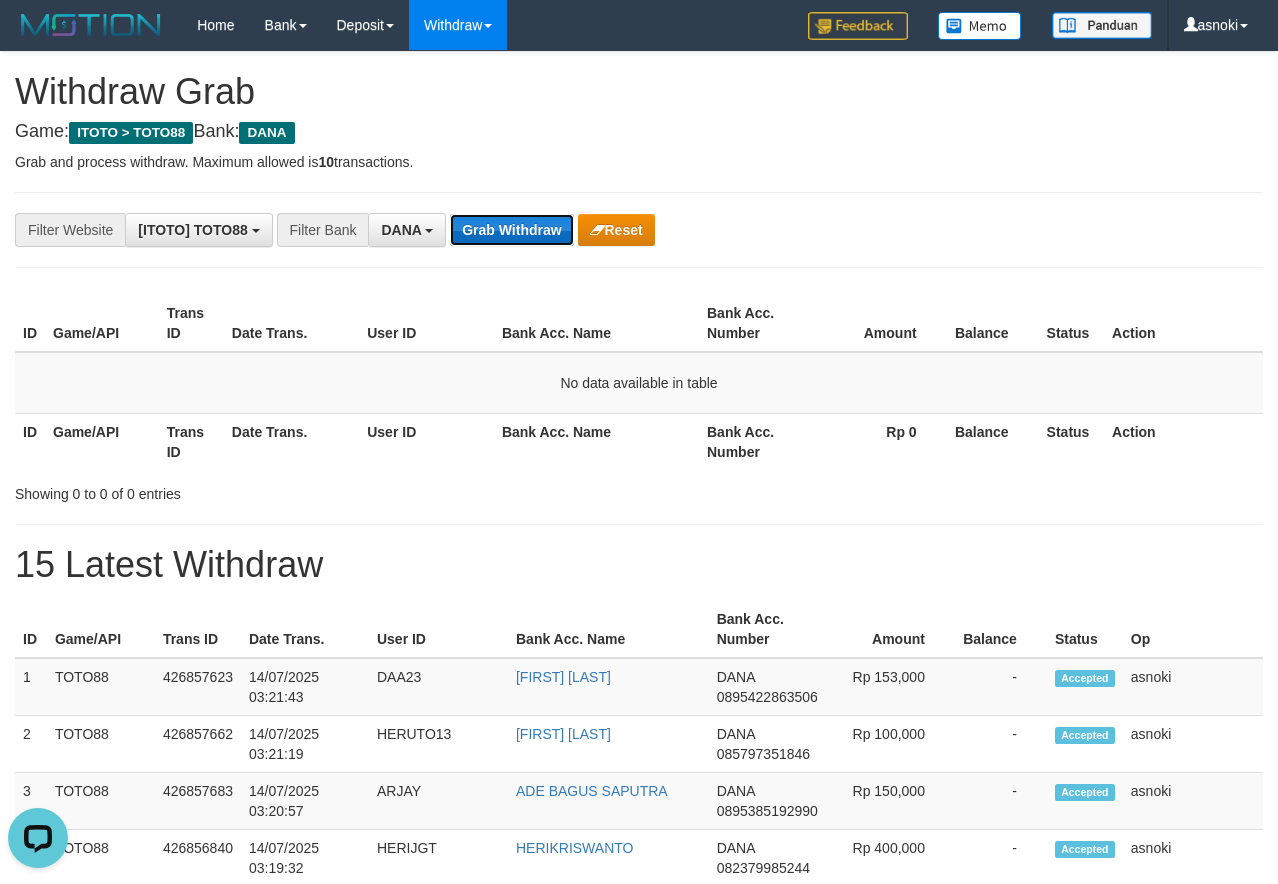 click on "Grab Withdraw" at bounding box center (511, 230) 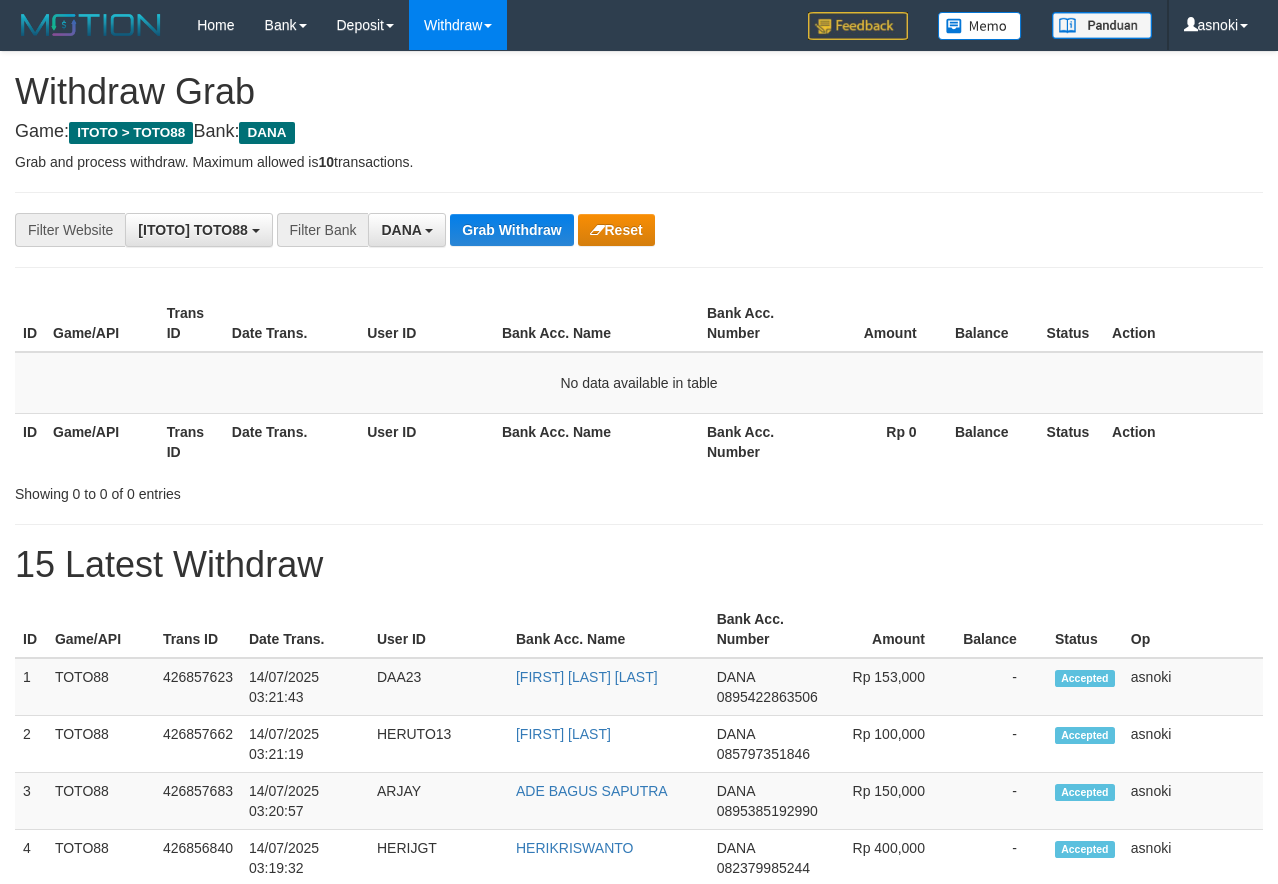 scroll, scrollTop: 0, scrollLeft: 0, axis: both 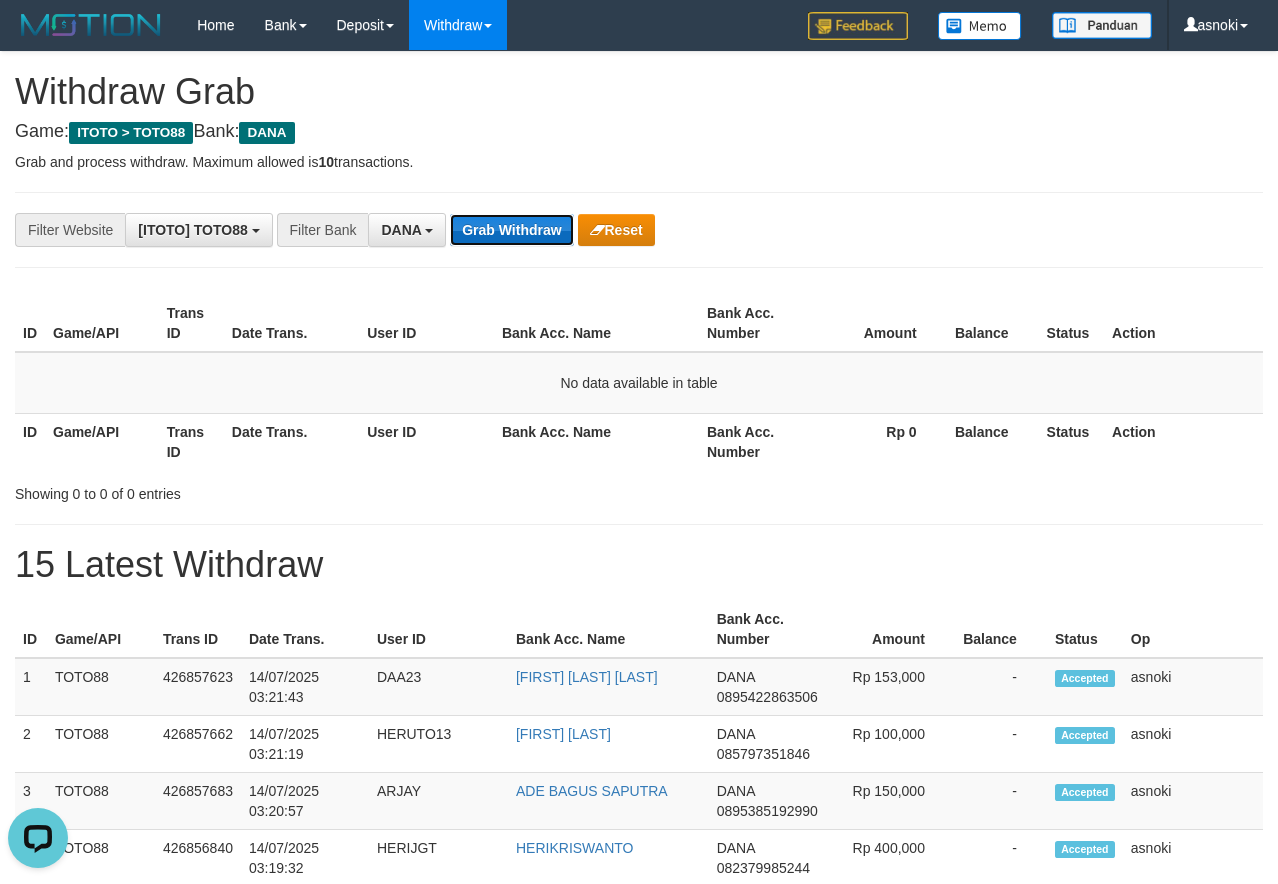 click on "Grab Withdraw" at bounding box center [511, 230] 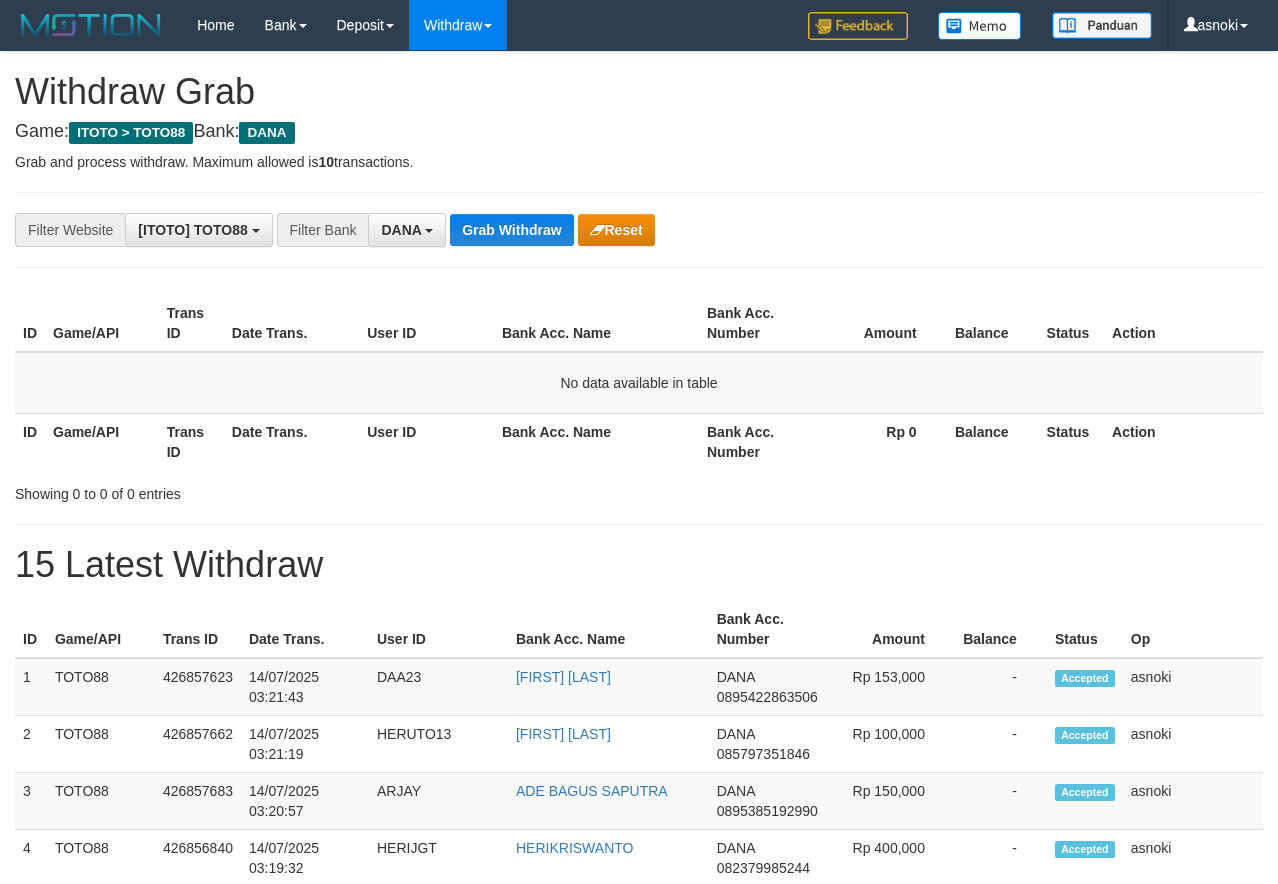 scroll, scrollTop: 0, scrollLeft: 0, axis: both 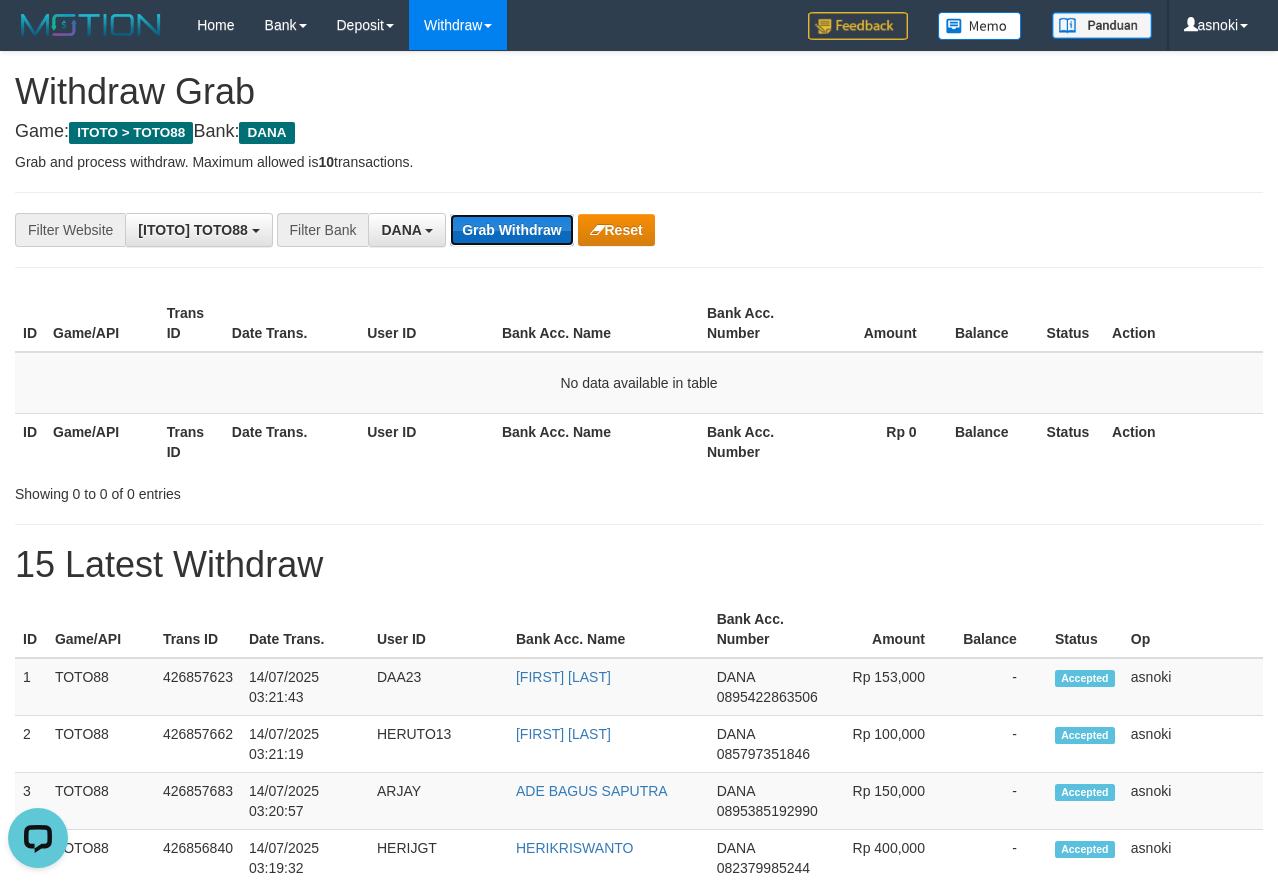 click on "Grab Withdraw" at bounding box center [511, 230] 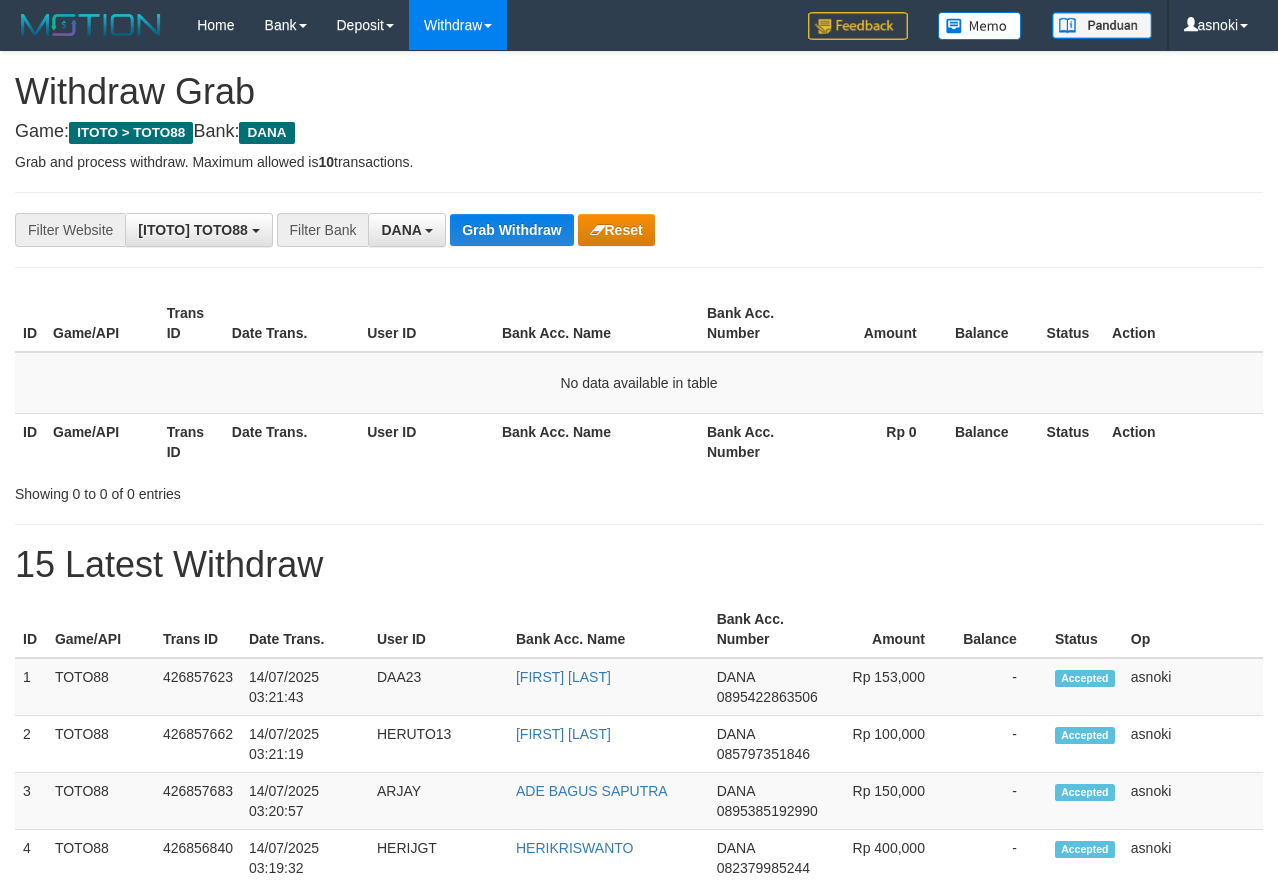 scroll, scrollTop: 0, scrollLeft: 0, axis: both 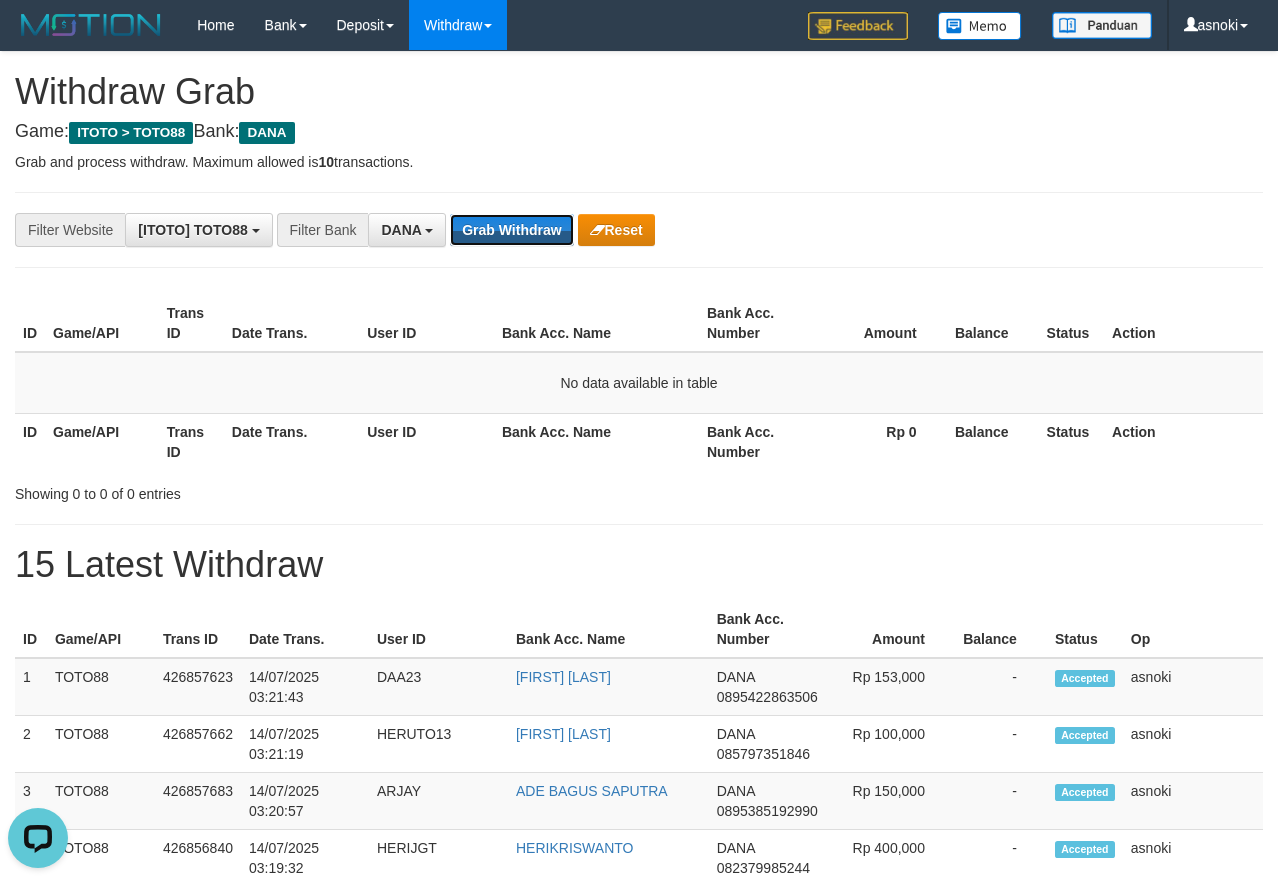 click on "Grab Withdraw" at bounding box center (511, 230) 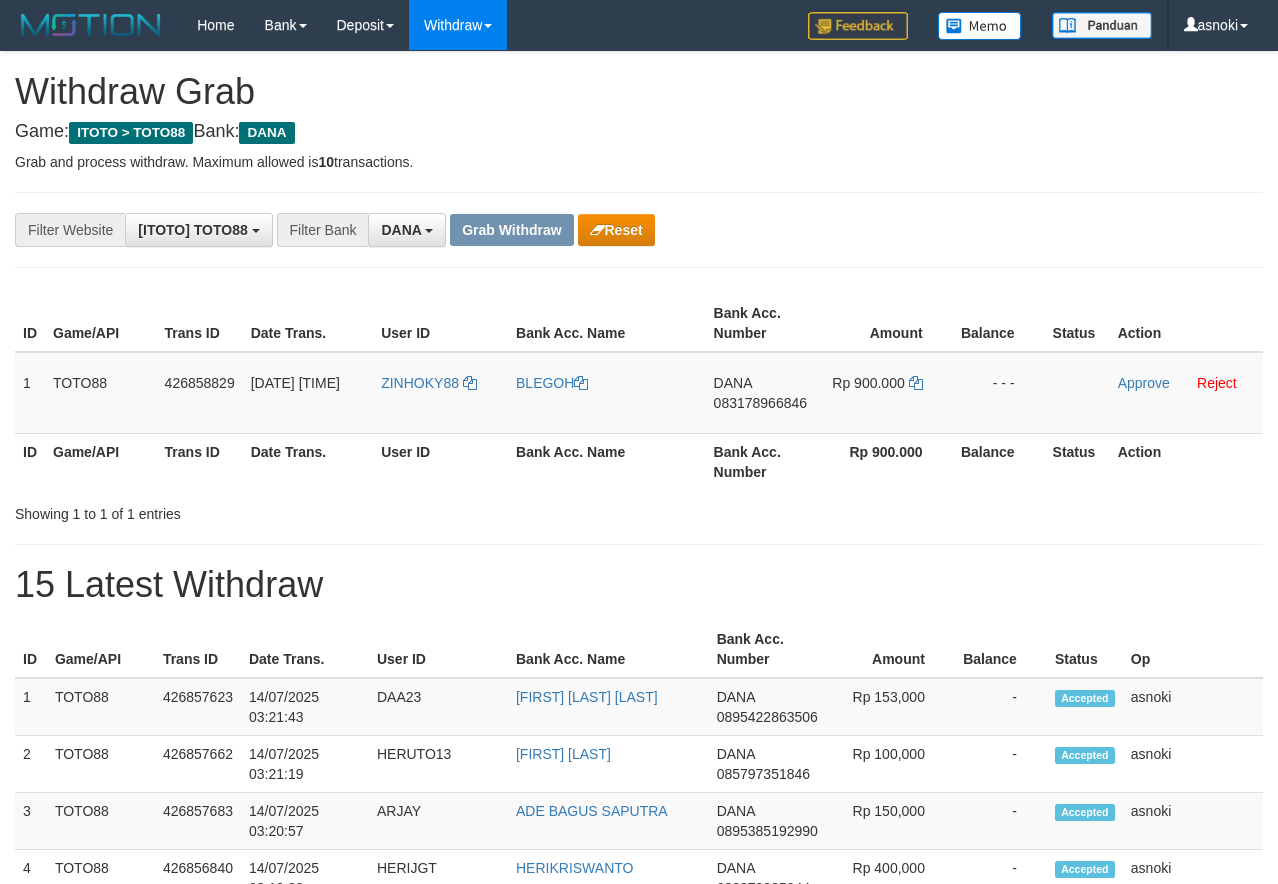 scroll, scrollTop: 0, scrollLeft: 0, axis: both 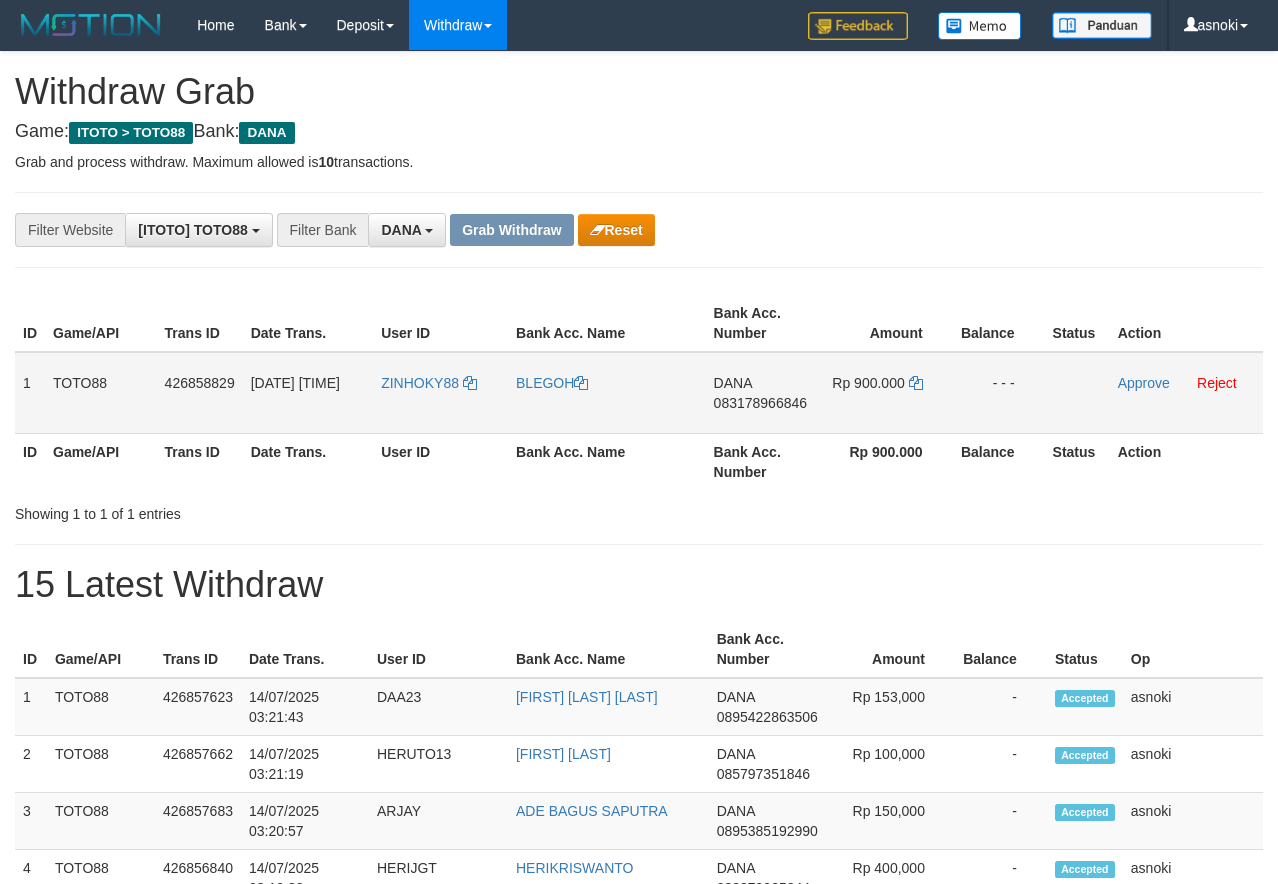 click on "083178966846" at bounding box center [760, 403] 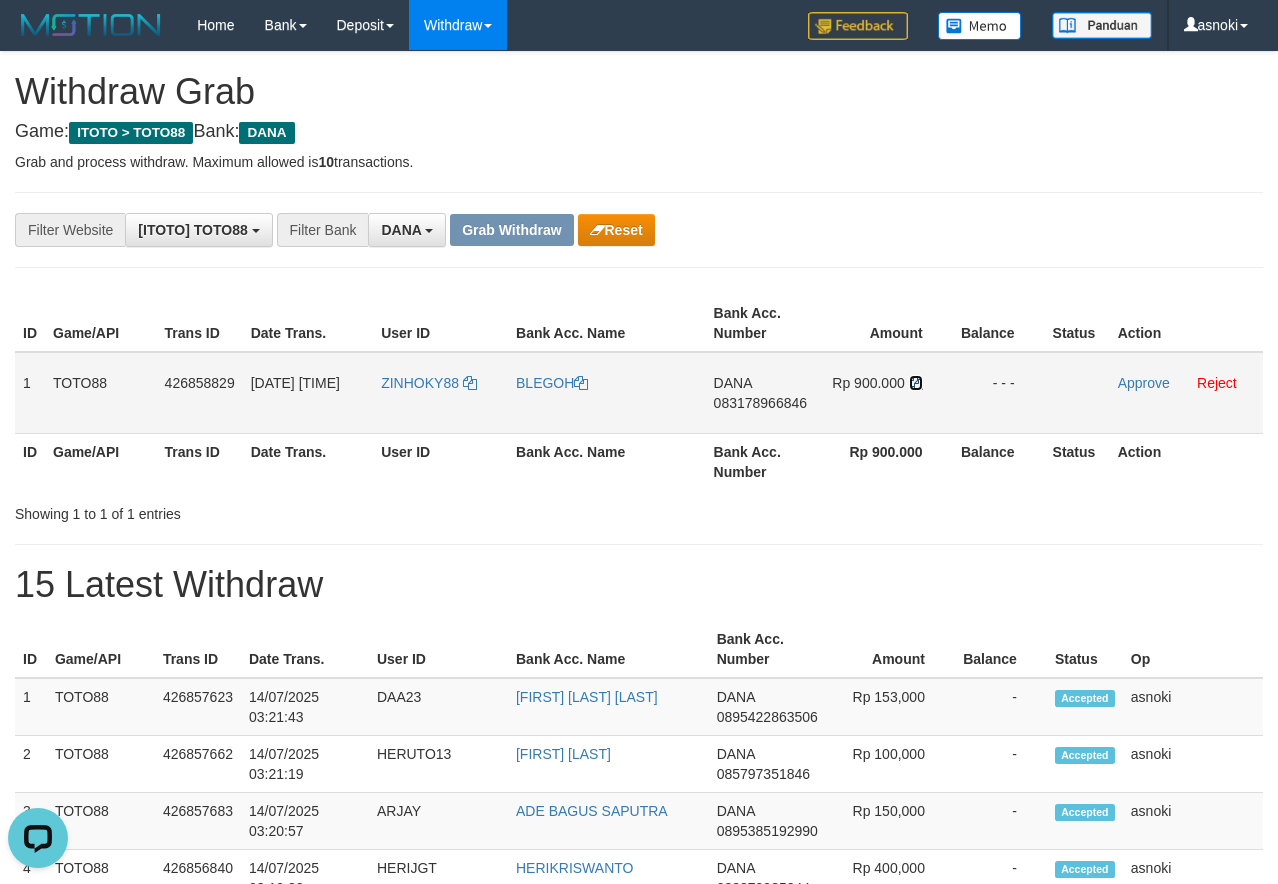 click at bounding box center (916, 383) 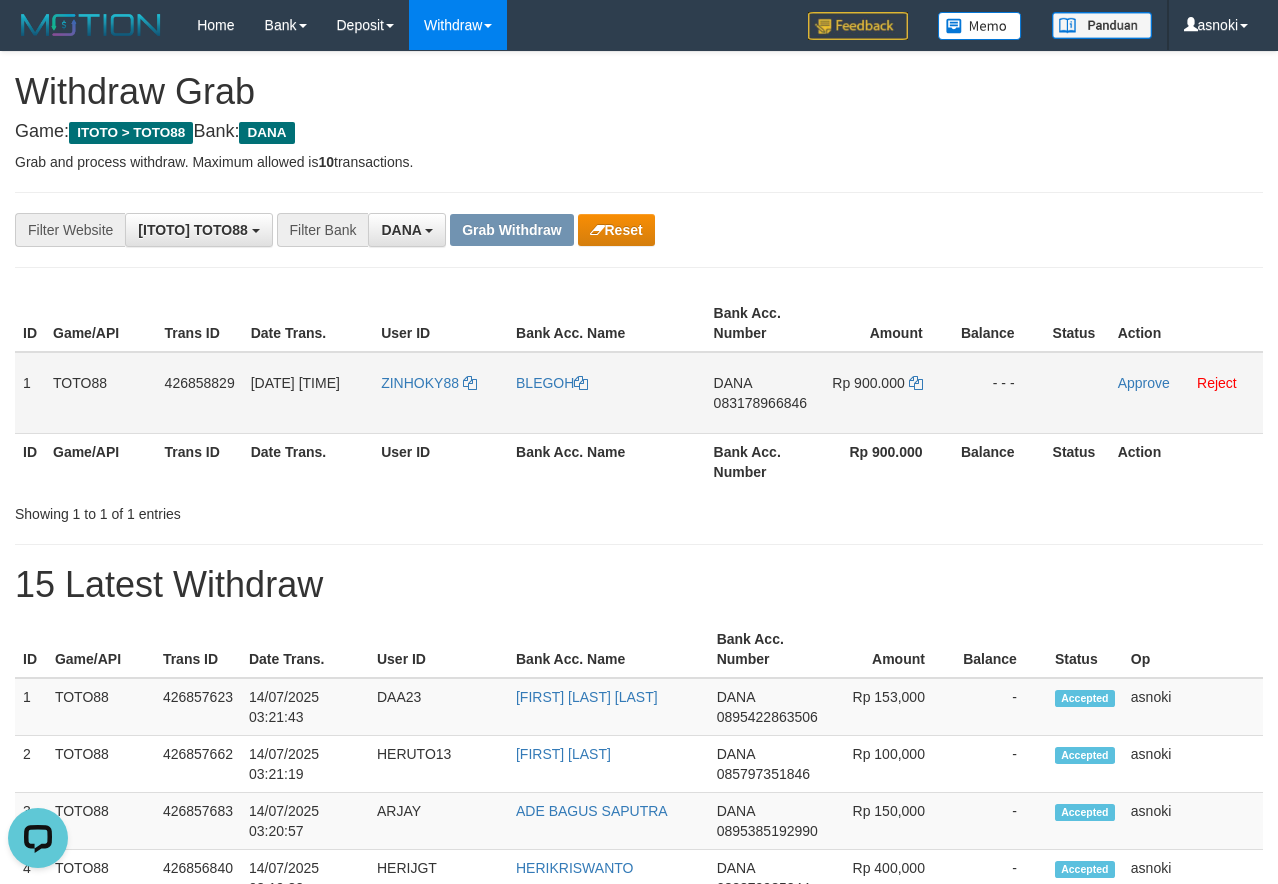 click on "083178966846" at bounding box center [760, 403] 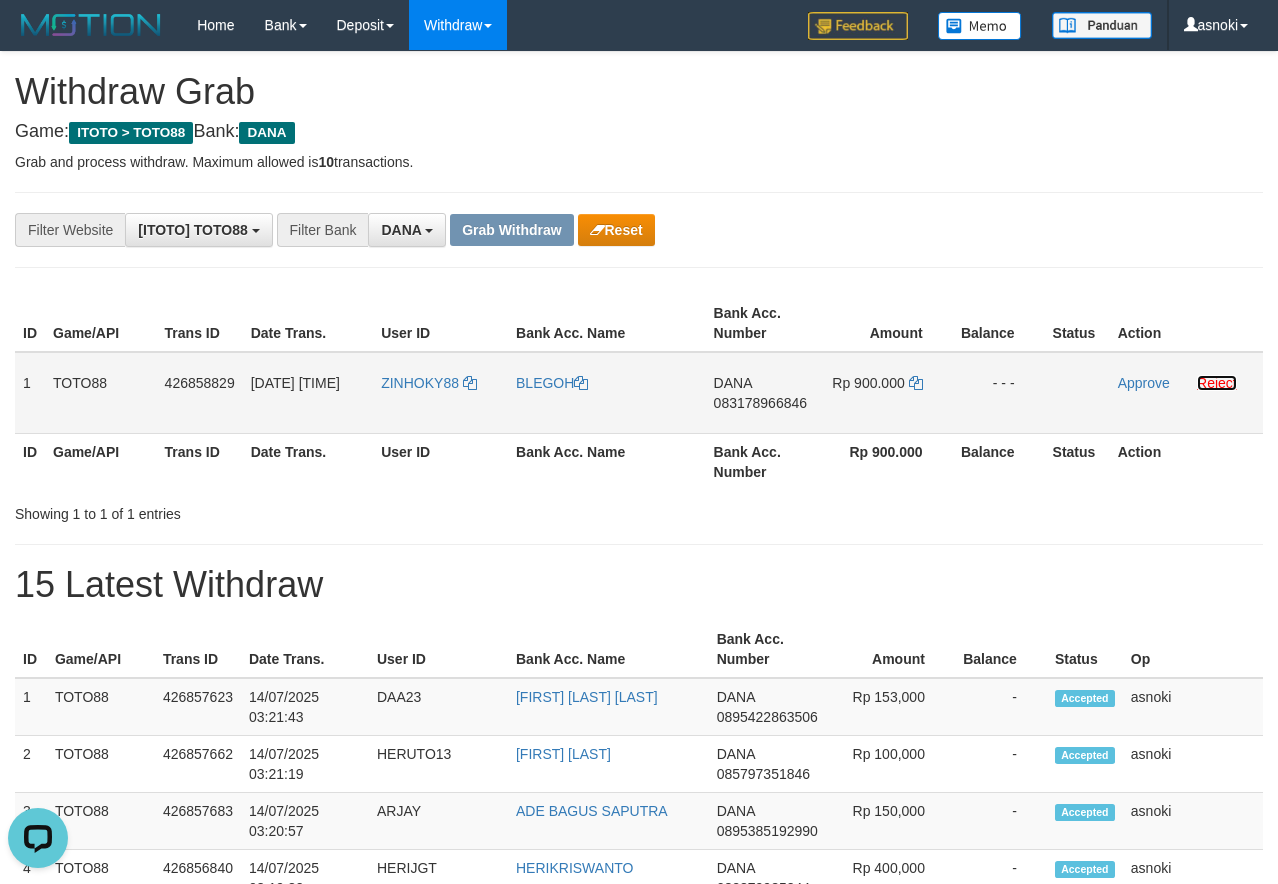 click on "Reject" at bounding box center (1217, 383) 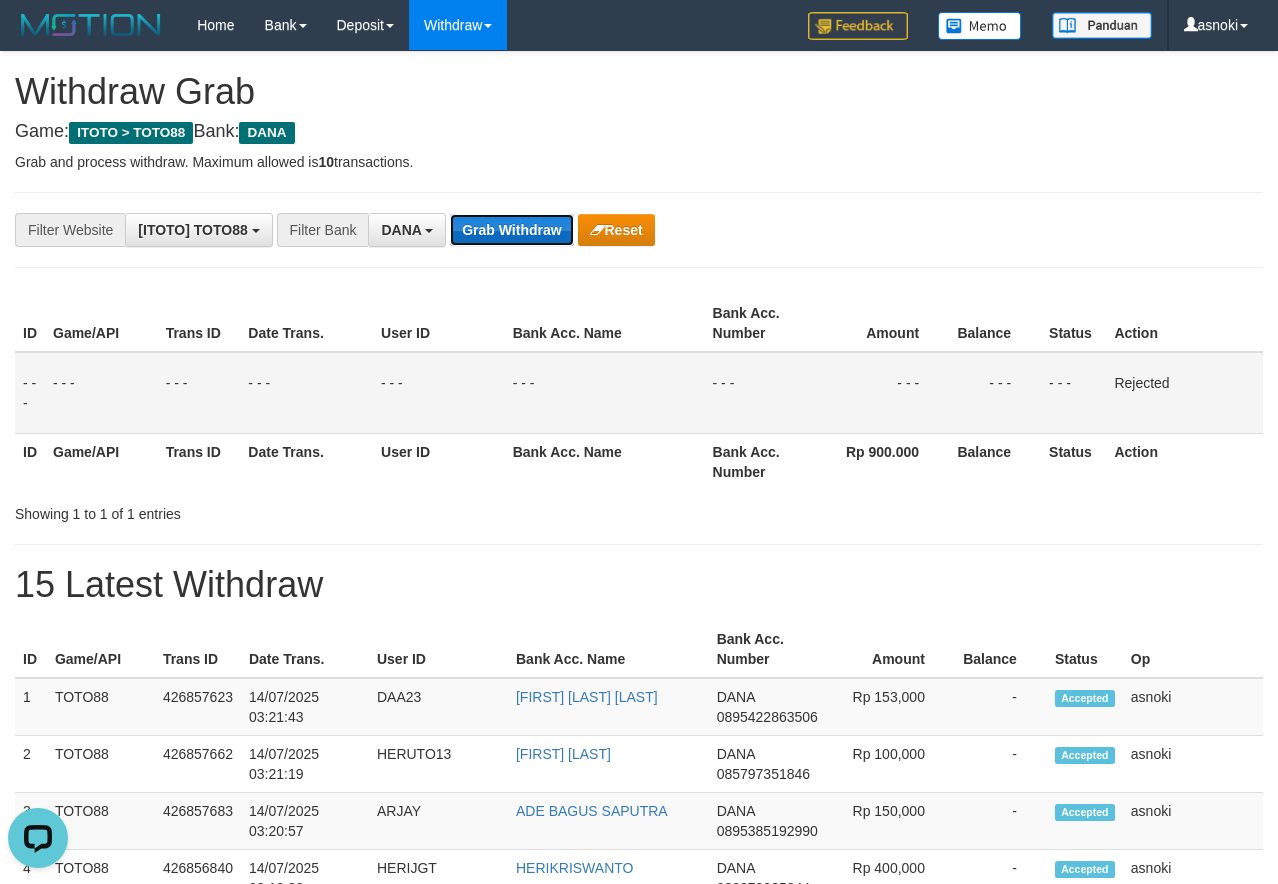 click on "Grab Withdraw" at bounding box center [511, 230] 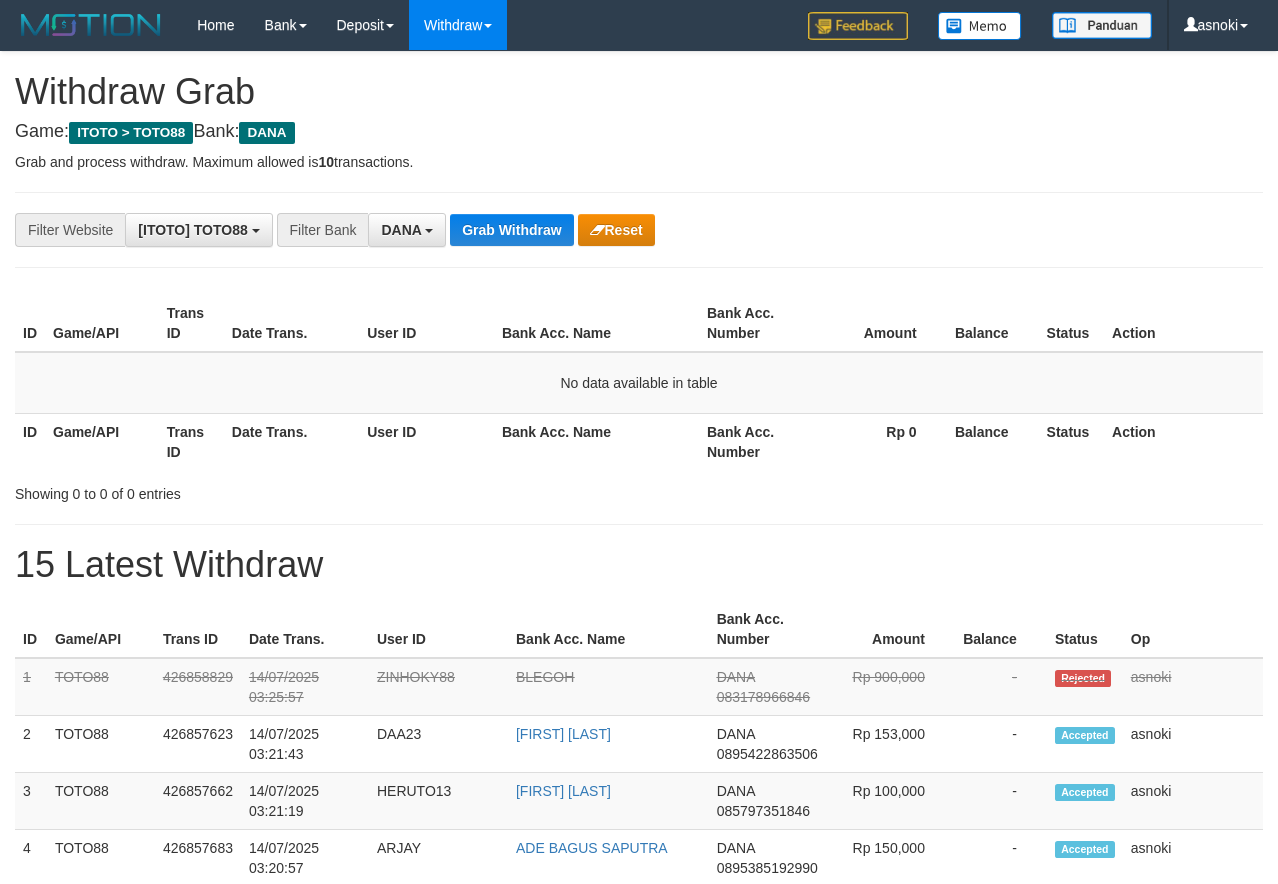 scroll, scrollTop: 0, scrollLeft: 0, axis: both 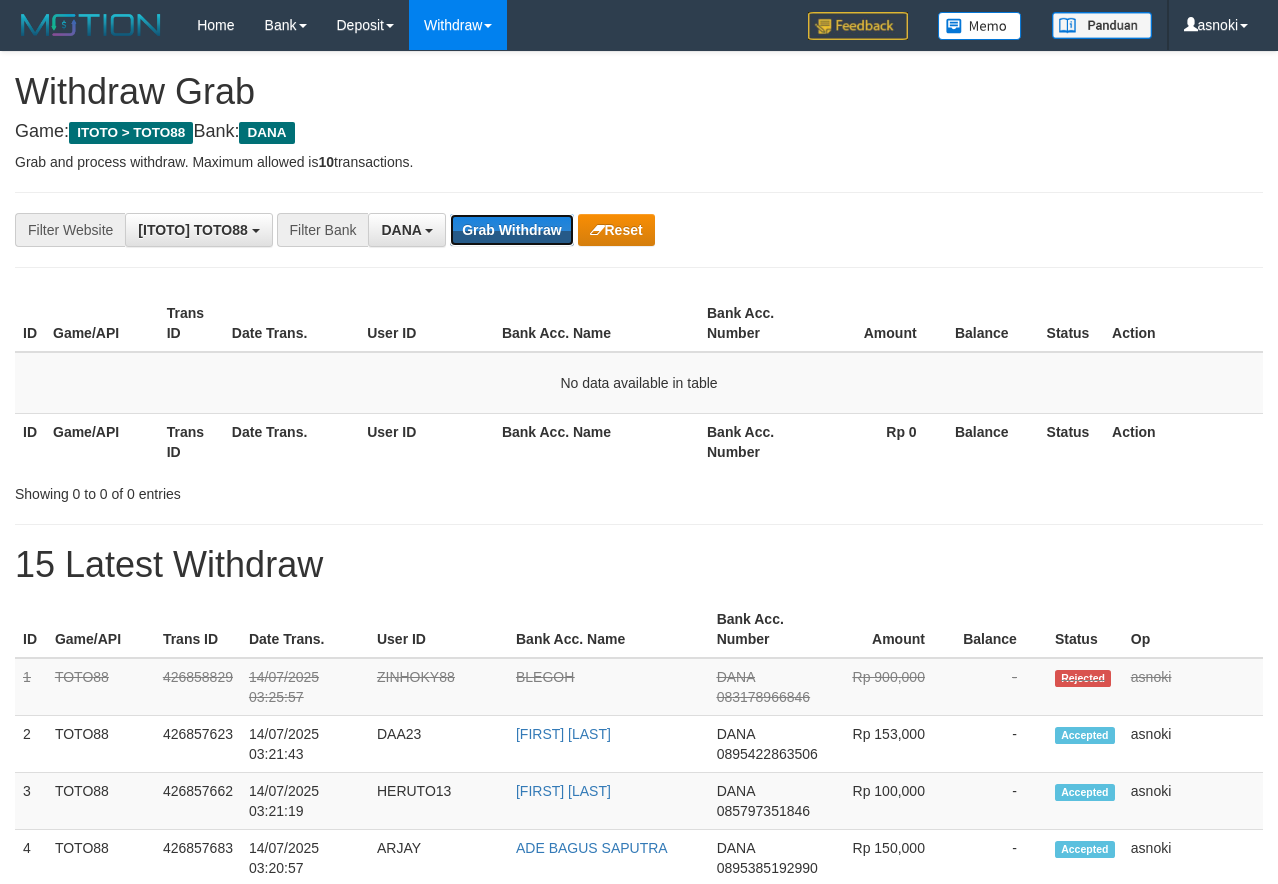click on "Grab Withdraw" at bounding box center [511, 230] 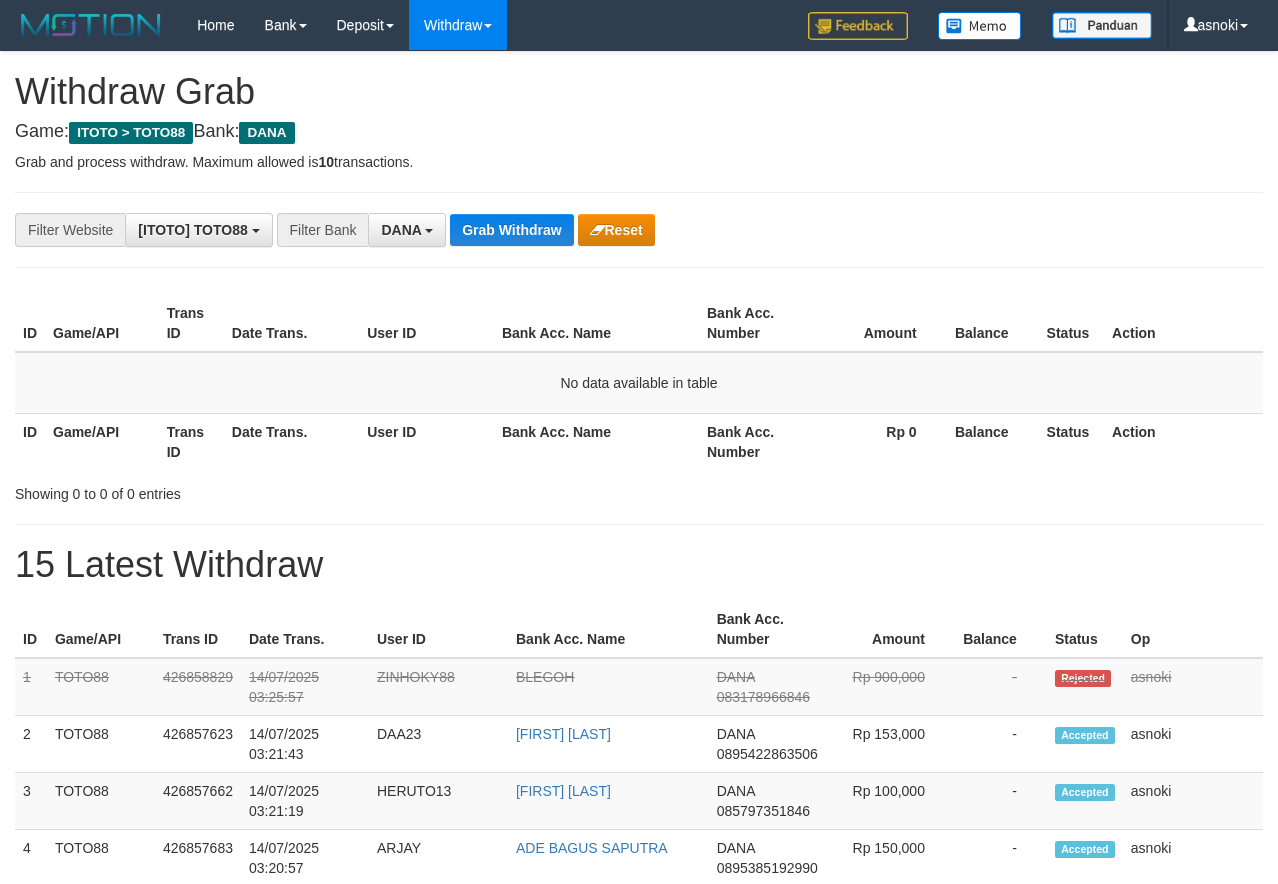 scroll, scrollTop: 0, scrollLeft: 0, axis: both 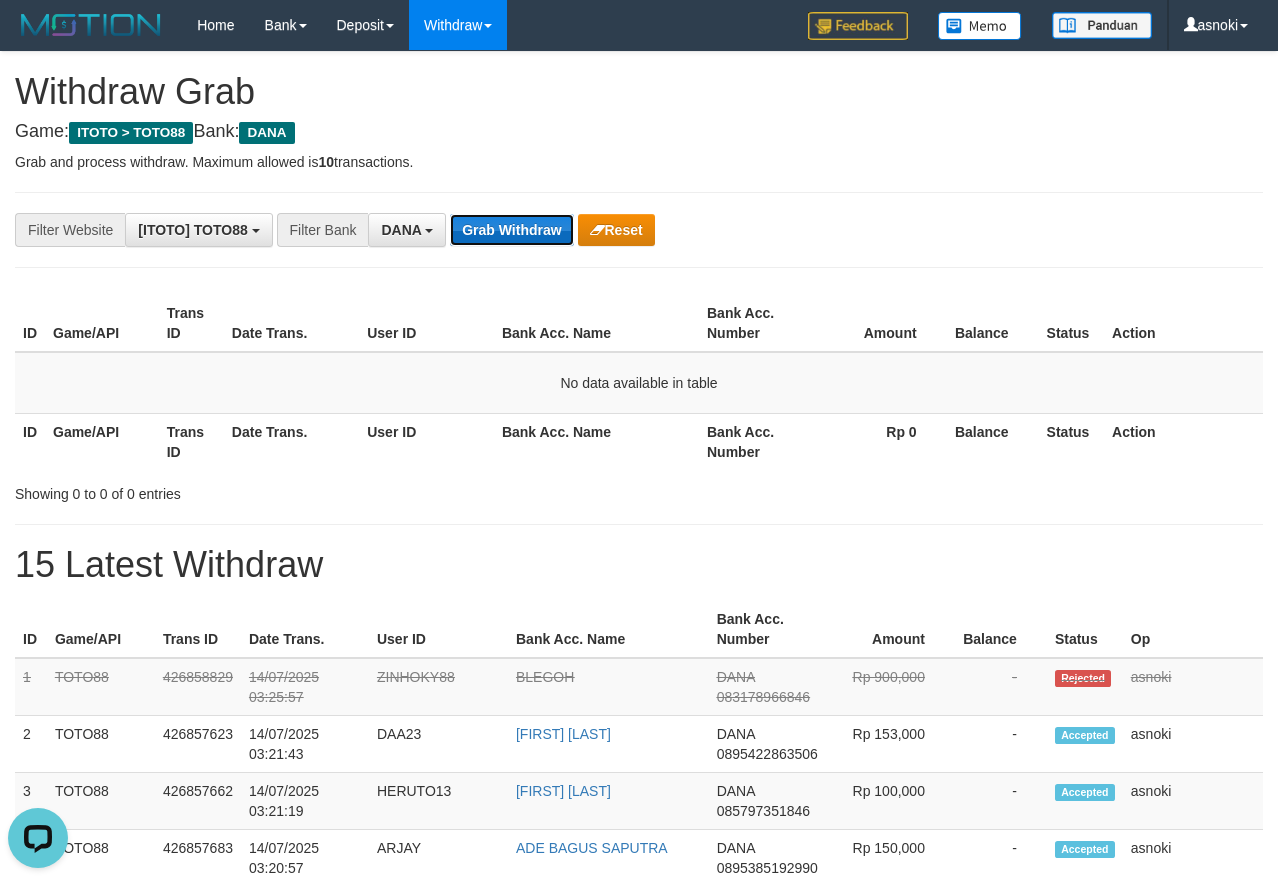 click on "Grab Withdraw" at bounding box center [511, 230] 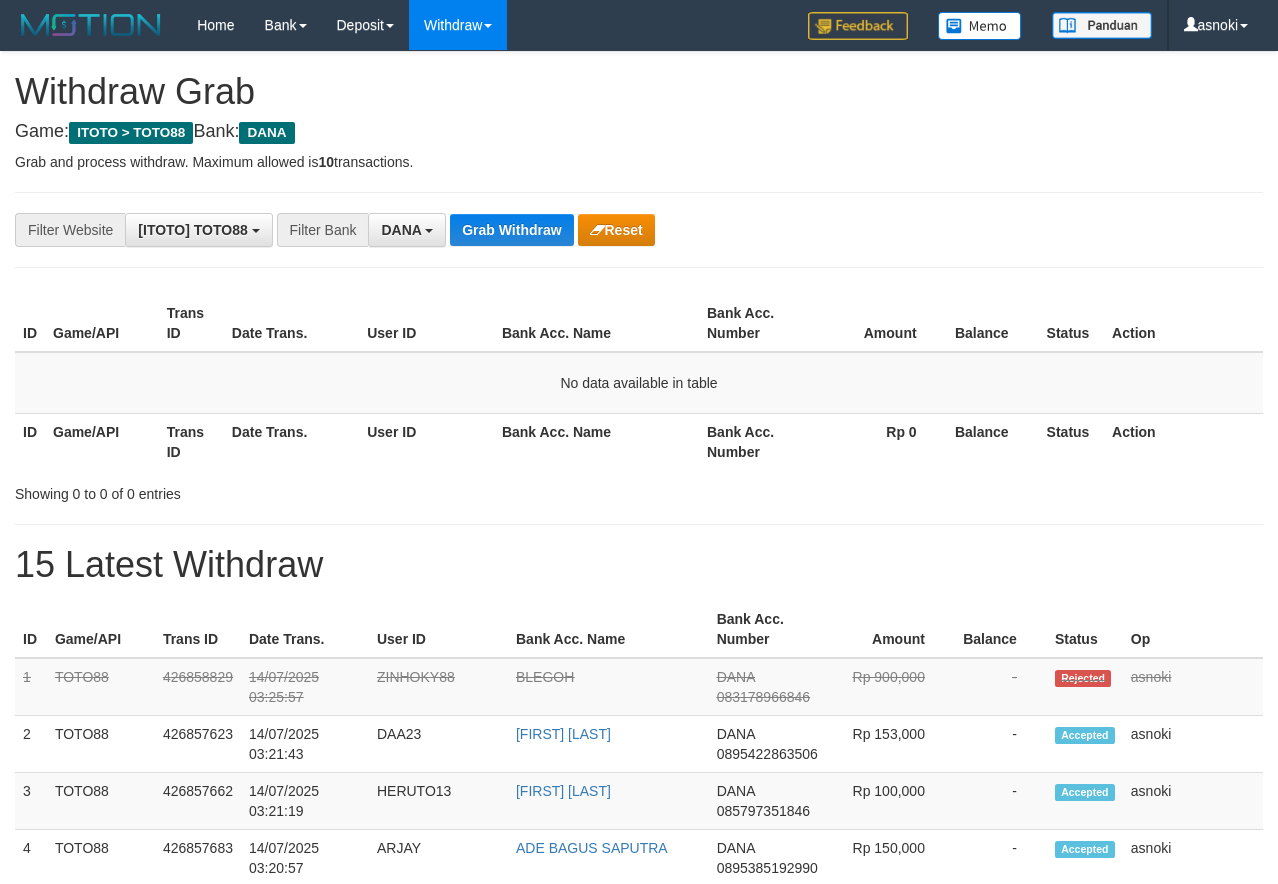 scroll, scrollTop: 0, scrollLeft: 0, axis: both 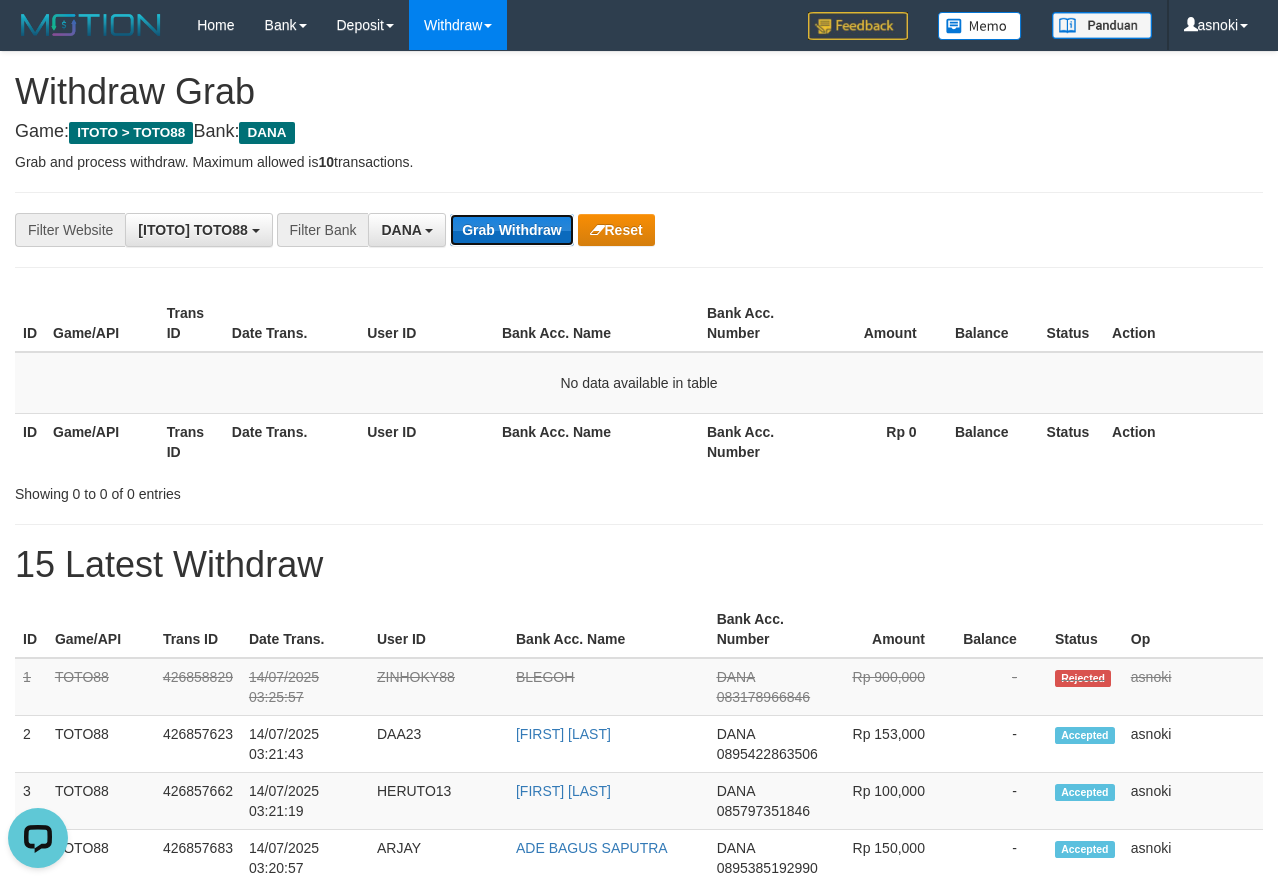 click on "Grab Withdraw" at bounding box center (511, 230) 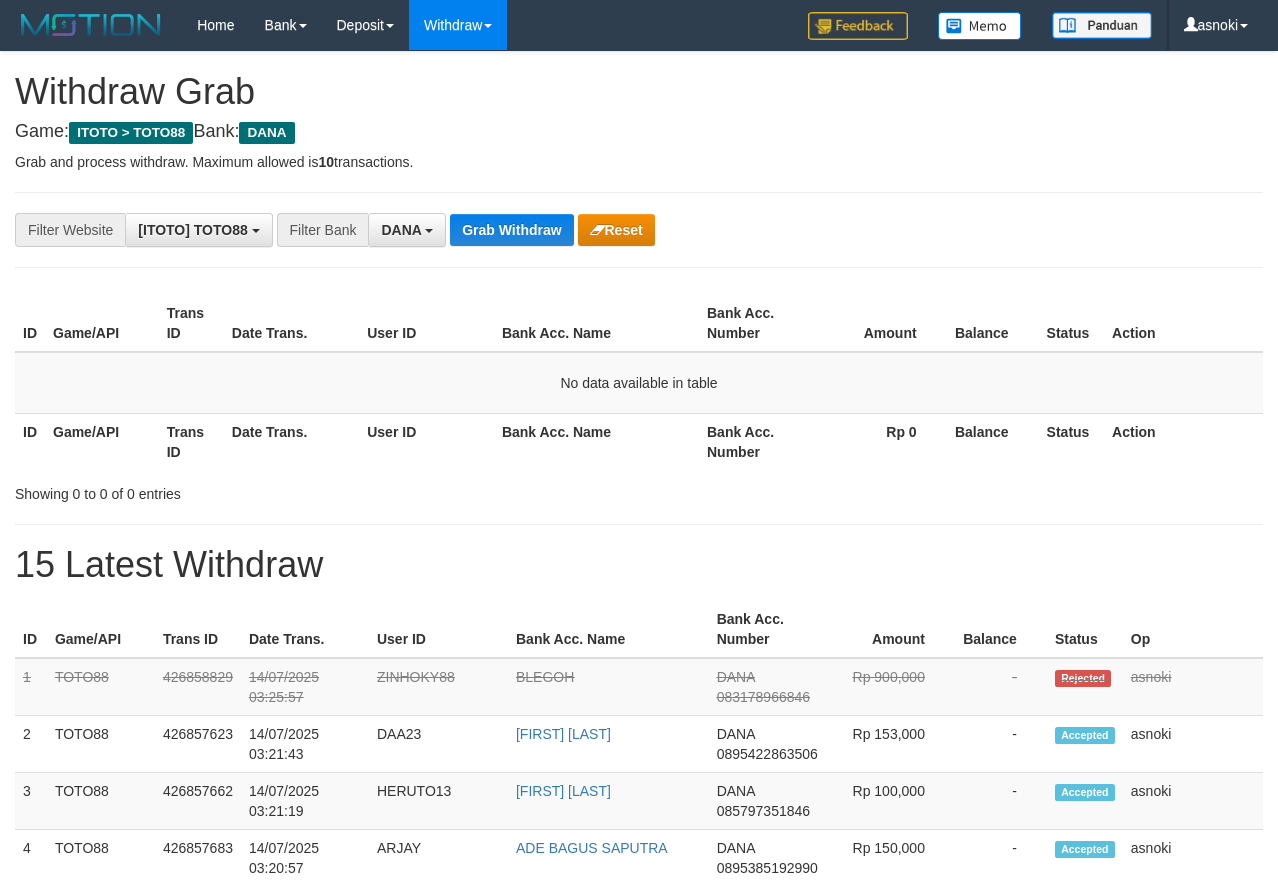 scroll, scrollTop: 0, scrollLeft: 0, axis: both 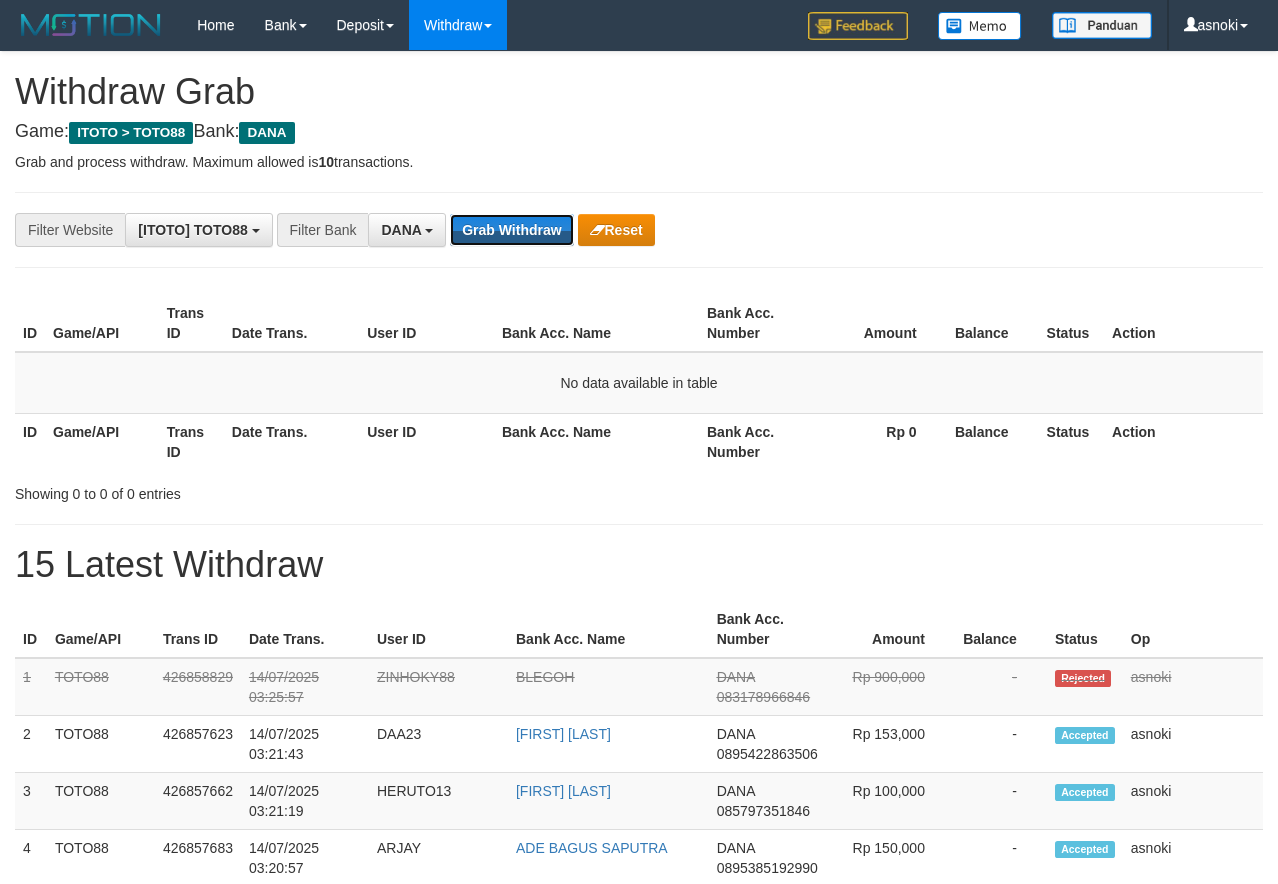 click on "Grab Withdraw" at bounding box center (511, 230) 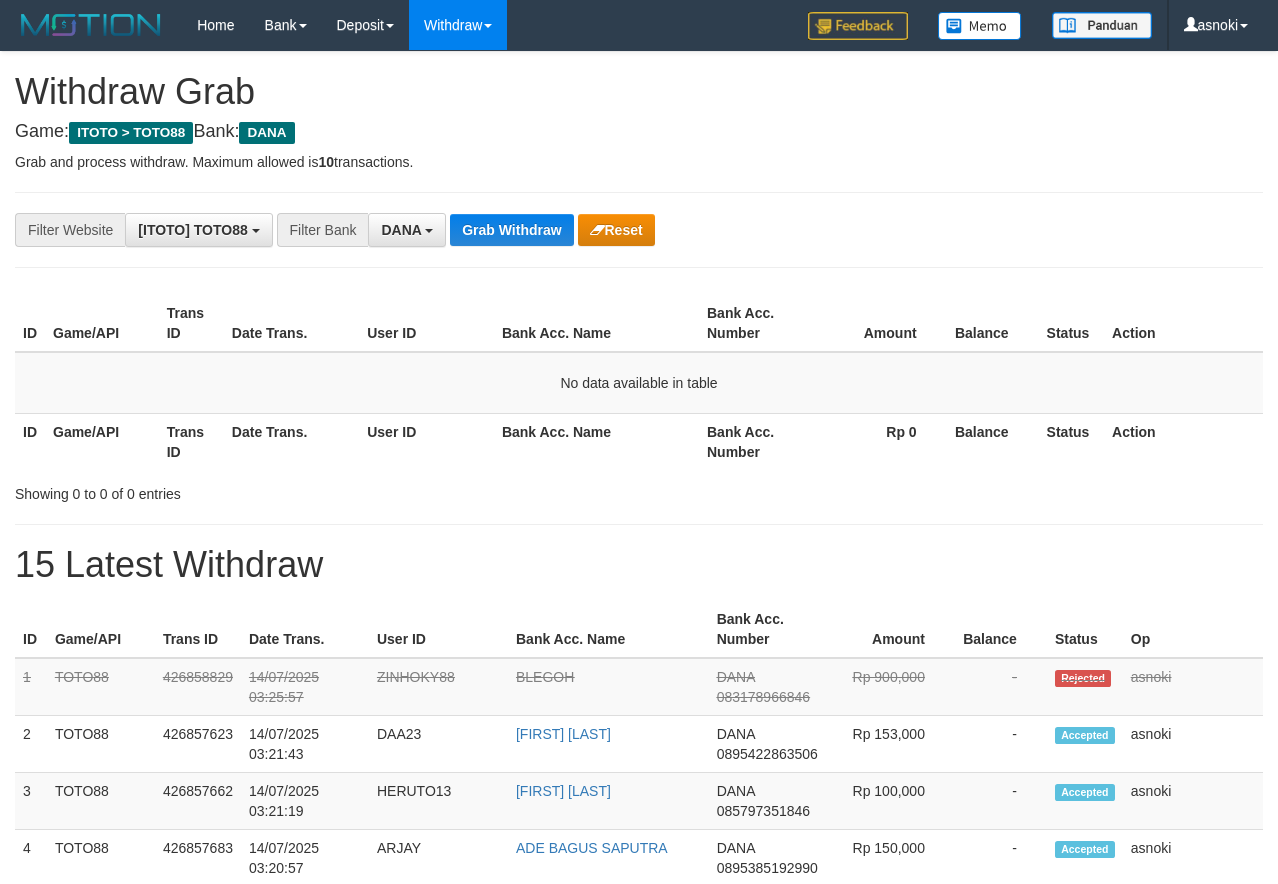 scroll, scrollTop: 0, scrollLeft: 0, axis: both 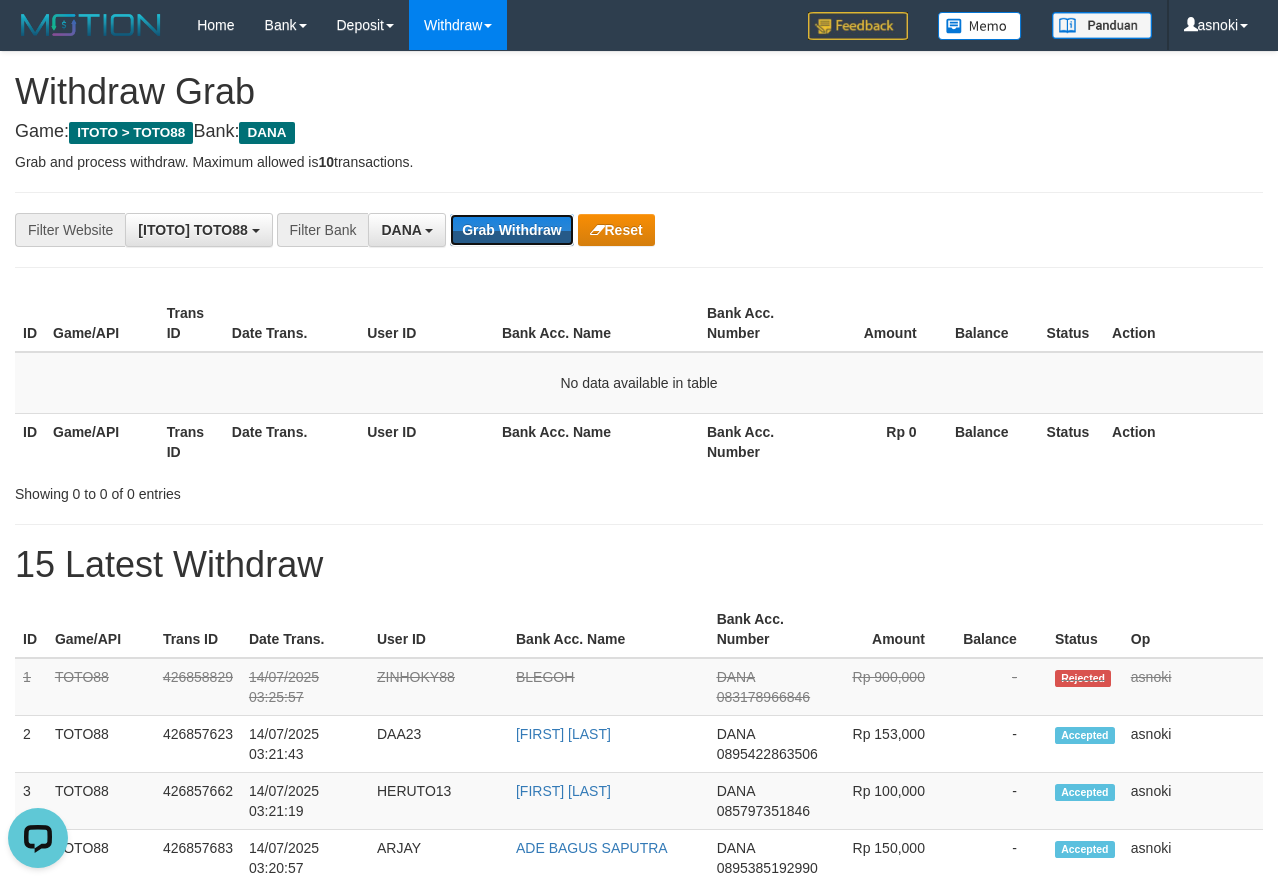 click on "Grab Withdraw" at bounding box center [511, 230] 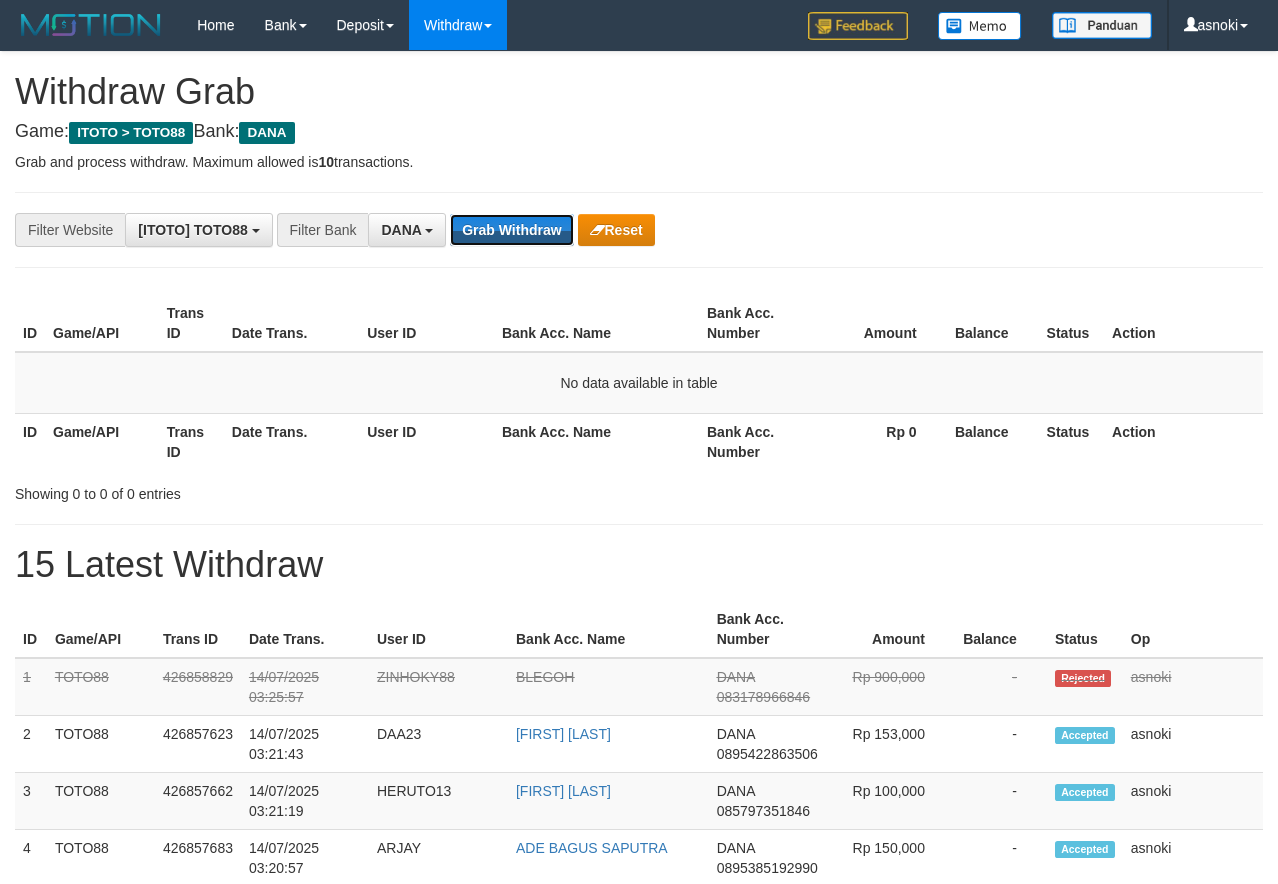 scroll, scrollTop: 0, scrollLeft: 0, axis: both 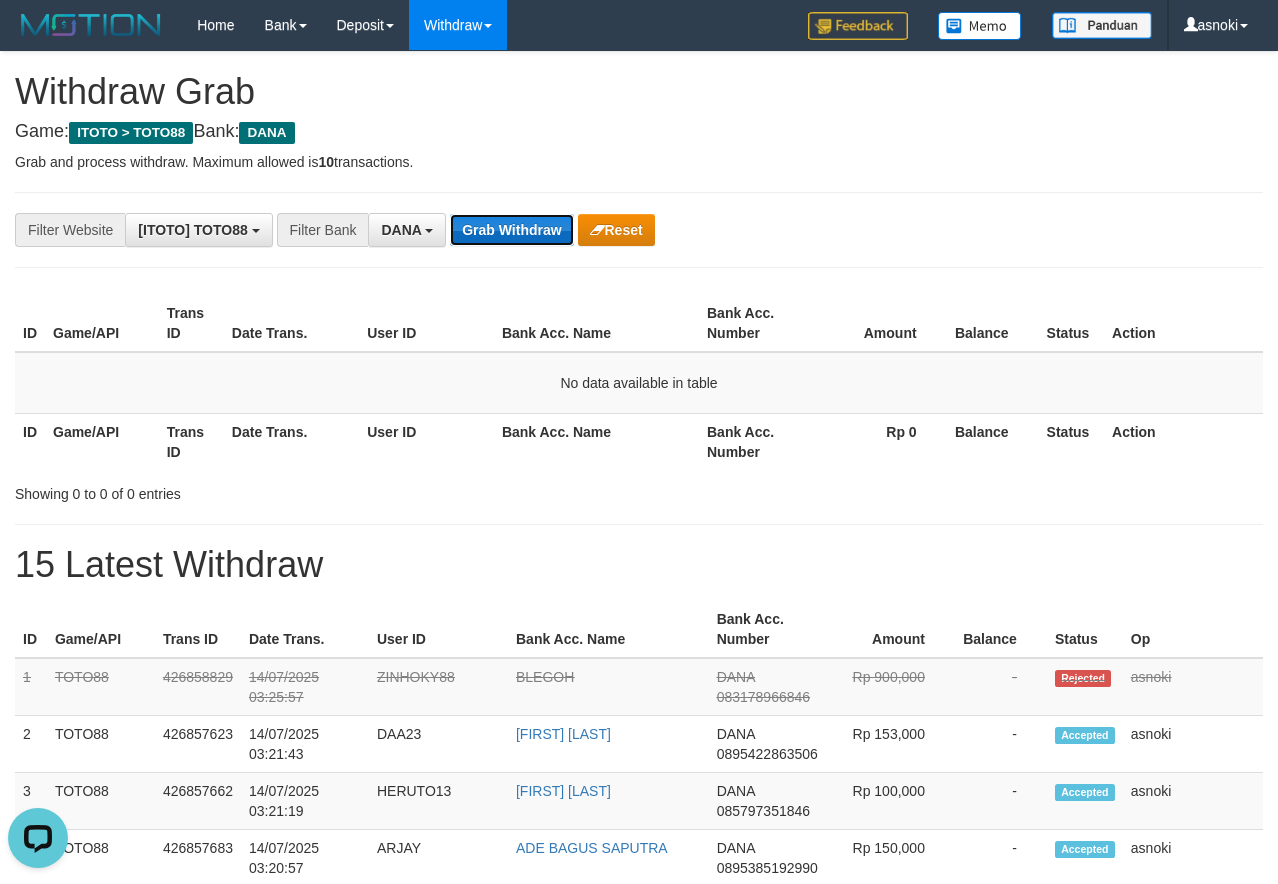 click on "Grab Withdraw" at bounding box center (511, 230) 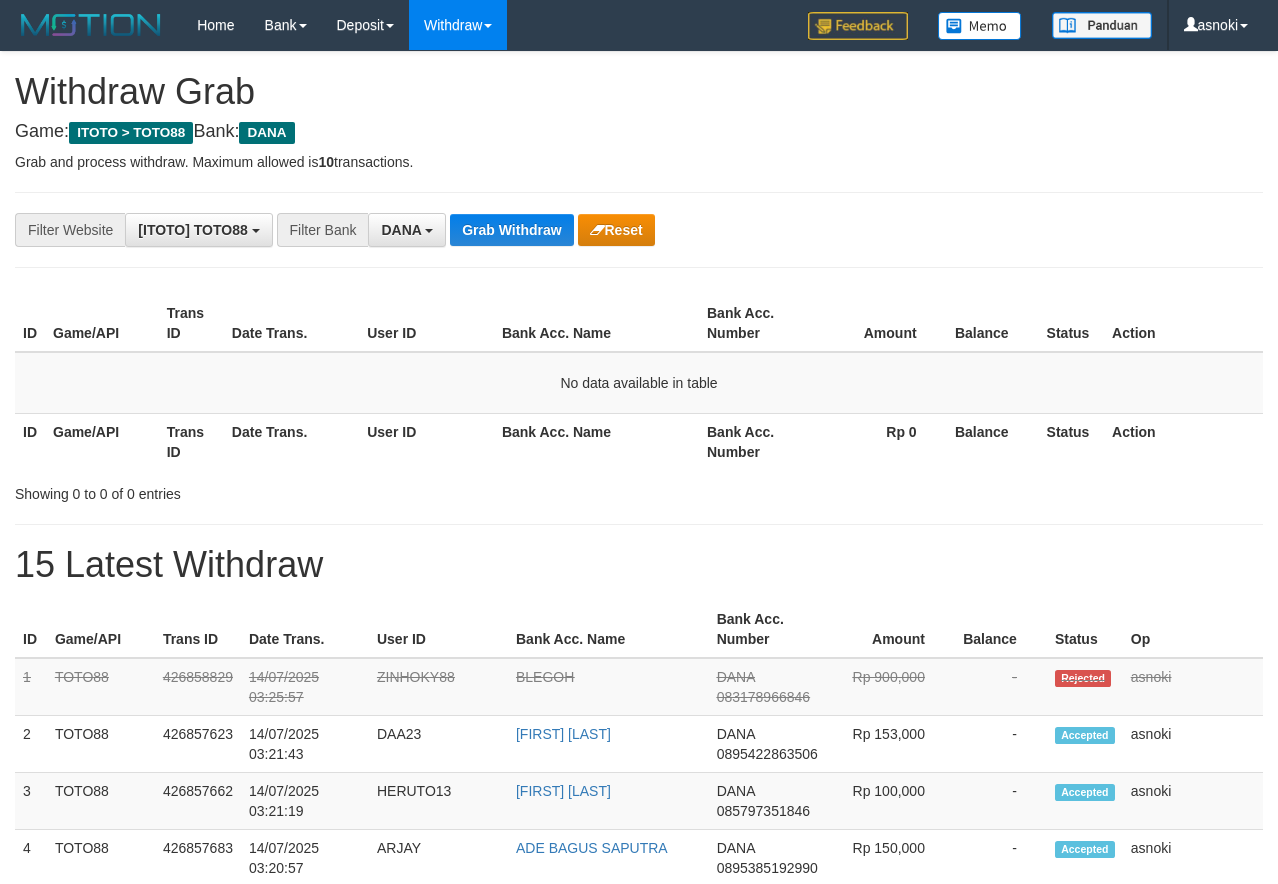 scroll, scrollTop: 0, scrollLeft: 0, axis: both 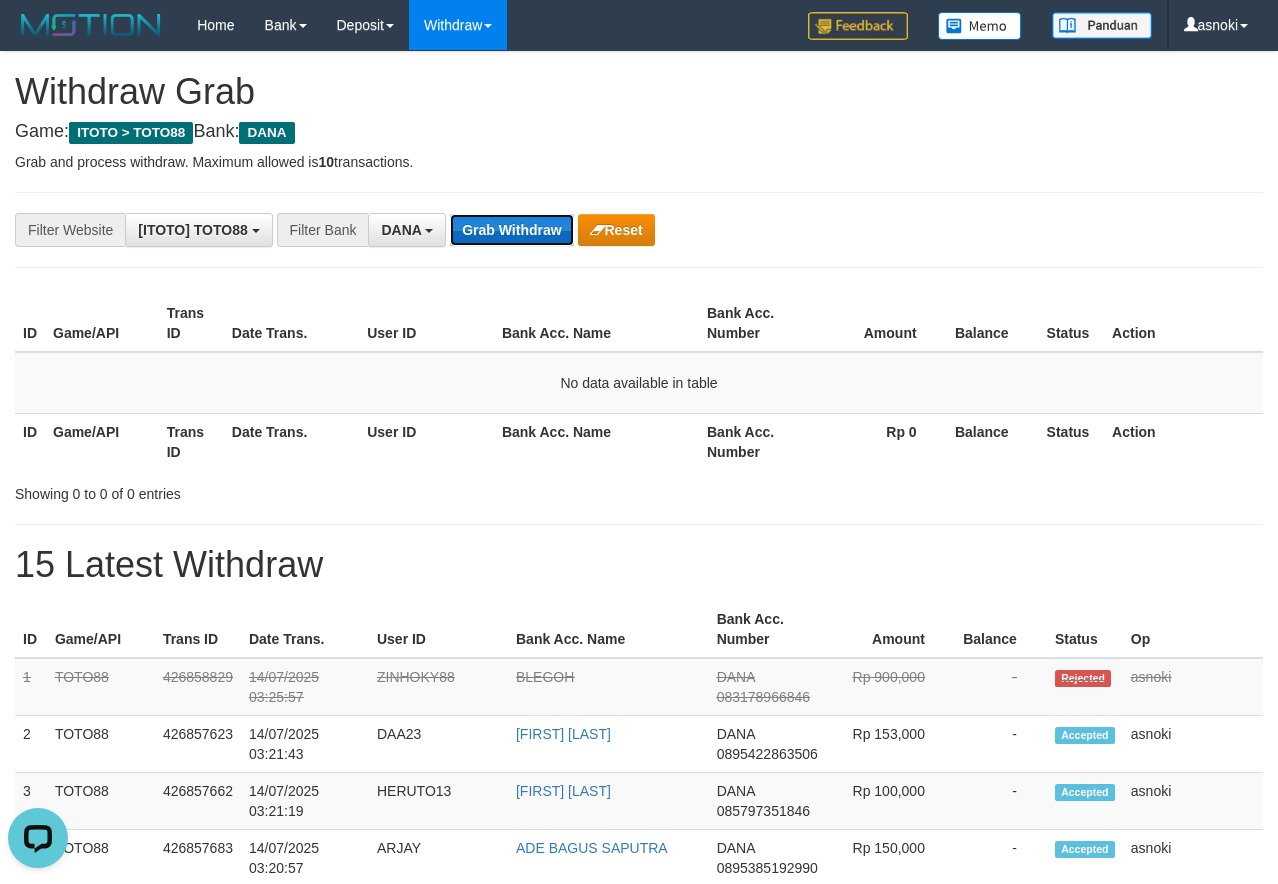 click on "Grab Withdraw" at bounding box center (511, 230) 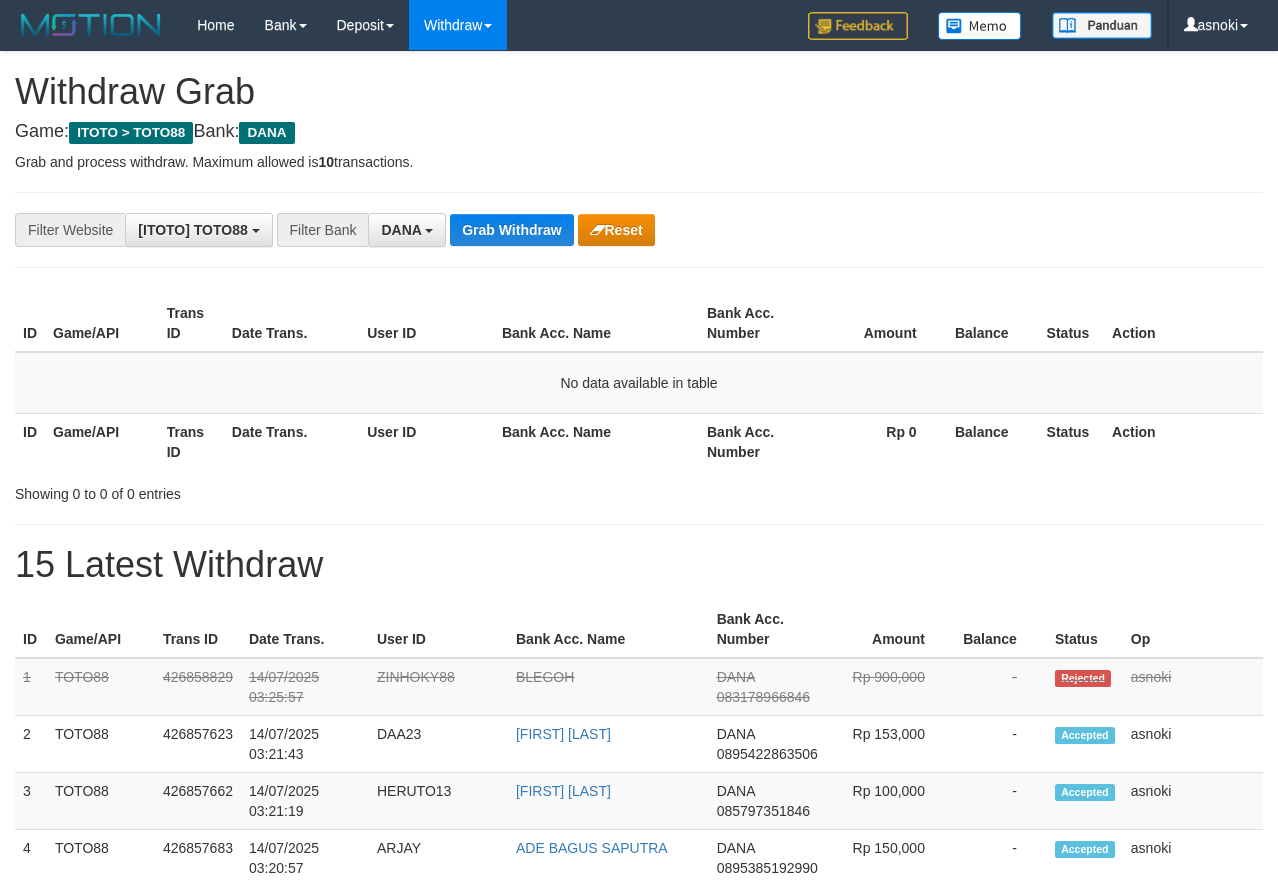 scroll, scrollTop: 0, scrollLeft: 0, axis: both 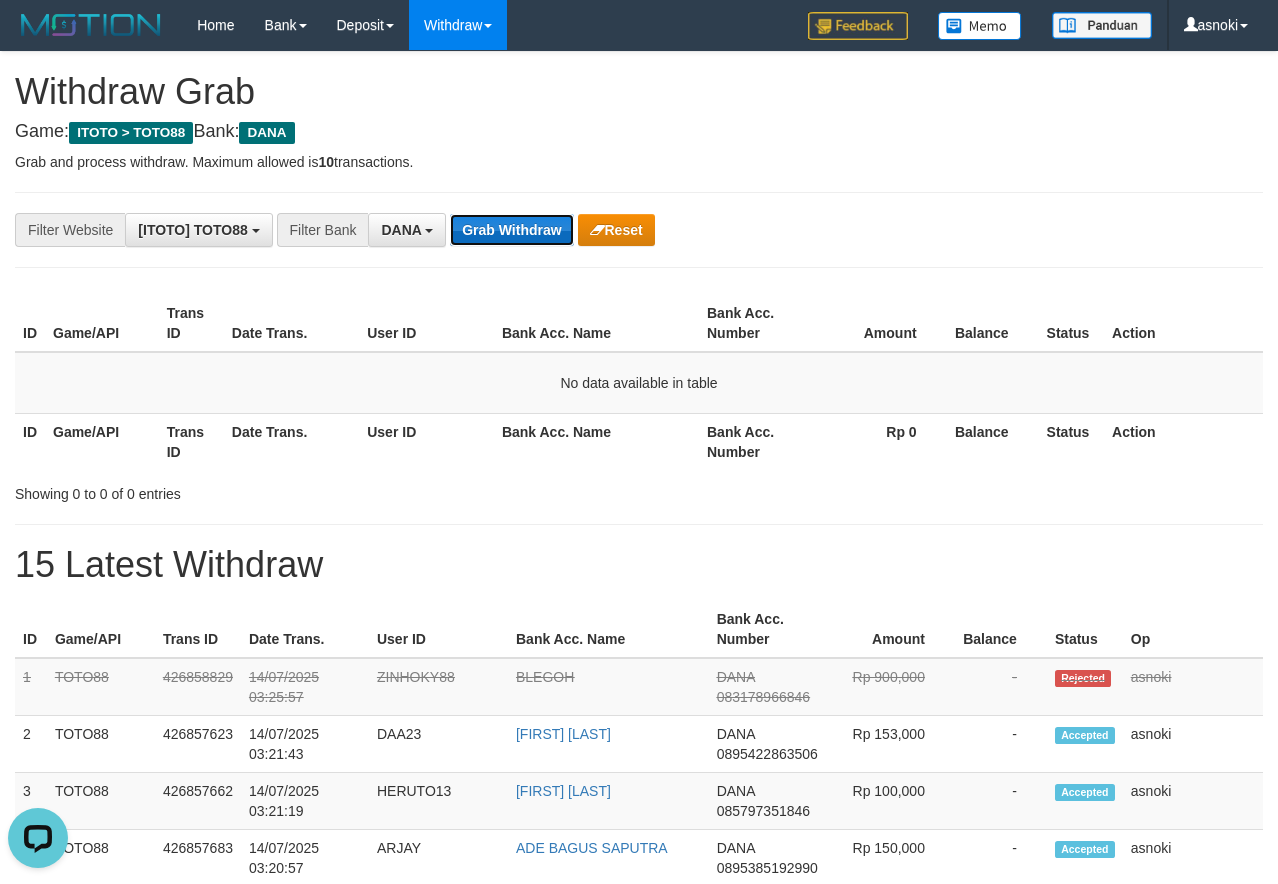 click on "Grab Withdraw" at bounding box center (511, 230) 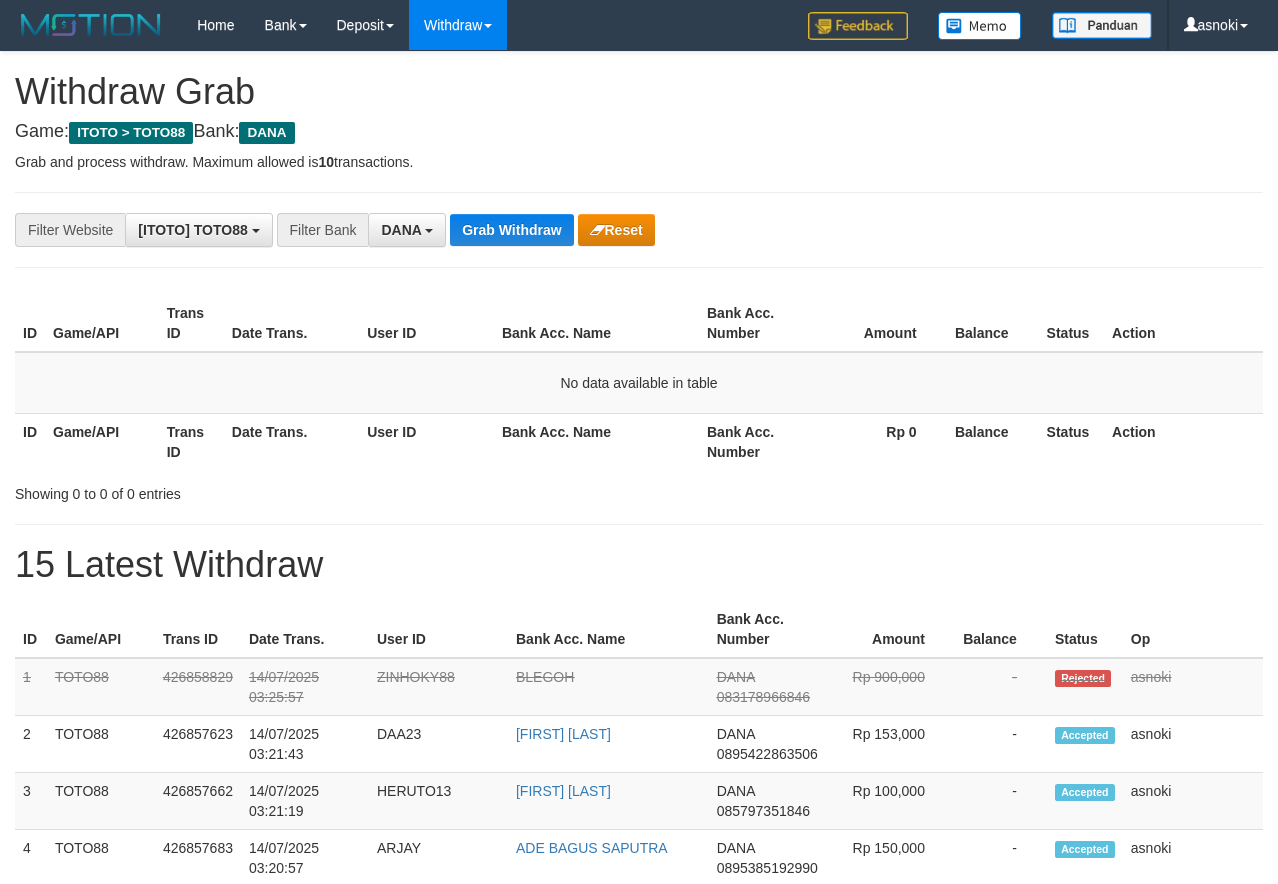 scroll, scrollTop: 0, scrollLeft: 0, axis: both 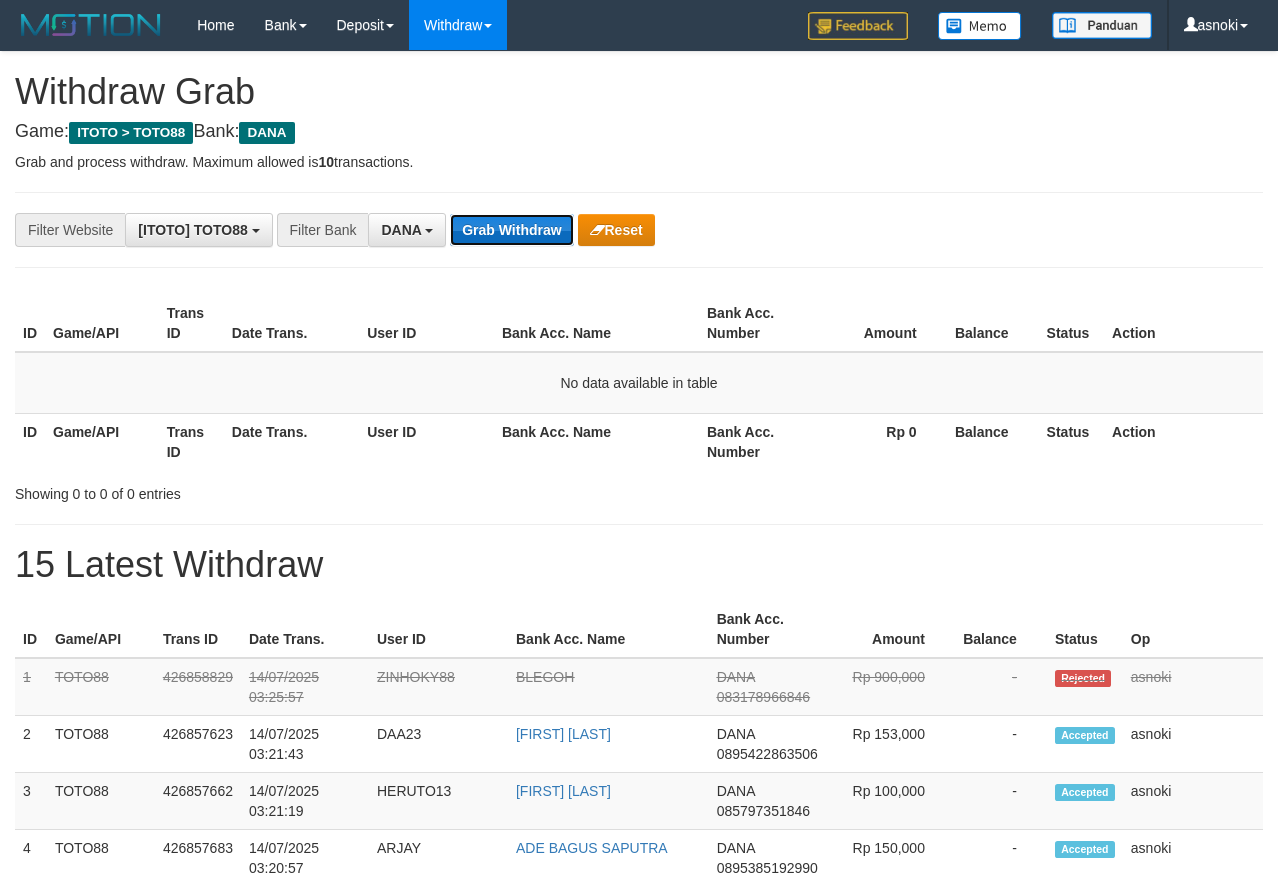 click on "Grab Withdraw" at bounding box center (511, 230) 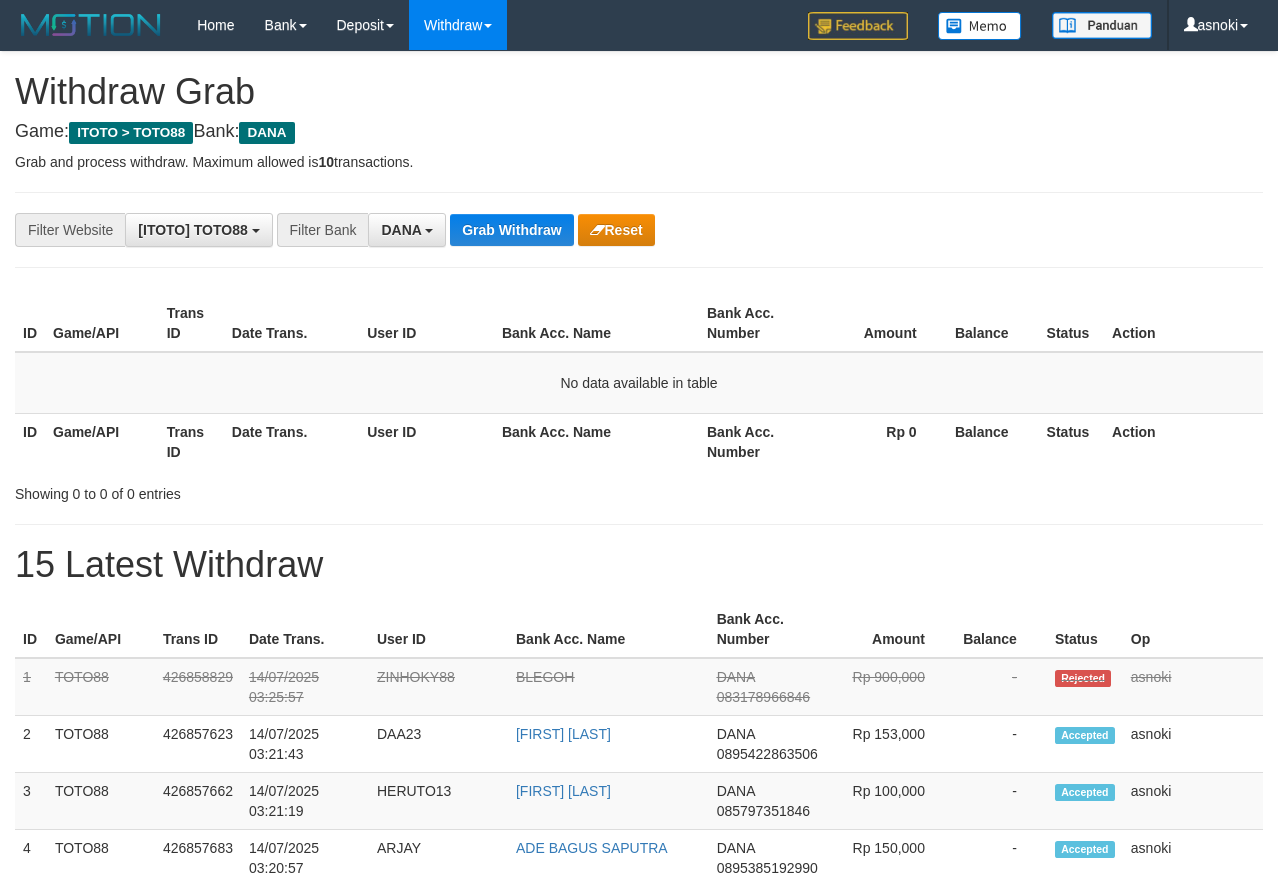 scroll, scrollTop: 0, scrollLeft: 0, axis: both 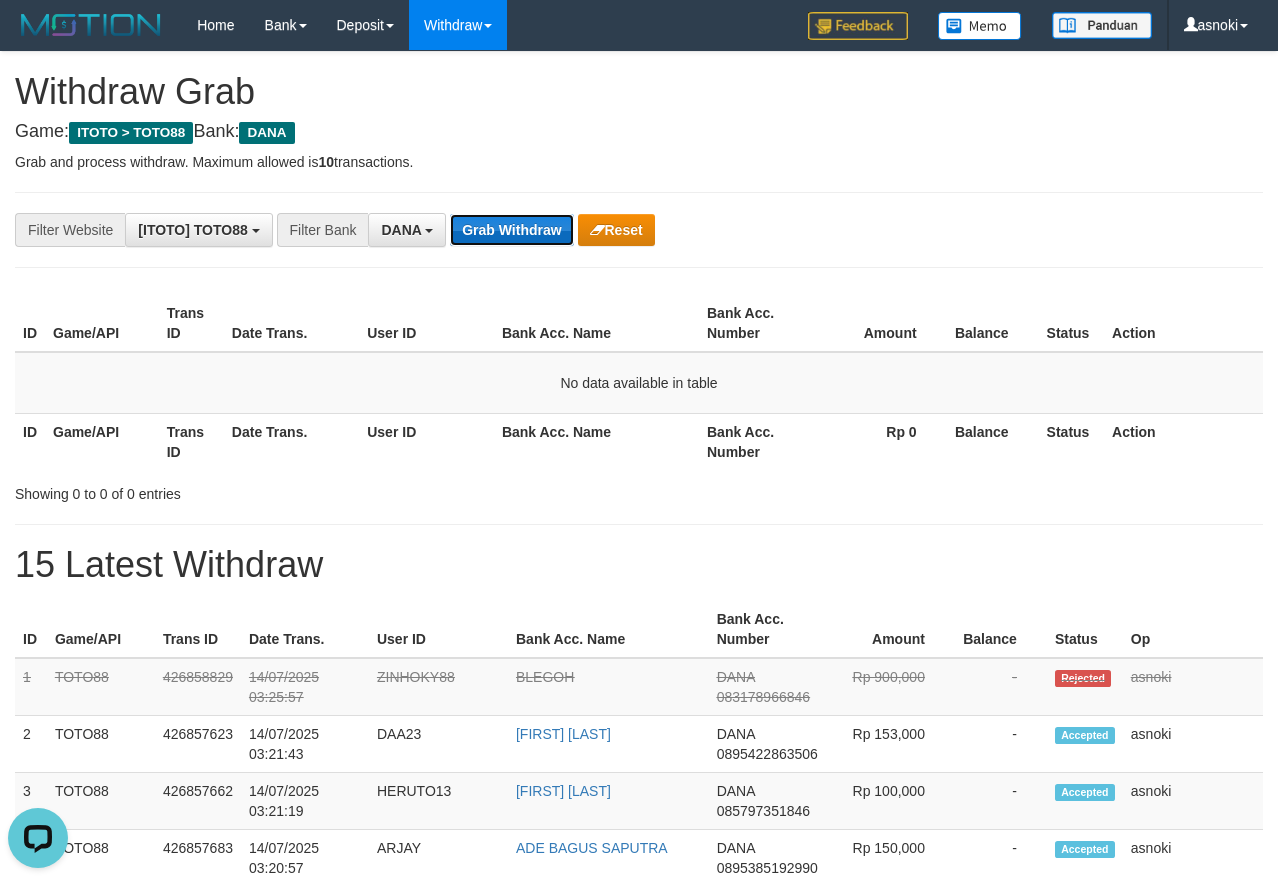 click on "Grab Withdraw" at bounding box center (511, 230) 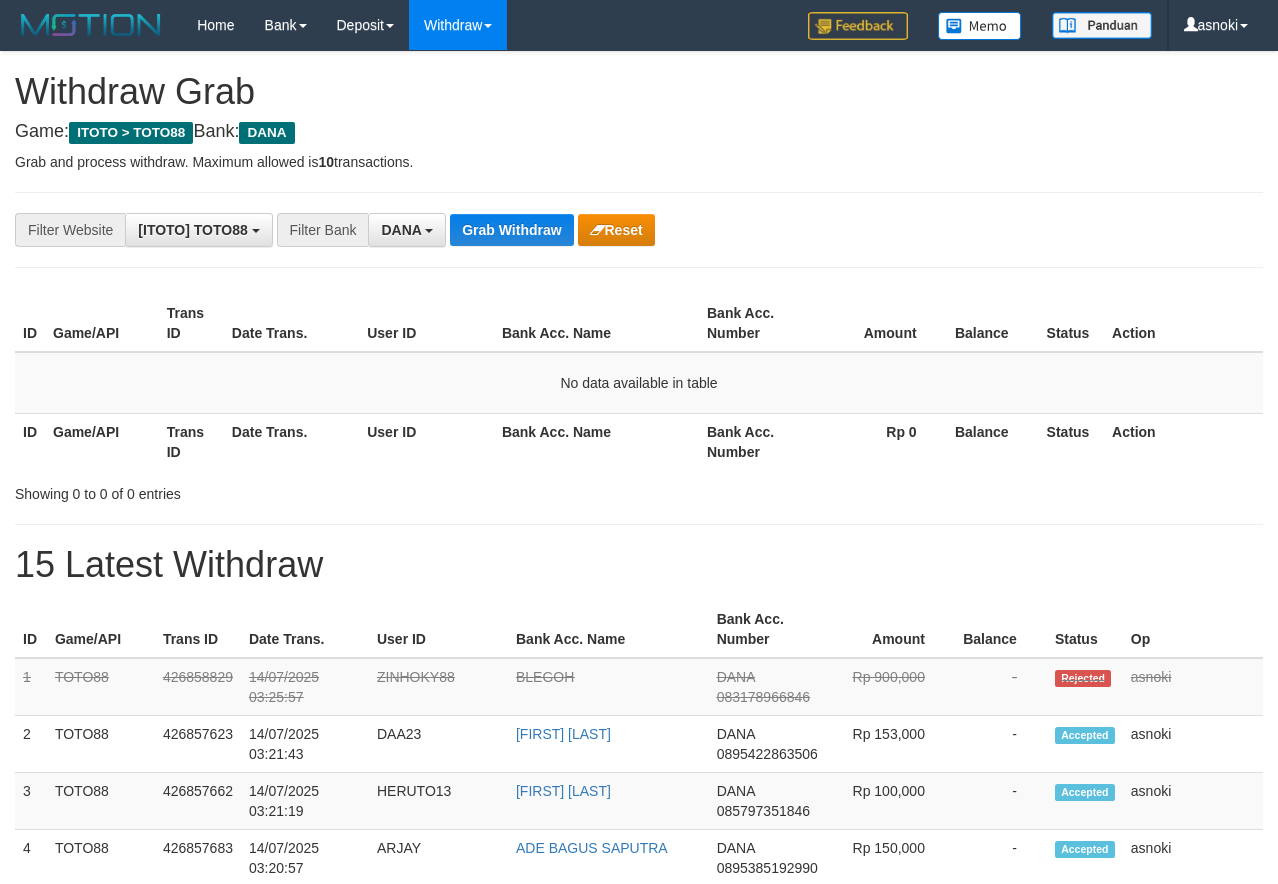 scroll, scrollTop: 0, scrollLeft: 0, axis: both 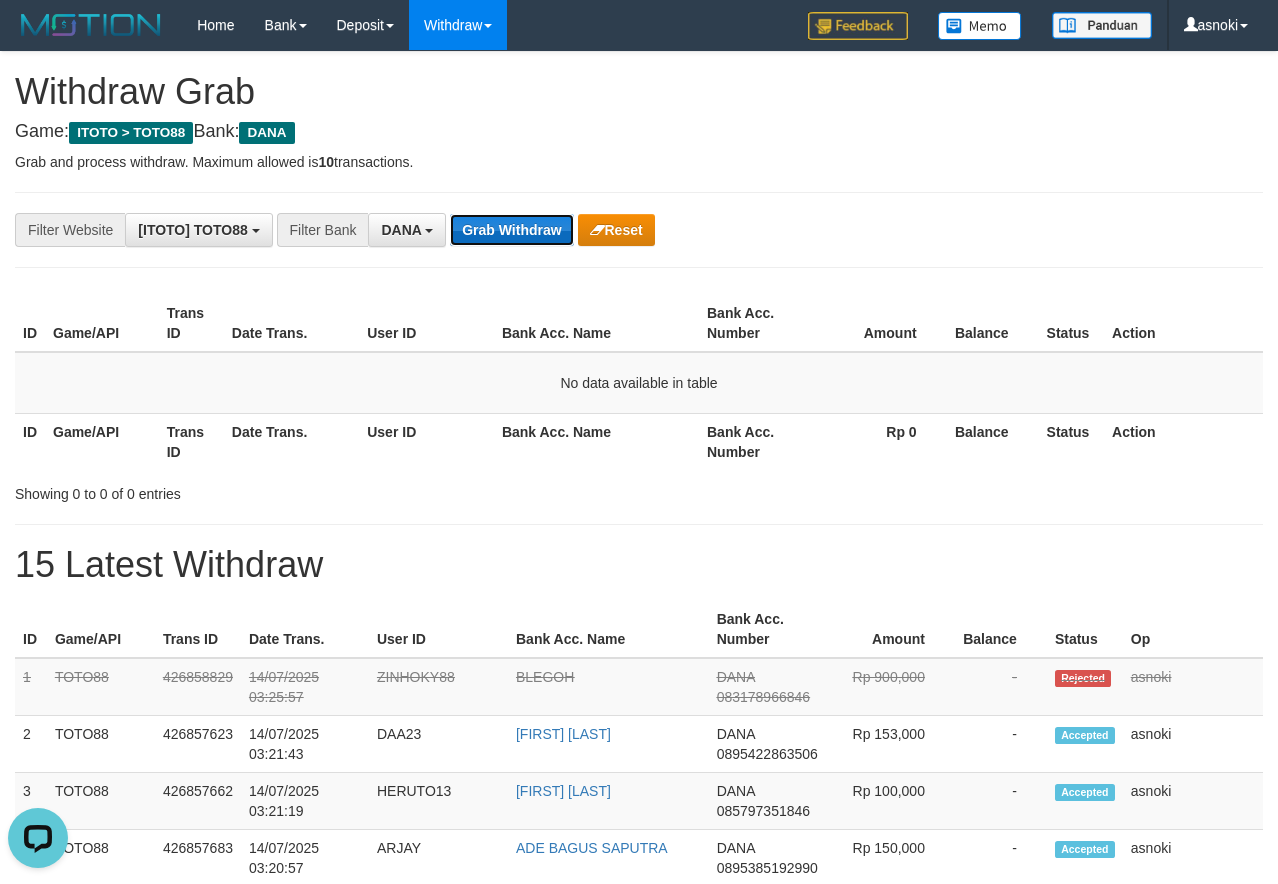 click on "Grab Withdraw" at bounding box center (511, 230) 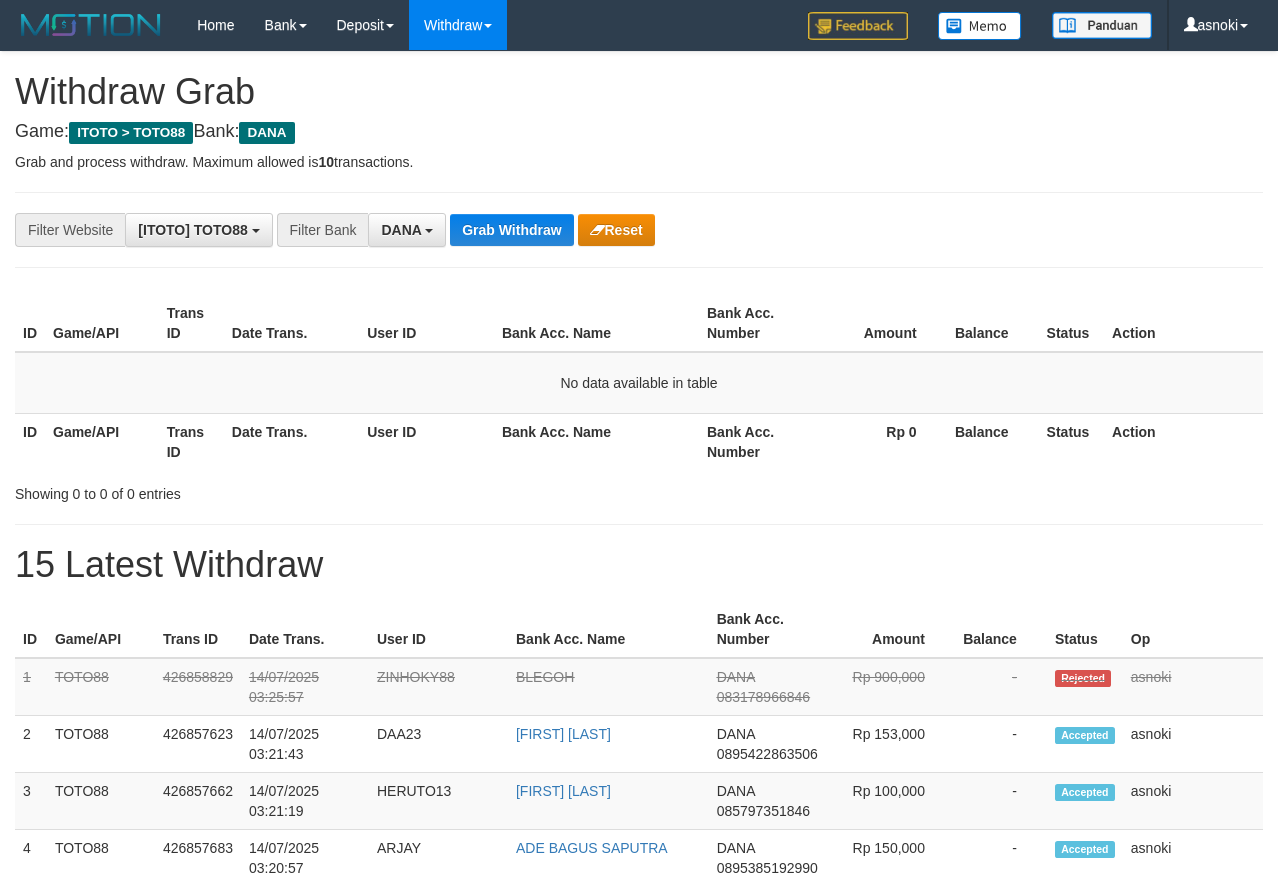 scroll, scrollTop: 0, scrollLeft: 0, axis: both 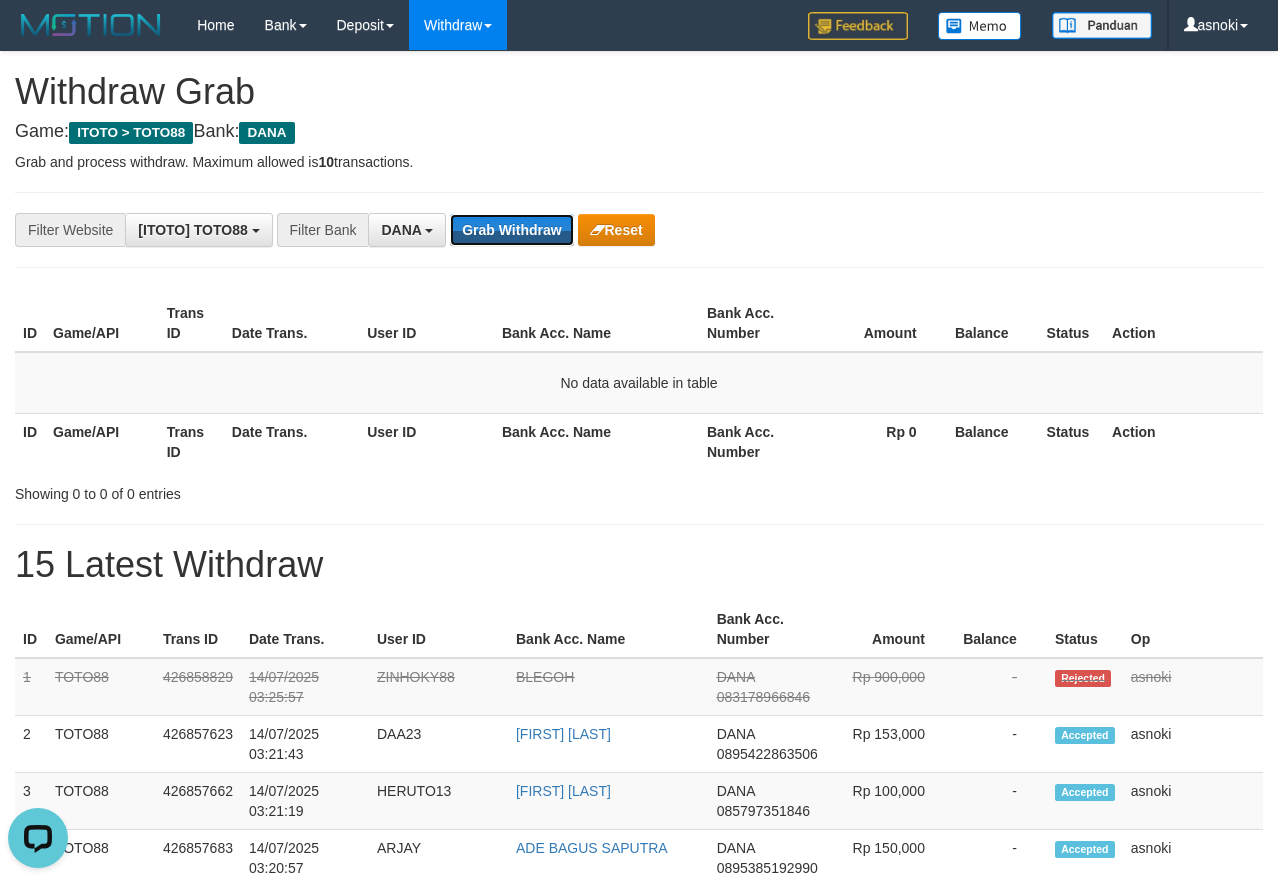 click on "Grab Withdraw" at bounding box center (511, 230) 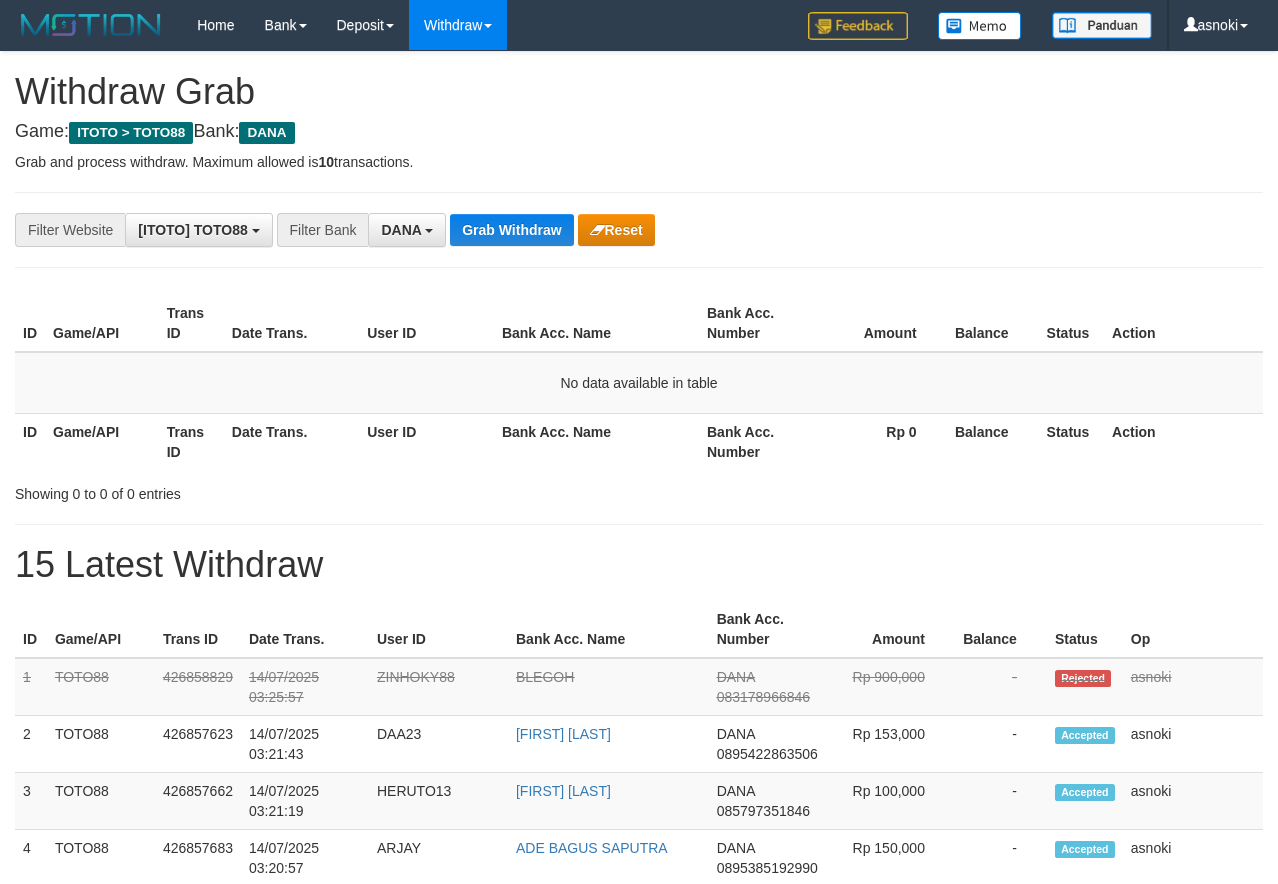 scroll, scrollTop: 0, scrollLeft: 0, axis: both 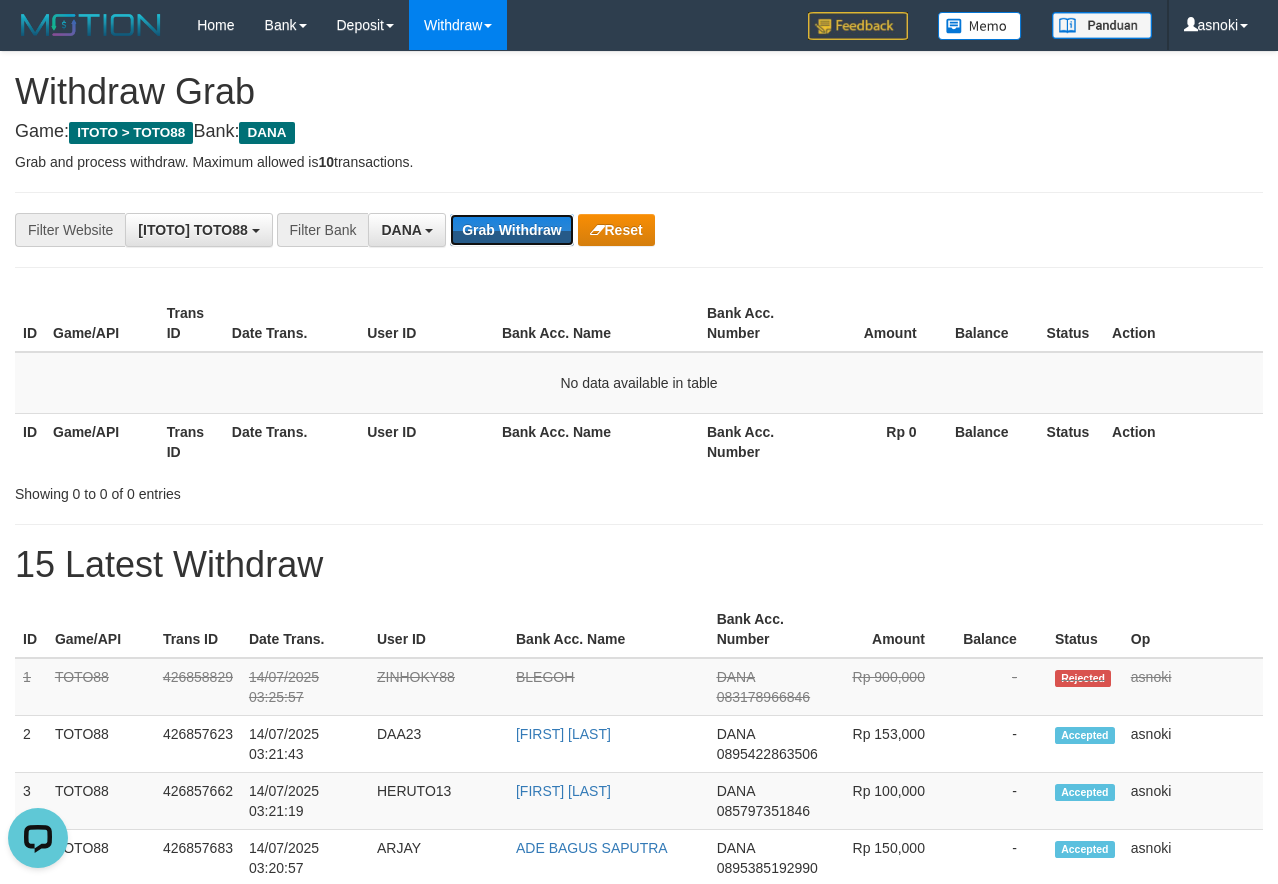 click on "Grab Withdraw" at bounding box center [511, 230] 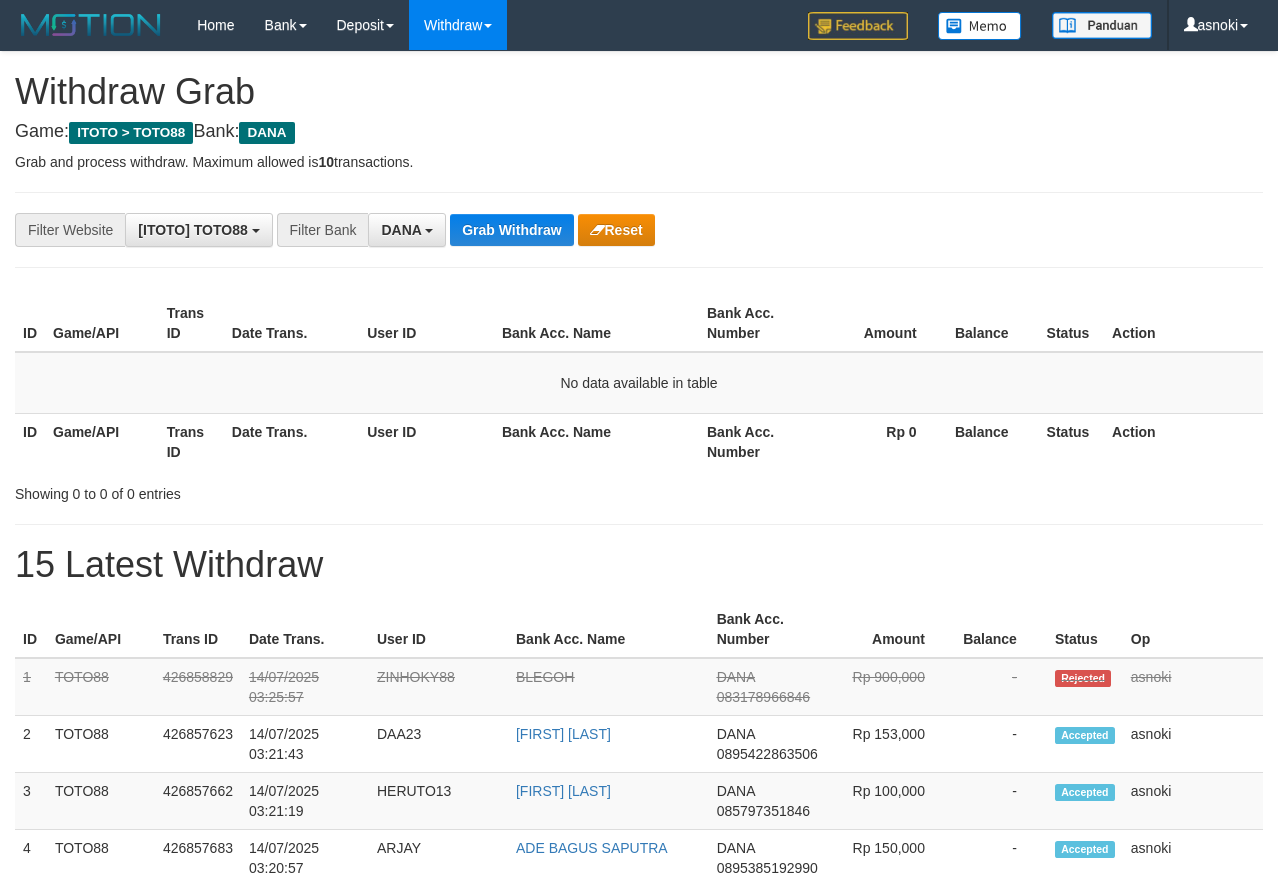 scroll, scrollTop: 0, scrollLeft: 0, axis: both 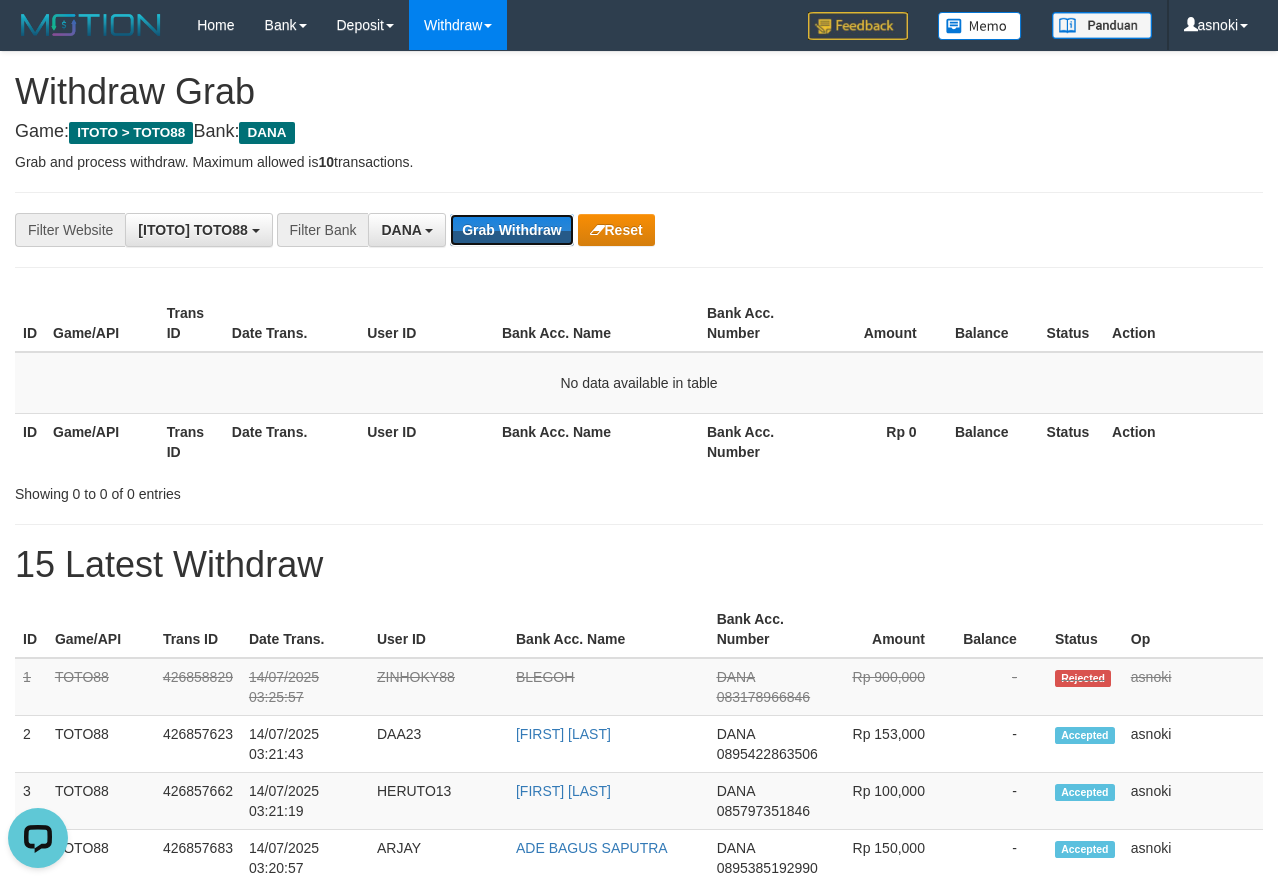 click on "Grab Withdraw" at bounding box center (511, 230) 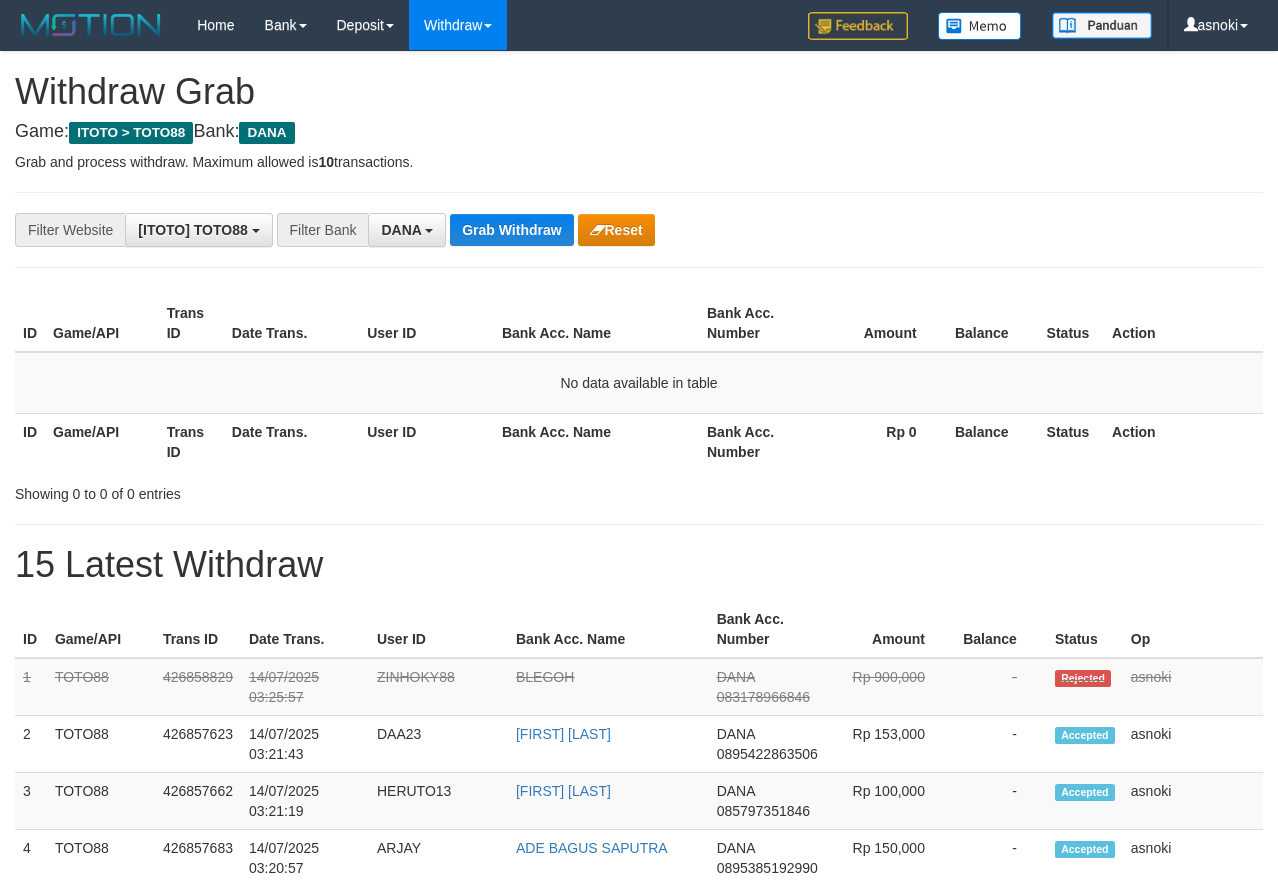 scroll, scrollTop: 0, scrollLeft: 0, axis: both 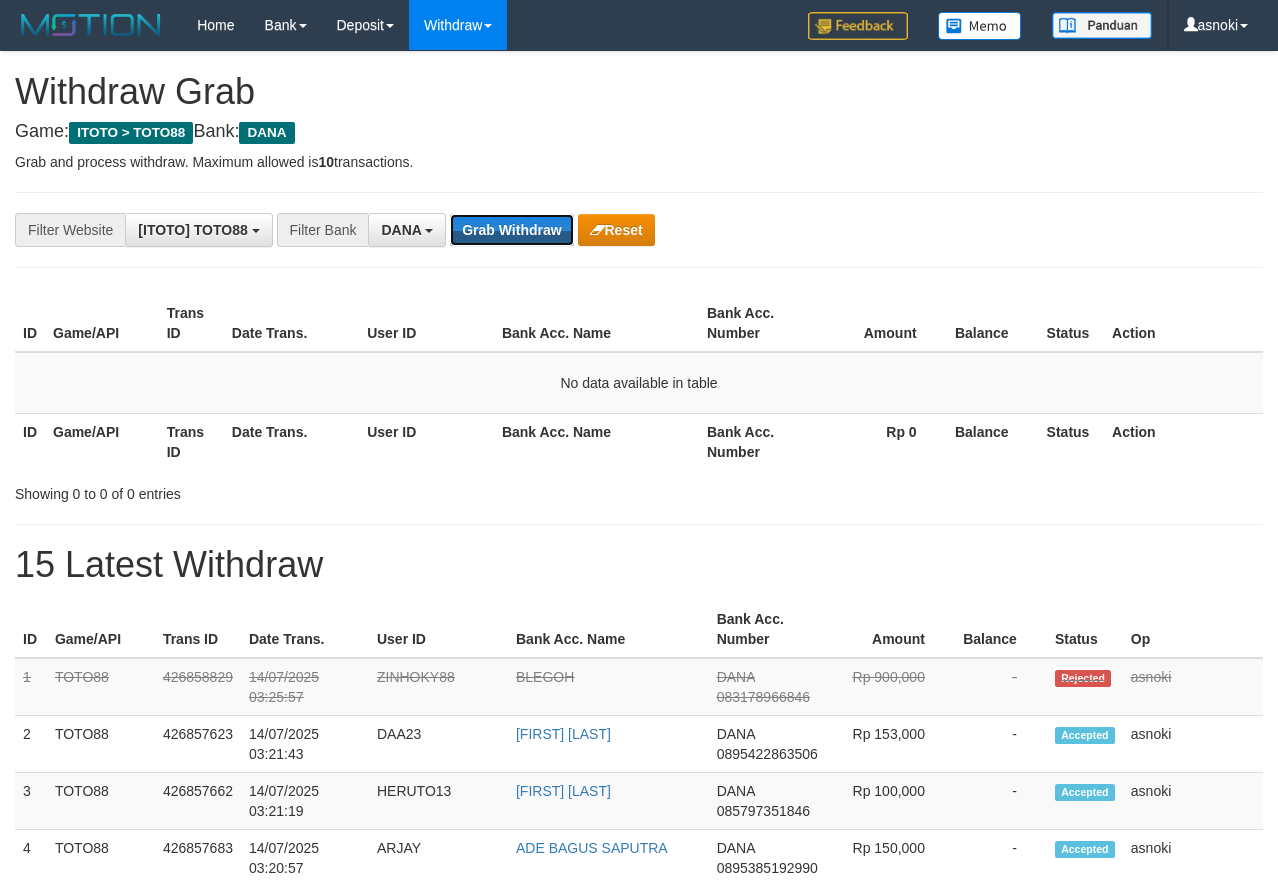 click on "Grab Withdraw" at bounding box center [511, 230] 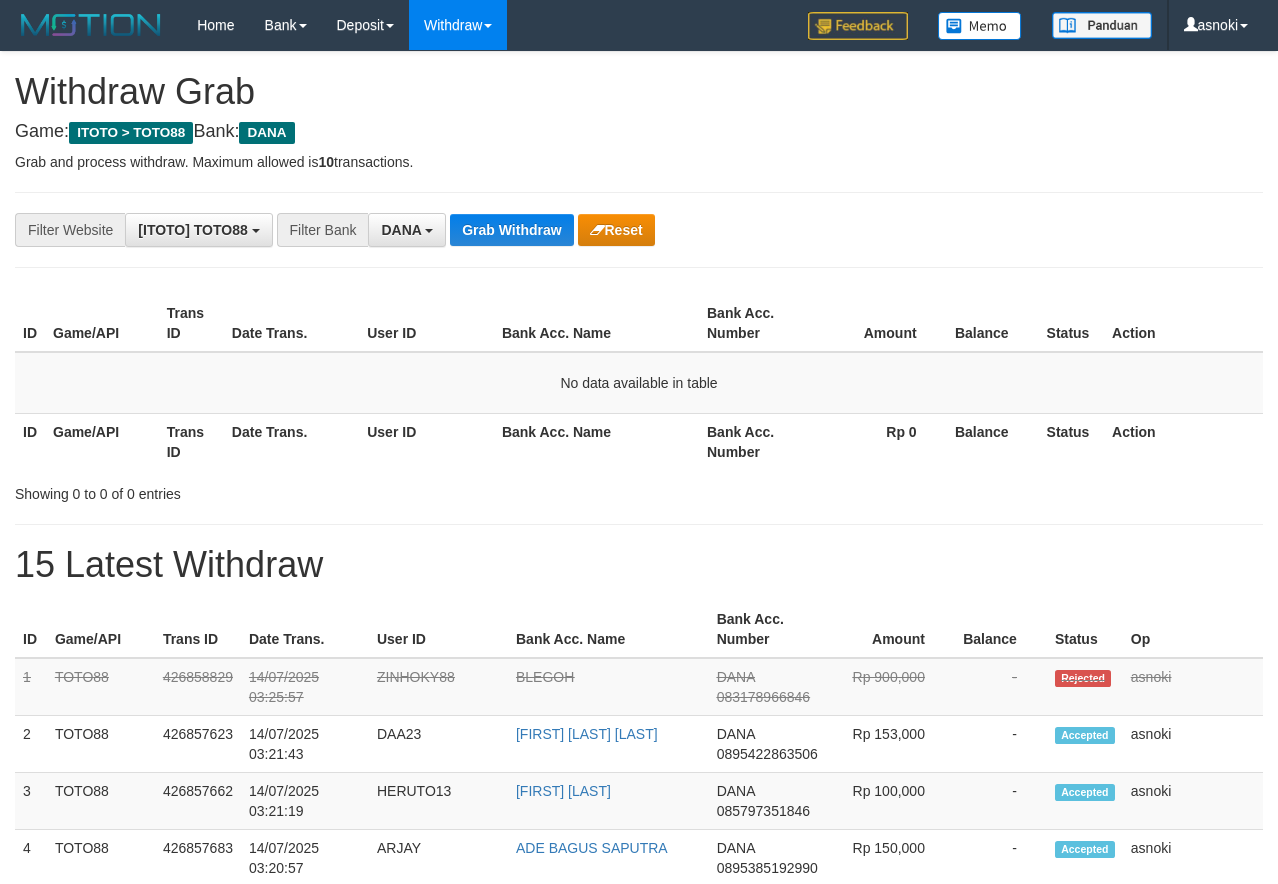 scroll, scrollTop: 0, scrollLeft: 0, axis: both 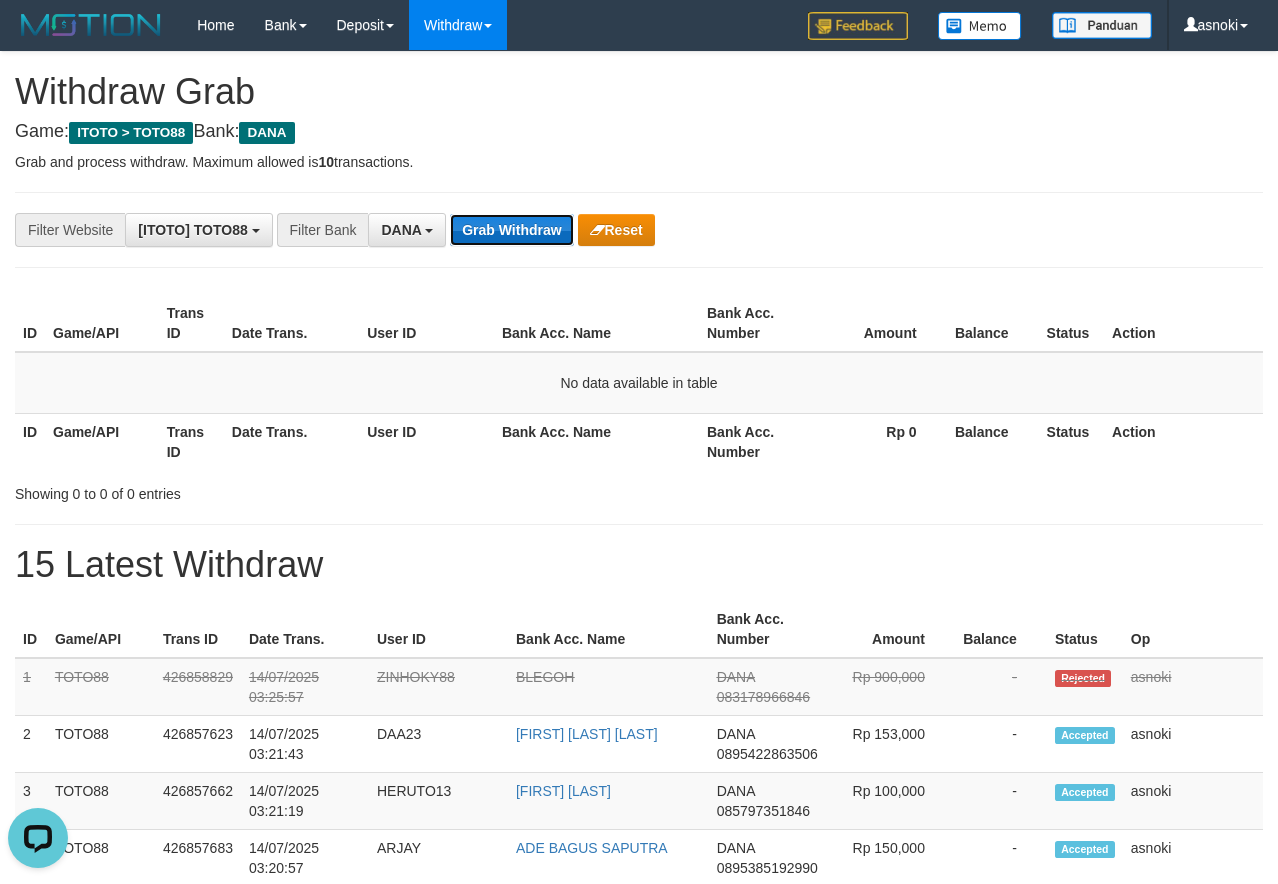click on "Grab Withdraw" at bounding box center (511, 230) 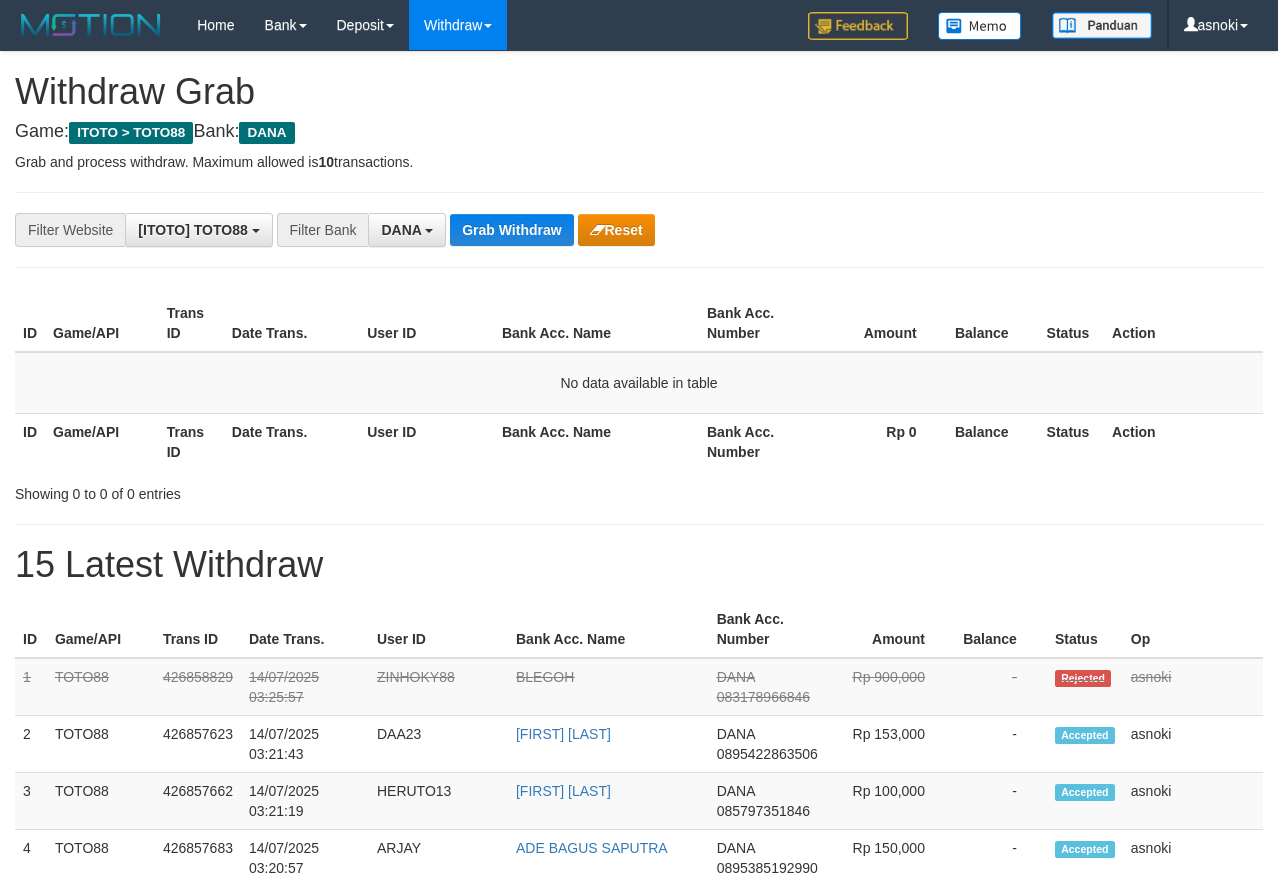 scroll, scrollTop: 0, scrollLeft: 0, axis: both 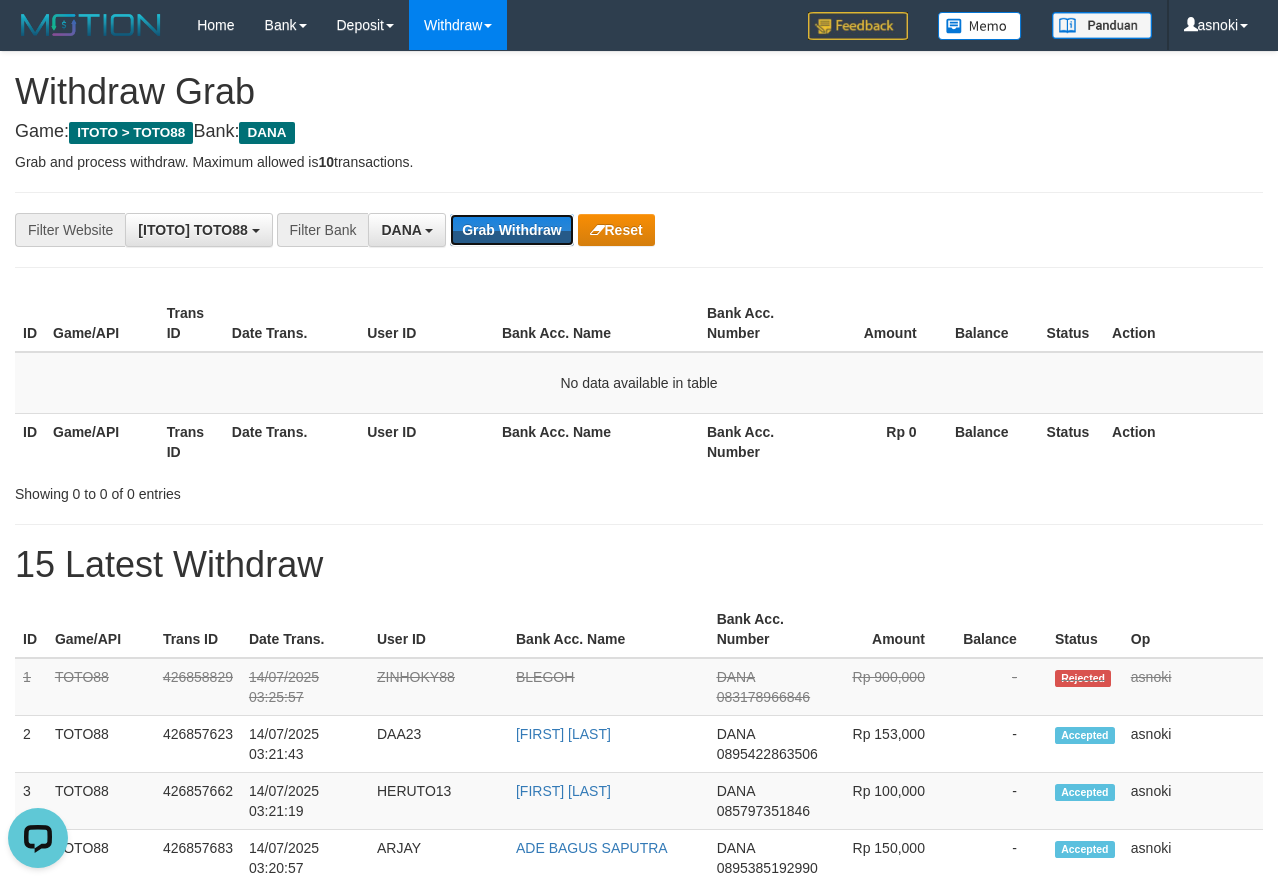 click on "Grab Withdraw" at bounding box center (511, 230) 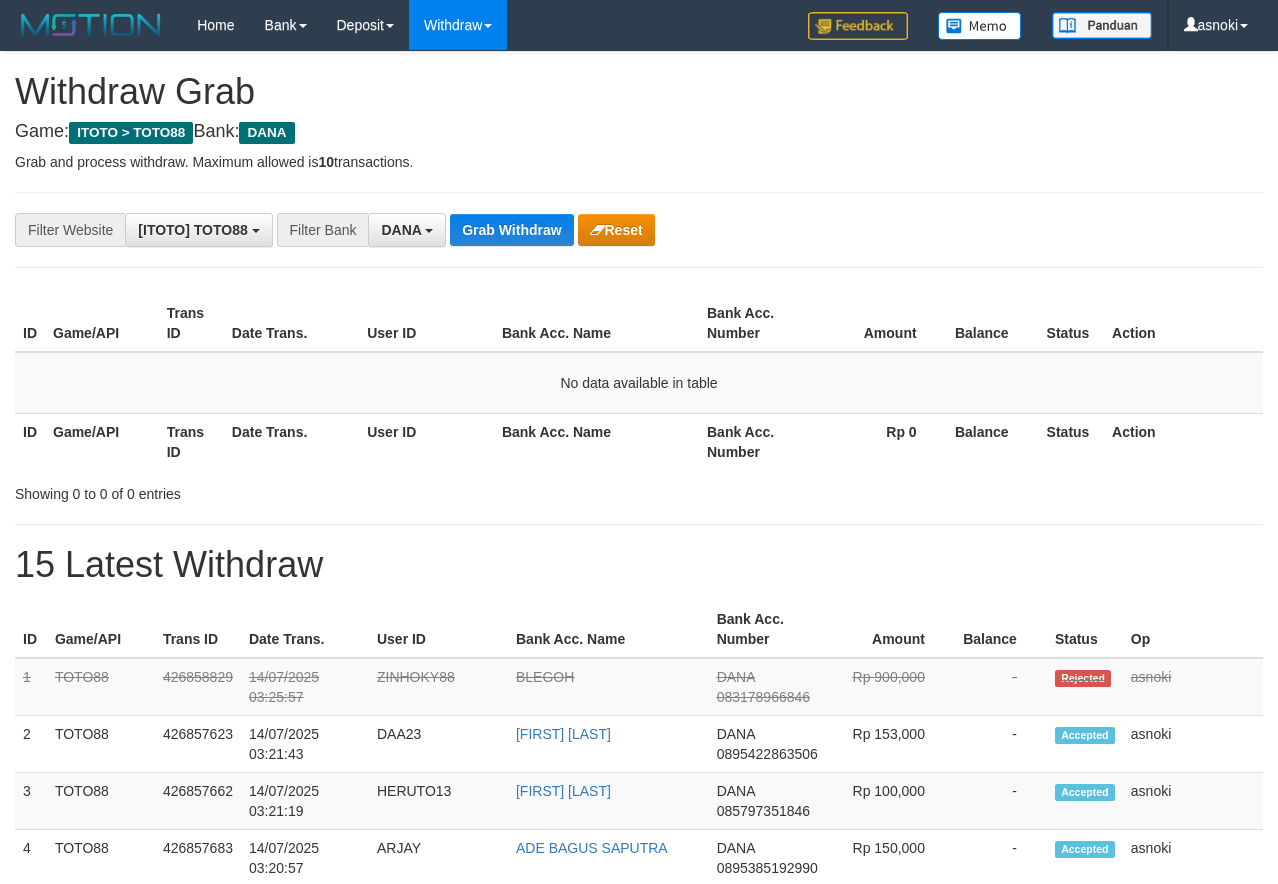 scroll, scrollTop: 0, scrollLeft: 0, axis: both 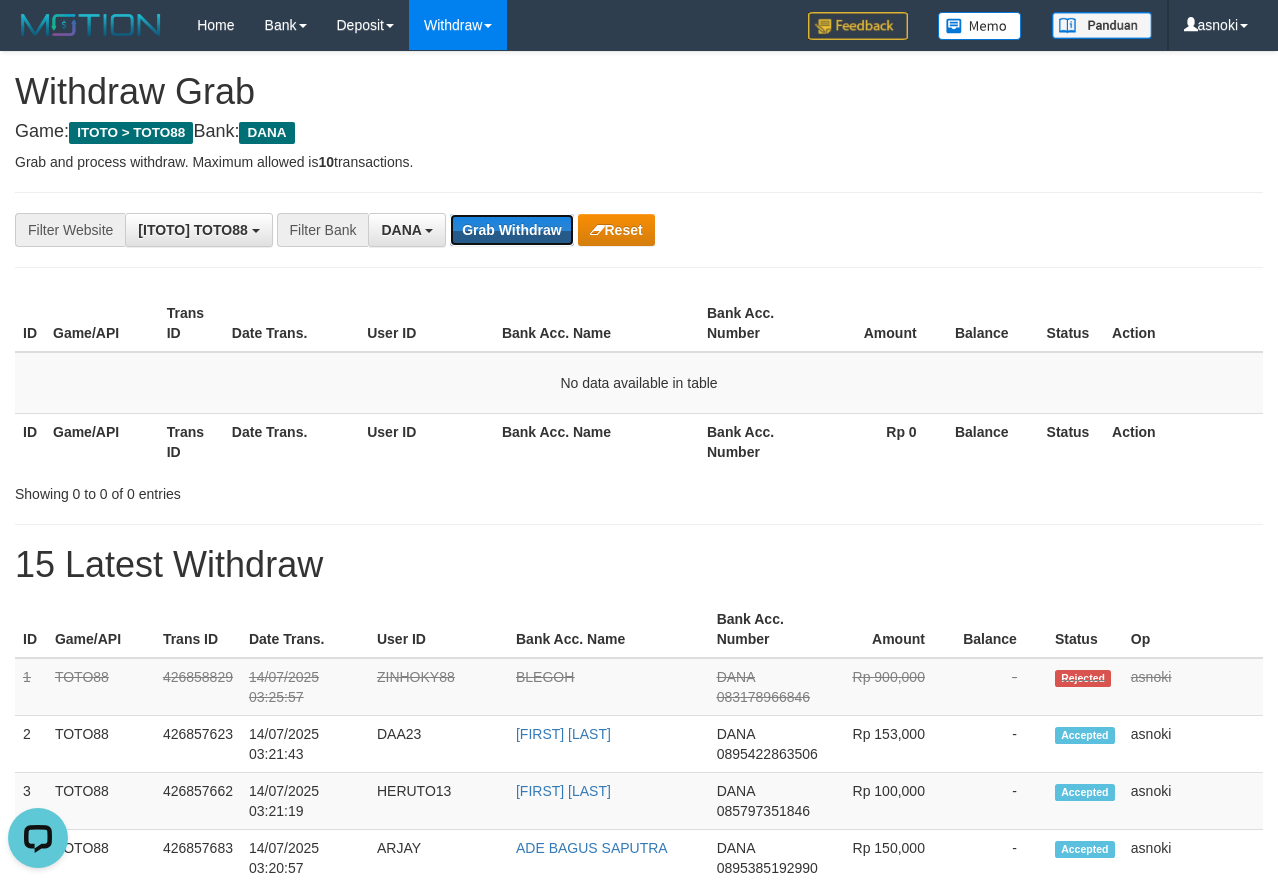 click on "Grab Withdraw" at bounding box center (511, 230) 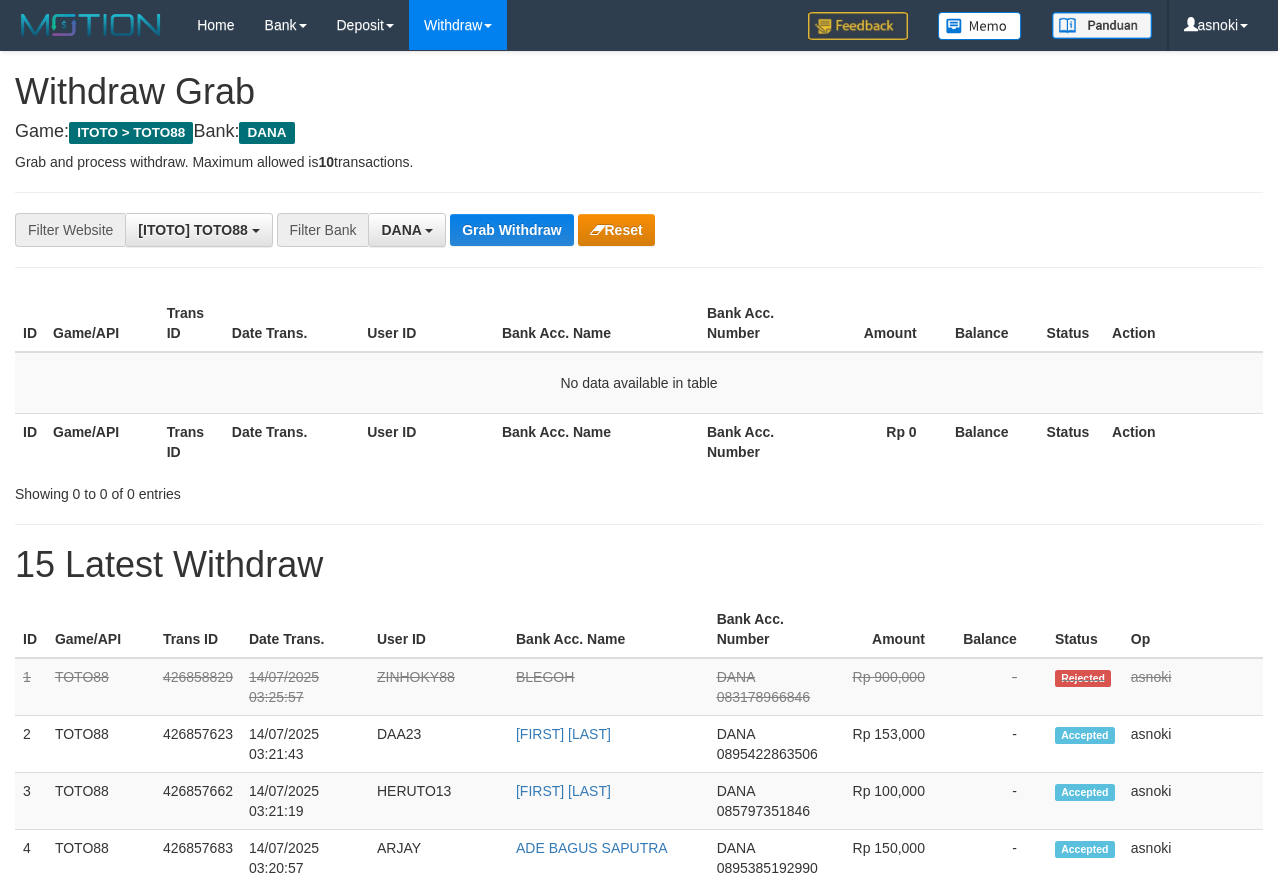 scroll, scrollTop: 0, scrollLeft: 0, axis: both 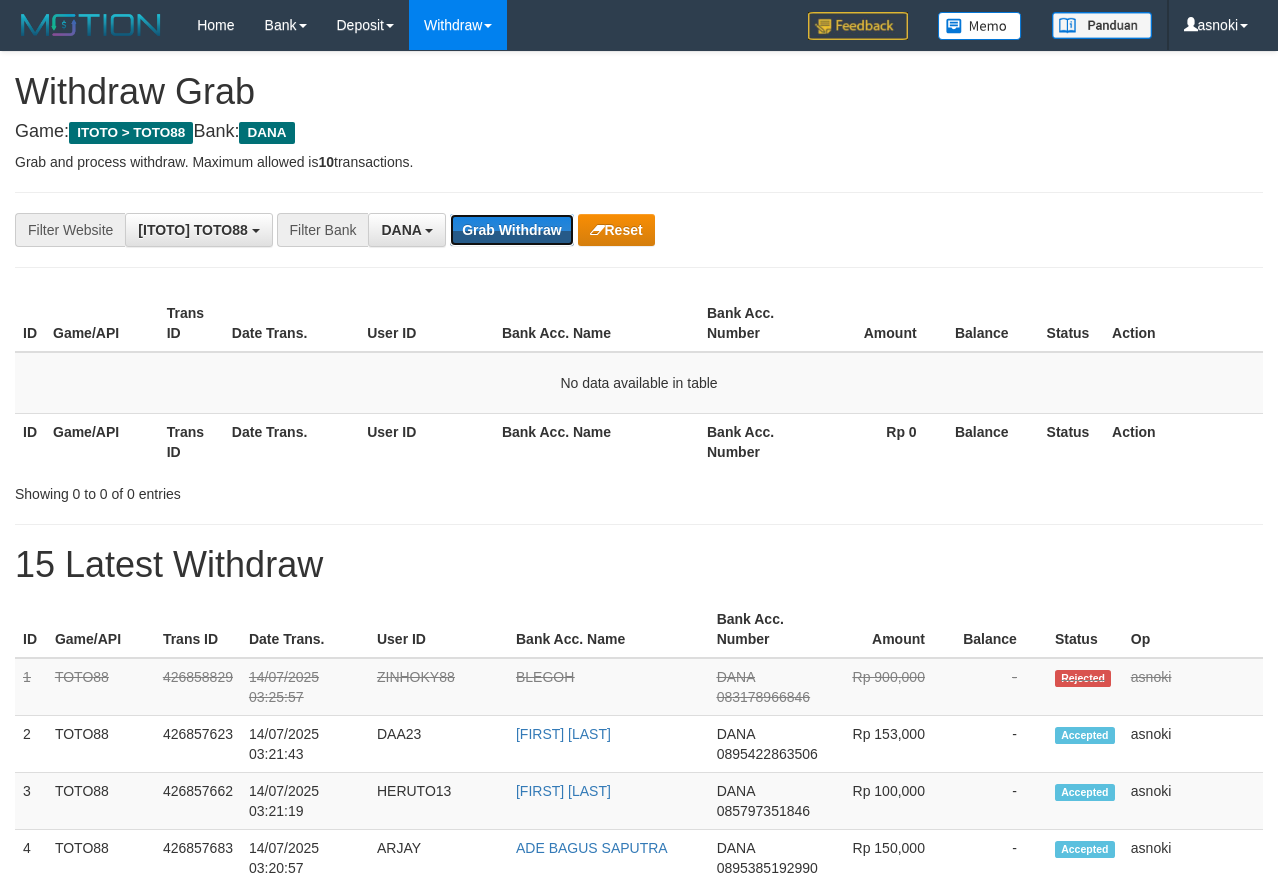 click on "Grab Withdraw" at bounding box center (511, 230) 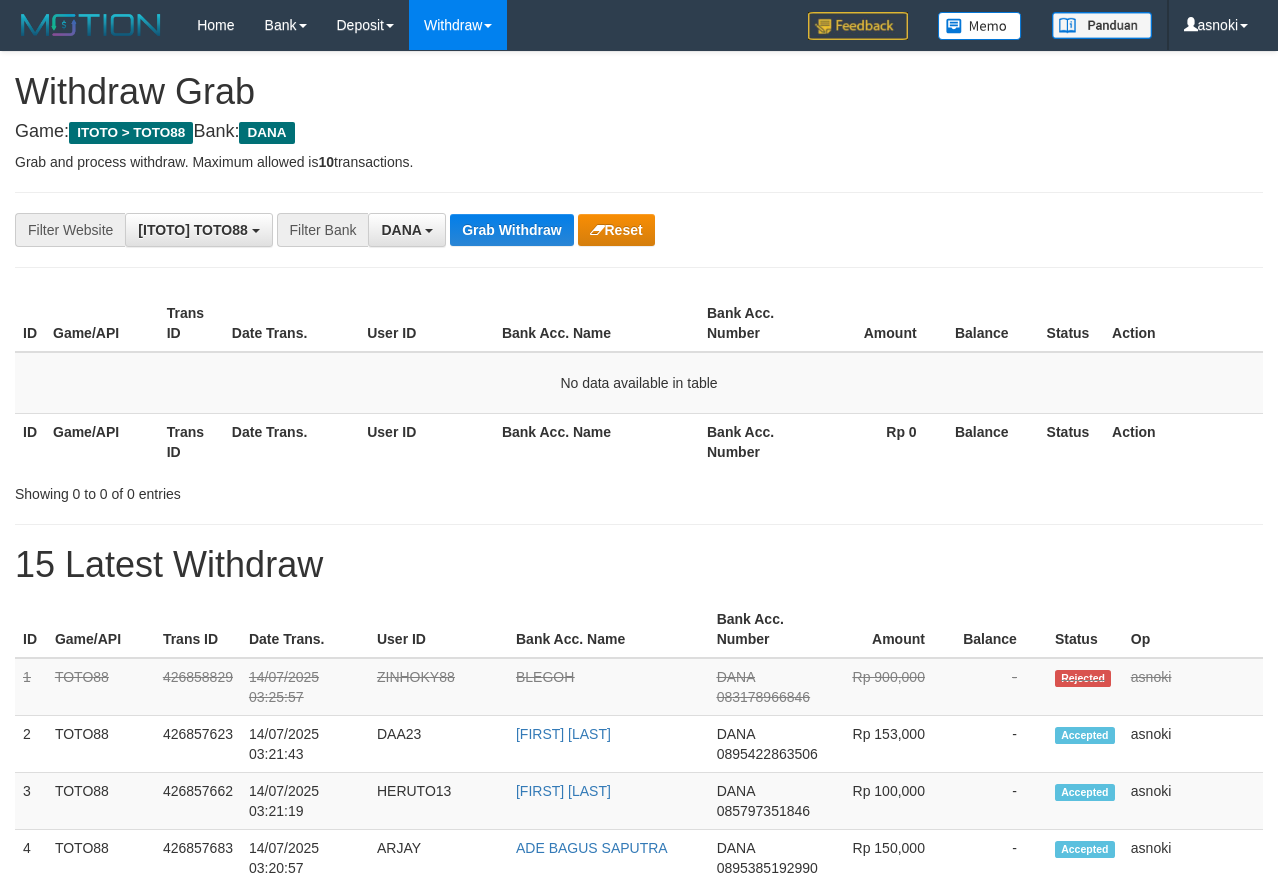 scroll, scrollTop: 0, scrollLeft: 0, axis: both 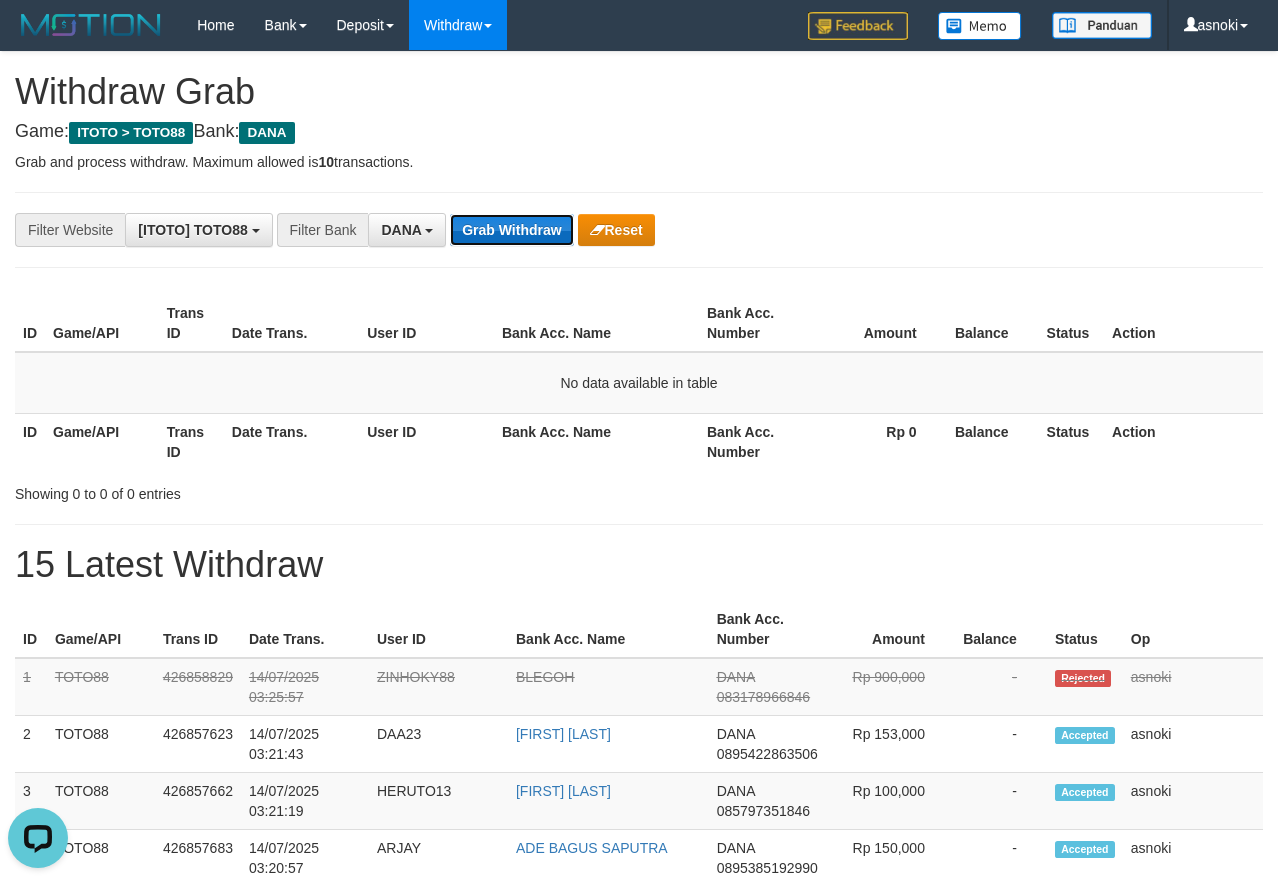 click on "Grab Withdraw" at bounding box center (511, 230) 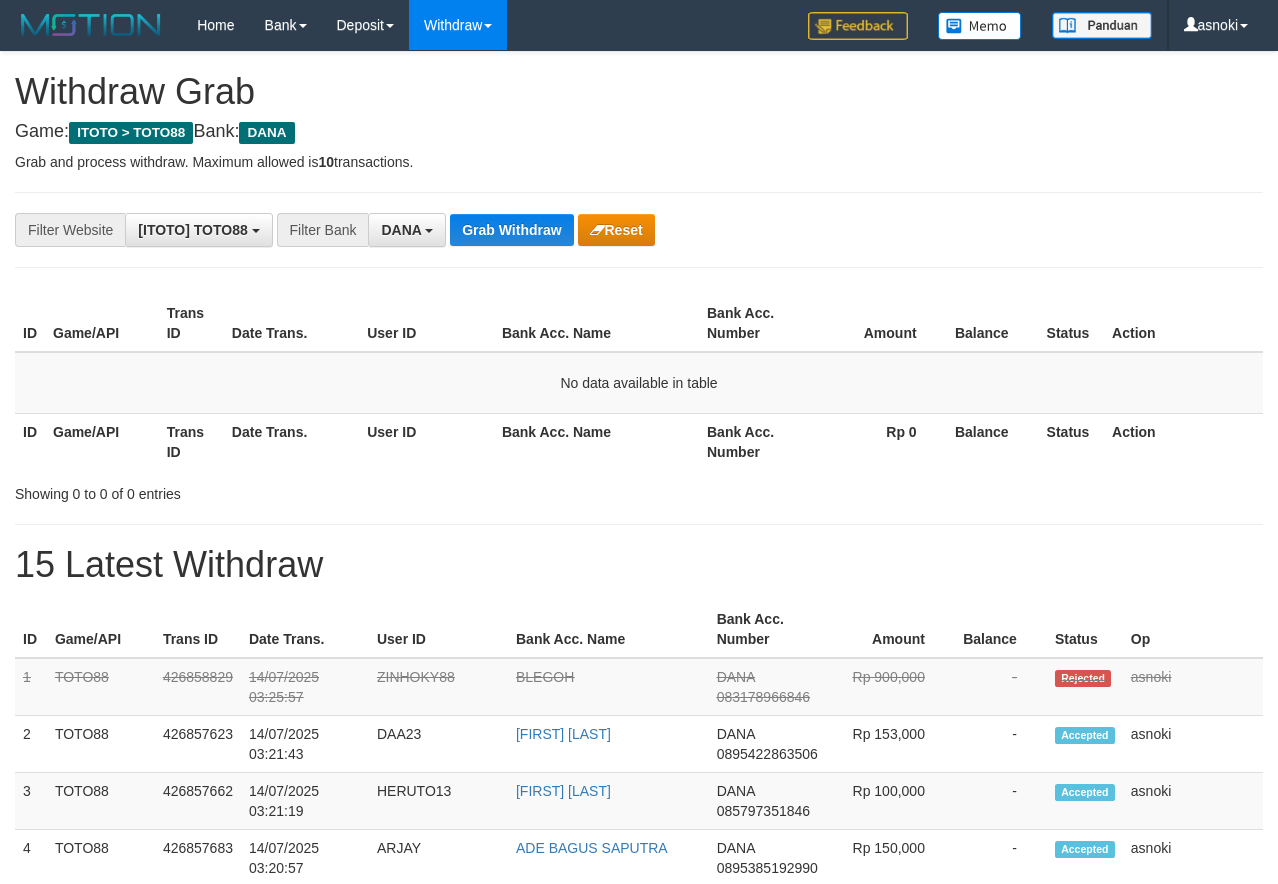 scroll, scrollTop: 0, scrollLeft: 0, axis: both 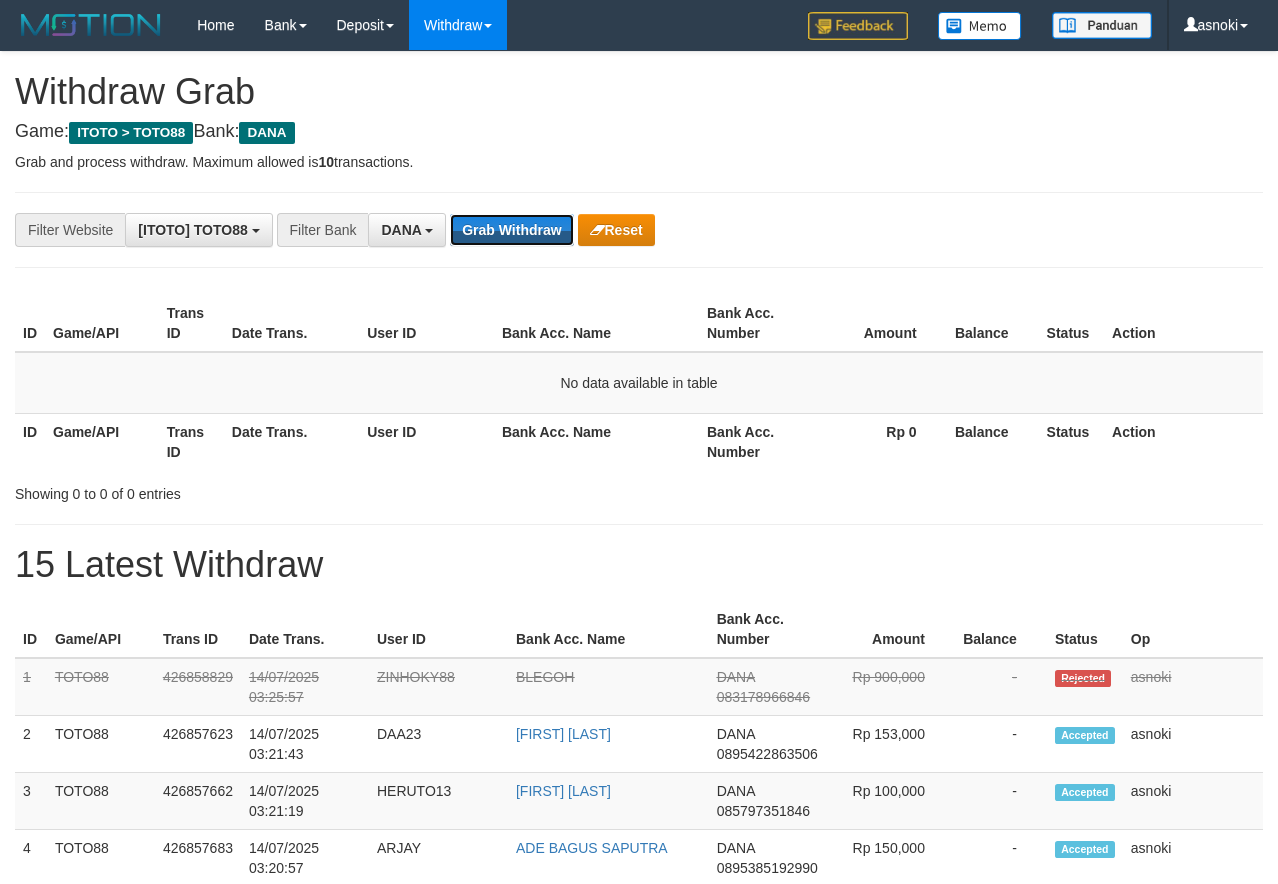 click on "Grab Withdraw" at bounding box center (511, 230) 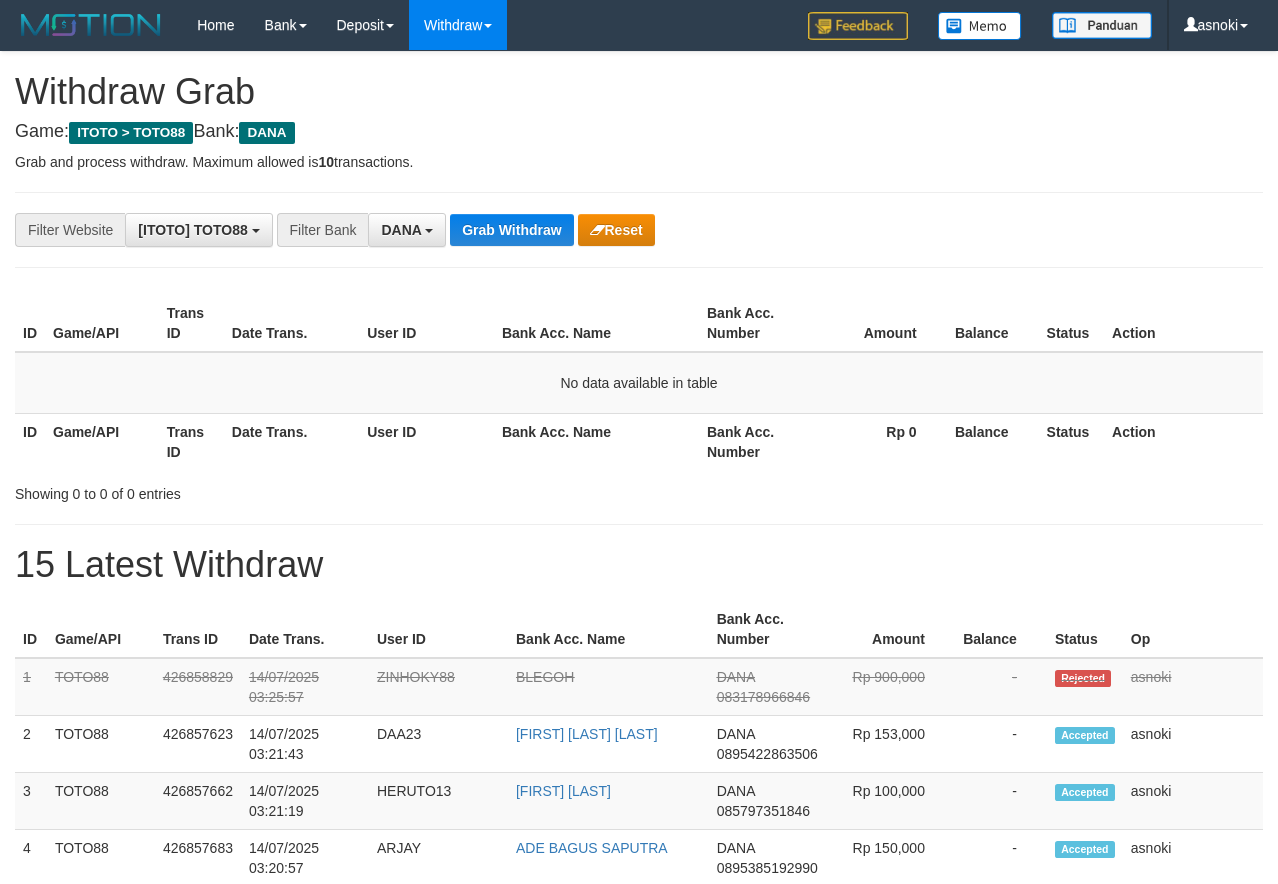 scroll, scrollTop: 0, scrollLeft: 0, axis: both 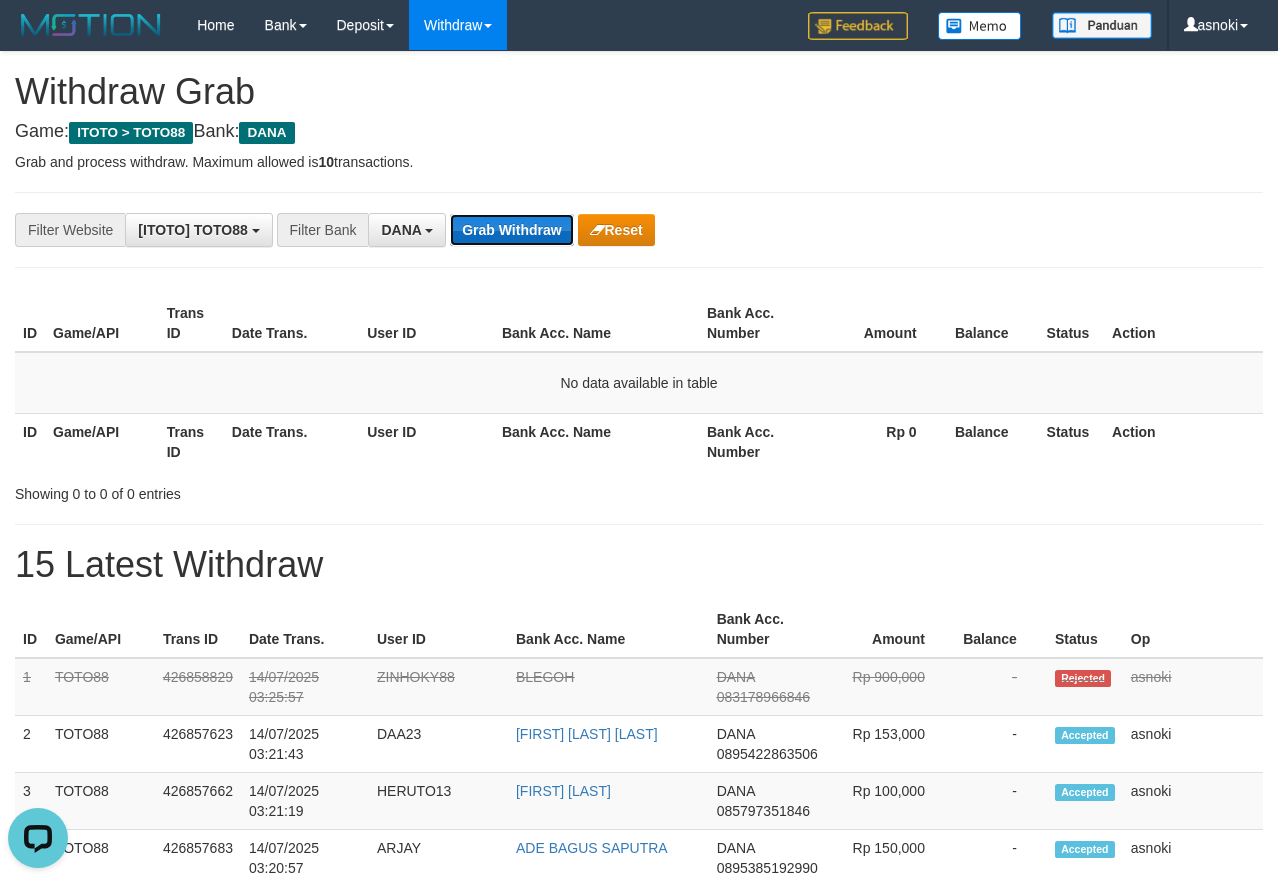 click on "Grab Withdraw" at bounding box center (511, 230) 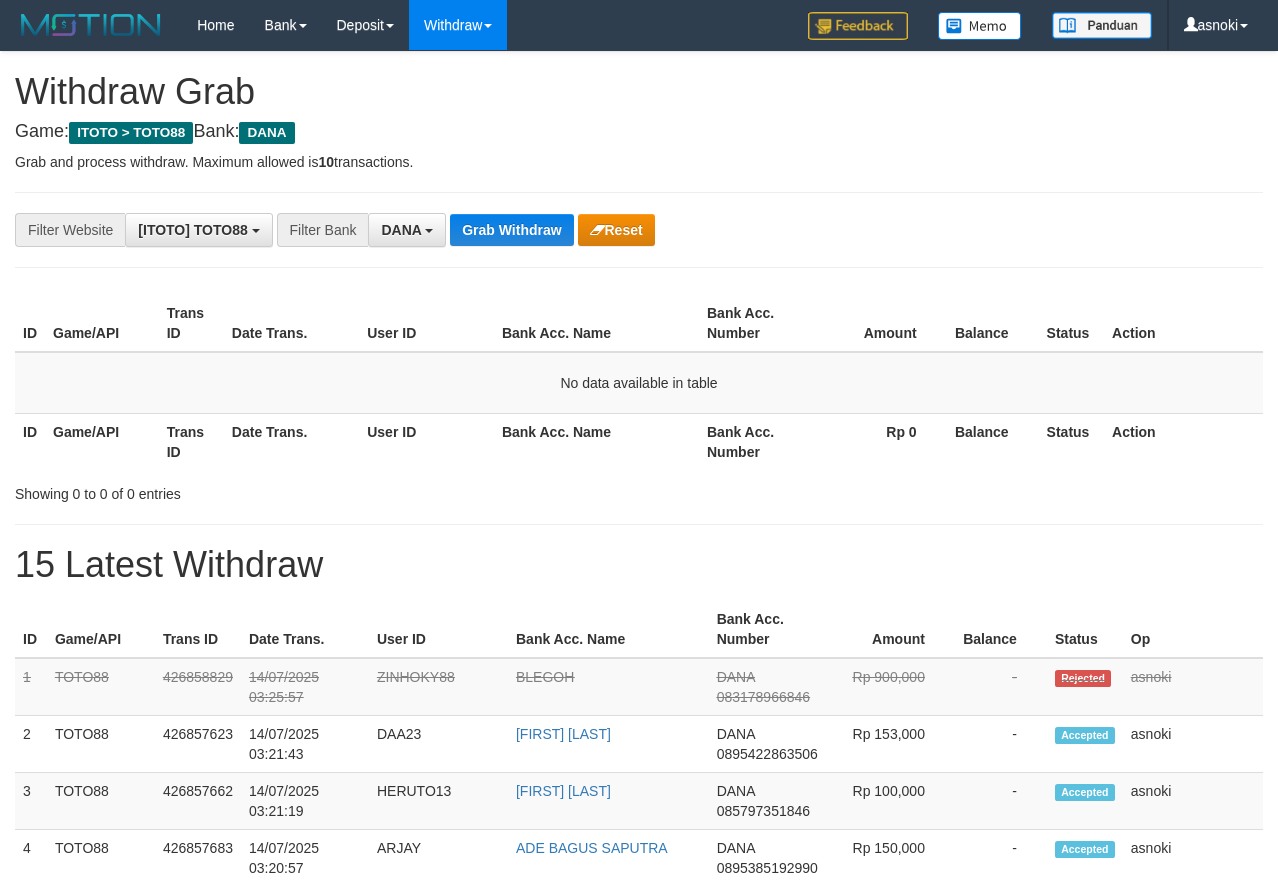 scroll, scrollTop: 0, scrollLeft: 0, axis: both 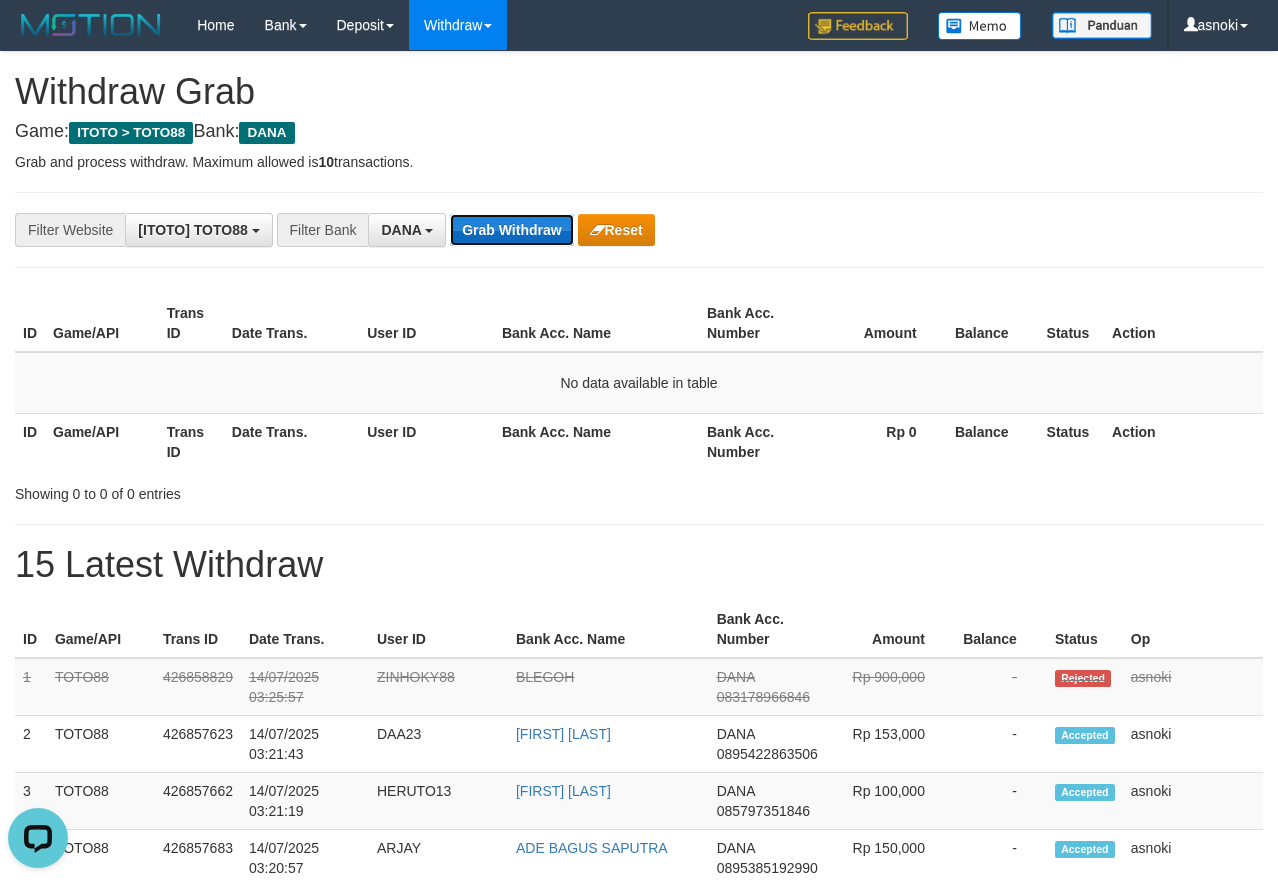 click on "Grab Withdraw" at bounding box center [511, 230] 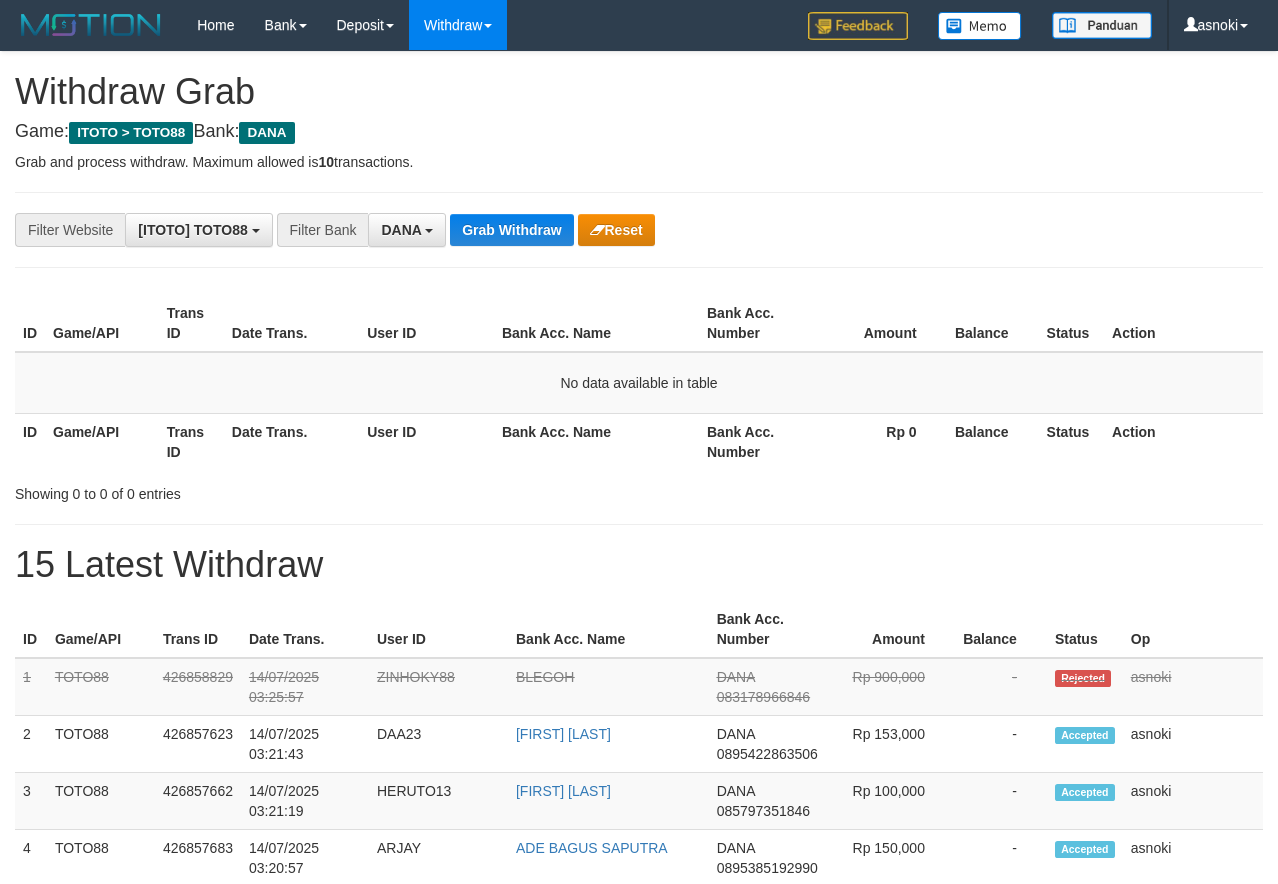 scroll, scrollTop: 0, scrollLeft: 0, axis: both 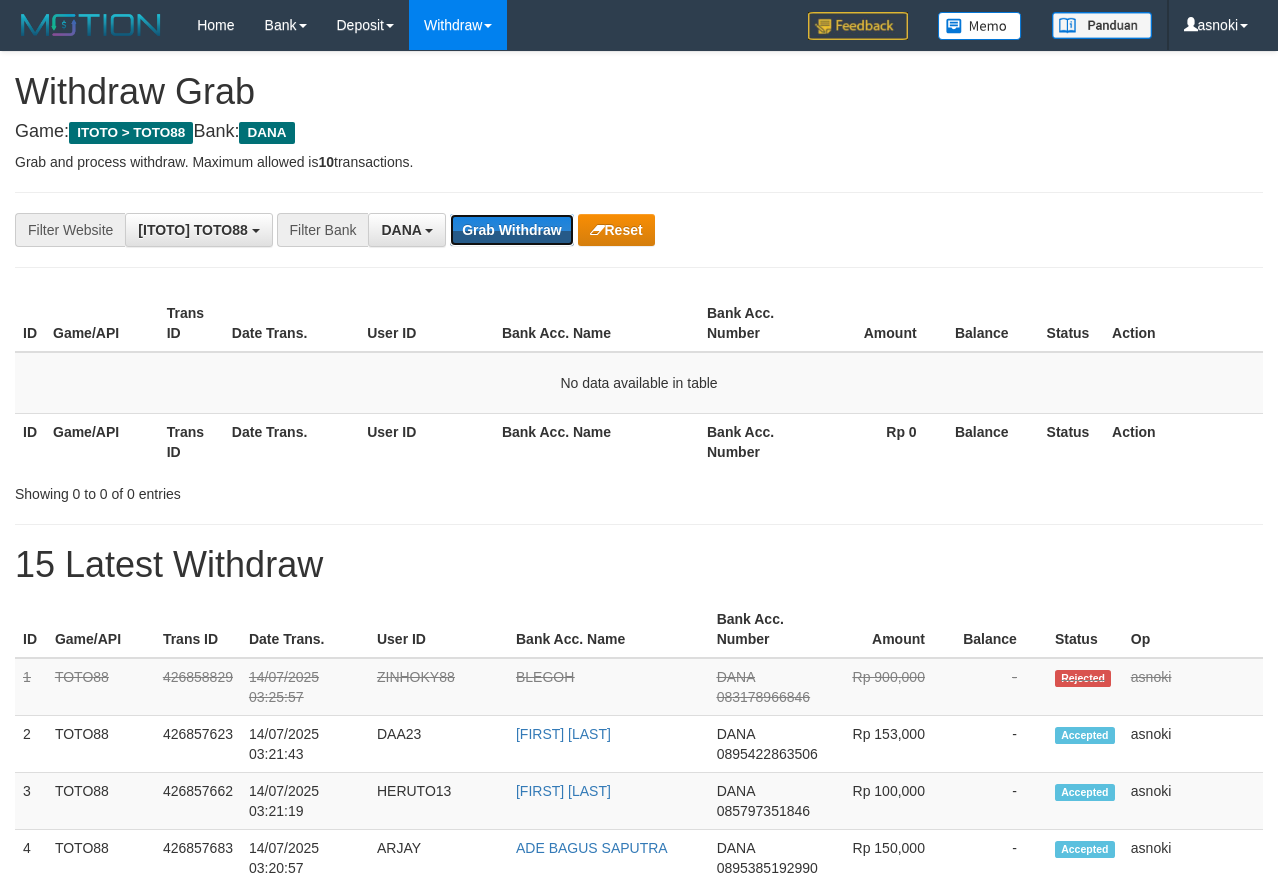 click on "Grab Withdraw" at bounding box center [511, 230] 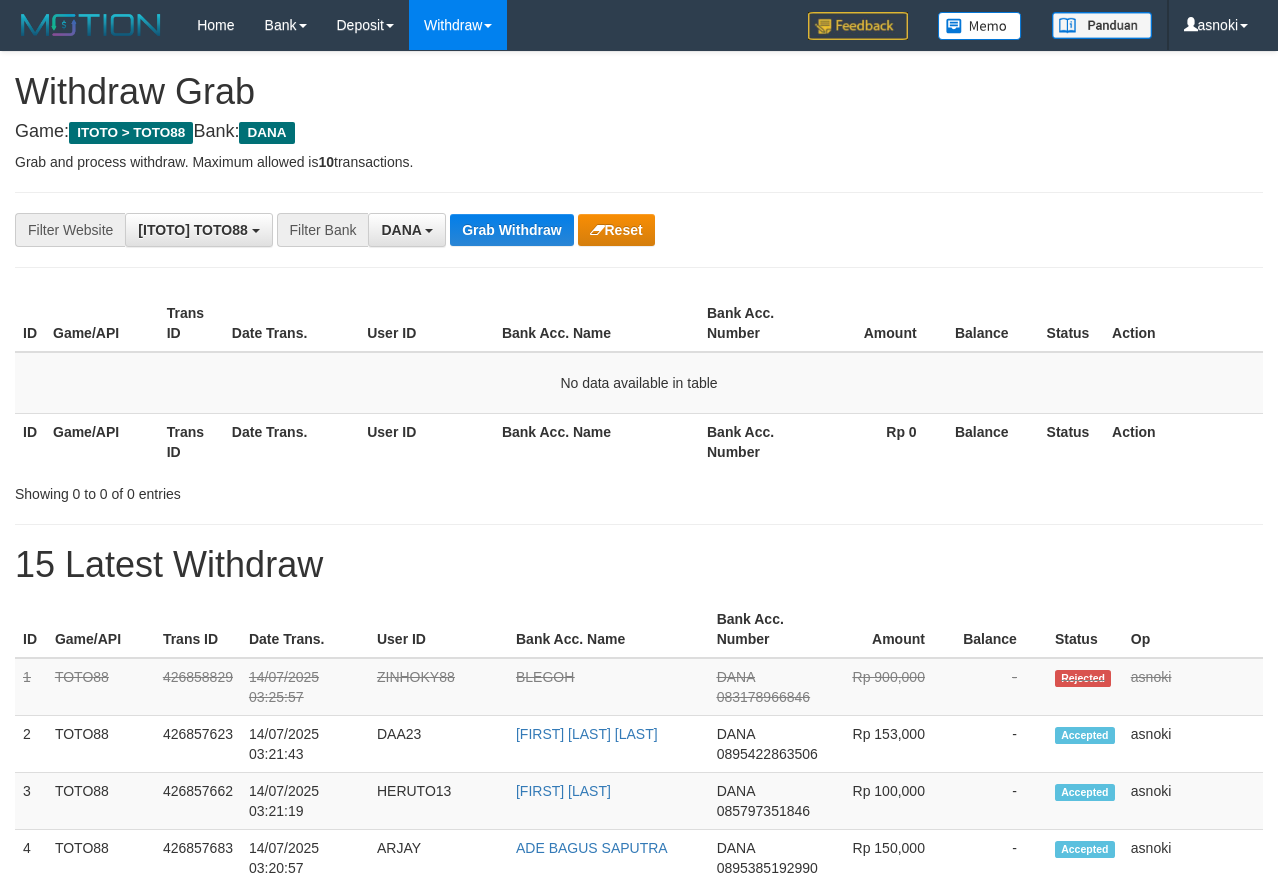 scroll, scrollTop: 0, scrollLeft: 0, axis: both 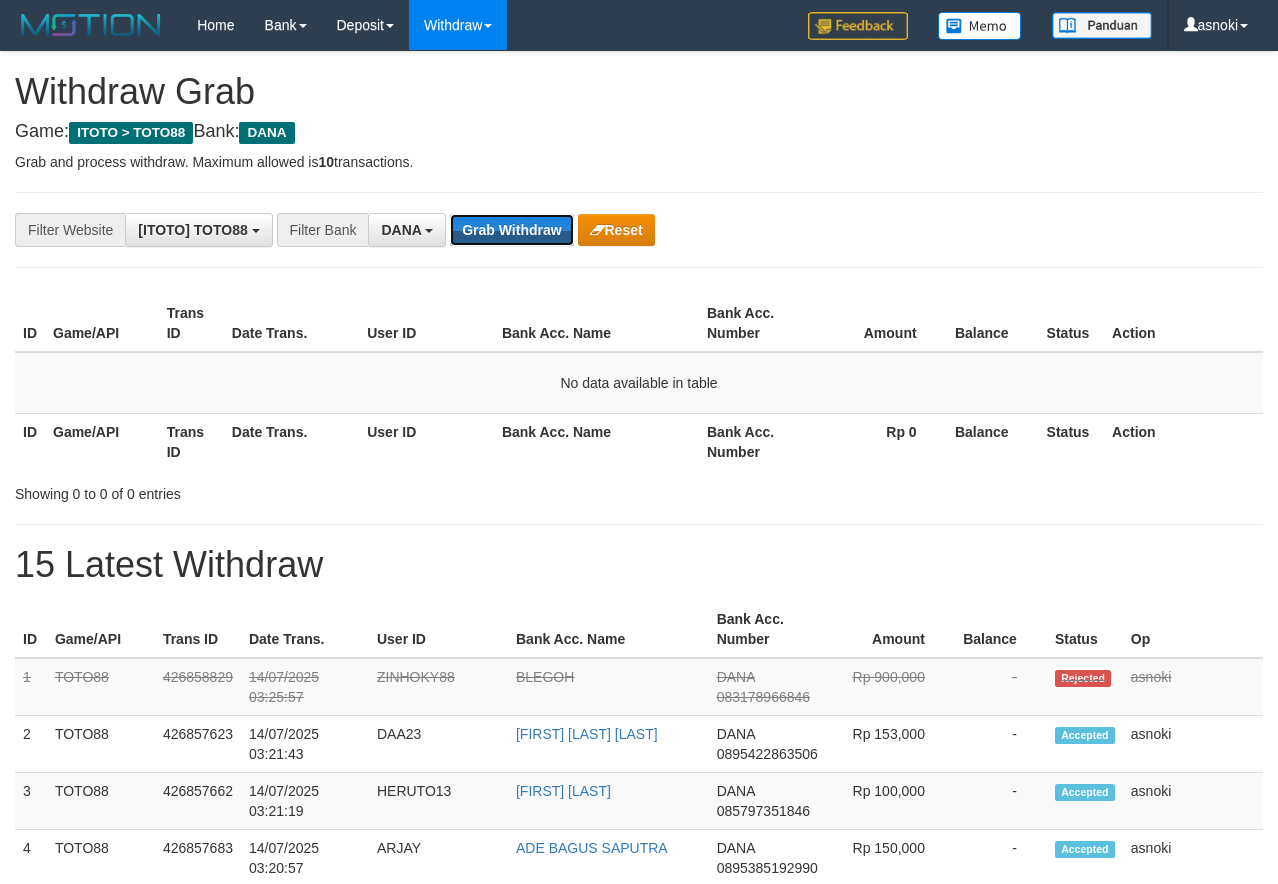click on "Grab Withdraw" at bounding box center [511, 230] 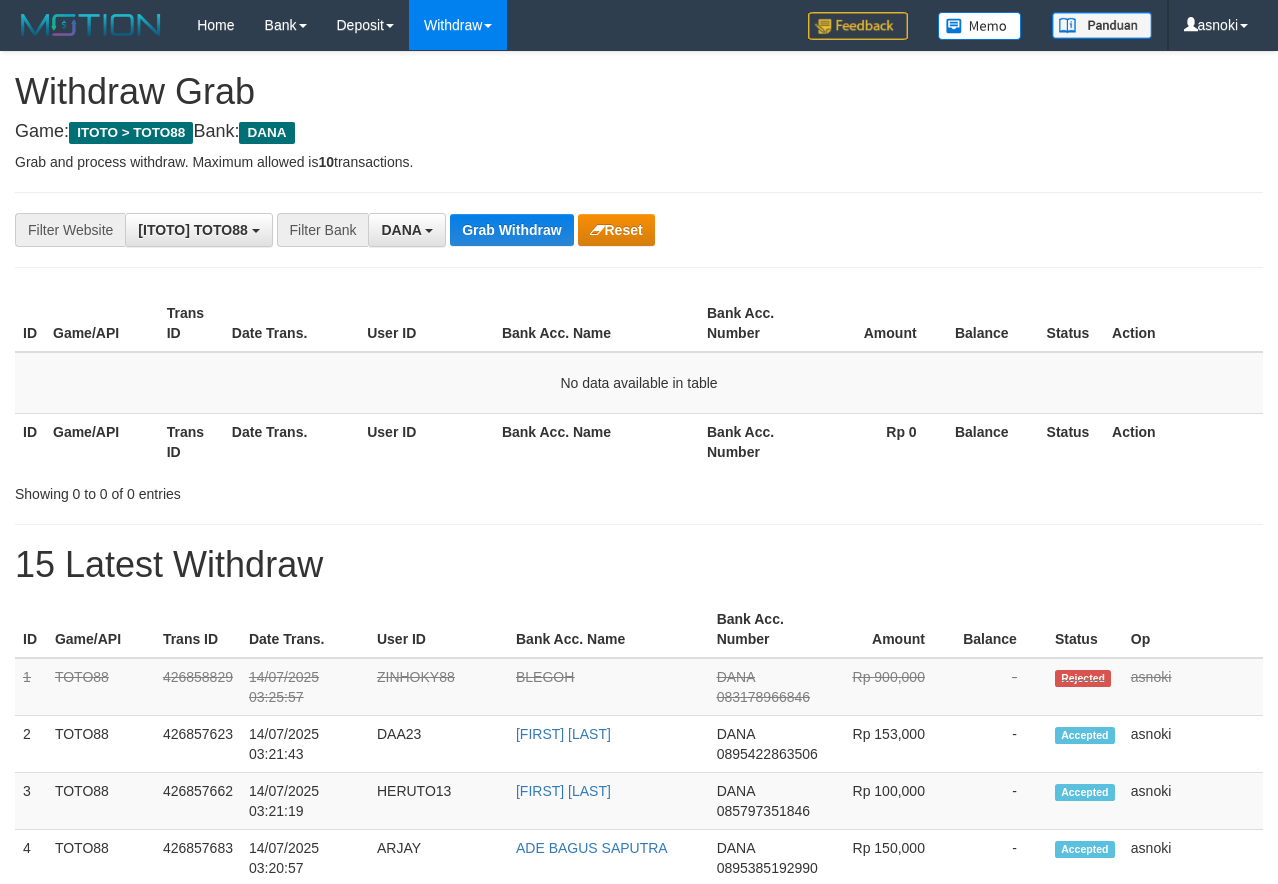 scroll, scrollTop: 0, scrollLeft: 0, axis: both 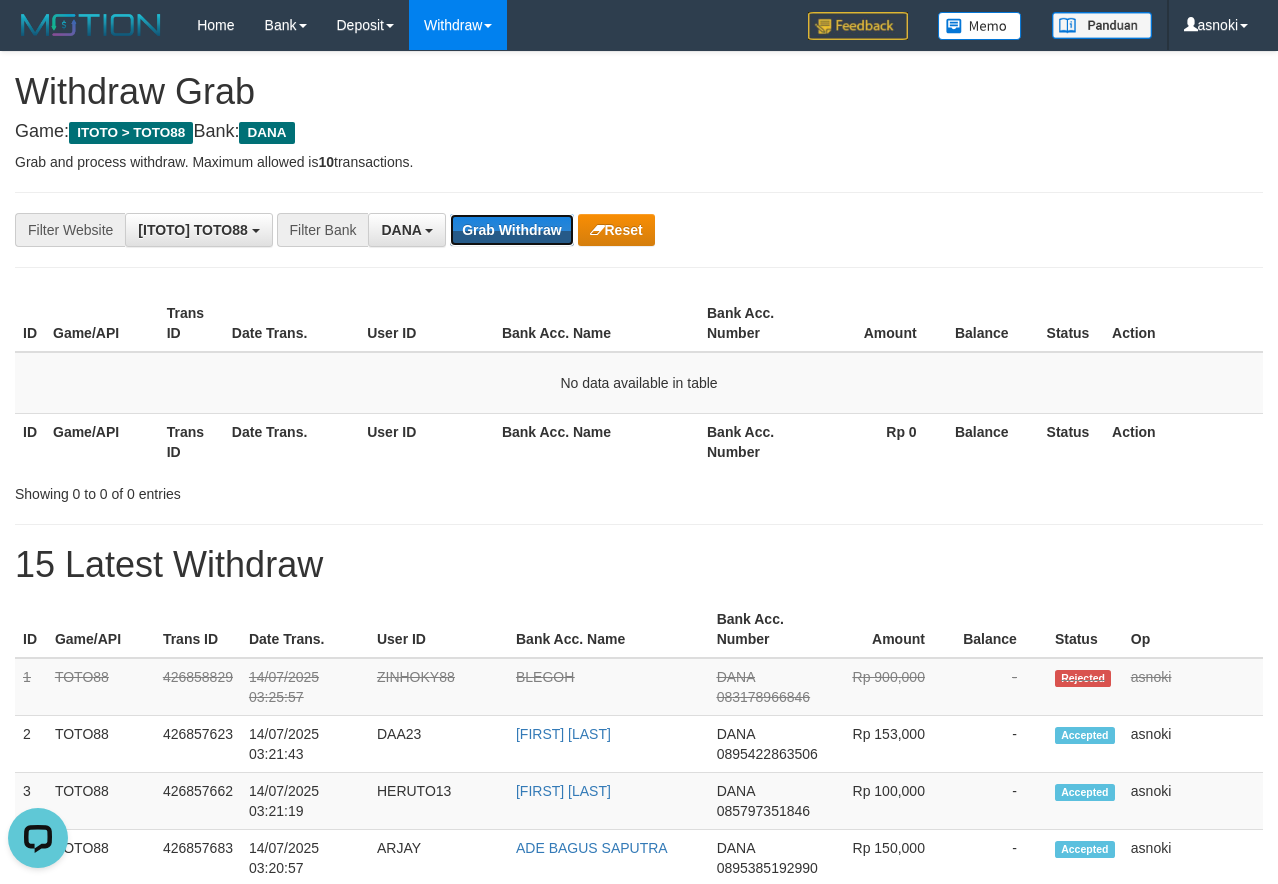 click on "Grab Withdraw" at bounding box center [511, 230] 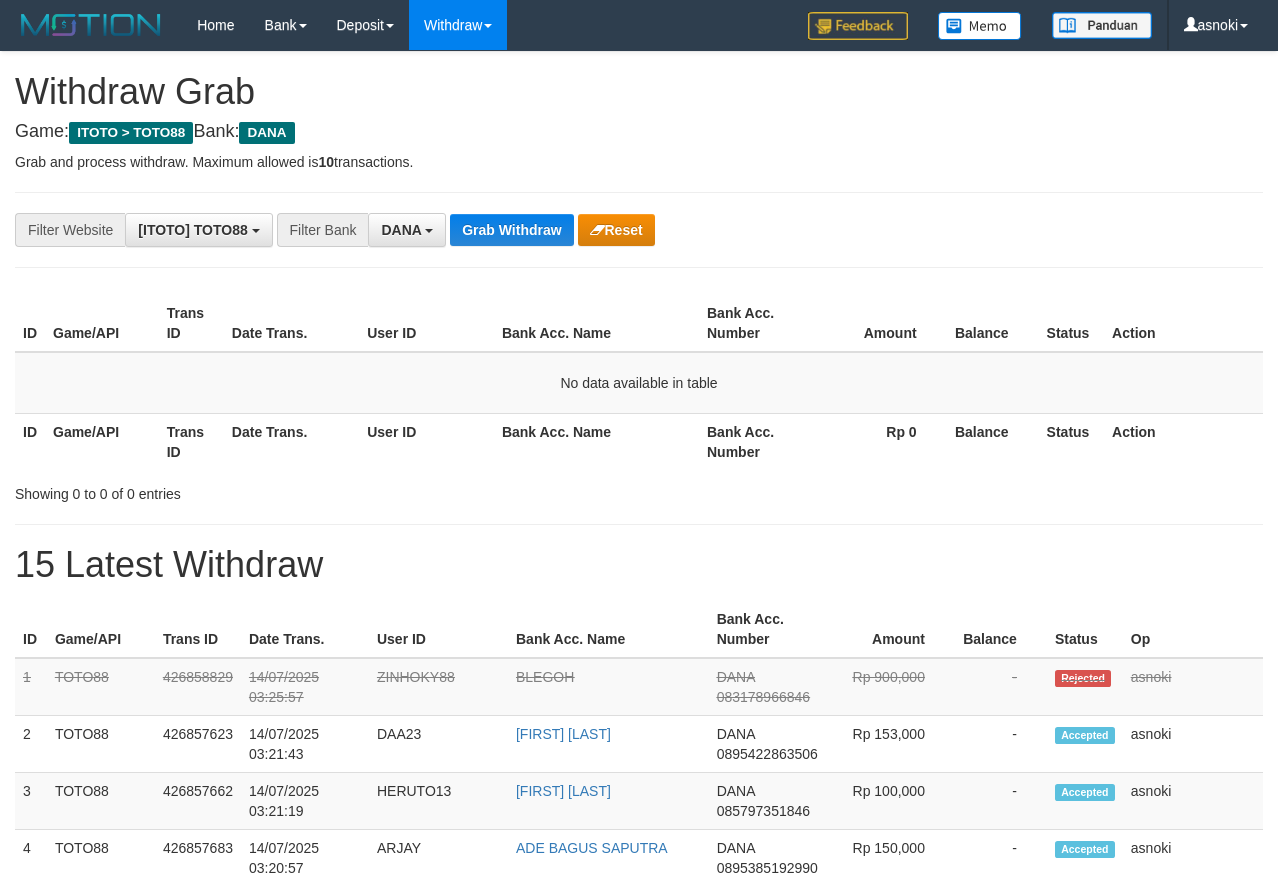 scroll, scrollTop: 0, scrollLeft: 0, axis: both 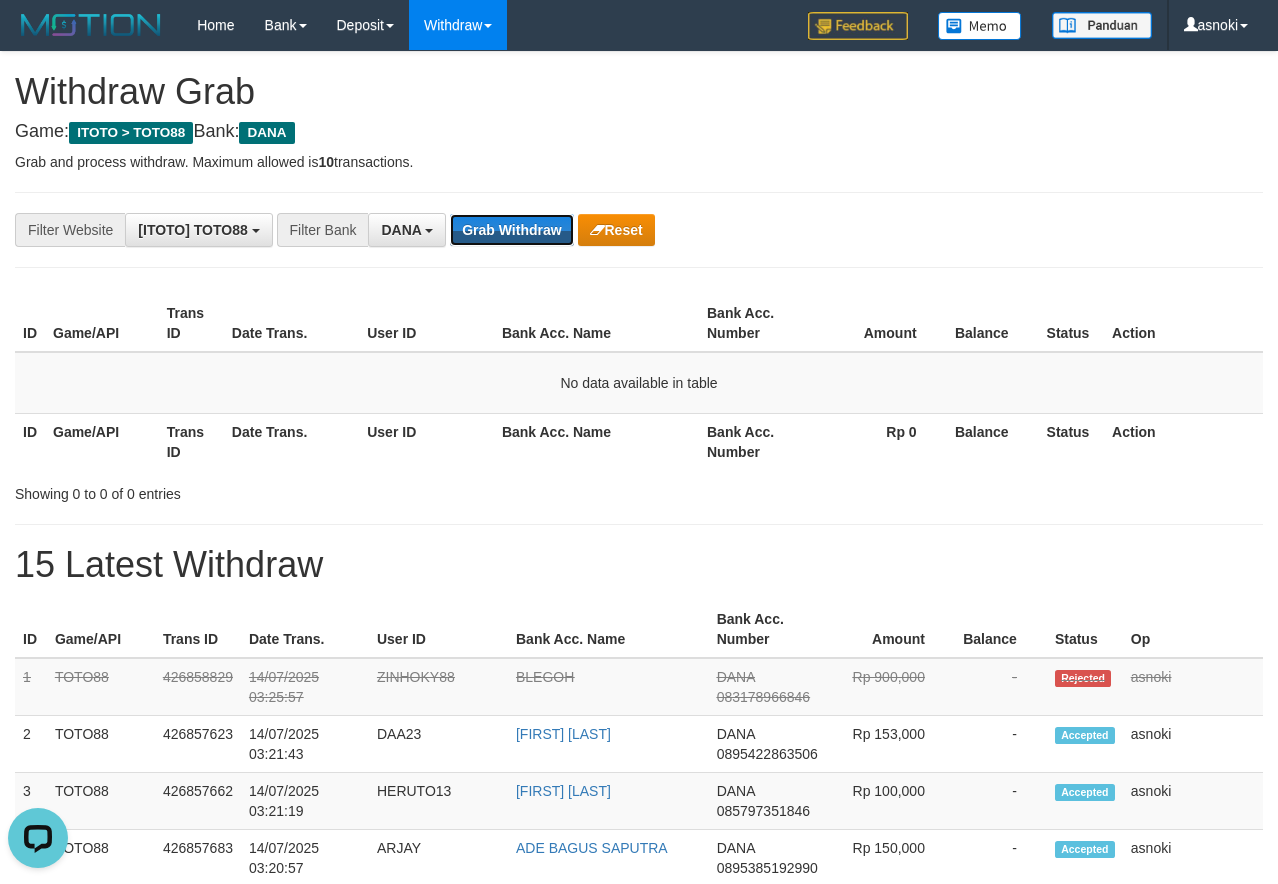 click on "Grab Withdraw" at bounding box center (511, 230) 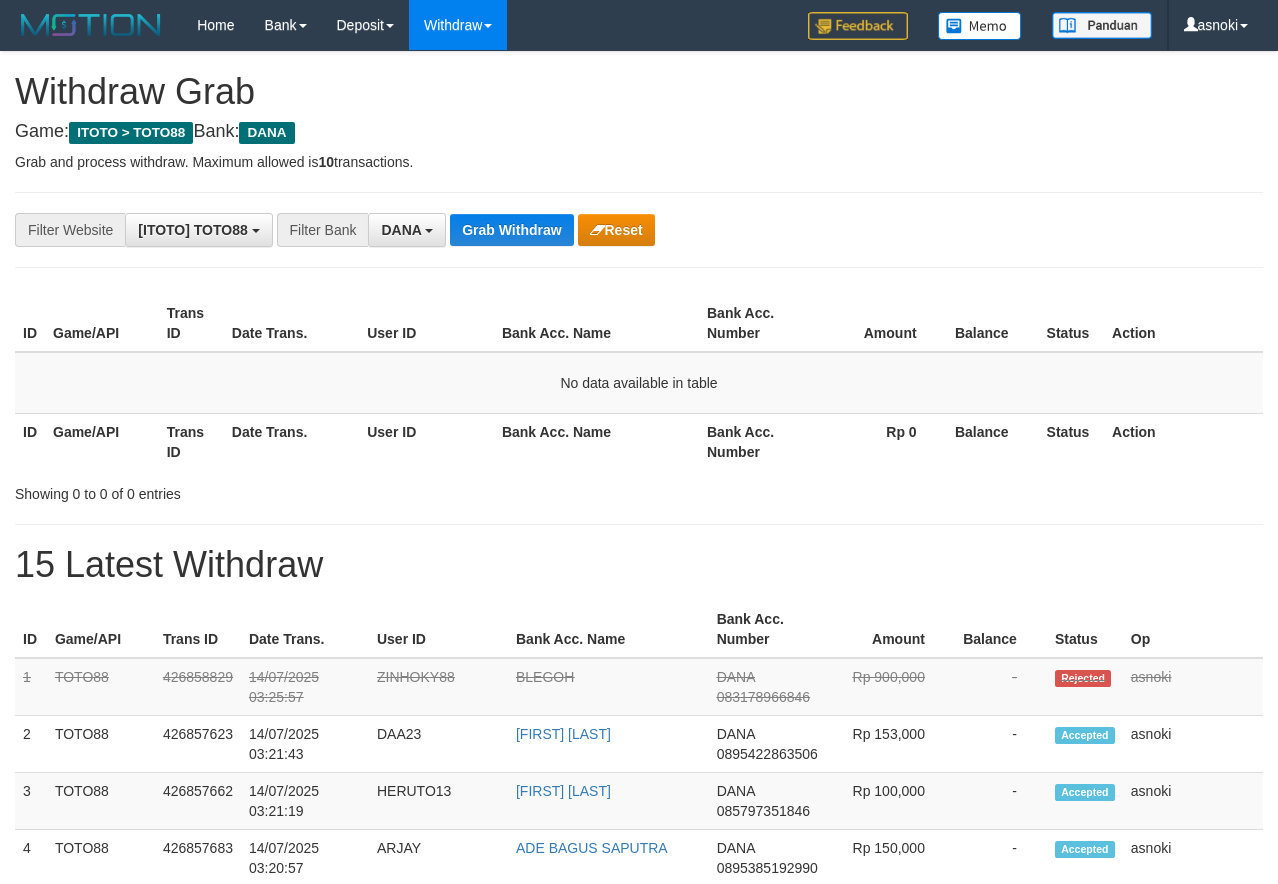 scroll, scrollTop: 0, scrollLeft: 0, axis: both 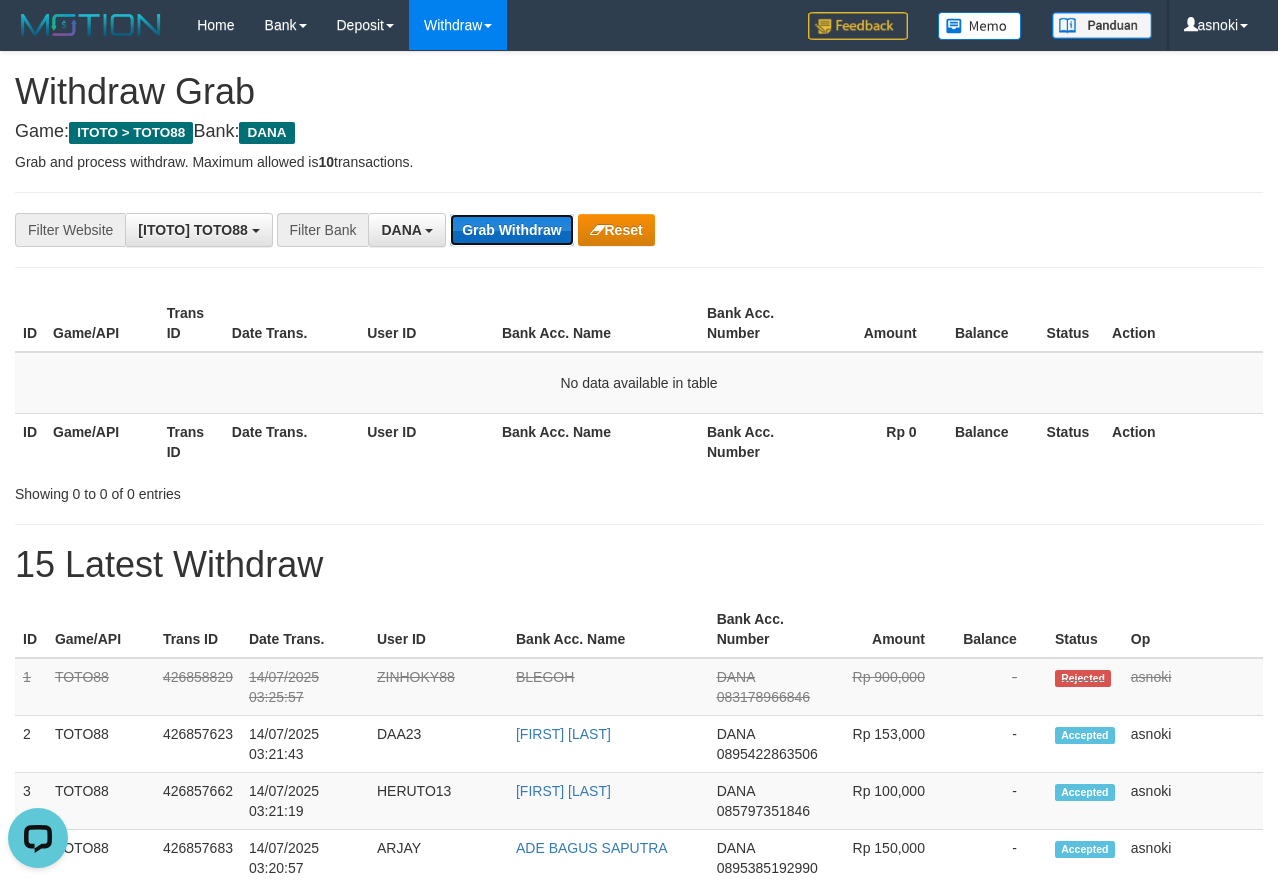 click on "Grab Withdraw" at bounding box center [511, 230] 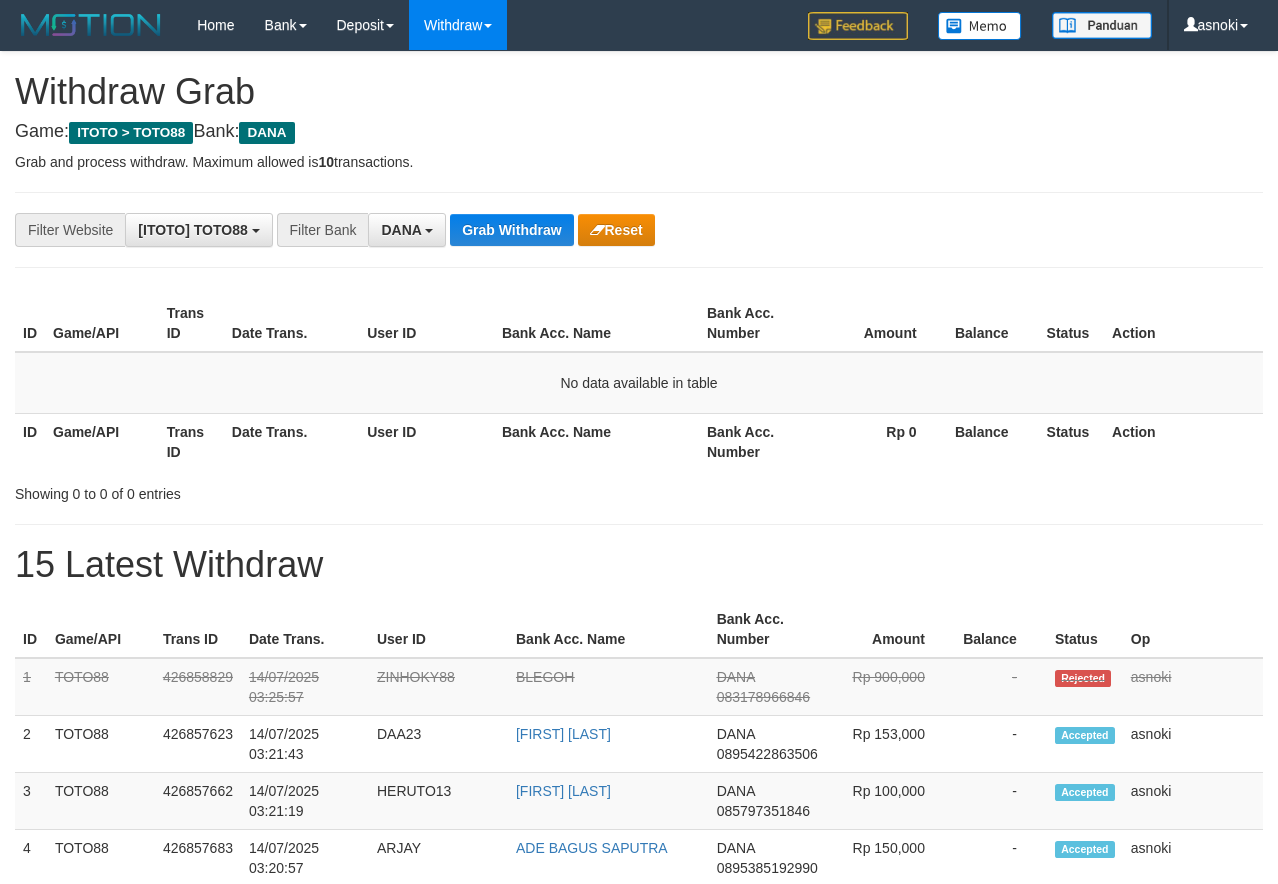 scroll, scrollTop: 0, scrollLeft: 0, axis: both 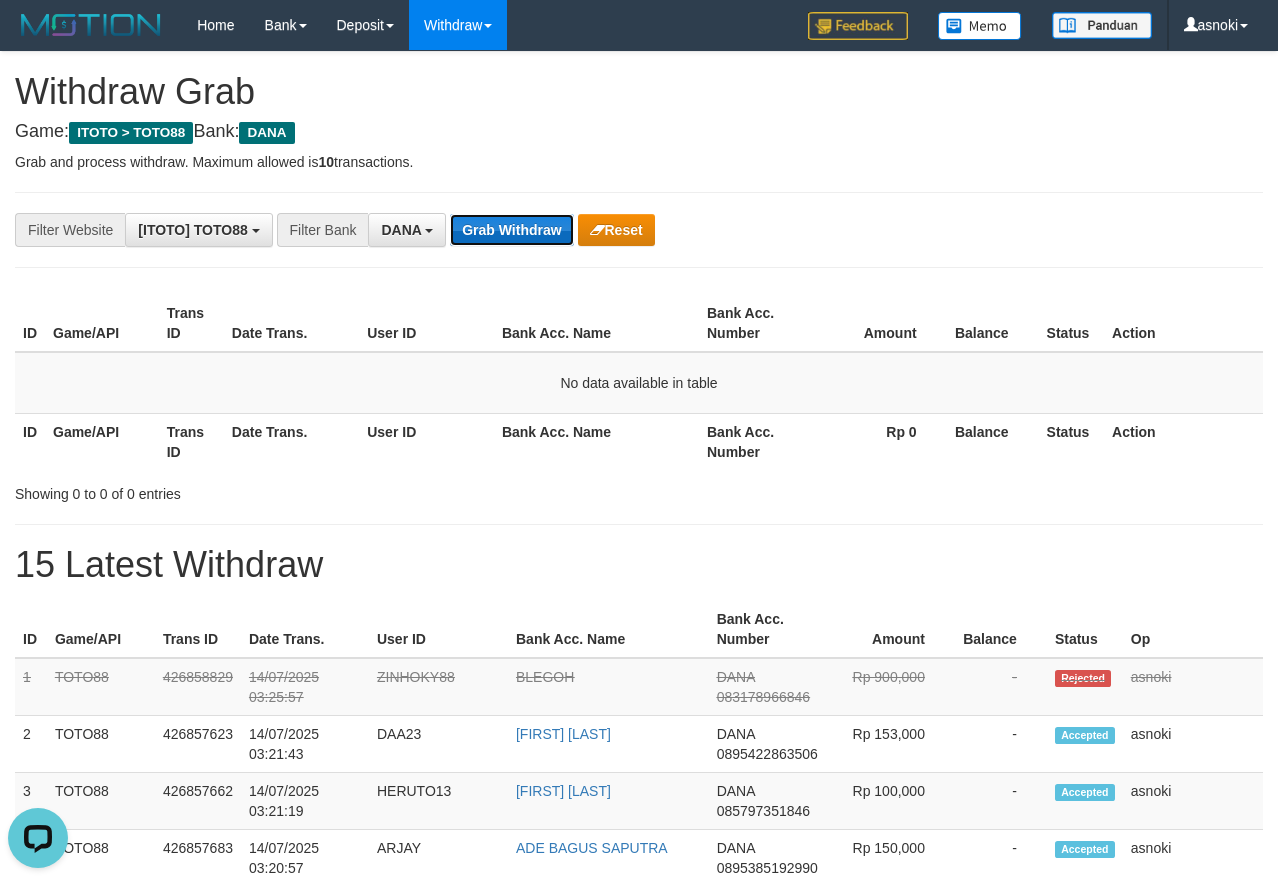 click on "Grab Withdraw" at bounding box center [511, 230] 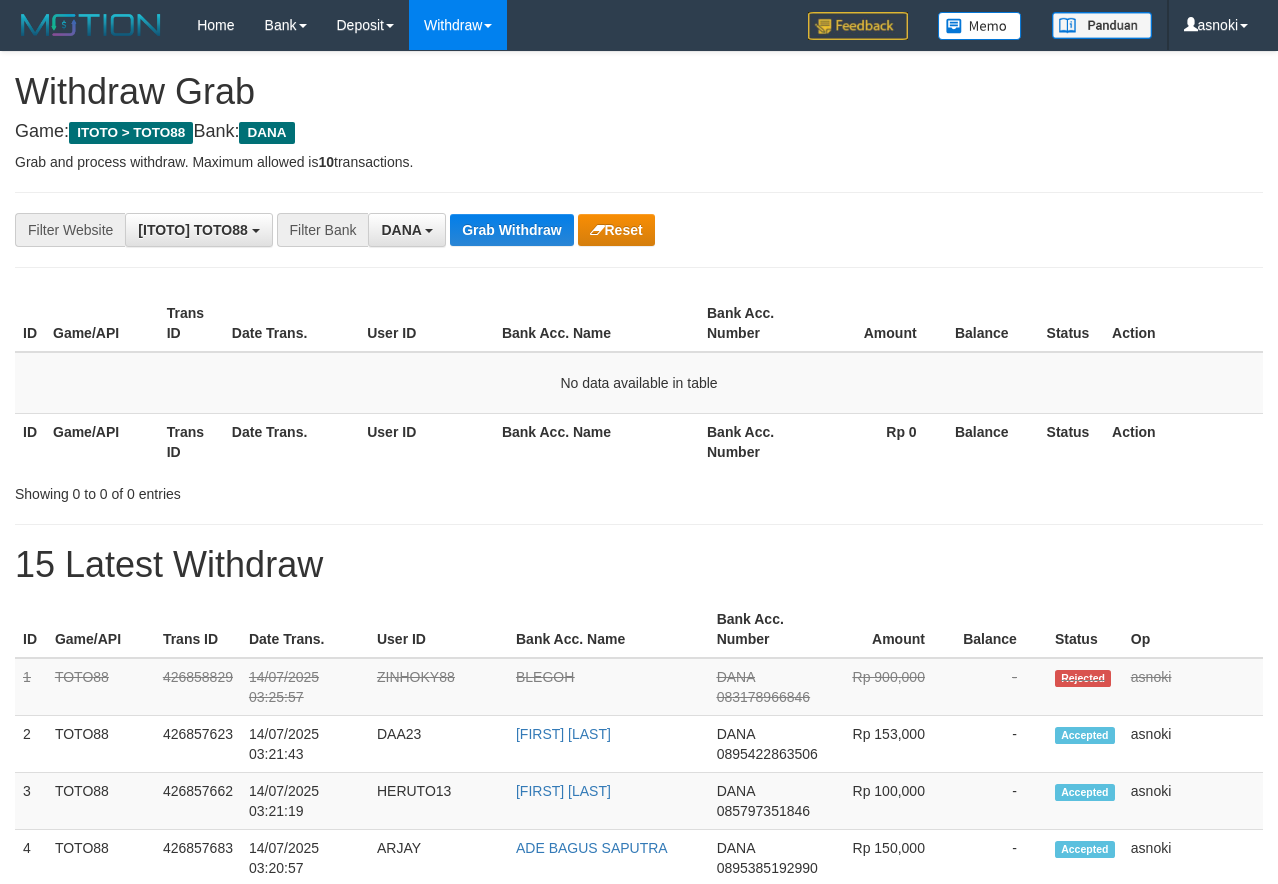 scroll, scrollTop: 0, scrollLeft: 0, axis: both 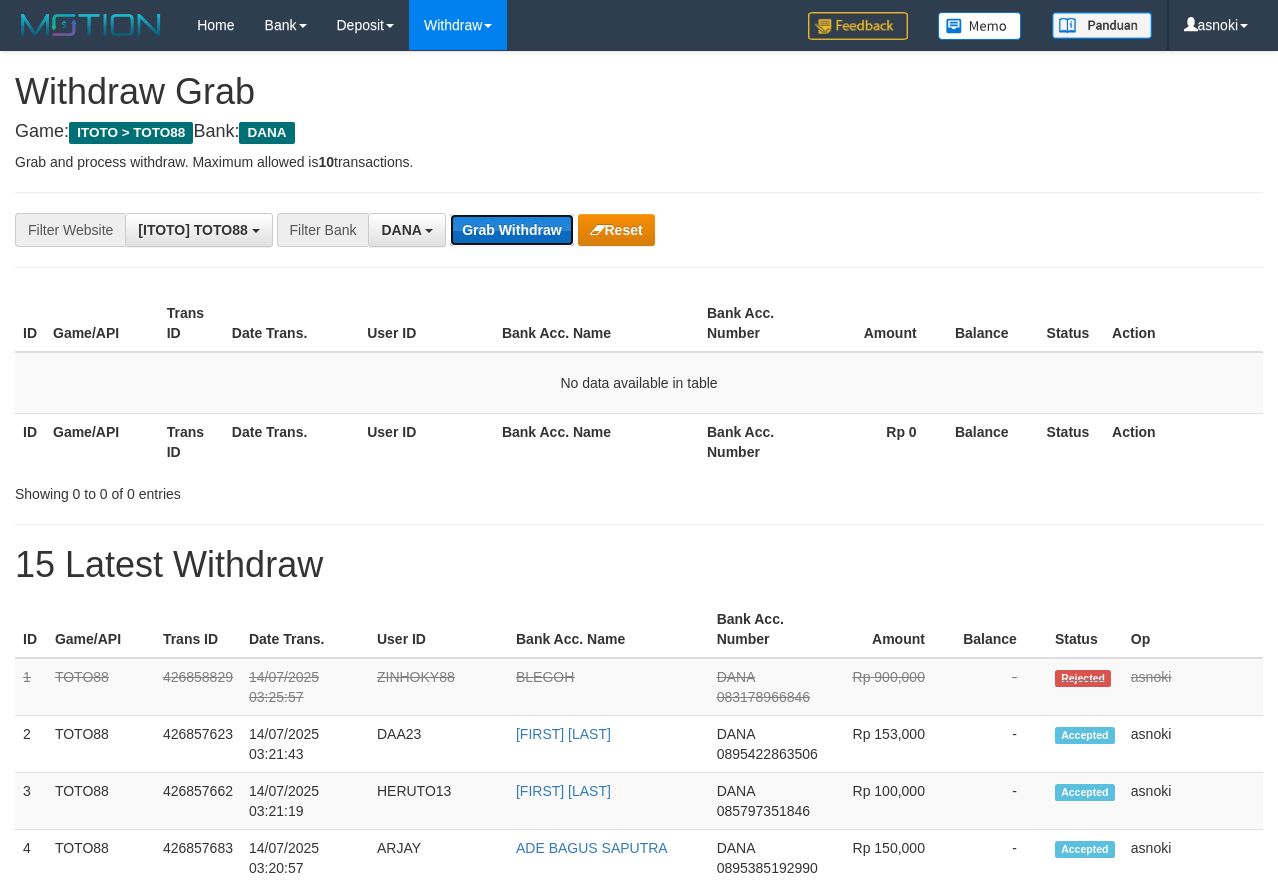 click on "Grab Withdraw" at bounding box center (511, 230) 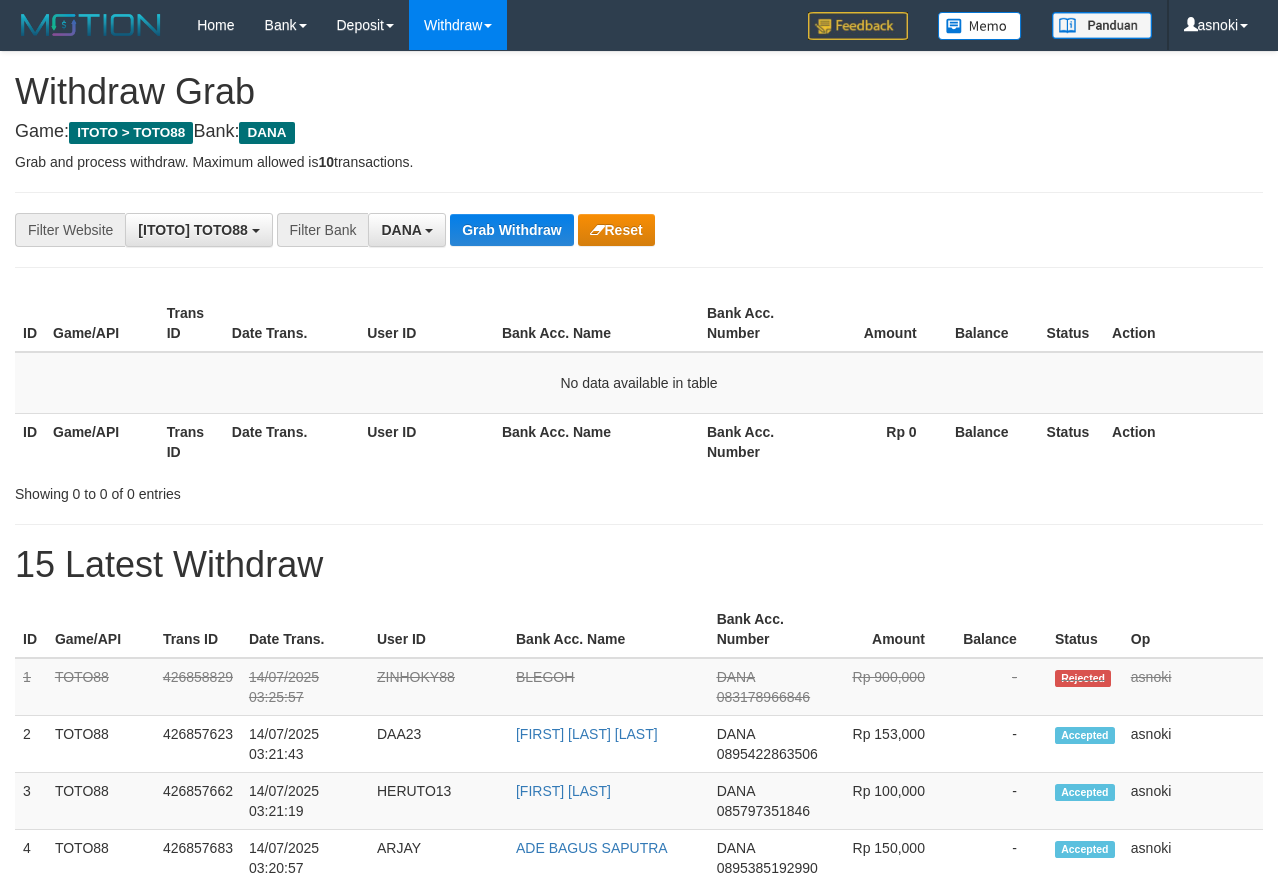 scroll, scrollTop: 0, scrollLeft: 0, axis: both 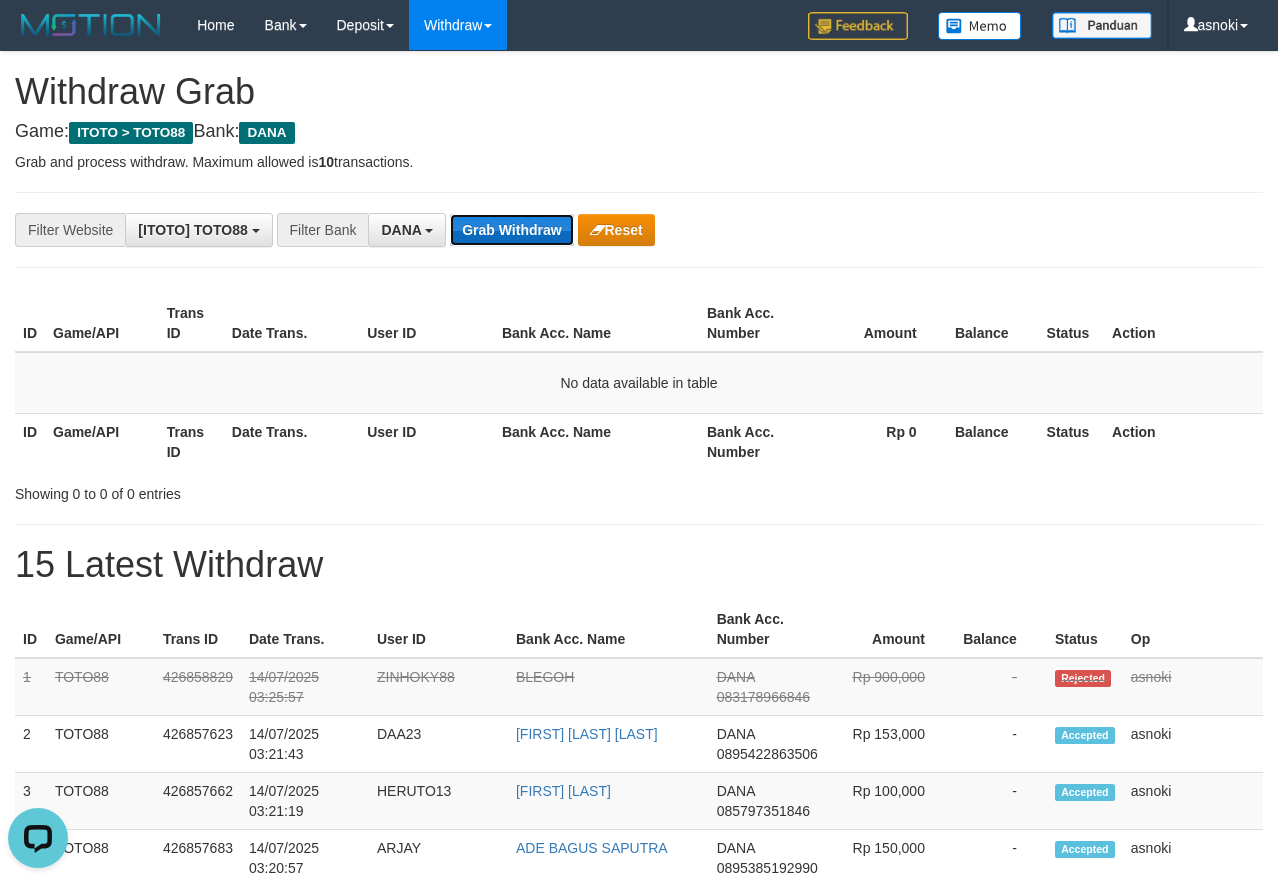 click on "Grab Withdraw" at bounding box center [511, 230] 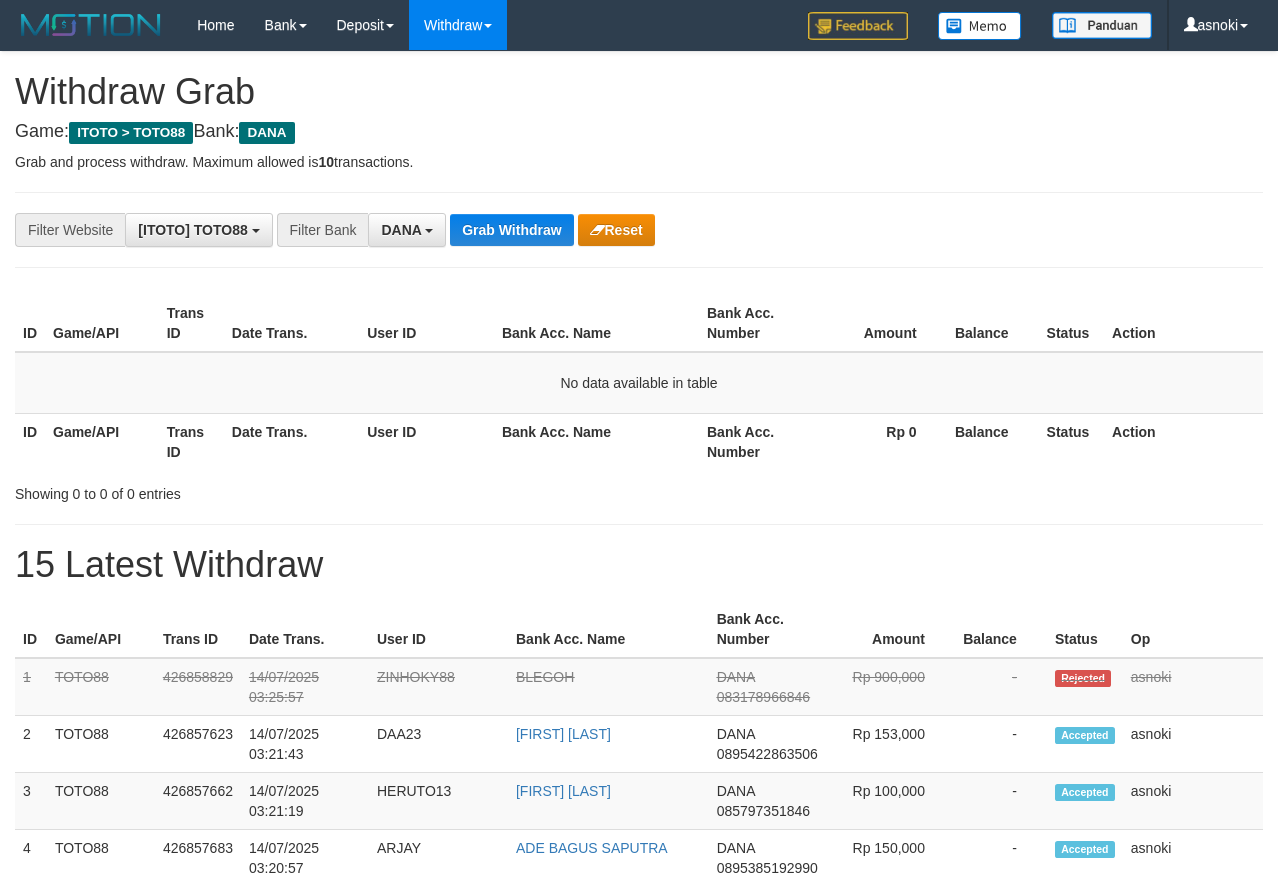 scroll, scrollTop: 0, scrollLeft: 0, axis: both 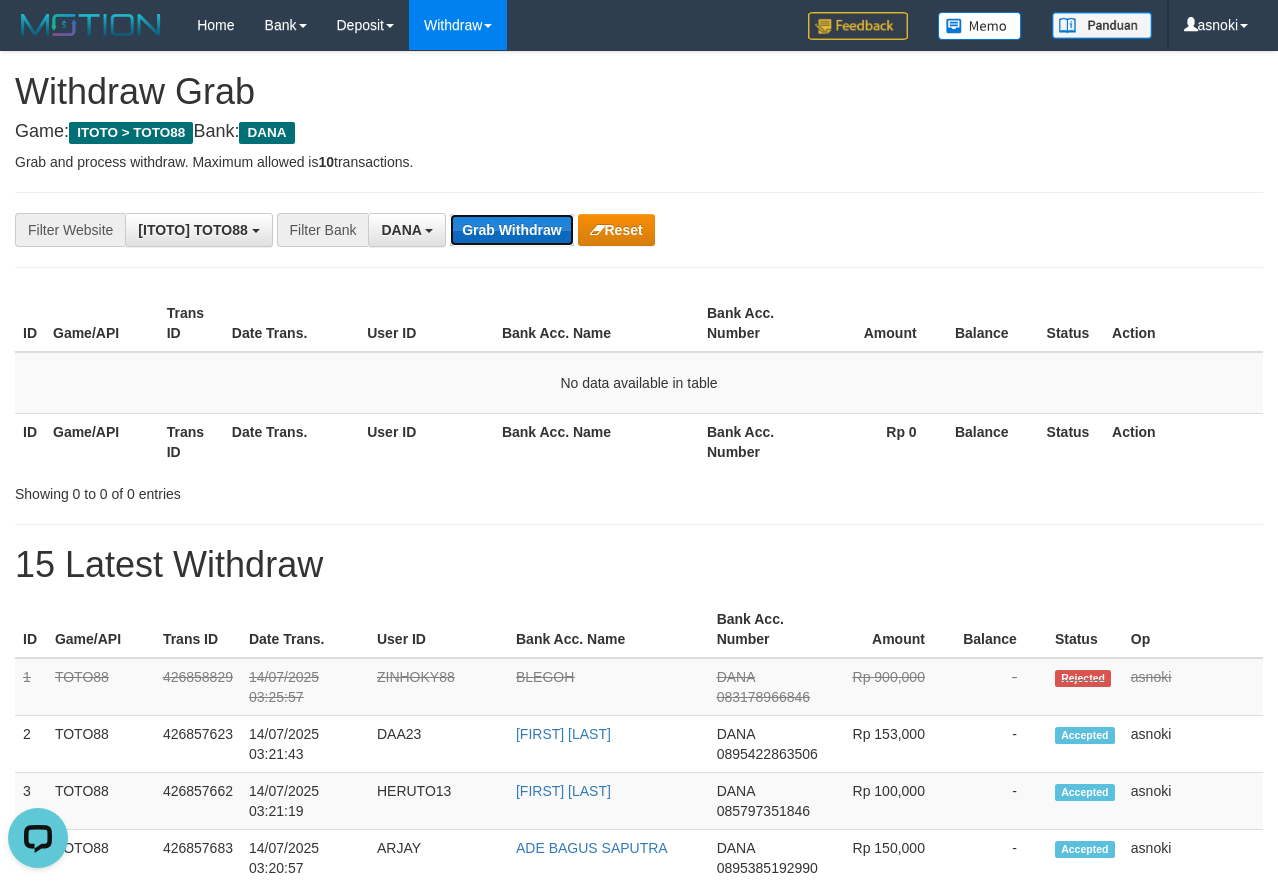 click on "Grab Withdraw" at bounding box center [511, 230] 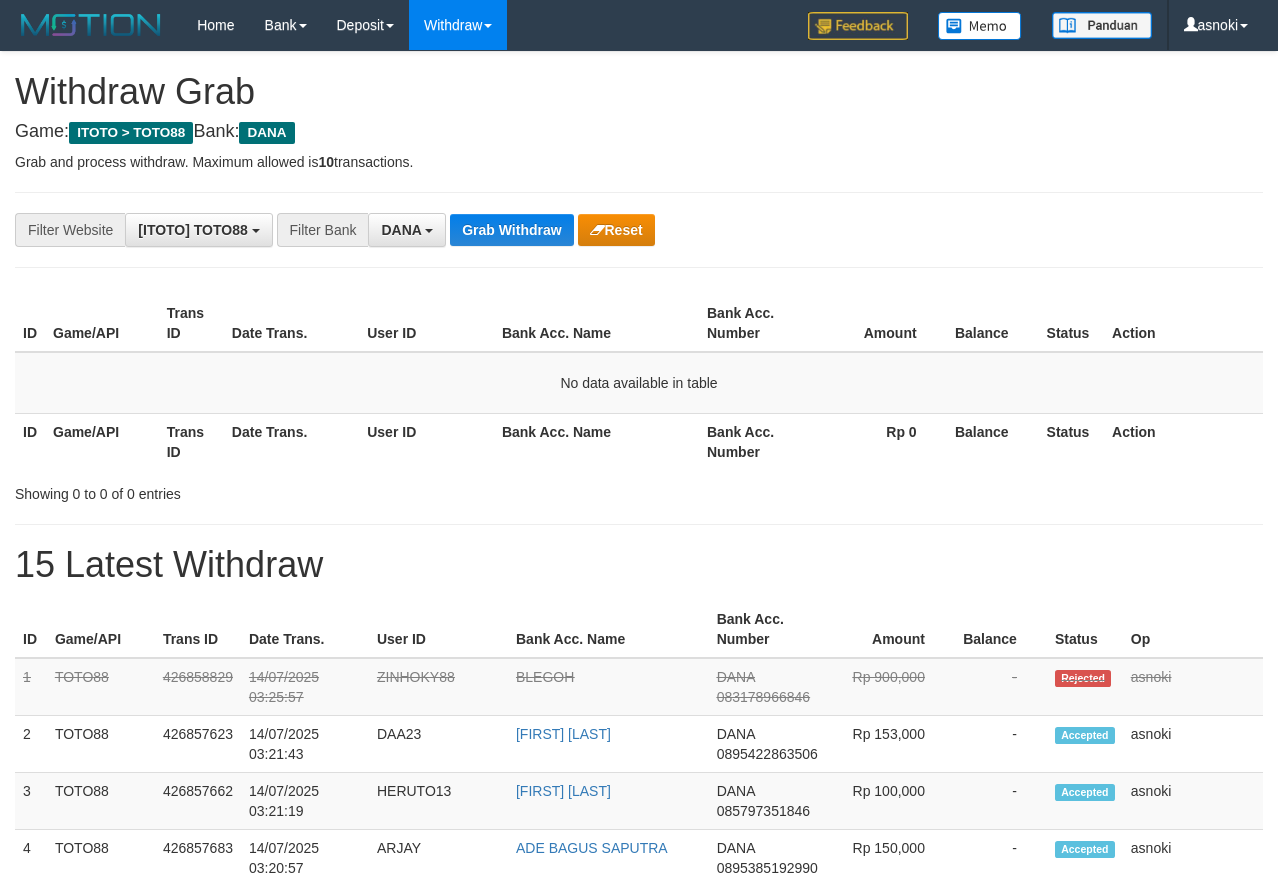 scroll, scrollTop: 0, scrollLeft: 0, axis: both 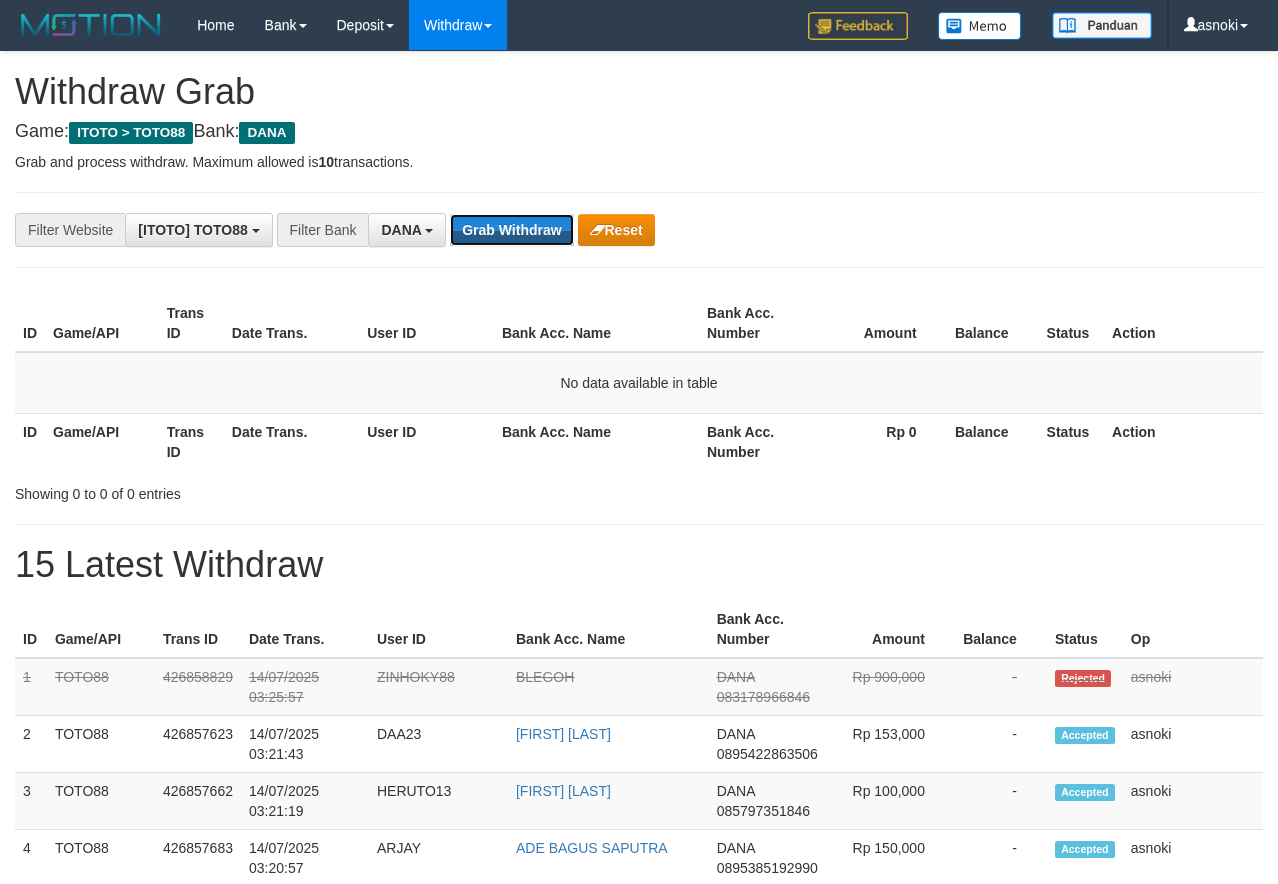 click on "Grab Withdraw" at bounding box center [511, 230] 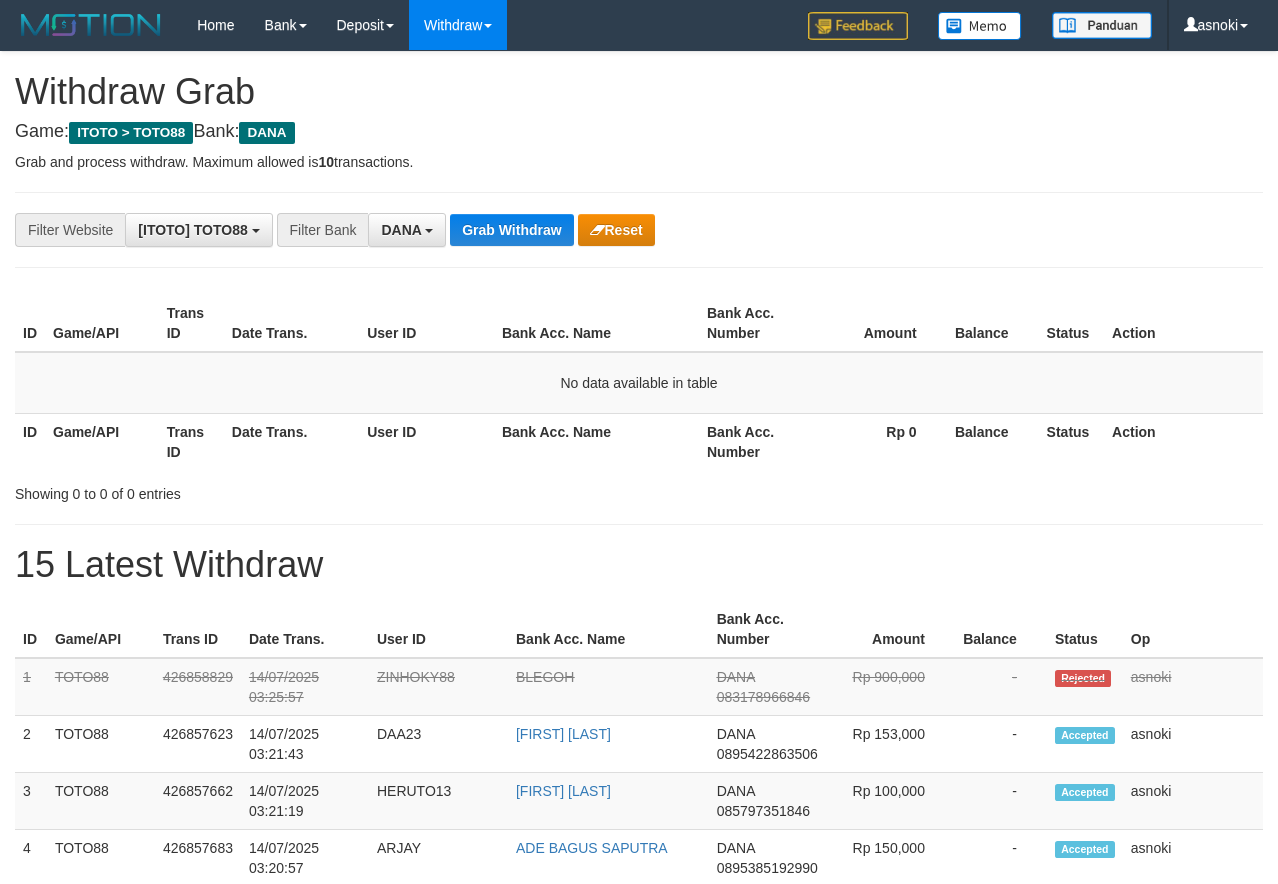 scroll, scrollTop: 0, scrollLeft: 0, axis: both 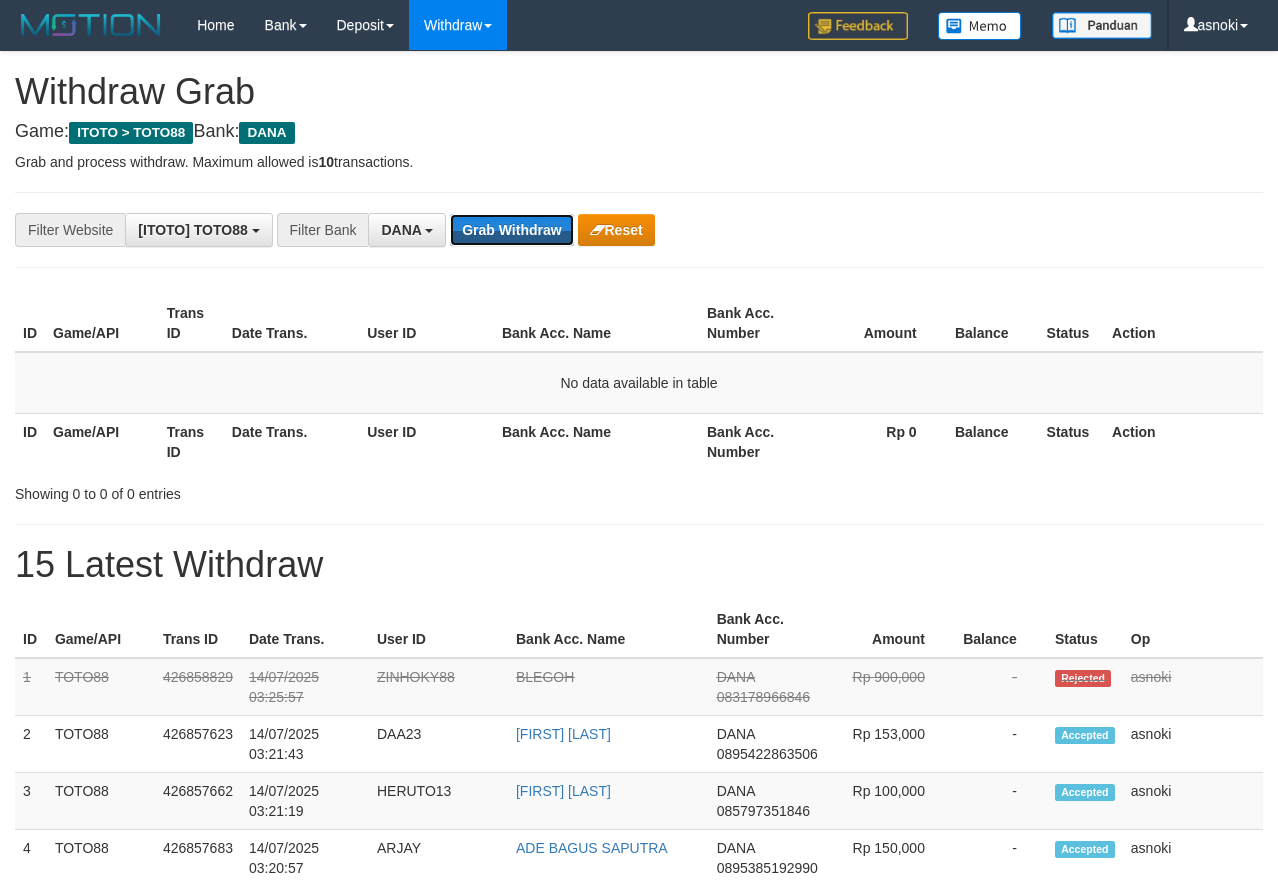 click on "Grab Withdraw" at bounding box center [511, 230] 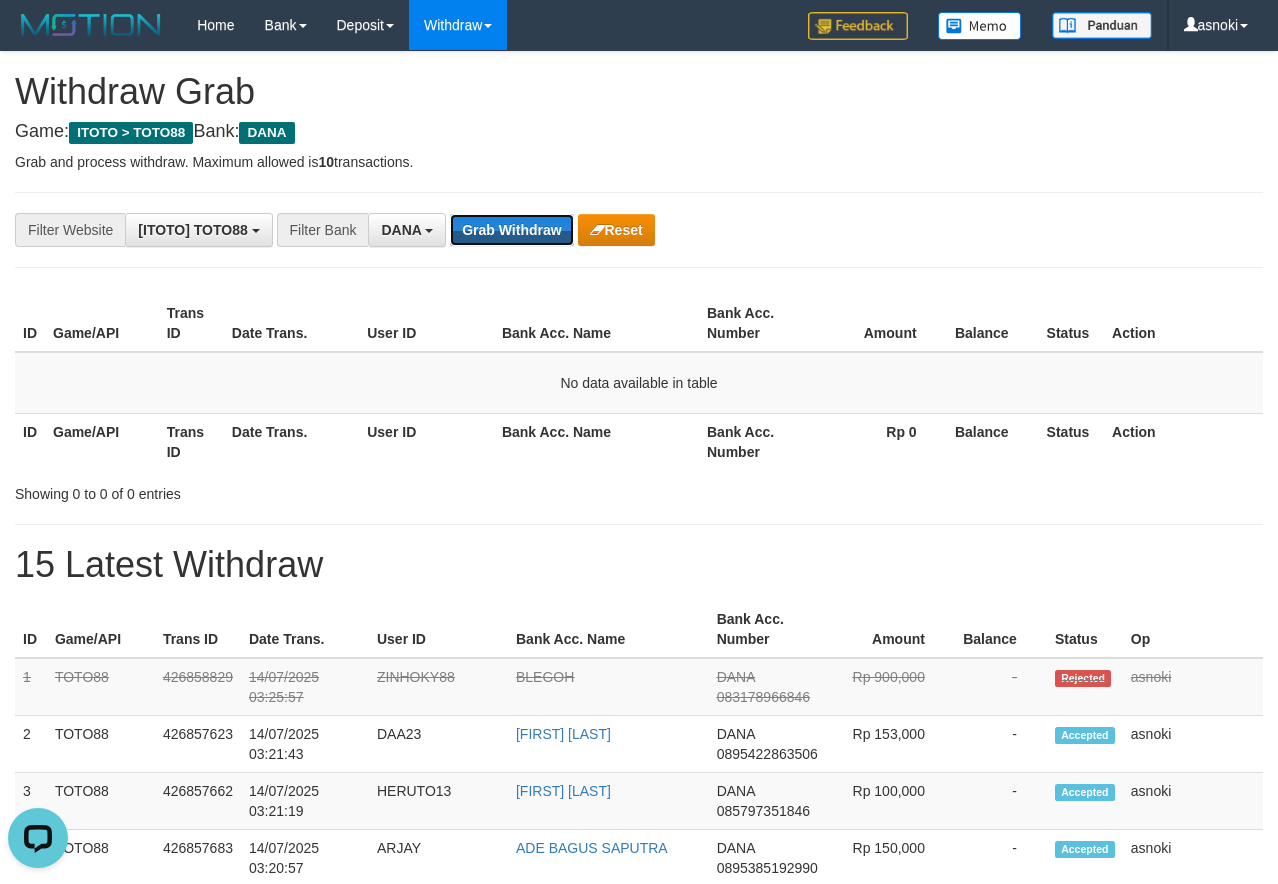 scroll, scrollTop: 0, scrollLeft: 0, axis: both 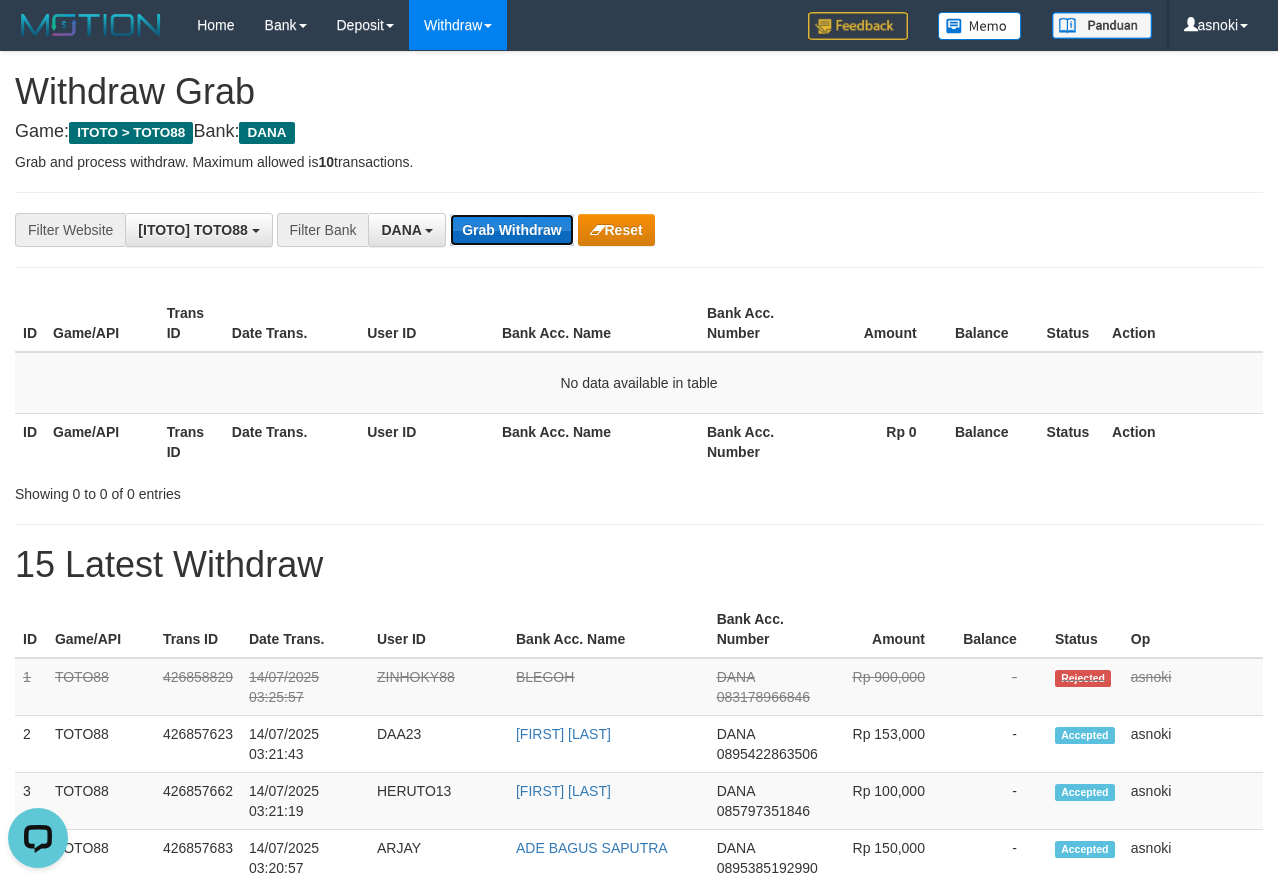 click on "Grab Withdraw" at bounding box center [511, 230] 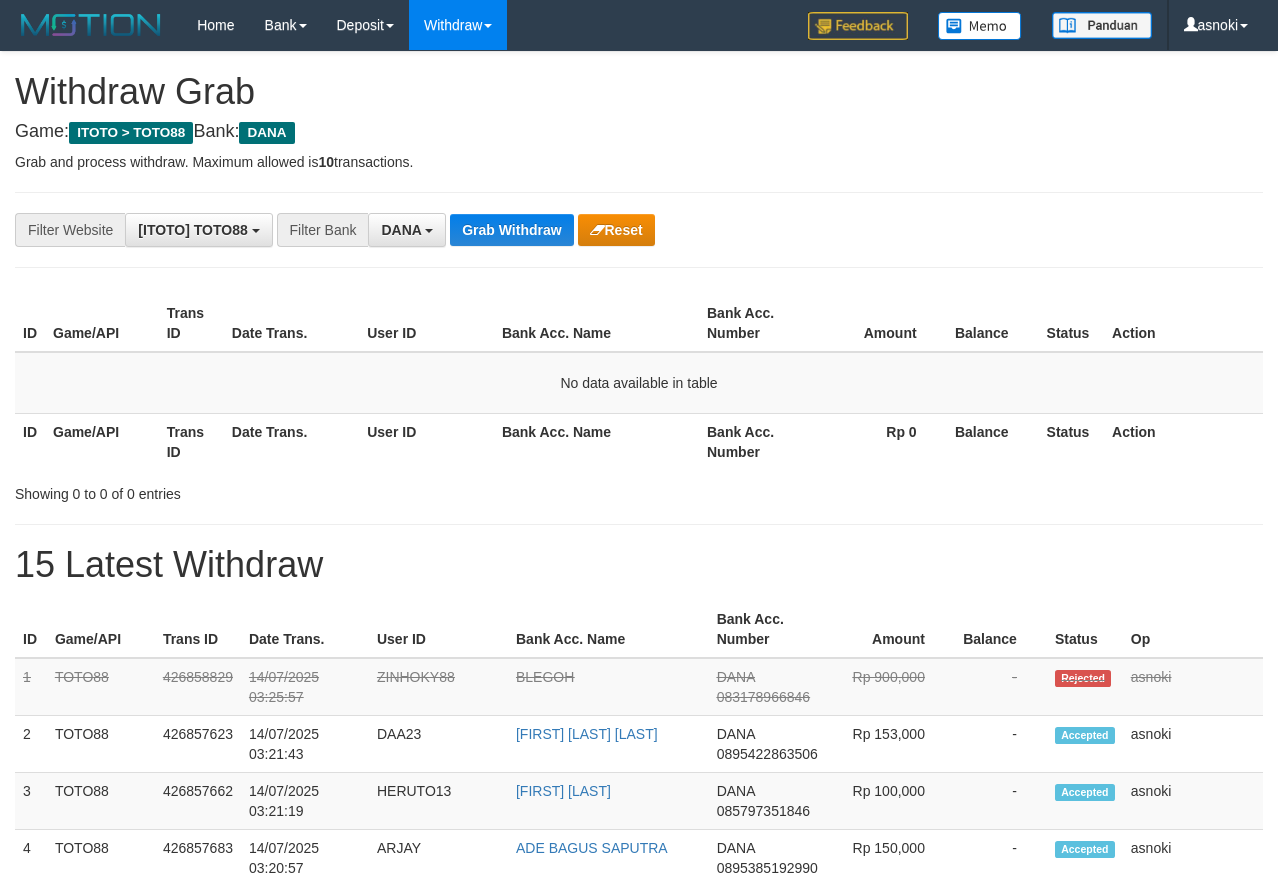 scroll, scrollTop: 0, scrollLeft: 0, axis: both 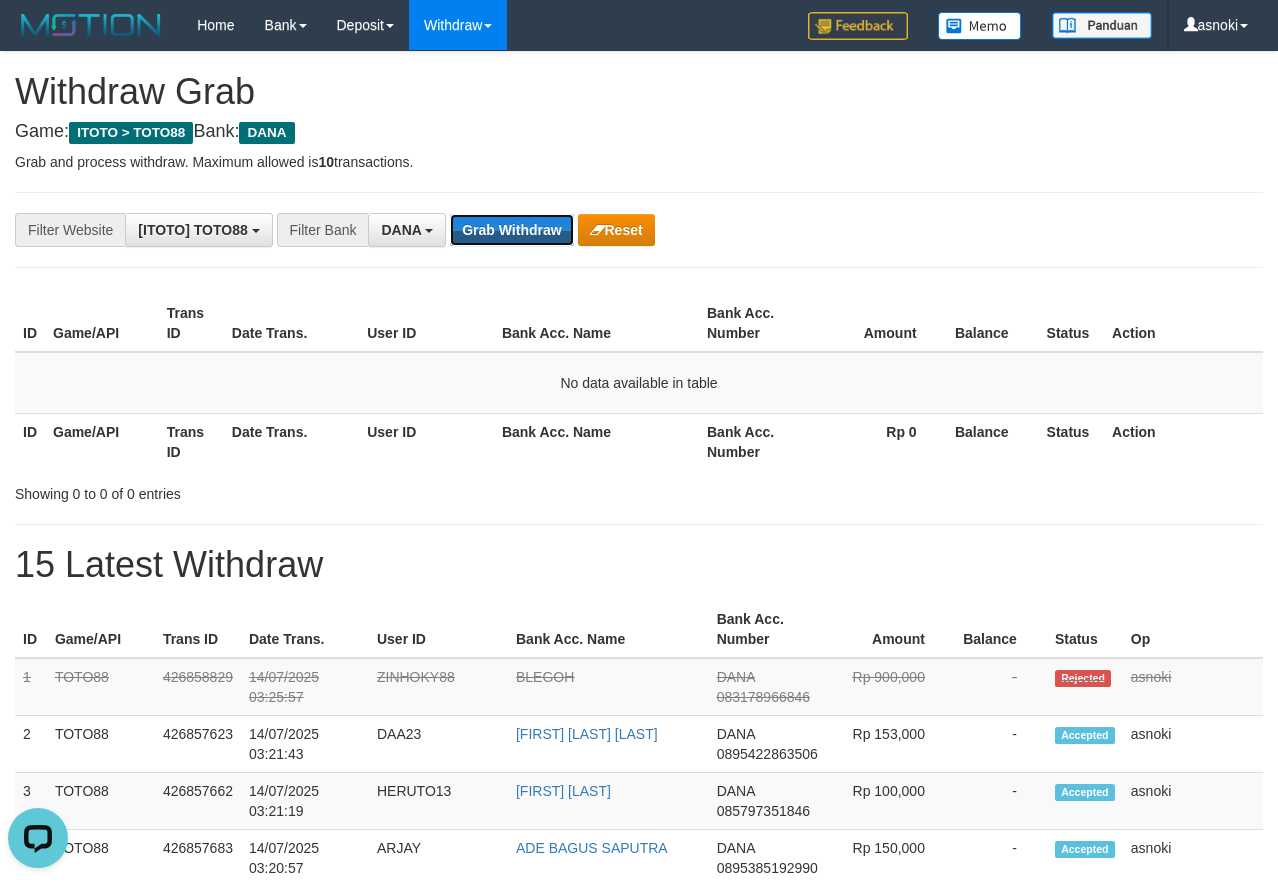 click on "Grab Withdraw" at bounding box center [511, 230] 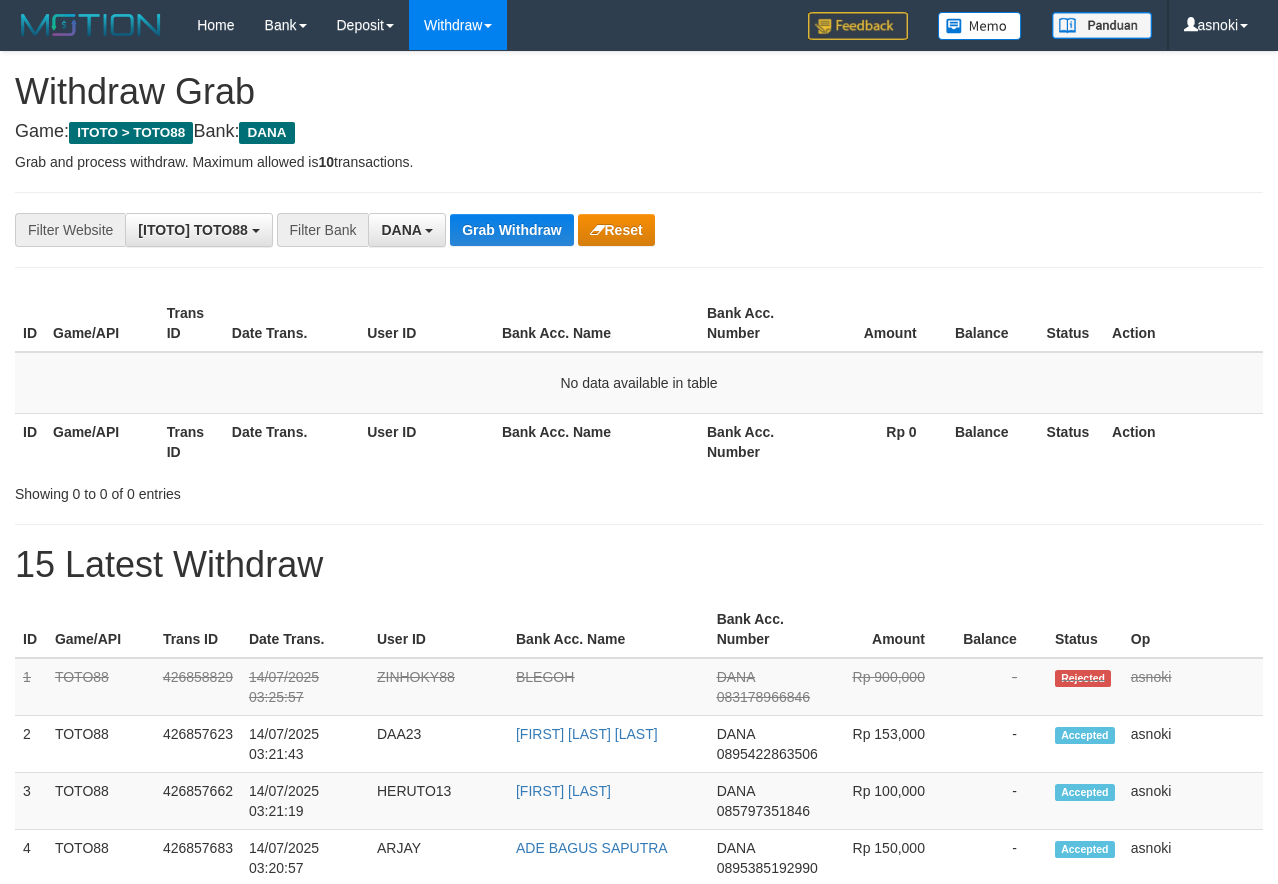 scroll, scrollTop: 0, scrollLeft: 0, axis: both 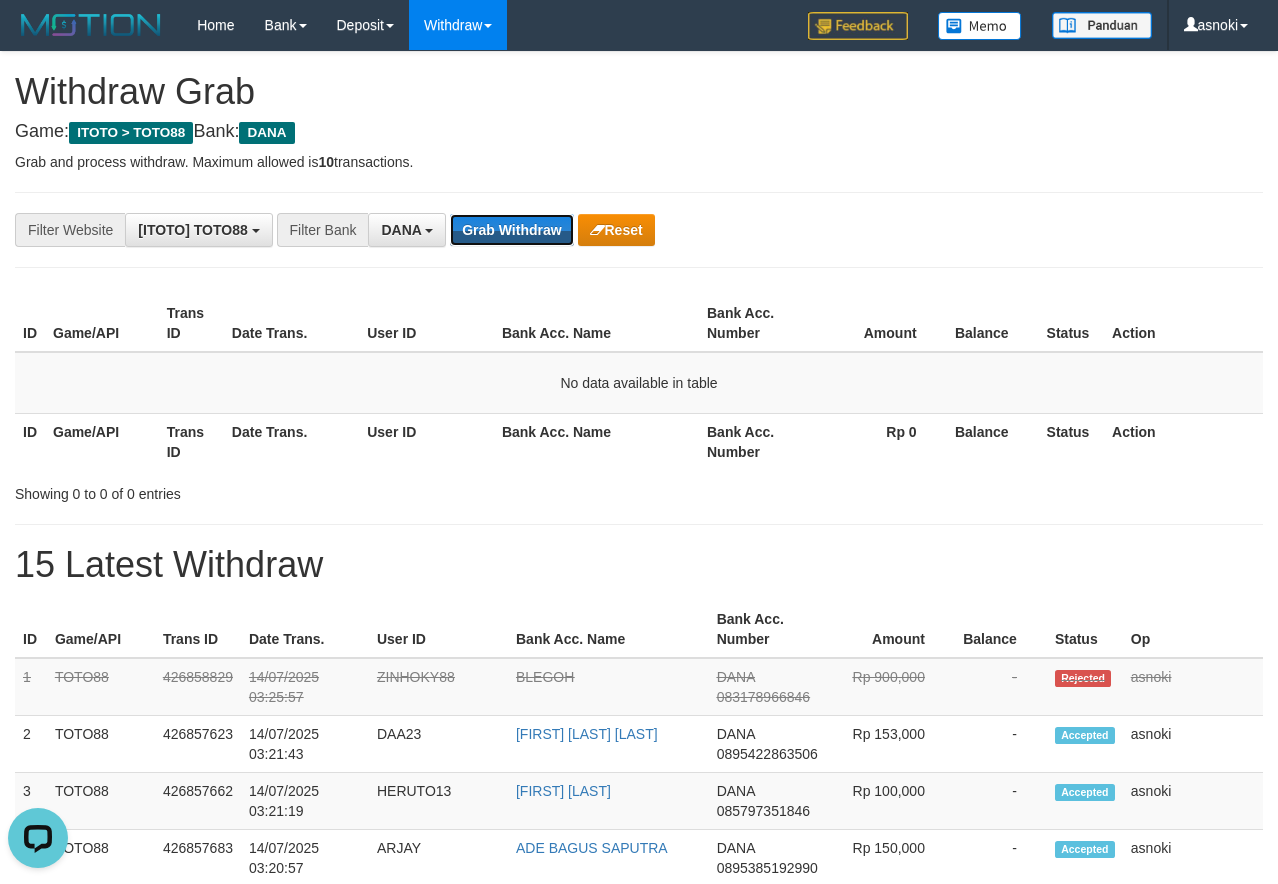 click on "Grab Withdraw" at bounding box center [511, 230] 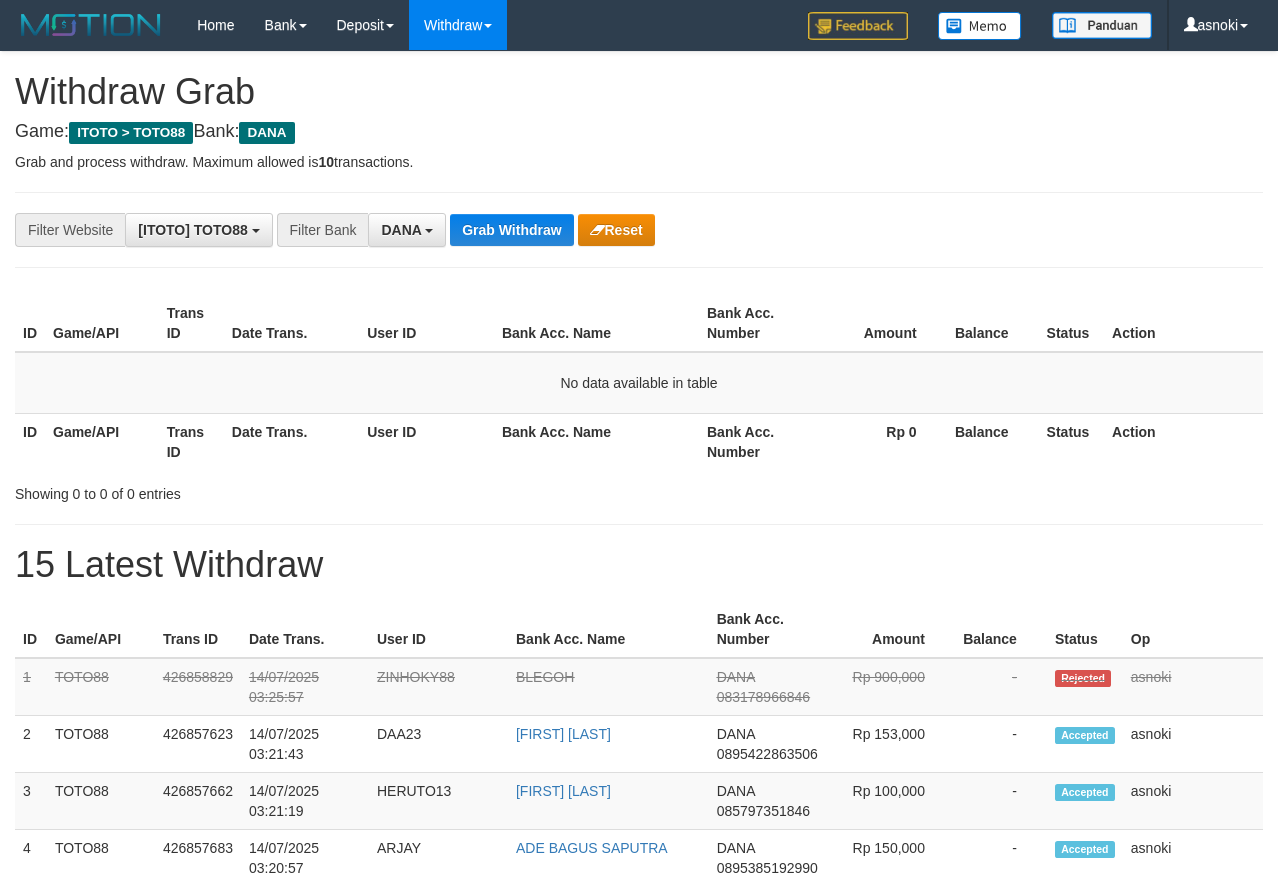 scroll, scrollTop: 0, scrollLeft: 0, axis: both 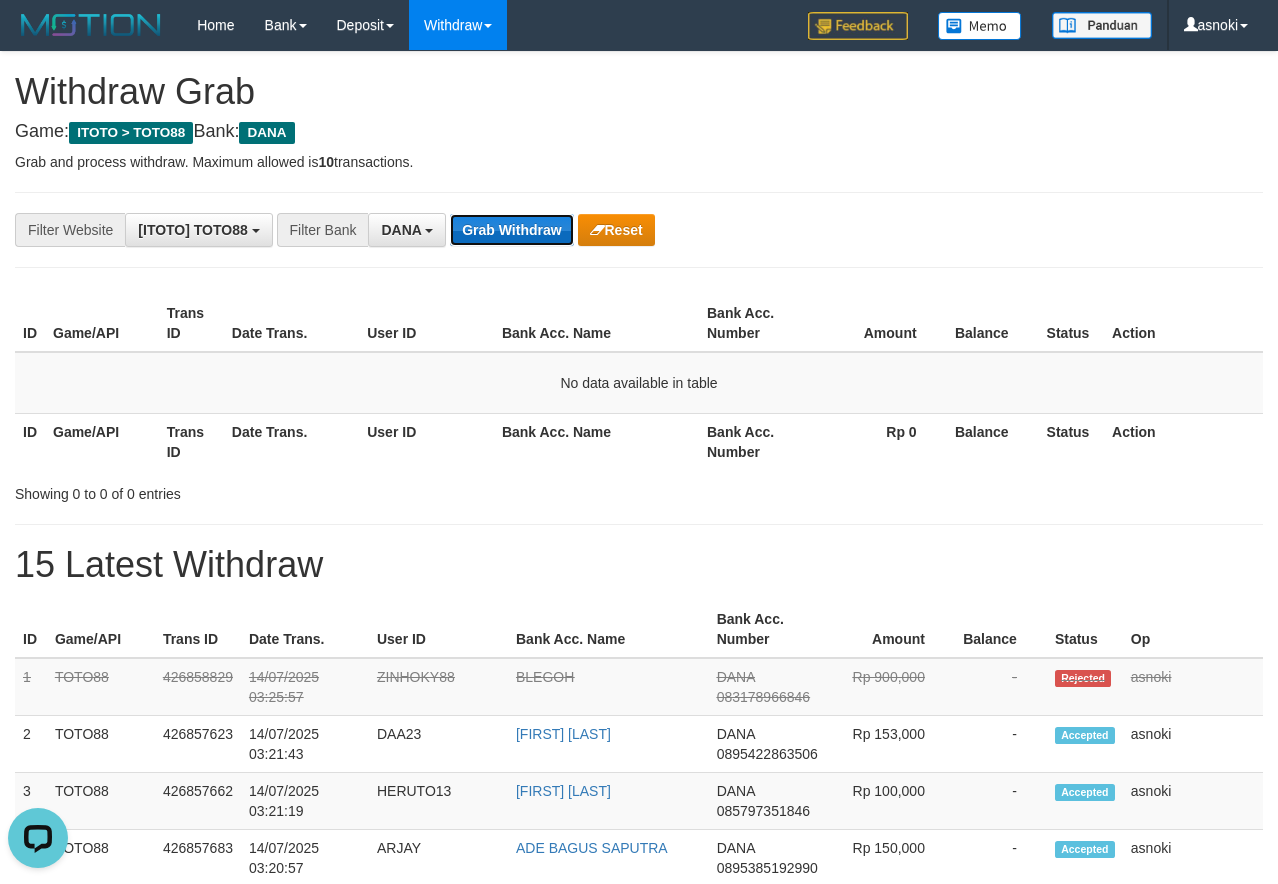 click on "Grab Withdraw" at bounding box center [511, 230] 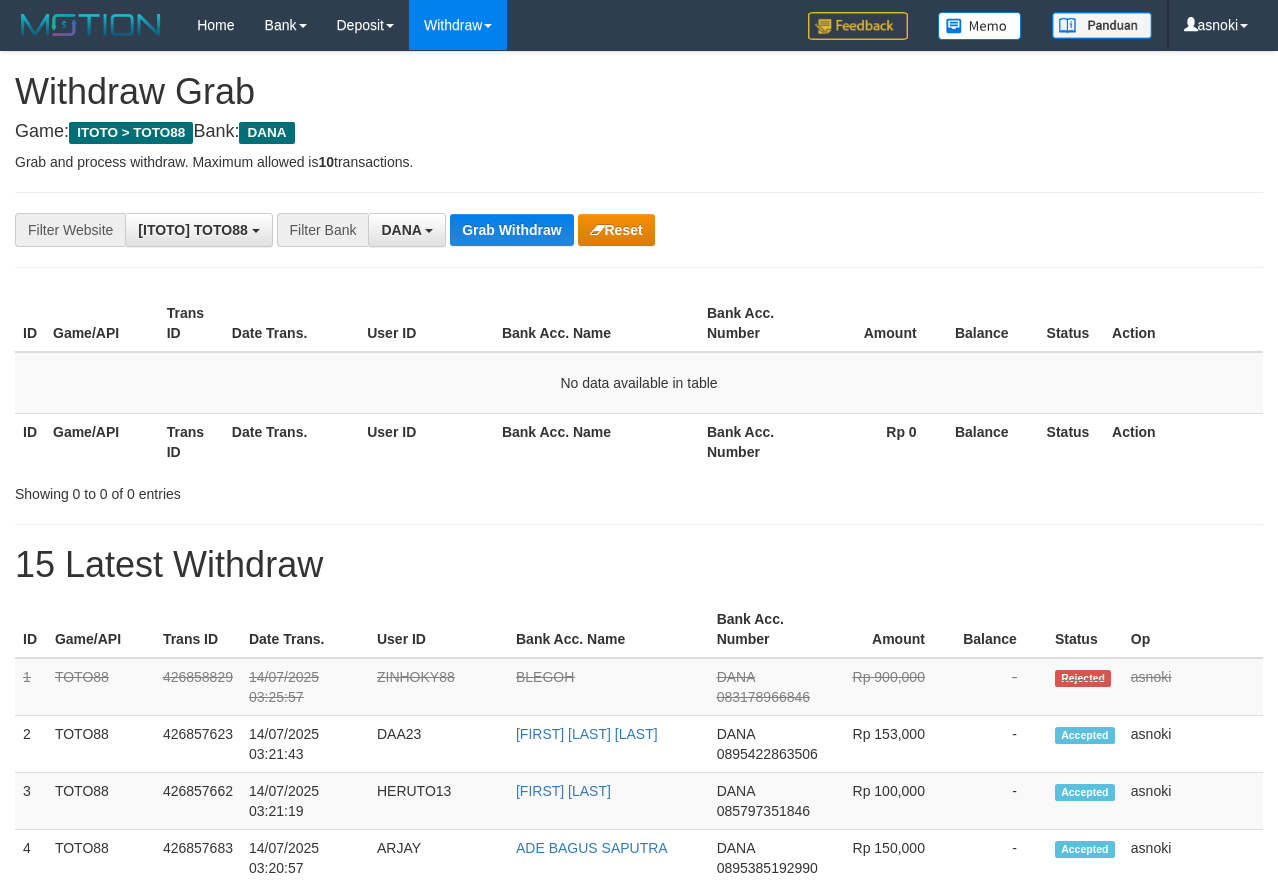 scroll, scrollTop: 0, scrollLeft: 0, axis: both 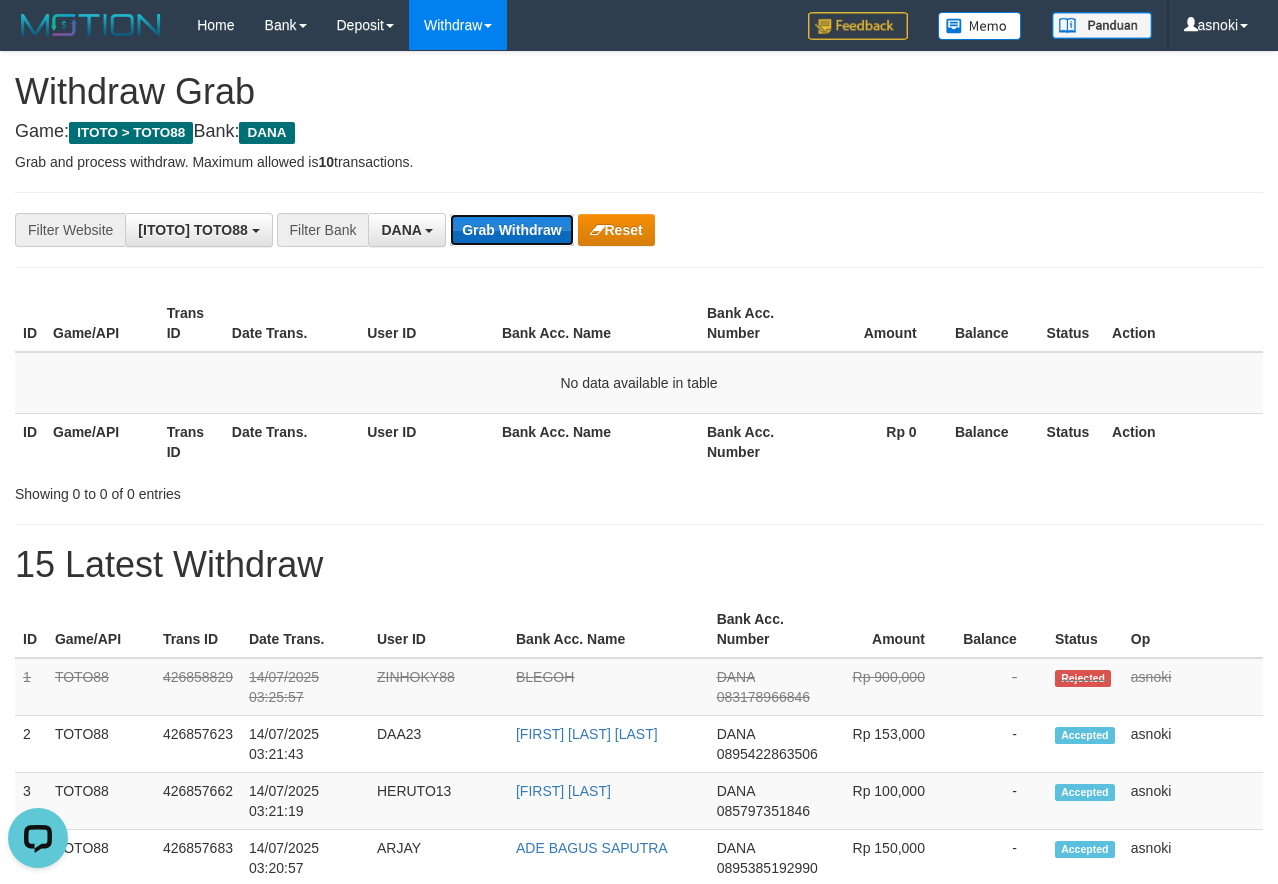 click on "Grab Withdraw" at bounding box center (511, 230) 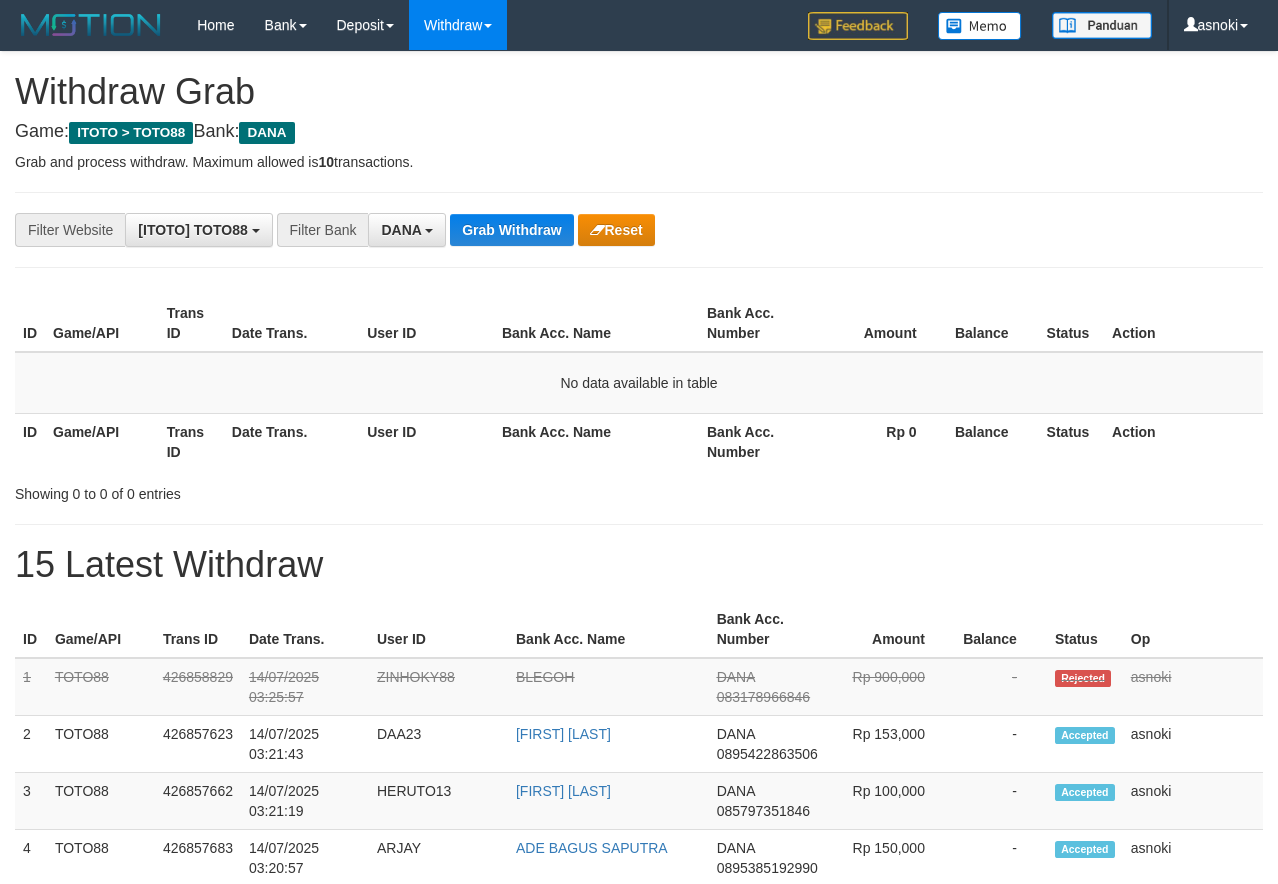 scroll, scrollTop: 0, scrollLeft: 0, axis: both 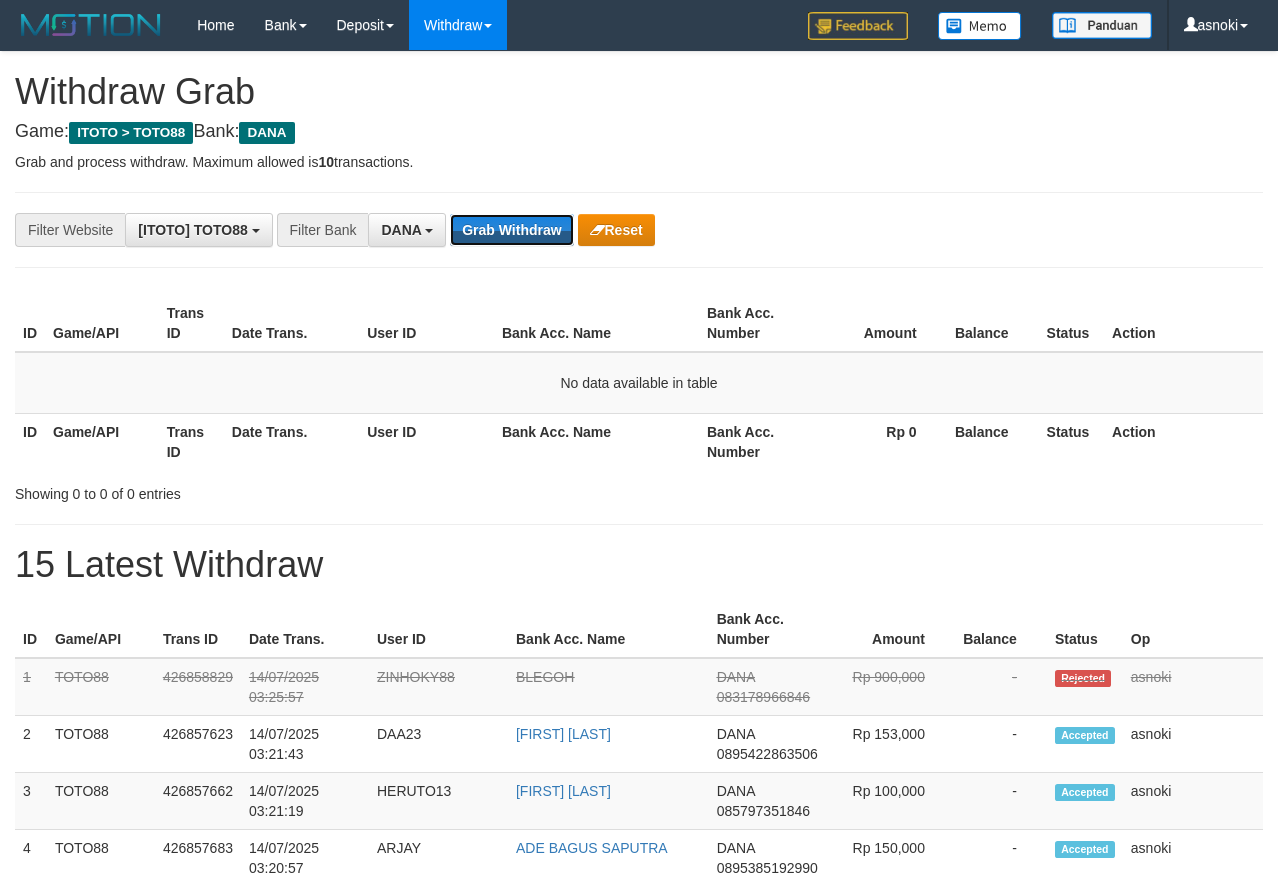 click on "Grab Withdraw" at bounding box center (511, 230) 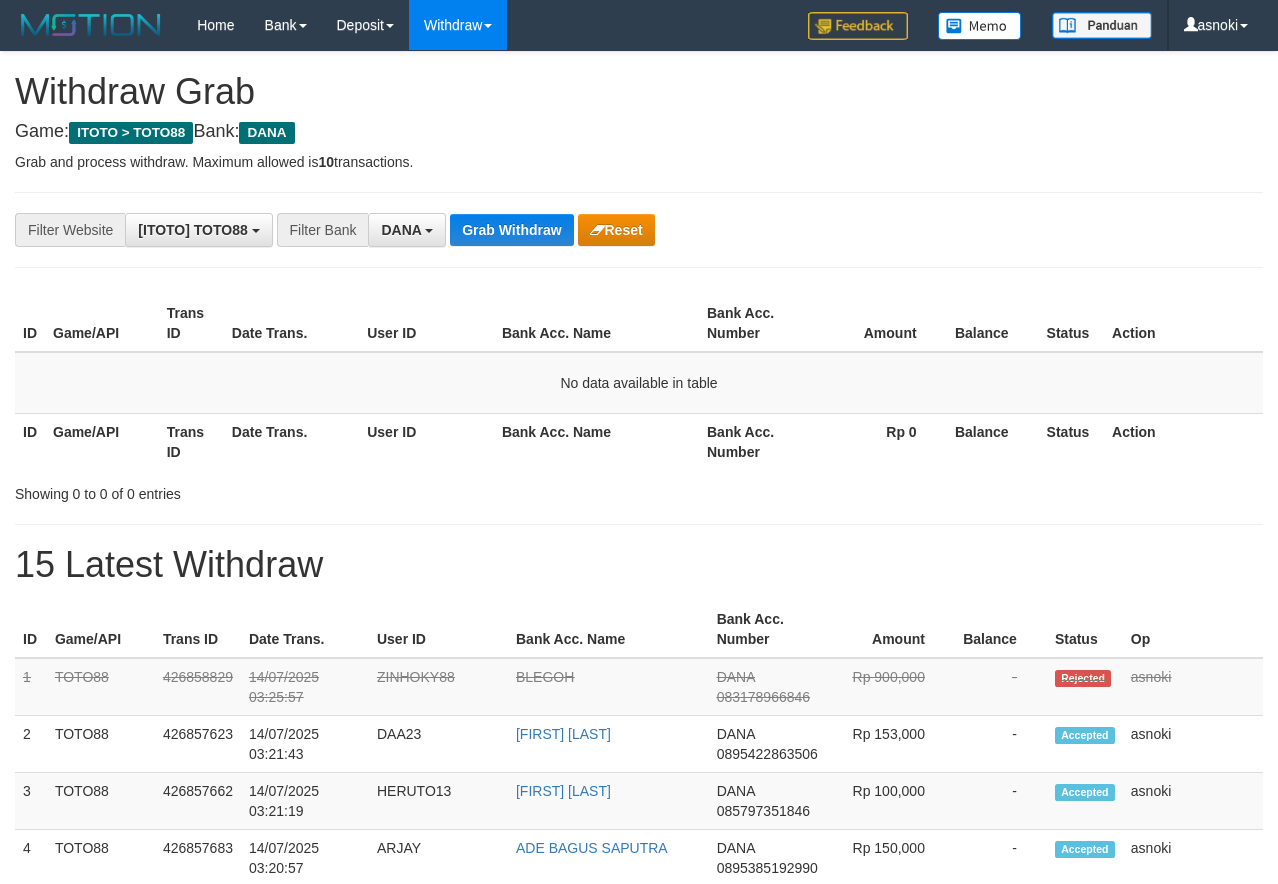 scroll, scrollTop: 0, scrollLeft: 0, axis: both 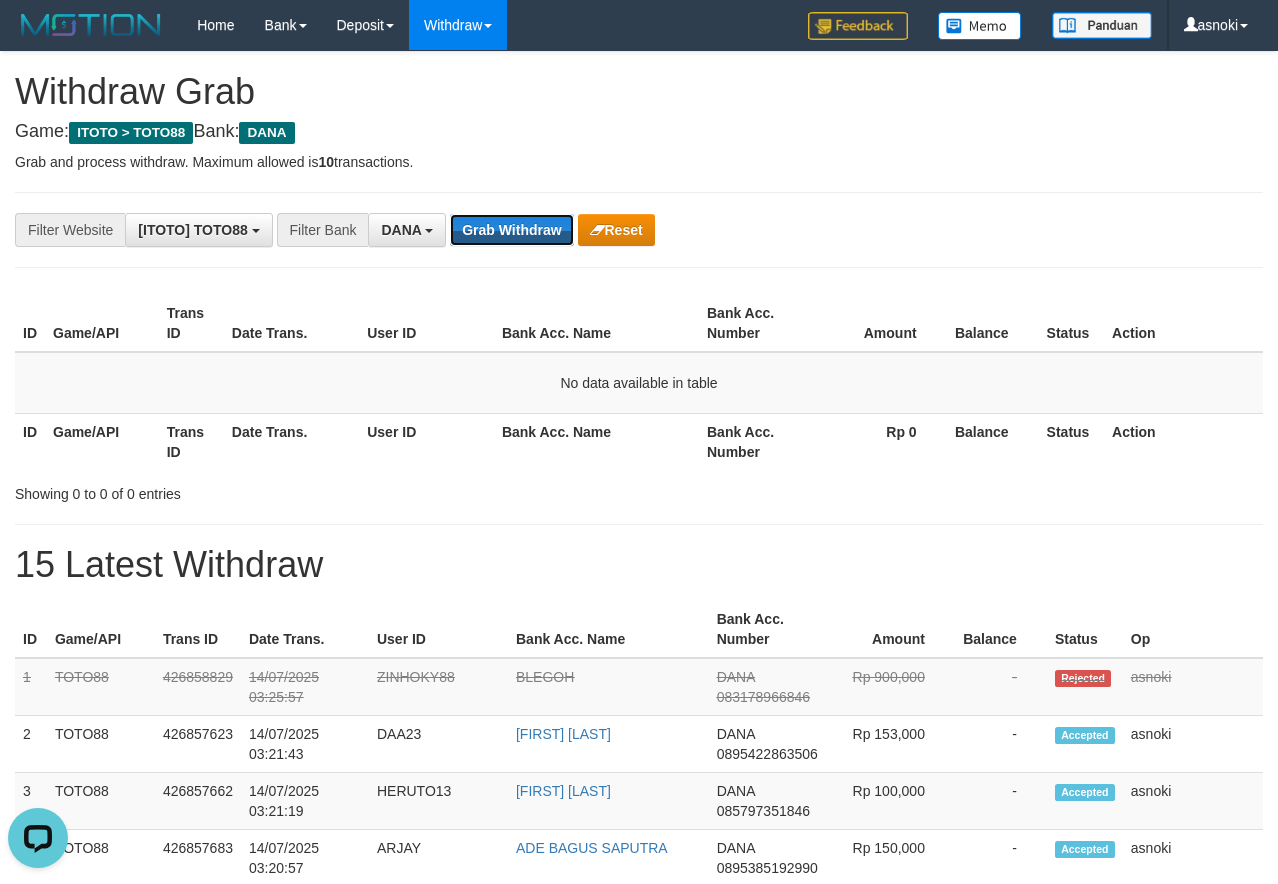 click on "Grab Withdraw" at bounding box center (511, 230) 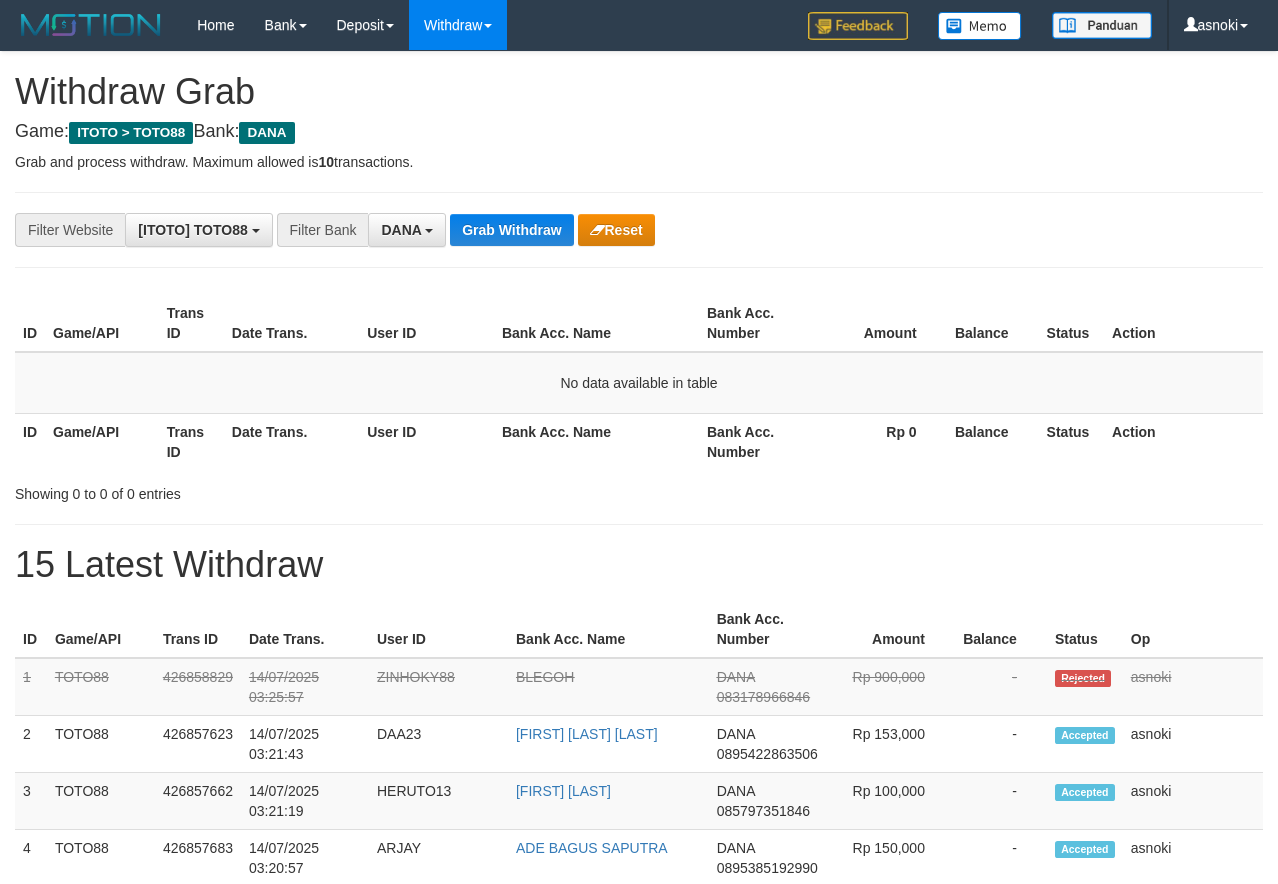 scroll, scrollTop: 0, scrollLeft: 0, axis: both 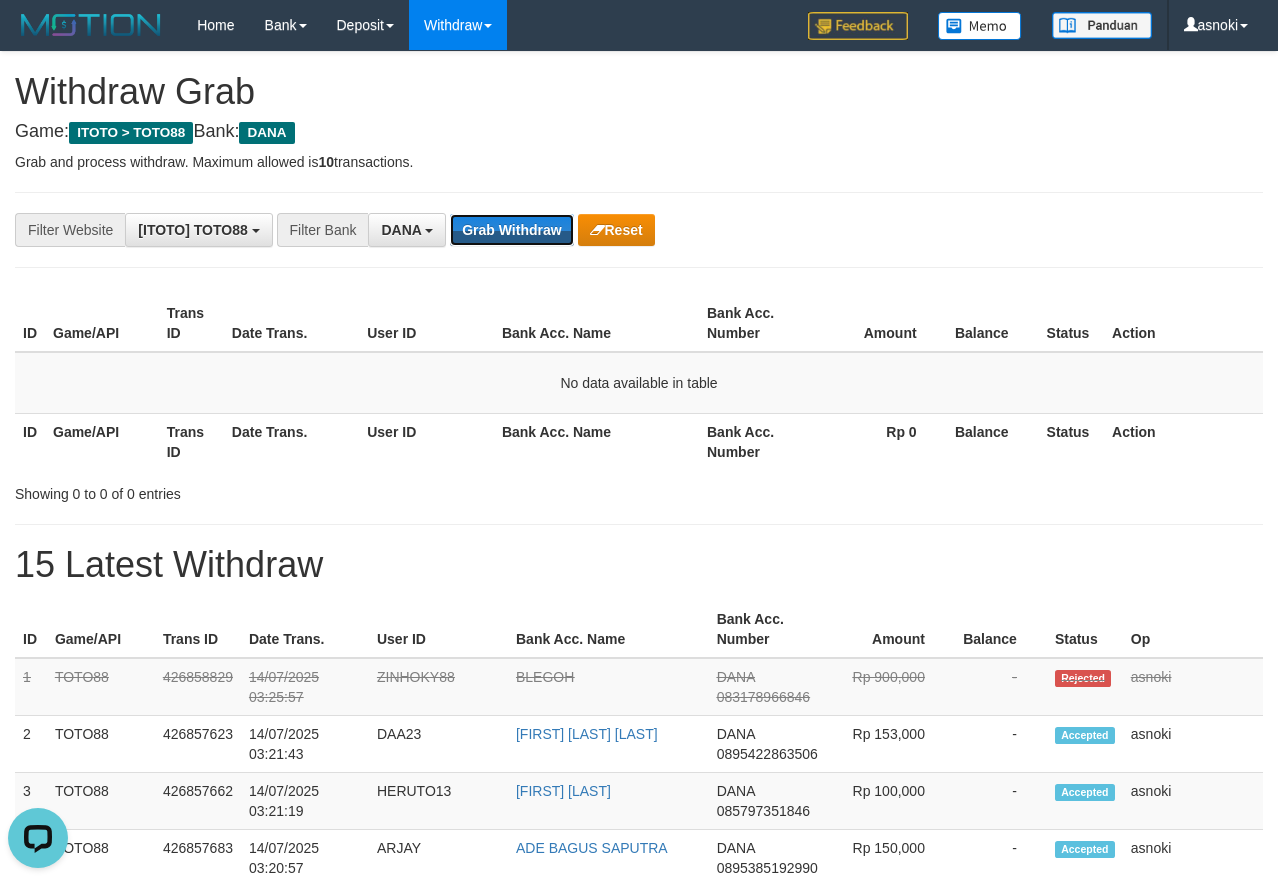 click on "Grab Withdraw" at bounding box center (511, 230) 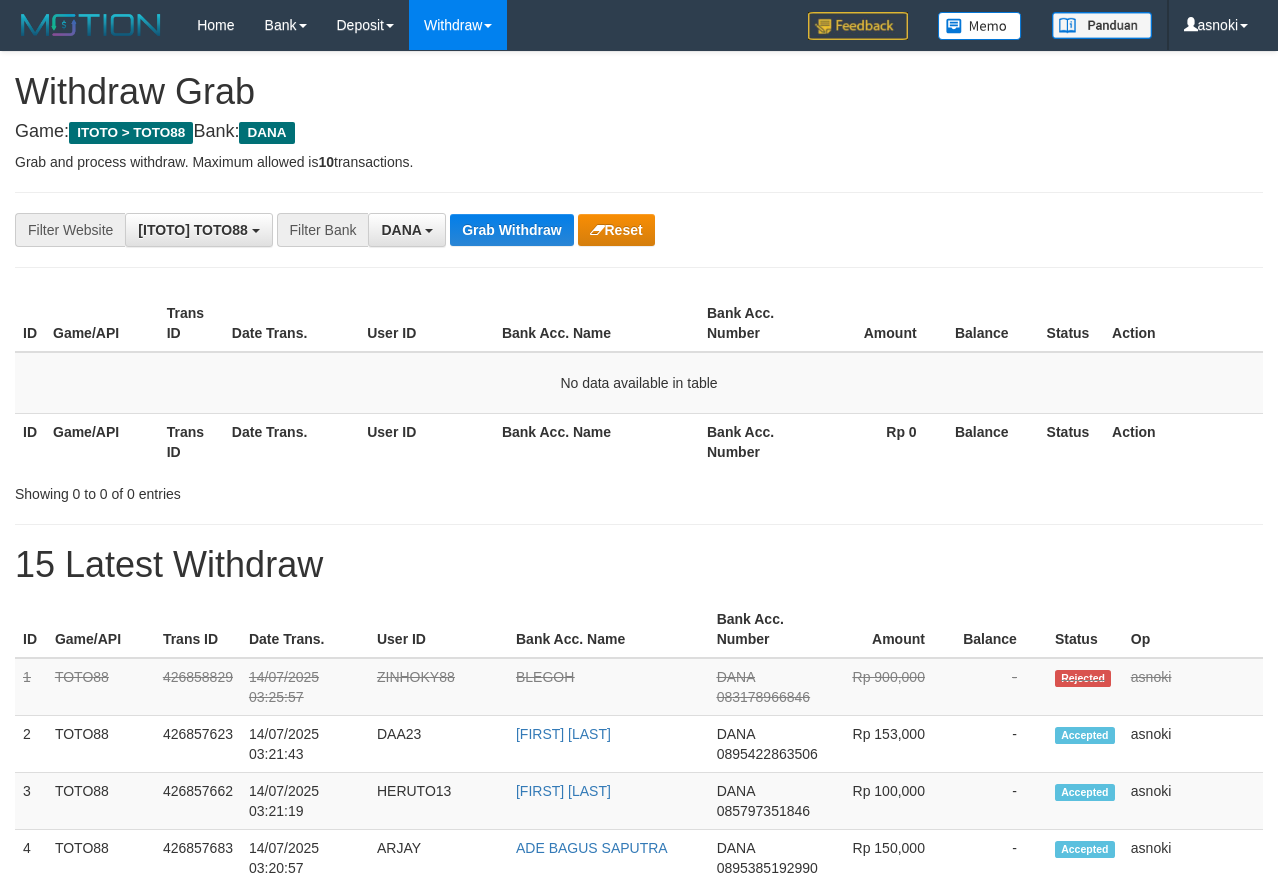 scroll, scrollTop: 0, scrollLeft: 0, axis: both 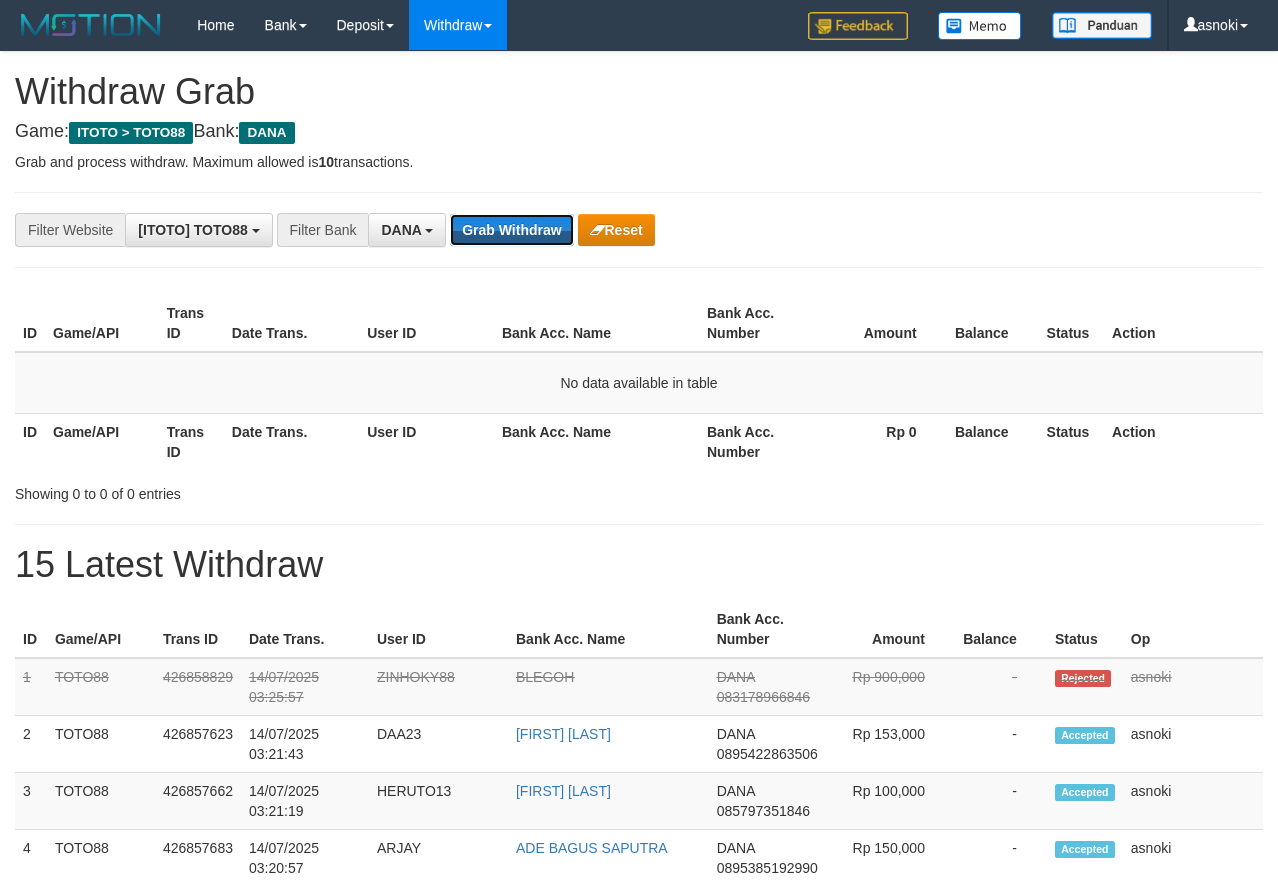 click on "Grab Withdraw" at bounding box center (511, 230) 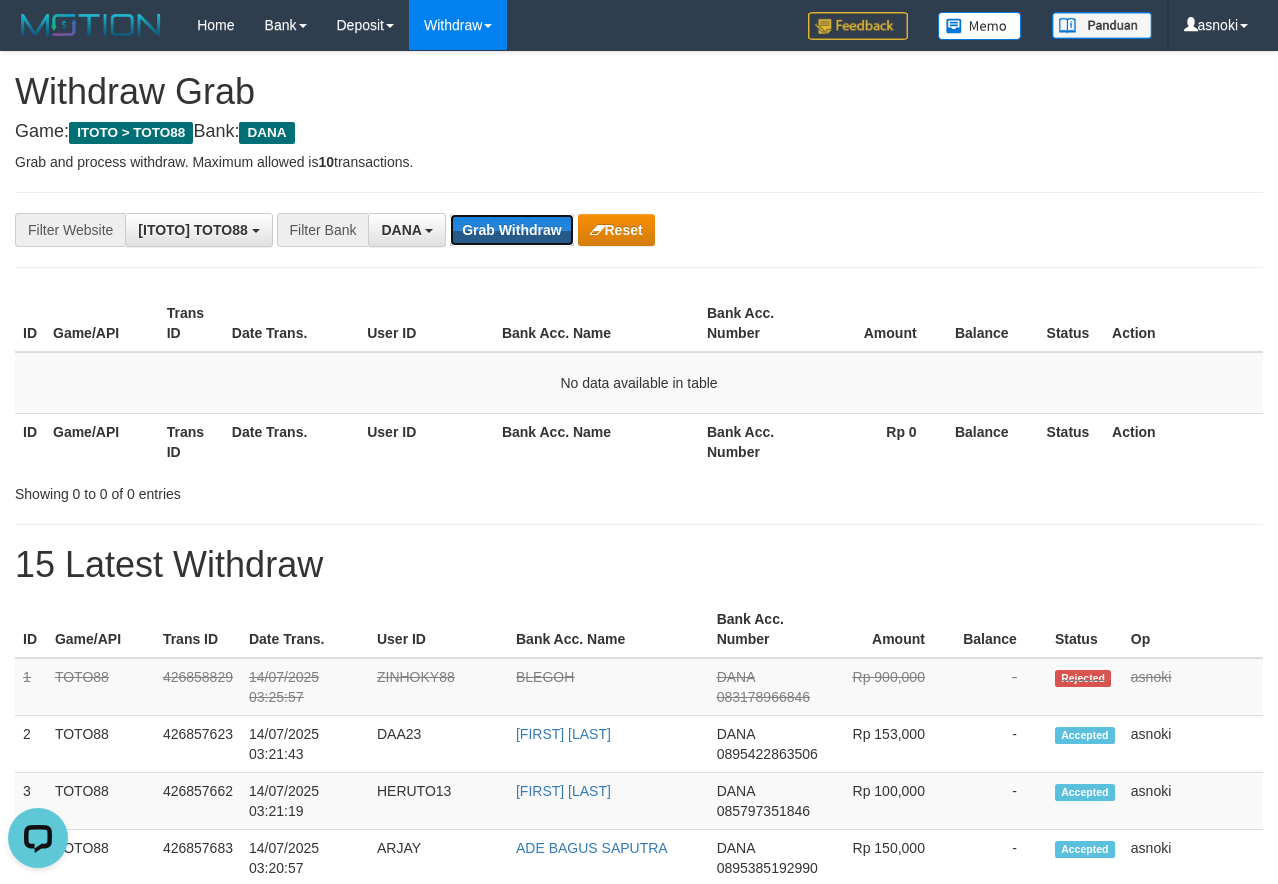 scroll, scrollTop: 0, scrollLeft: 0, axis: both 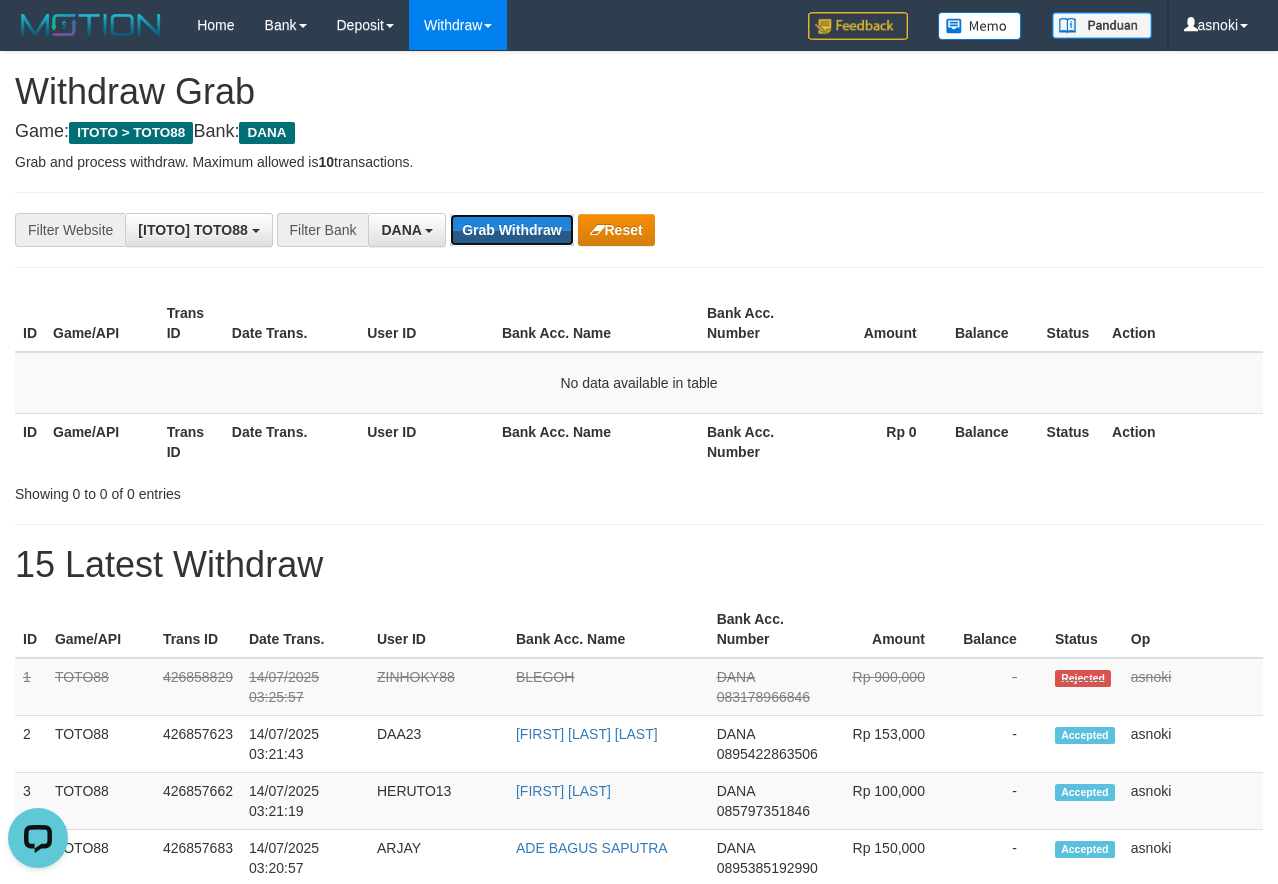 click on "Grab Withdraw" at bounding box center (511, 230) 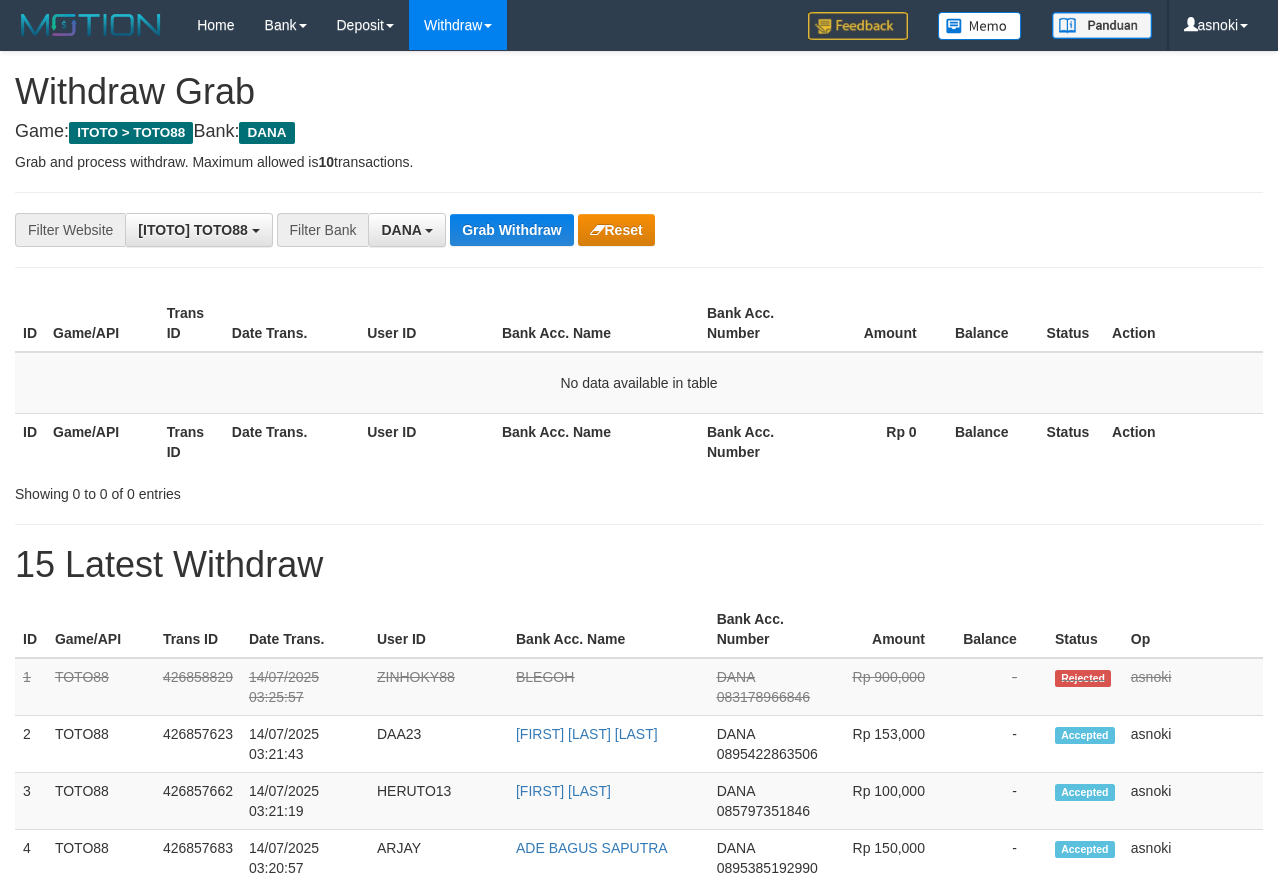 scroll, scrollTop: 0, scrollLeft: 0, axis: both 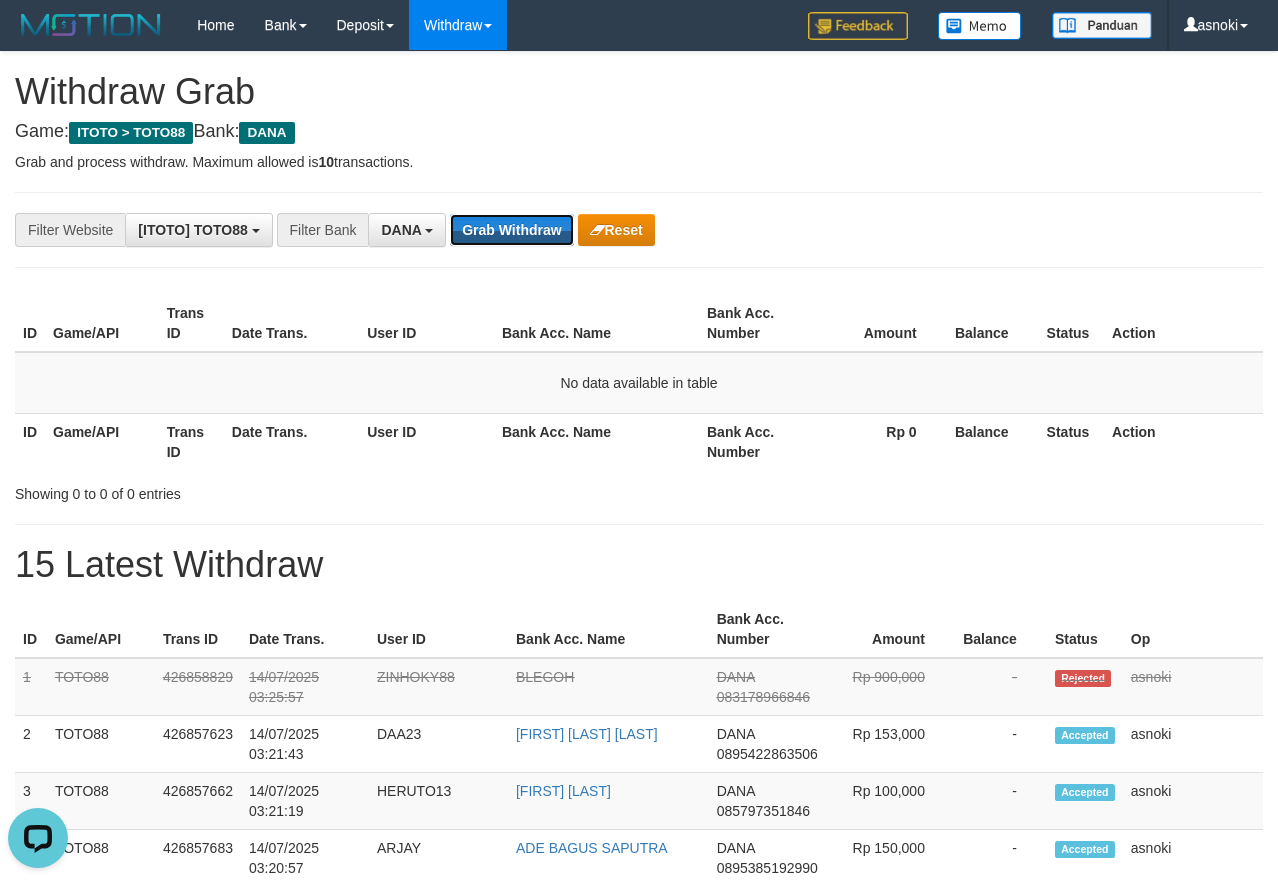 click on "Grab Withdraw" at bounding box center [511, 230] 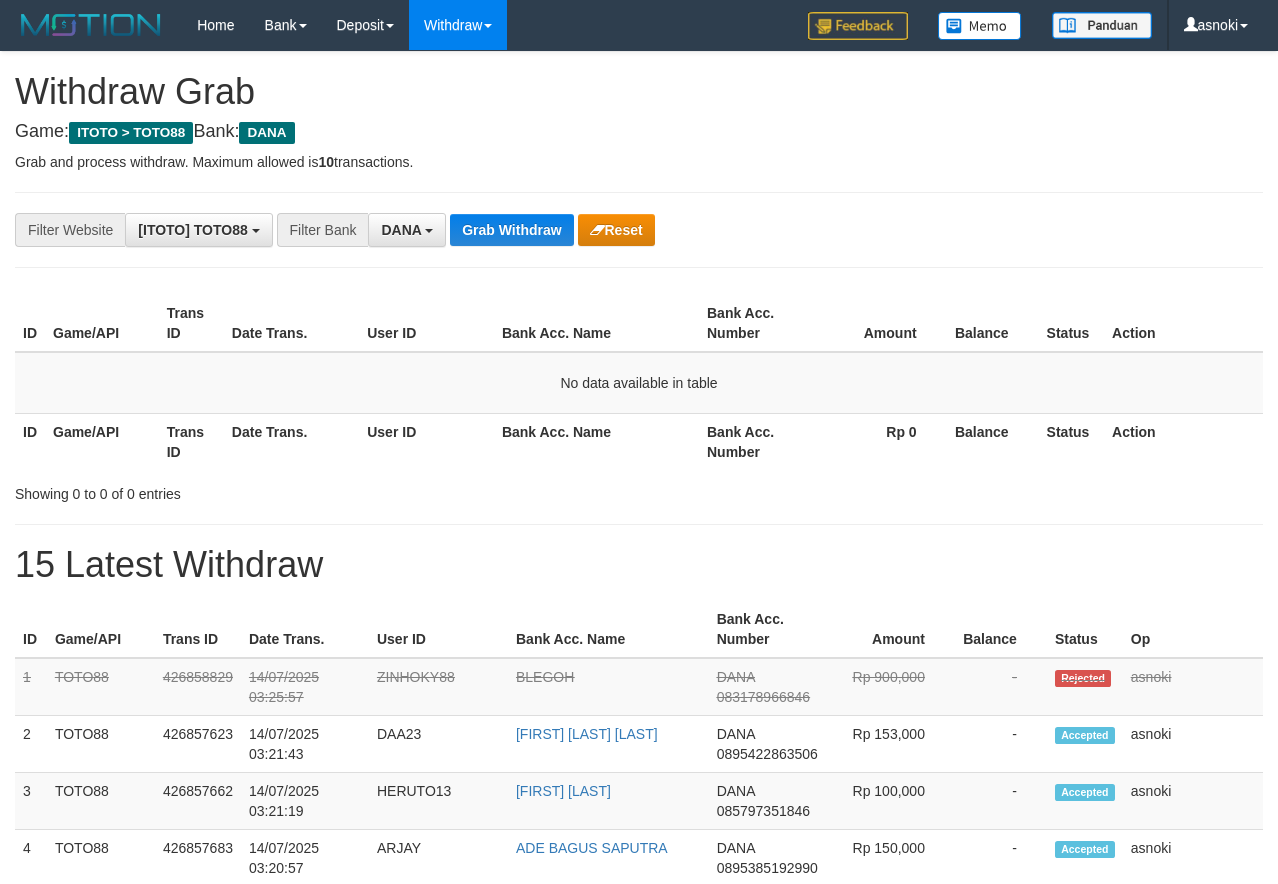 scroll, scrollTop: 0, scrollLeft: 0, axis: both 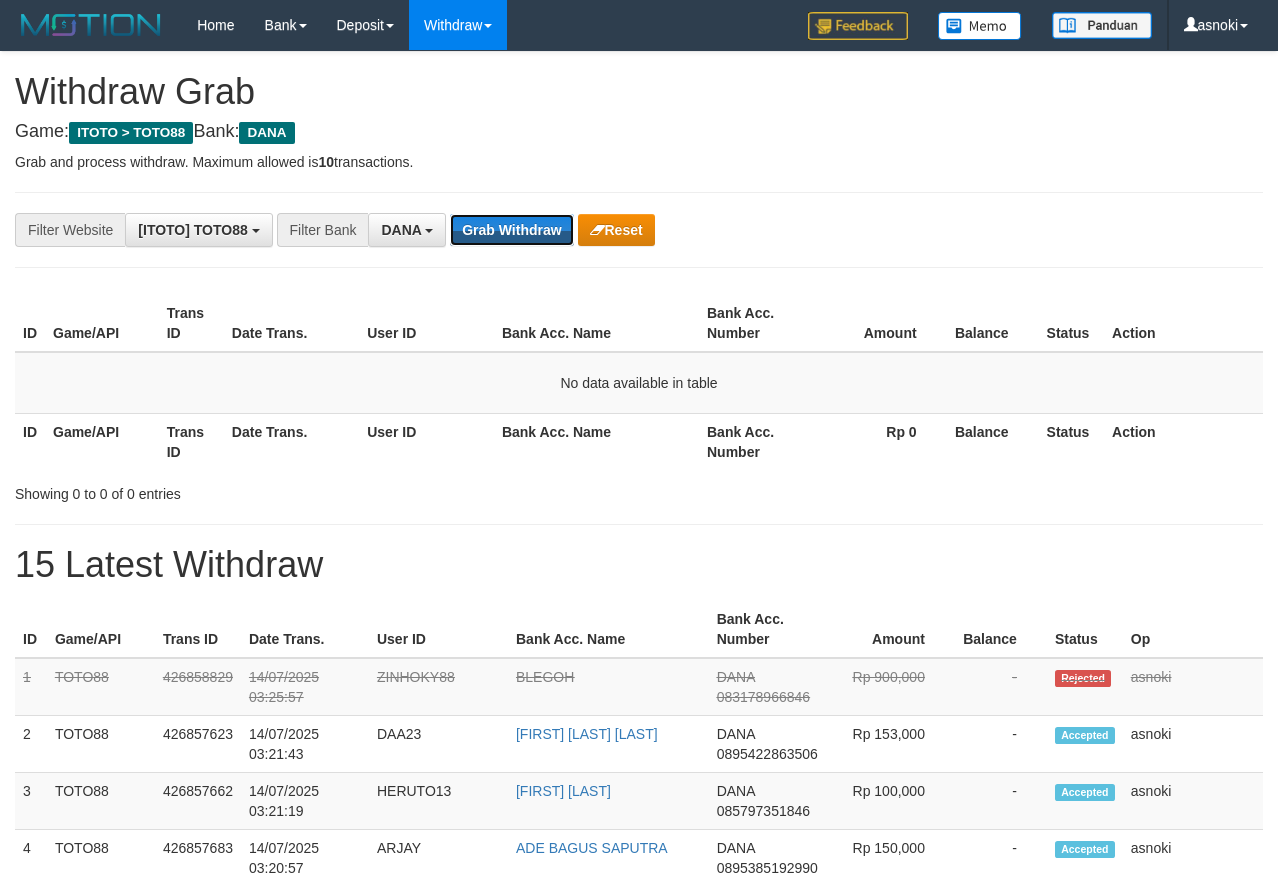 click on "Grab Withdraw" at bounding box center (511, 230) 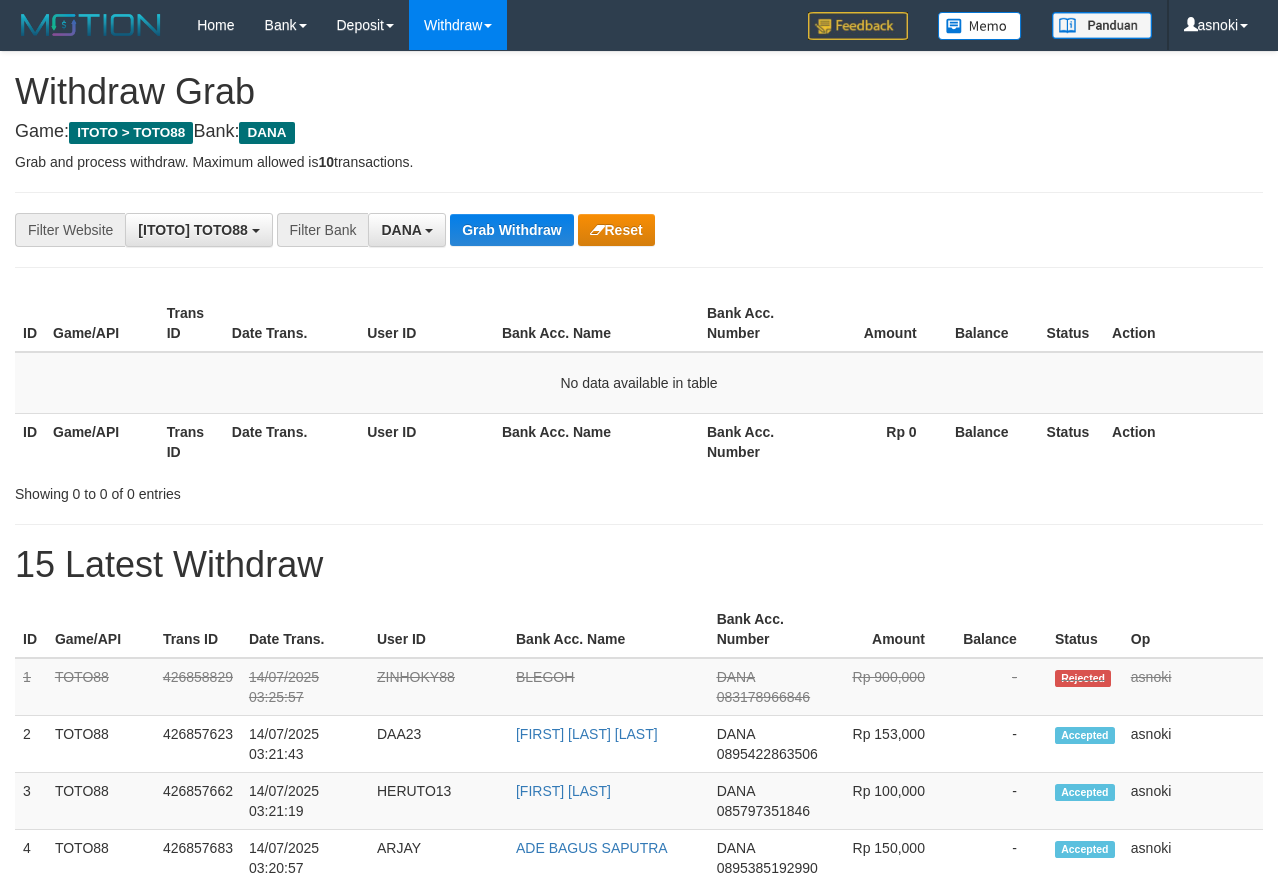 scroll, scrollTop: 0, scrollLeft: 0, axis: both 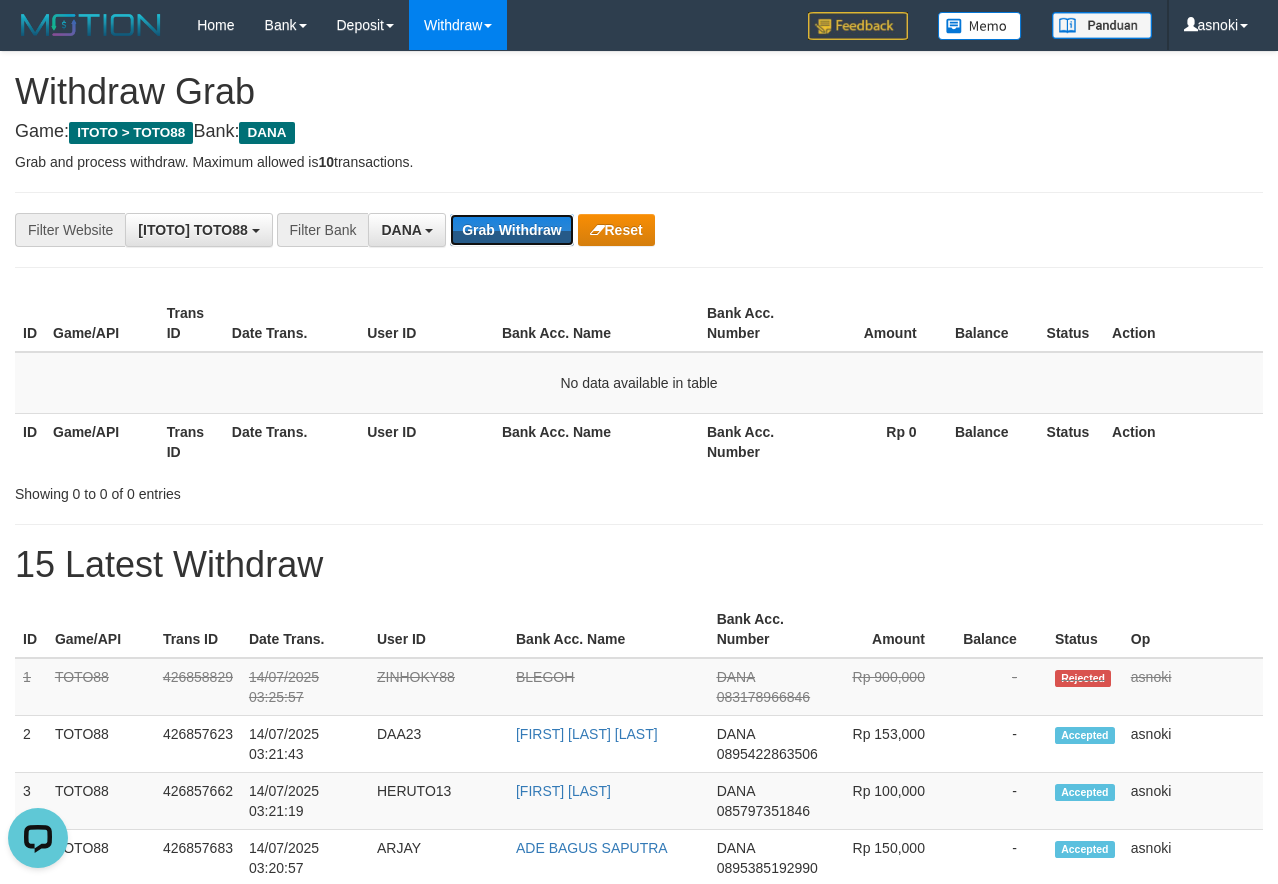 click on "Grab Withdraw" at bounding box center (511, 230) 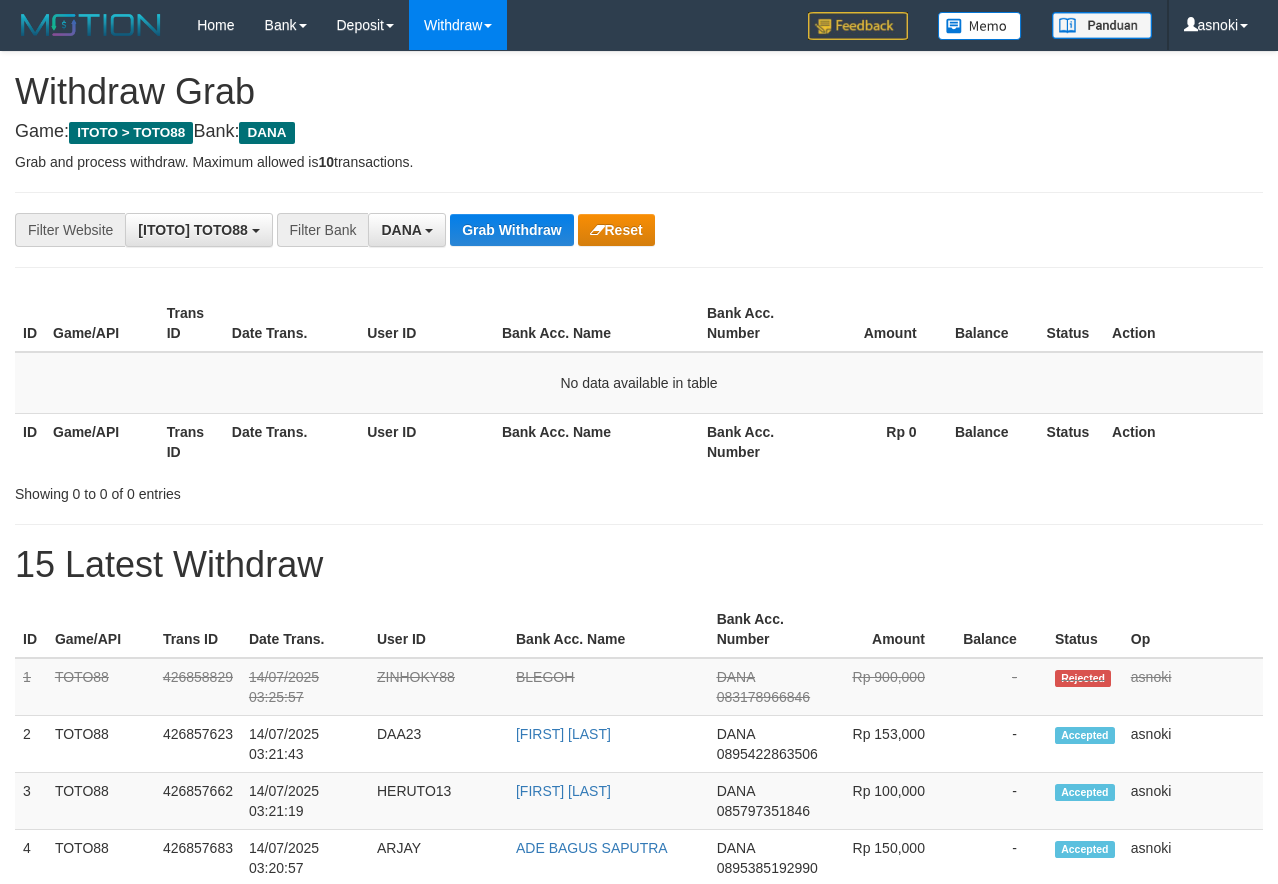 scroll, scrollTop: 0, scrollLeft: 0, axis: both 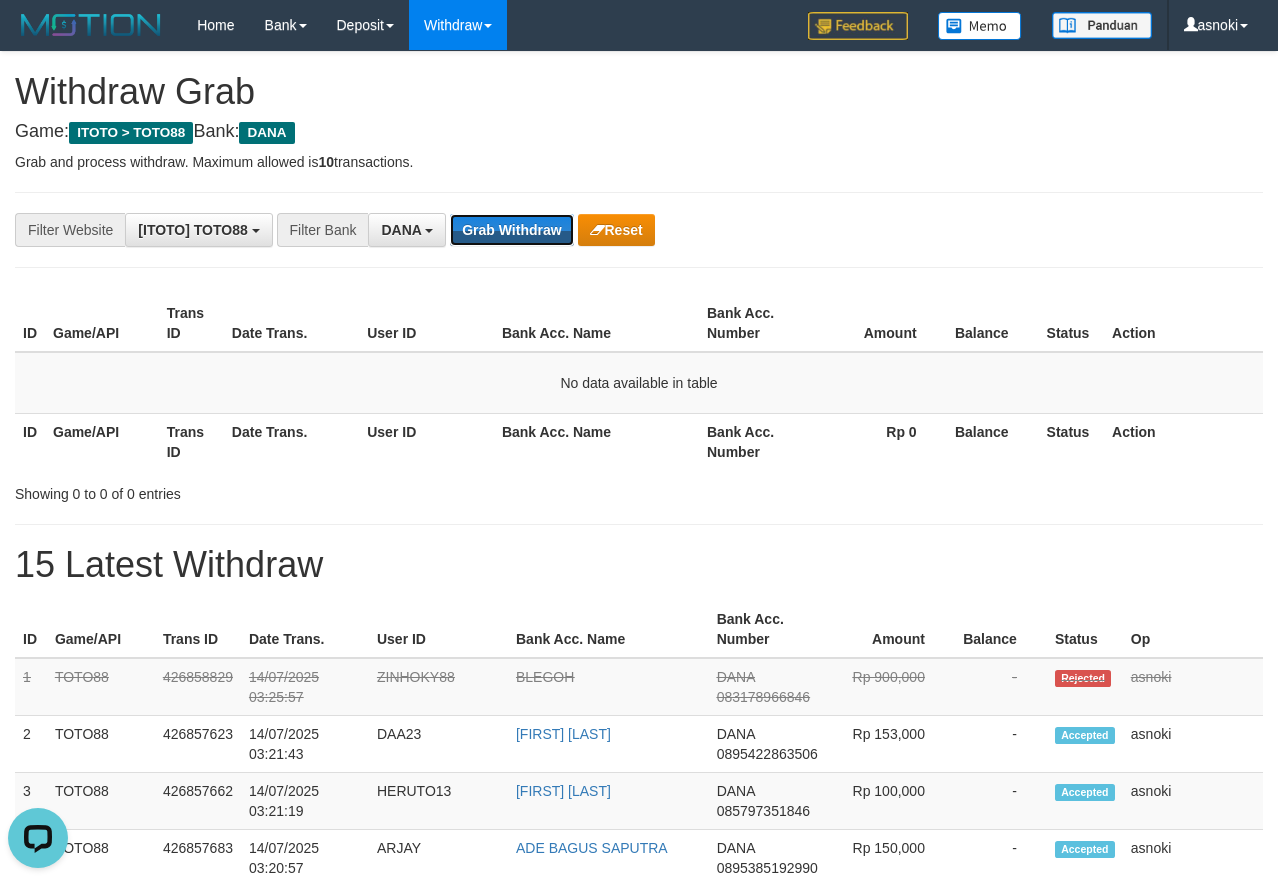 click on "Grab Withdraw" at bounding box center (511, 230) 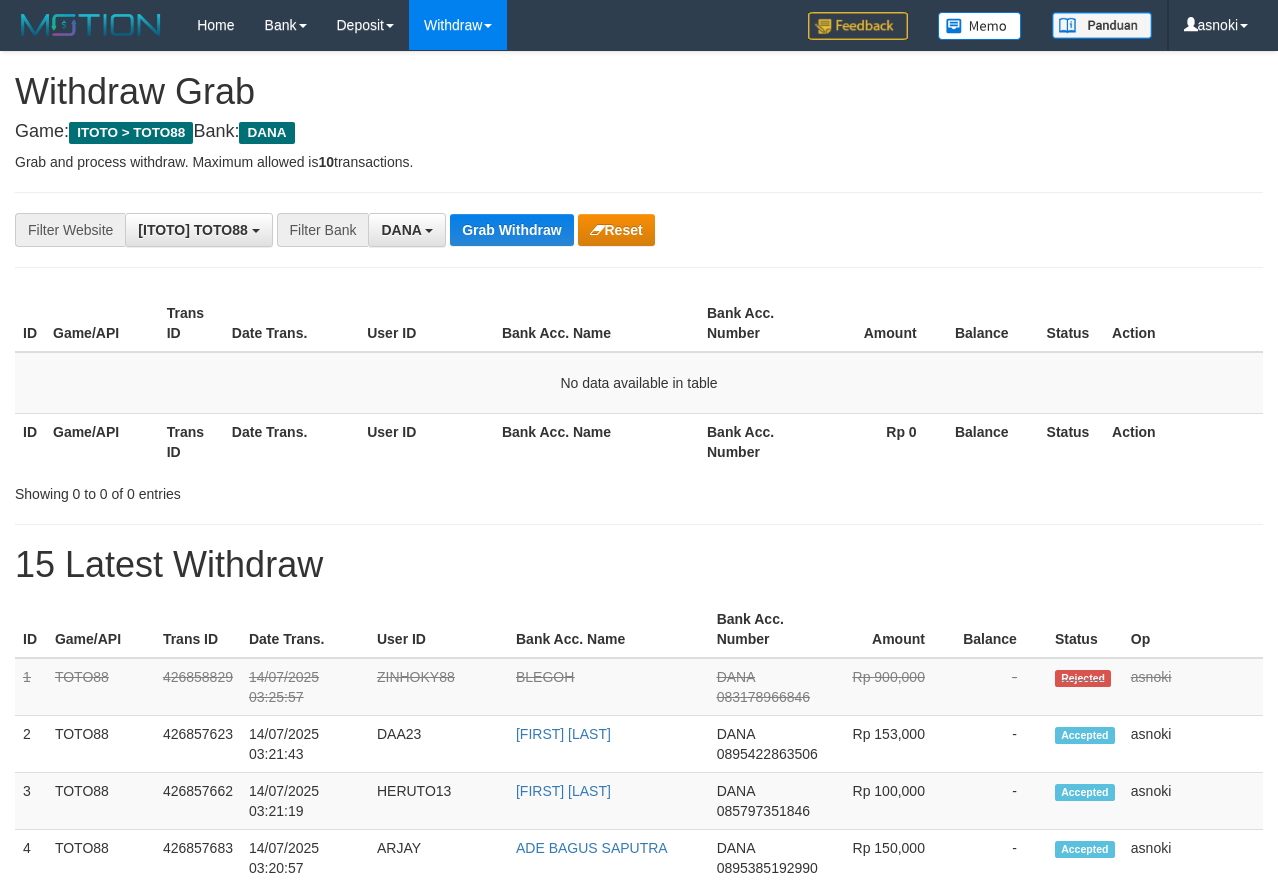 scroll, scrollTop: 0, scrollLeft: 0, axis: both 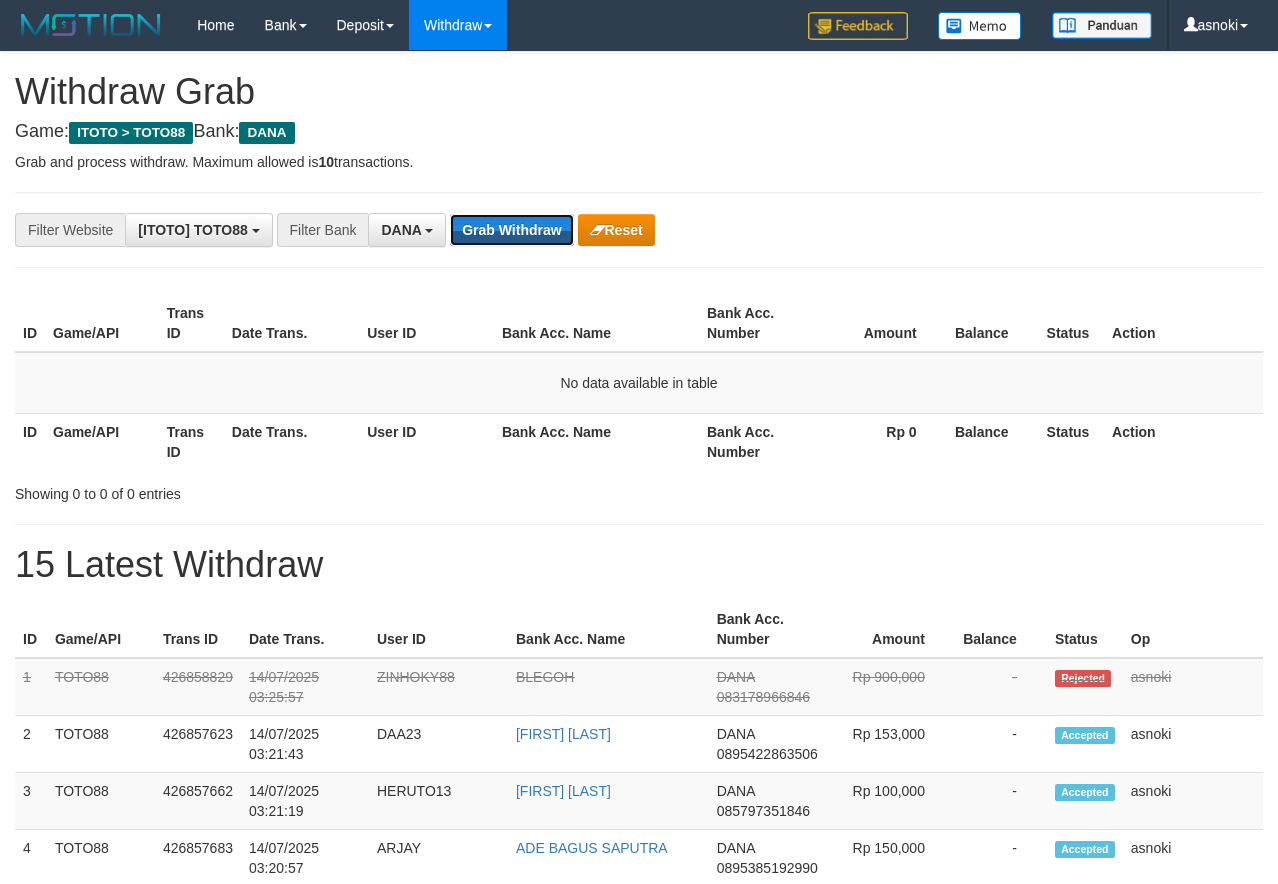 click on "Grab Withdraw" at bounding box center [511, 230] 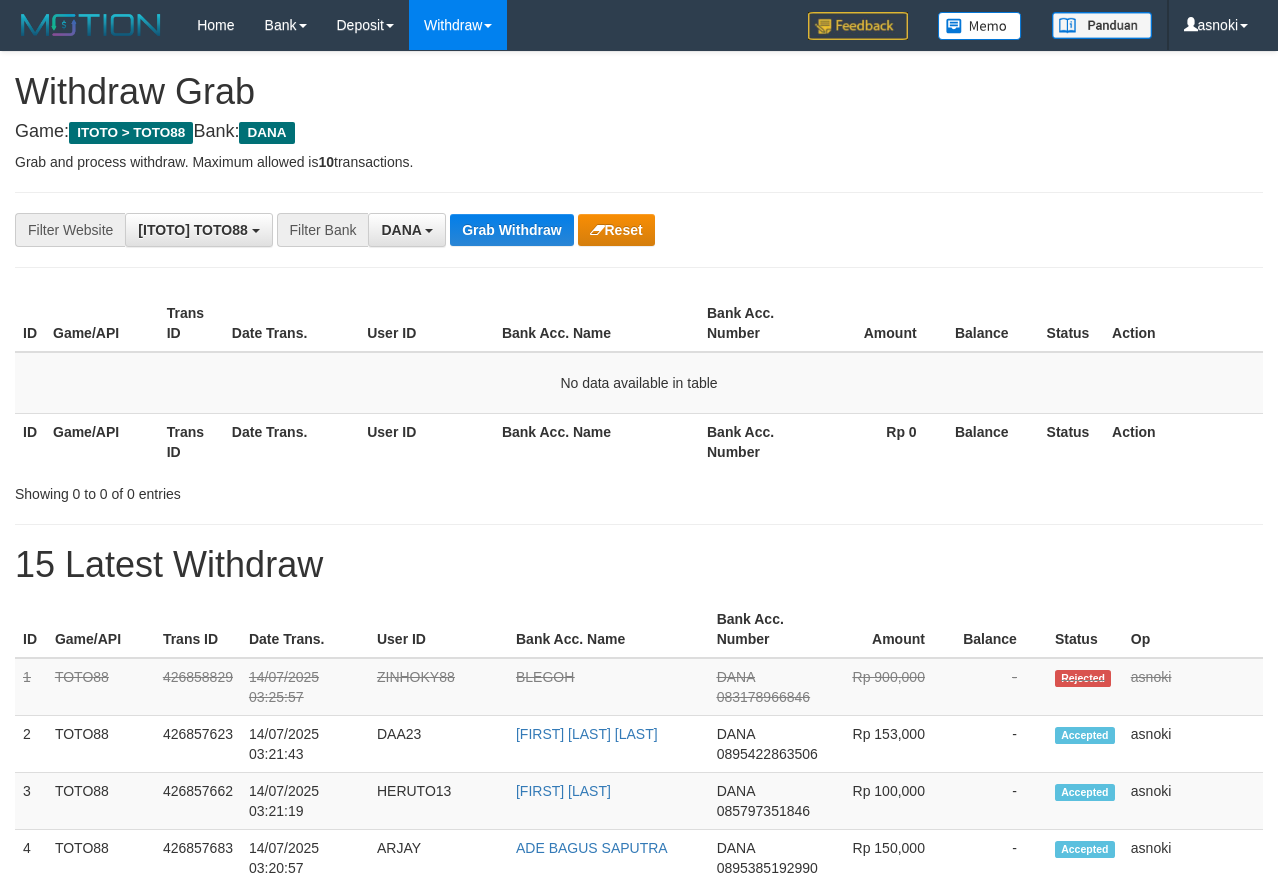 scroll, scrollTop: 0, scrollLeft: 0, axis: both 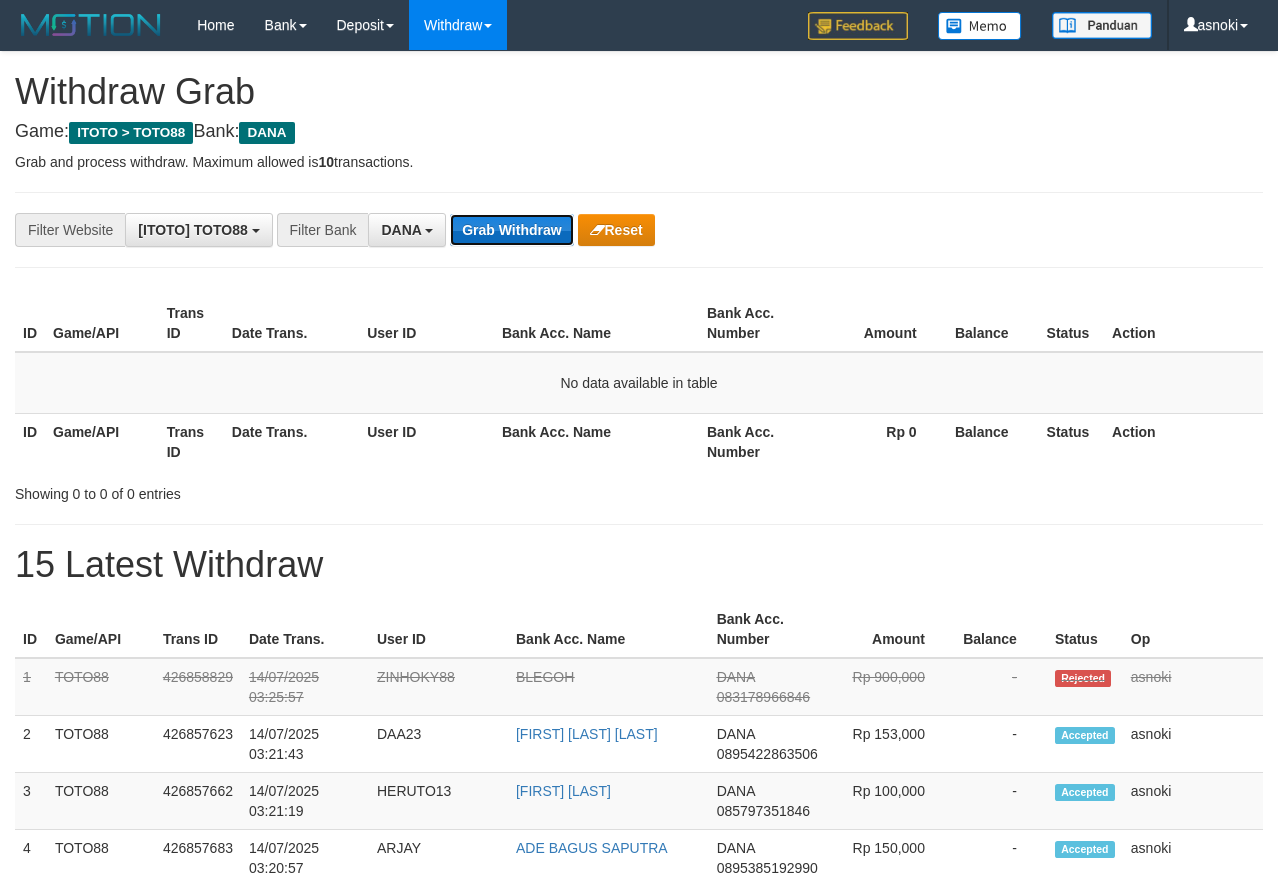 click on "Grab Withdraw" at bounding box center [511, 230] 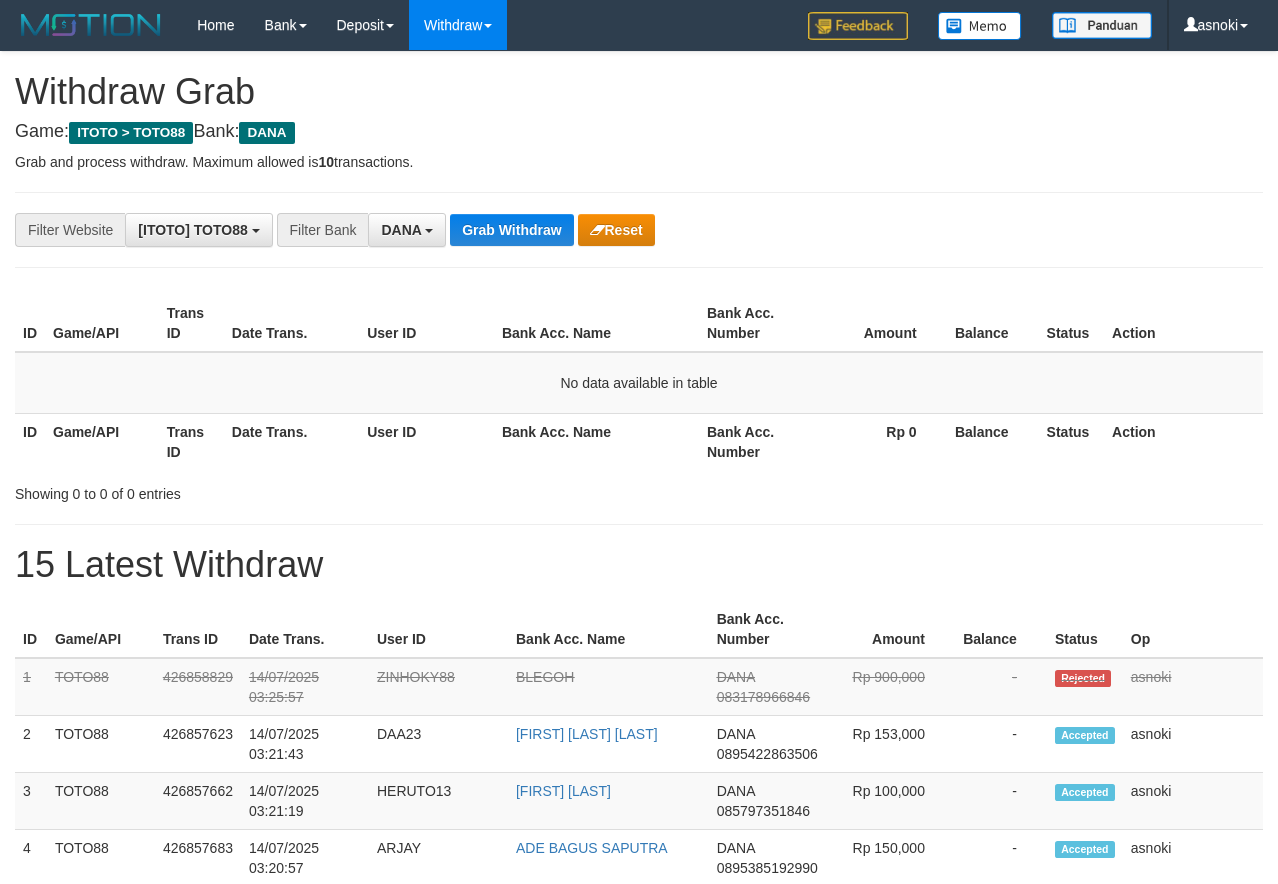 scroll, scrollTop: 0, scrollLeft: 0, axis: both 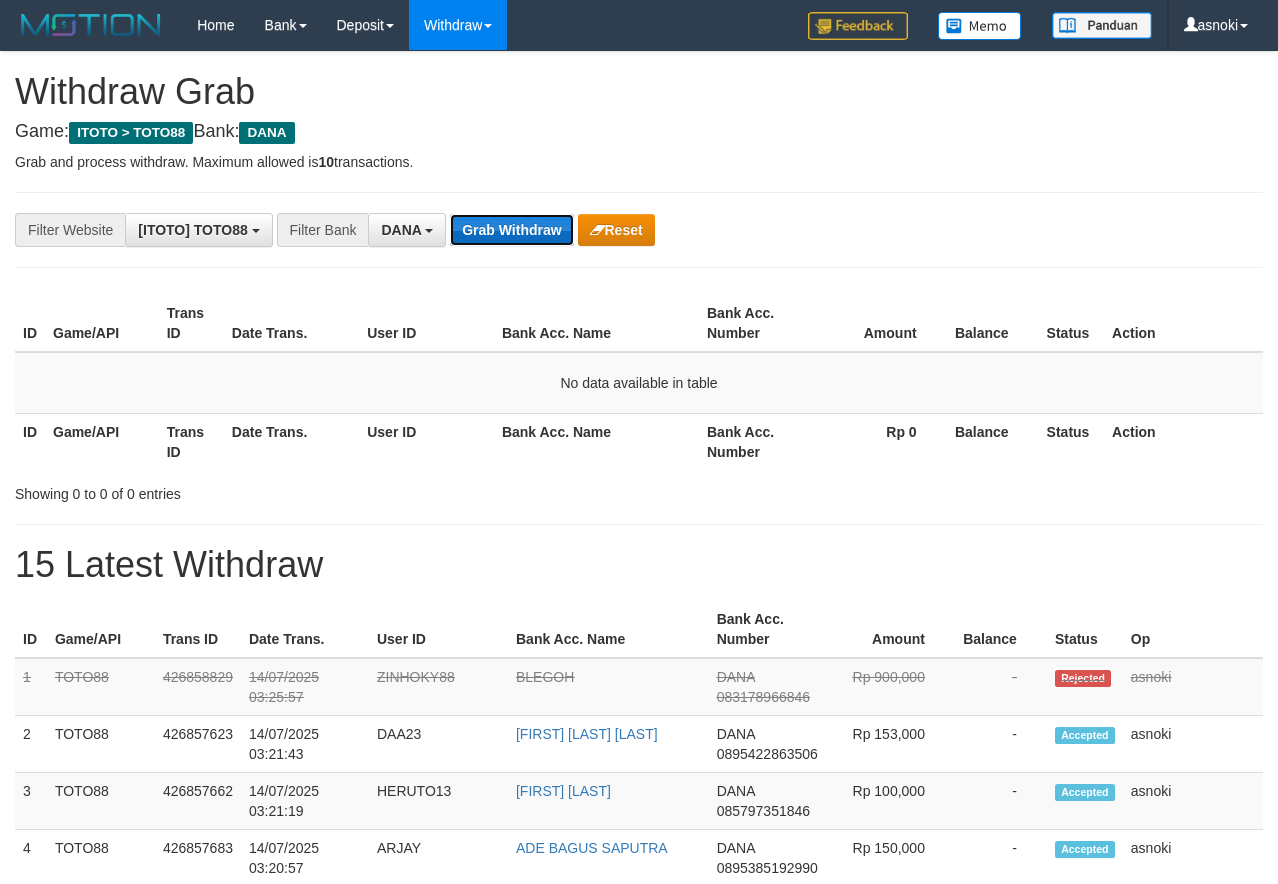 click on "Grab Withdraw" at bounding box center (511, 230) 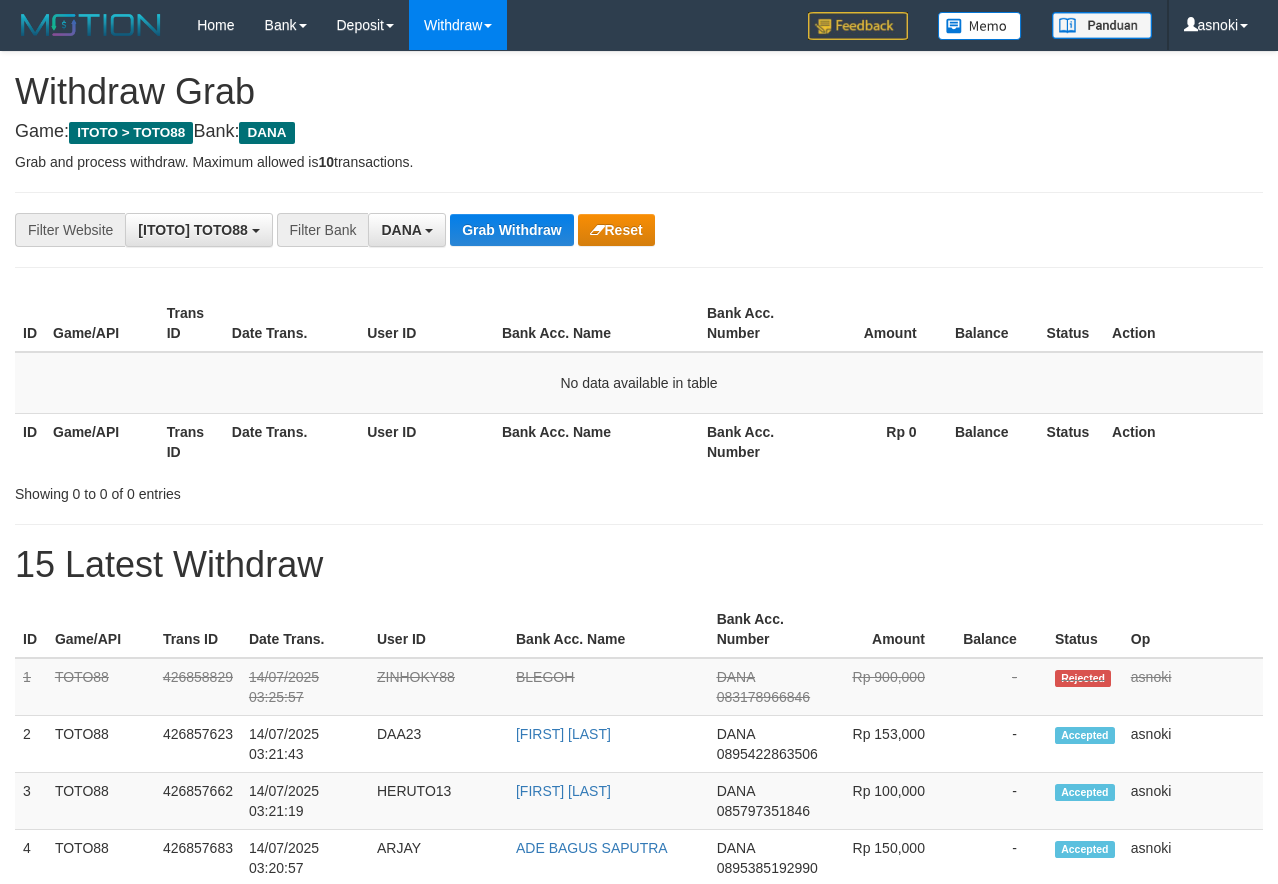 scroll, scrollTop: 0, scrollLeft: 0, axis: both 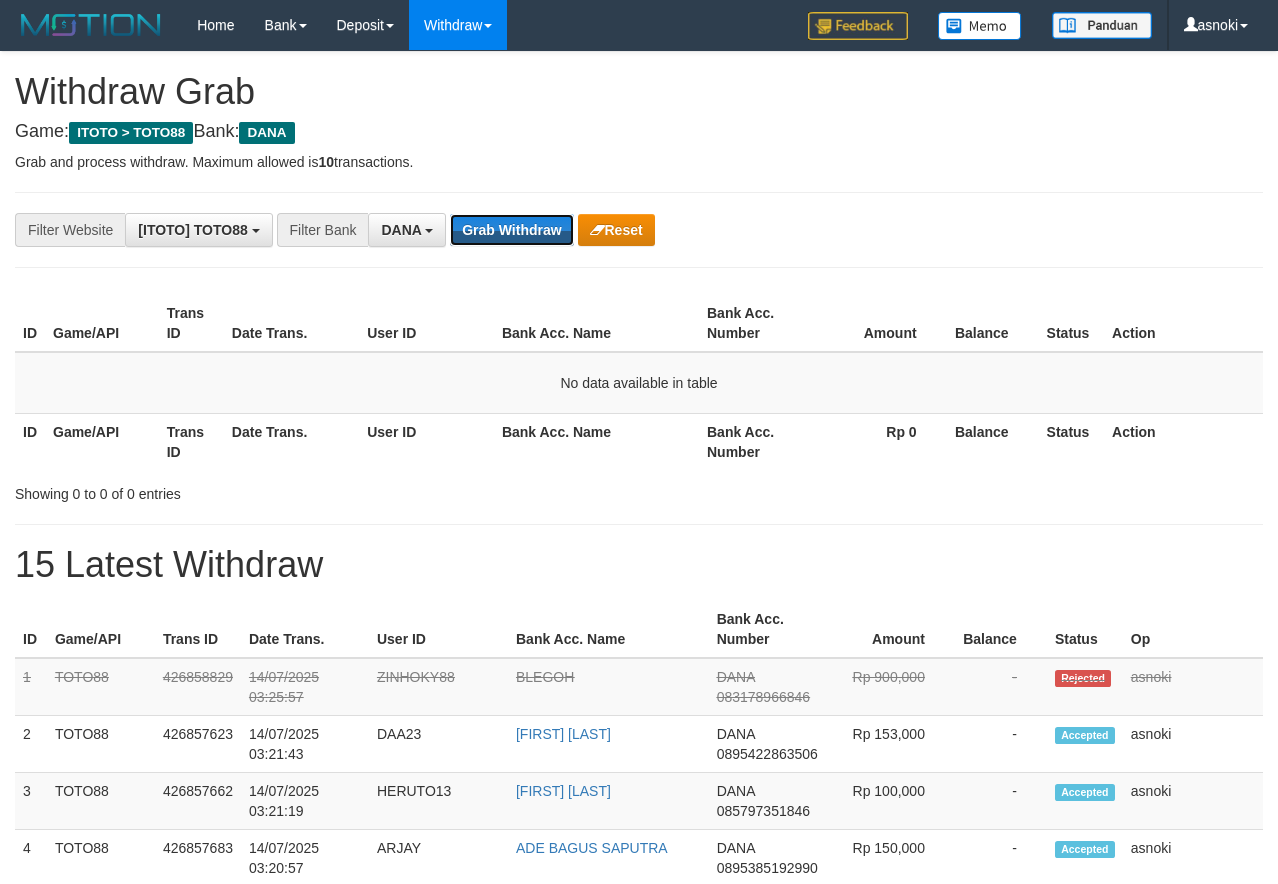 click on "Grab Withdraw" at bounding box center [511, 230] 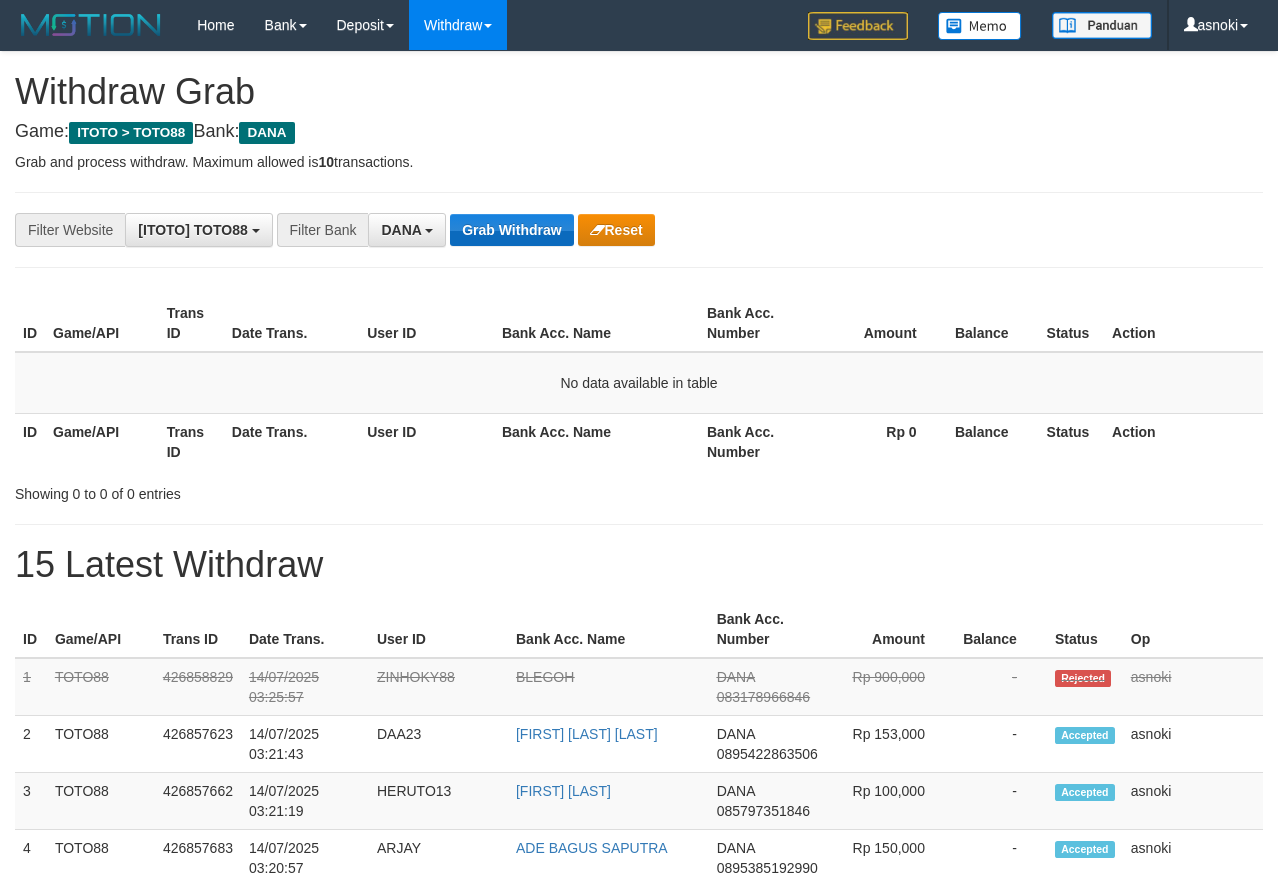 scroll, scrollTop: 0, scrollLeft: 0, axis: both 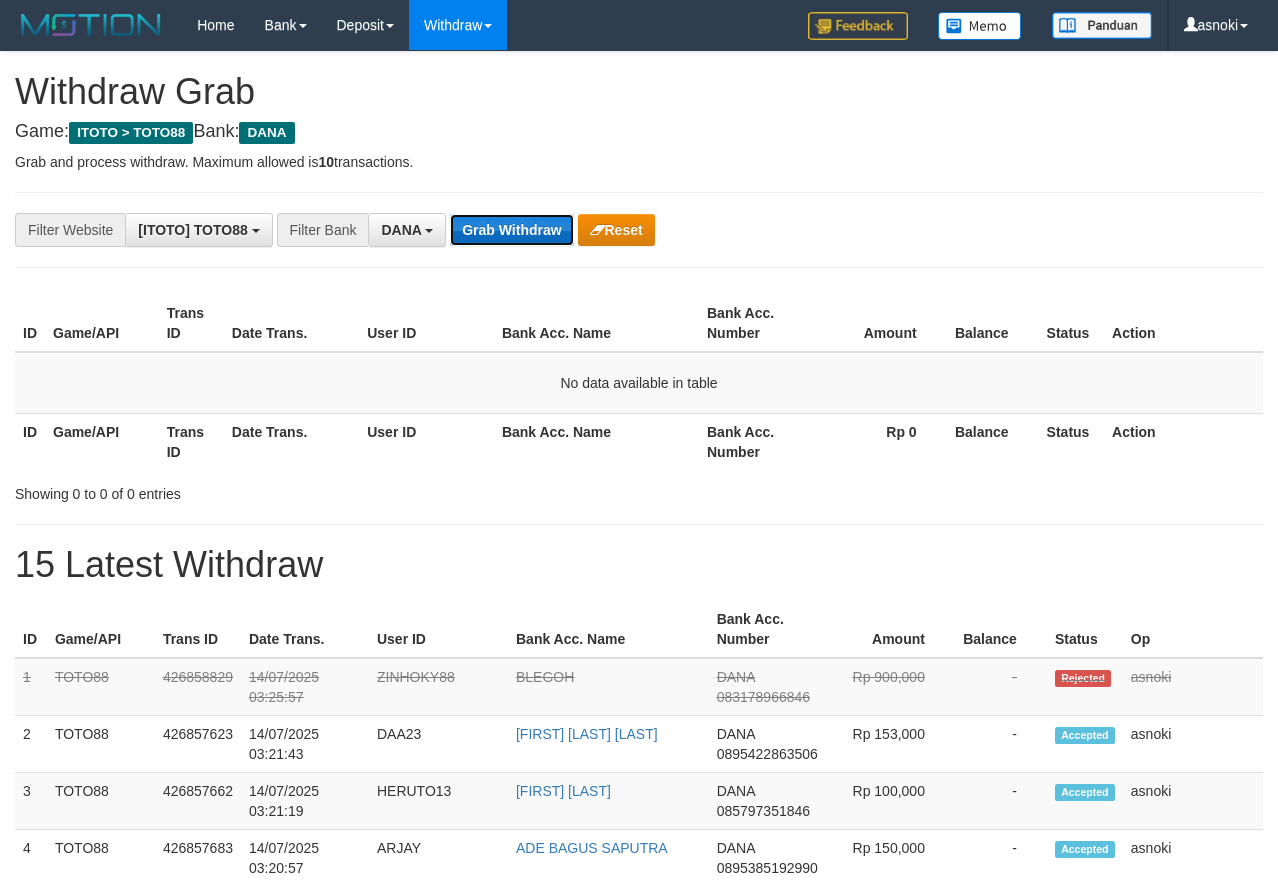 click on "Grab Withdraw" at bounding box center (511, 230) 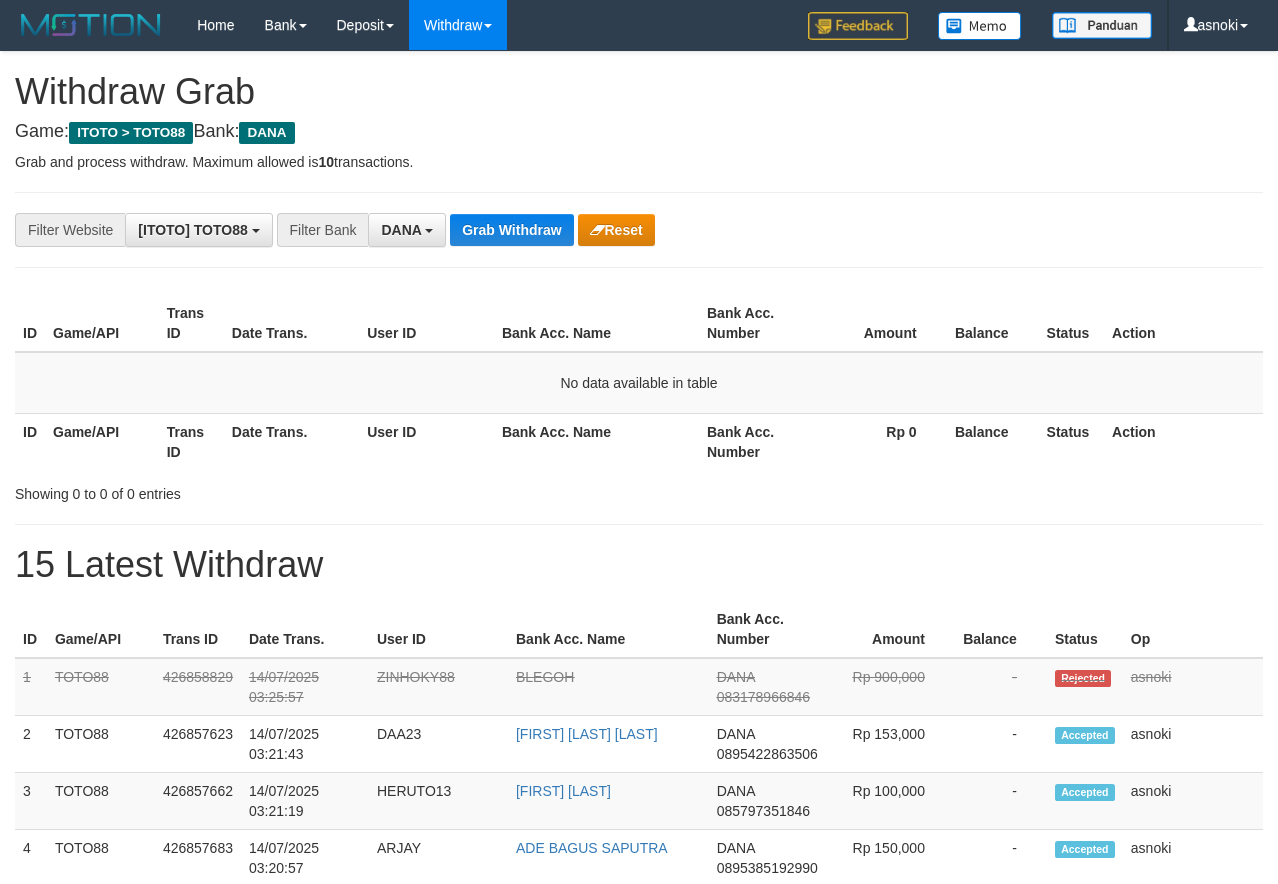 scroll, scrollTop: 0, scrollLeft: 0, axis: both 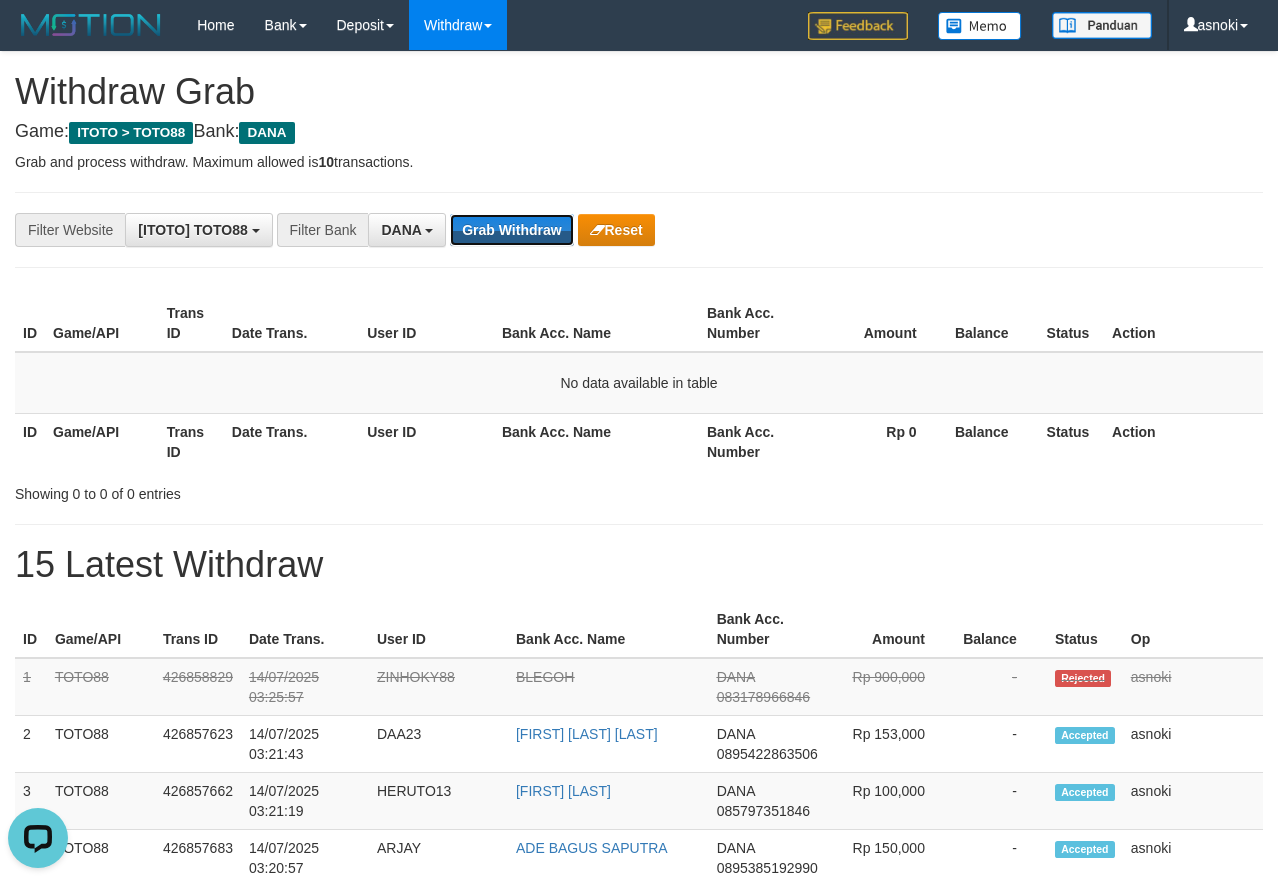 click on "Grab Withdraw" at bounding box center [511, 230] 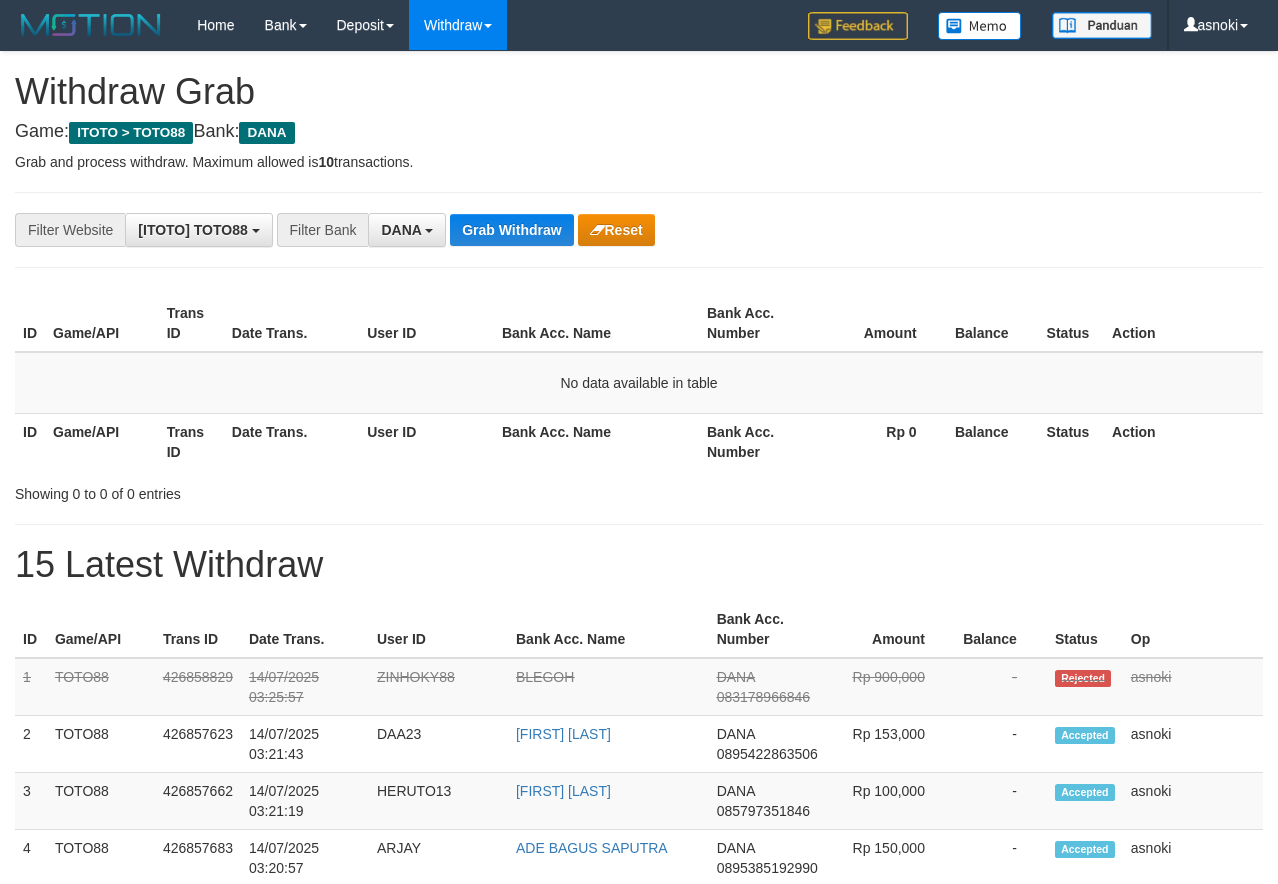 scroll, scrollTop: 0, scrollLeft: 0, axis: both 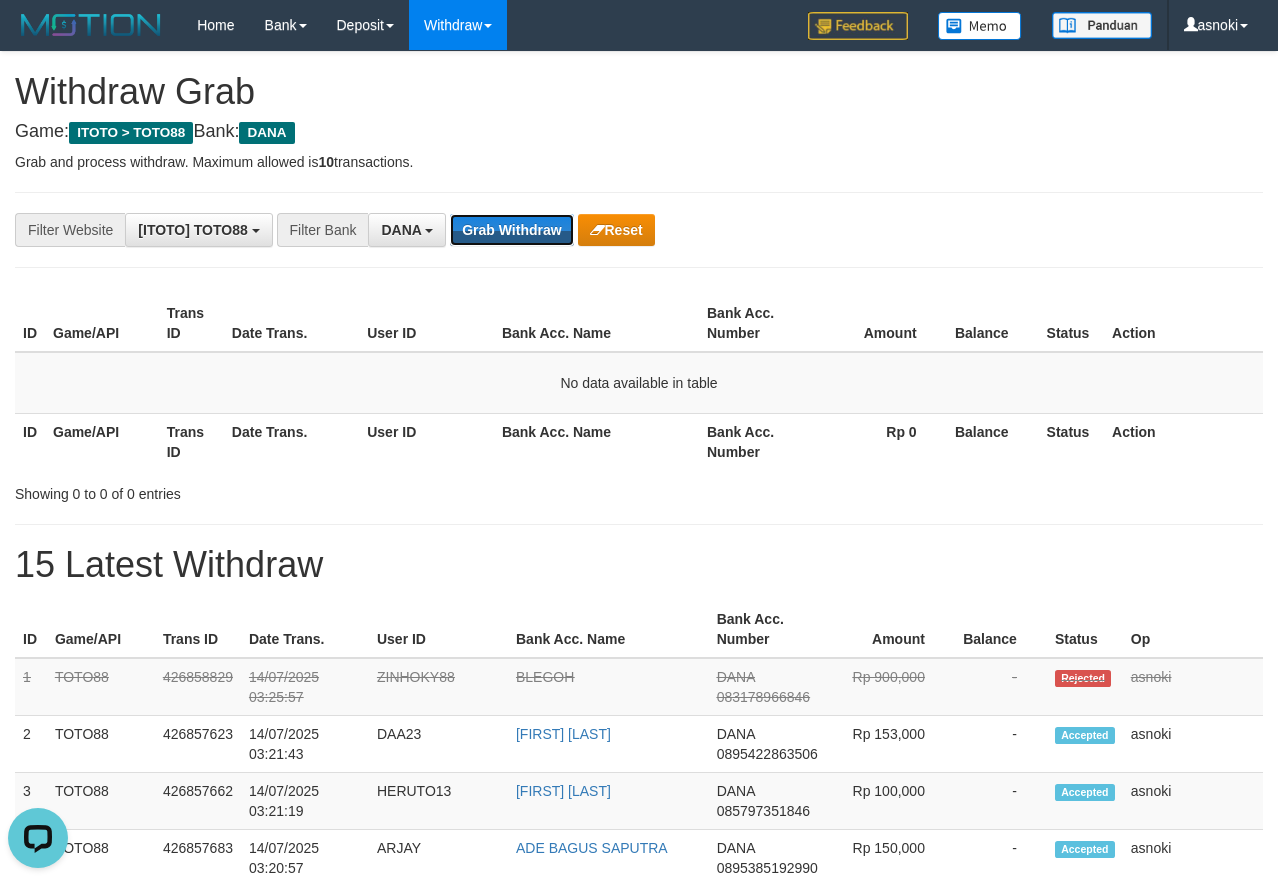click on "Grab Withdraw" at bounding box center [511, 230] 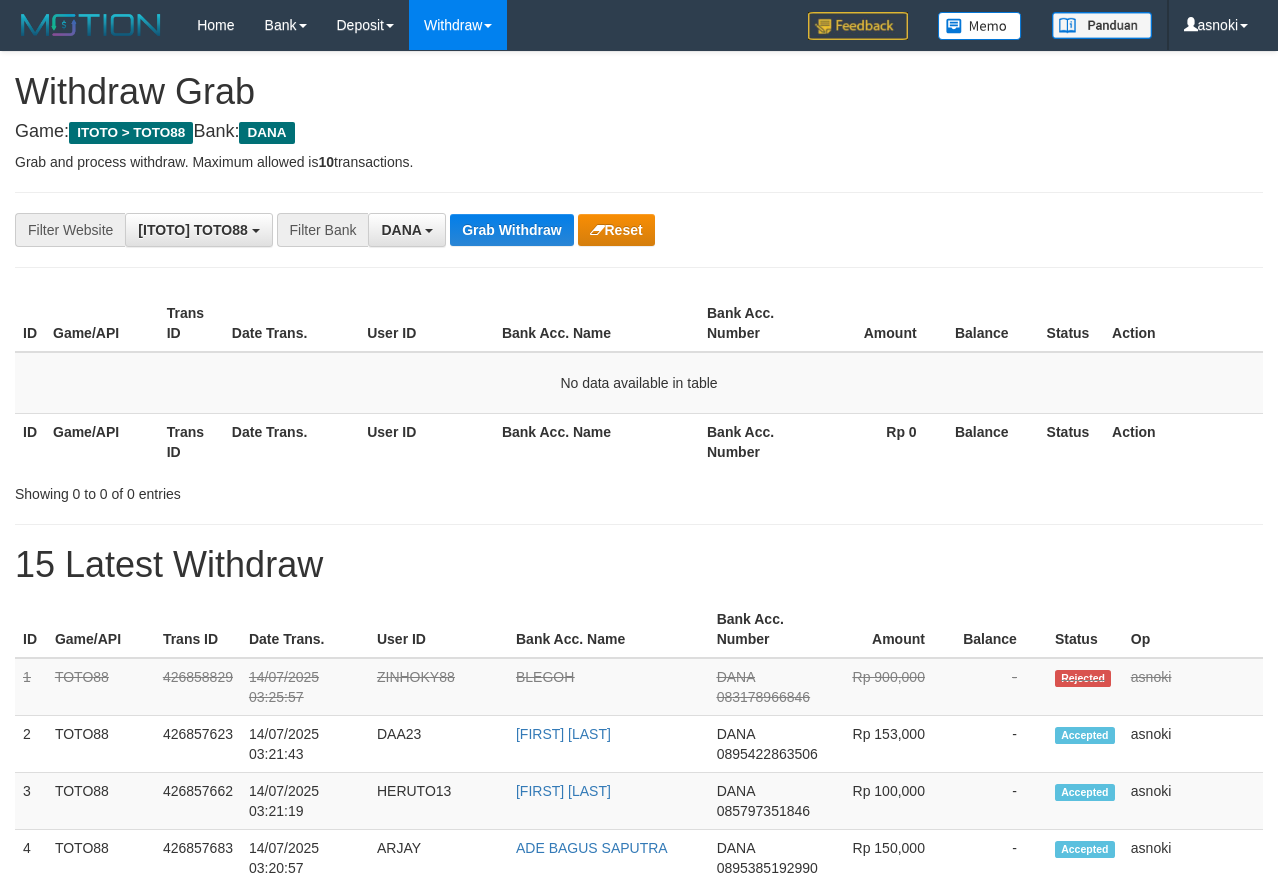 scroll, scrollTop: 0, scrollLeft: 0, axis: both 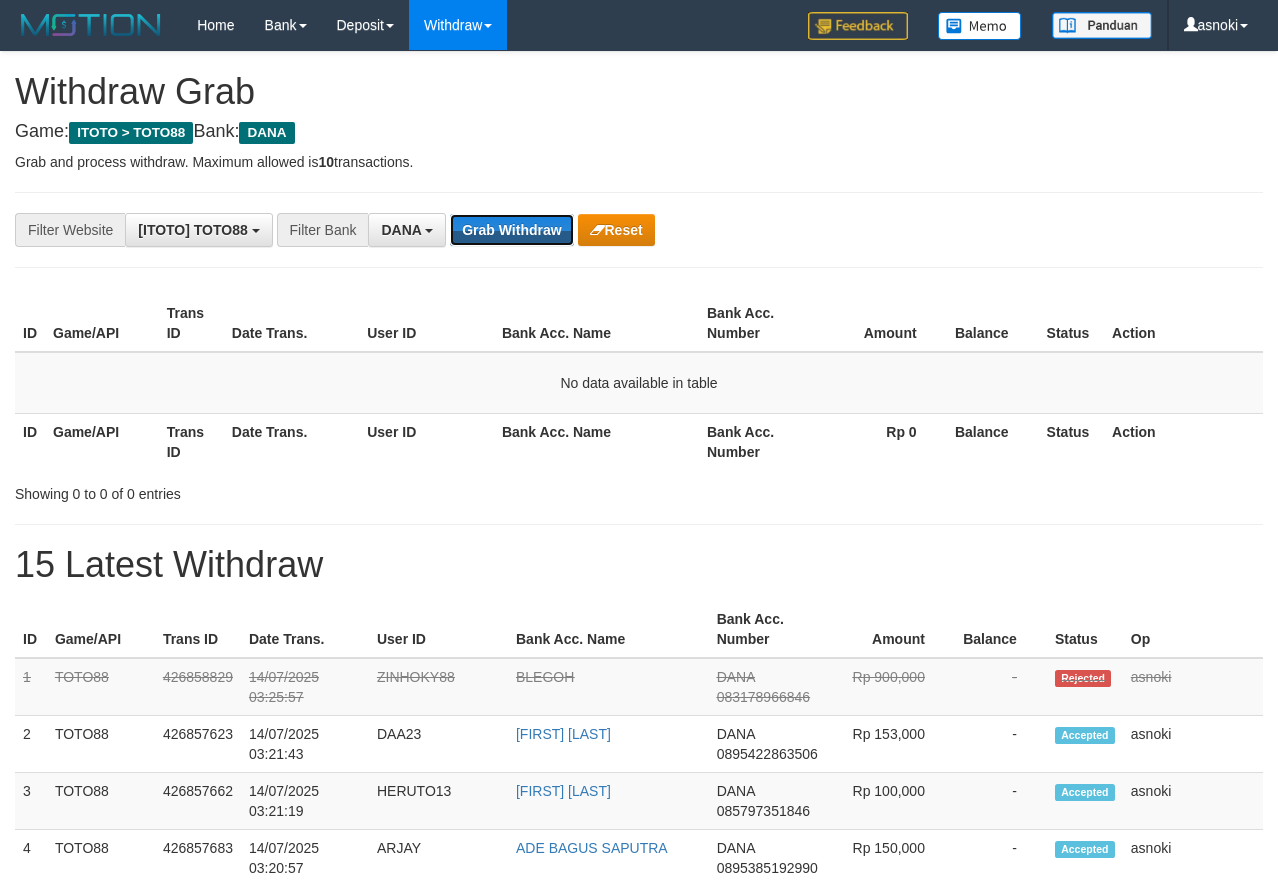 click on "Grab Withdraw" at bounding box center (511, 230) 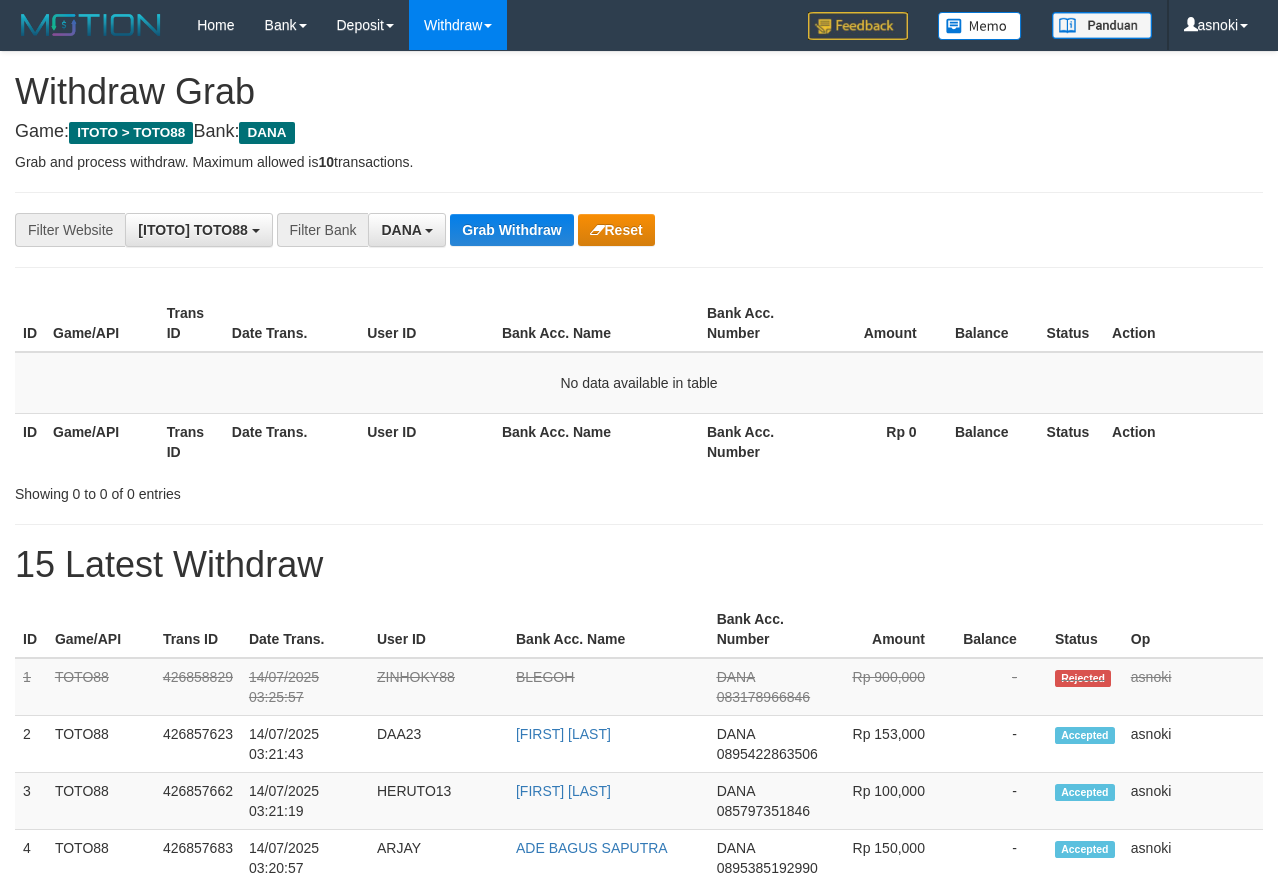 scroll, scrollTop: 0, scrollLeft: 0, axis: both 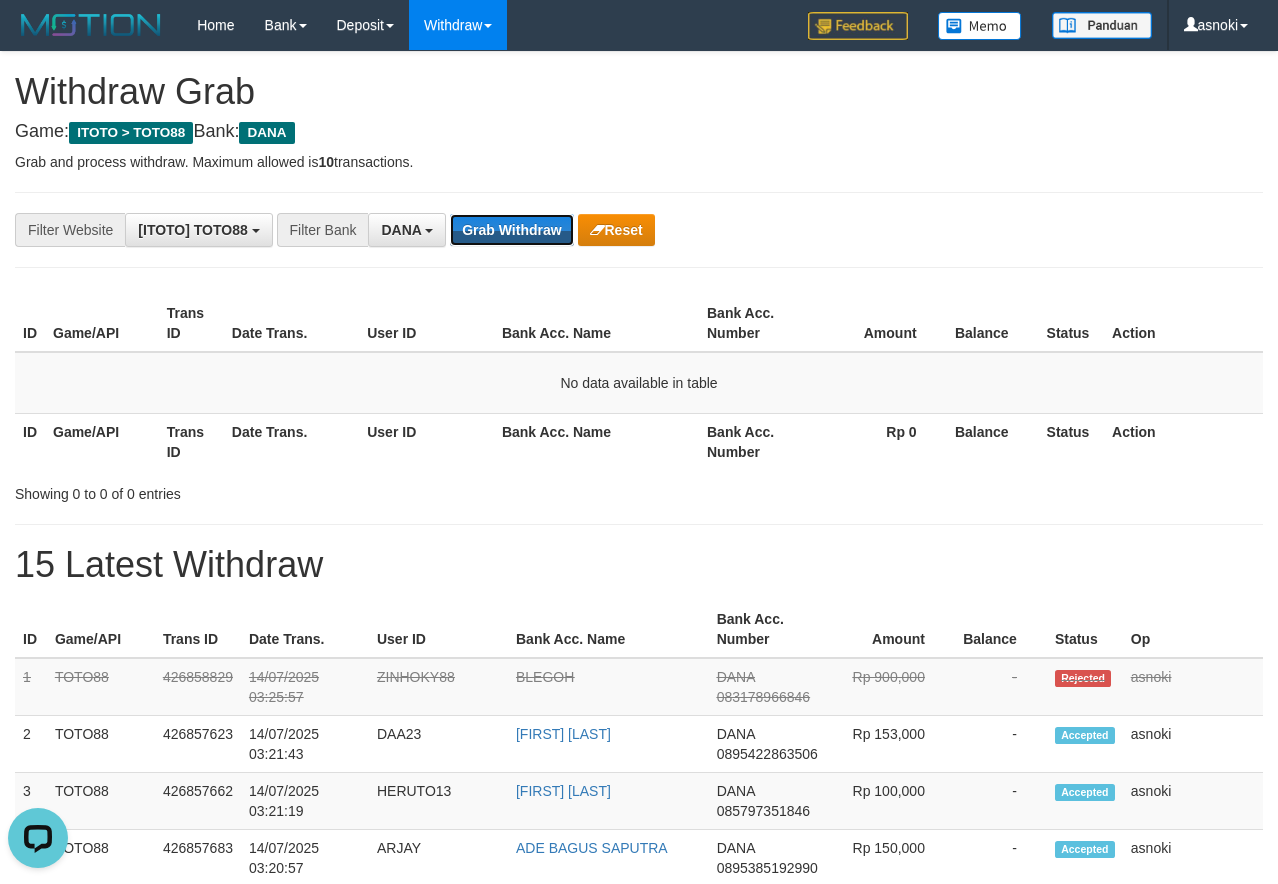 click on "Grab Withdraw" at bounding box center [511, 230] 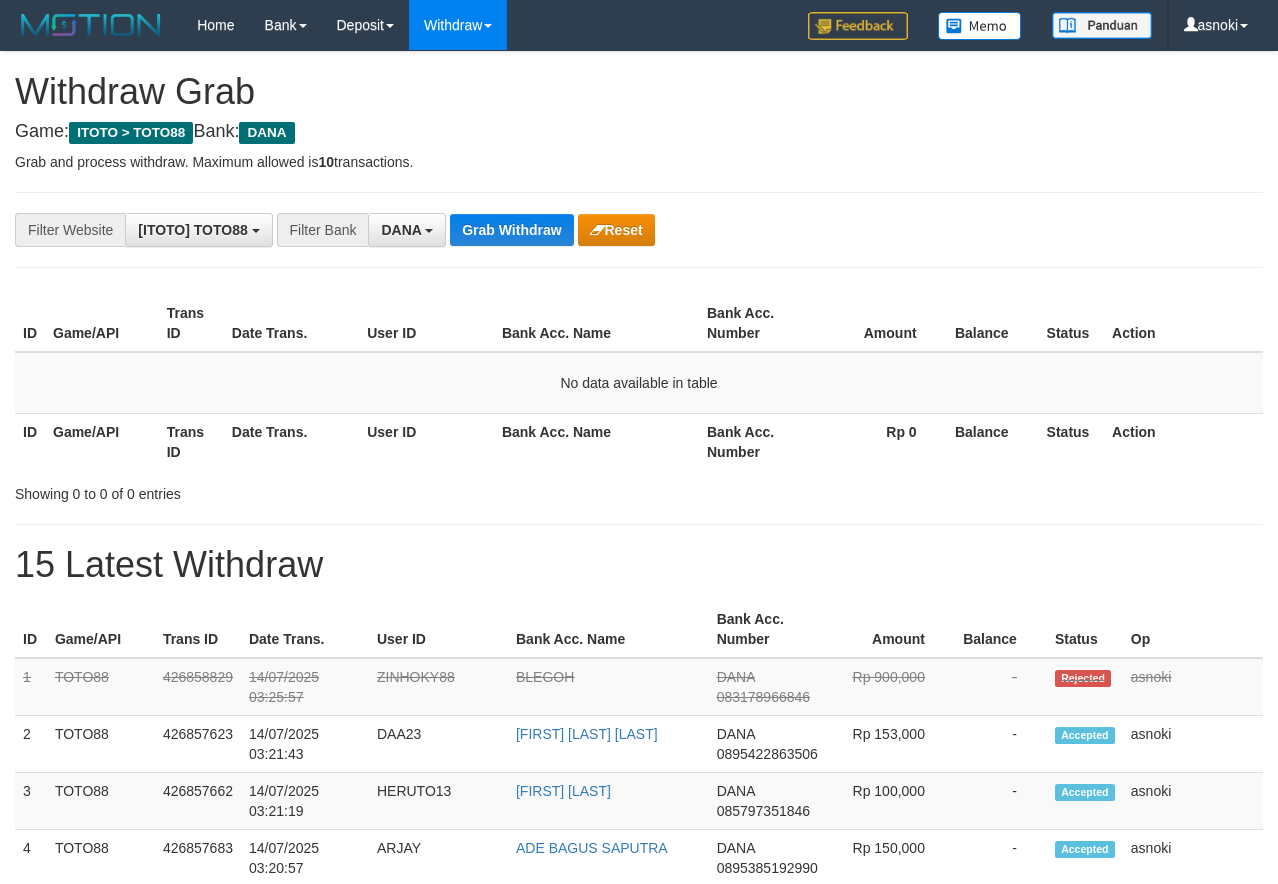 scroll, scrollTop: 0, scrollLeft: 0, axis: both 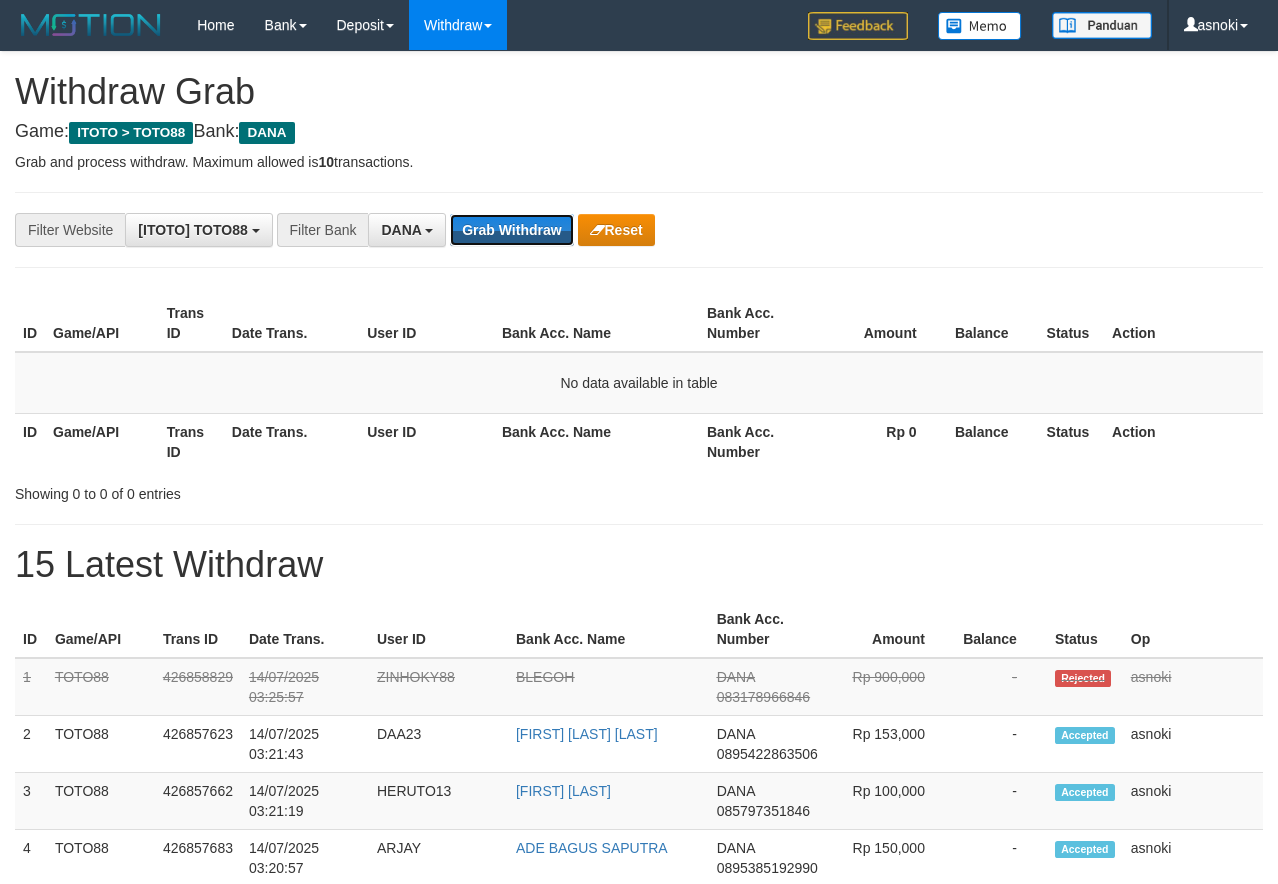click on "Grab Withdraw" at bounding box center [511, 230] 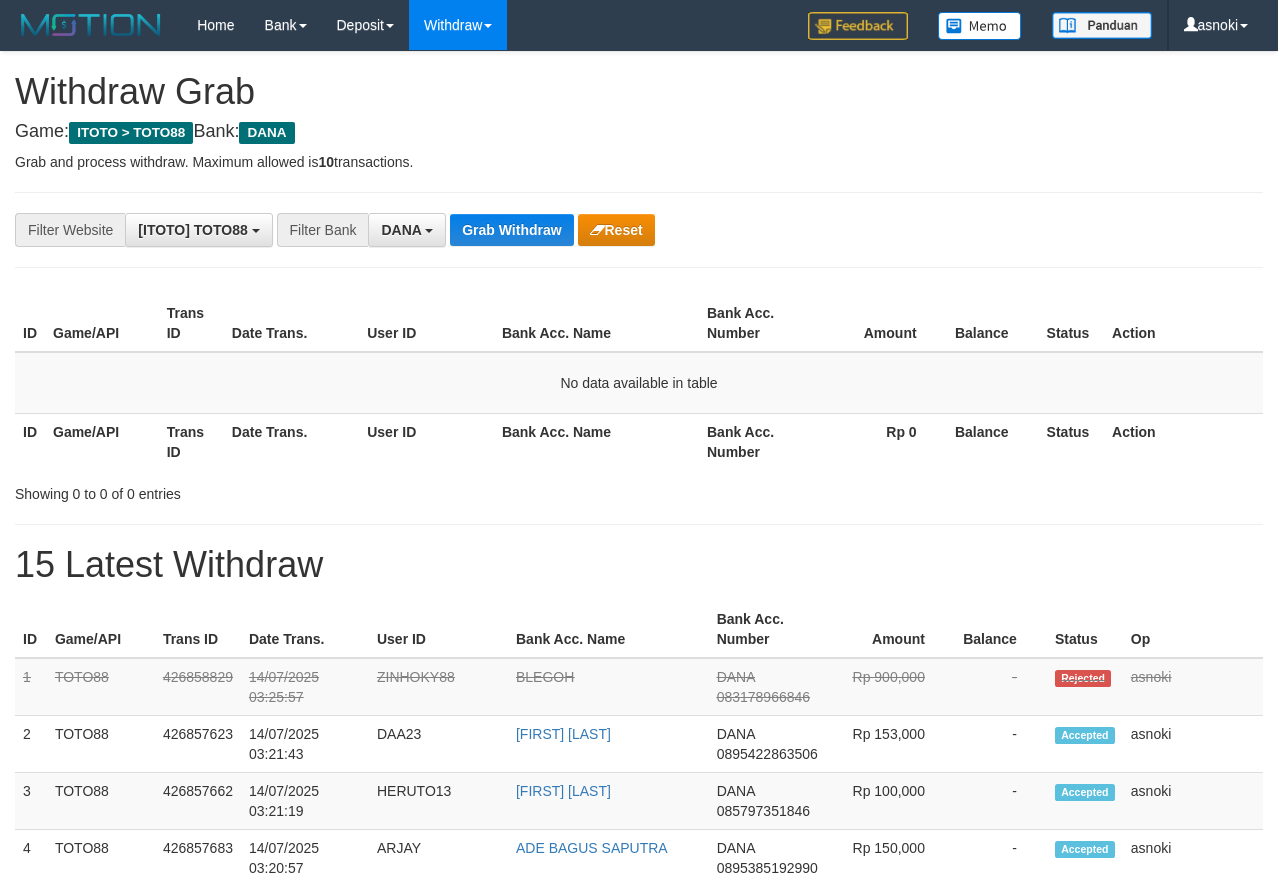 scroll, scrollTop: 0, scrollLeft: 0, axis: both 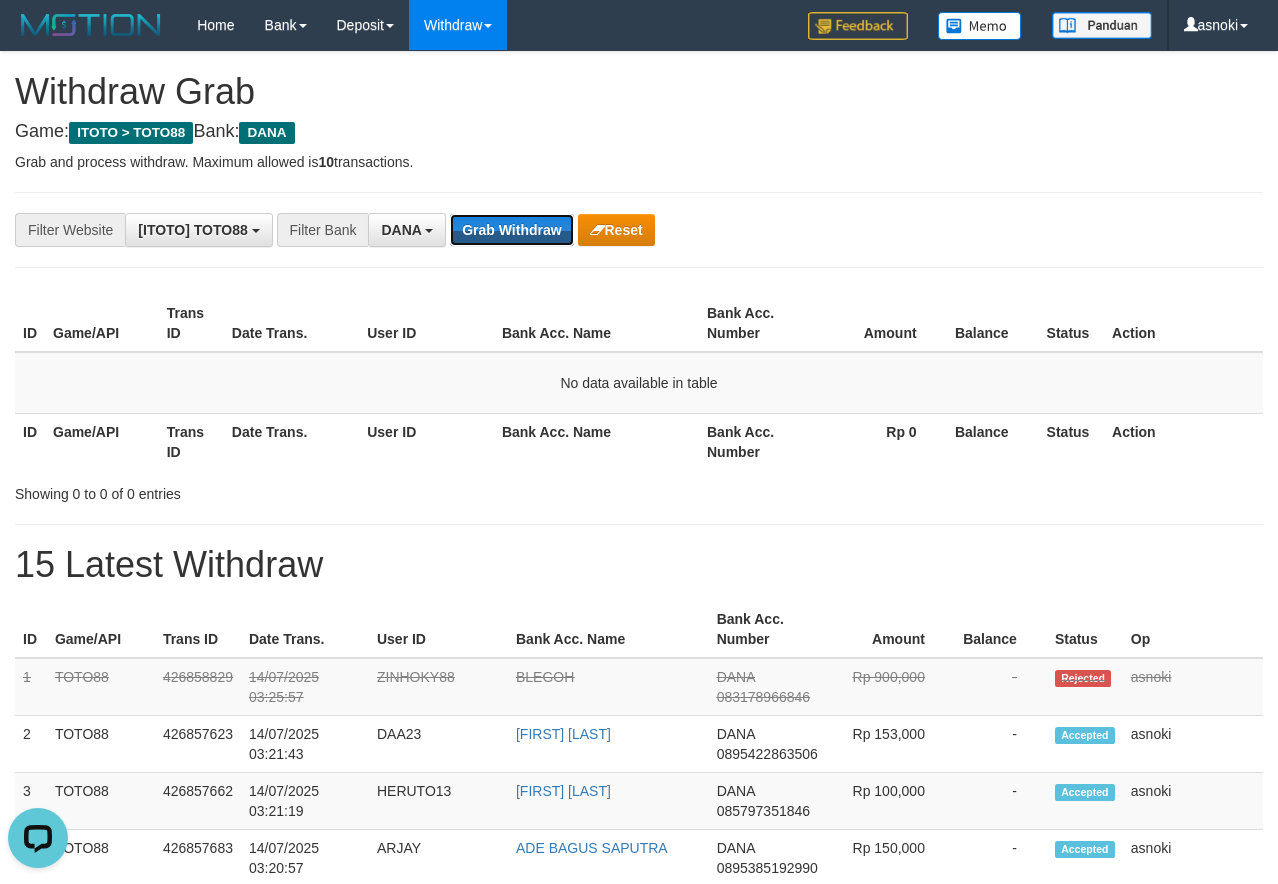 click on "Grab Withdraw" at bounding box center [511, 230] 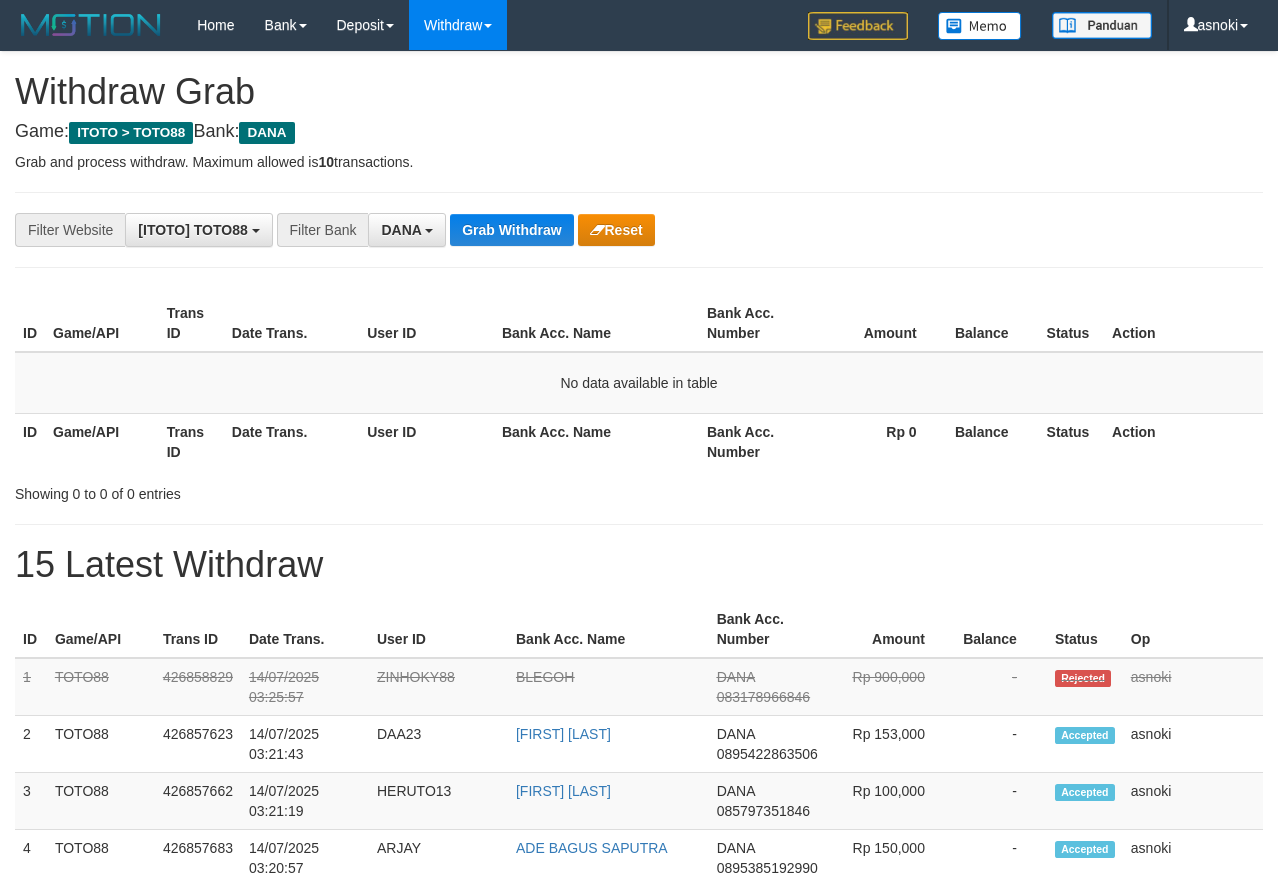 scroll, scrollTop: 0, scrollLeft: 0, axis: both 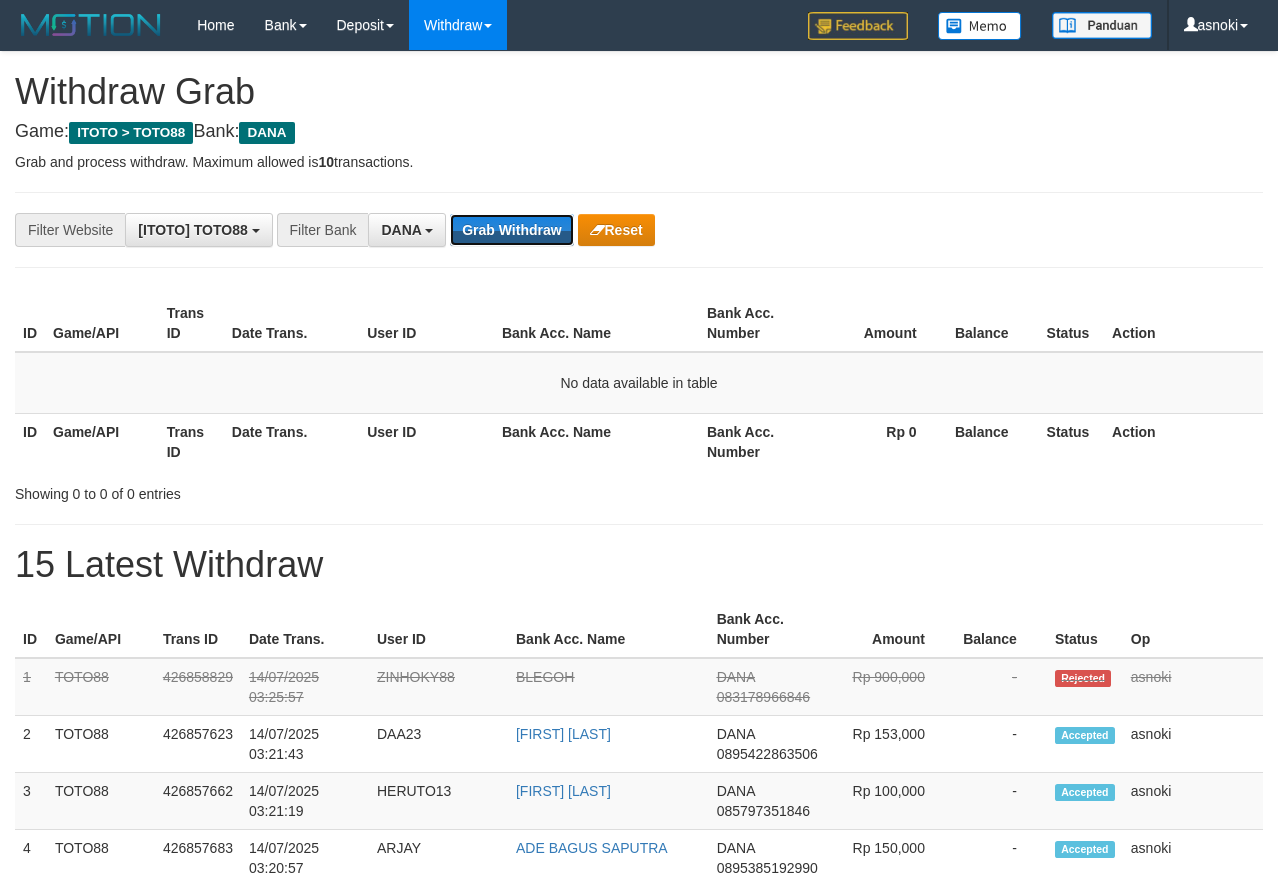 click on "Grab Withdraw" at bounding box center [511, 230] 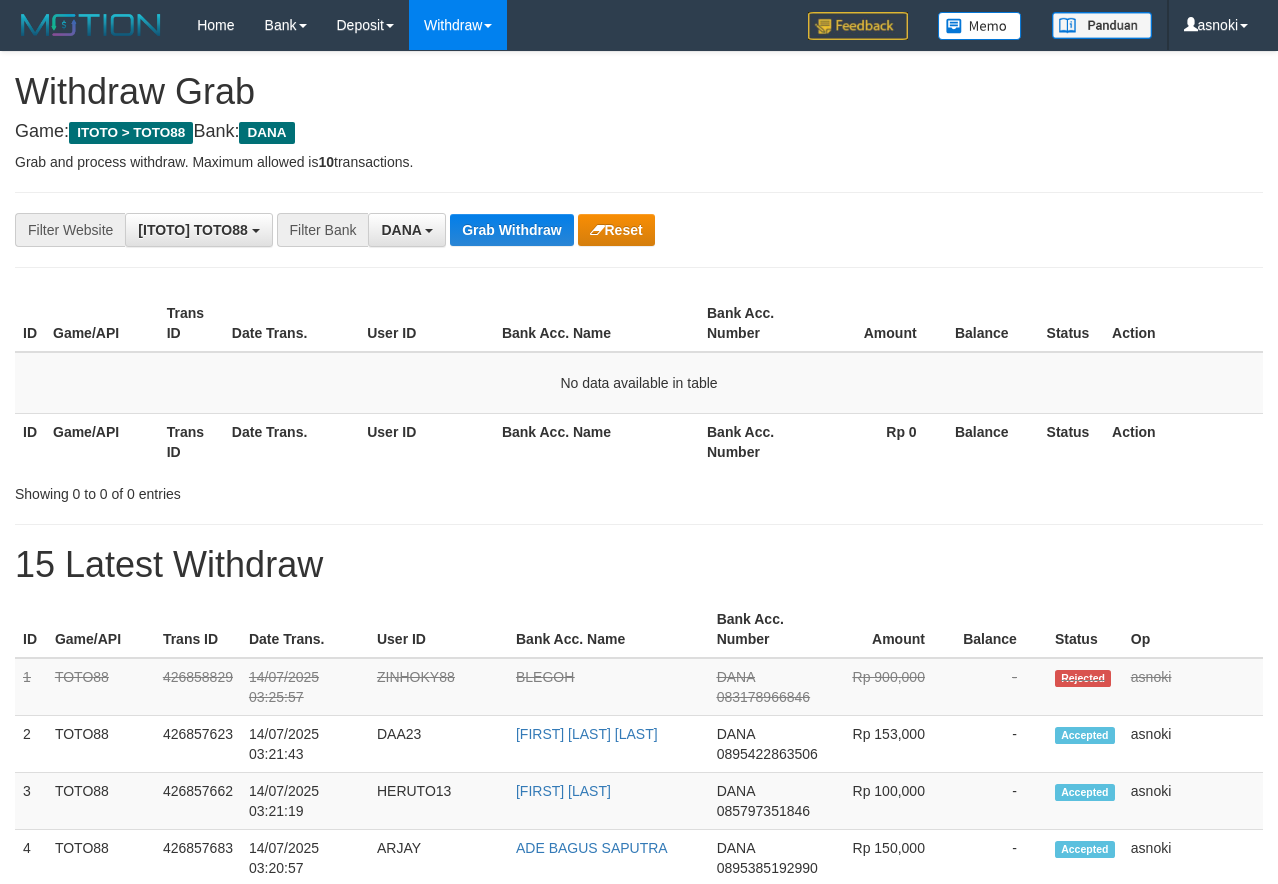 scroll, scrollTop: 0, scrollLeft: 0, axis: both 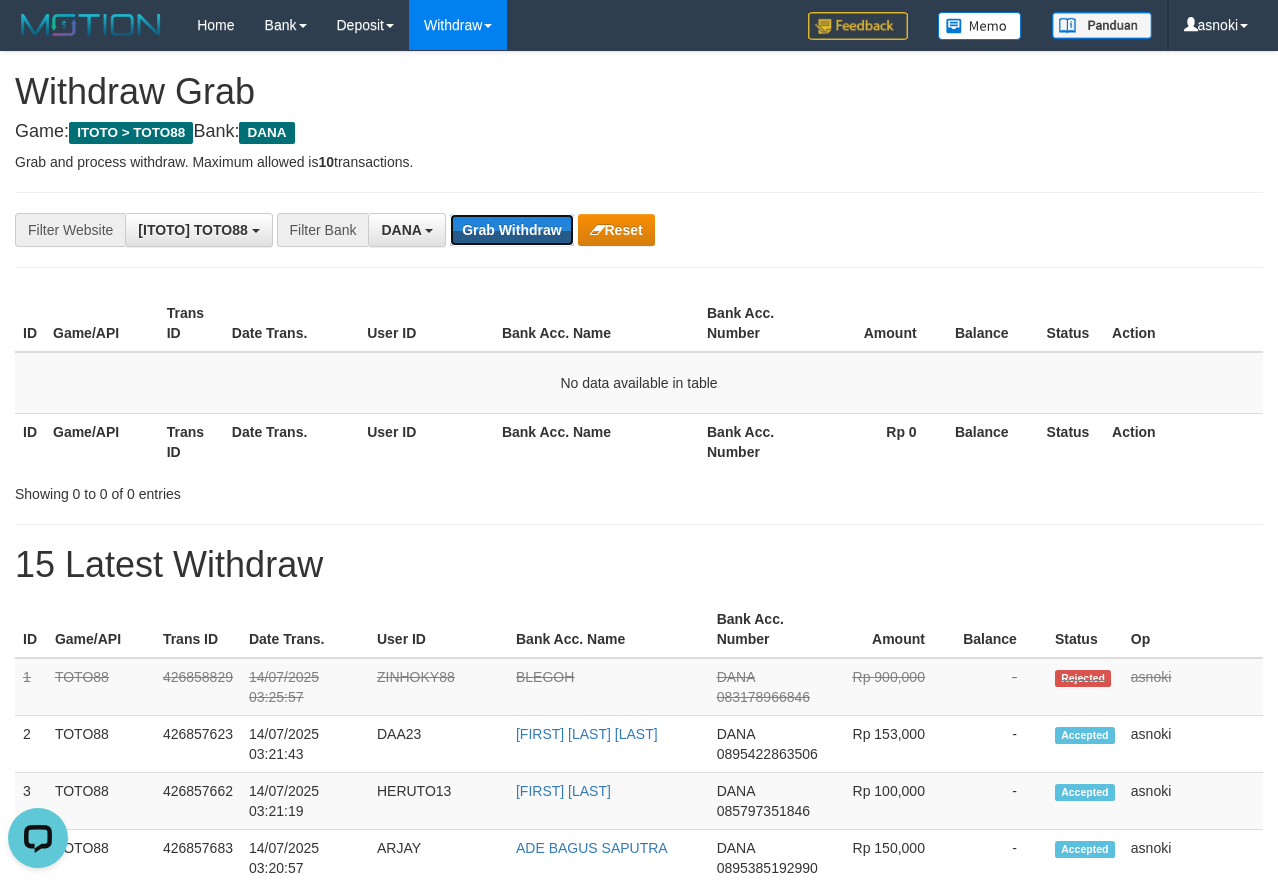 click on "Grab Withdraw" at bounding box center [511, 230] 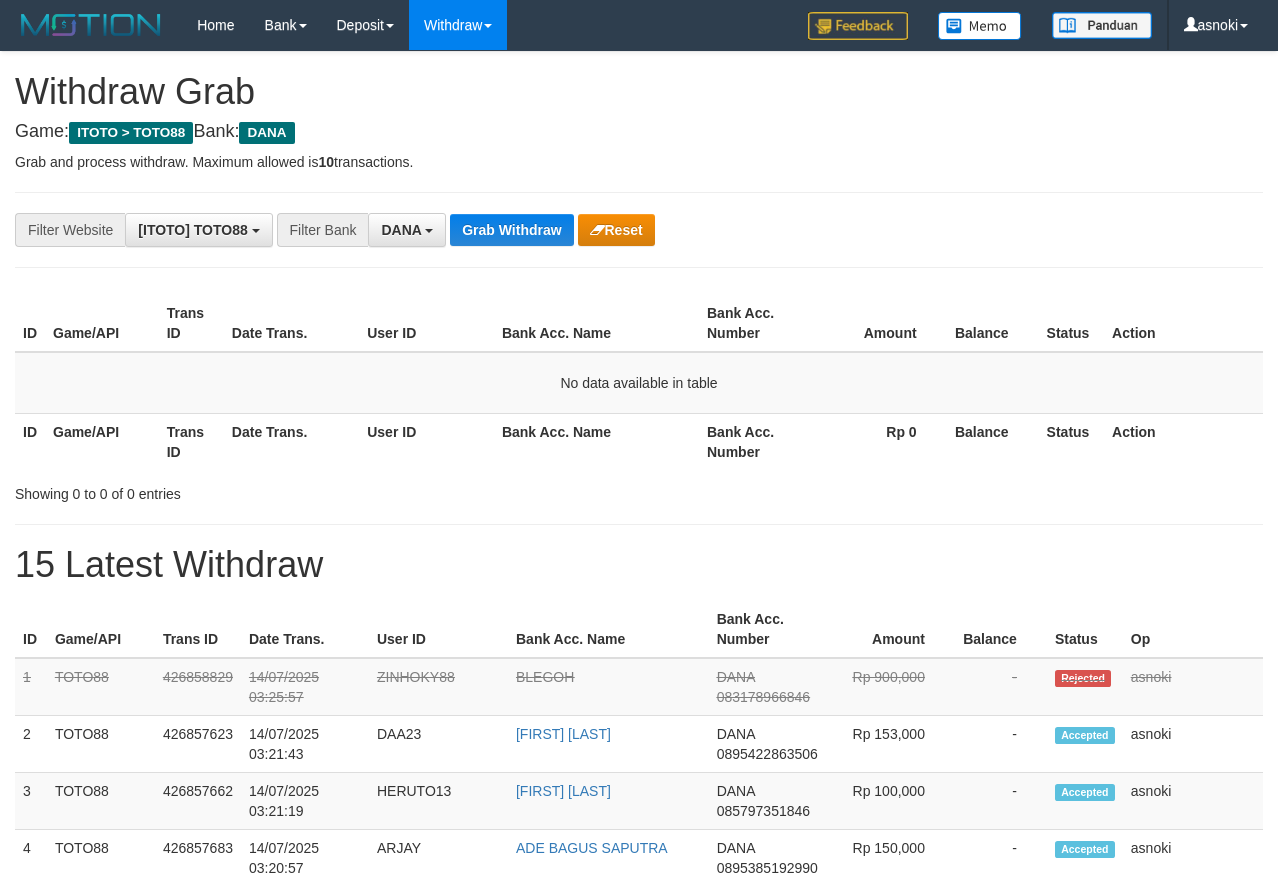 scroll, scrollTop: 0, scrollLeft: 0, axis: both 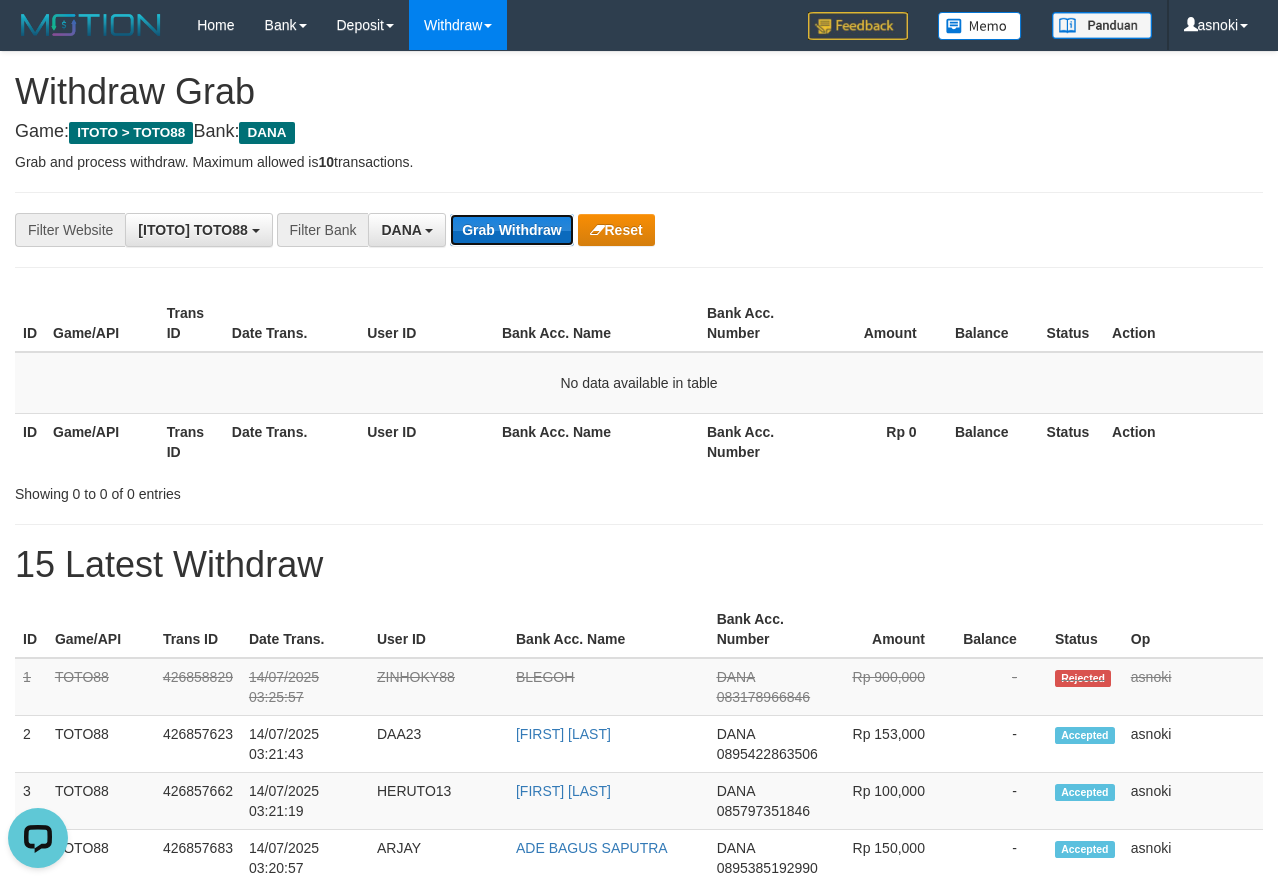 click on "Grab Withdraw" at bounding box center [511, 230] 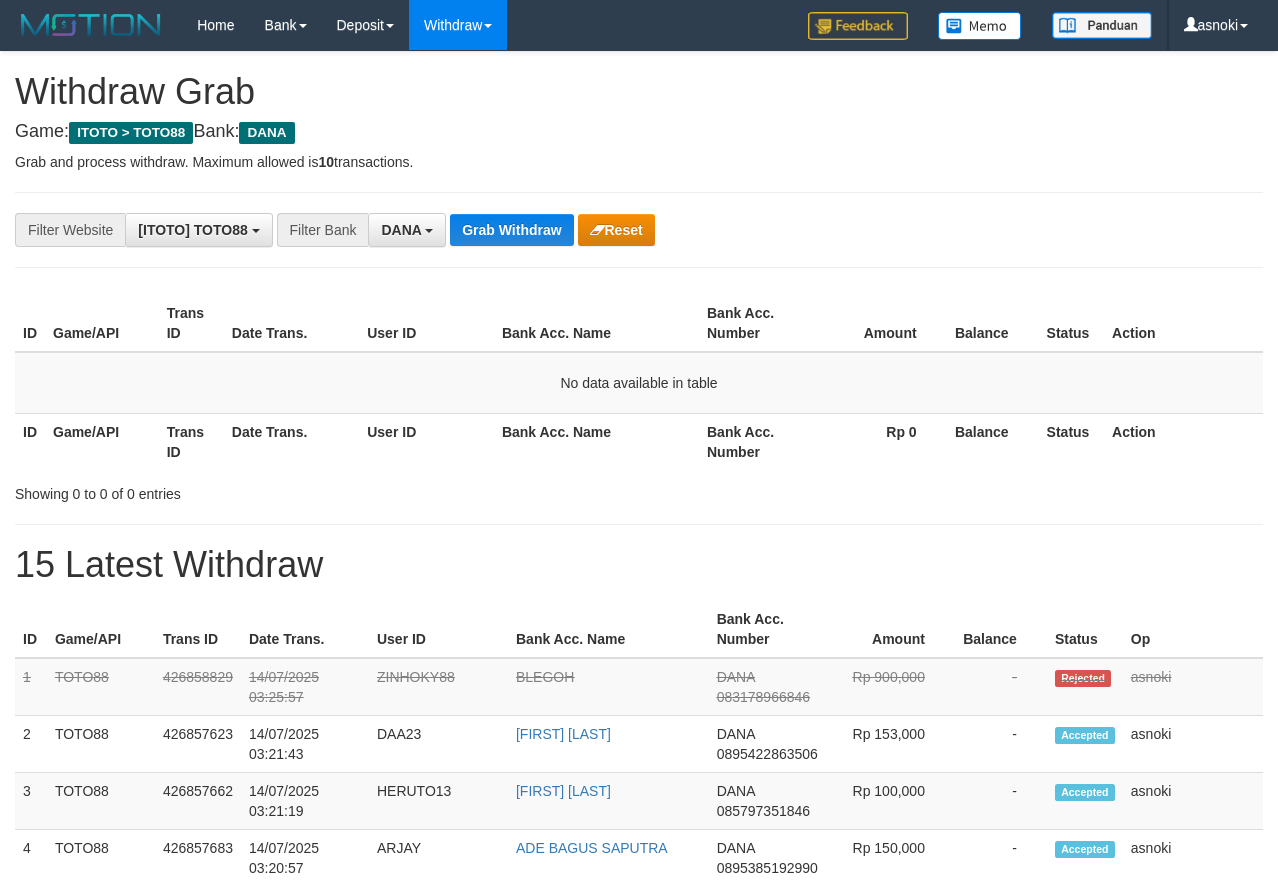 scroll, scrollTop: 0, scrollLeft: 0, axis: both 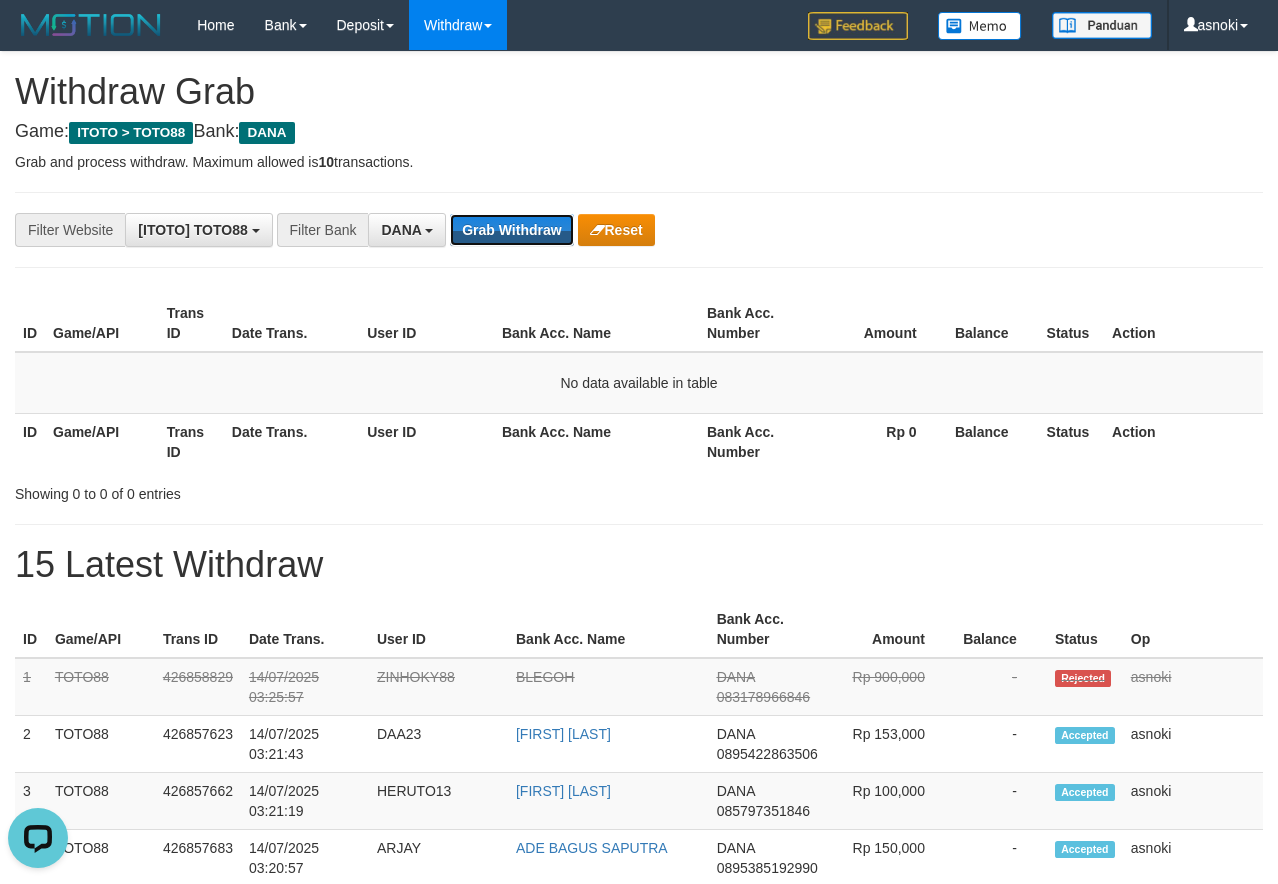 click on "Grab Withdraw" at bounding box center [511, 230] 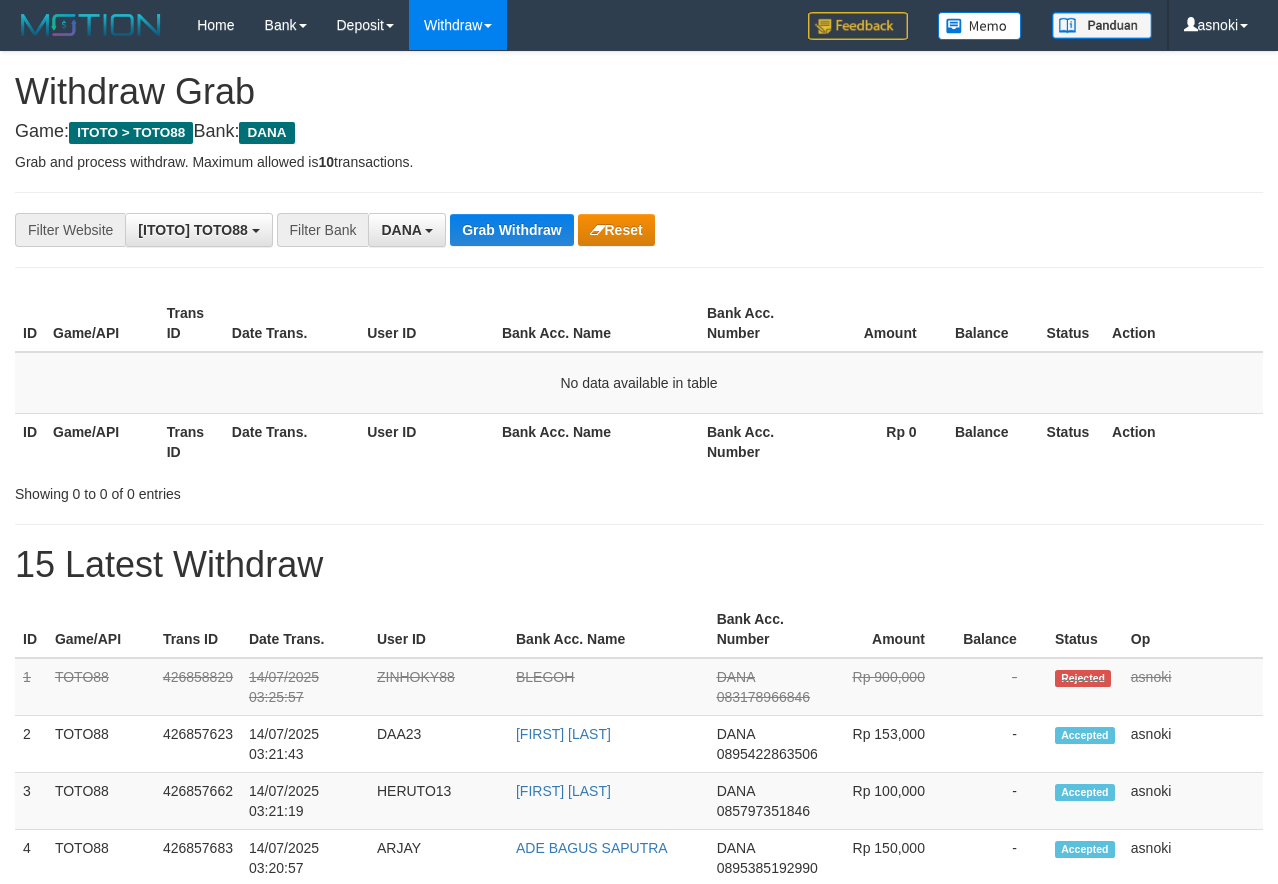 scroll, scrollTop: 0, scrollLeft: 0, axis: both 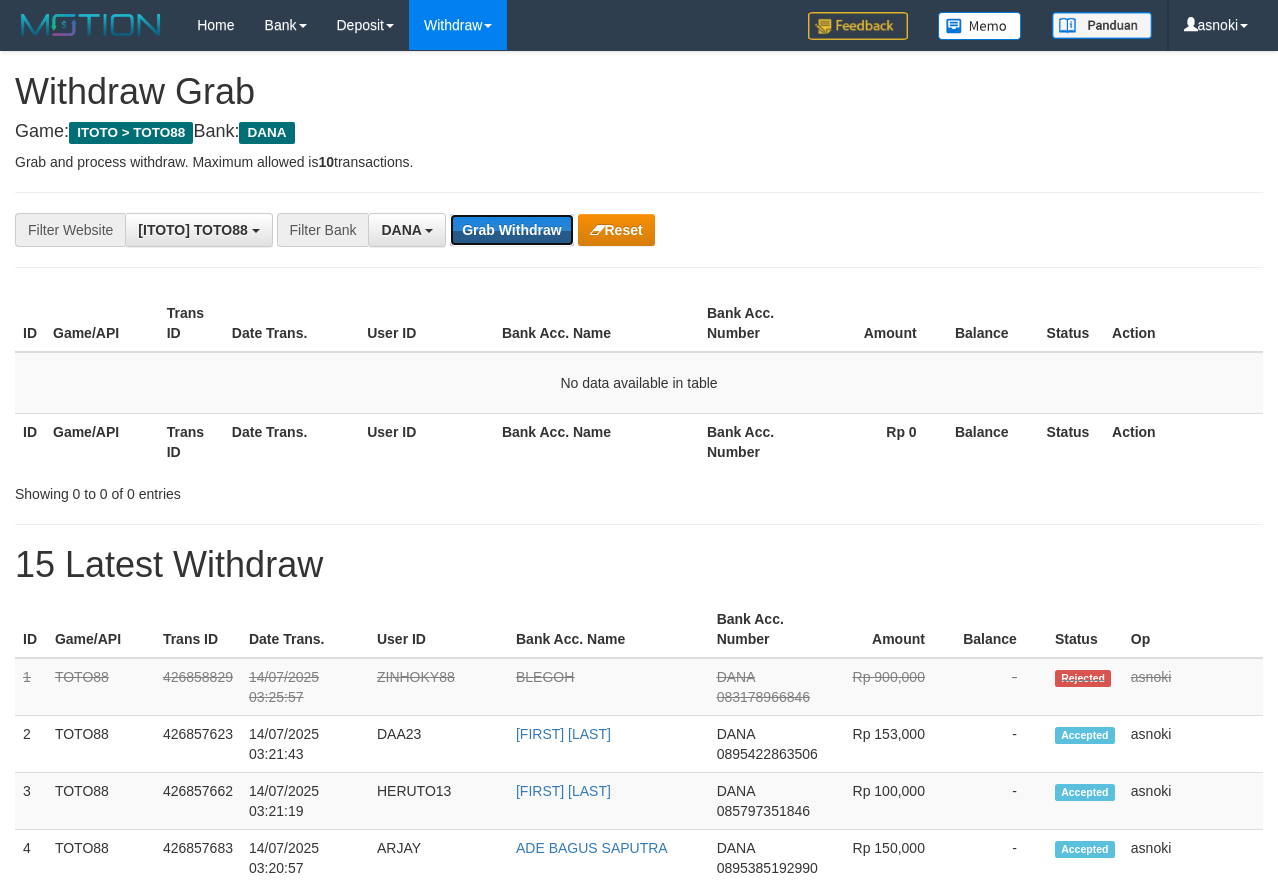 click on "Grab Withdraw" at bounding box center (511, 230) 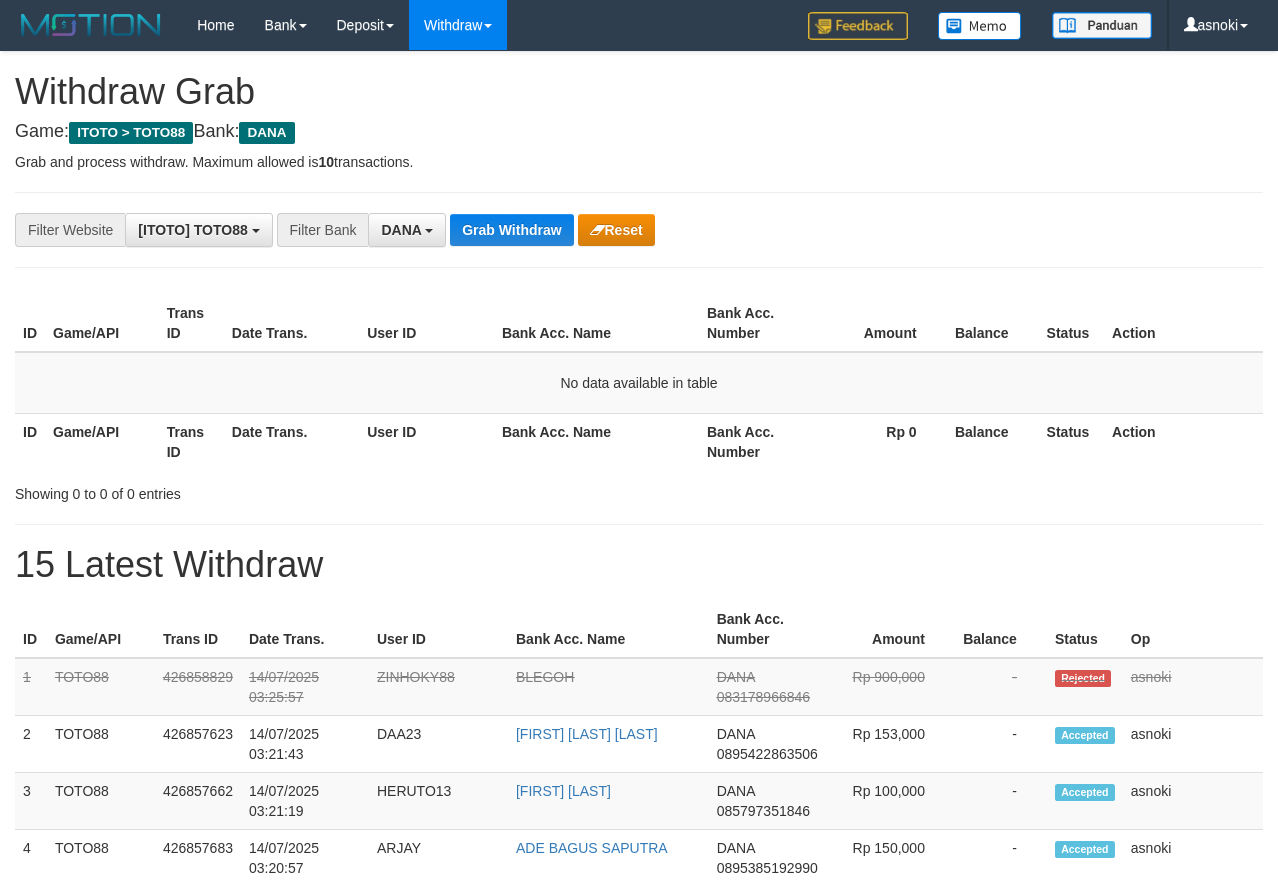 scroll, scrollTop: 0, scrollLeft: 0, axis: both 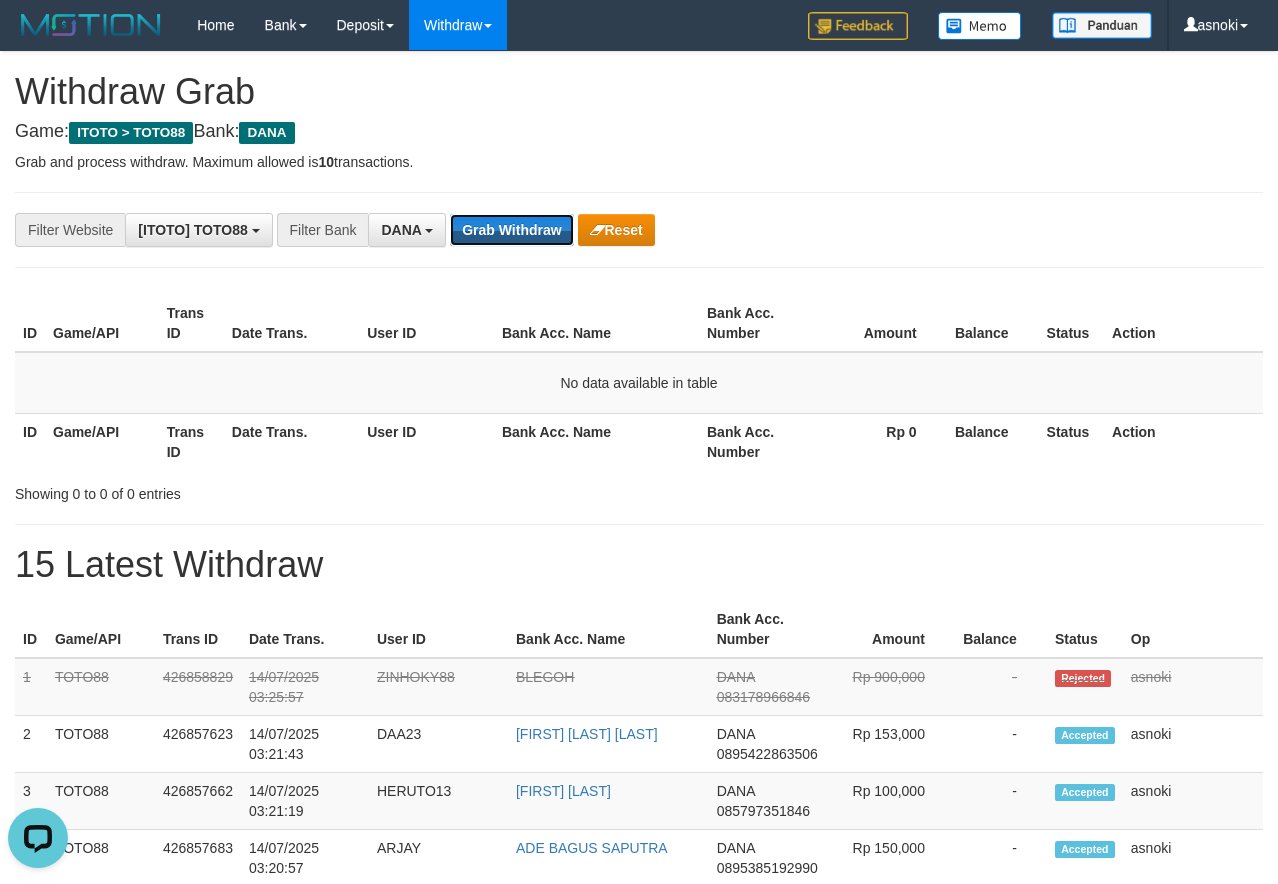 click on "Grab Withdraw" at bounding box center (511, 230) 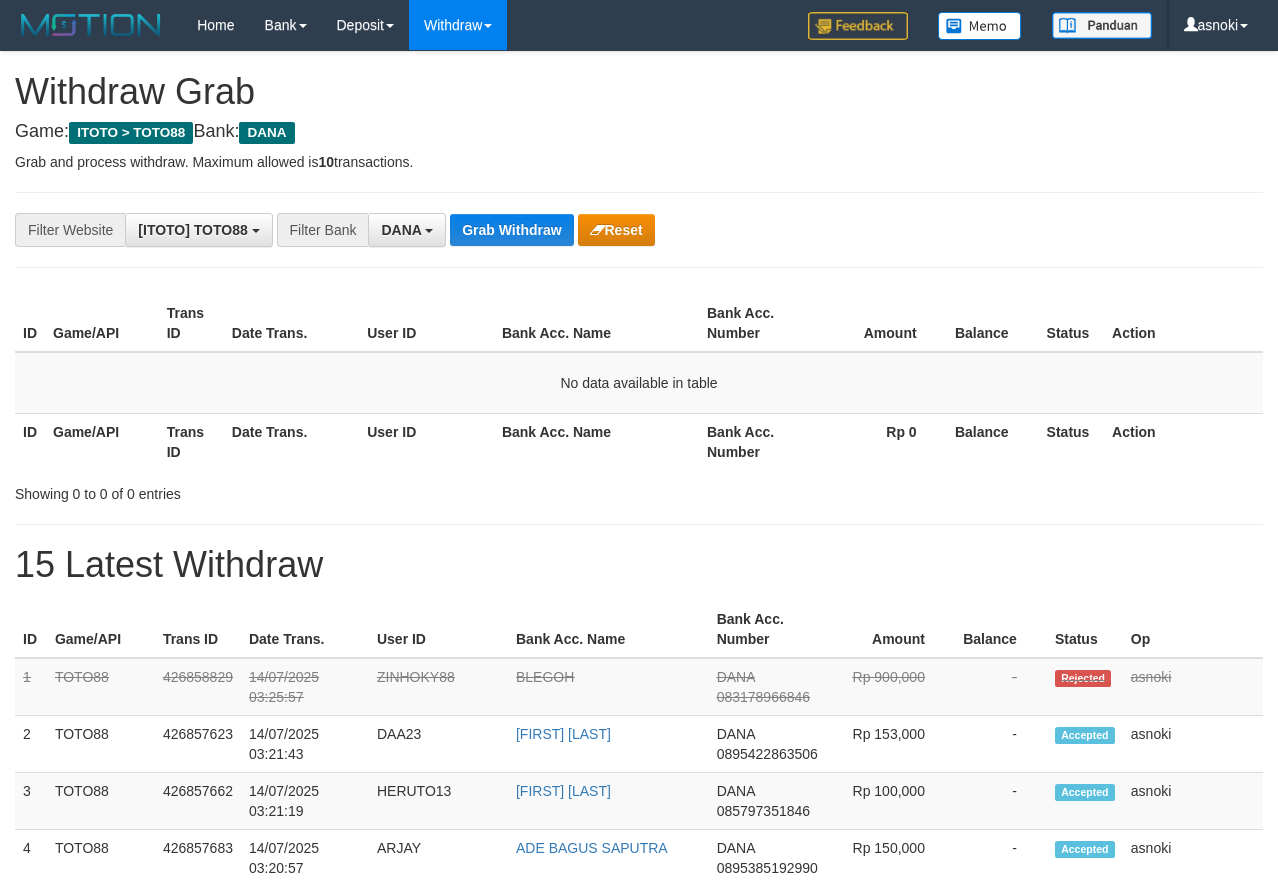 scroll, scrollTop: 0, scrollLeft: 0, axis: both 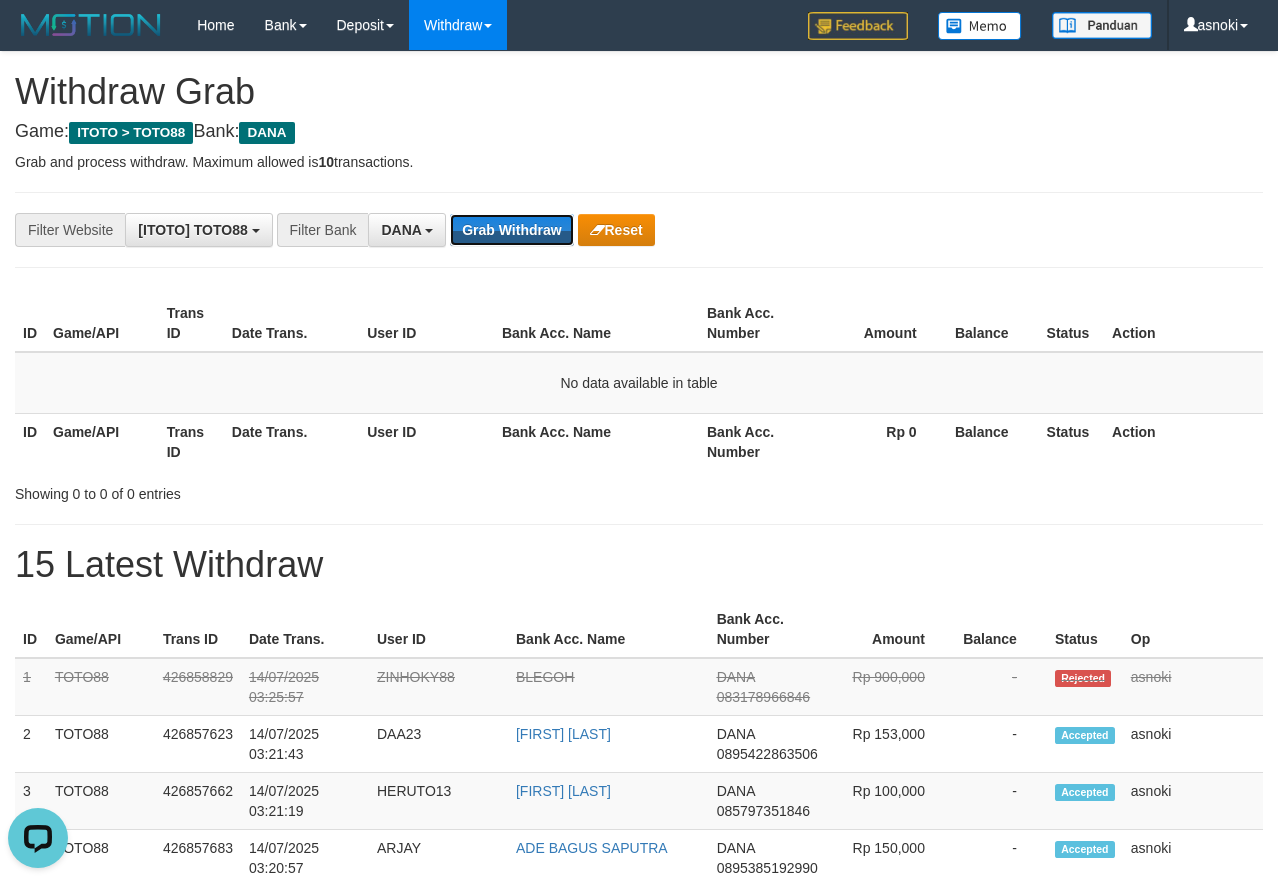 click on "Grab Withdraw" at bounding box center [511, 230] 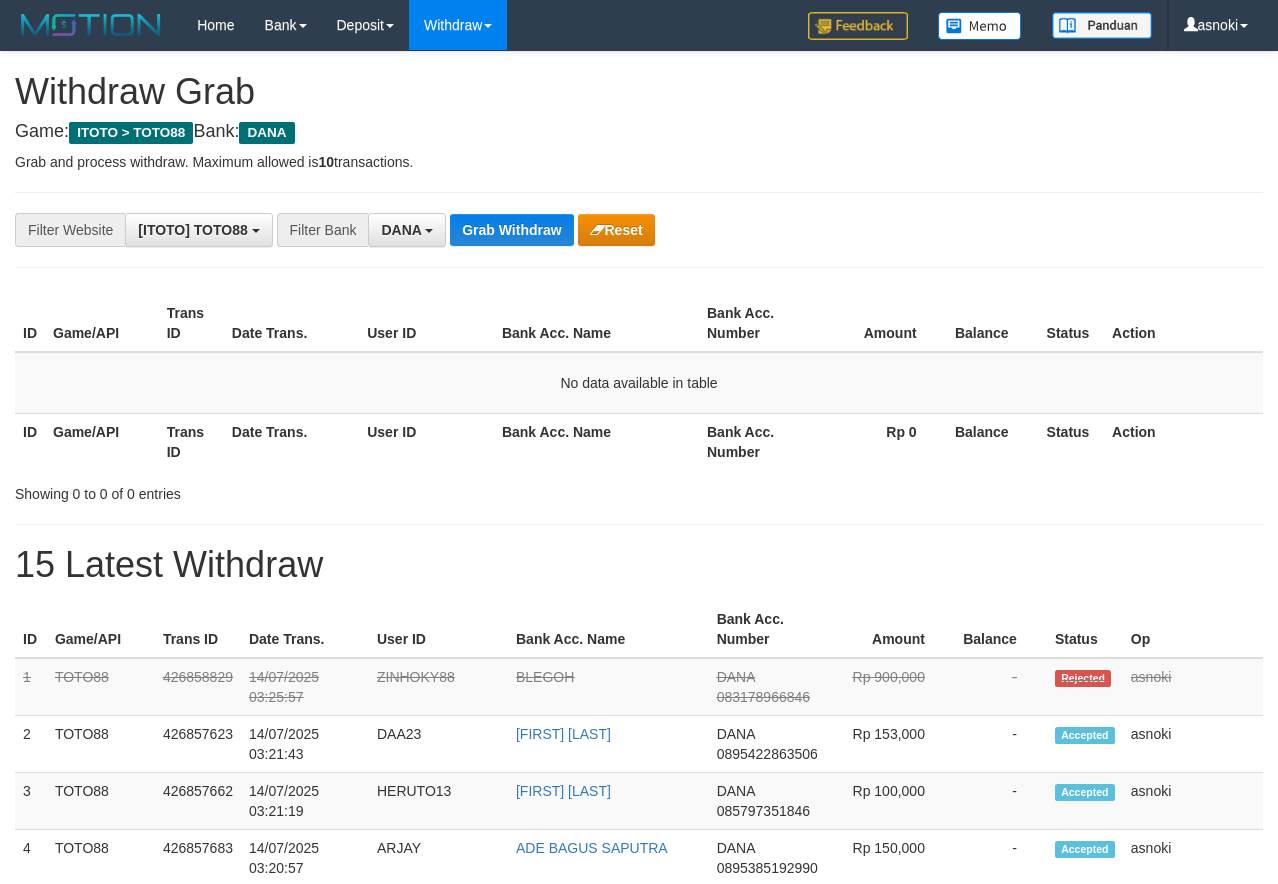 scroll, scrollTop: 0, scrollLeft: 0, axis: both 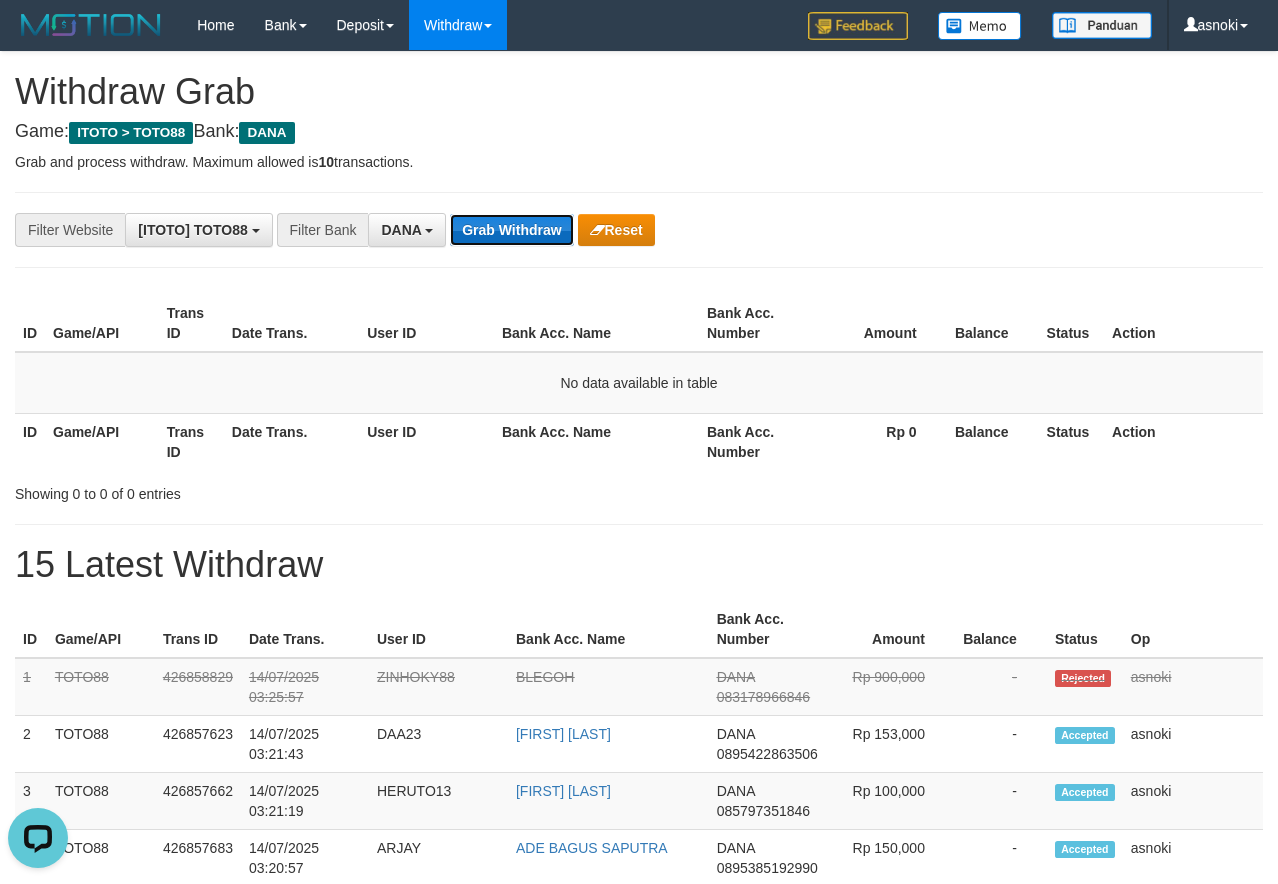 click on "Grab Withdraw" at bounding box center [511, 230] 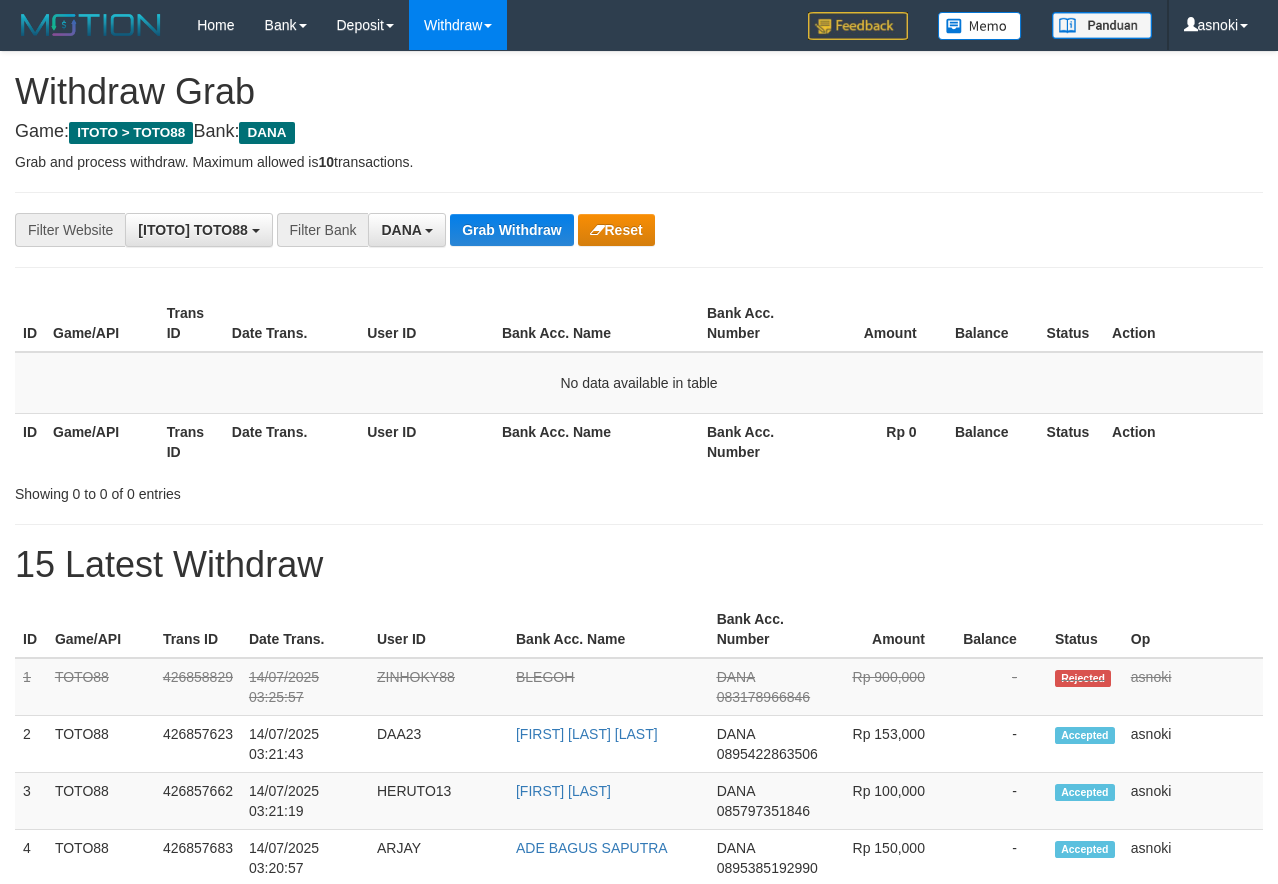 scroll, scrollTop: 0, scrollLeft: 0, axis: both 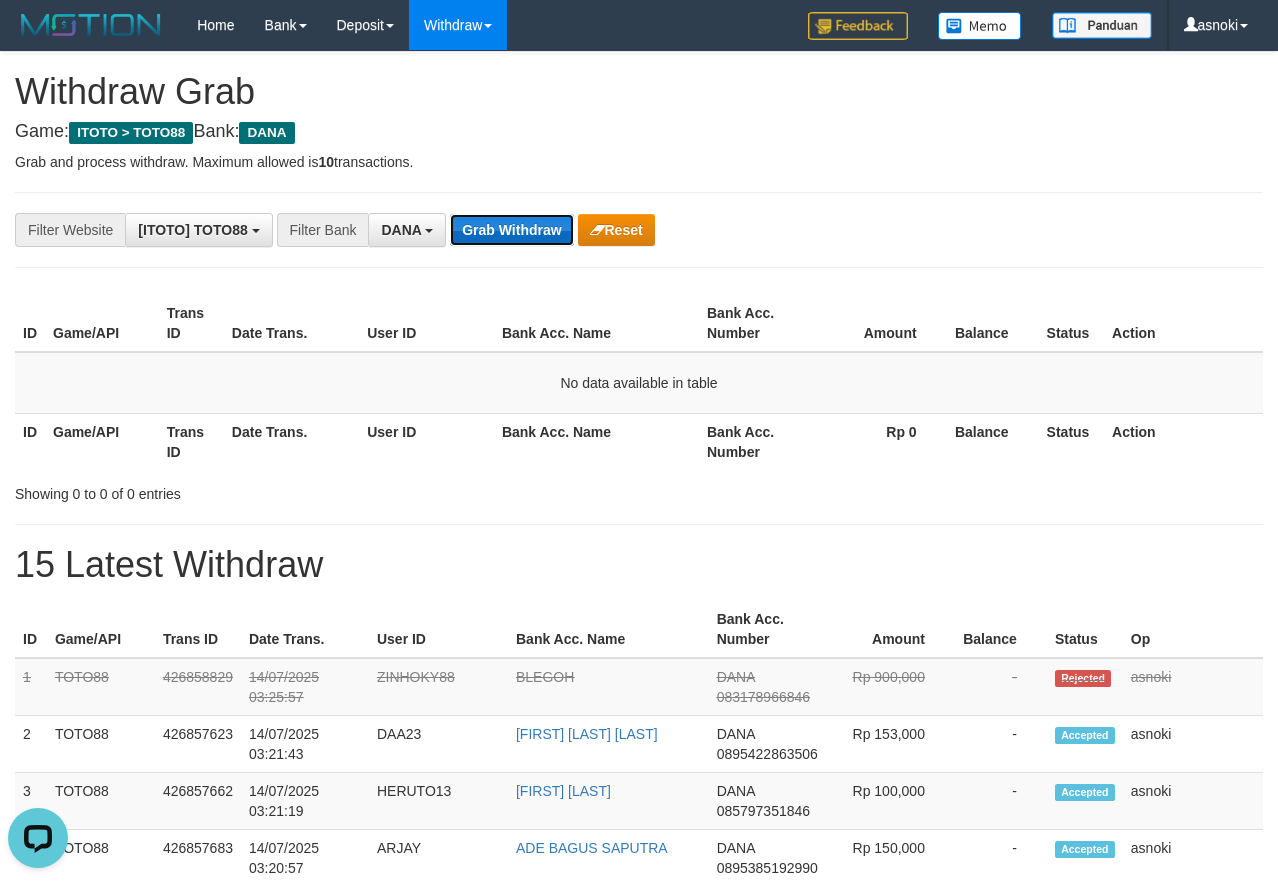 click on "Grab Withdraw" at bounding box center [511, 230] 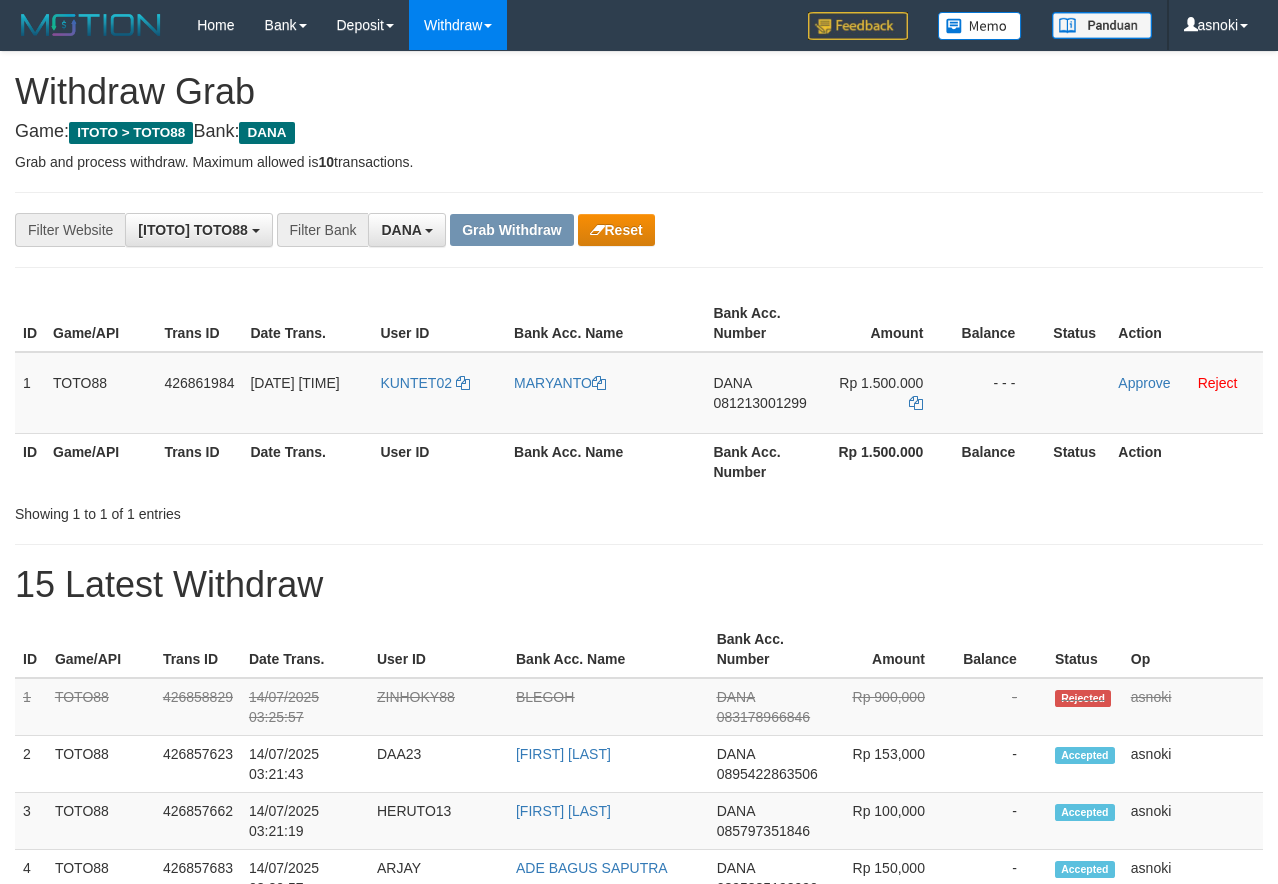 scroll, scrollTop: 0, scrollLeft: 0, axis: both 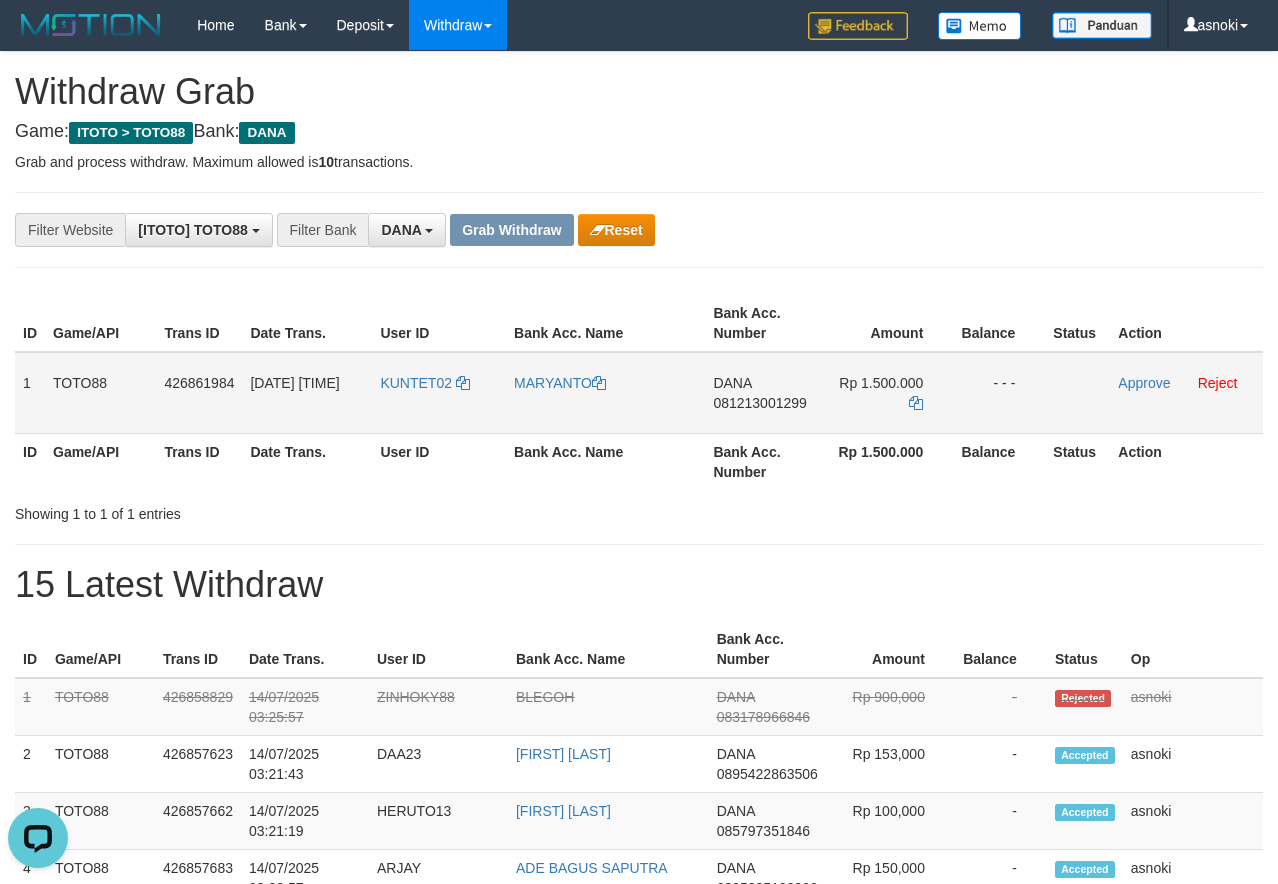 click on "081213001299" at bounding box center [759, 403] 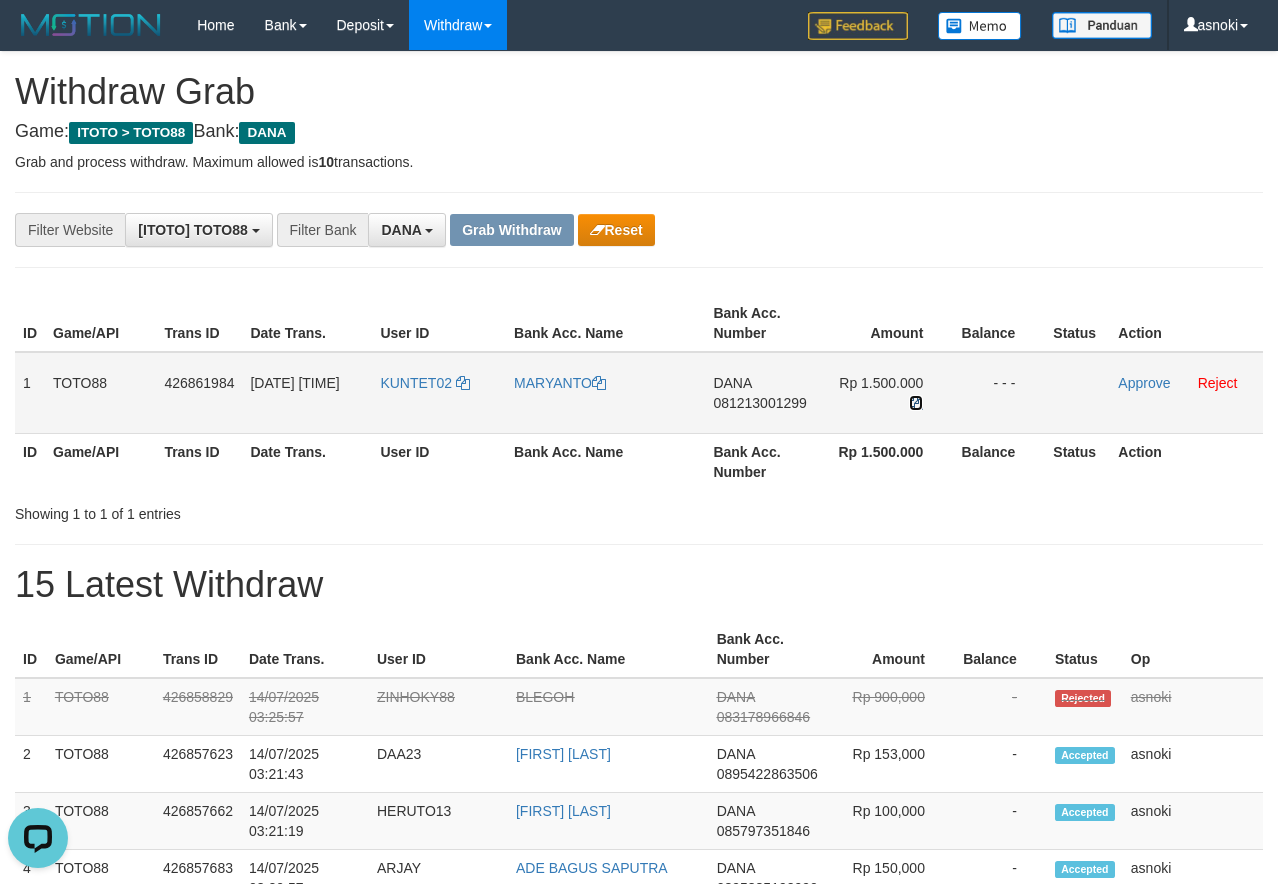 click at bounding box center [916, 403] 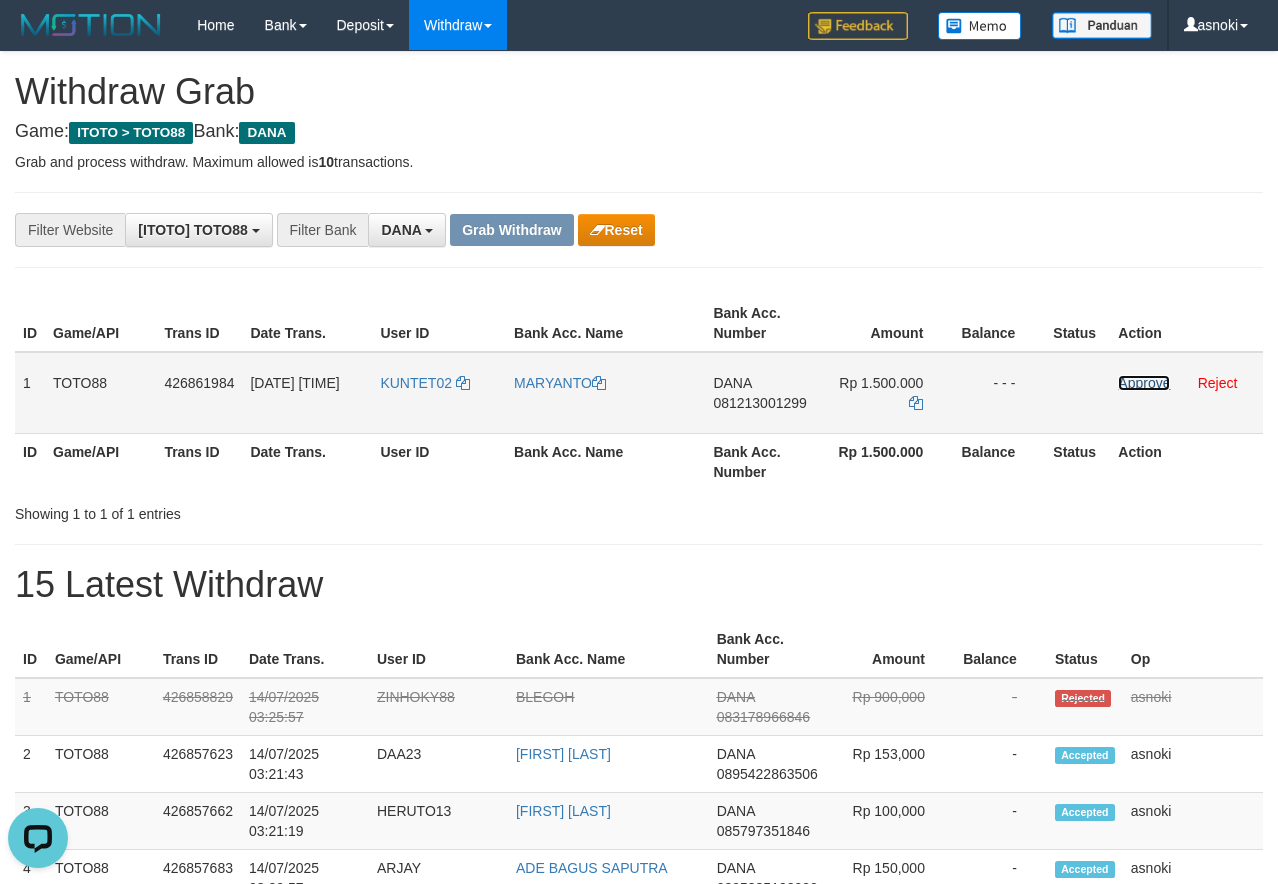 click on "Approve" at bounding box center (1144, 383) 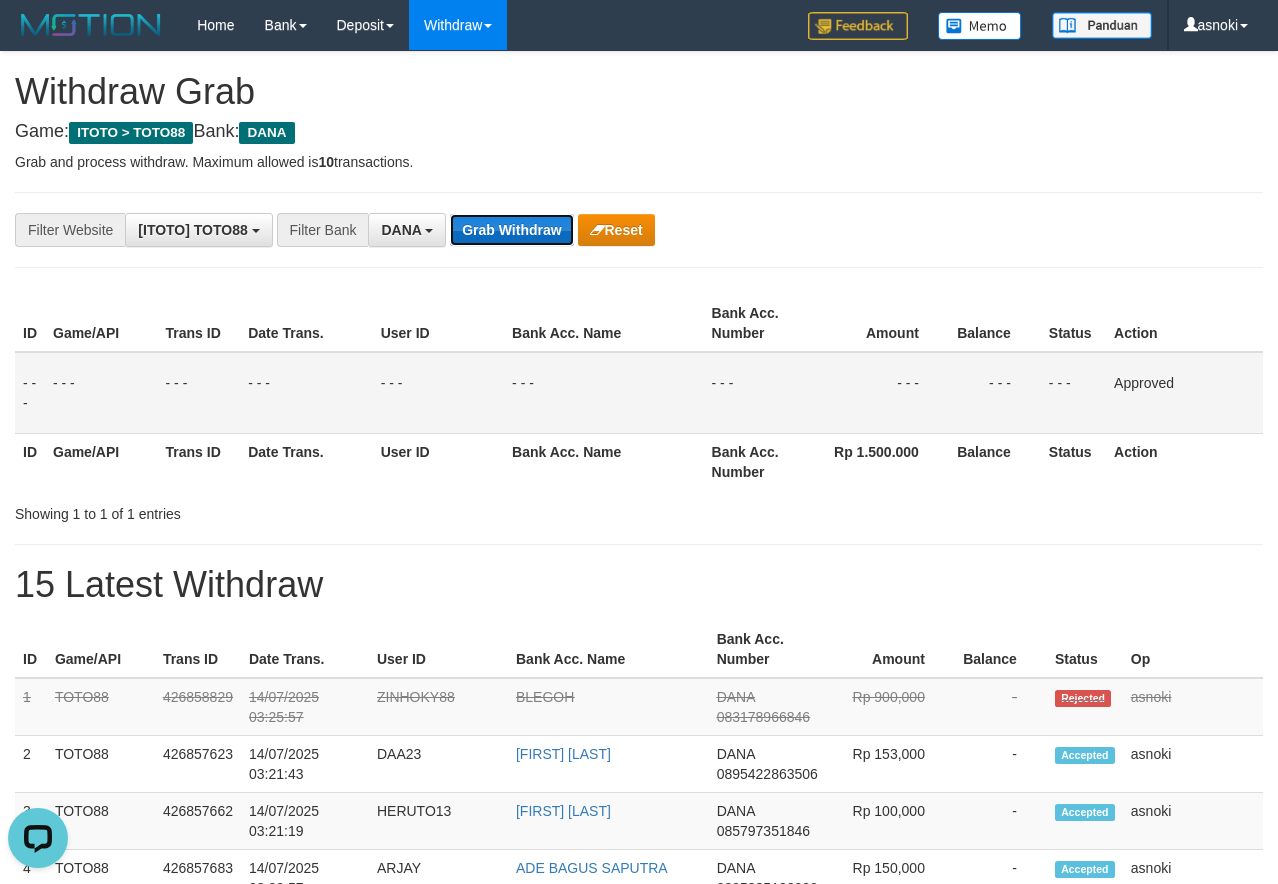 click on "Grab Withdraw" at bounding box center [511, 230] 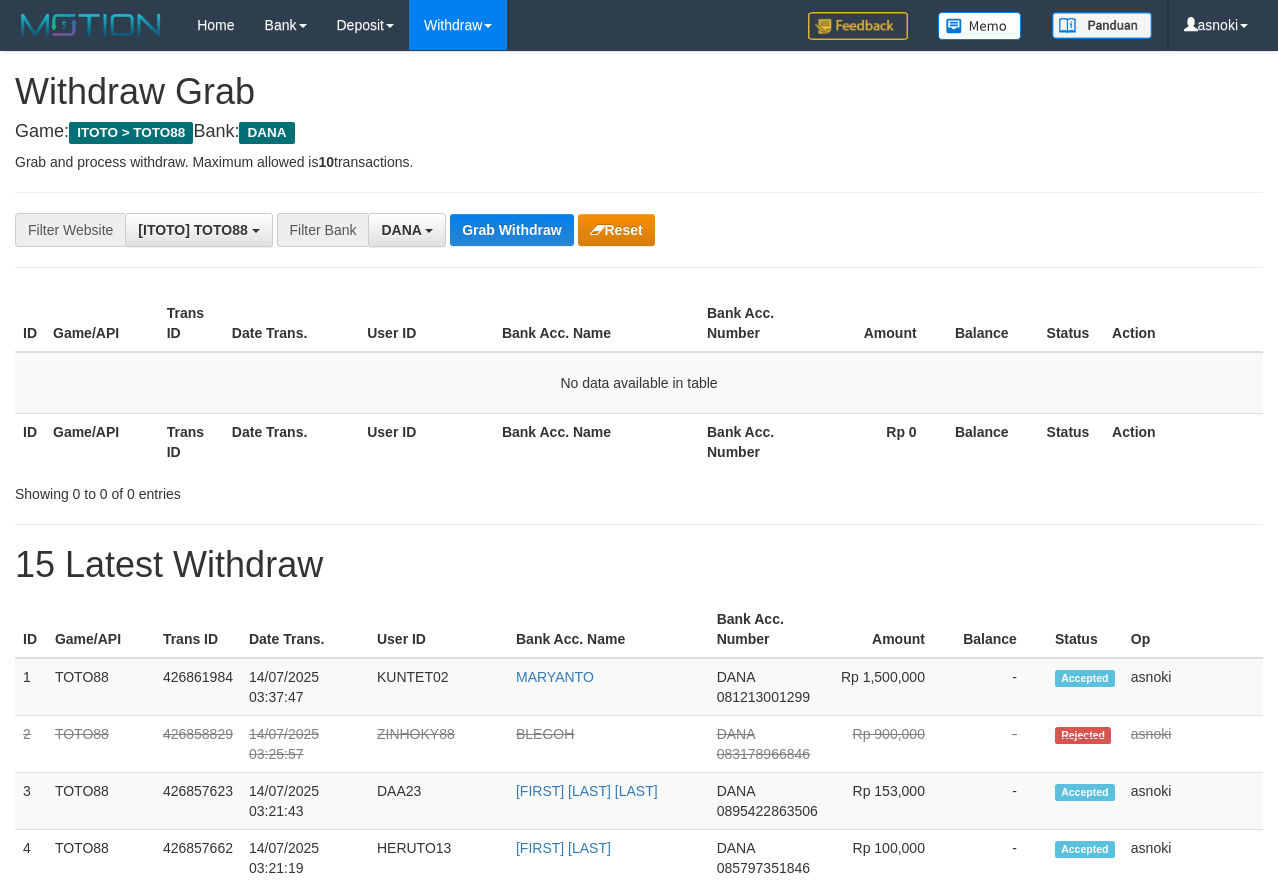 scroll, scrollTop: 0, scrollLeft: 0, axis: both 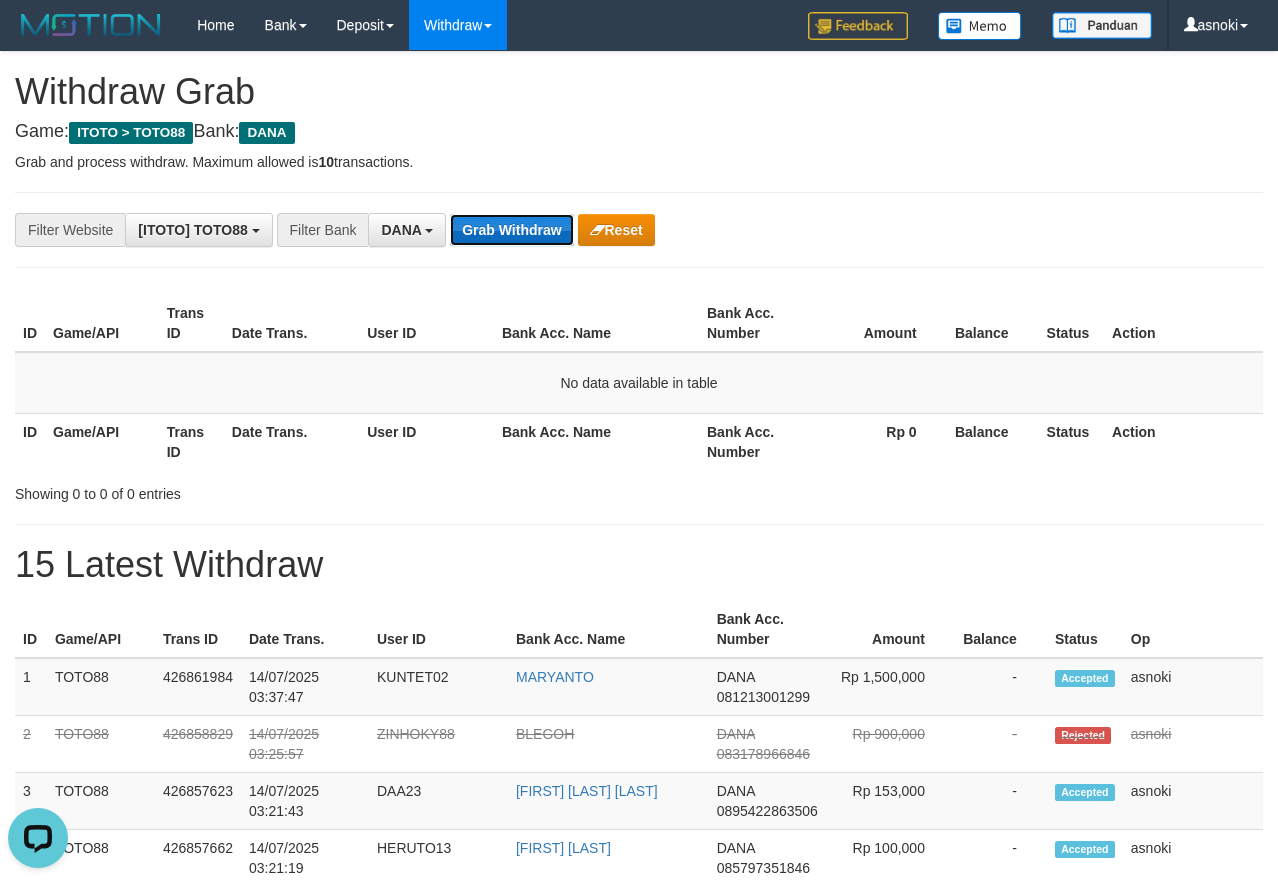 click on "Grab Withdraw" at bounding box center [511, 230] 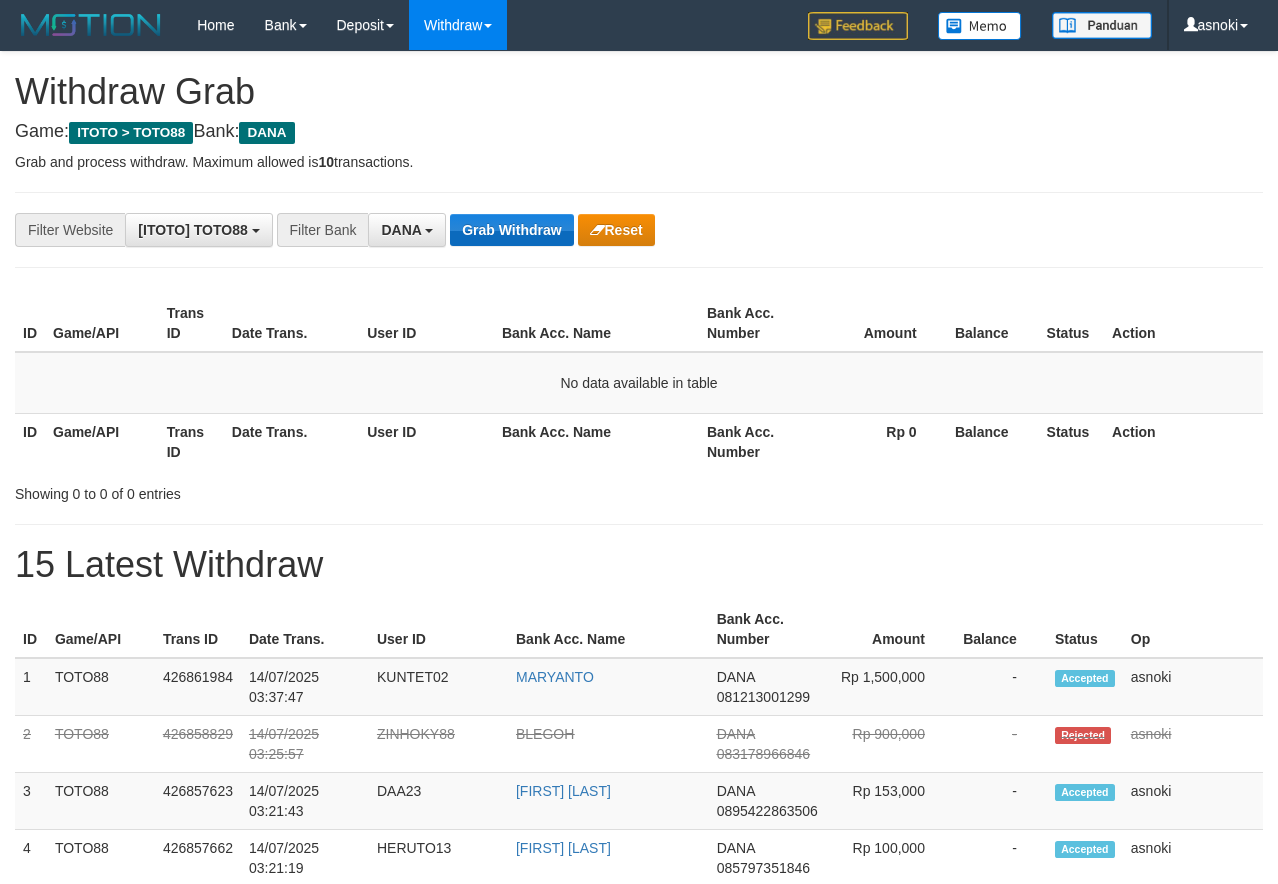 scroll, scrollTop: 0, scrollLeft: 0, axis: both 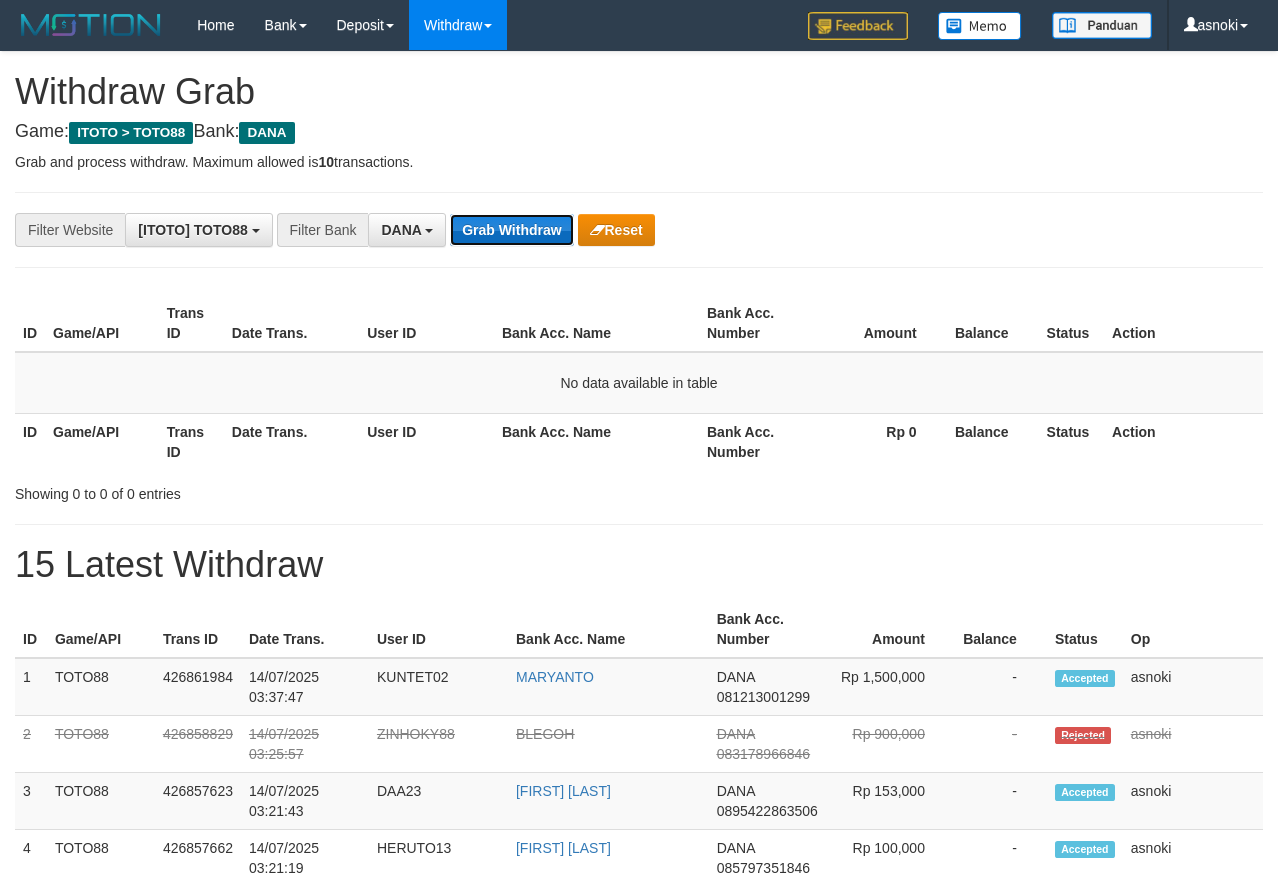 click on "Grab Withdraw" at bounding box center [511, 230] 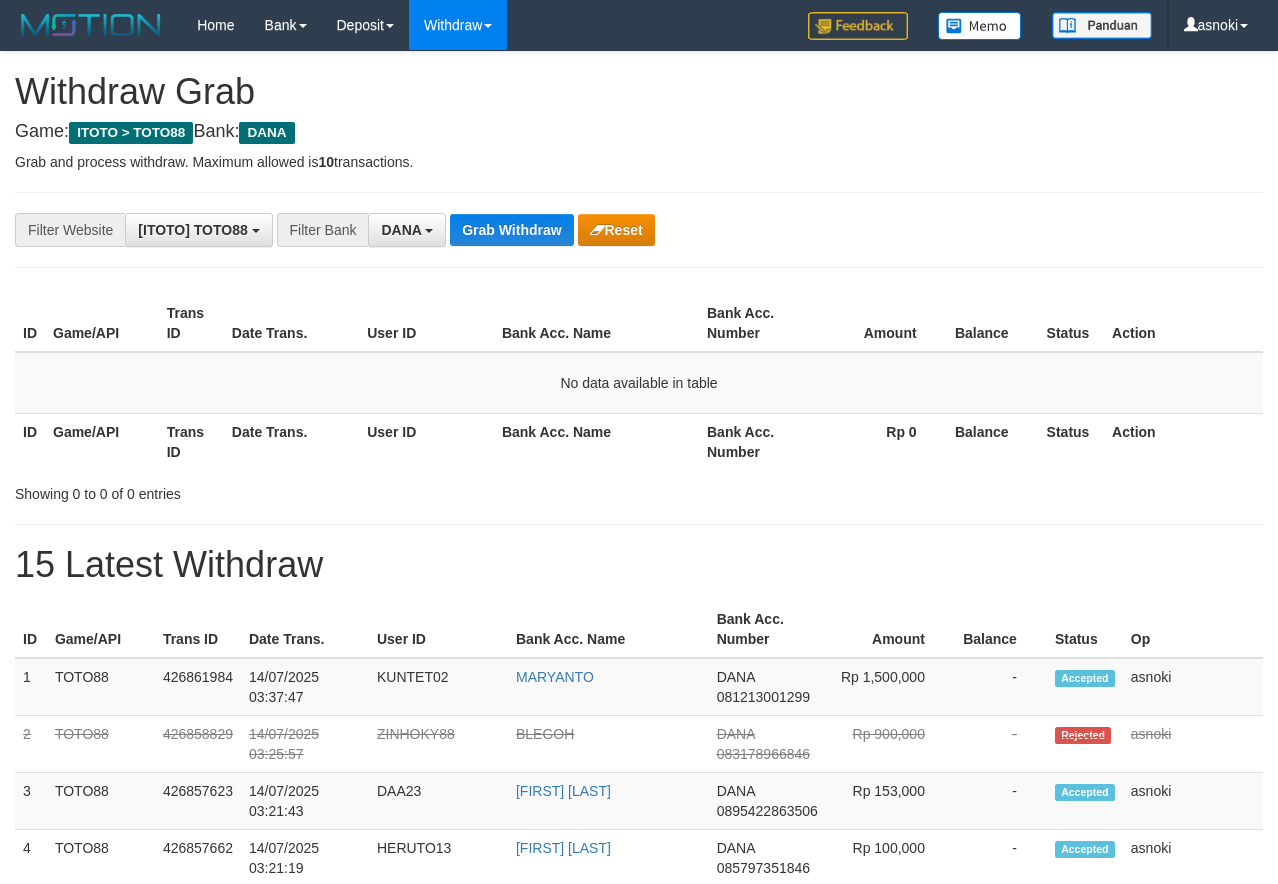 scroll, scrollTop: 0, scrollLeft: 0, axis: both 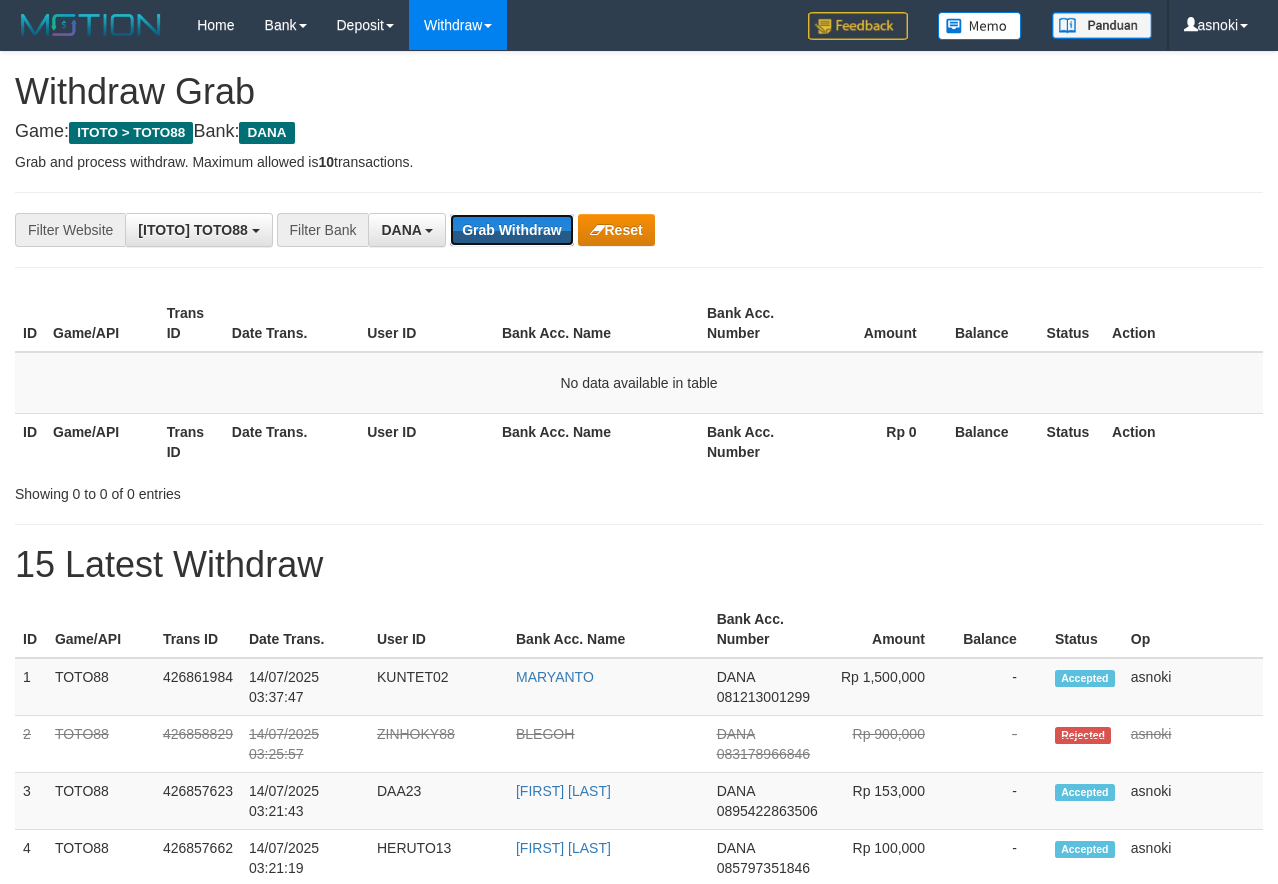 click on "Grab Withdraw" at bounding box center (511, 230) 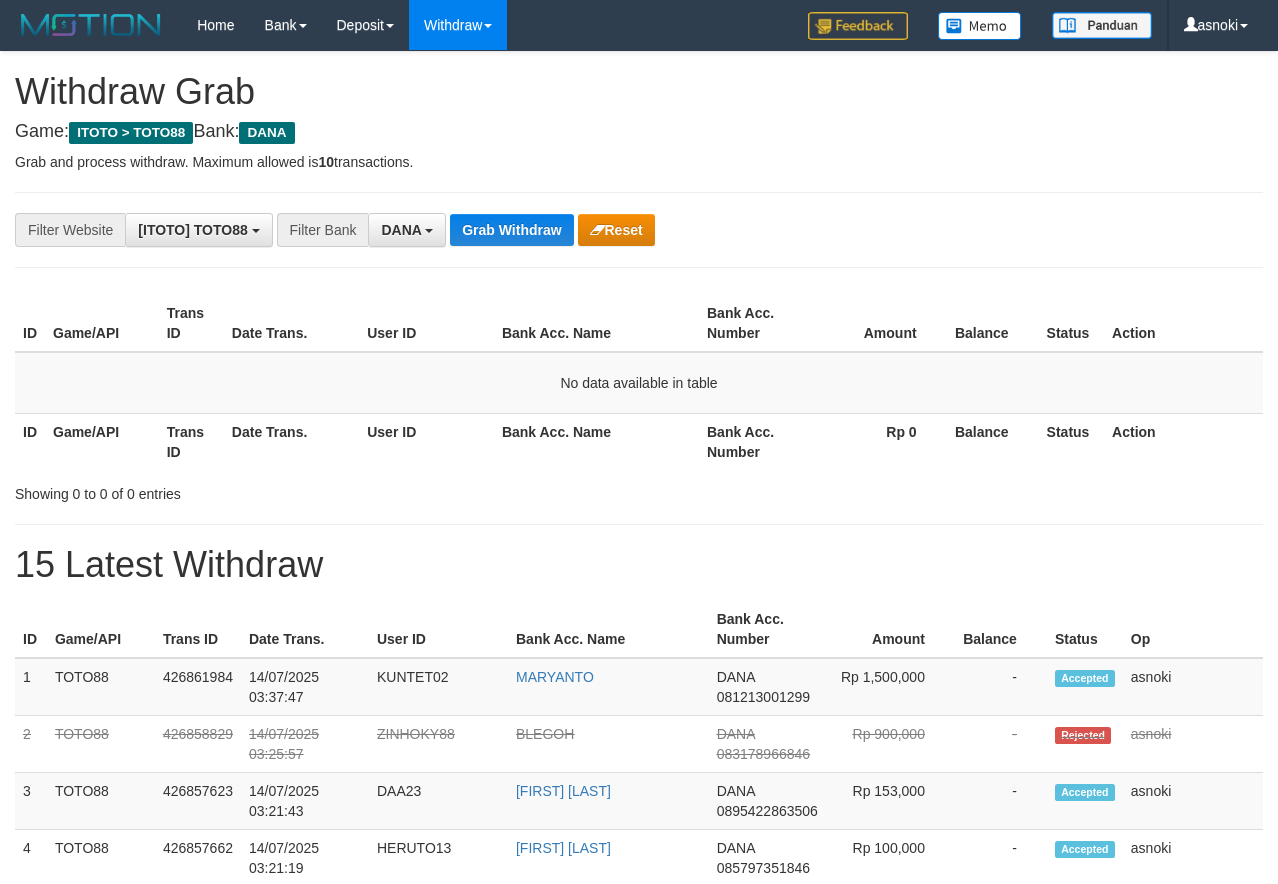 scroll, scrollTop: 0, scrollLeft: 0, axis: both 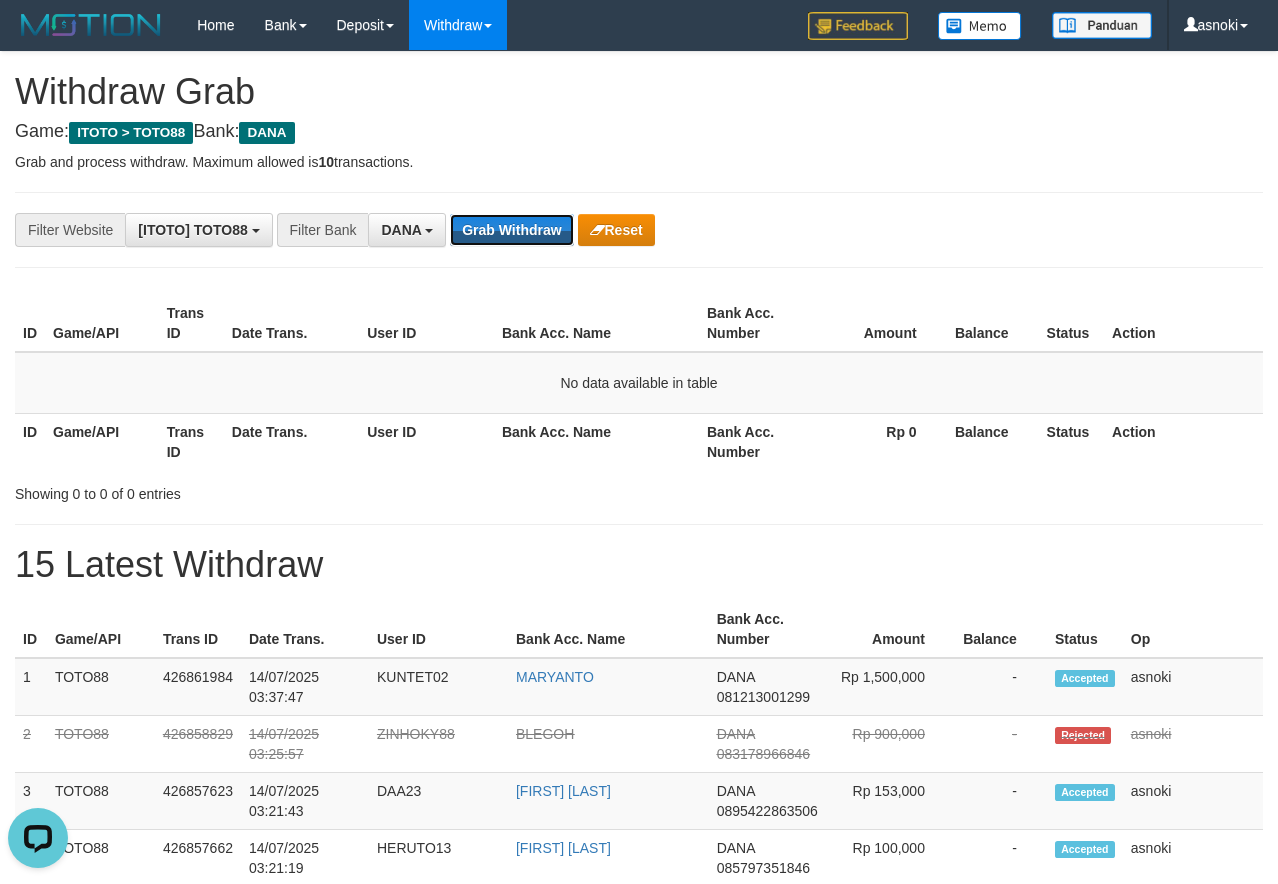 click on "Grab Withdraw" at bounding box center (511, 230) 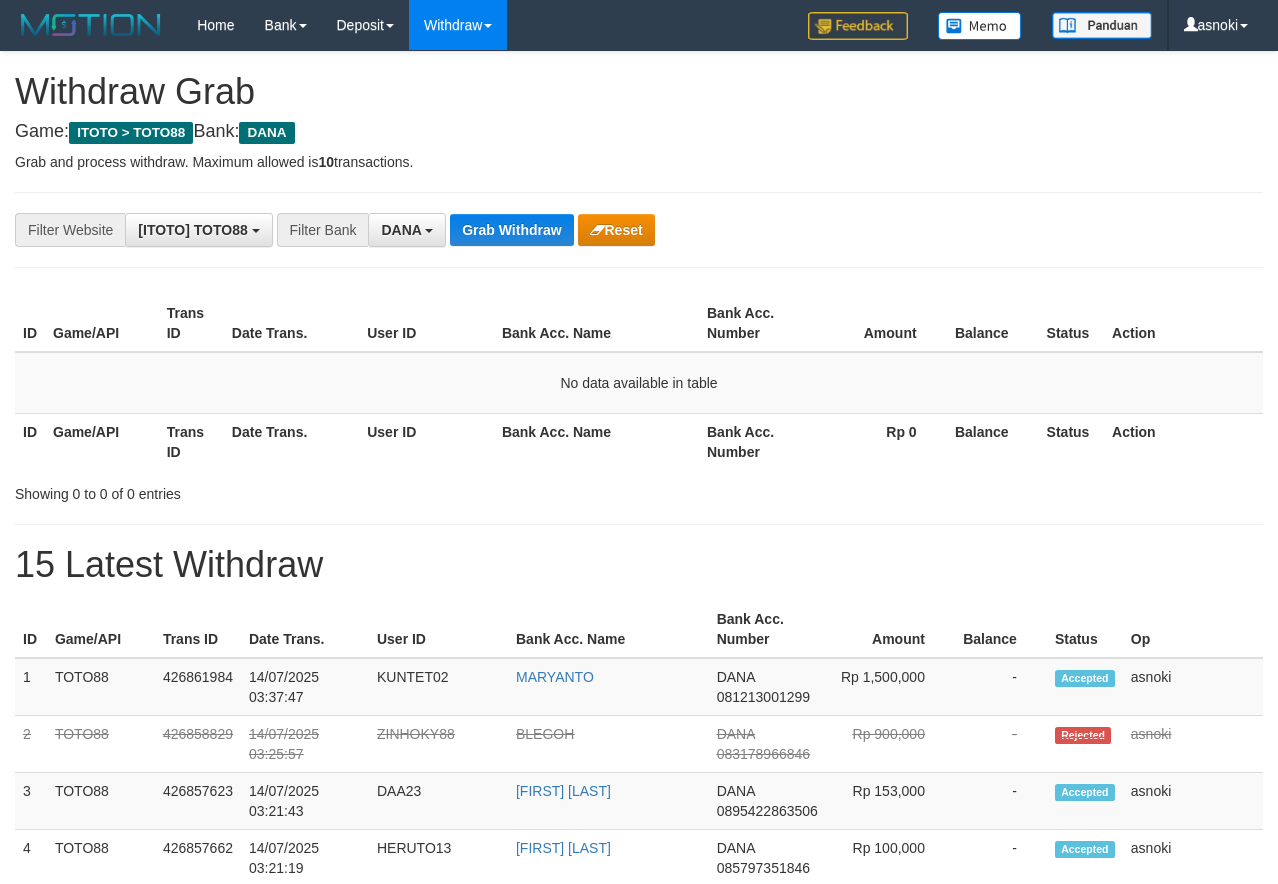 scroll, scrollTop: 0, scrollLeft: 0, axis: both 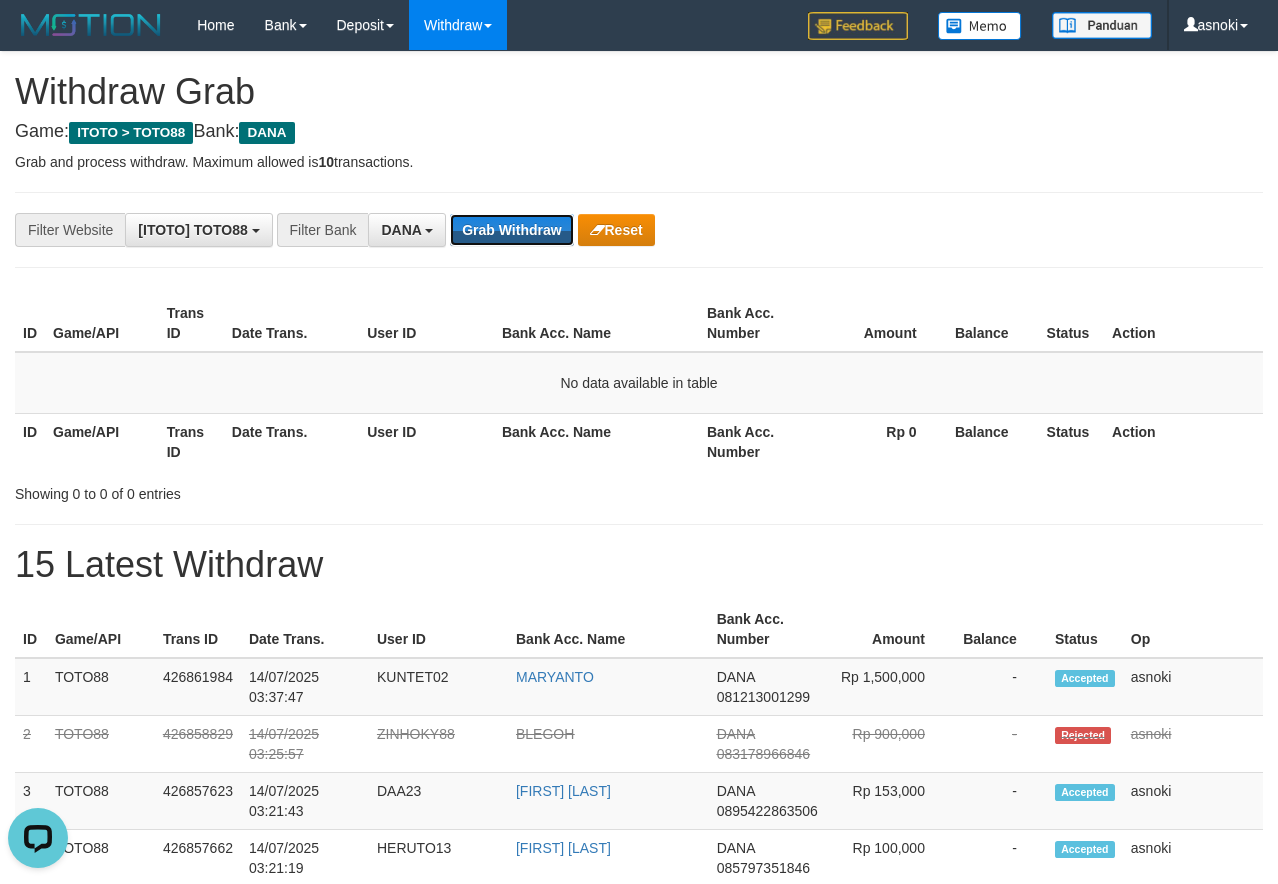 click on "Grab Withdraw" at bounding box center [511, 230] 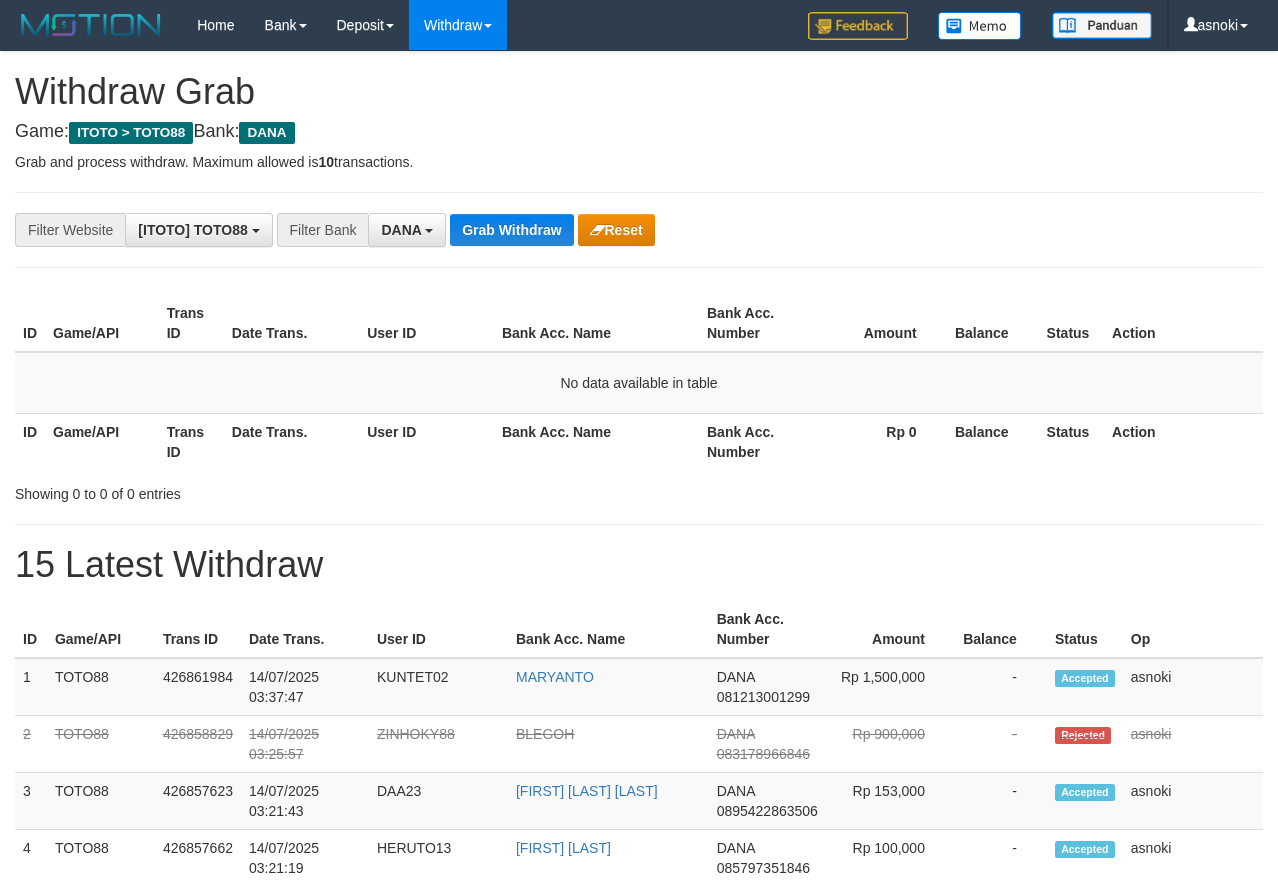 scroll, scrollTop: 0, scrollLeft: 0, axis: both 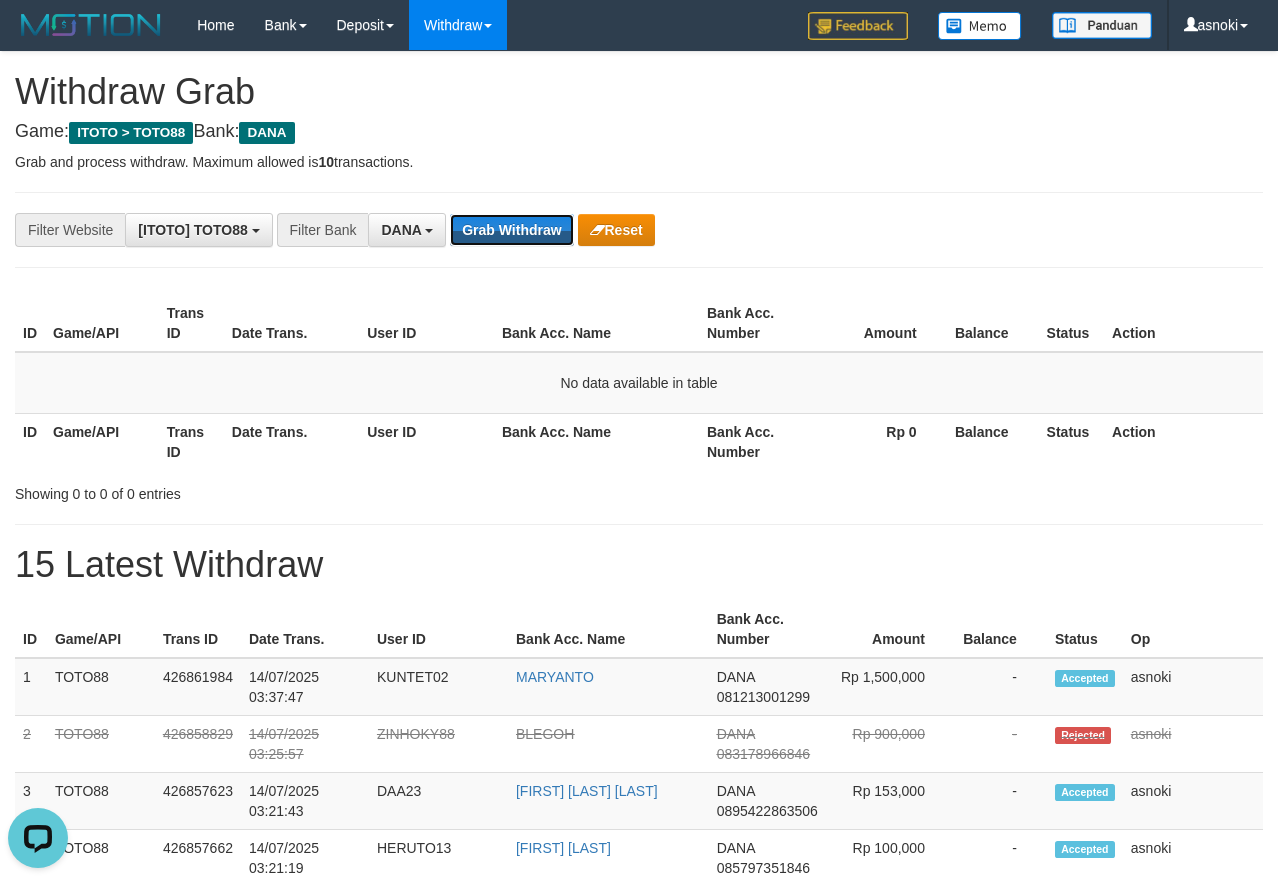 click on "Grab Withdraw" at bounding box center [511, 230] 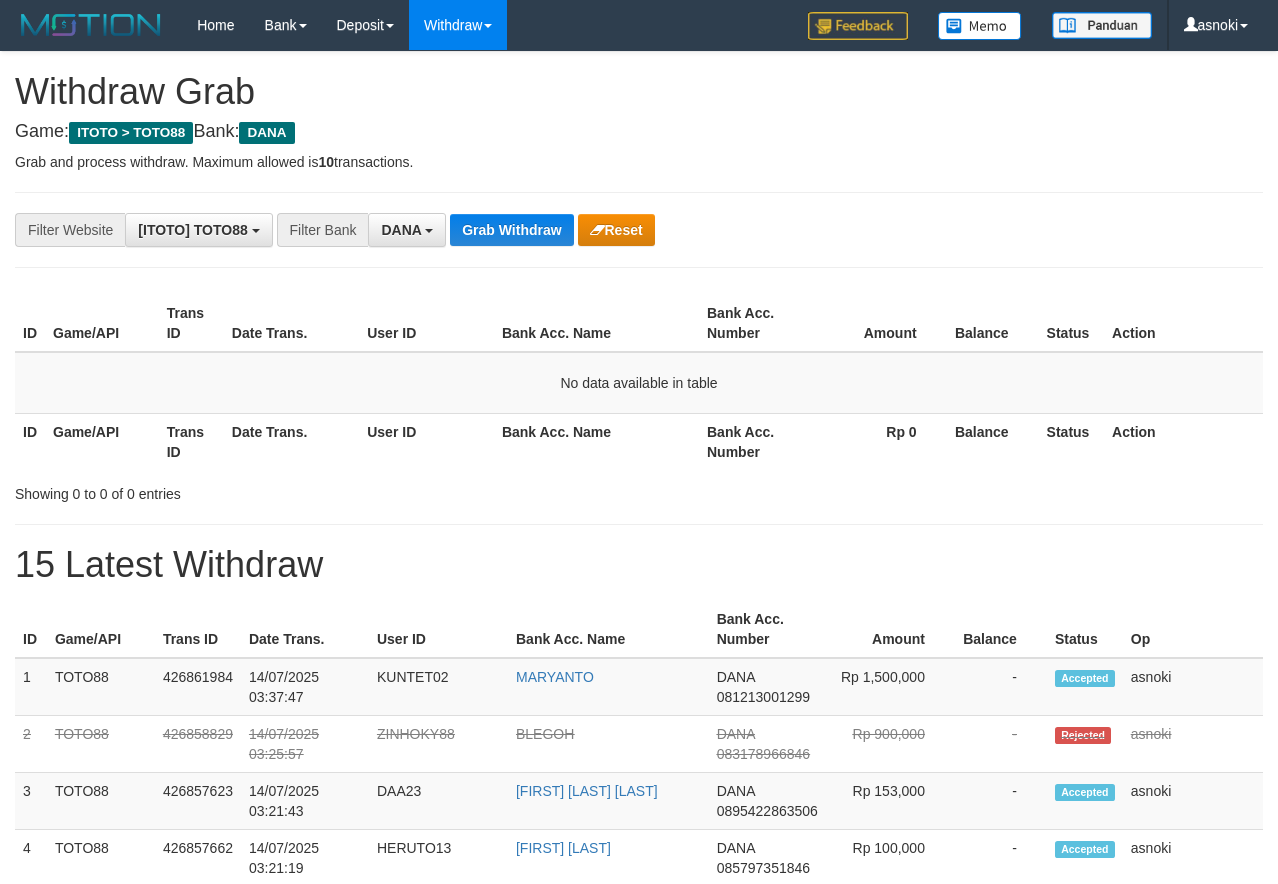 scroll, scrollTop: 0, scrollLeft: 0, axis: both 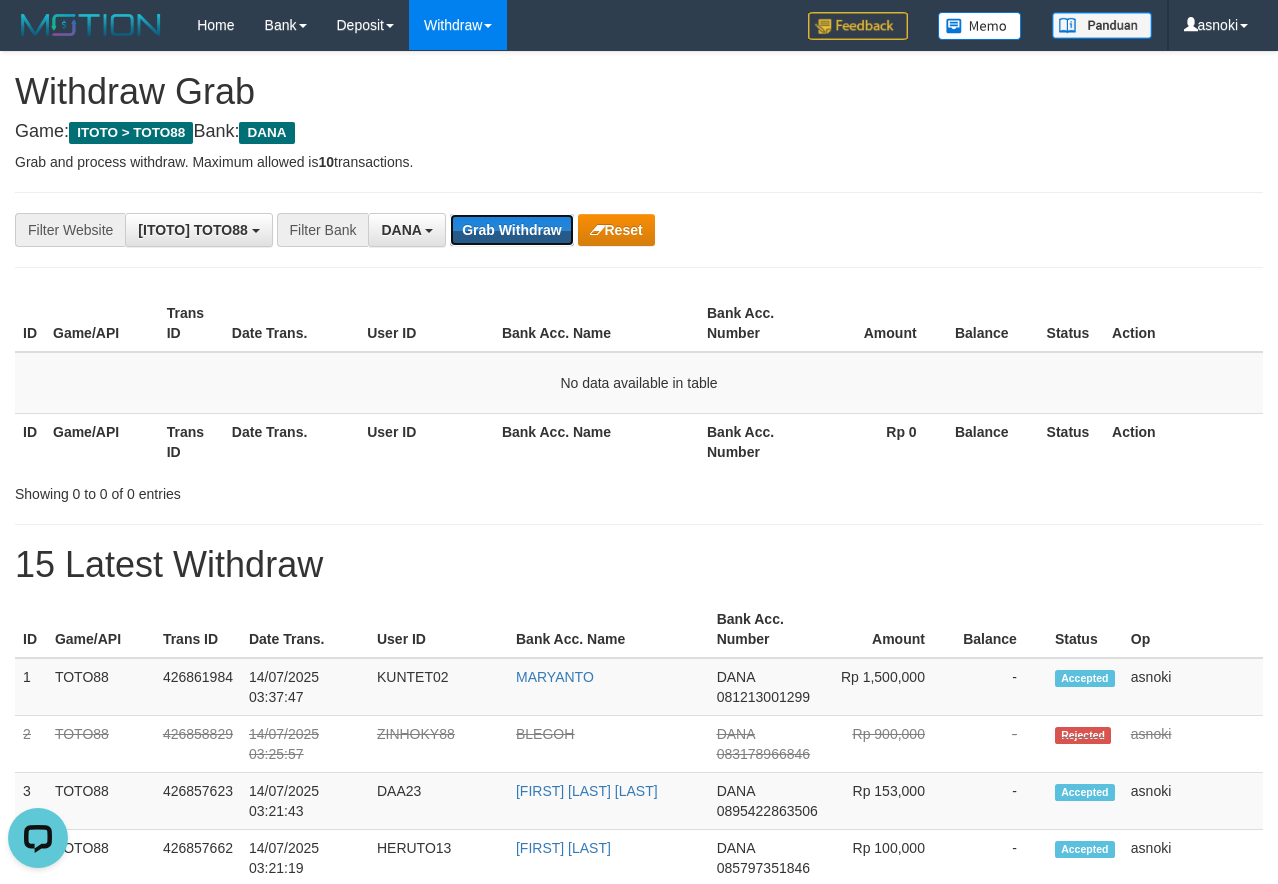 click on "Grab Withdraw" at bounding box center [511, 230] 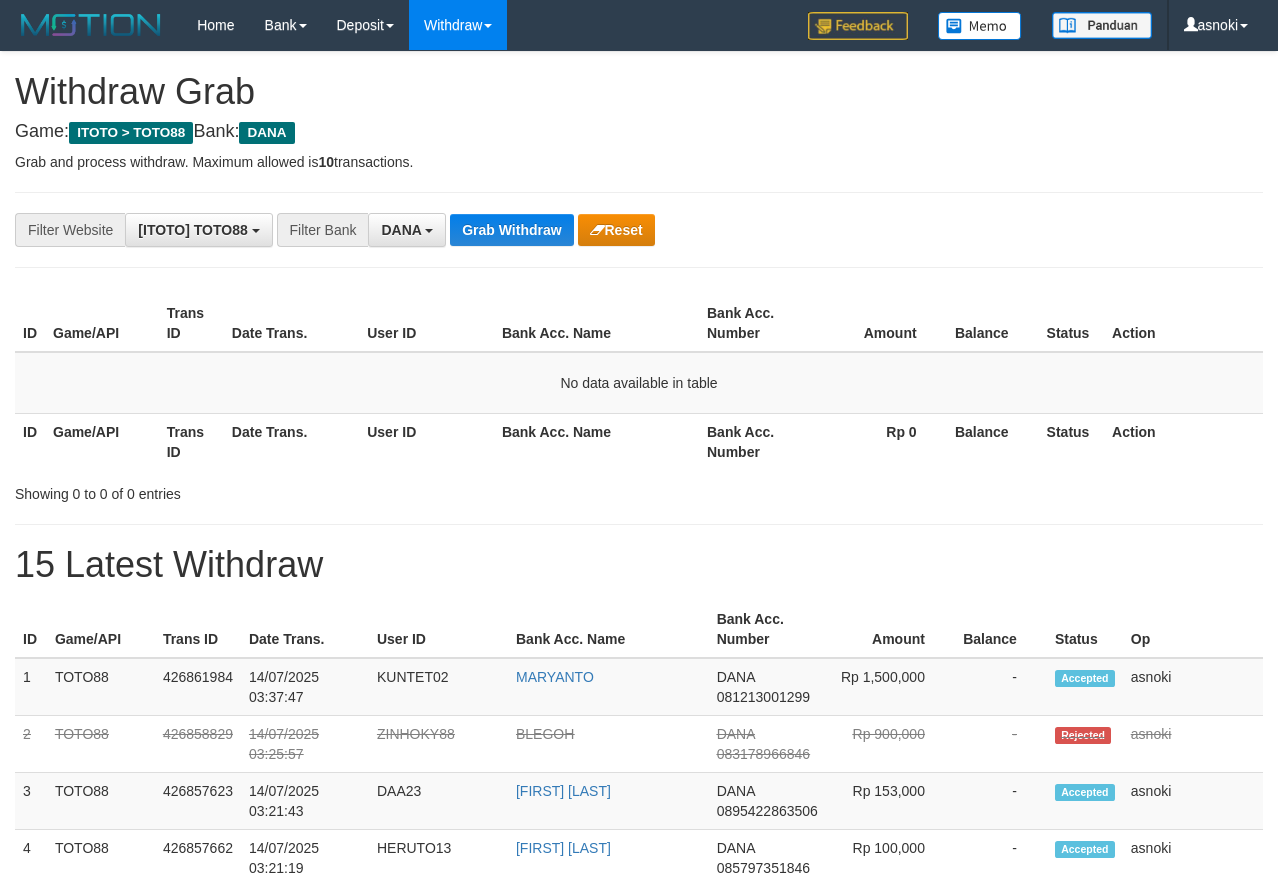 scroll, scrollTop: 0, scrollLeft: 0, axis: both 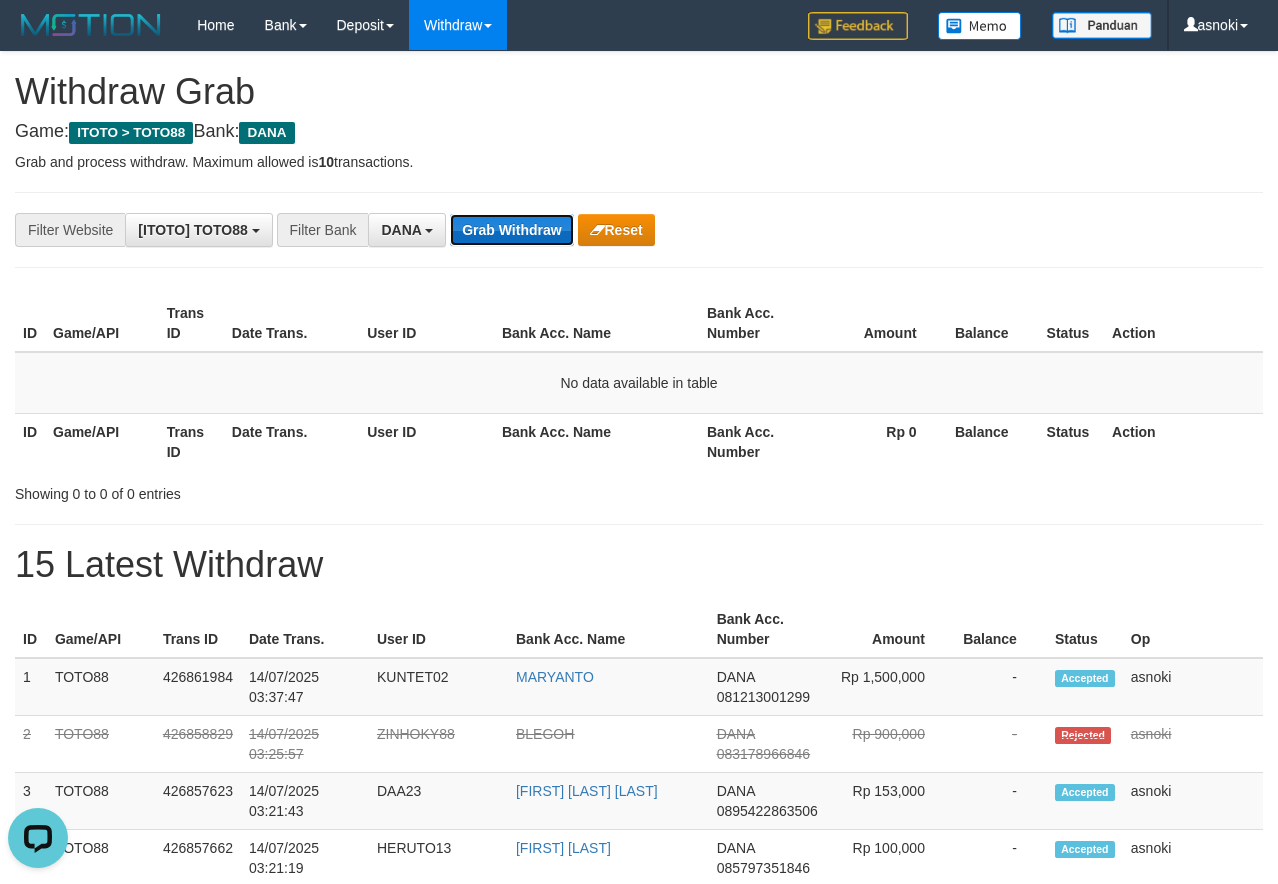 click on "Grab Withdraw" at bounding box center [511, 230] 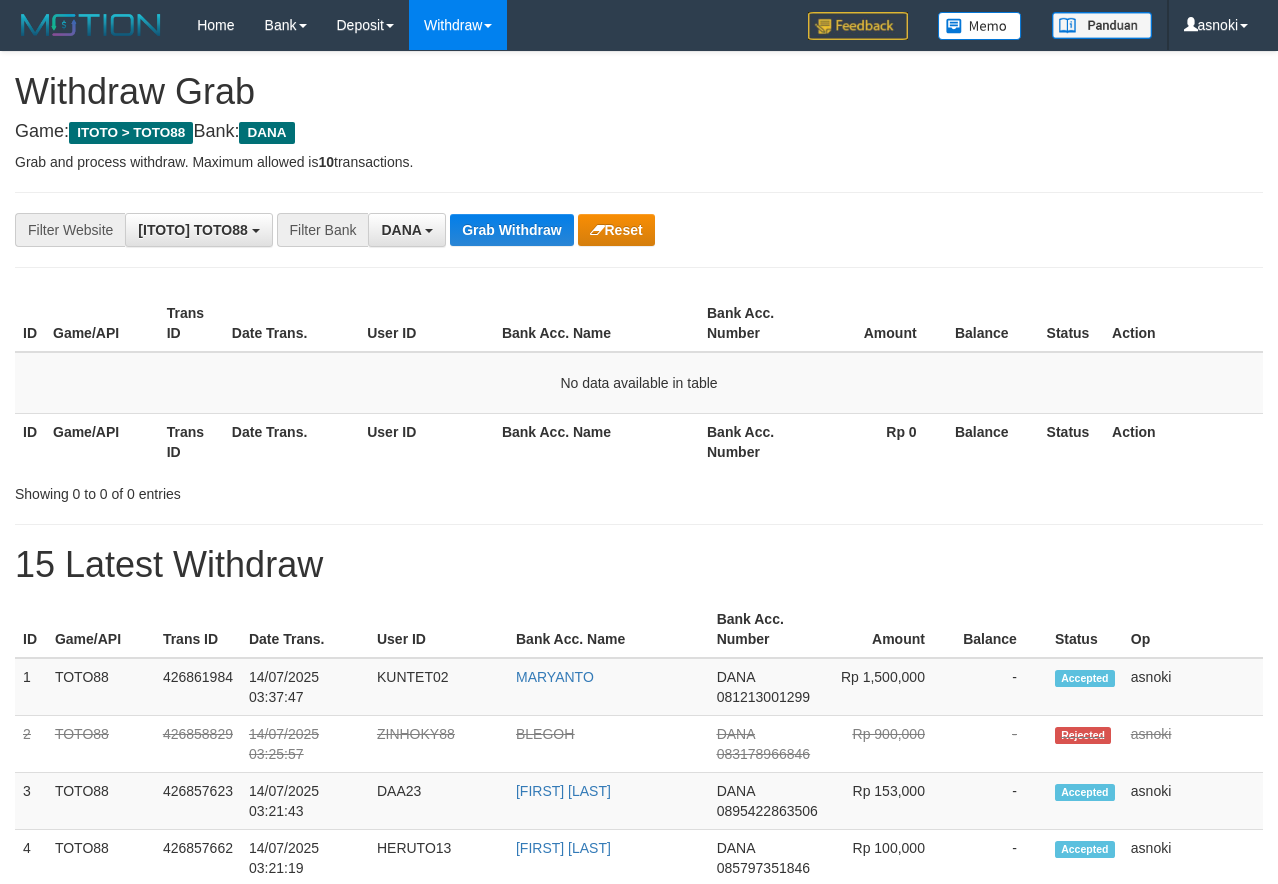 scroll, scrollTop: 0, scrollLeft: 0, axis: both 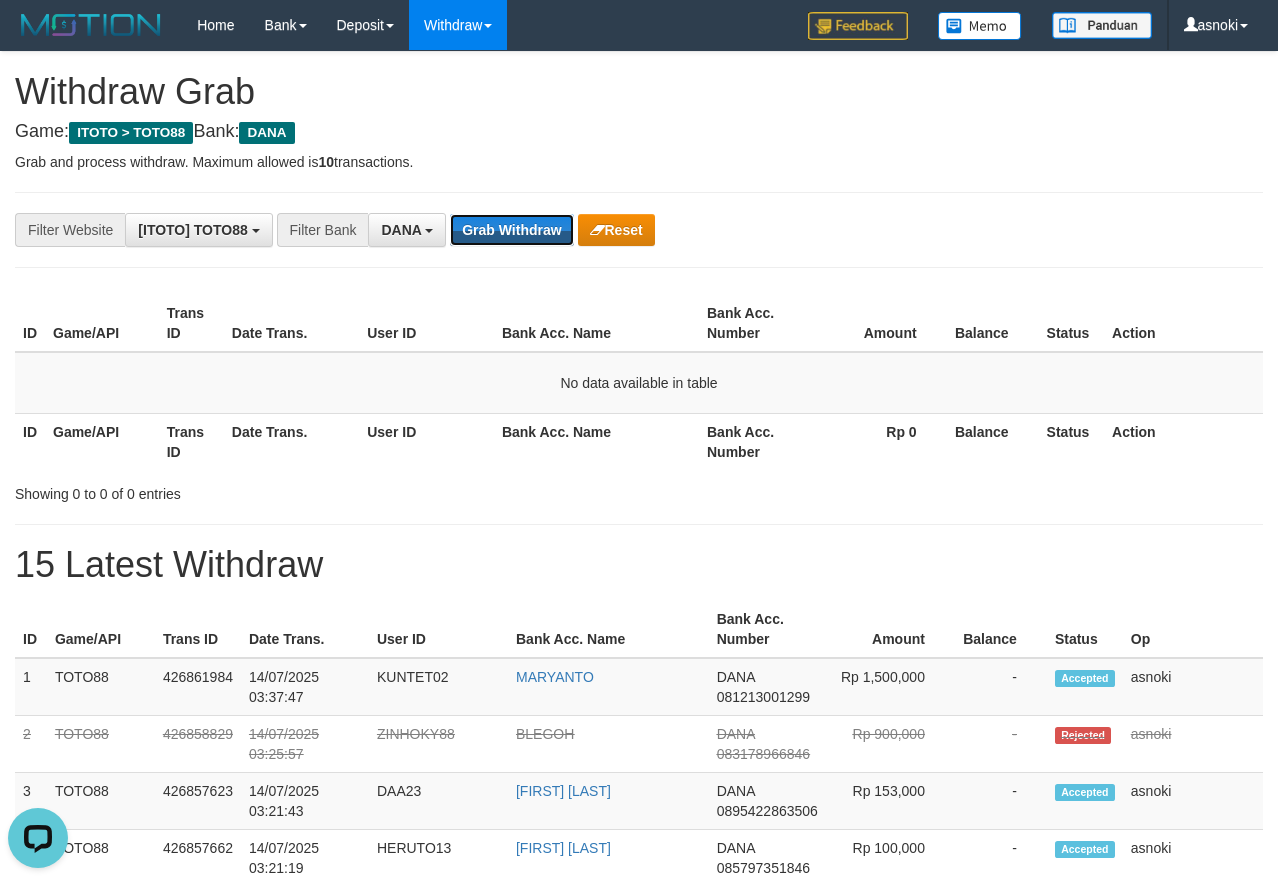 click on "Grab Withdraw" at bounding box center (511, 230) 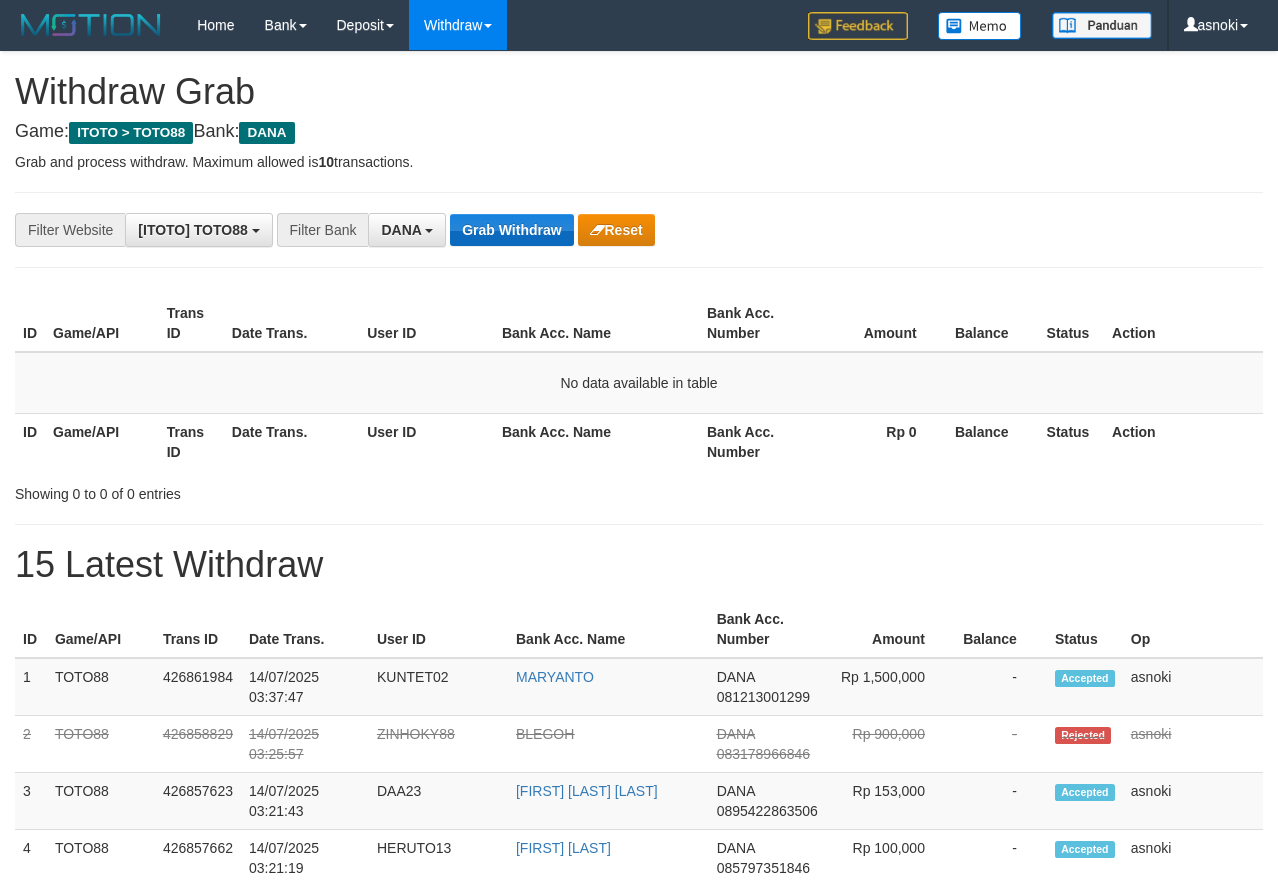 scroll, scrollTop: 0, scrollLeft: 0, axis: both 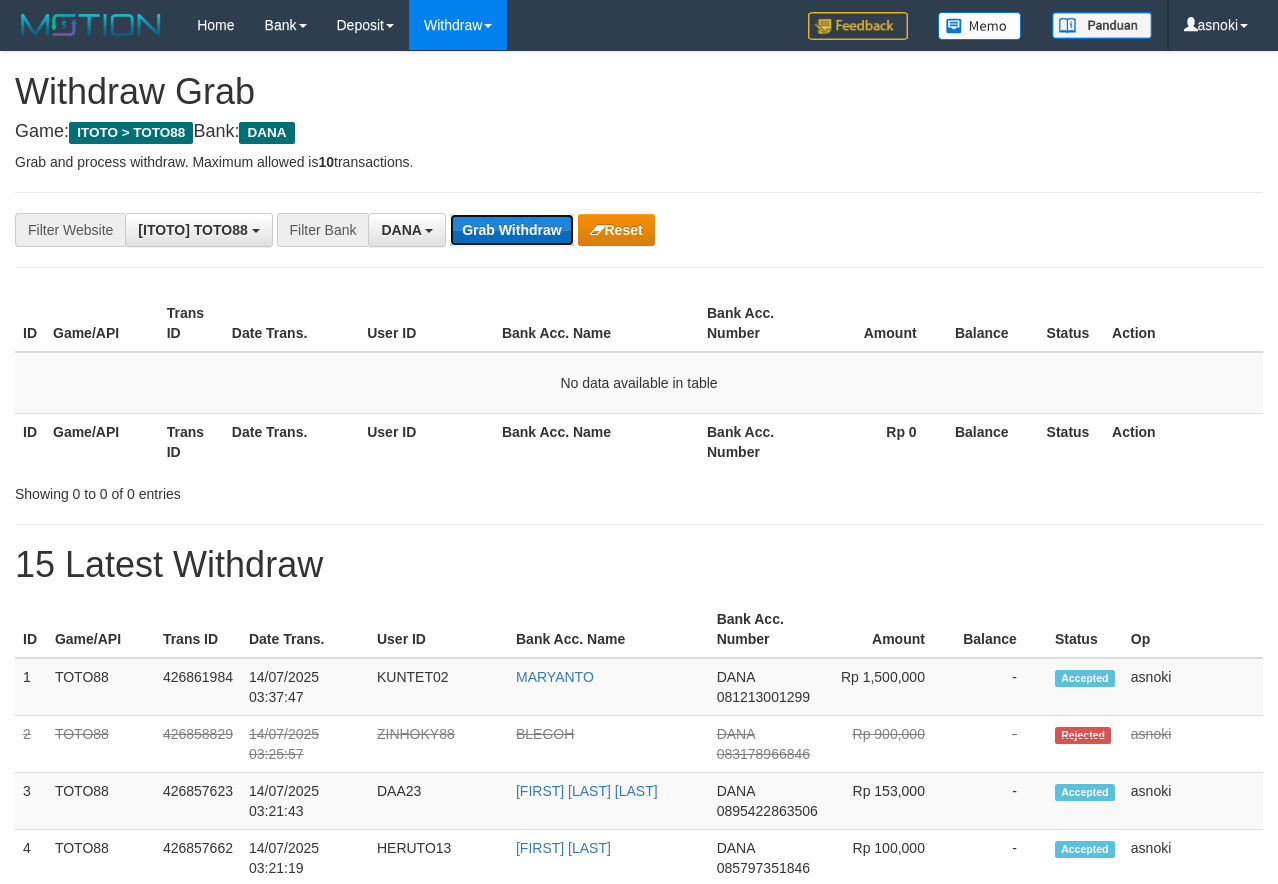 click on "Grab Withdraw" at bounding box center [511, 230] 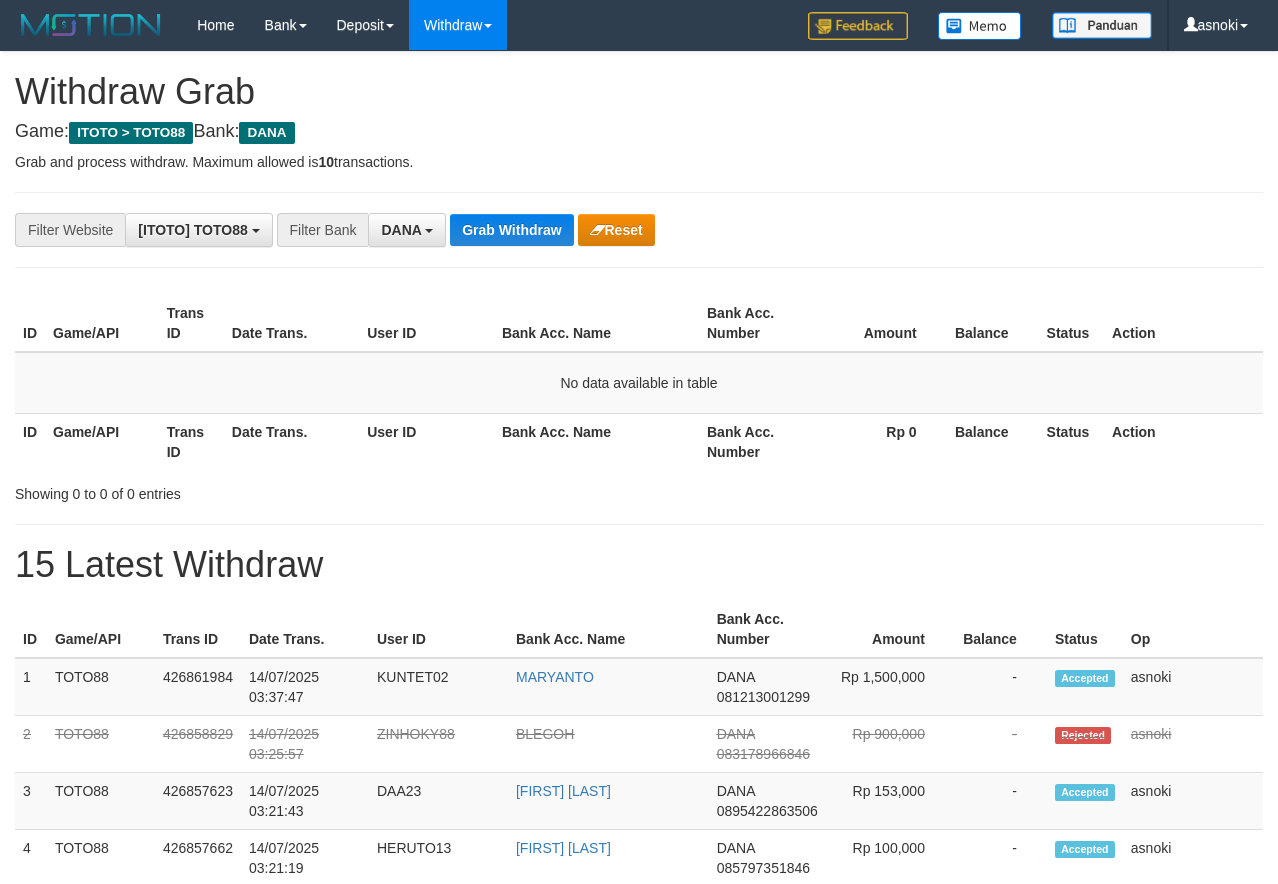 scroll, scrollTop: 0, scrollLeft: 0, axis: both 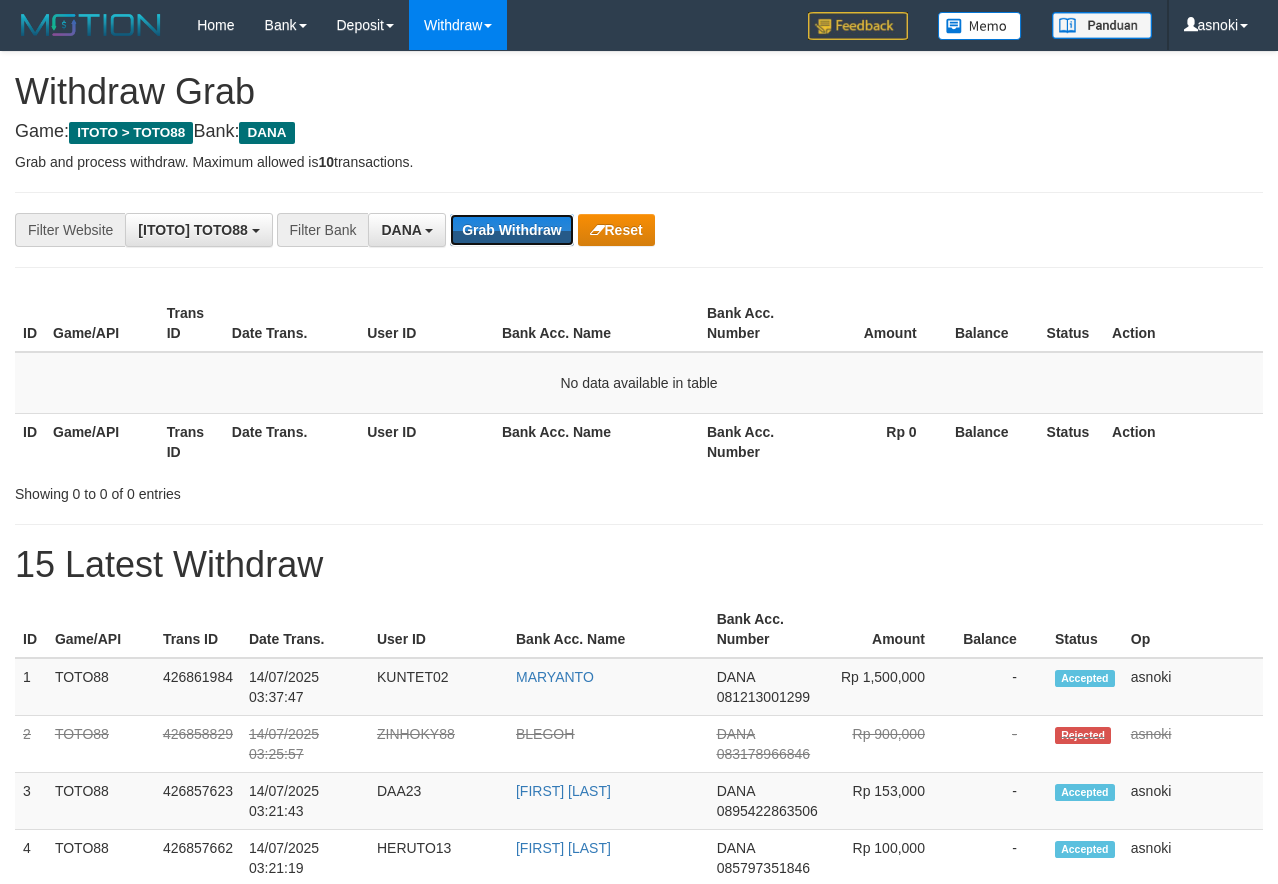click on "Grab Withdraw" at bounding box center [511, 230] 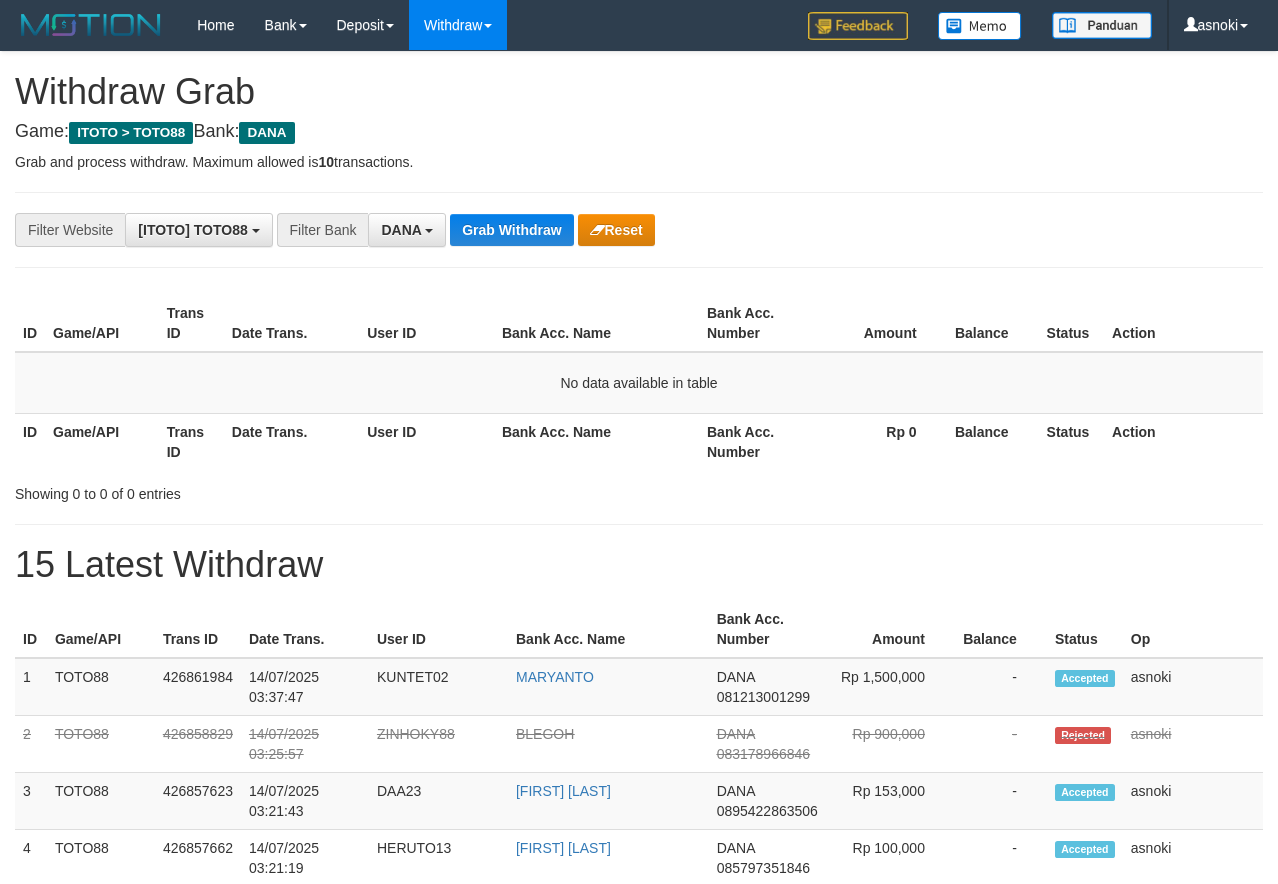 scroll, scrollTop: 0, scrollLeft: 0, axis: both 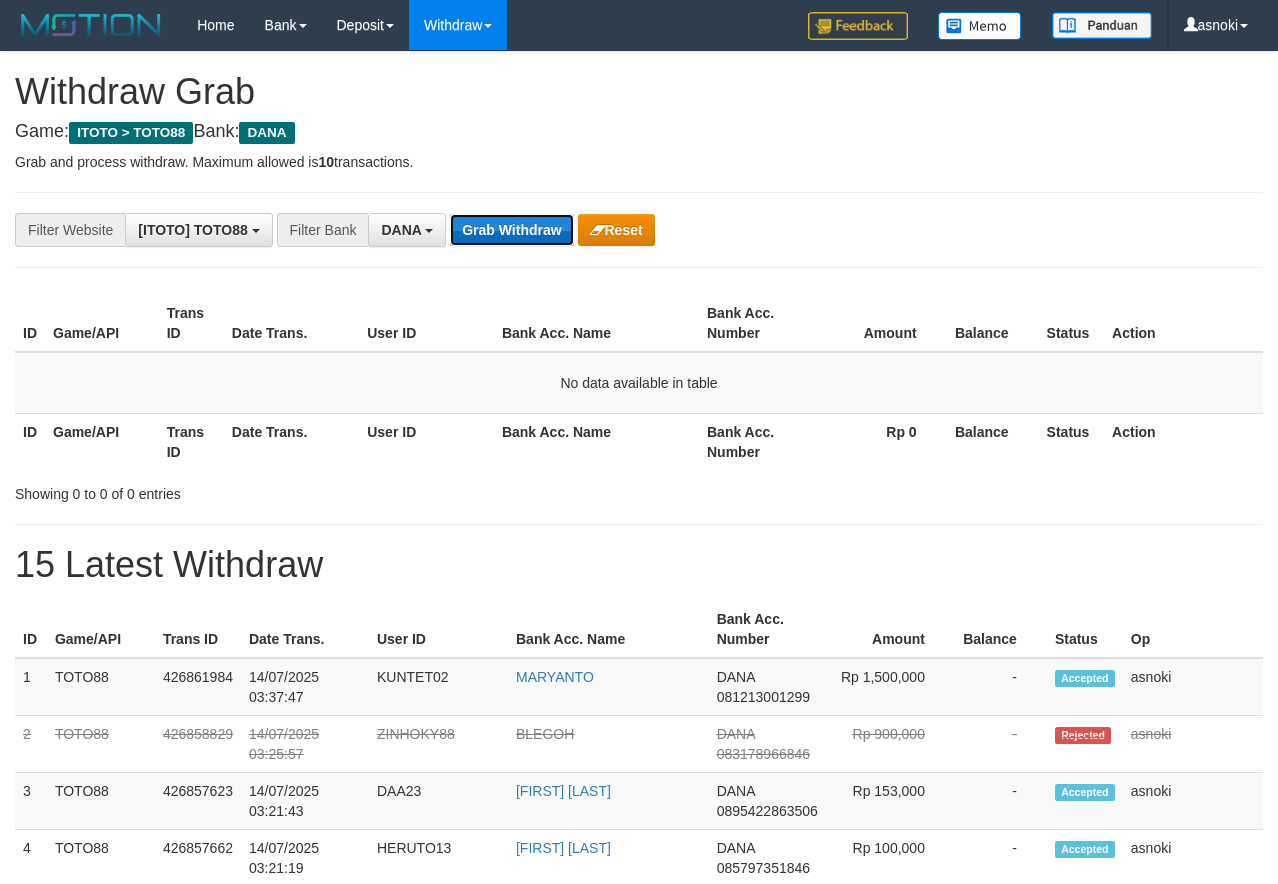click on "Grab Withdraw" at bounding box center (511, 230) 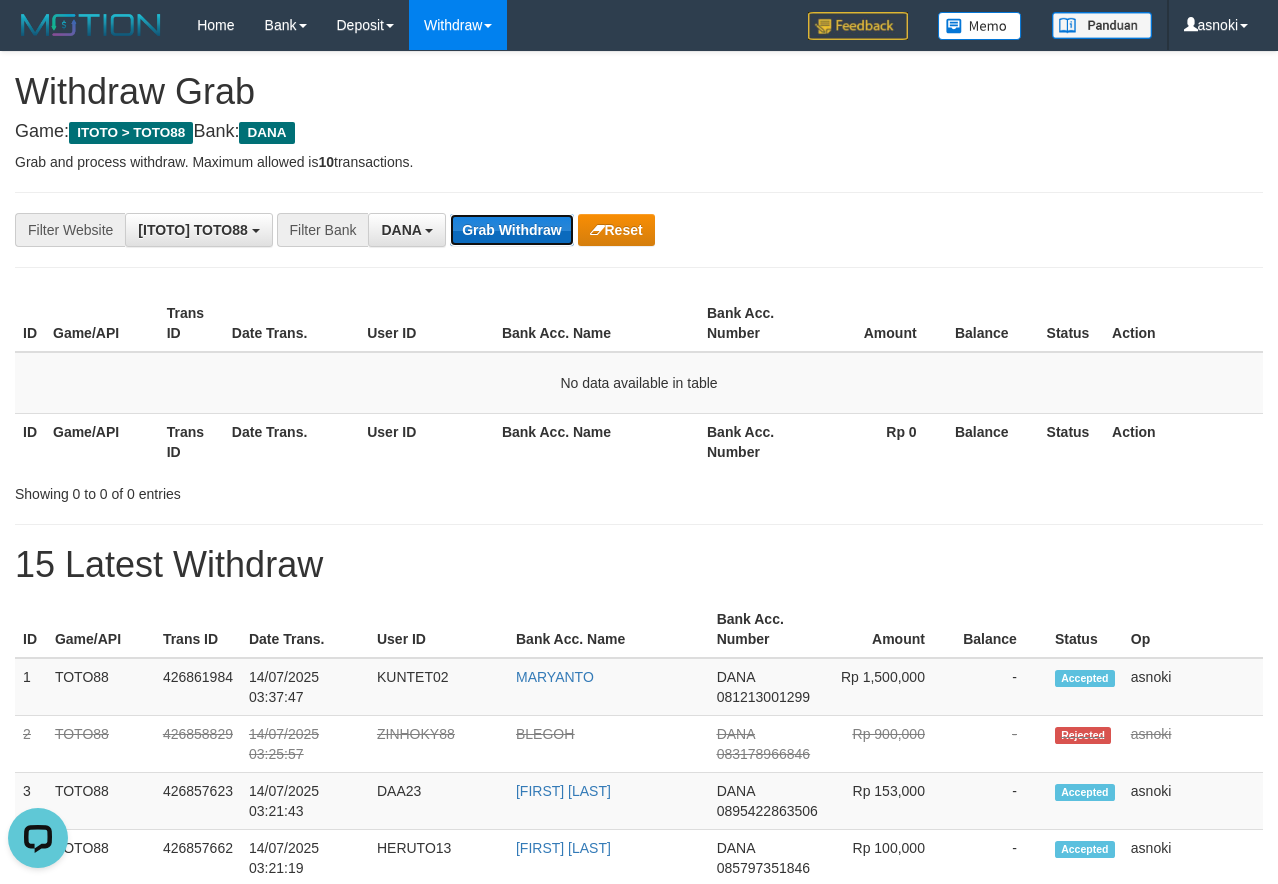 scroll, scrollTop: 0, scrollLeft: 0, axis: both 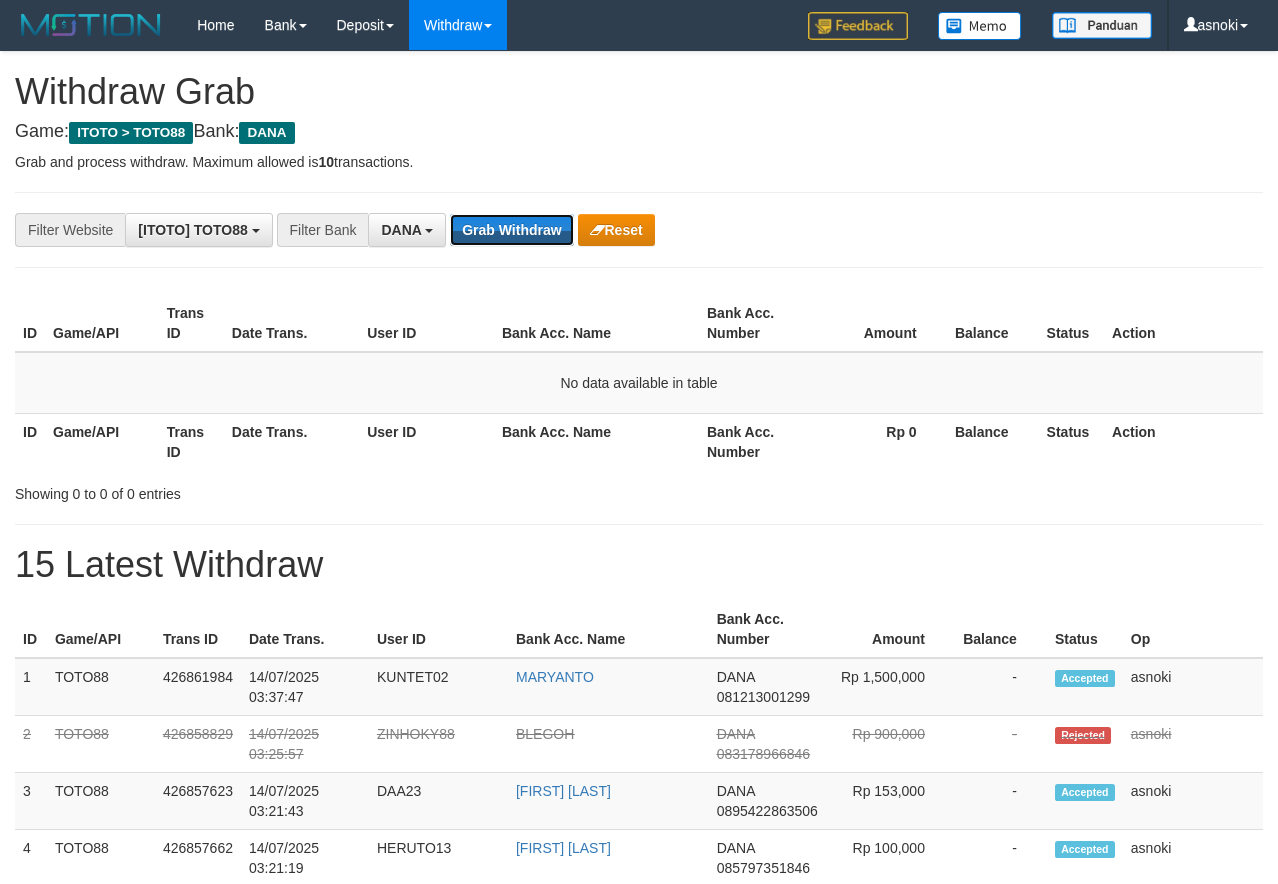 click on "Grab Withdraw" at bounding box center (511, 230) 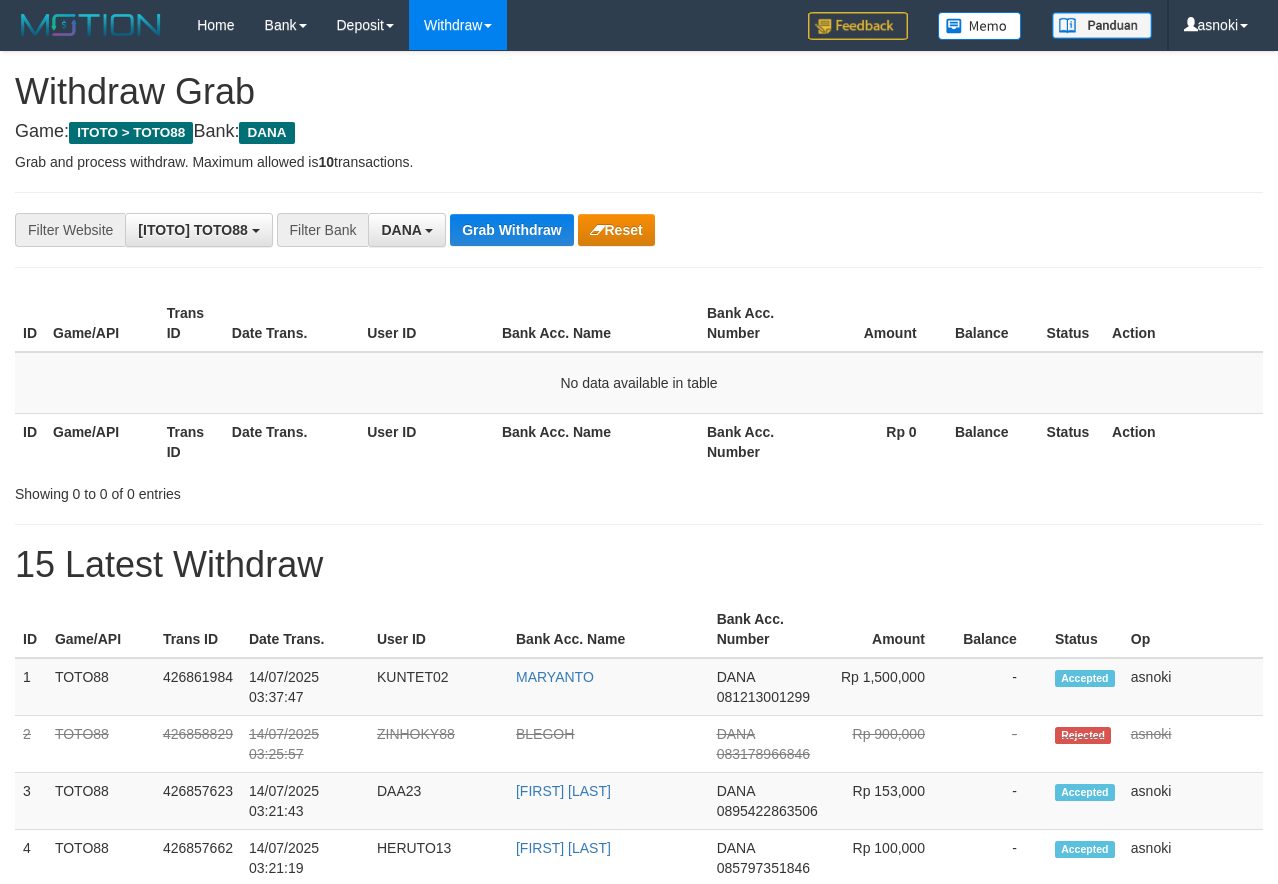 scroll, scrollTop: 0, scrollLeft: 0, axis: both 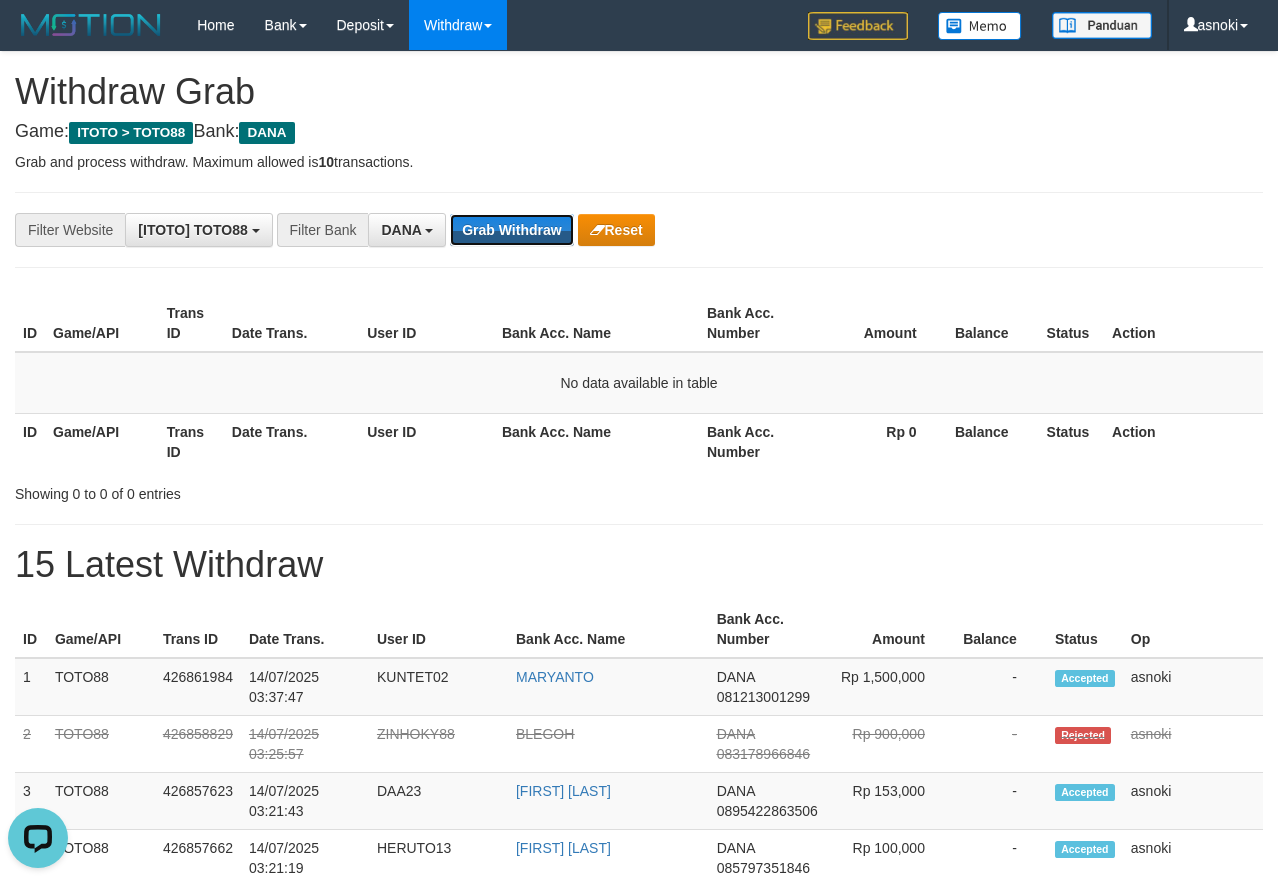 click on "Grab Withdraw" at bounding box center [511, 230] 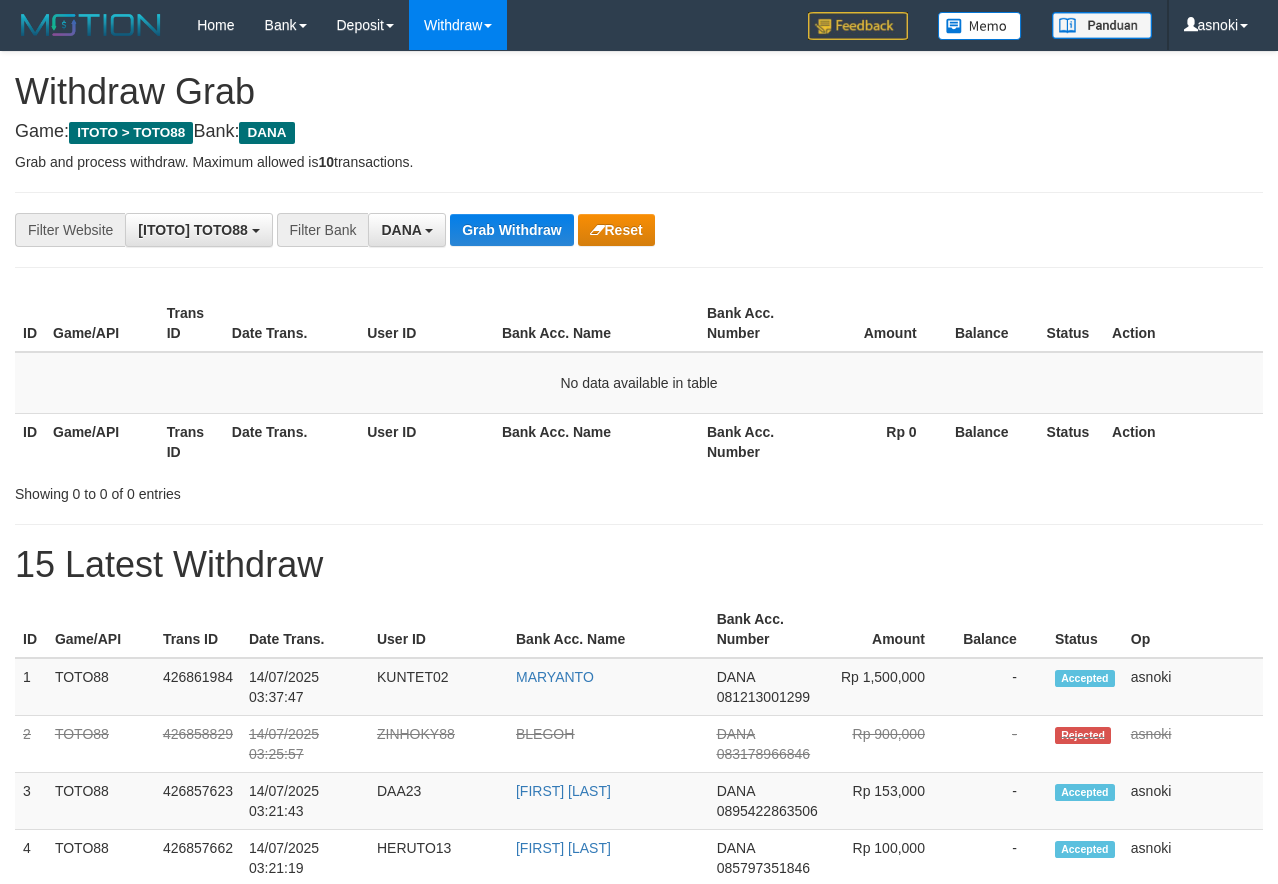 scroll, scrollTop: 0, scrollLeft: 0, axis: both 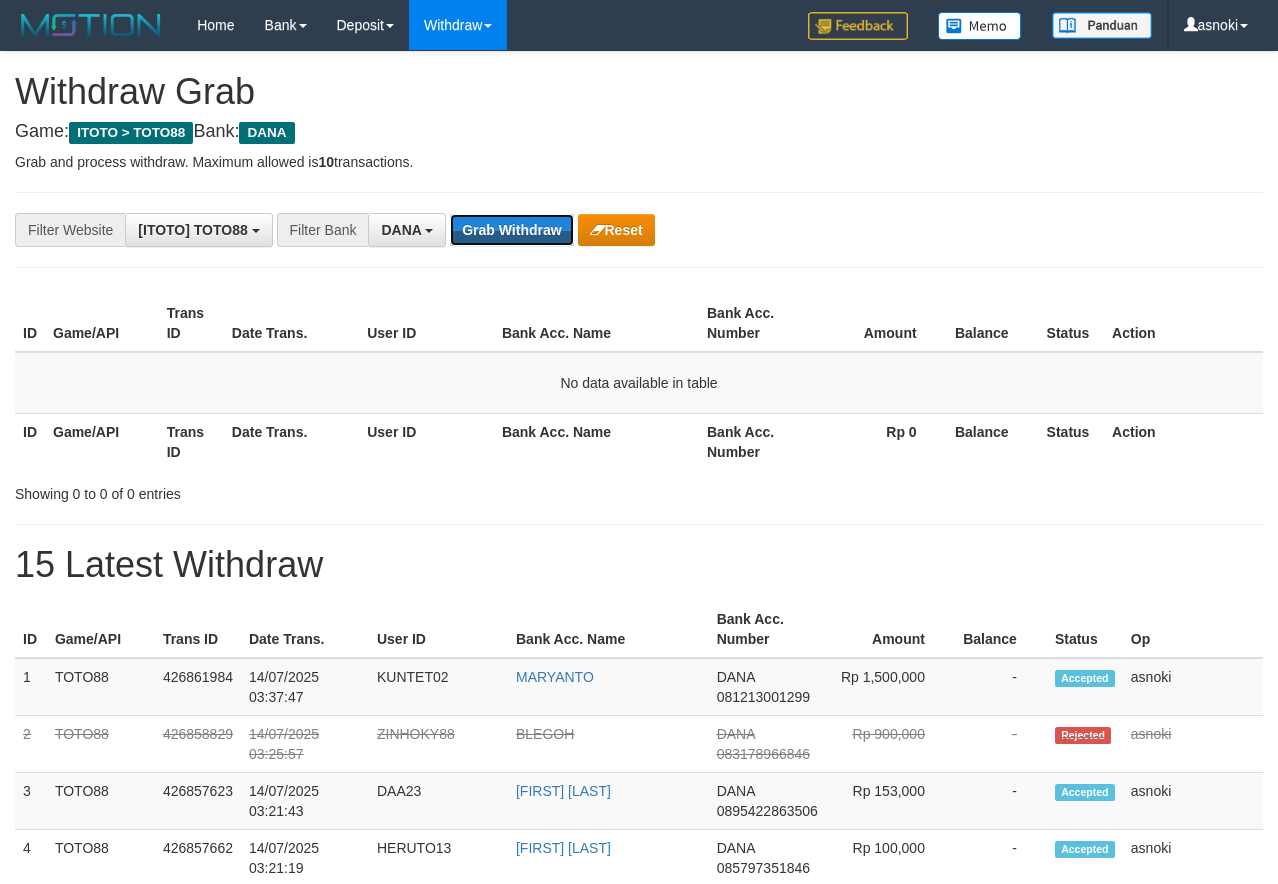 click on "Grab Withdraw" at bounding box center (511, 230) 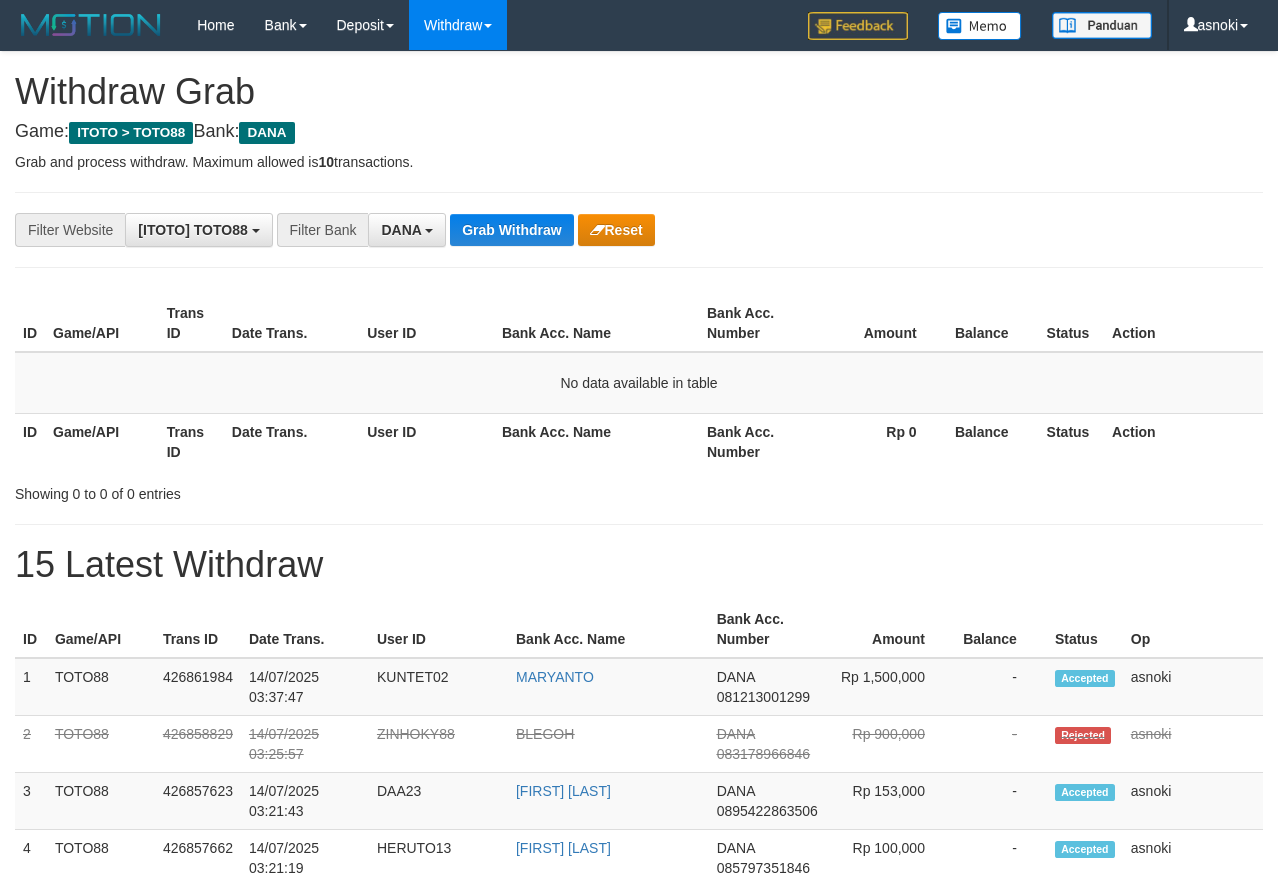 scroll, scrollTop: 0, scrollLeft: 0, axis: both 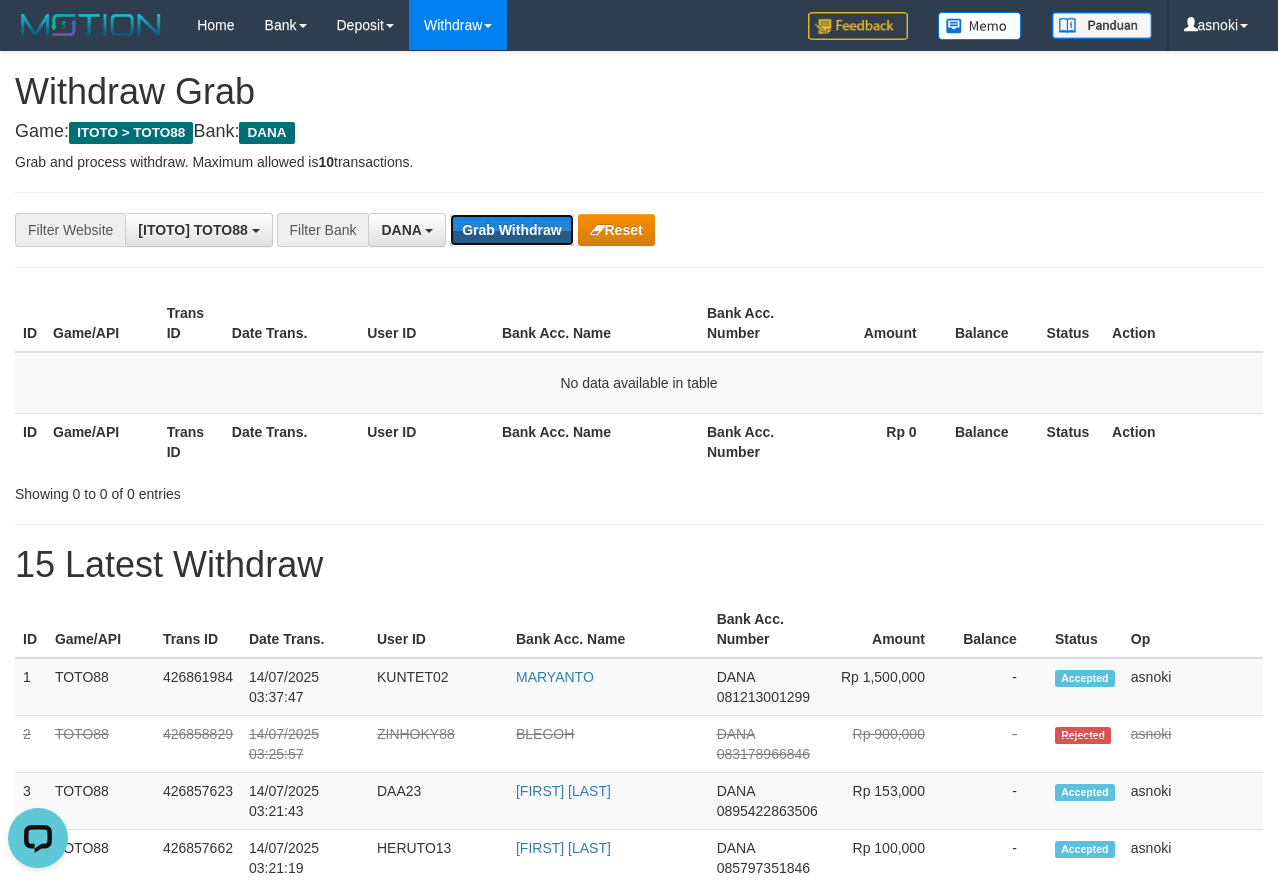 click on "Grab Withdraw" at bounding box center [511, 230] 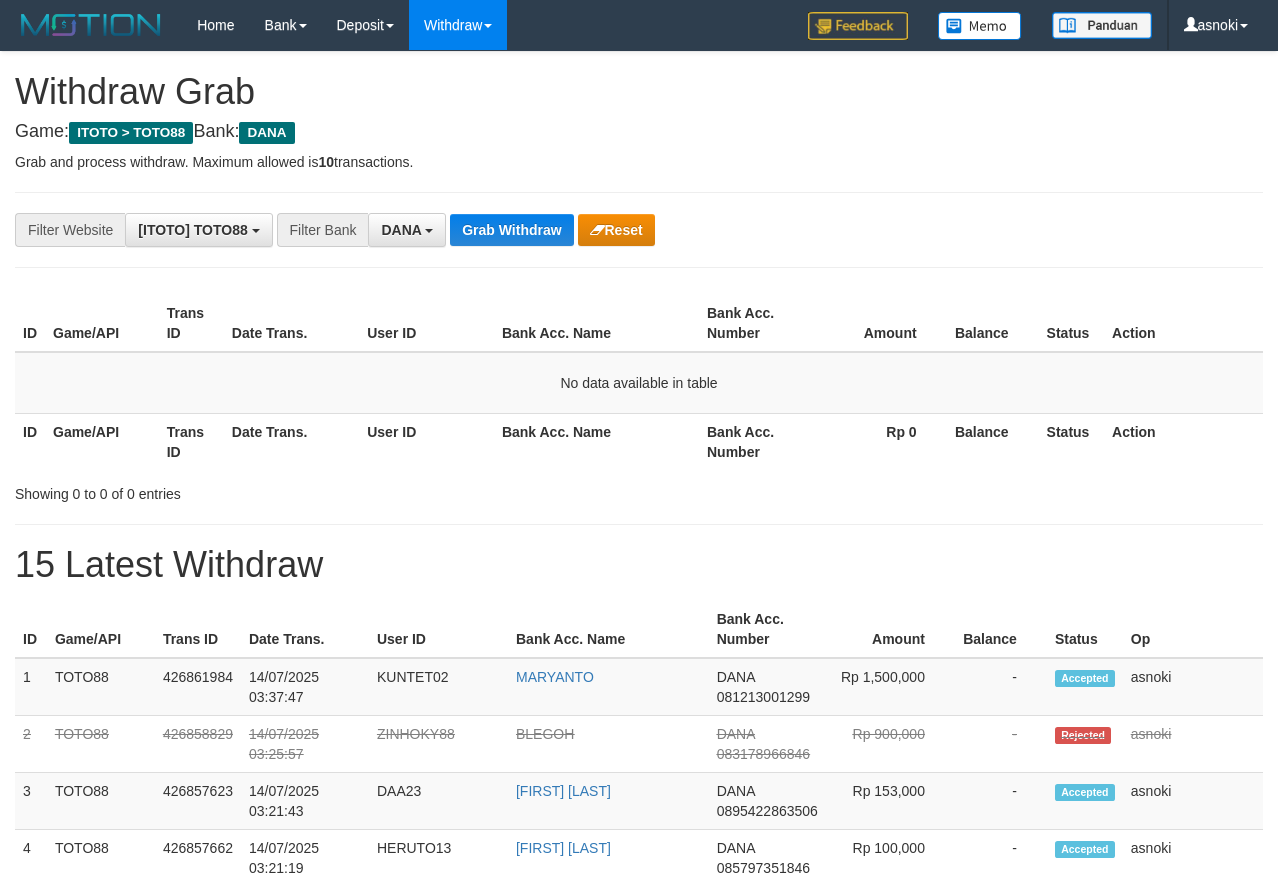 scroll, scrollTop: 0, scrollLeft: 0, axis: both 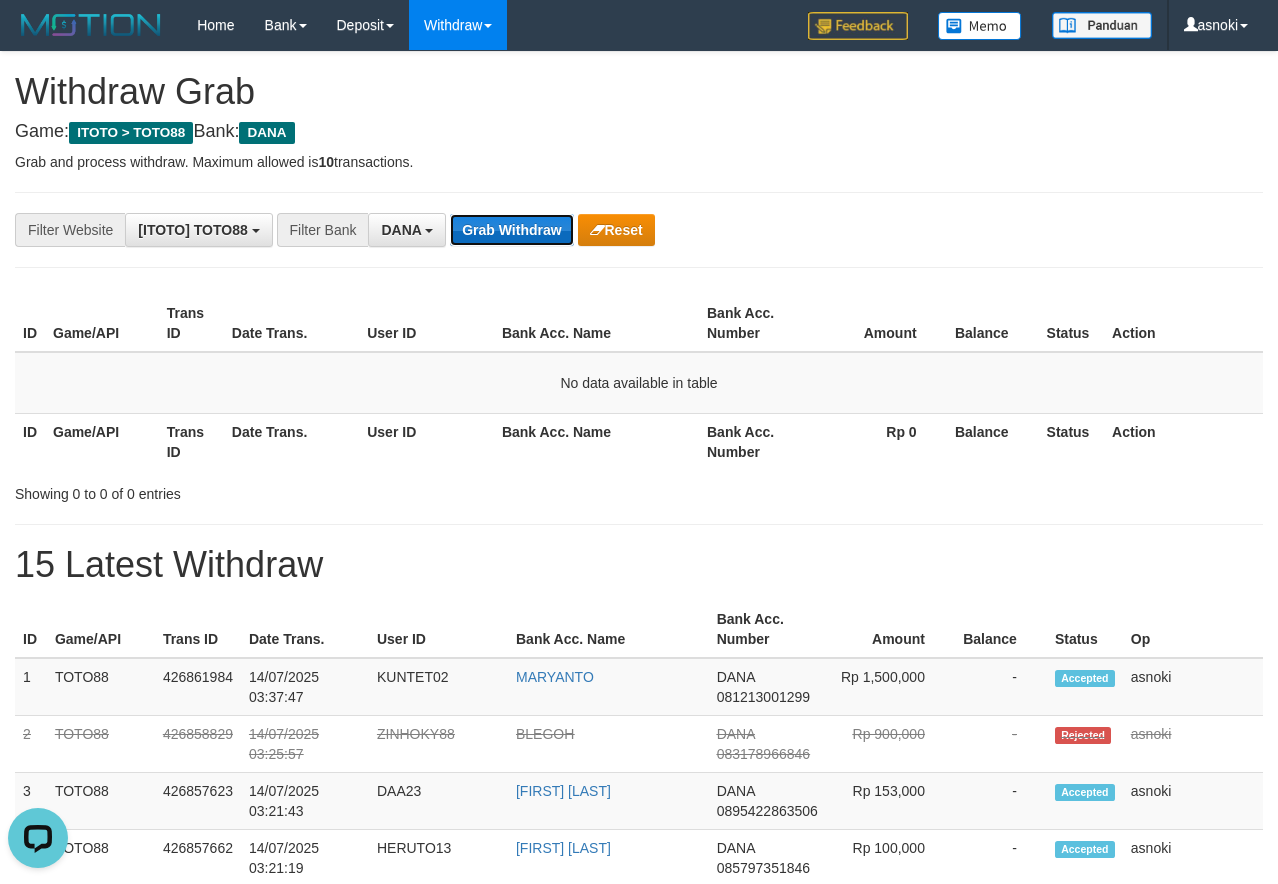 click on "Grab Withdraw" at bounding box center [511, 230] 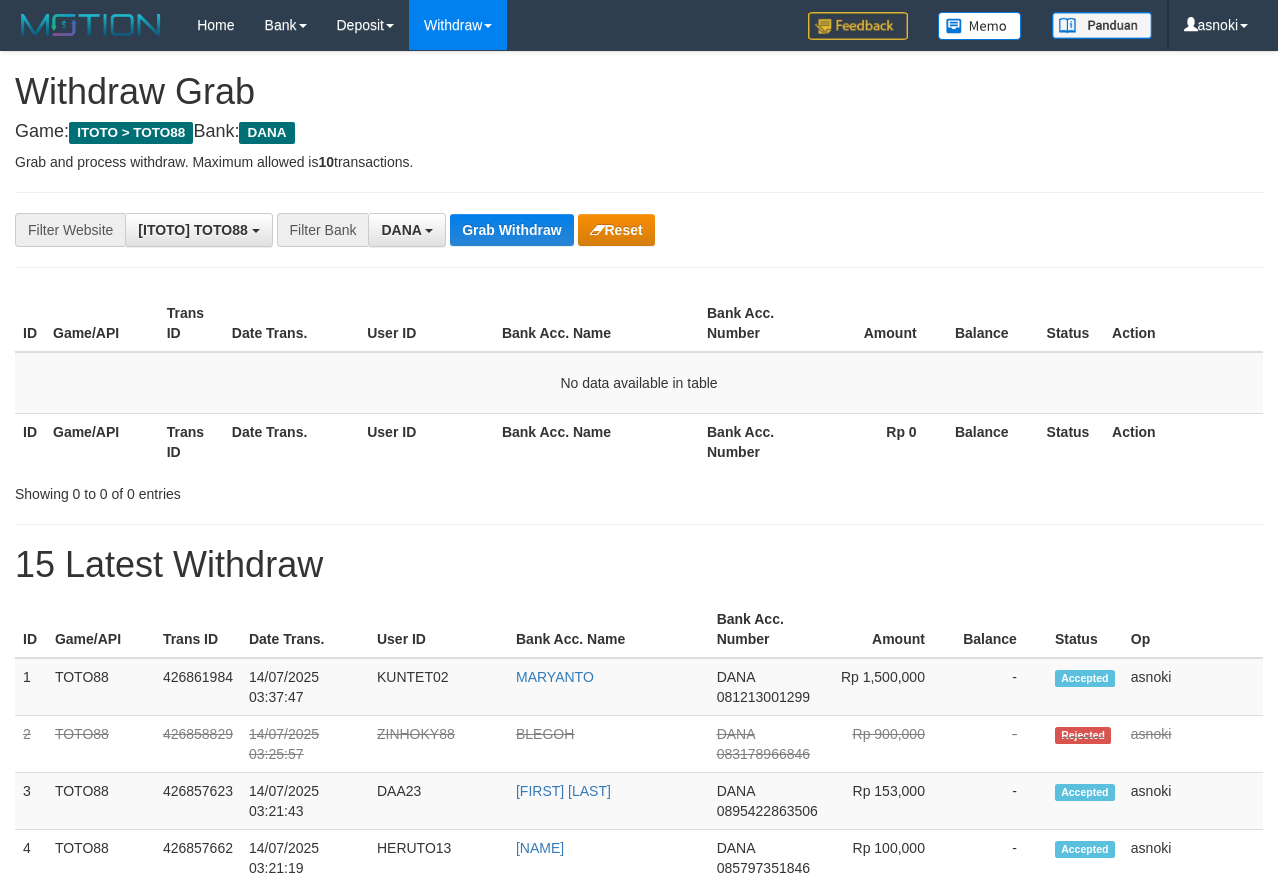 scroll, scrollTop: 0, scrollLeft: 0, axis: both 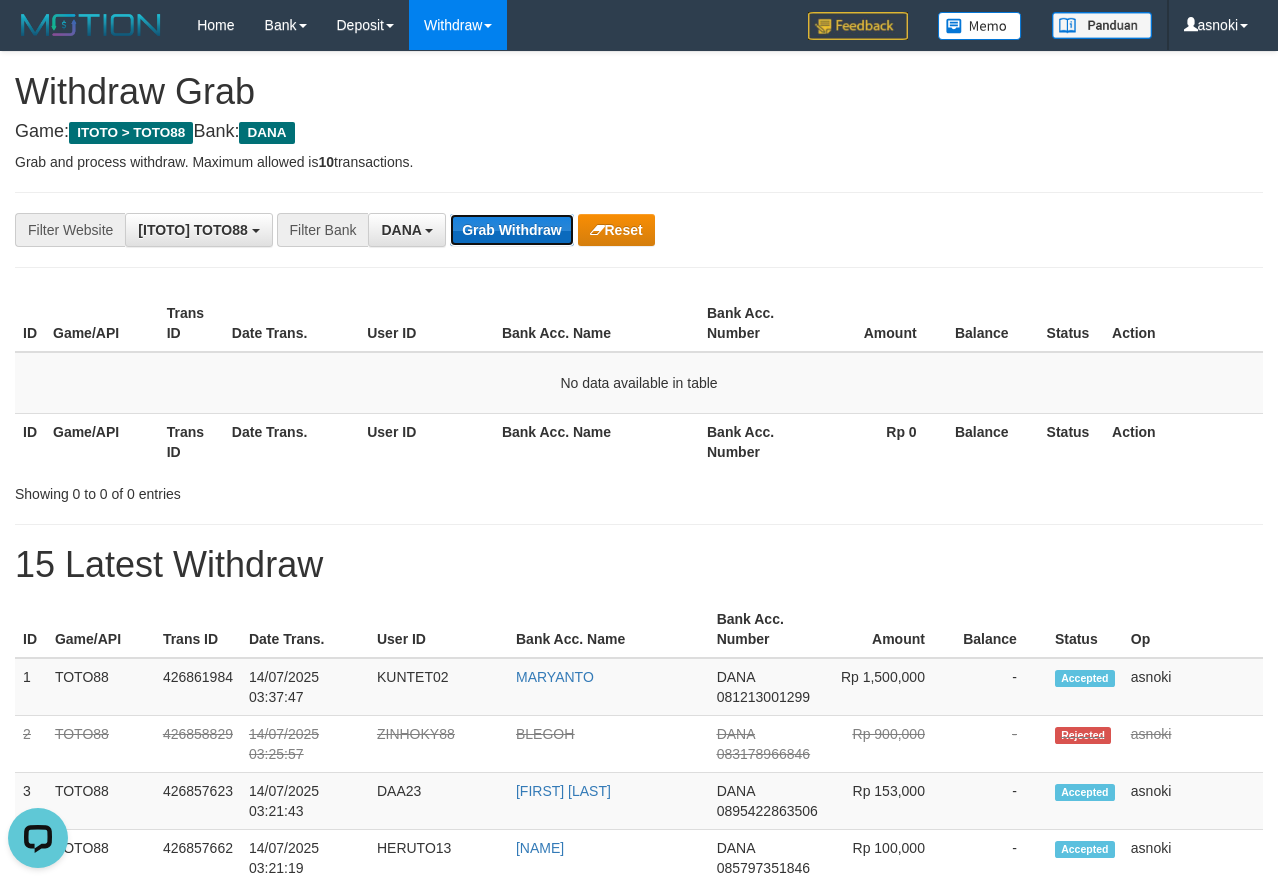 click on "Grab Withdraw" at bounding box center (511, 230) 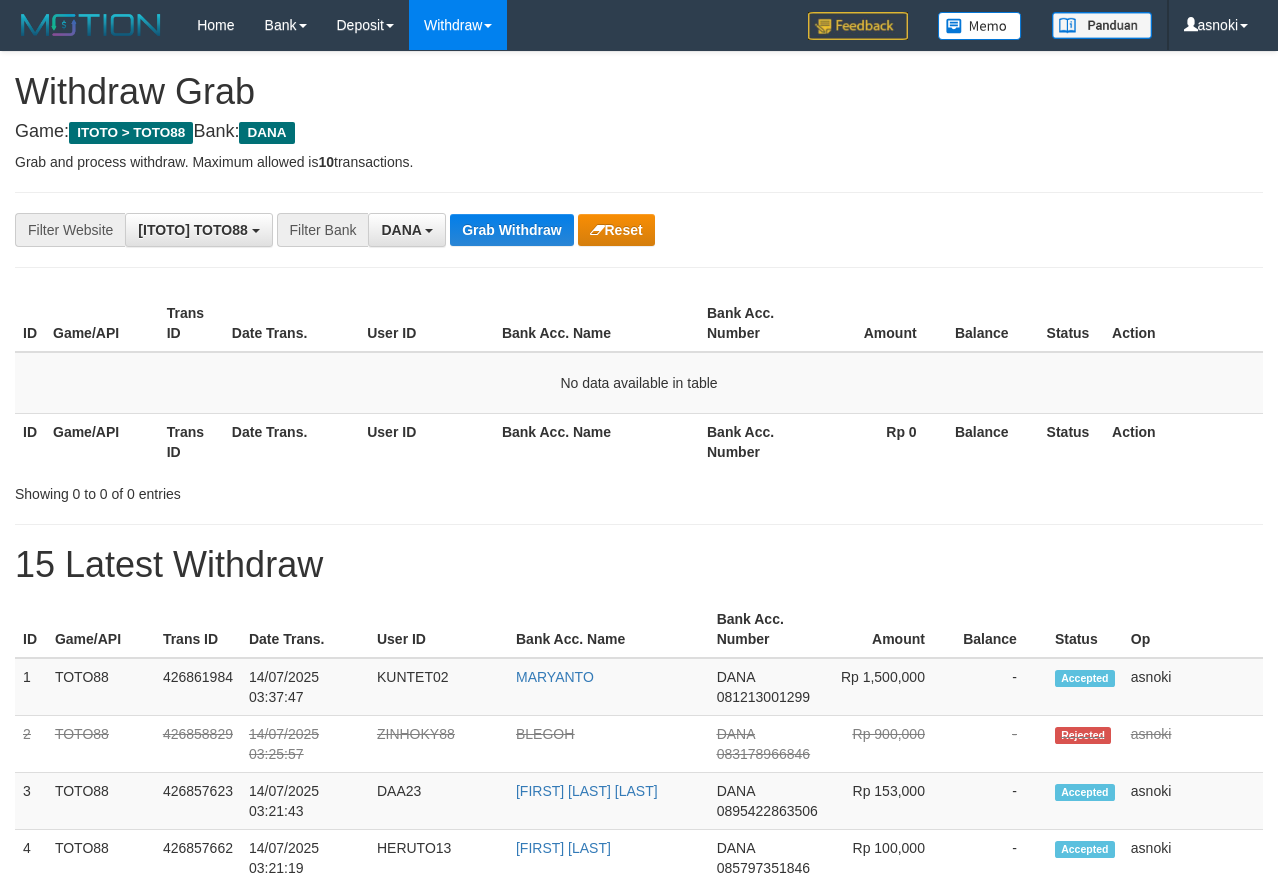 scroll, scrollTop: 0, scrollLeft: 0, axis: both 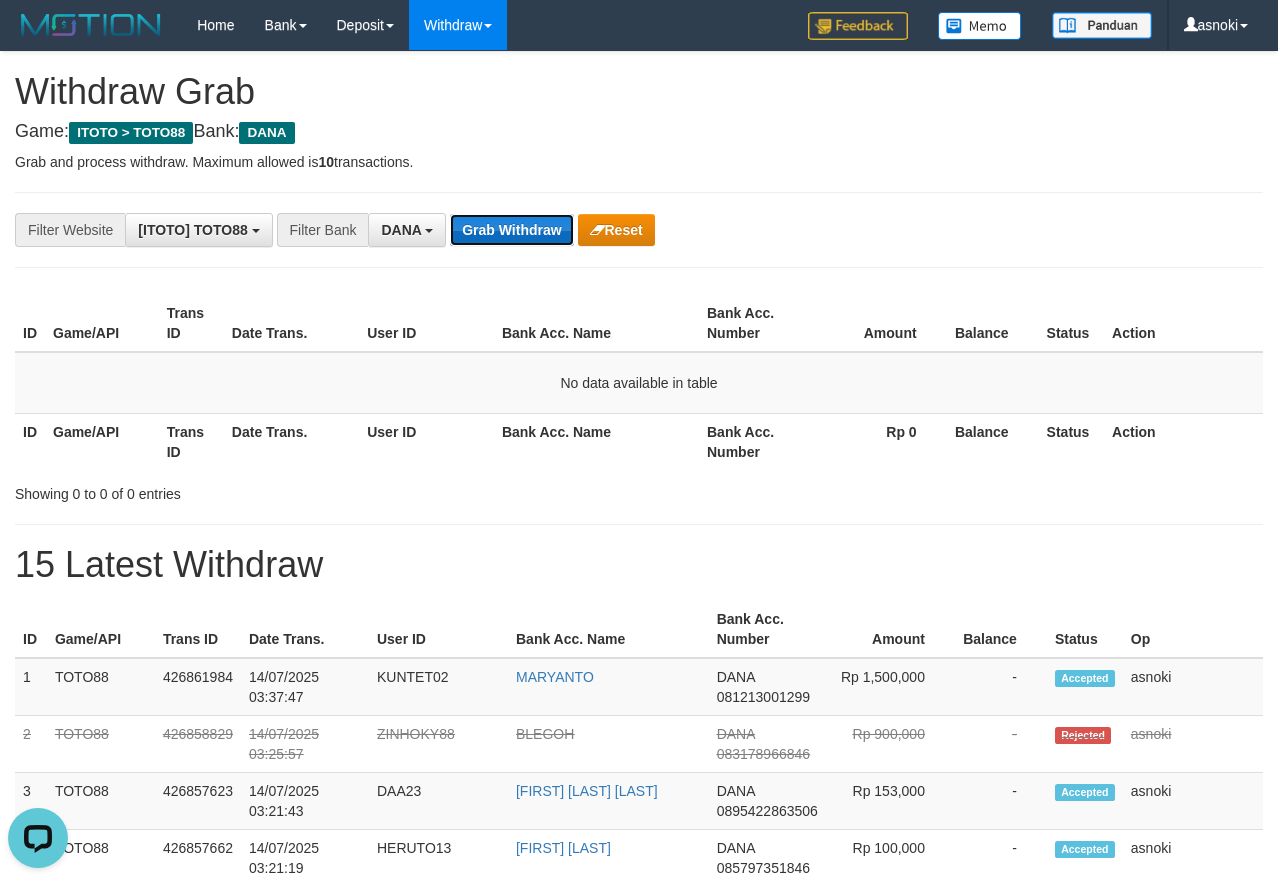 click on "Grab Withdraw" at bounding box center [511, 230] 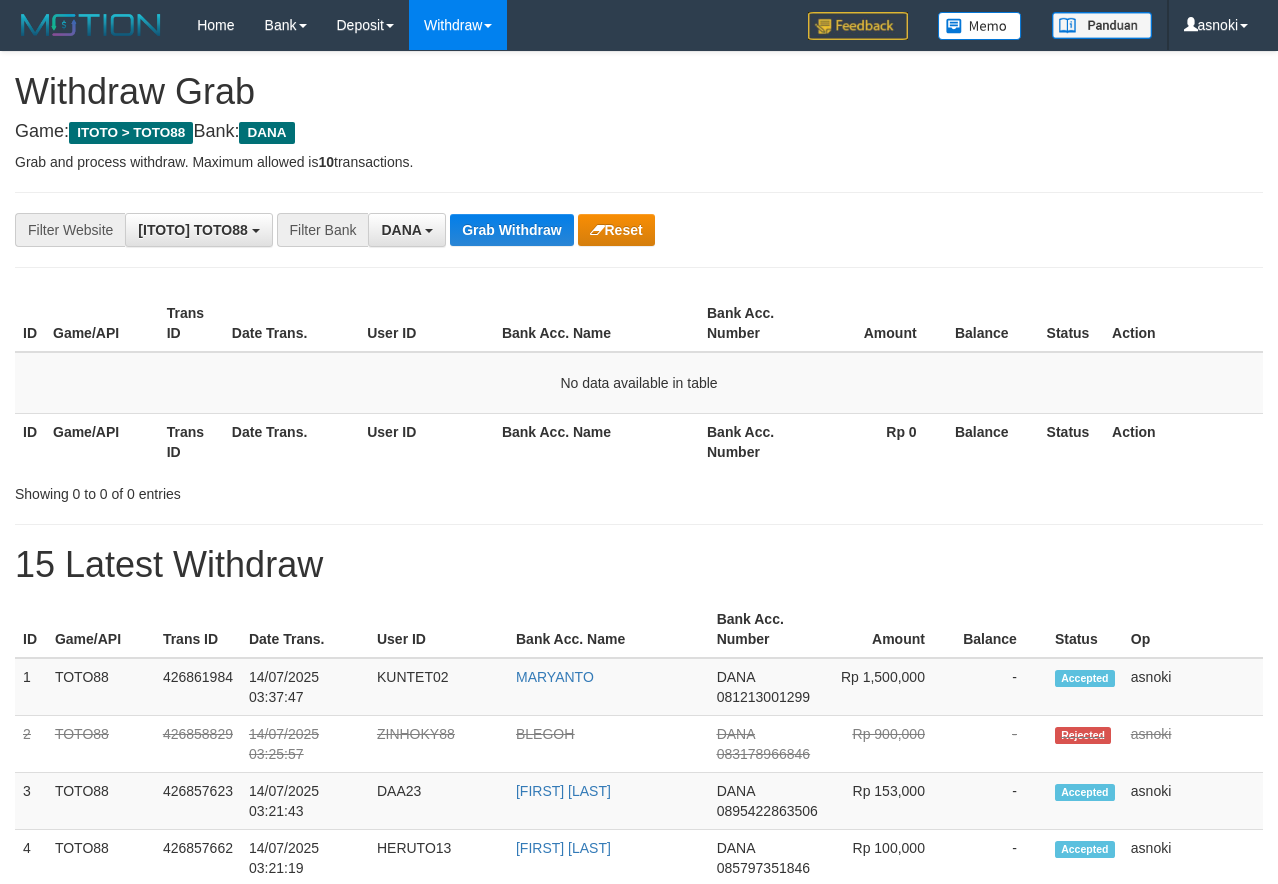 scroll, scrollTop: 0, scrollLeft: 0, axis: both 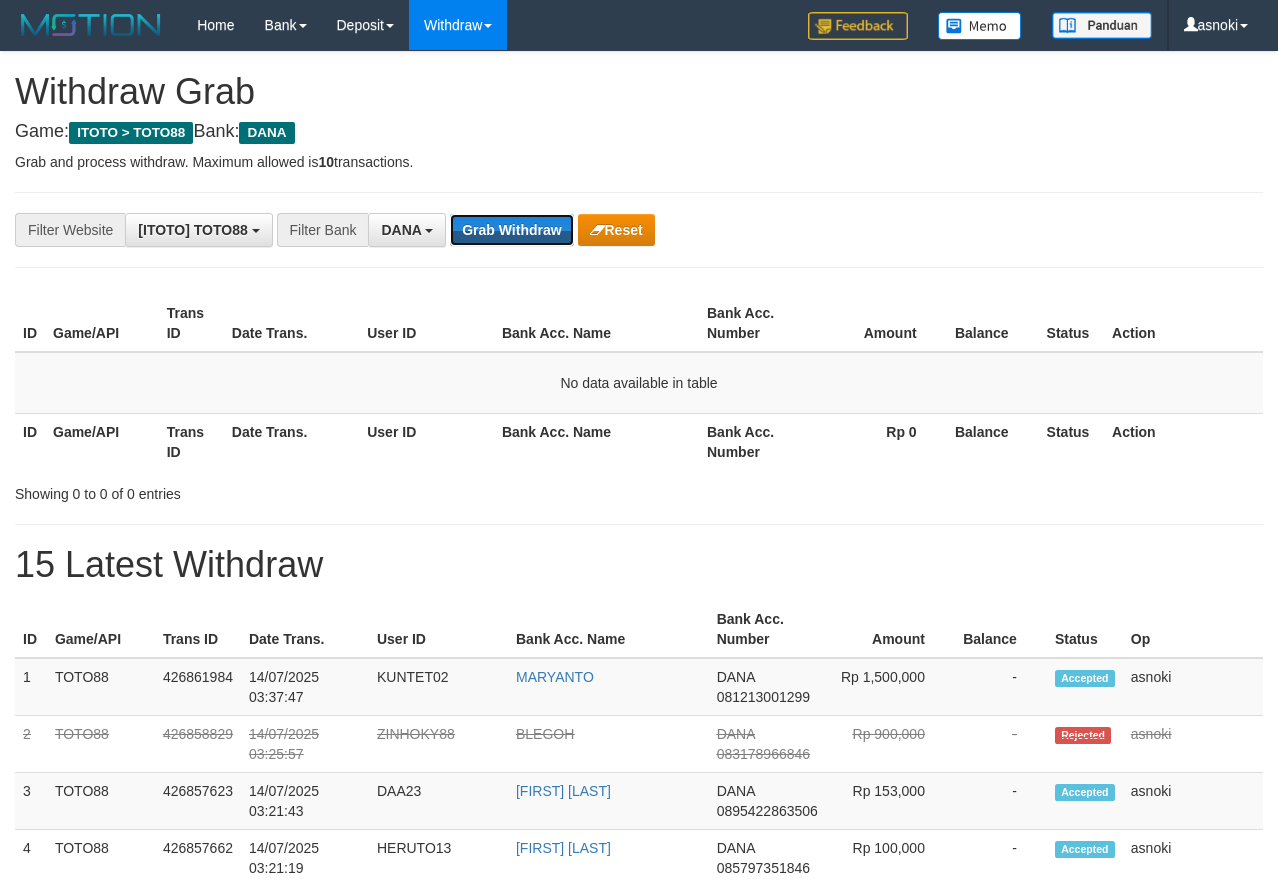 click on "Grab Withdraw" at bounding box center [511, 230] 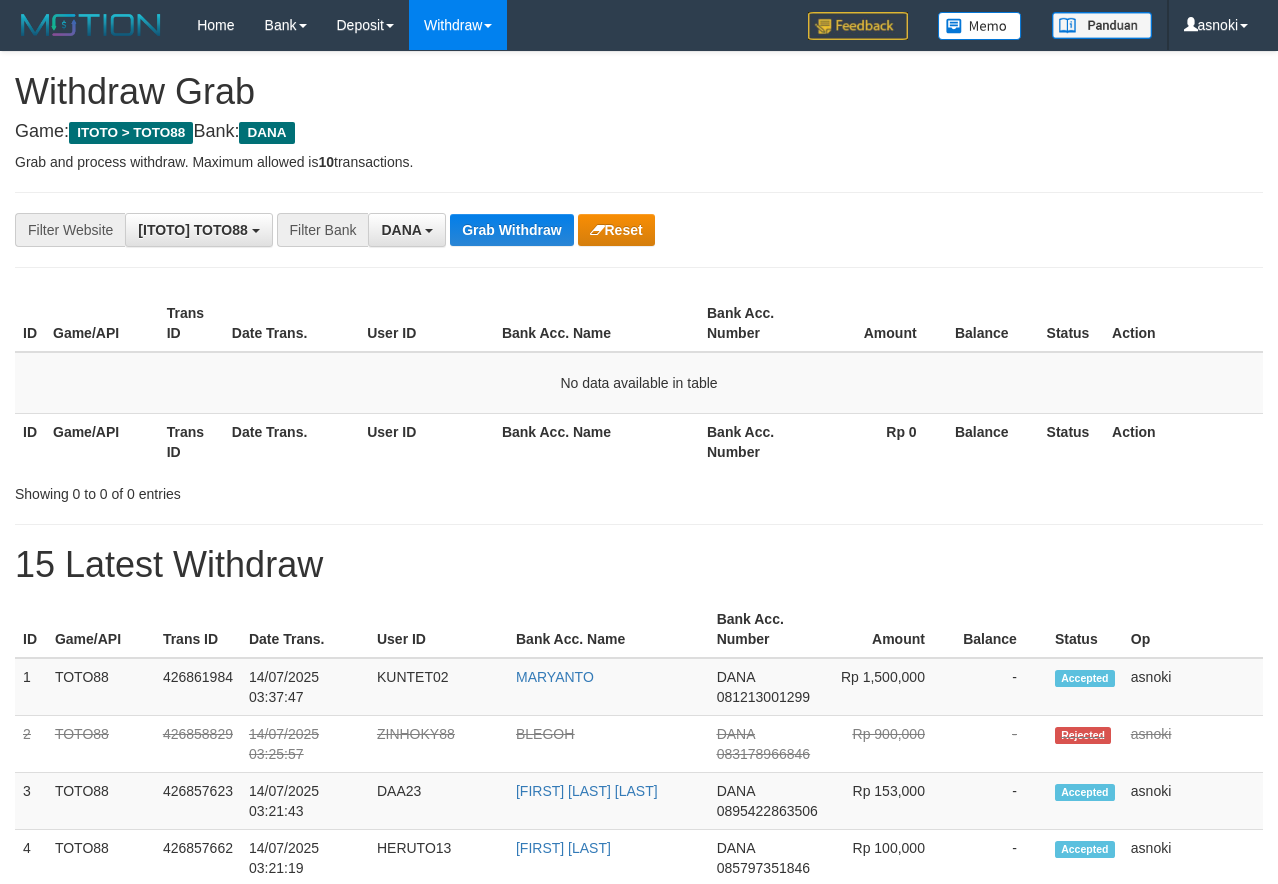 scroll, scrollTop: 0, scrollLeft: 0, axis: both 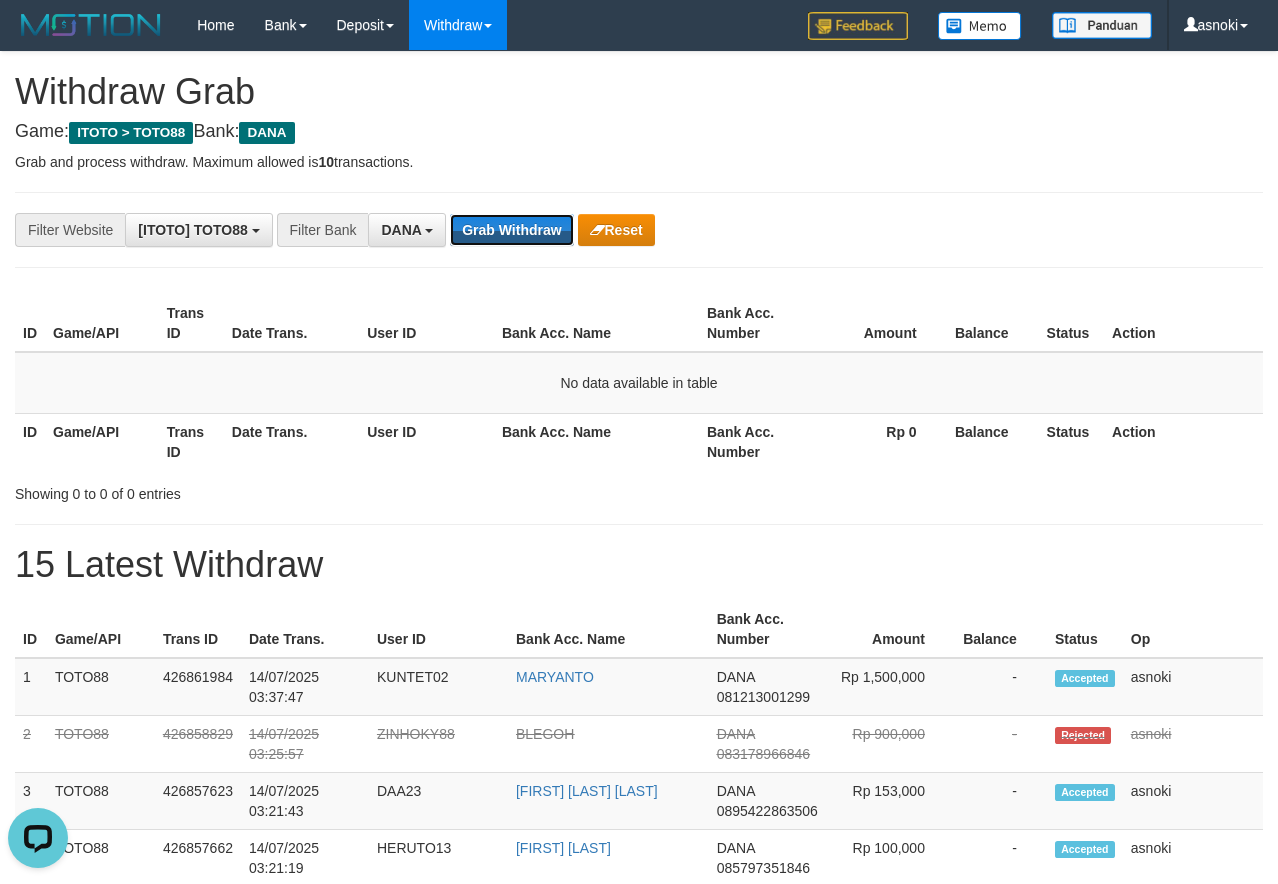 click on "Grab Withdraw" at bounding box center (511, 230) 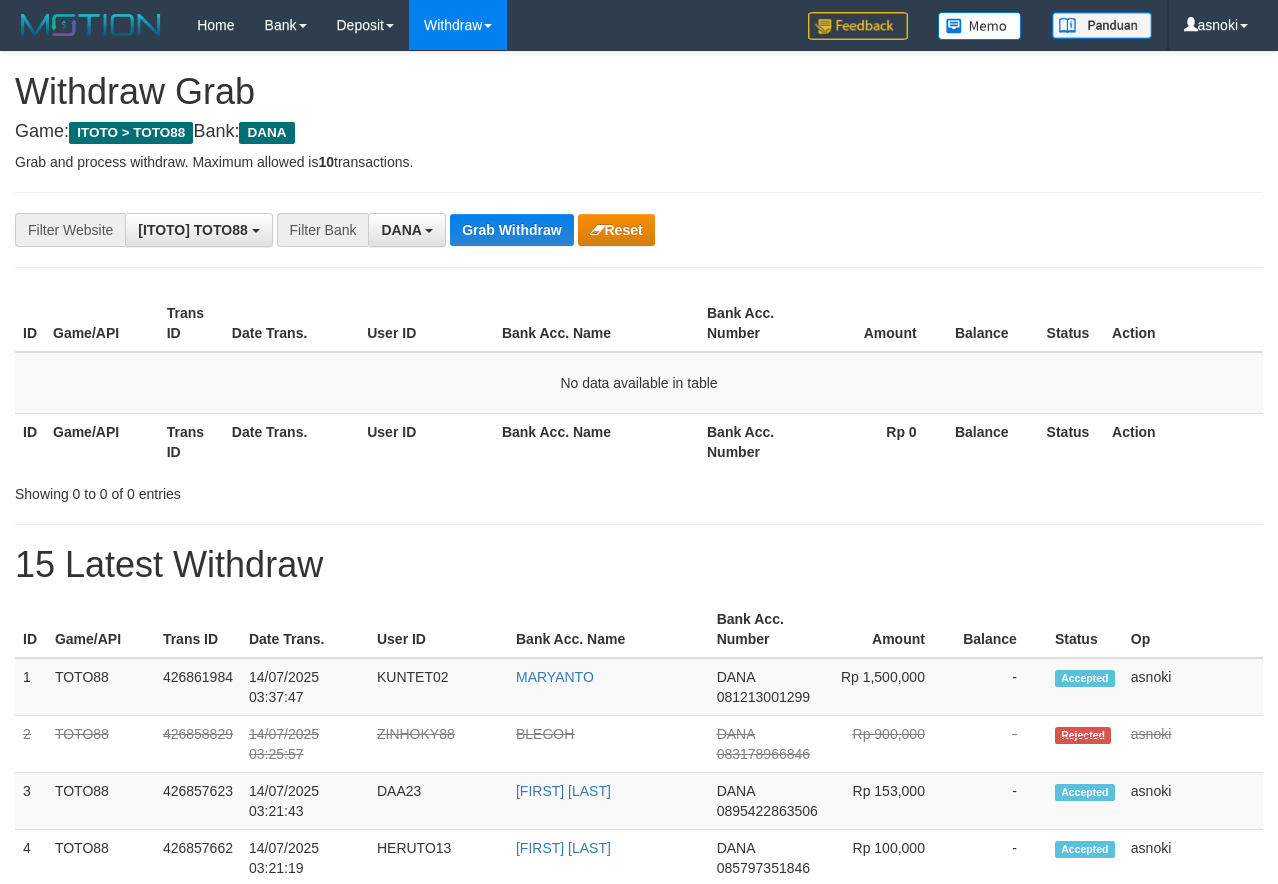 scroll, scrollTop: 0, scrollLeft: 0, axis: both 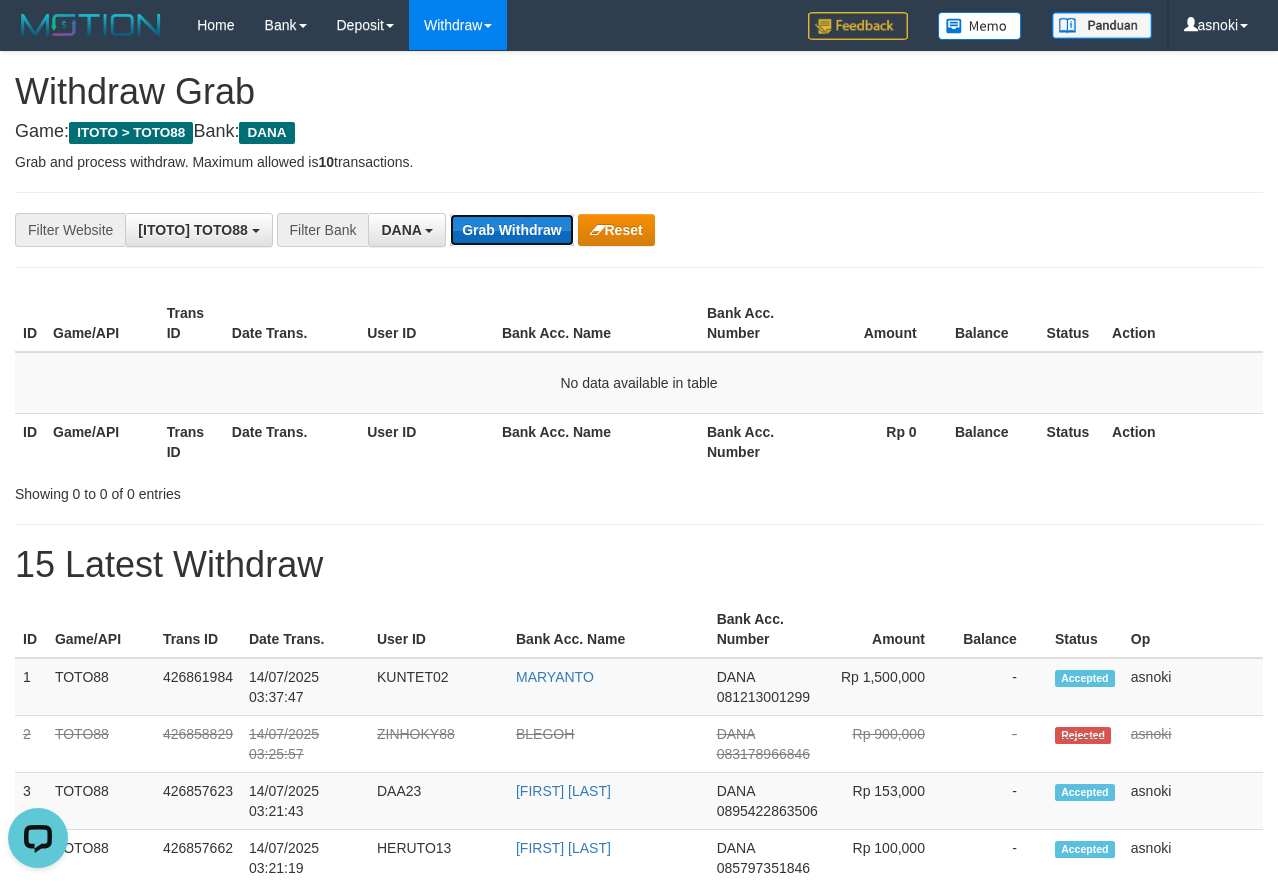 click on "Grab Withdraw" at bounding box center (511, 230) 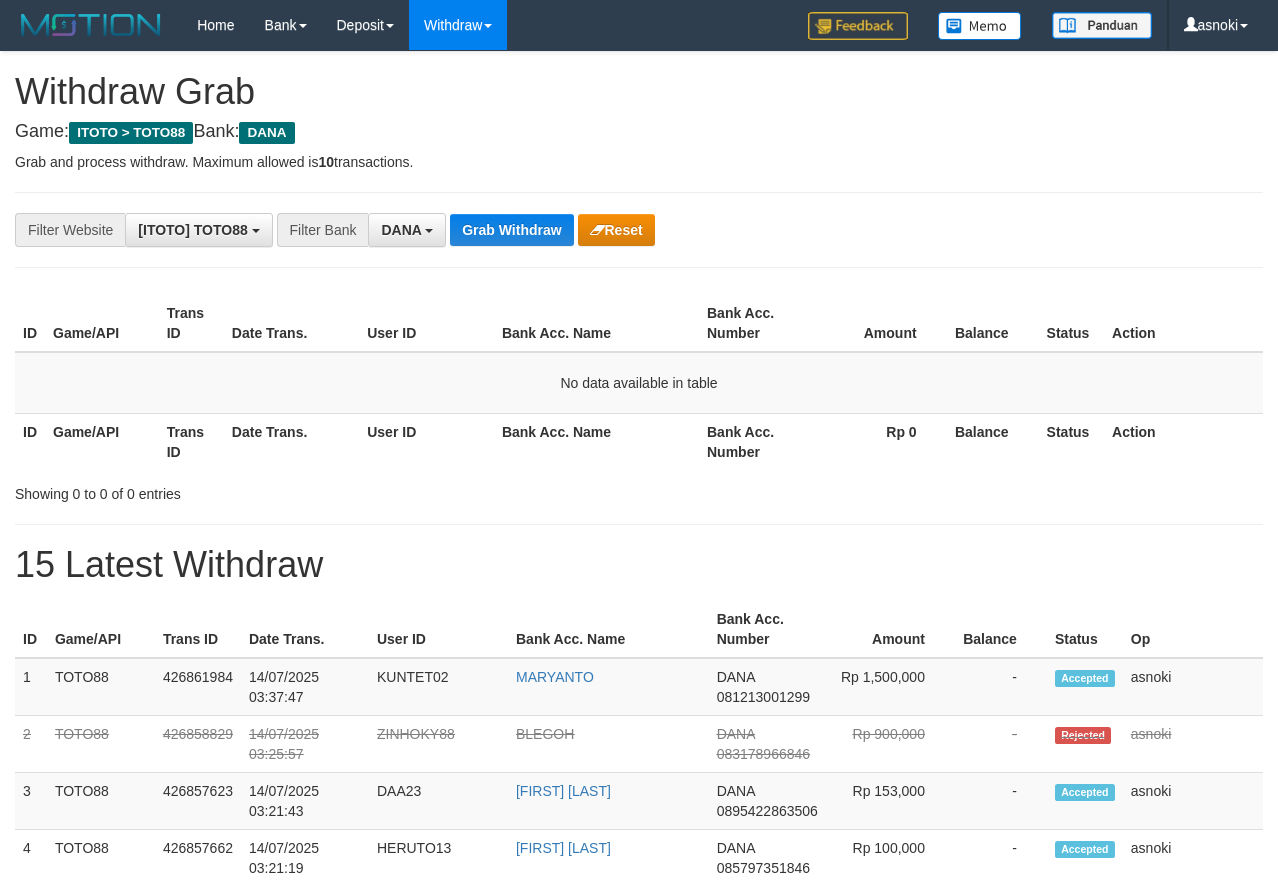 scroll, scrollTop: 0, scrollLeft: 0, axis: both 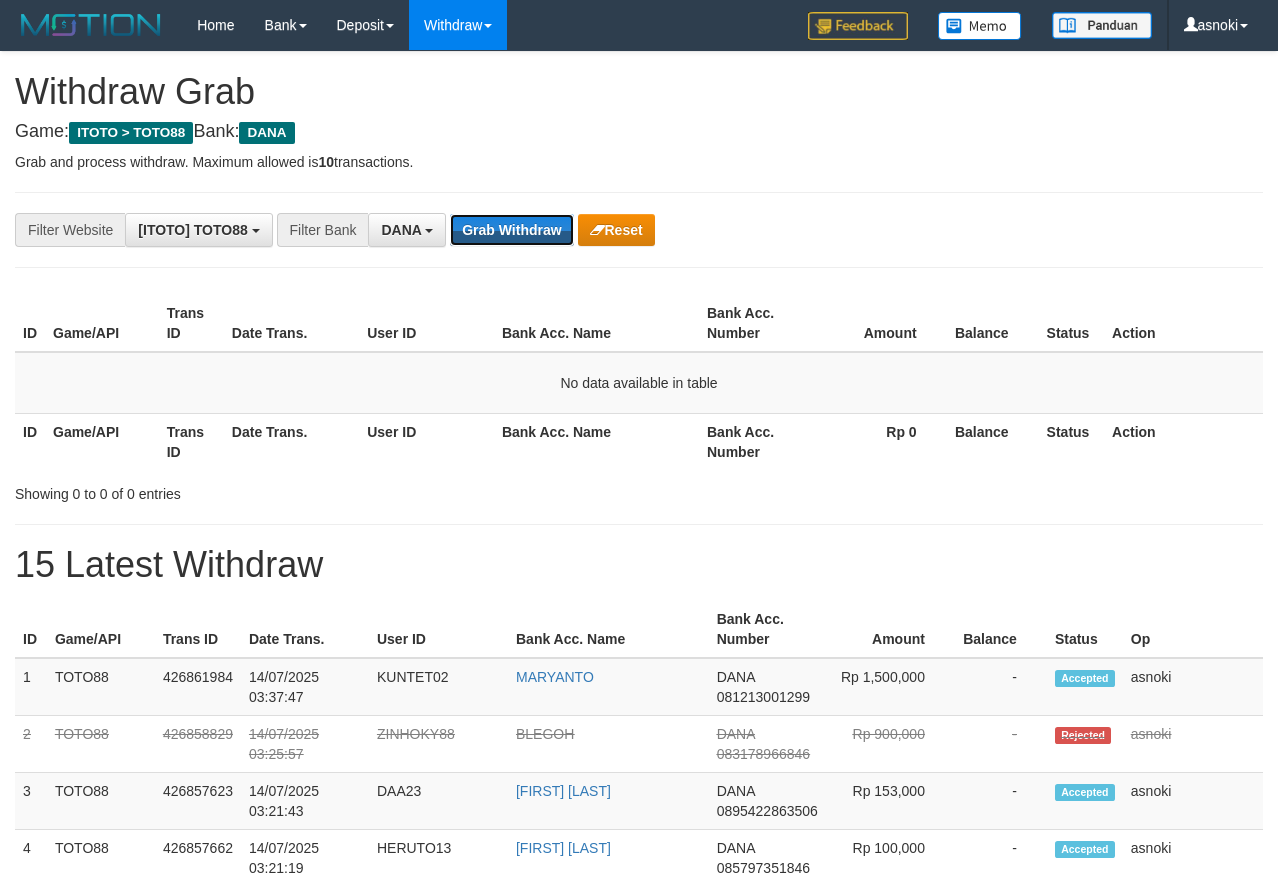 click on "Grab Withdraw" at bounding box center (511, 230) 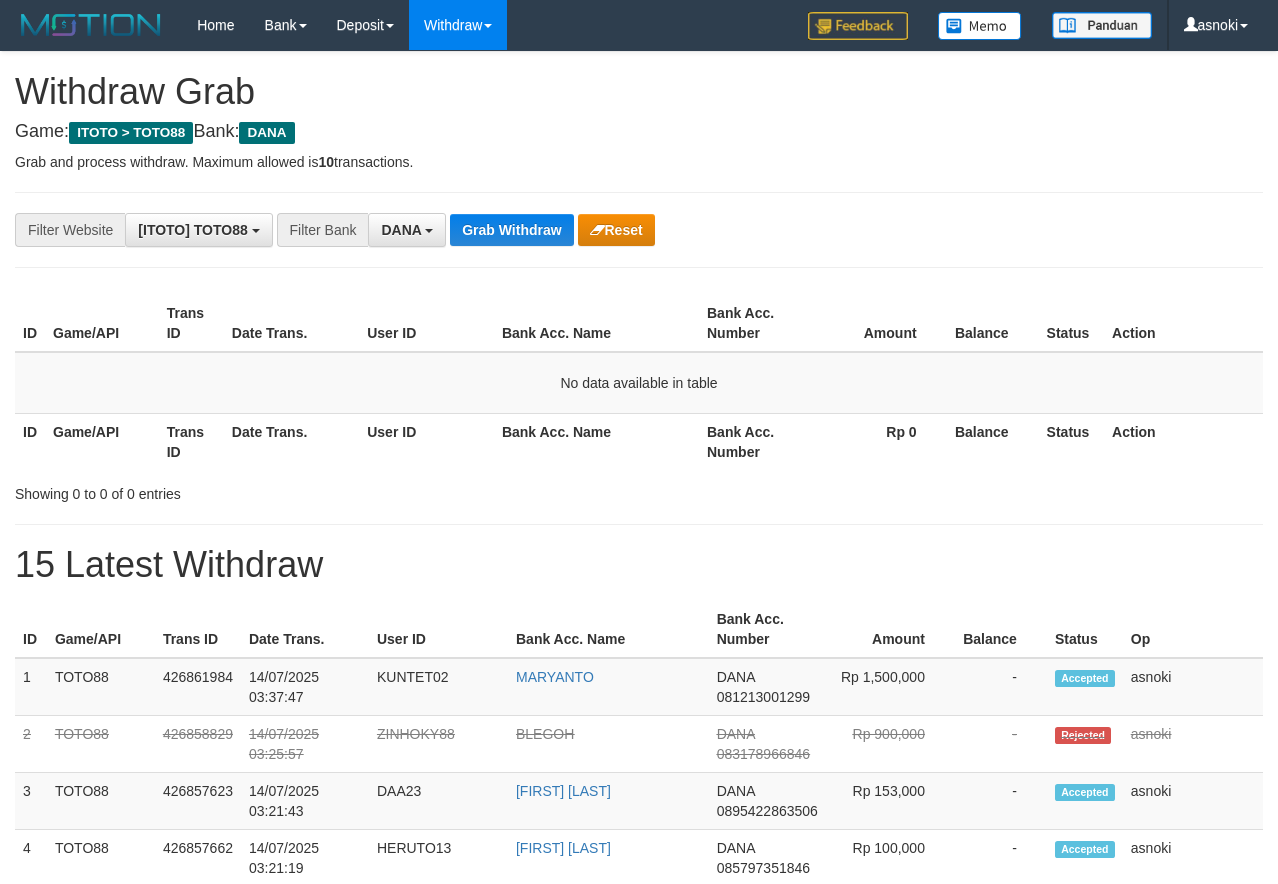 scroll, scrollTop: 0, scrollLeft: 0, axis: both 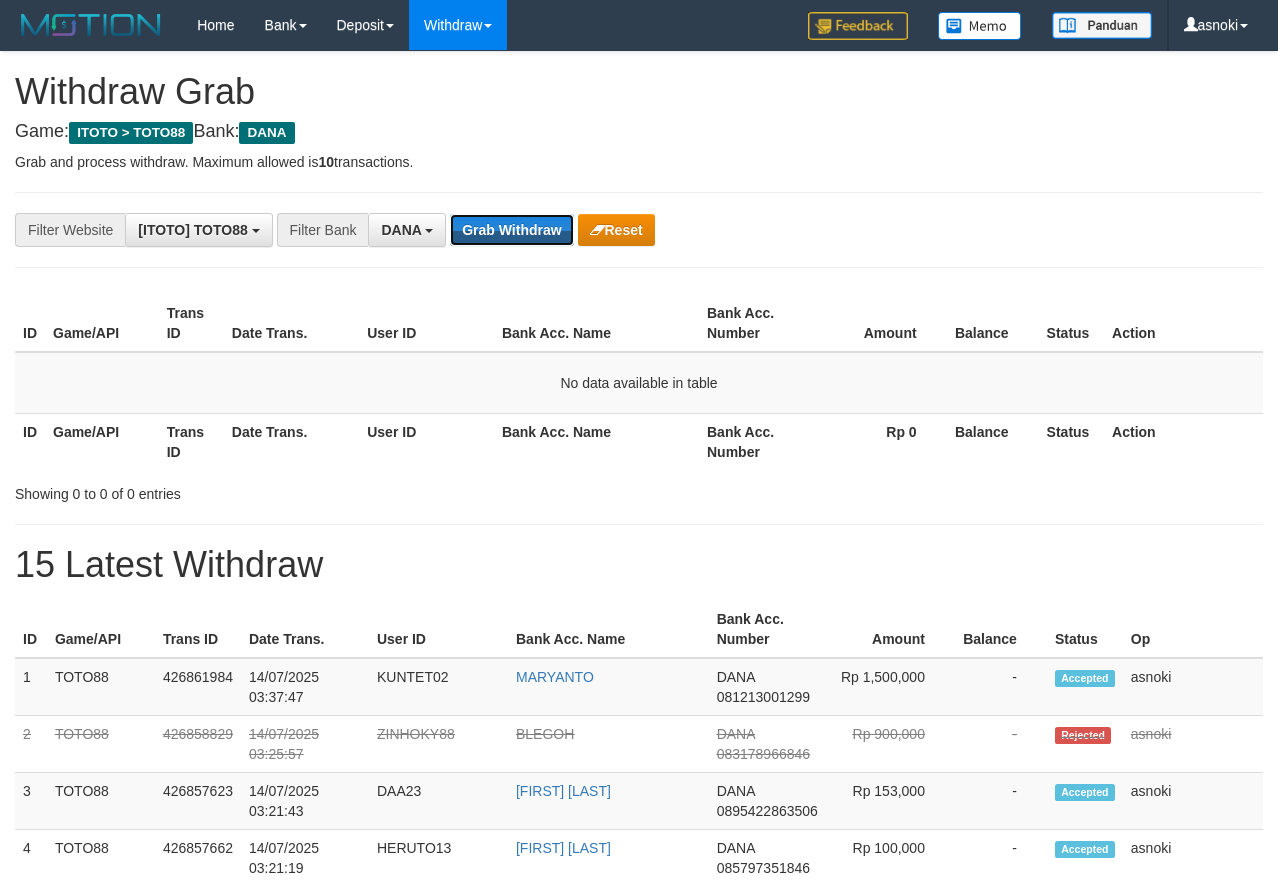 click on "Grab Withdraw" at bounding box center (511, 230) 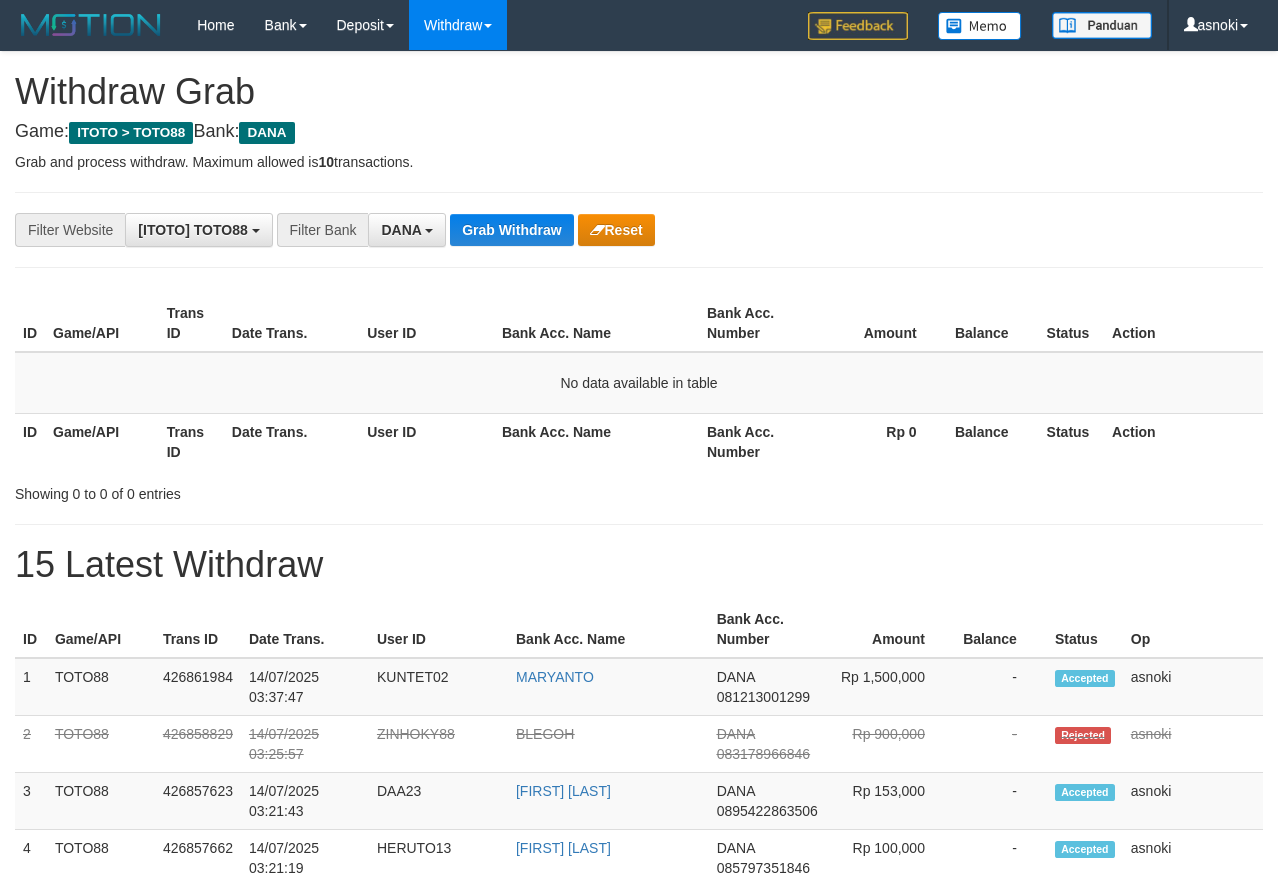 scroll, scrollTop: 0, scrollLeft: 0, axis: both 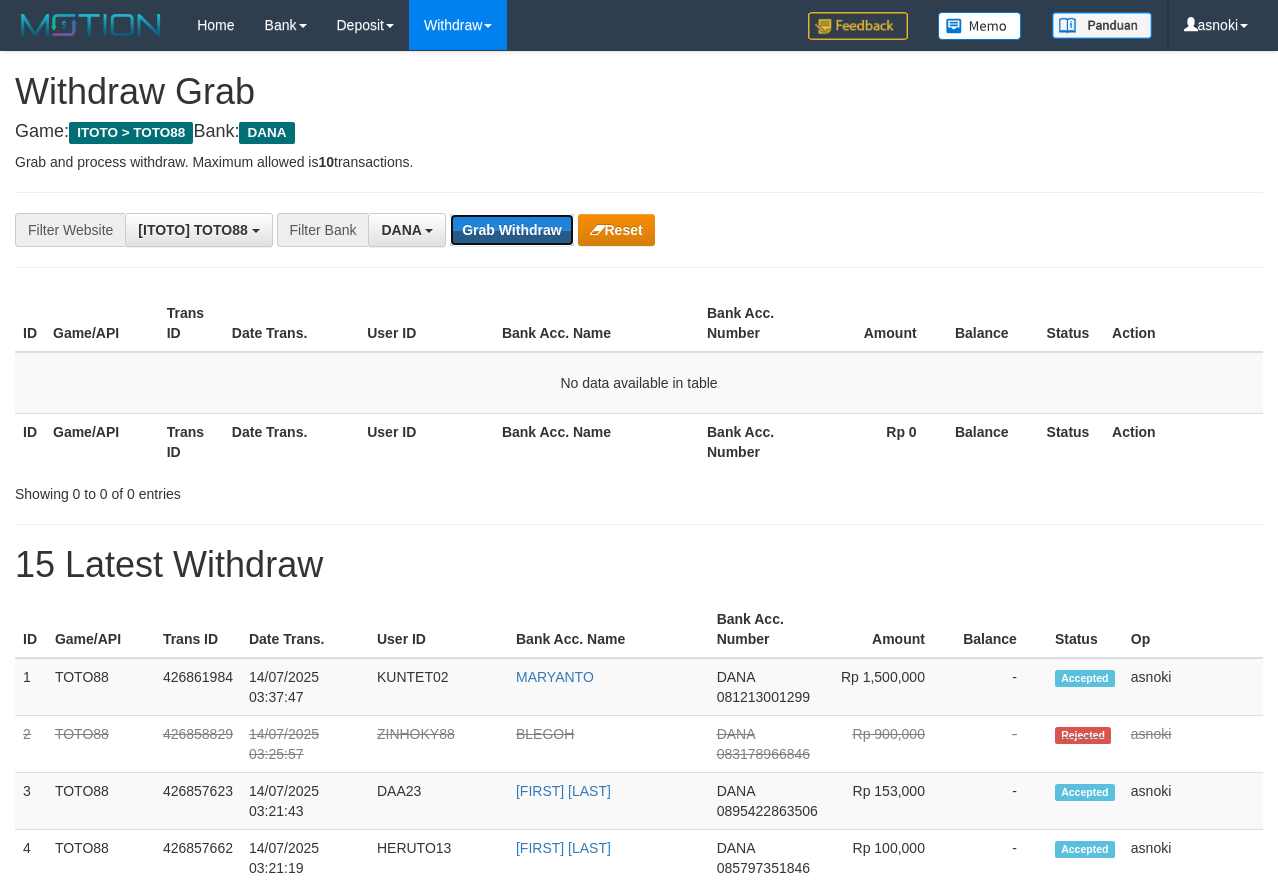 click on "Grab Withdraw" at bounding box center (511, 230) 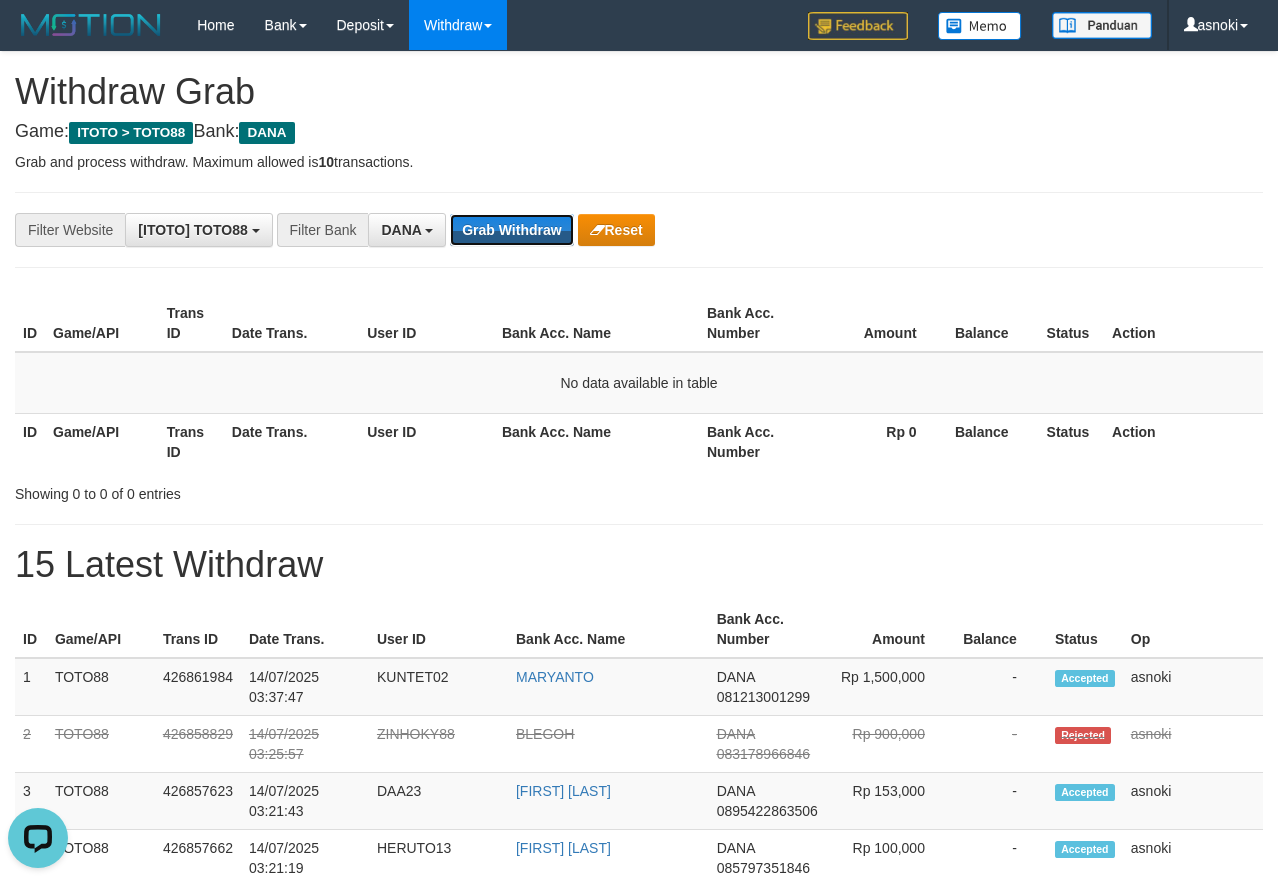 scroll, scrollTop: 0, scrollLeft: 0, axis: both 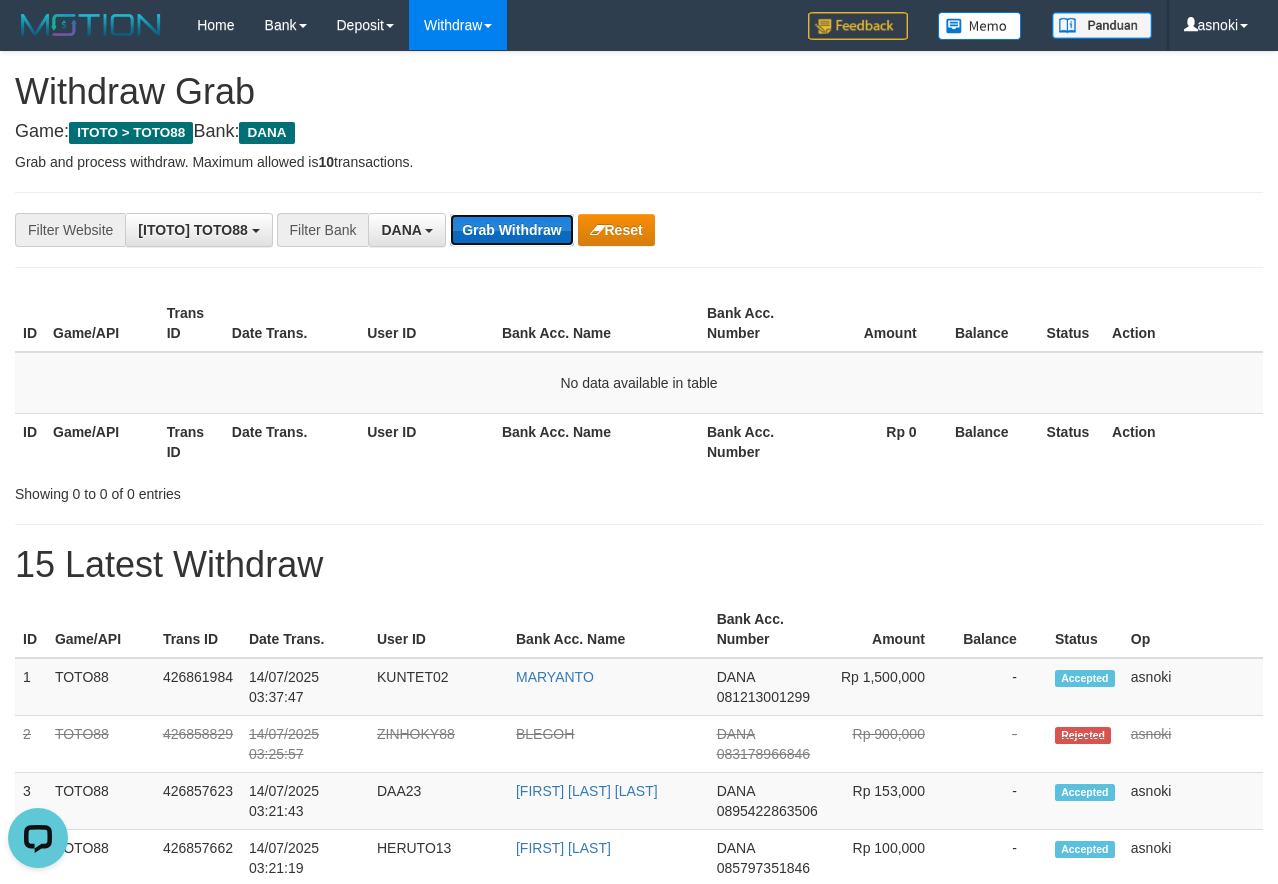 click on "Grab Withdraw" at bounding box center [511, 230] 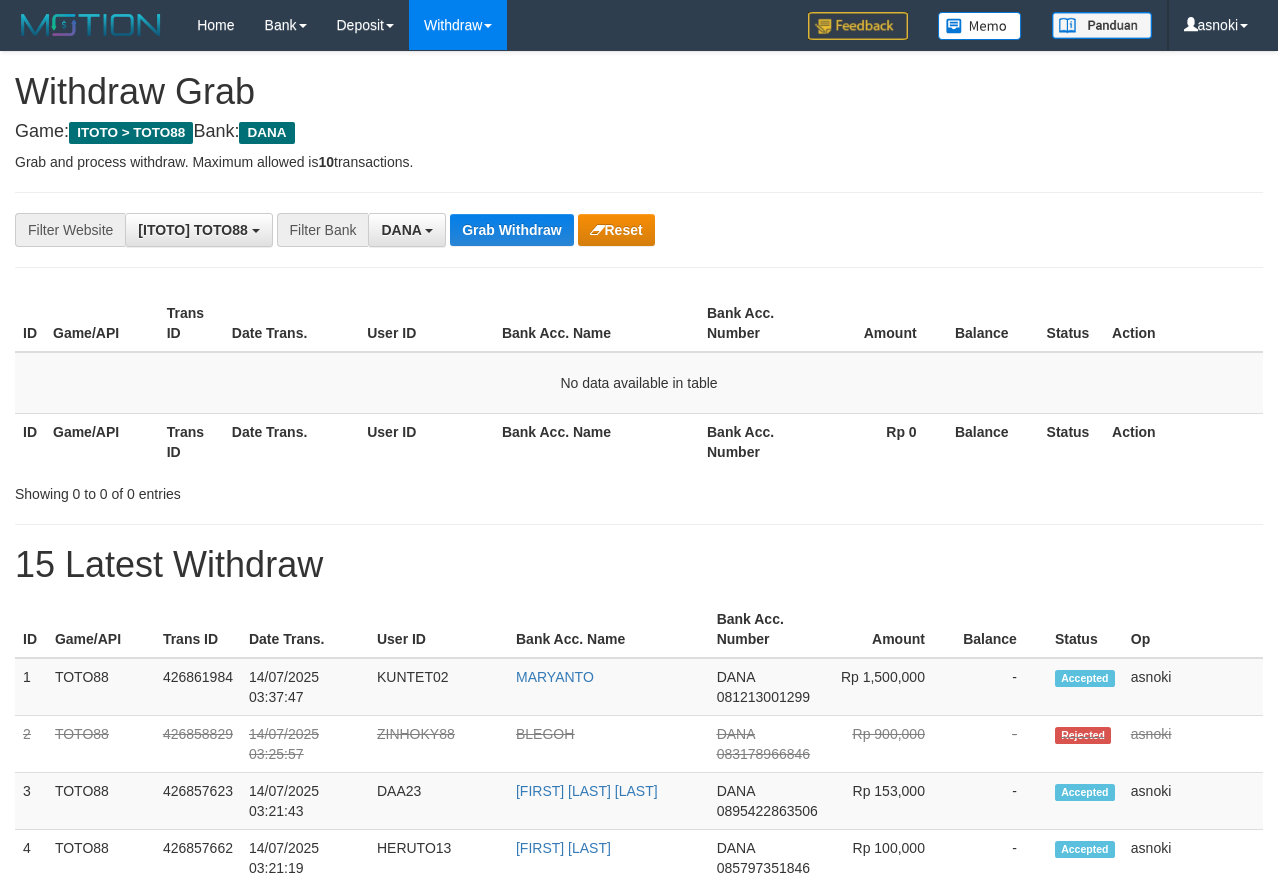scroll, scrollTop: 0, scrollLeft: 0, axis: both 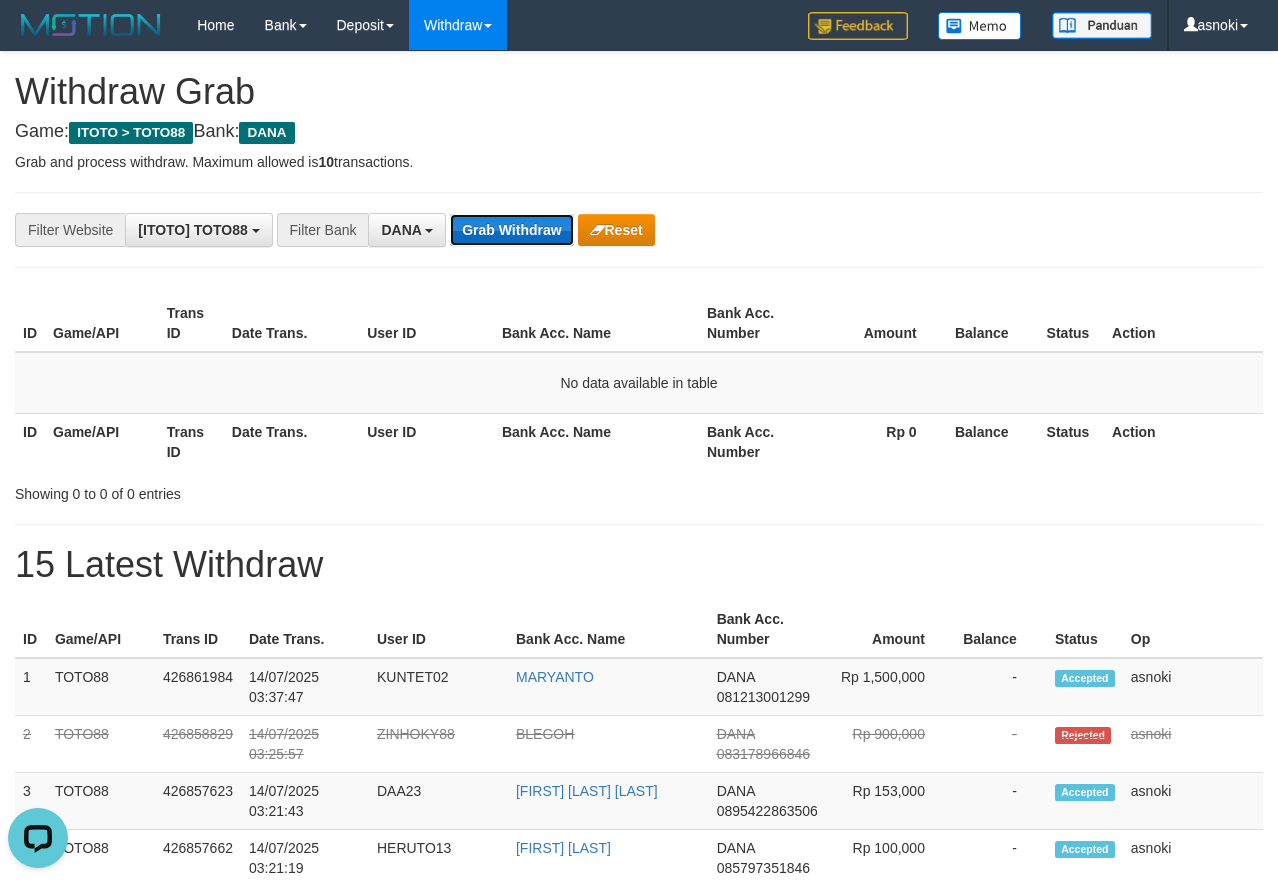 click on "Grab Withdraw" at bounding box center [511, 230] 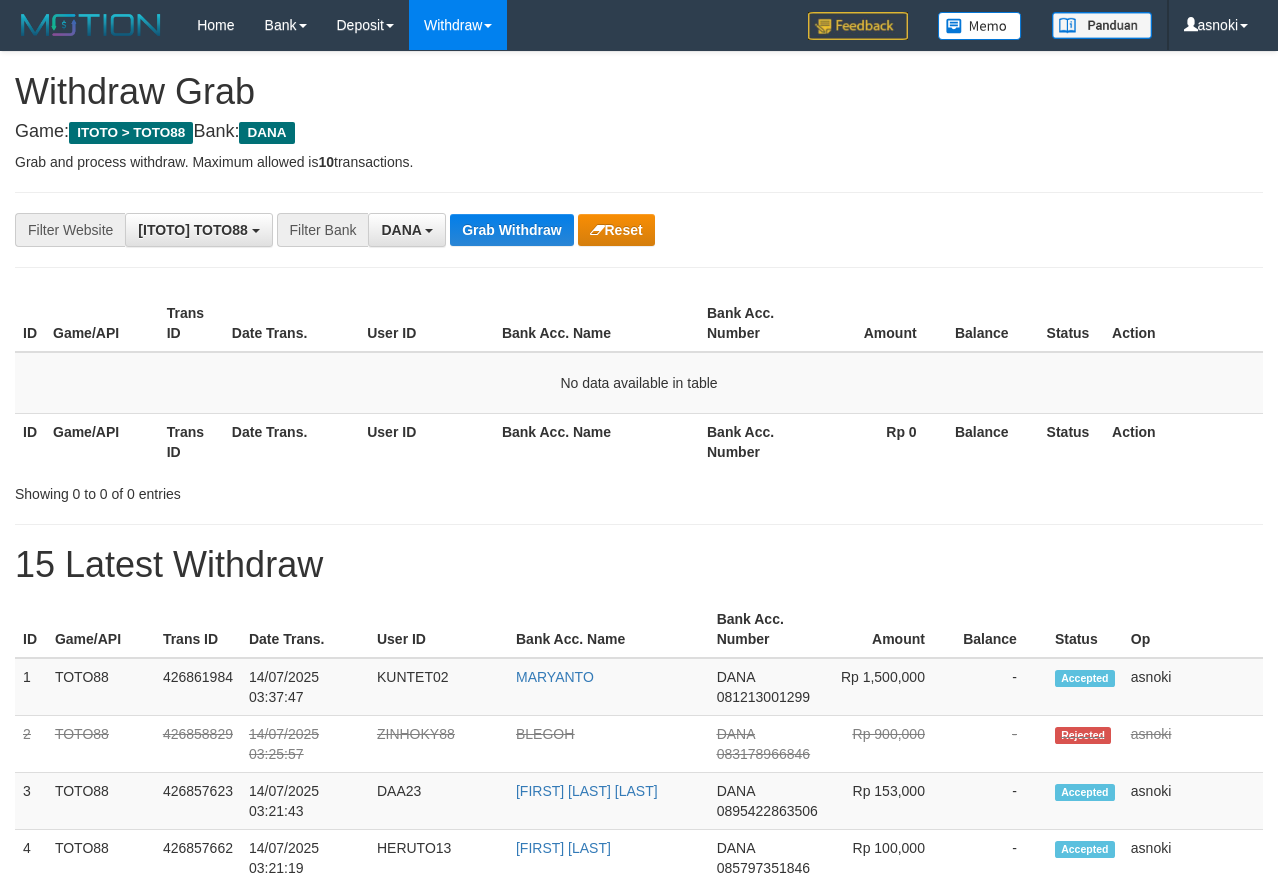 scroll, scrollTop: 0, scrollLeft: 0, axis: both 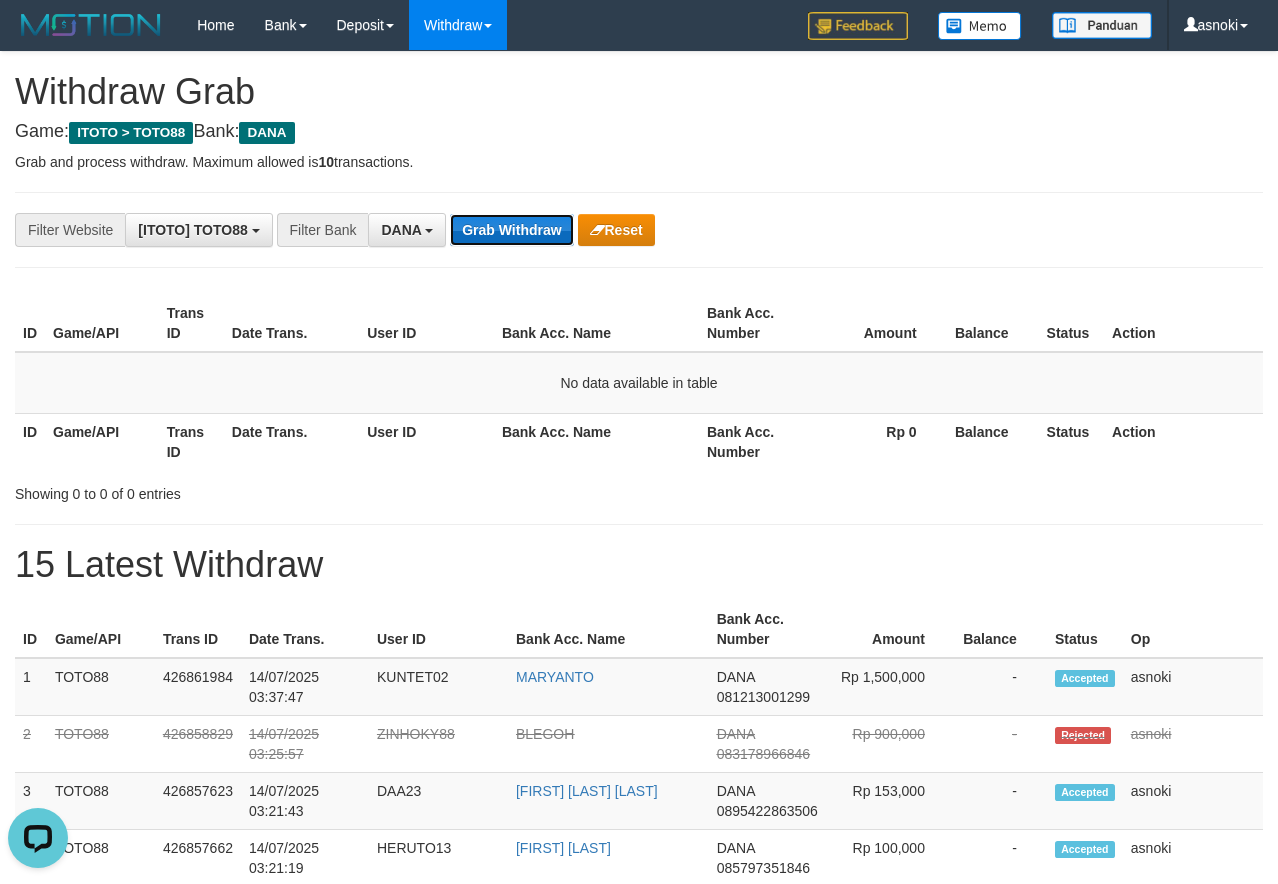 click on "Grab Withdraw" at bounding box center [511, 230] 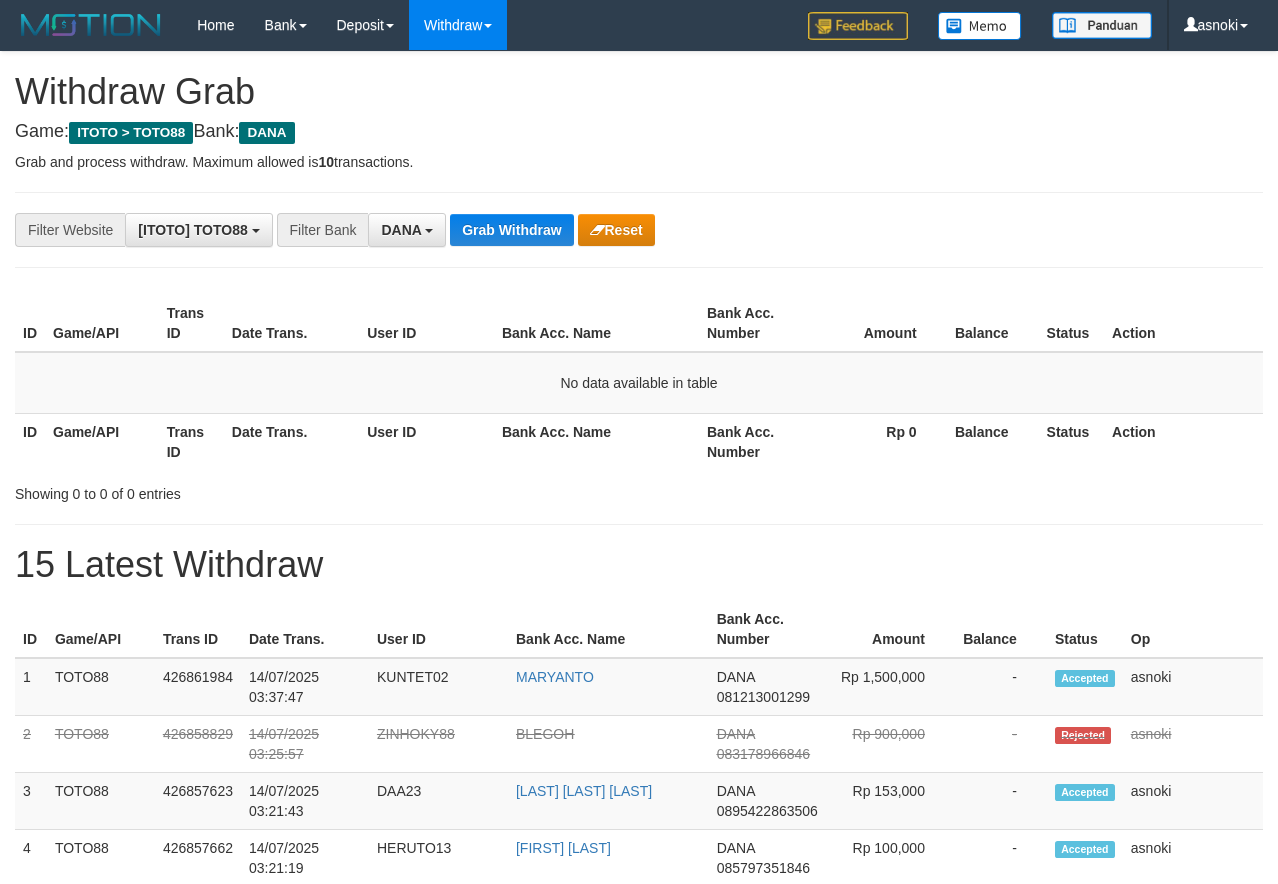 scroll, scrollTop: 0, scrollLeft: 0, axis: both 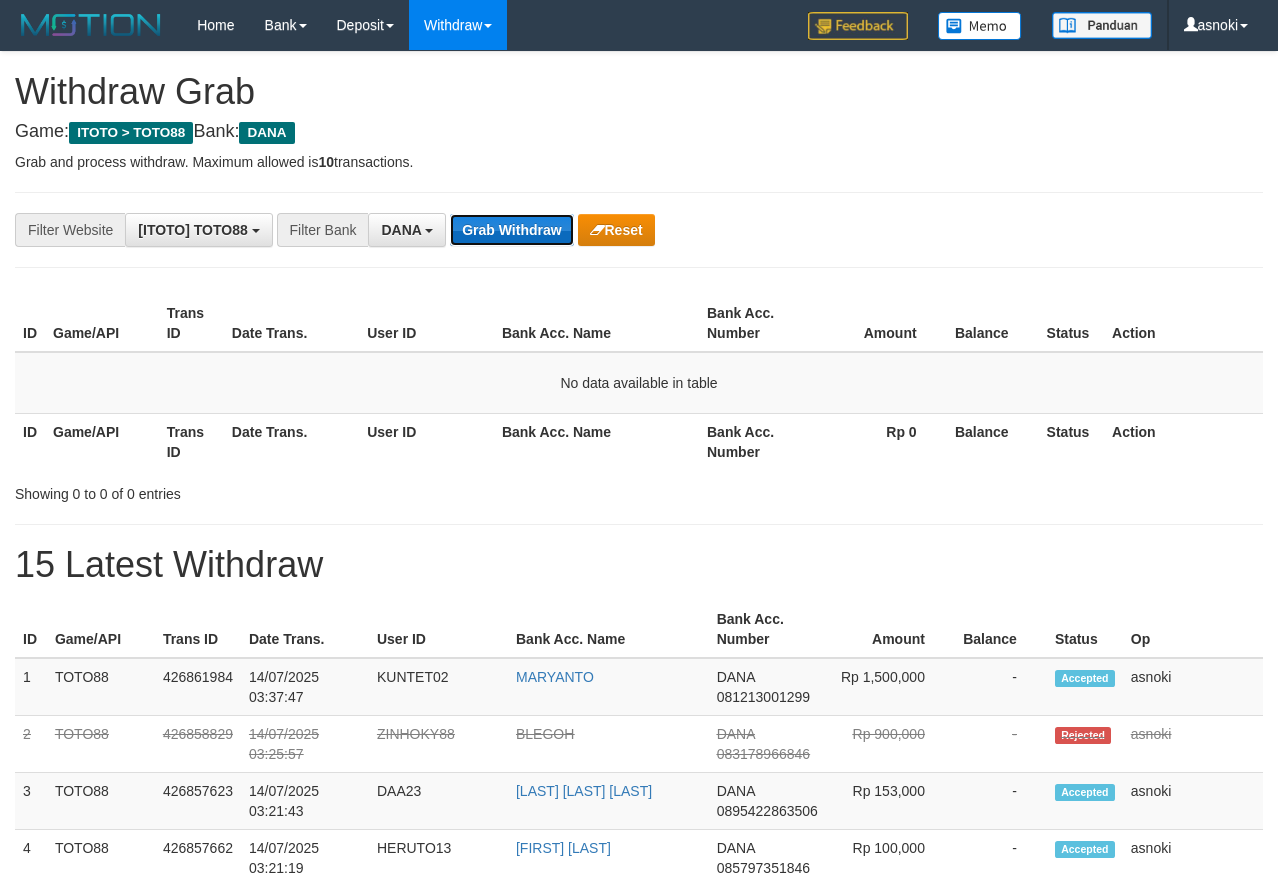 click on "Grab Withdraw" at bounding box center (511, 230) 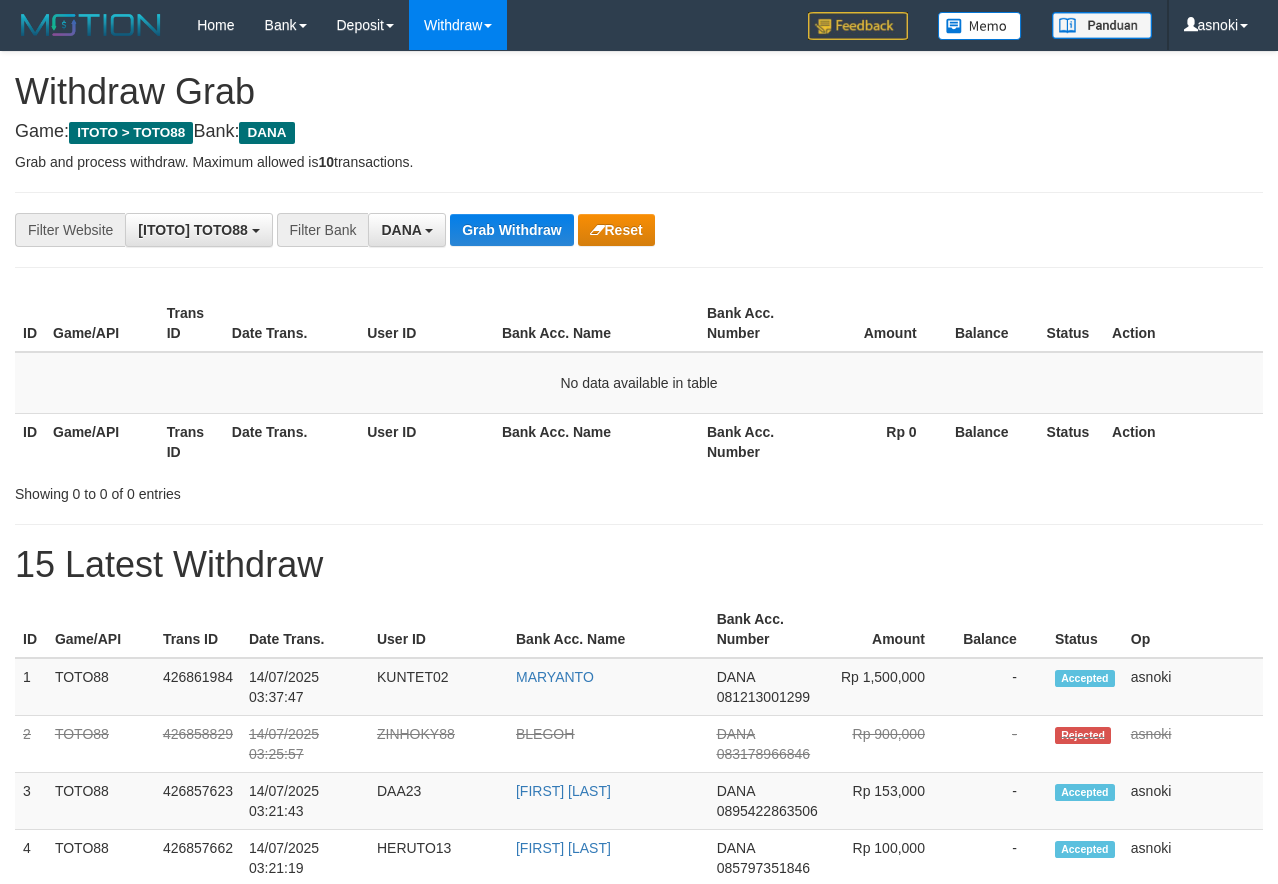 scroll, scrollTop: 0, scrollLeft: 0, axis: both 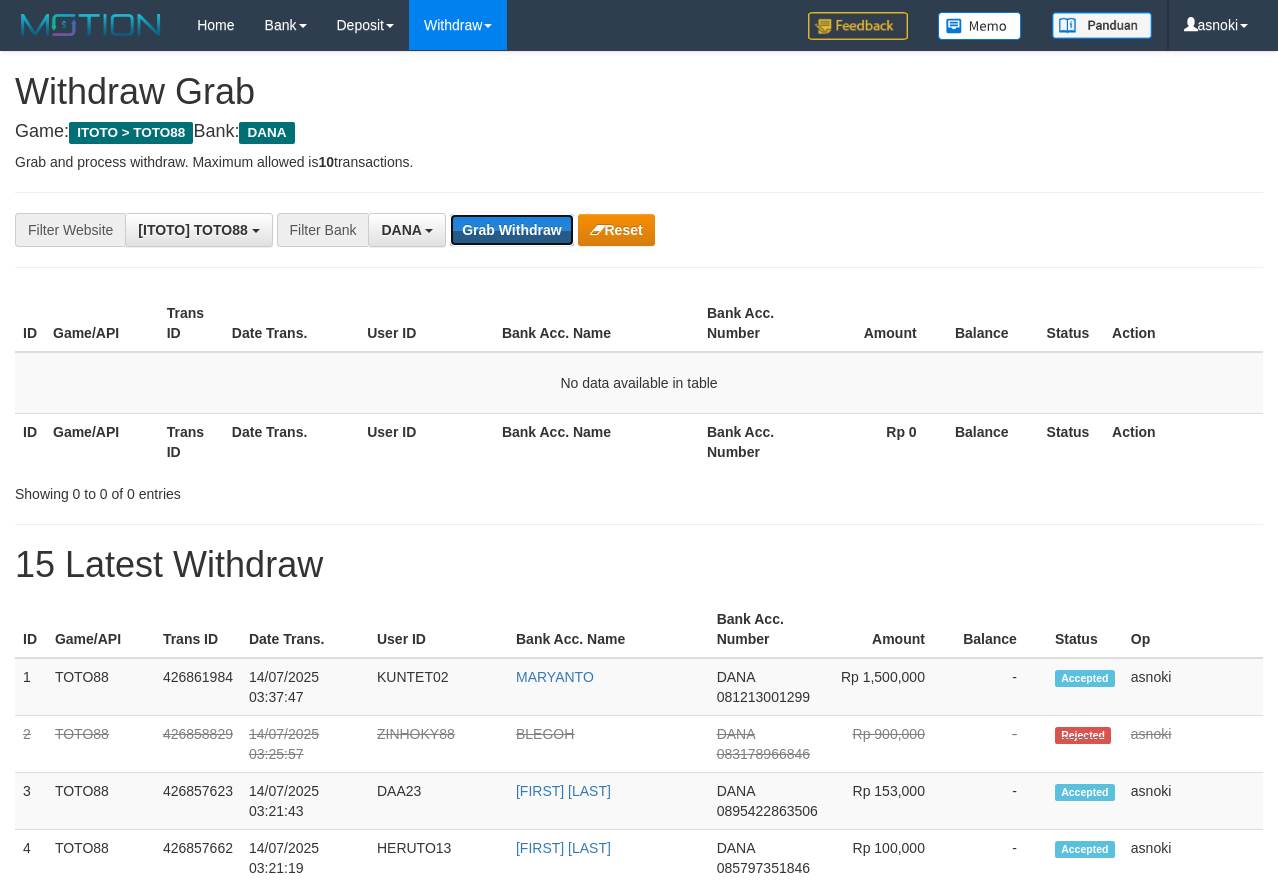 click on "Grab Withdraw" at bounding box center (511, 230) 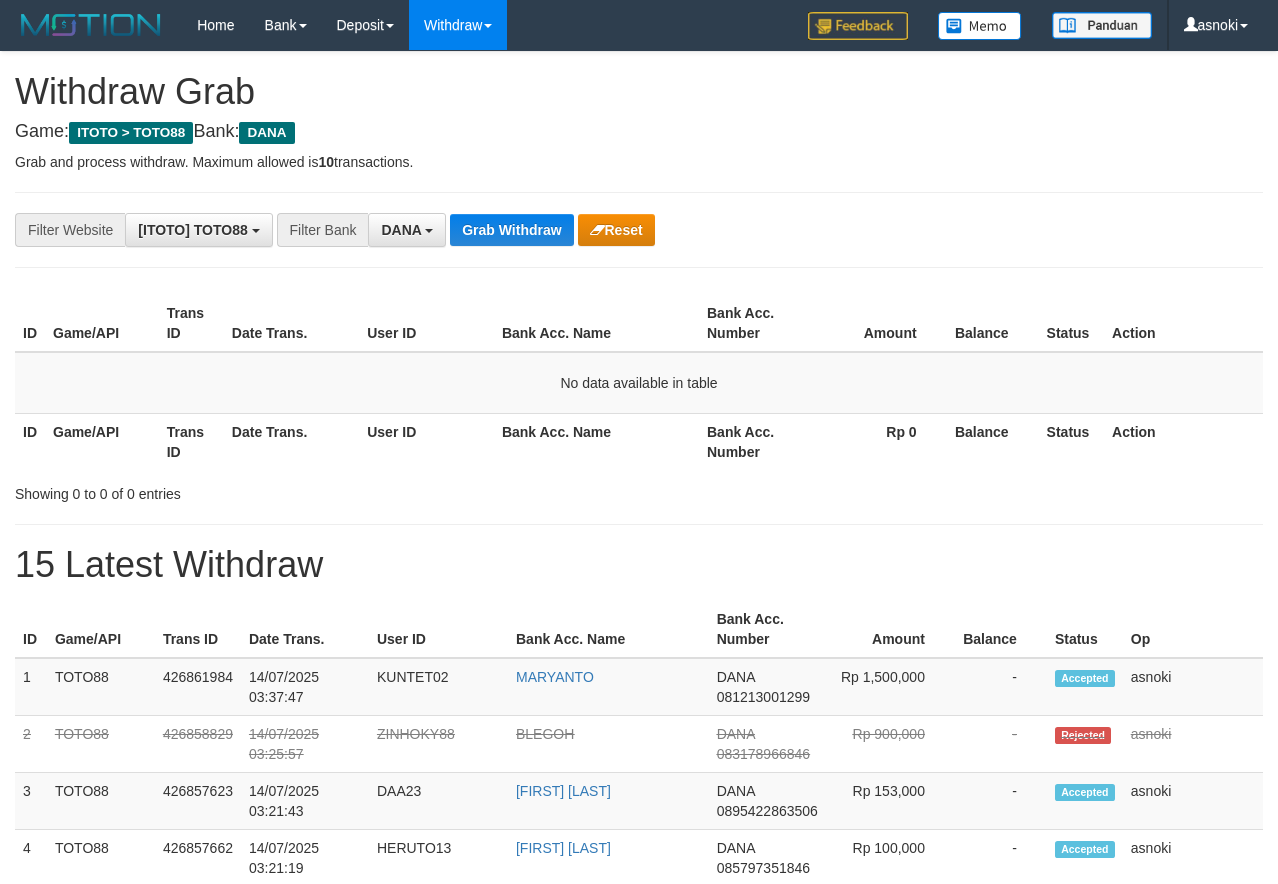 scroll, scrollTop: 0, scrollLeft: 0, axis: both 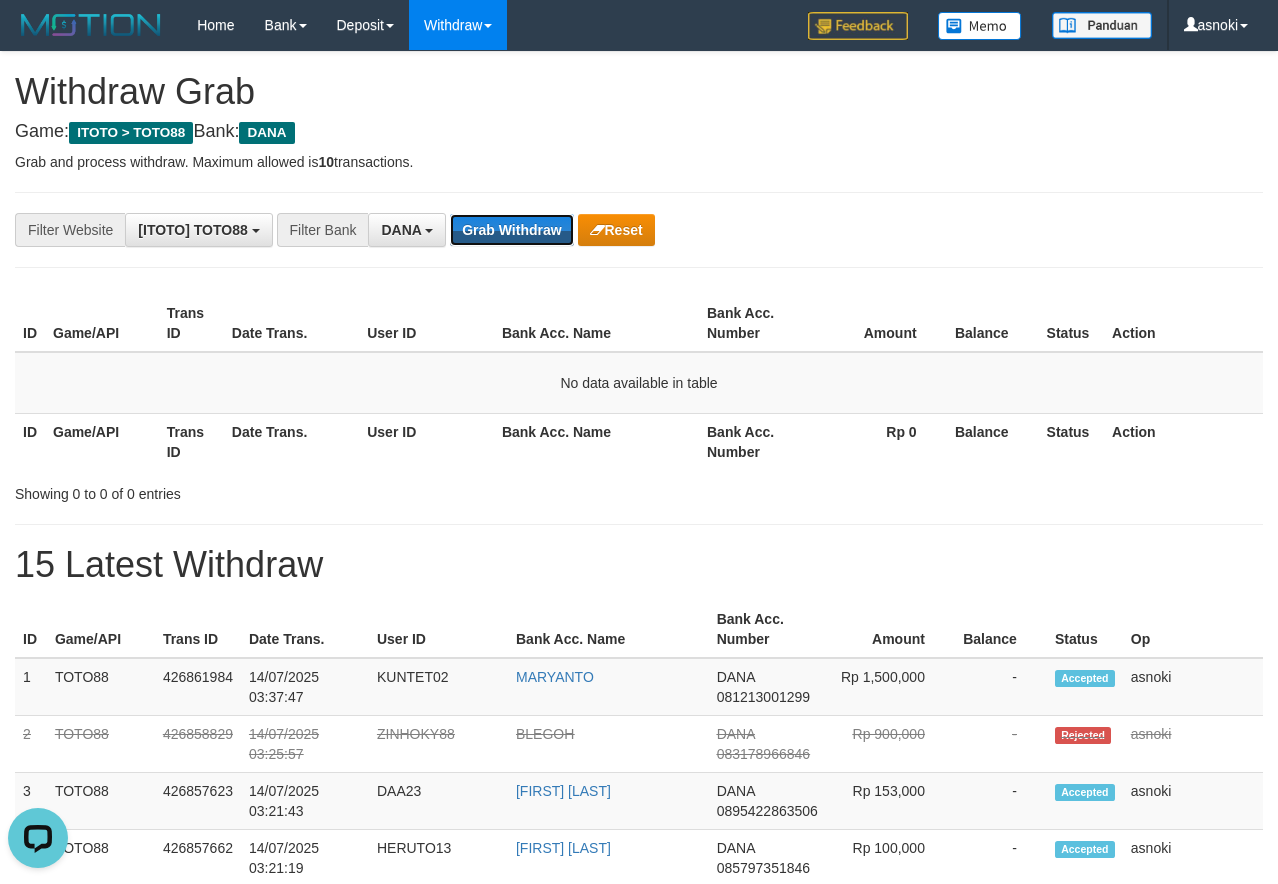 click on "Grab Withdraw" at bounding box center [511, 230] 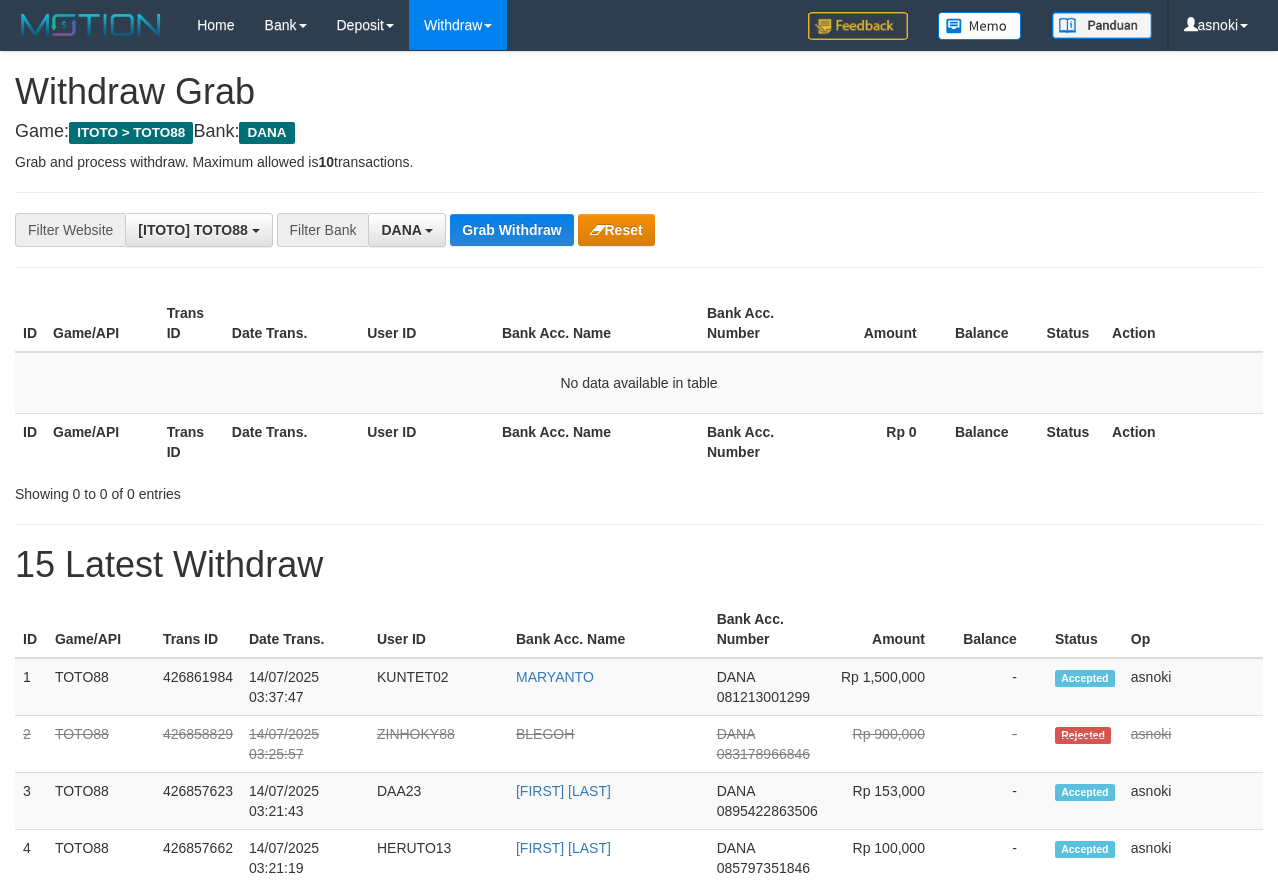scroll, scrollTop: 0, scrollLeft: 0, axis: both 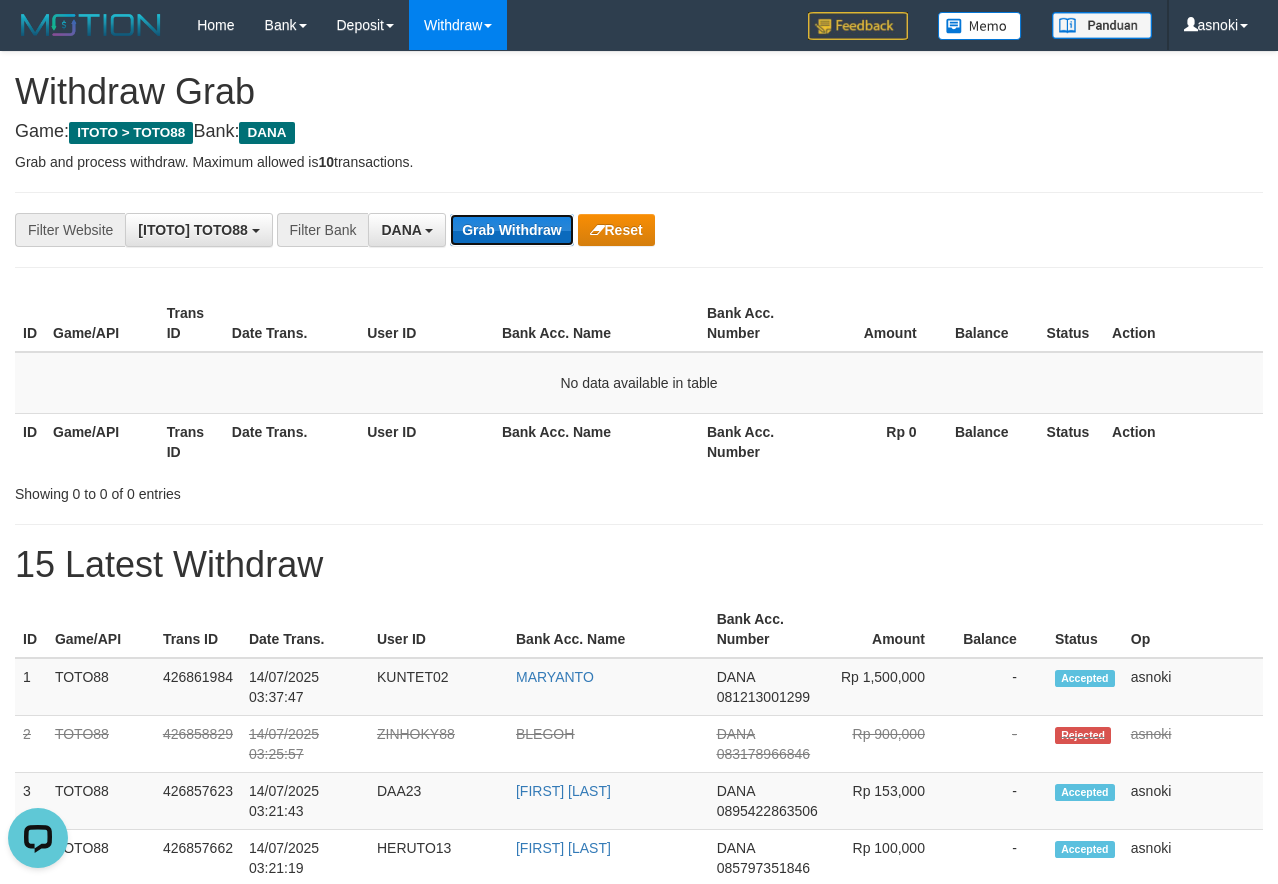 click on "Grab Withdraw" at bounding box center (511, 230) 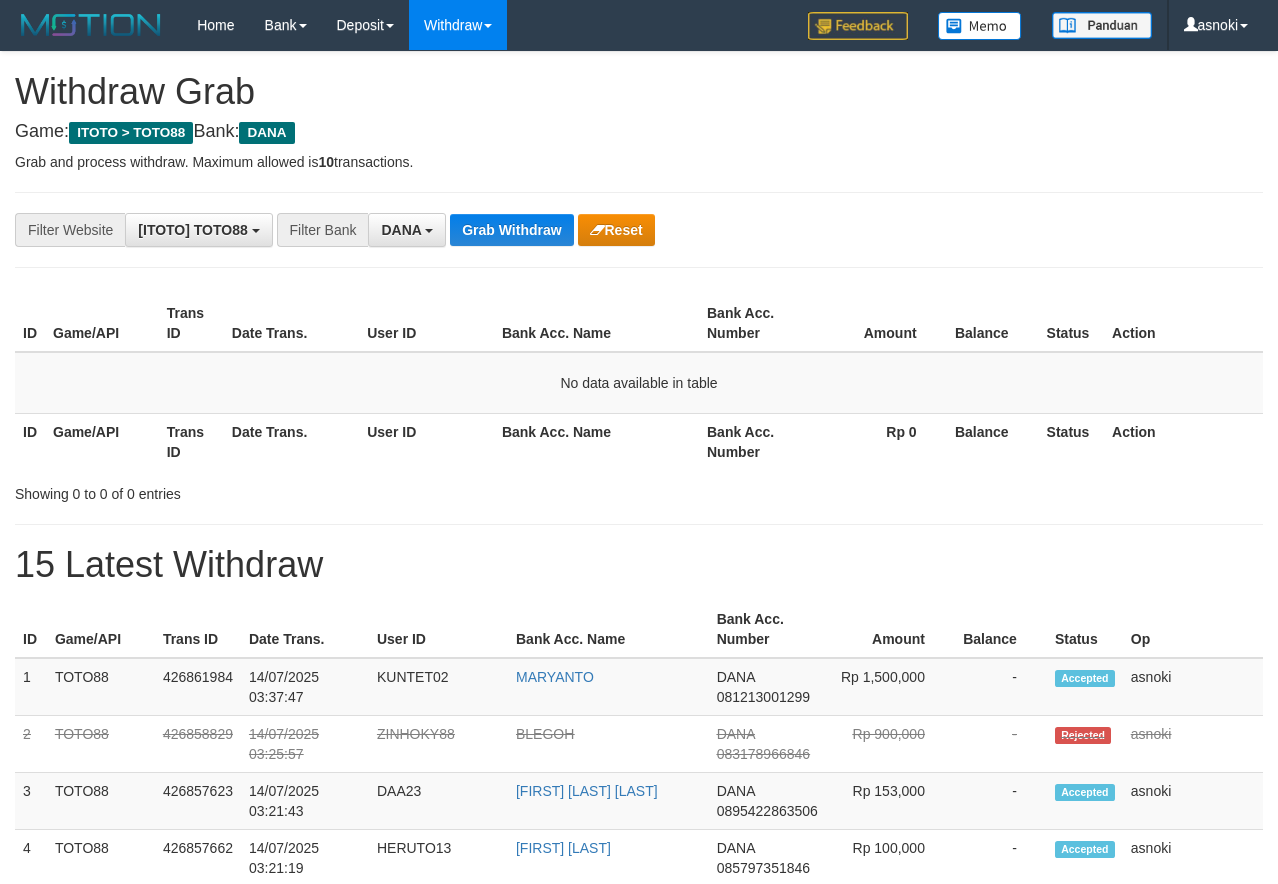 scroll, scrollTop: 0, scrollLeft: 0, axis: both 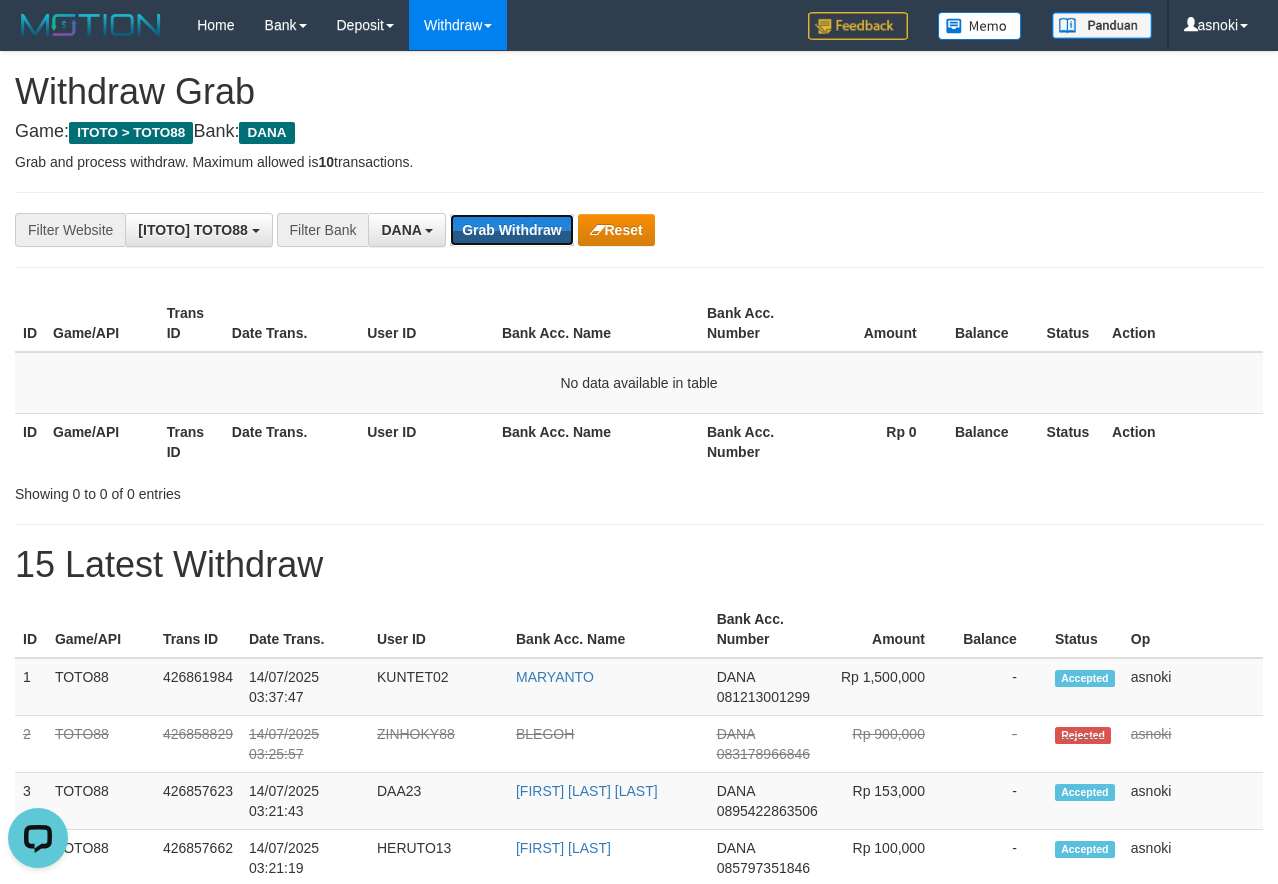 click on "Grab Withdraw" at bounding box center [511, 230] 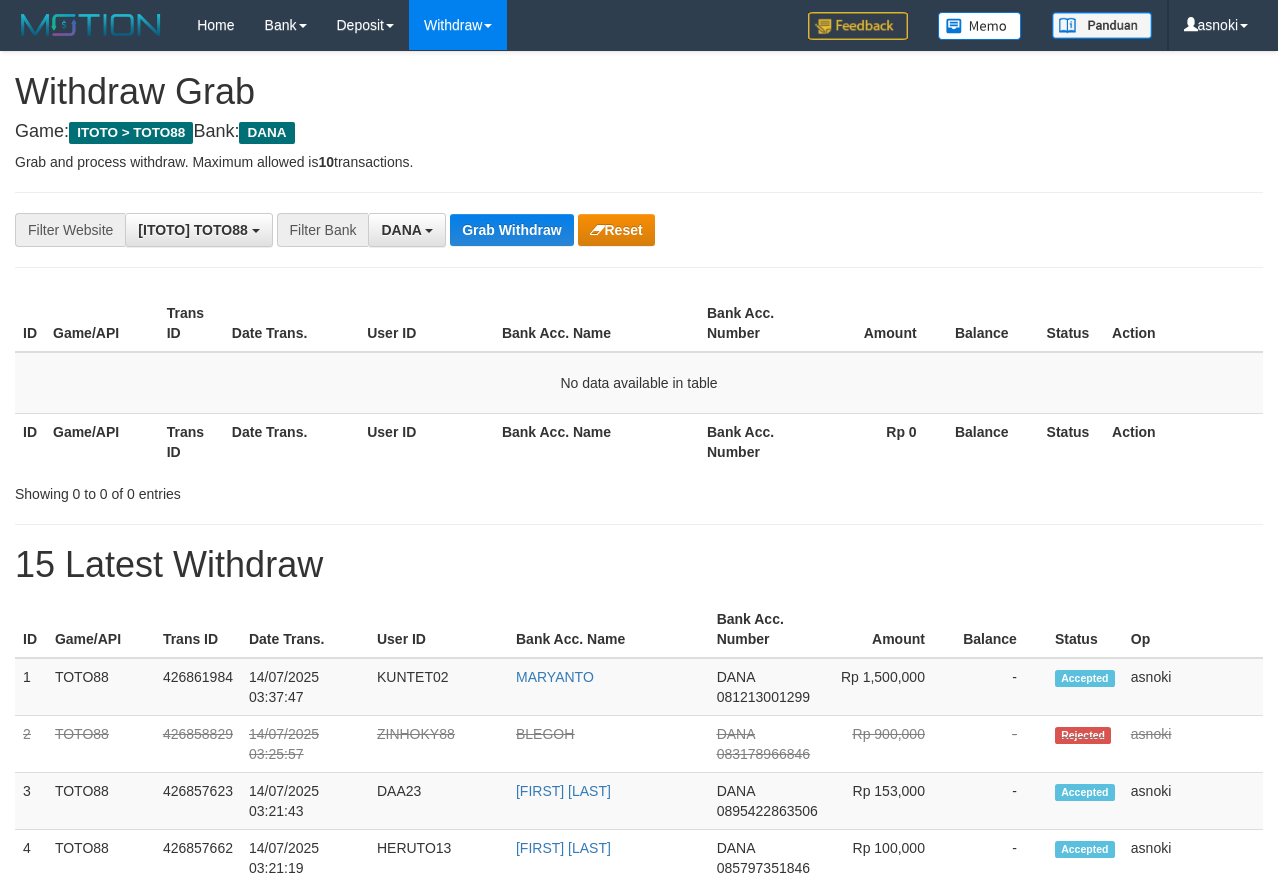 scroll, scrollTop: 0, scrollLeft: 0, axis: both 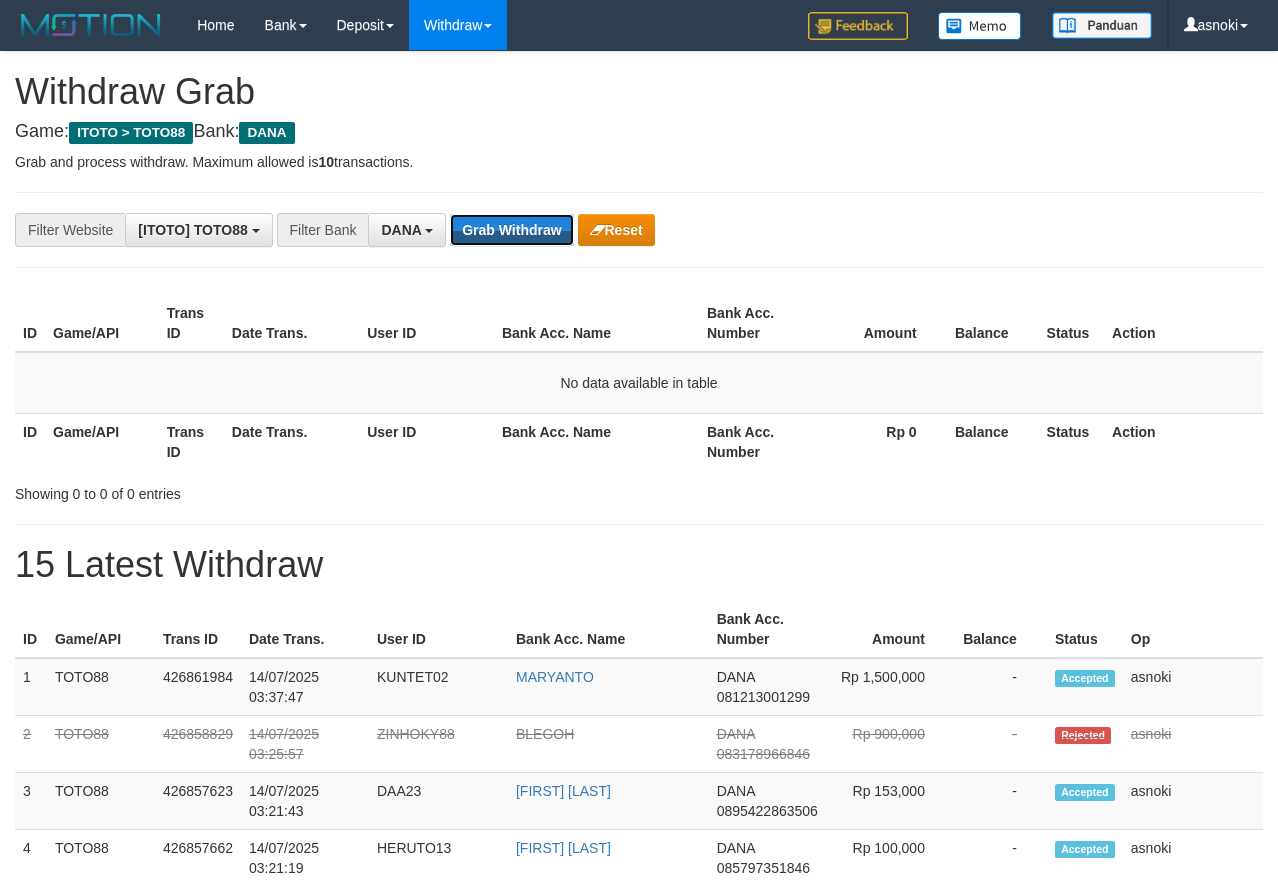 click on "Grab Withdraw" at bounding box center [511, 230] 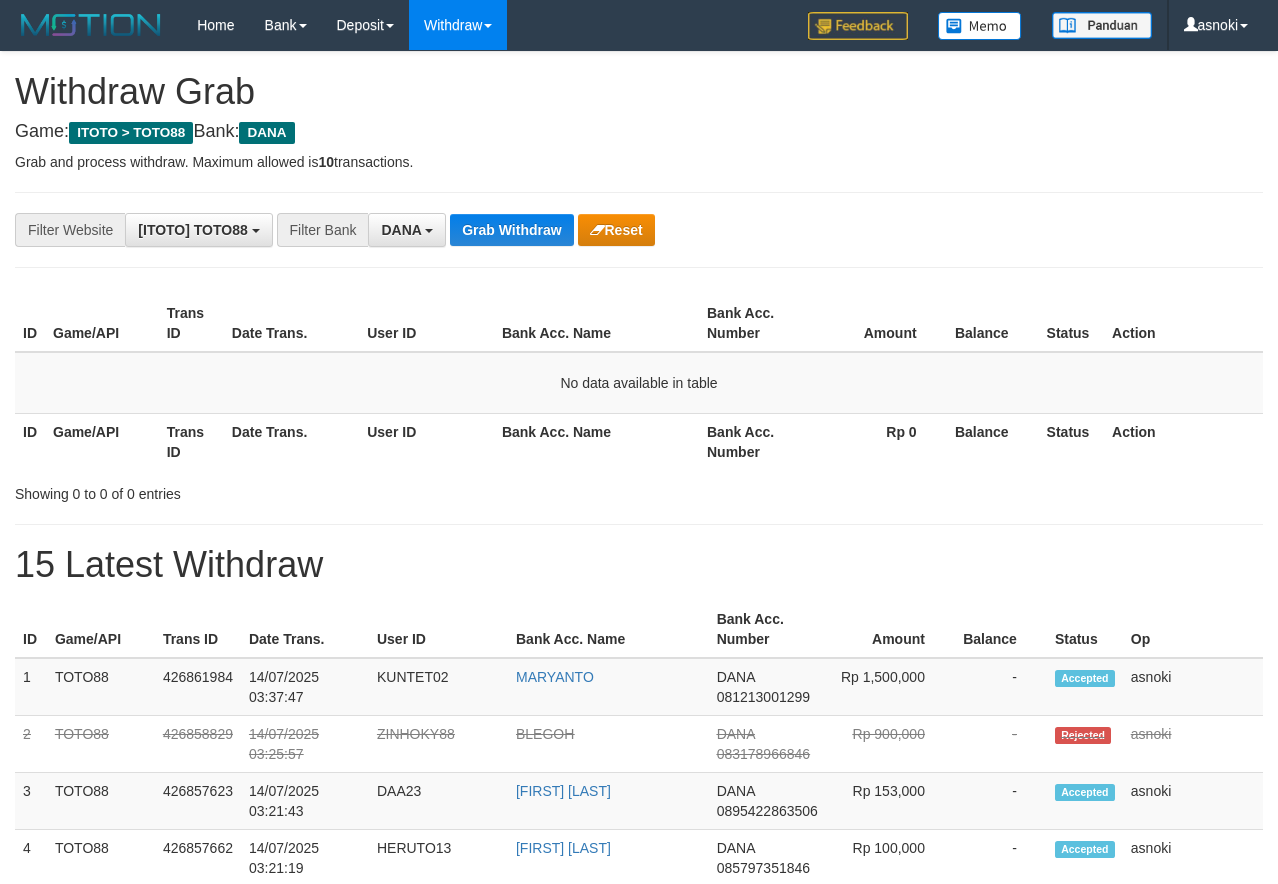 scroll, scrollTop: 0, scrollLeft: 0, axis: both 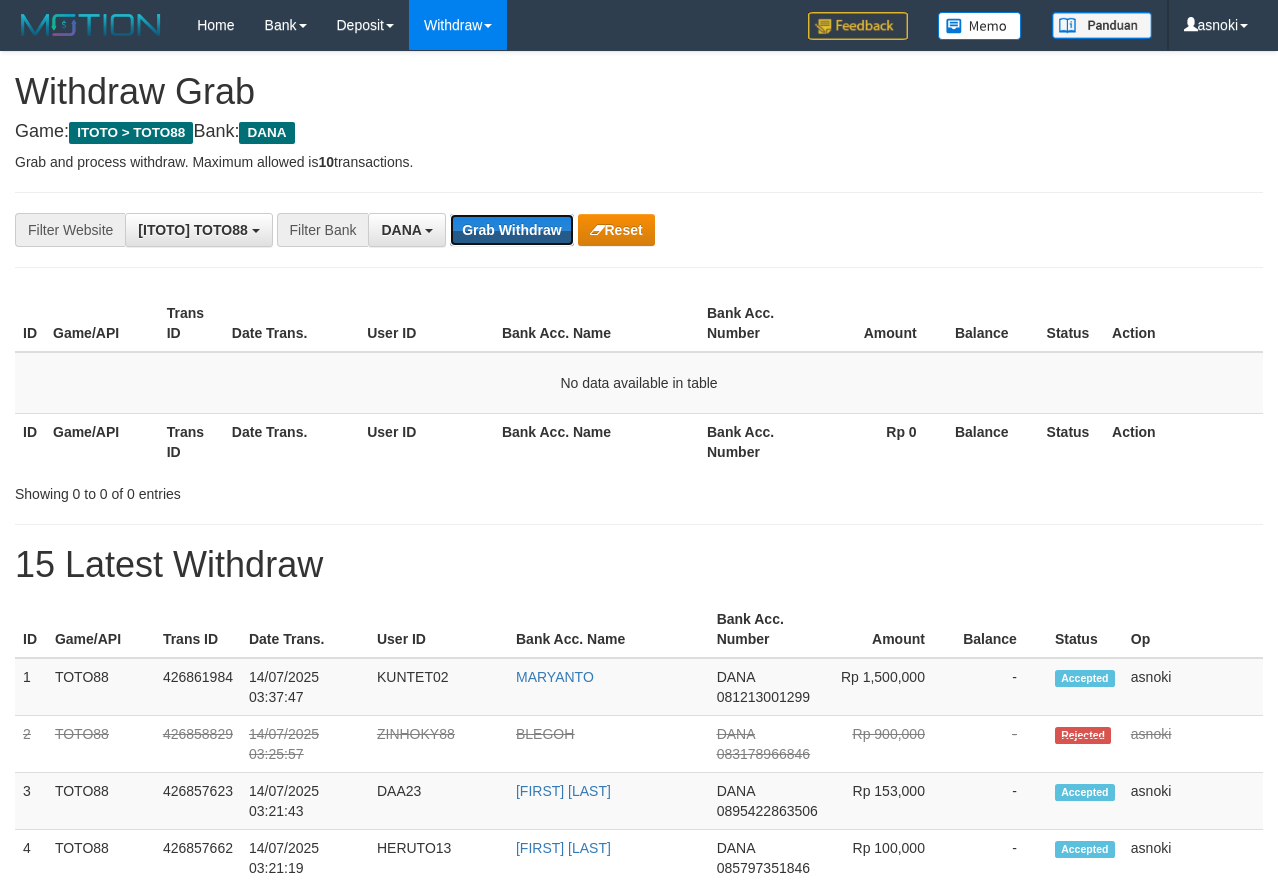 click on "Grab Withdraw" at bounding box center (511, 230) 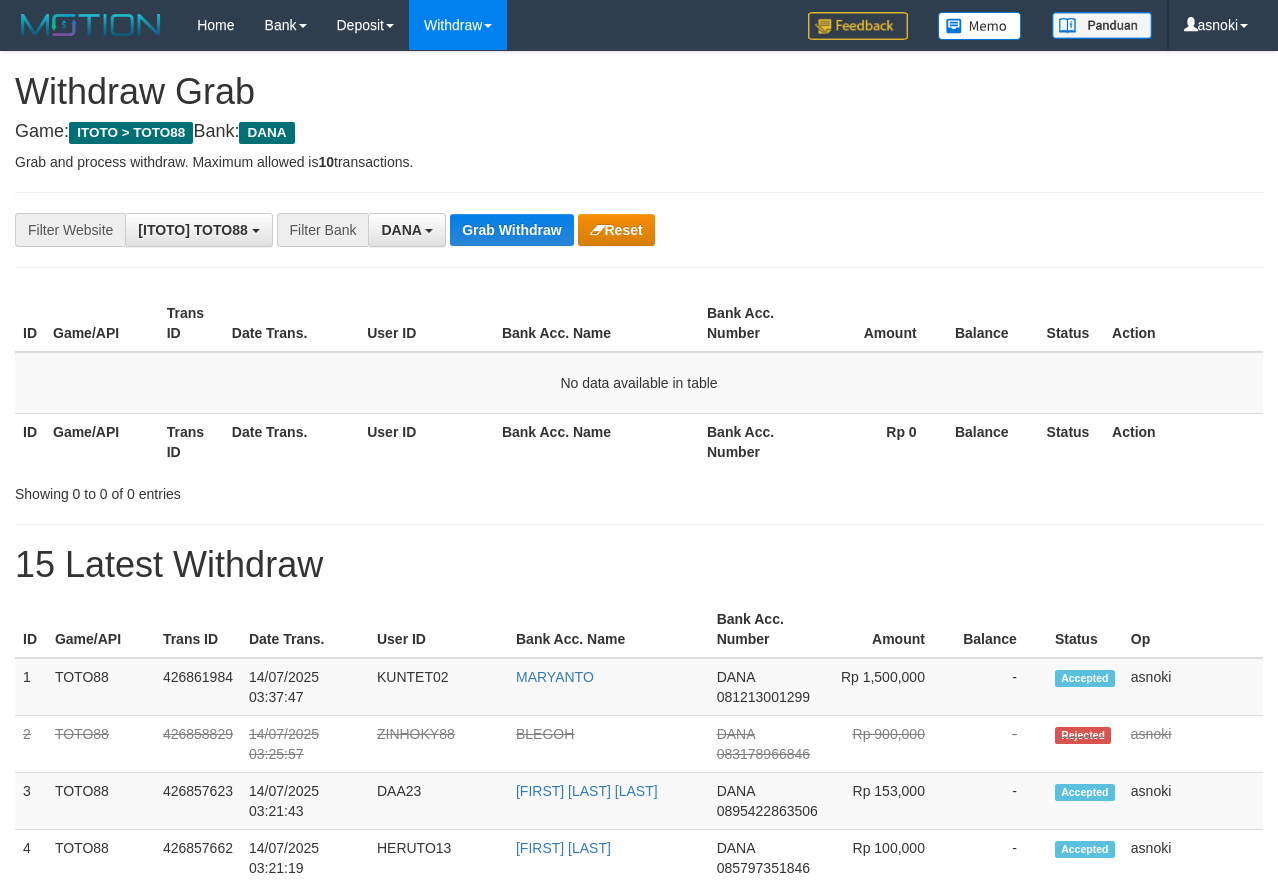 scroll, scrollTop: 0, scrollLeft: 0, axis: both 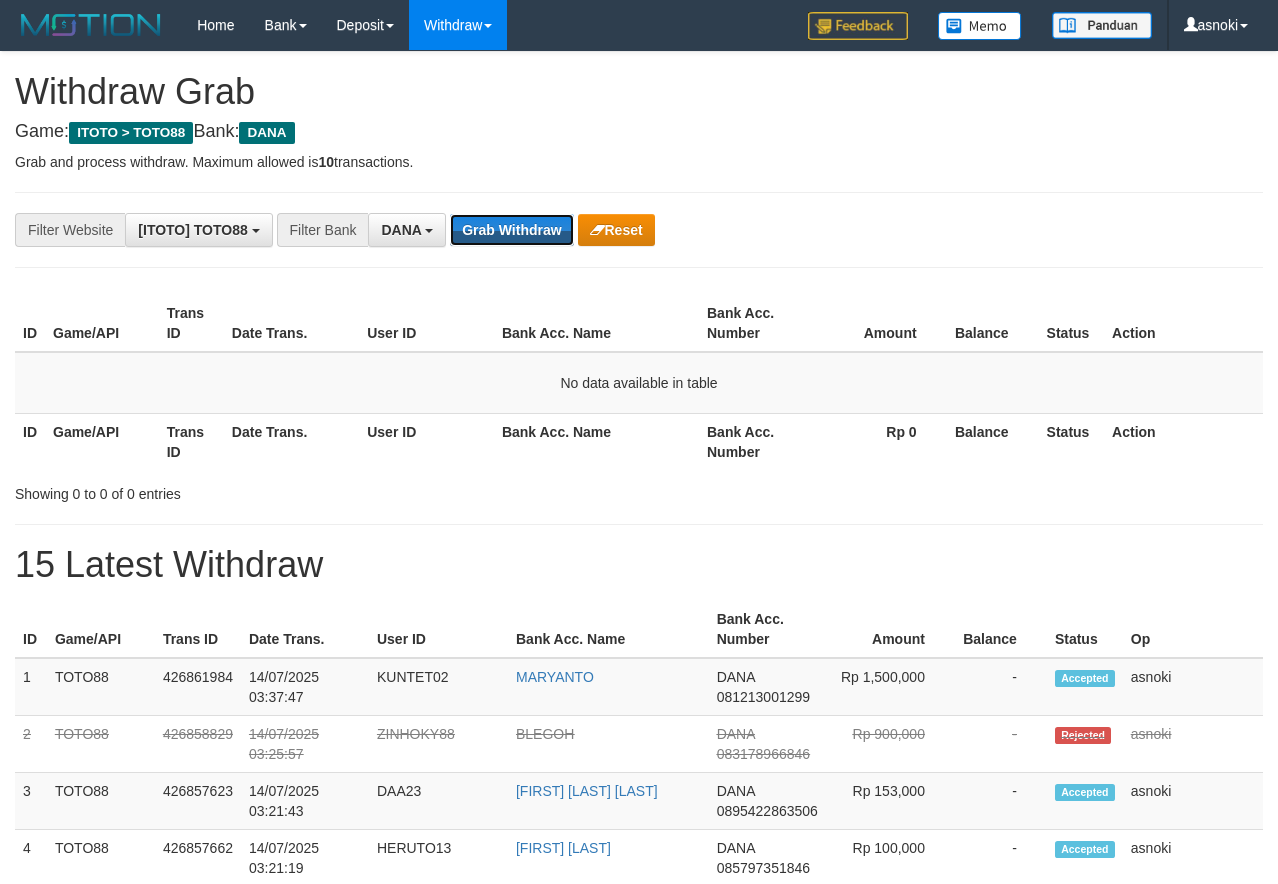 click on "Grab Withdraw" at bounding box center [511, 230] 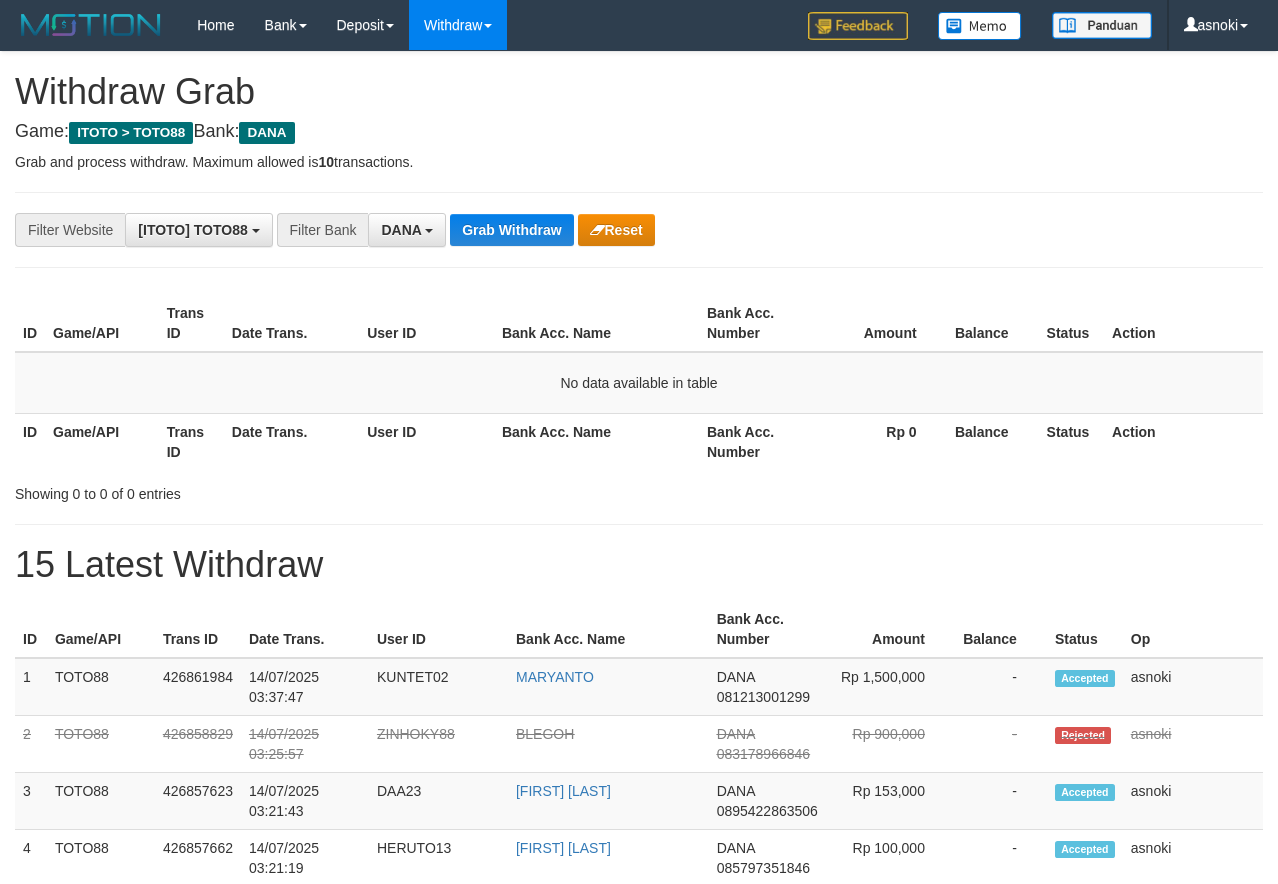 scroll, scrollTop: 0, scrollLeft: 0, axis: both 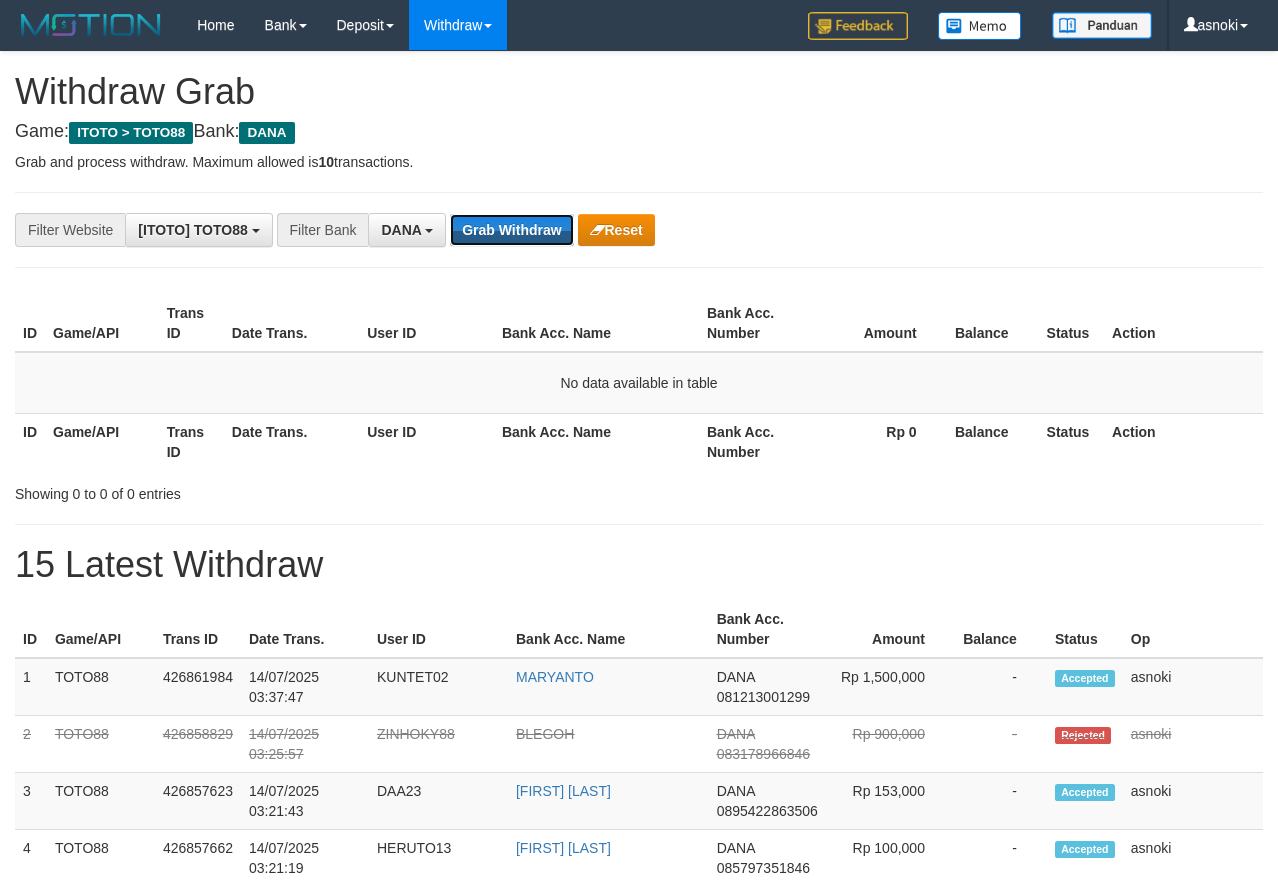 click on "Grab Withdraw" at bounding box center [511, 230] 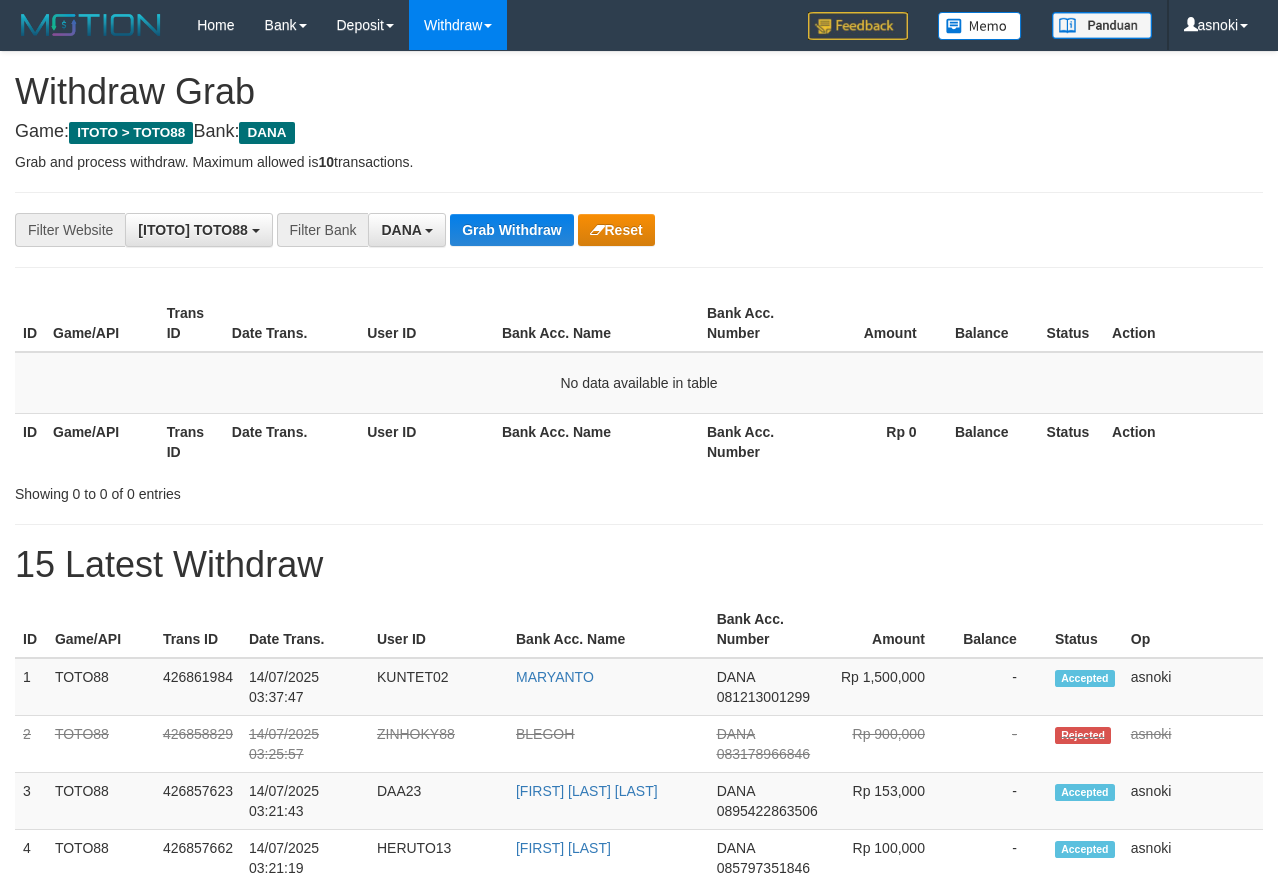 scroll, scrollTop: 0, scrollLeft: 0, axis: both 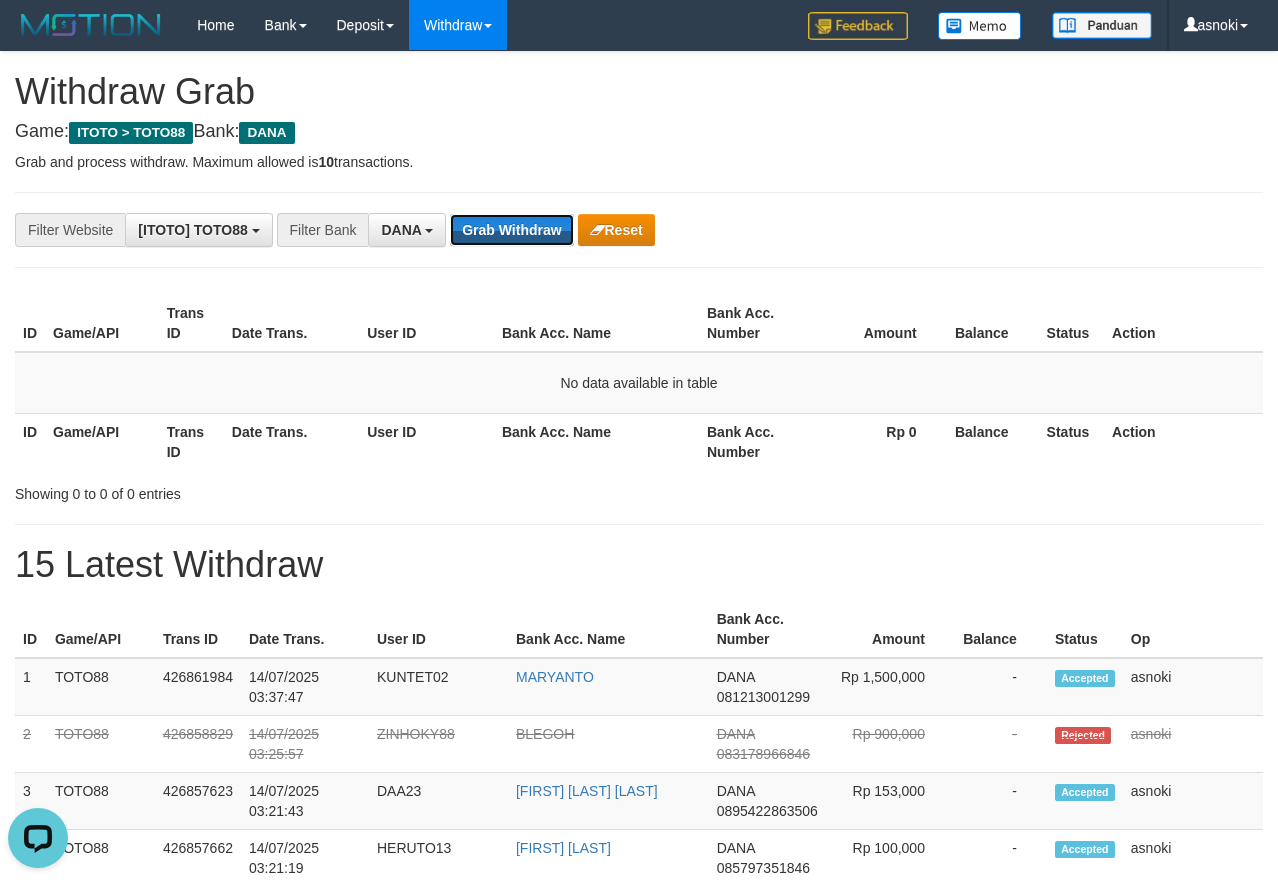 click on "Grab Withdraw" at bounding box center [511, 230] 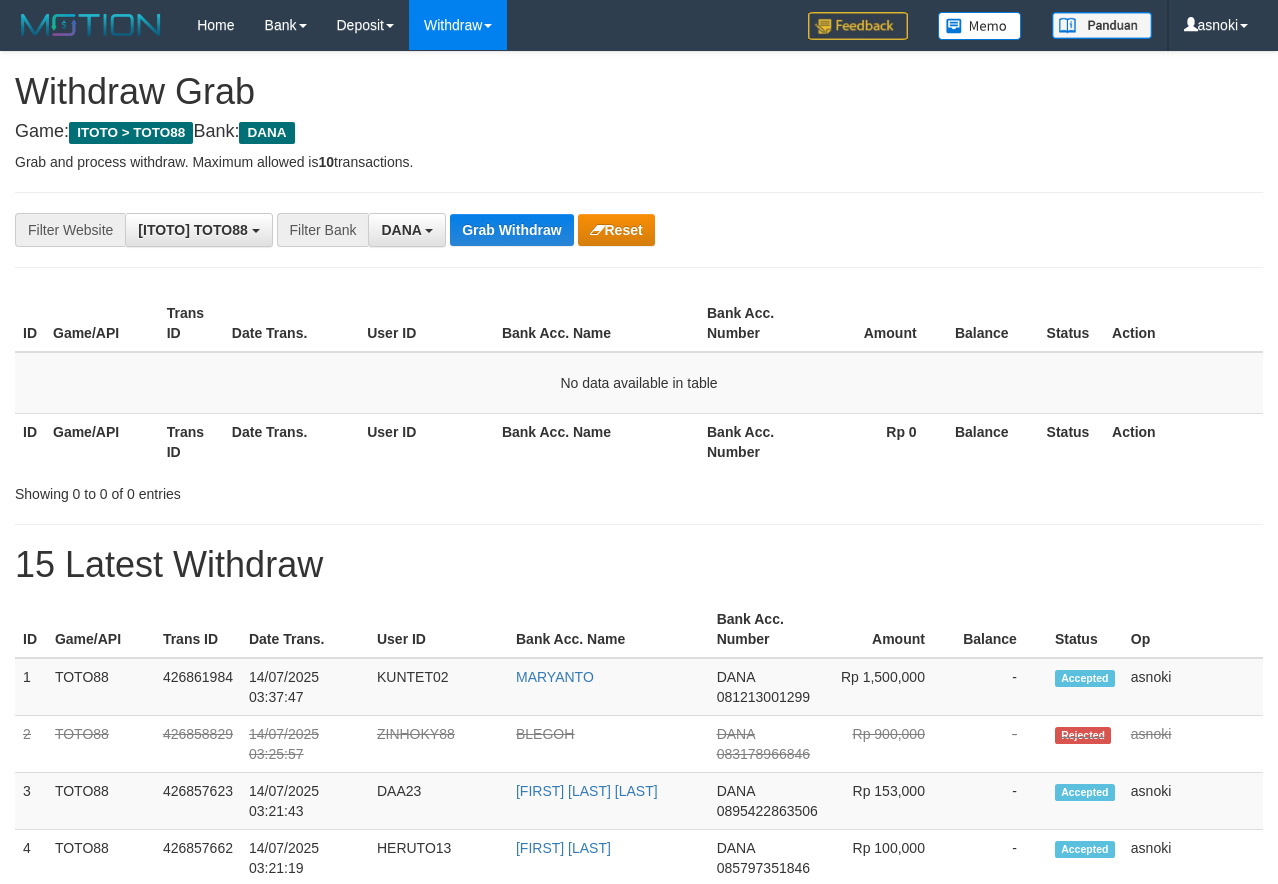 scroll, scrollTop: 0, scrollLeft: 0, axis: both 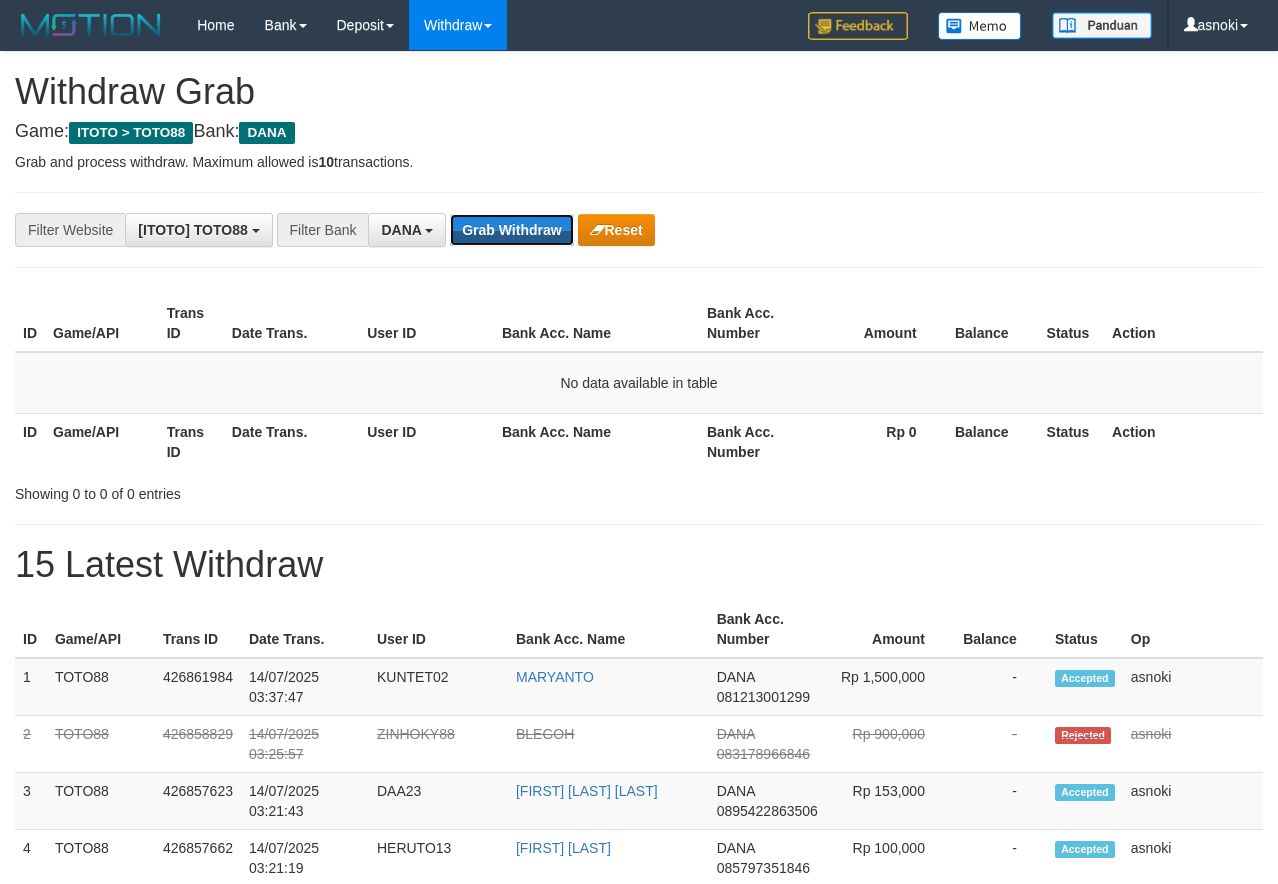 click on "Grab Withdraw" at bounding box center (511, 230) 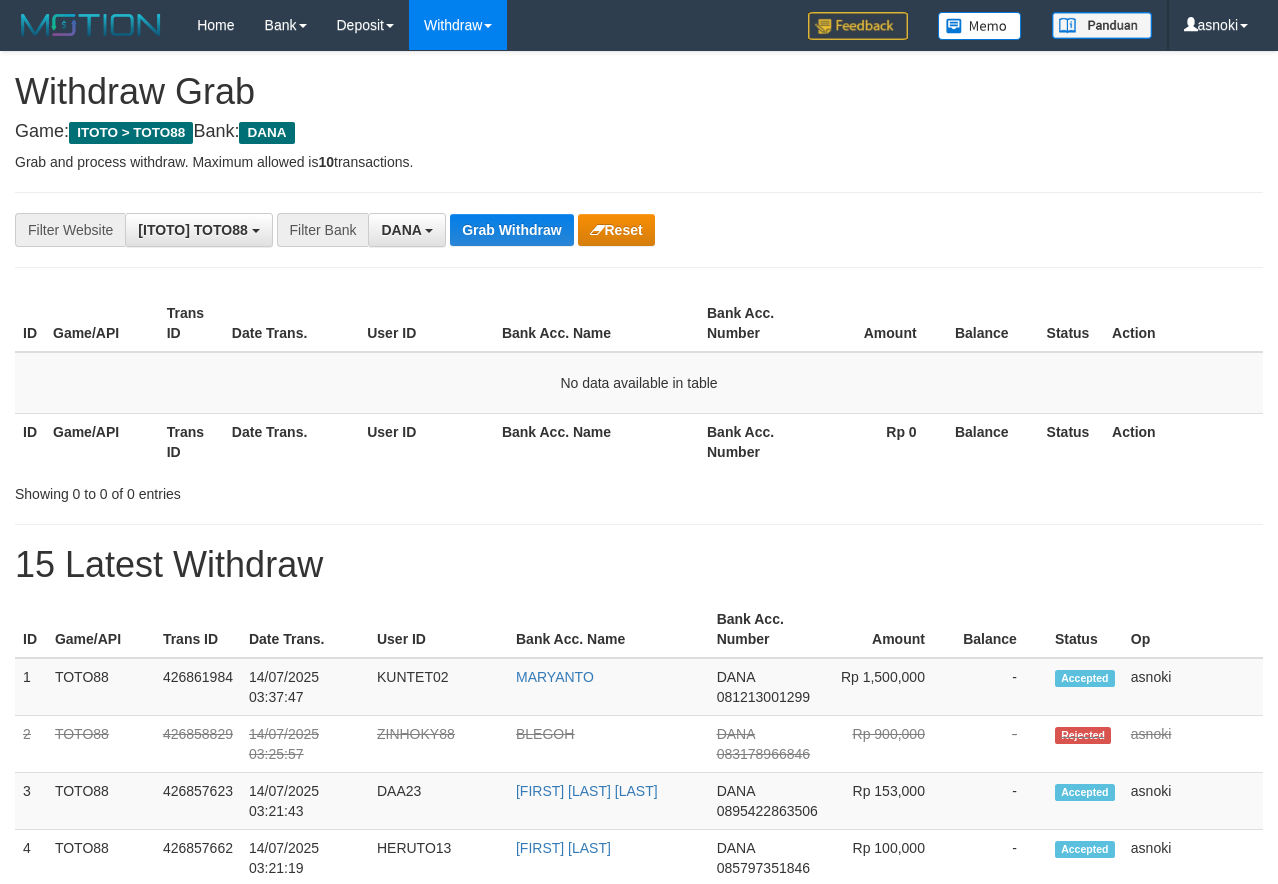 scroll, scrollTop: 0, scrollLeft: 0, axis: both 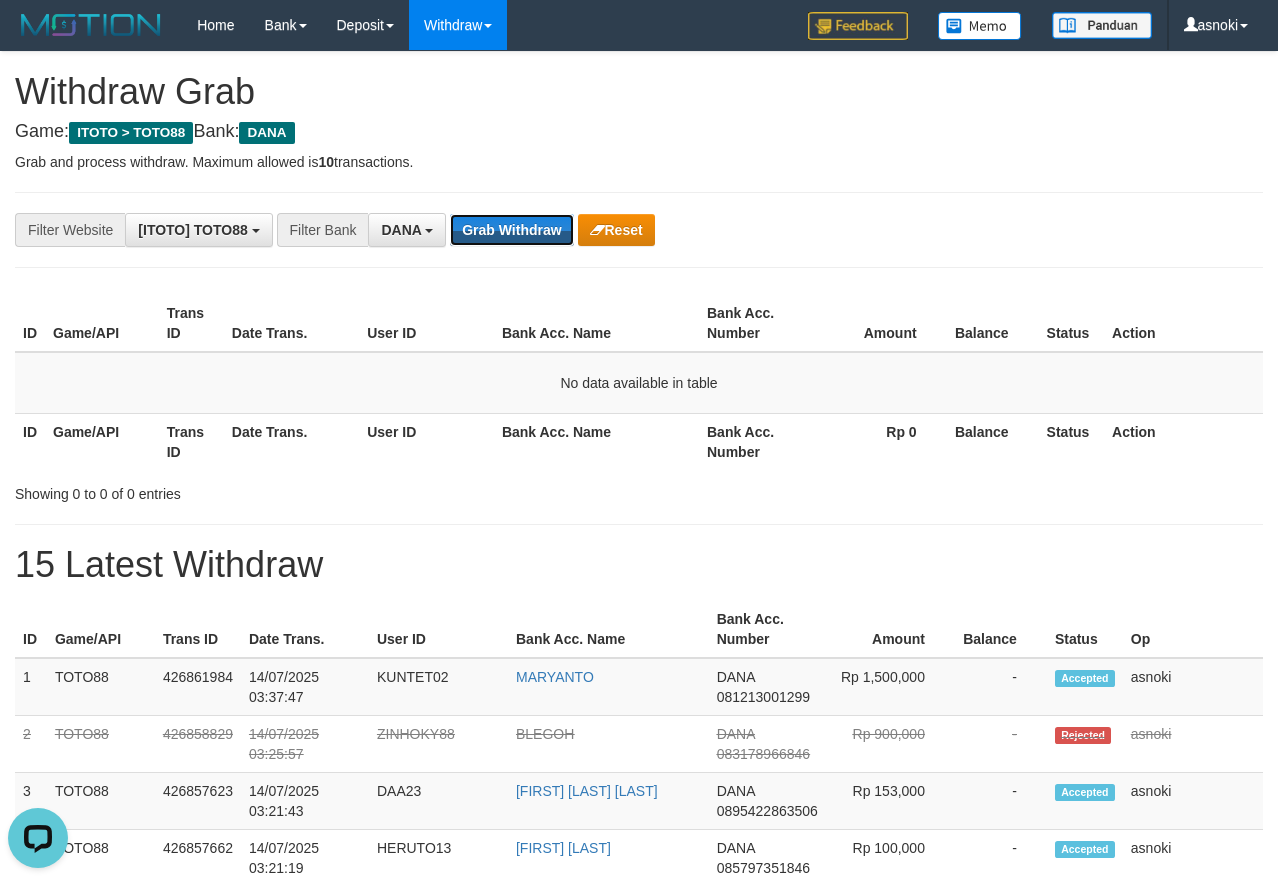 click on "Grab Withdraw" at bounding box center (511, 230) 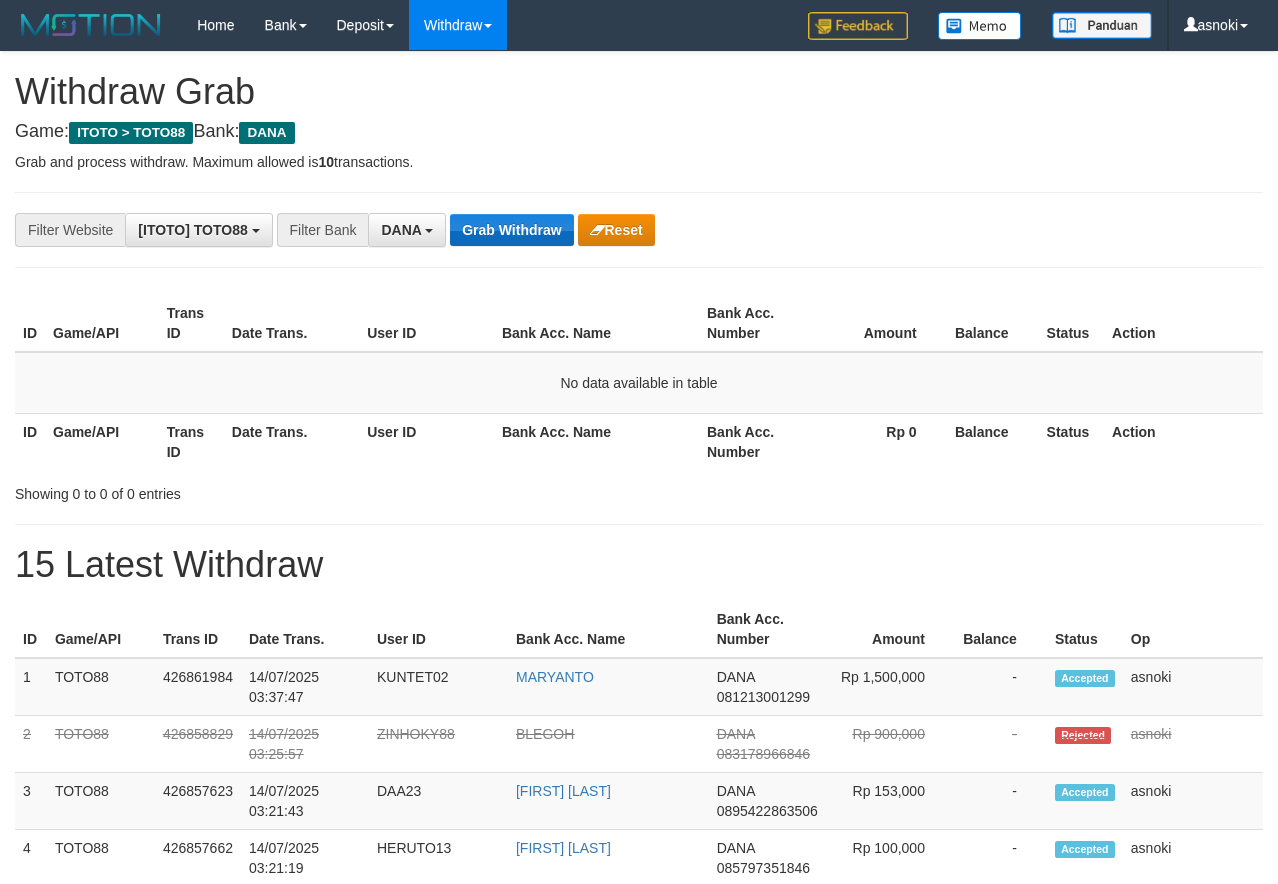 scroll, scrollTop: 0, scrollLeft: 0, axis: both 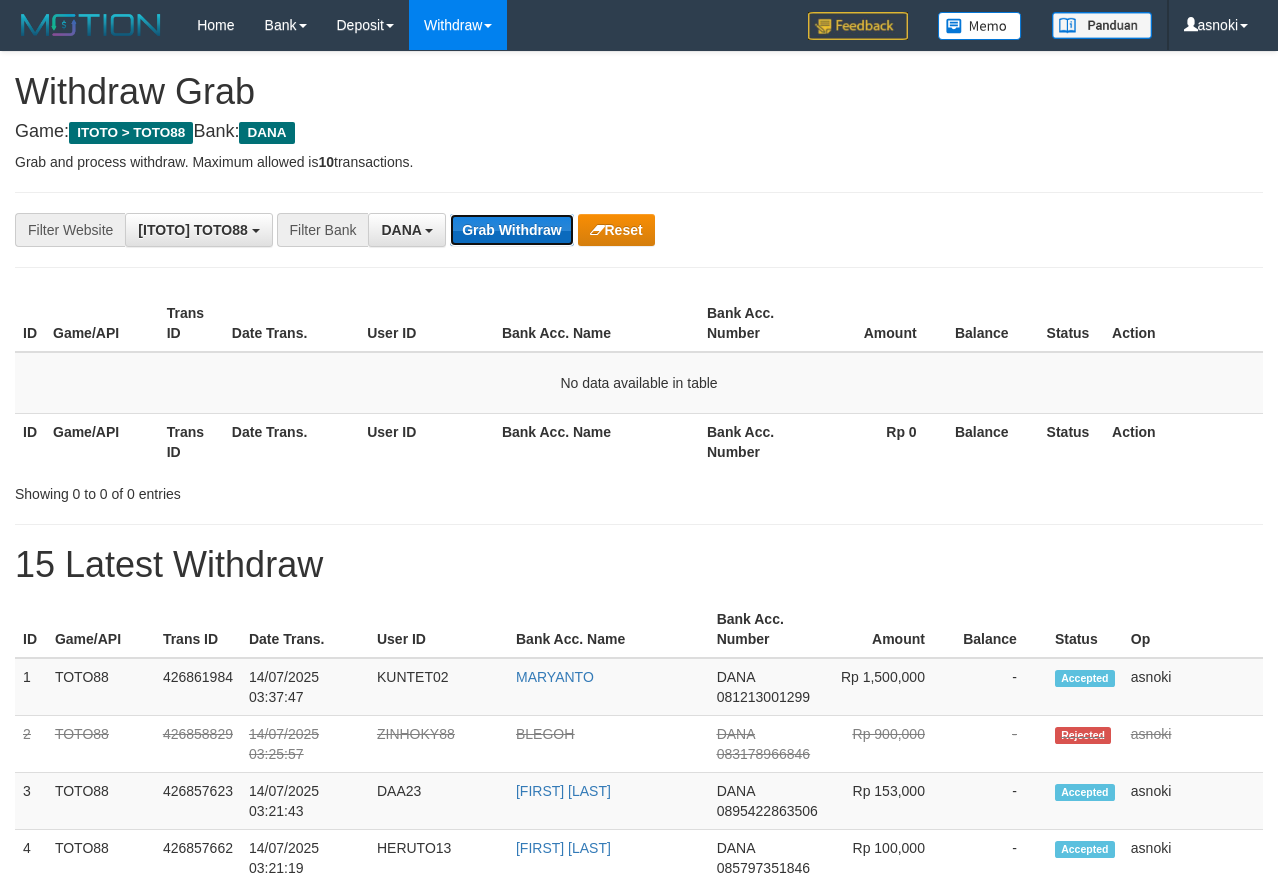 click on "Grab Withdraw" at bounding box center [511, 230] 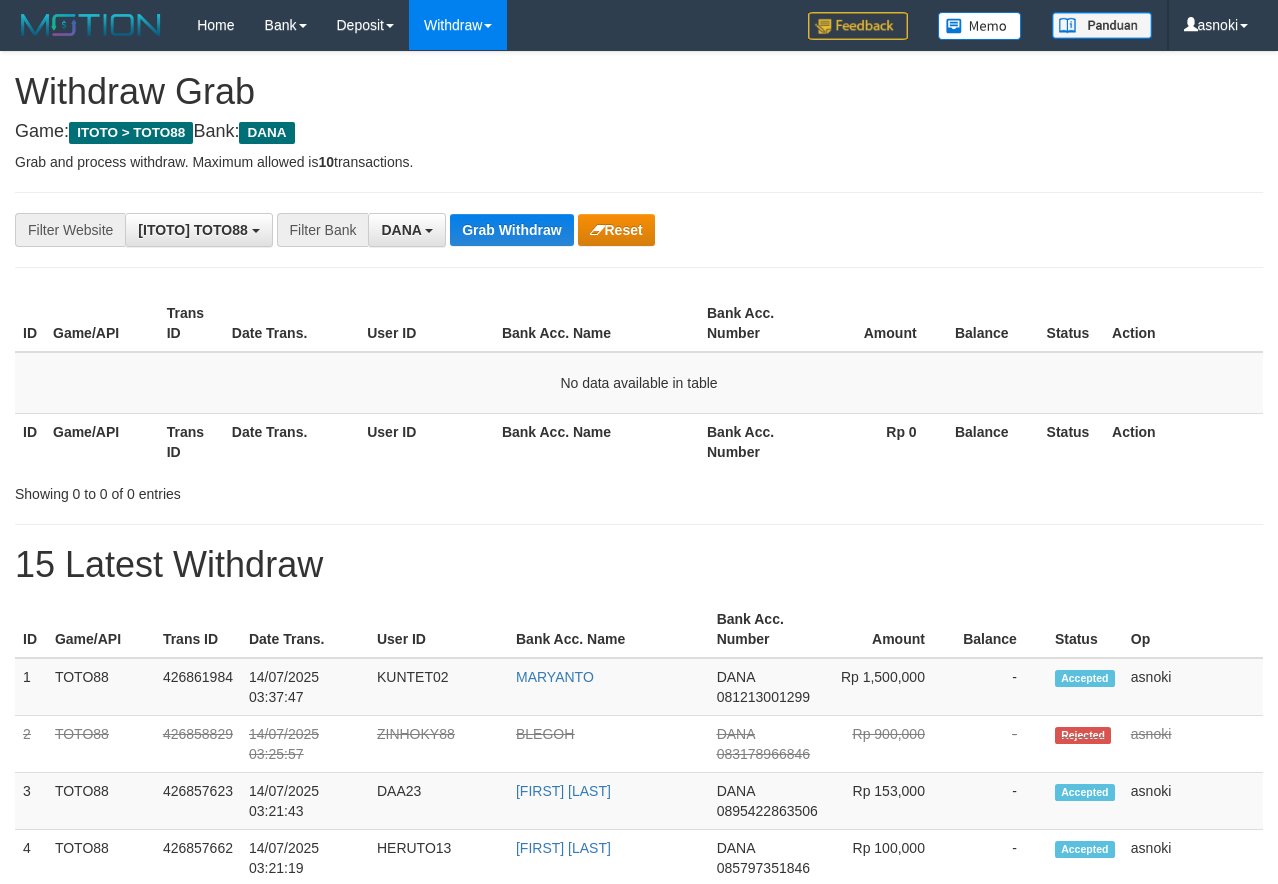 scroll, scrollTop: 0, scrollLeft: 0, axis: both 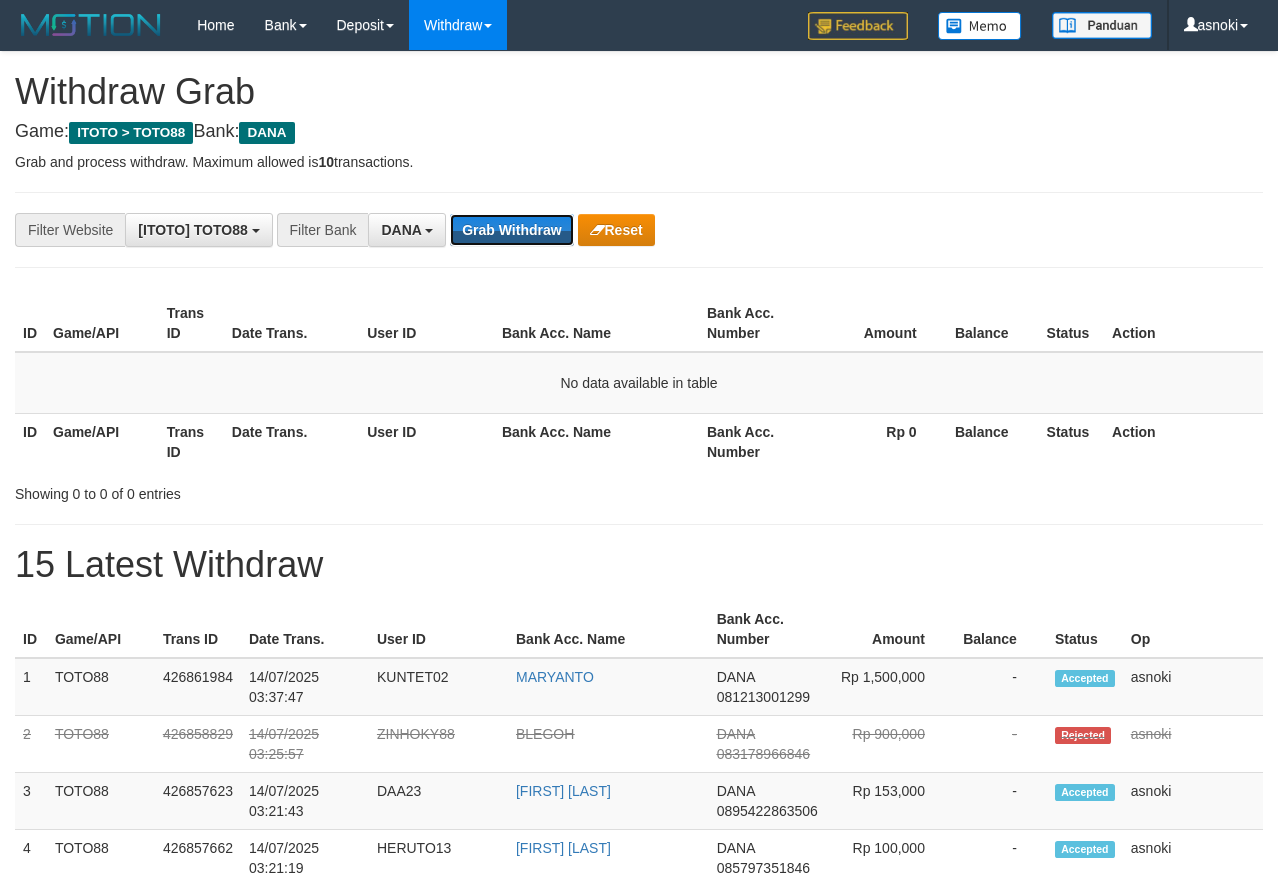 click on "Grab Withdraw" at bounding box center [511, 230] 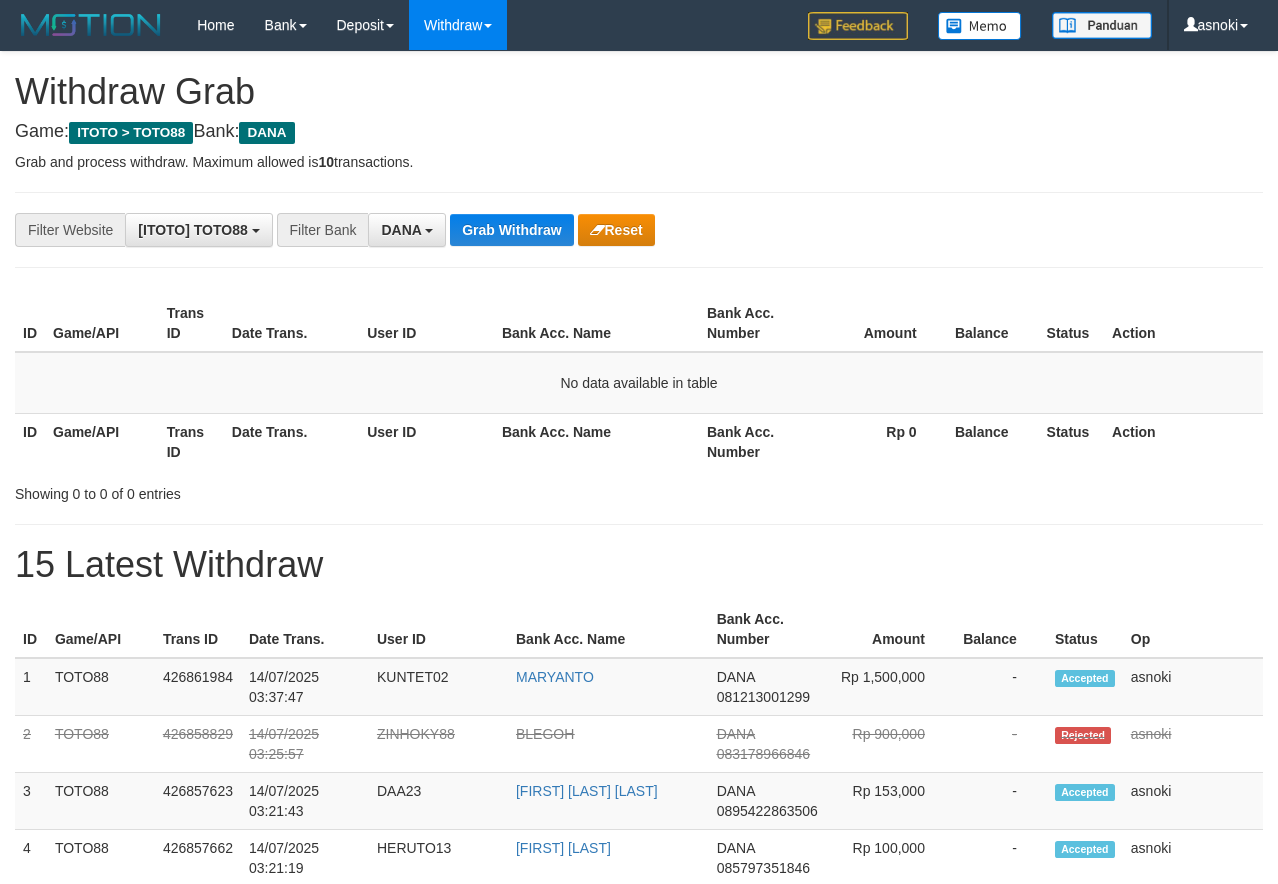scroll, scrollTop: 0, scrollLeft: 0, axis: both 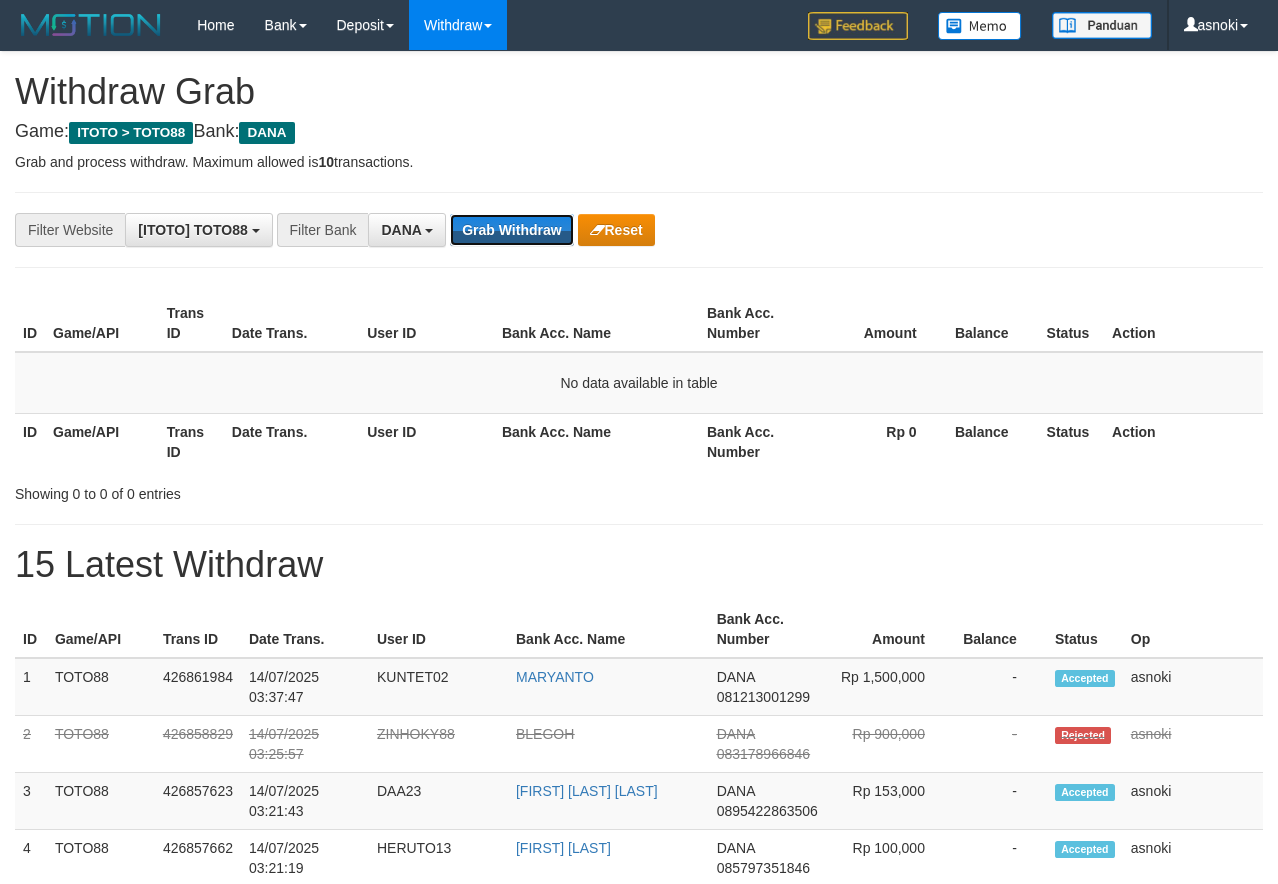 click on "Grab Withdraw" at bounding box center [511, 230] 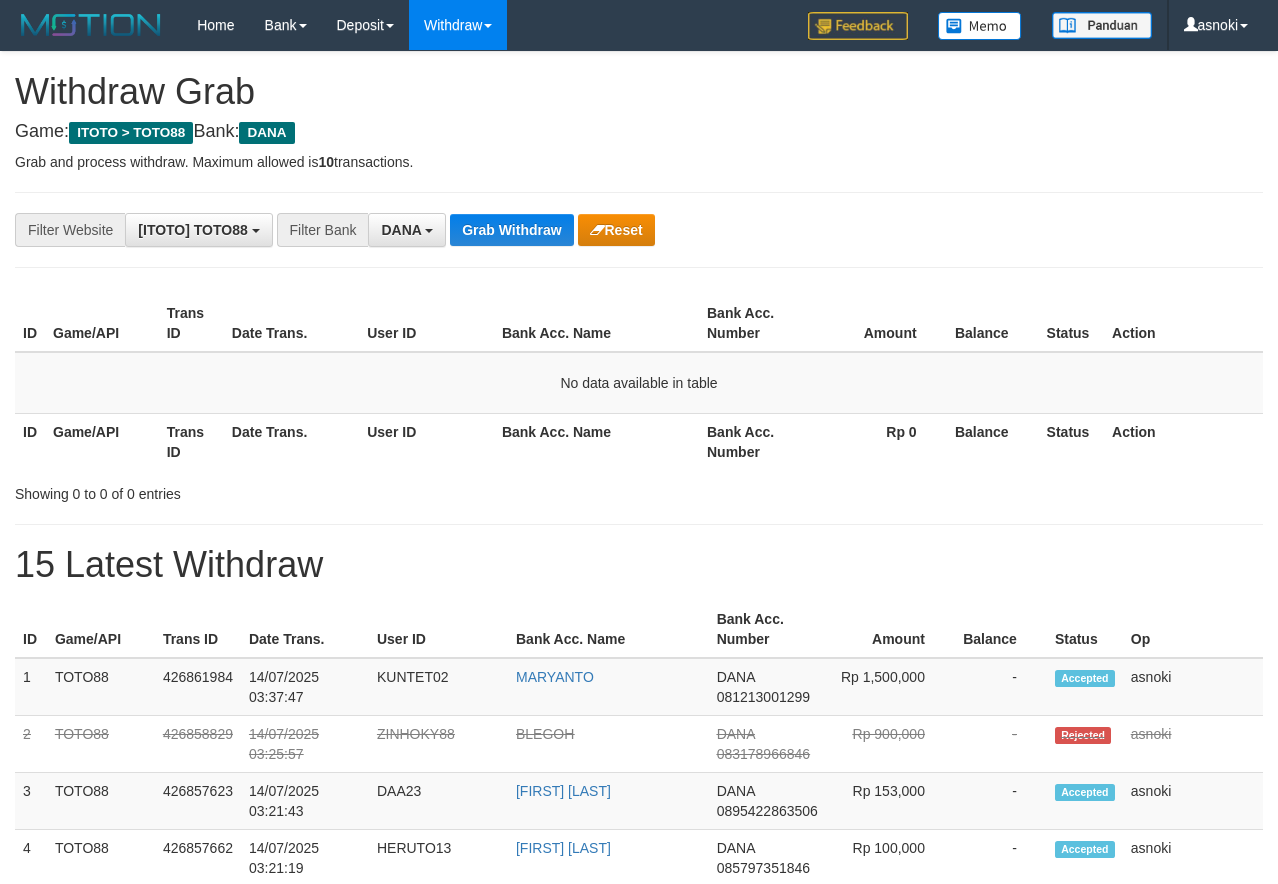 scroll, scrollTop: 0, scrollLeft: 0, axis: both 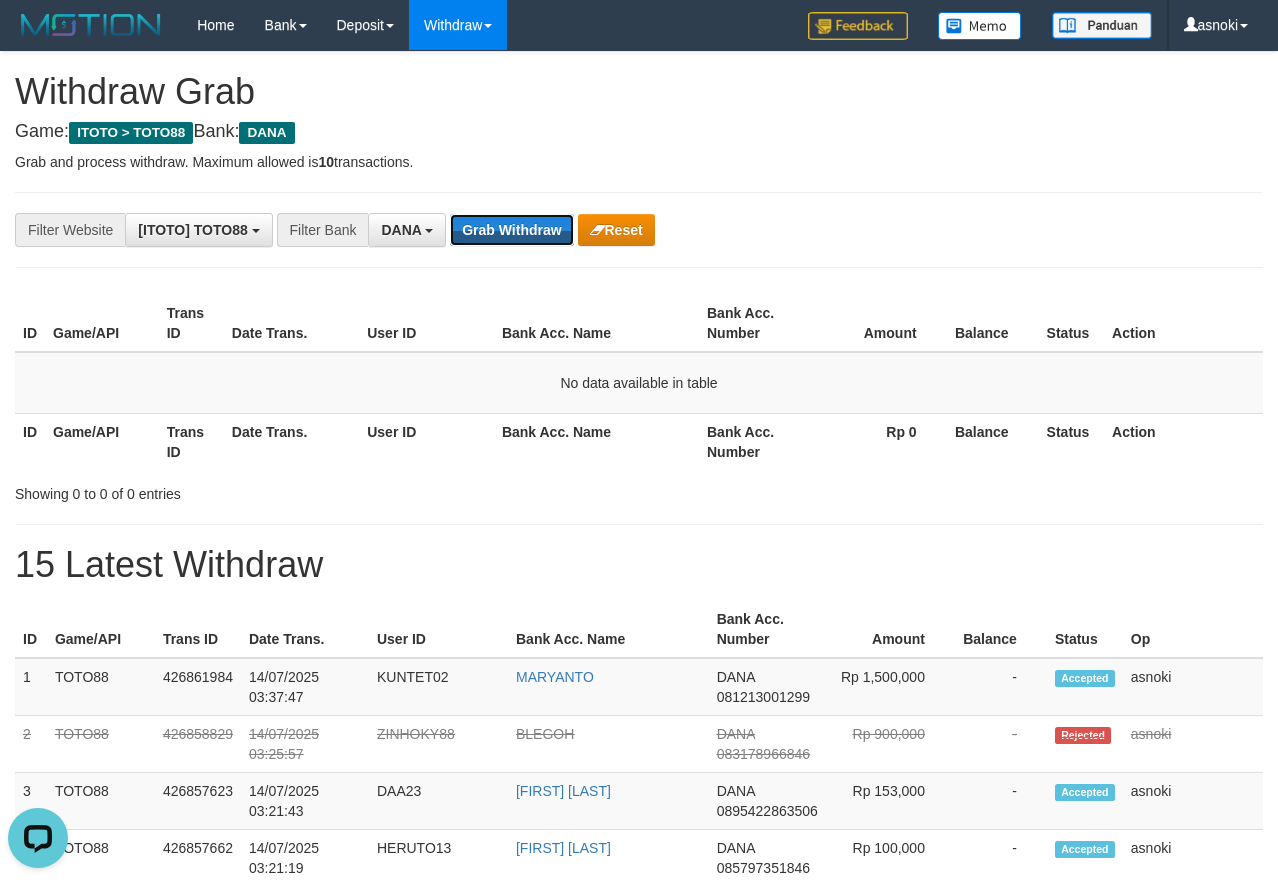 click on "Grab Withdraw" at bounding box center [511, 230] 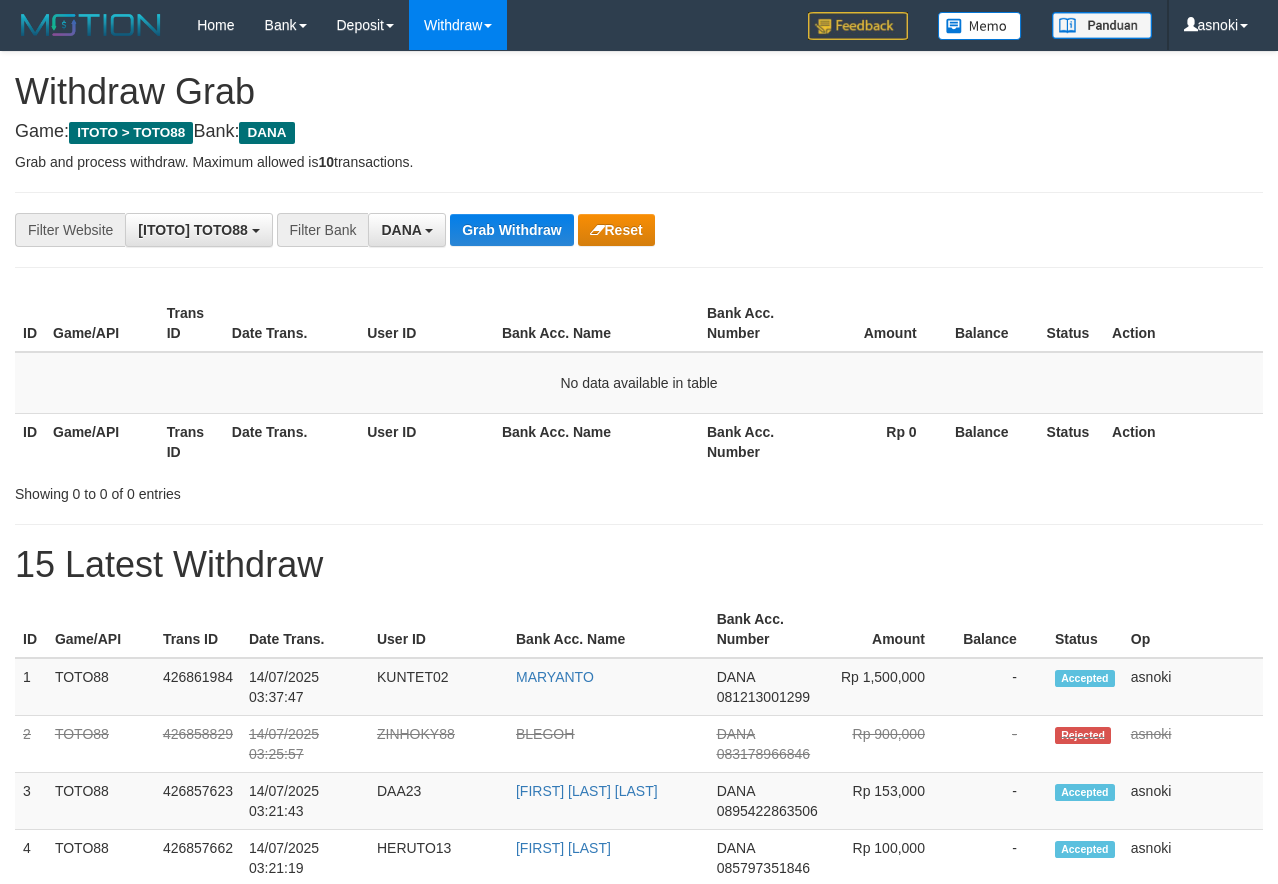 scroll, scrollTop: 0, scrollLeft: 0, axis: both 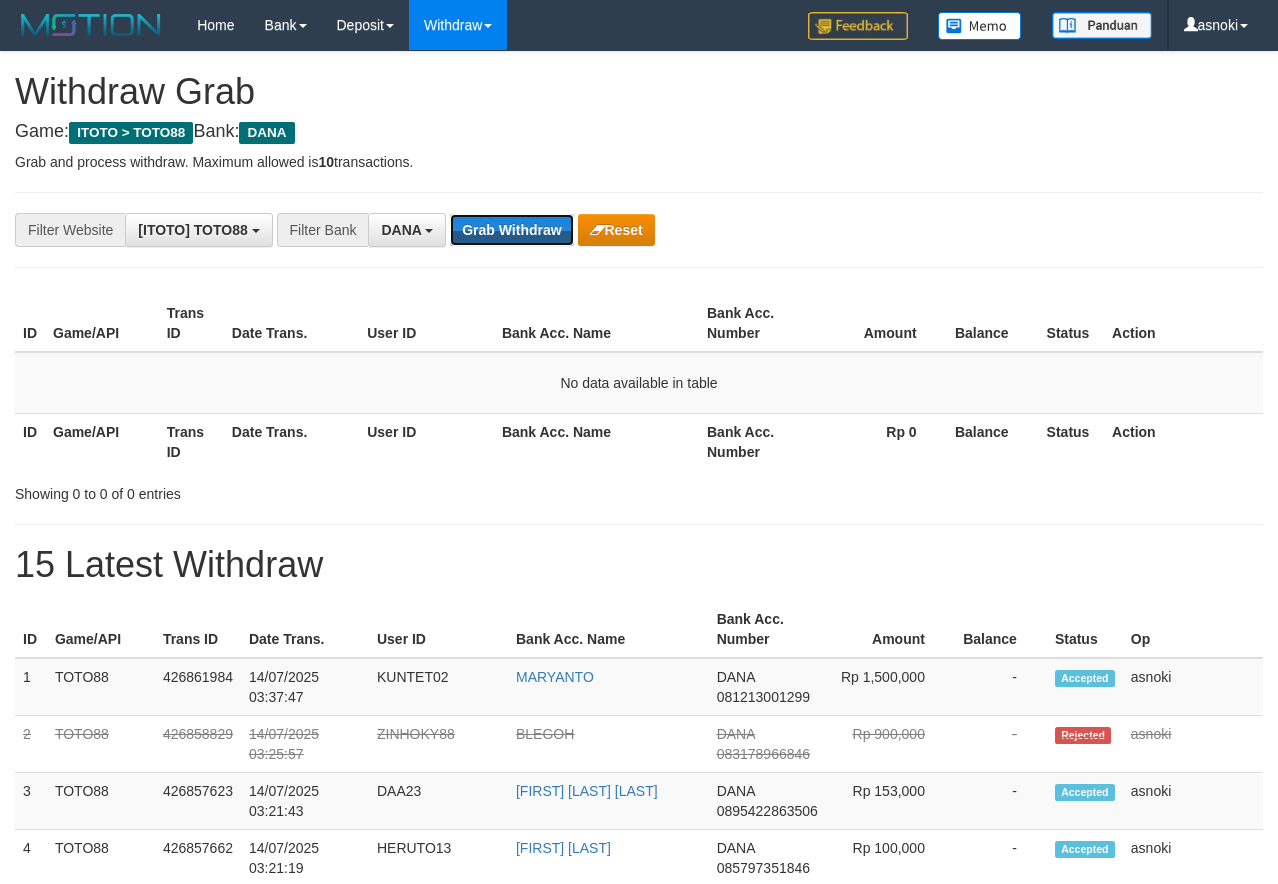 click on "Grab Withdraw" at bounding box center [511, 230] 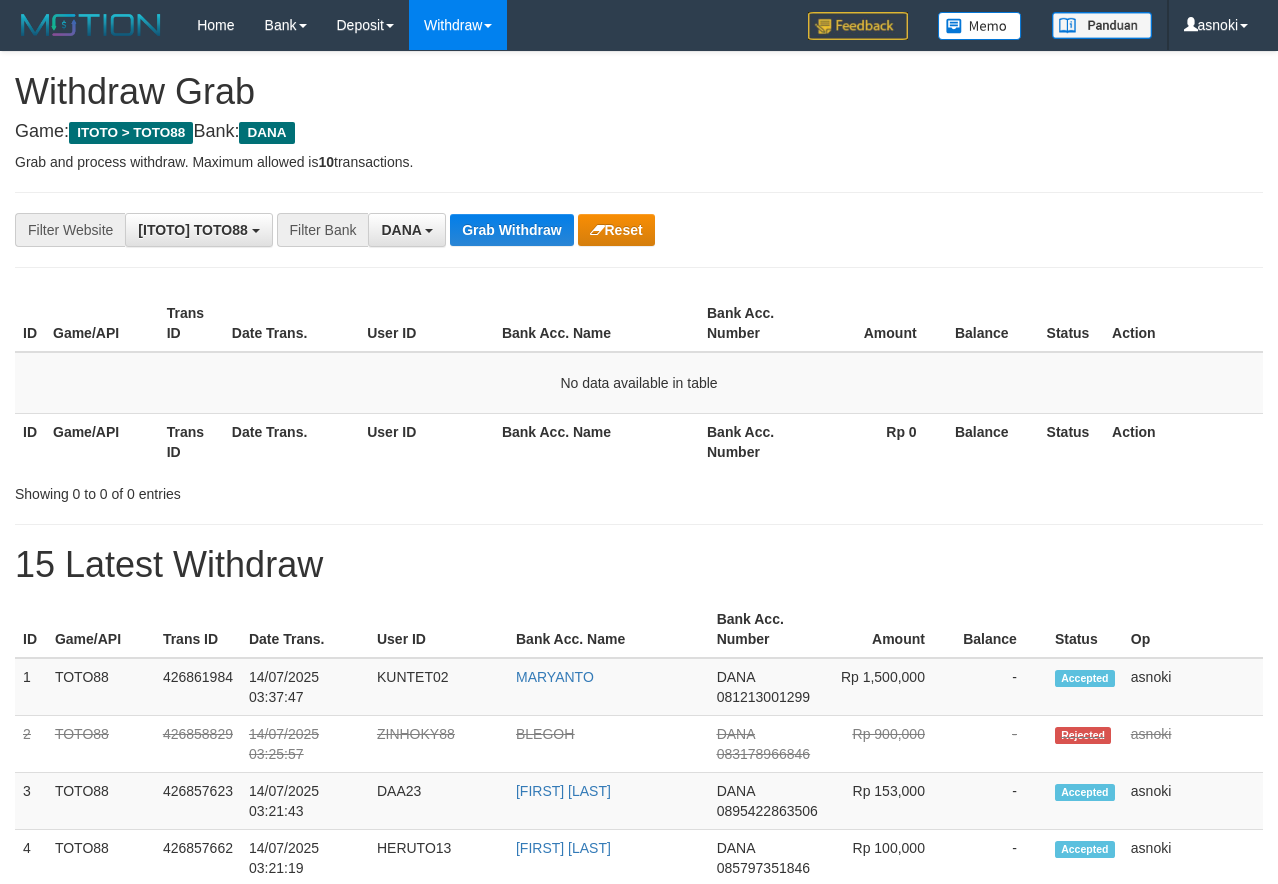 scroll, scrollTop: 0, scrollLeft: 0, axis: both 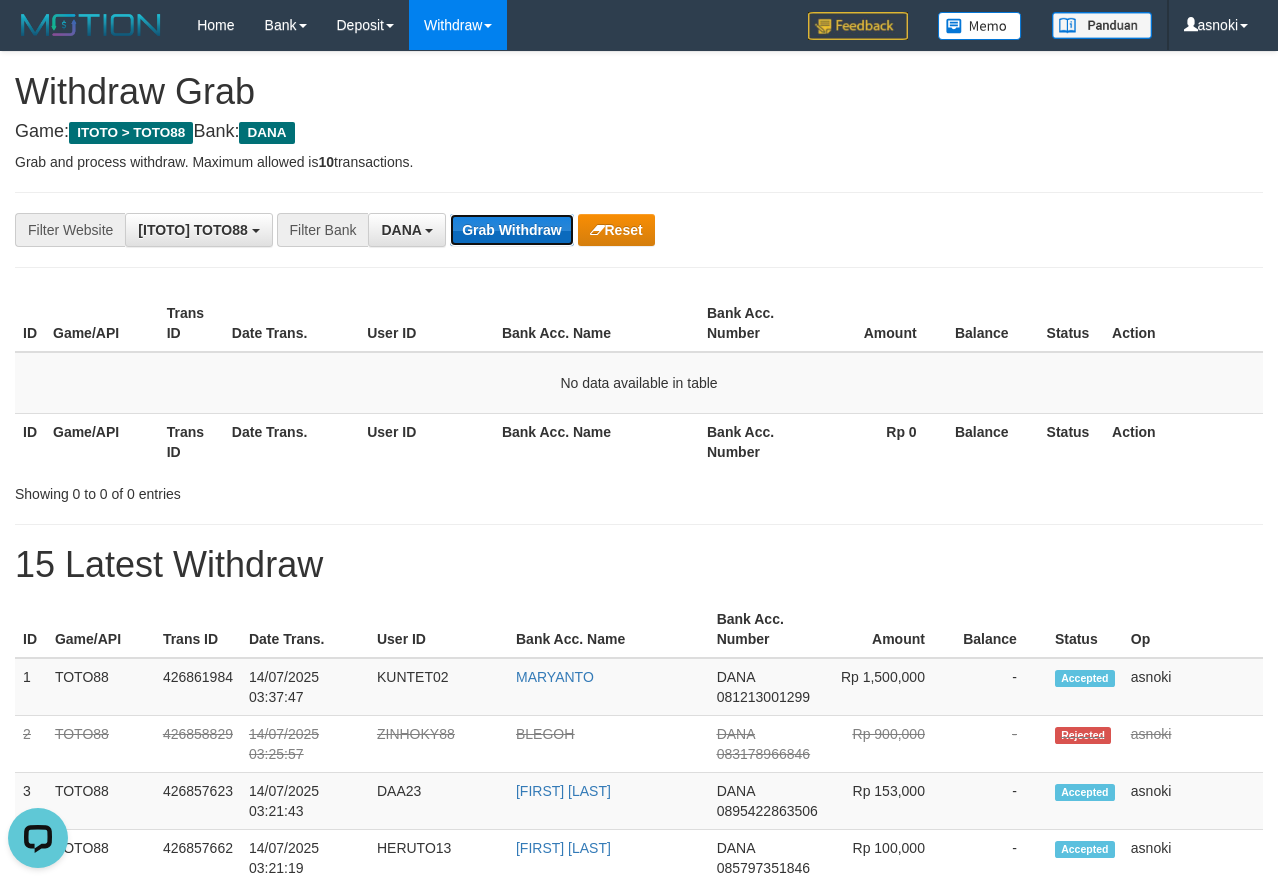 click on "Grab Withdraw" at bounding box center (511, 230) 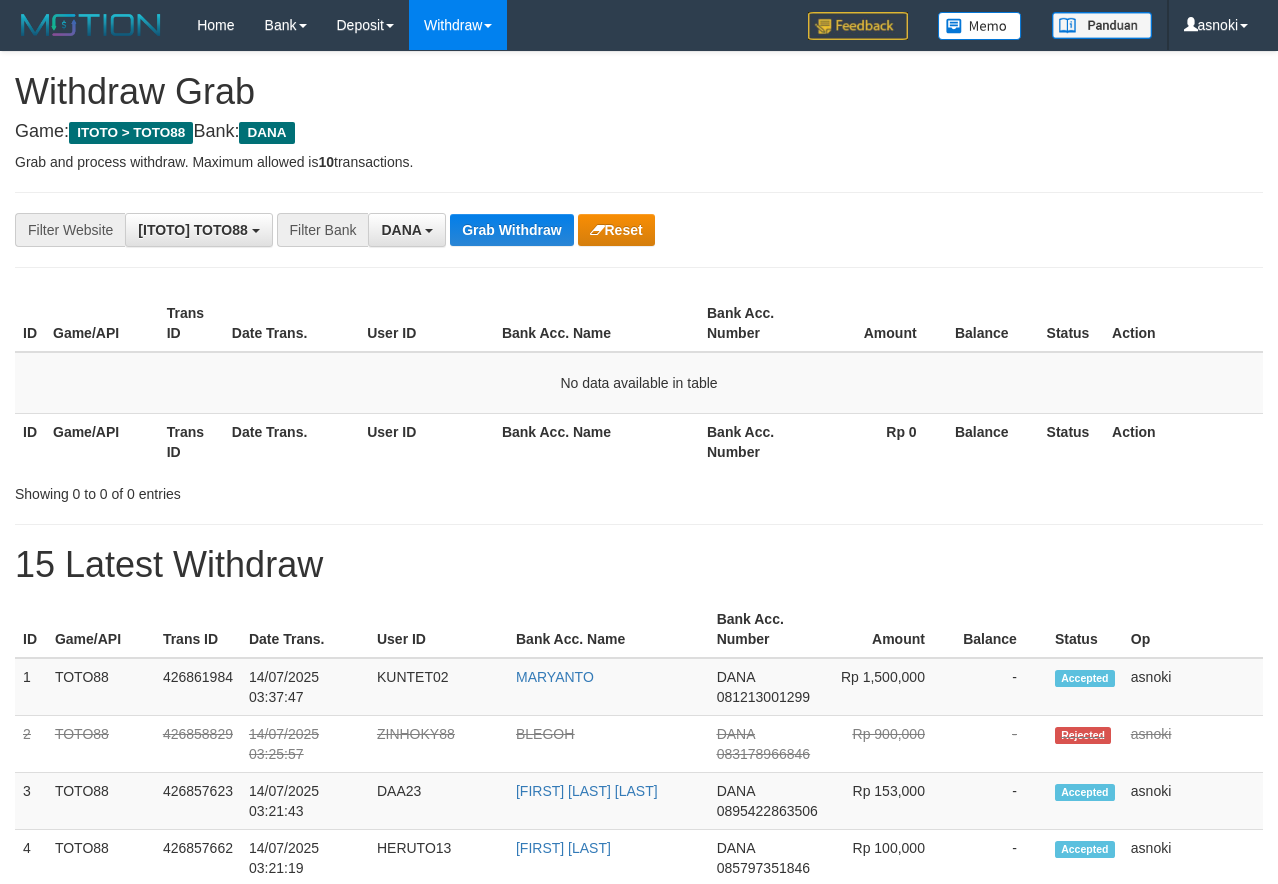 scroll, scrollTop: 0, scrollLeft: 0, axis: both 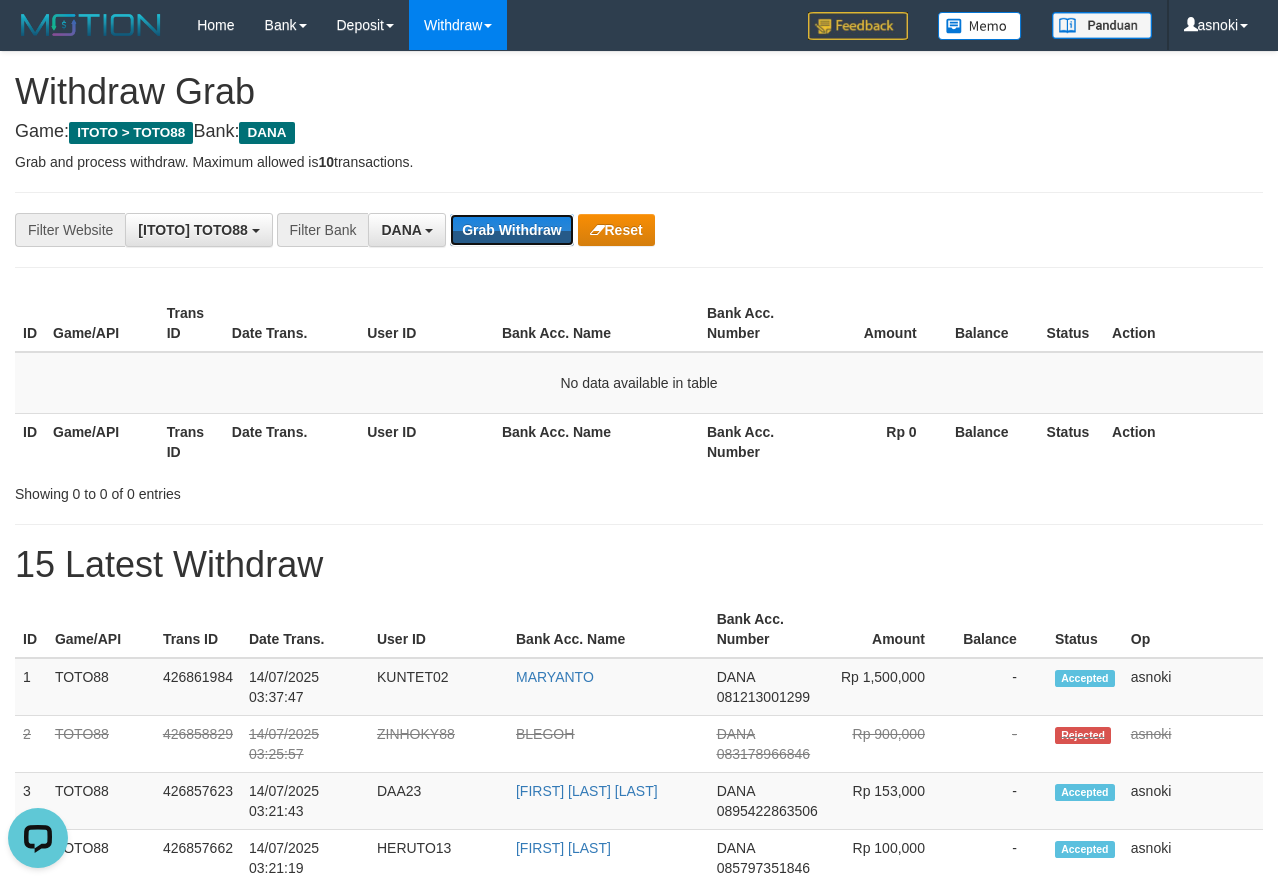click on "Grab Withdraw" at bounding box center [511, 230] 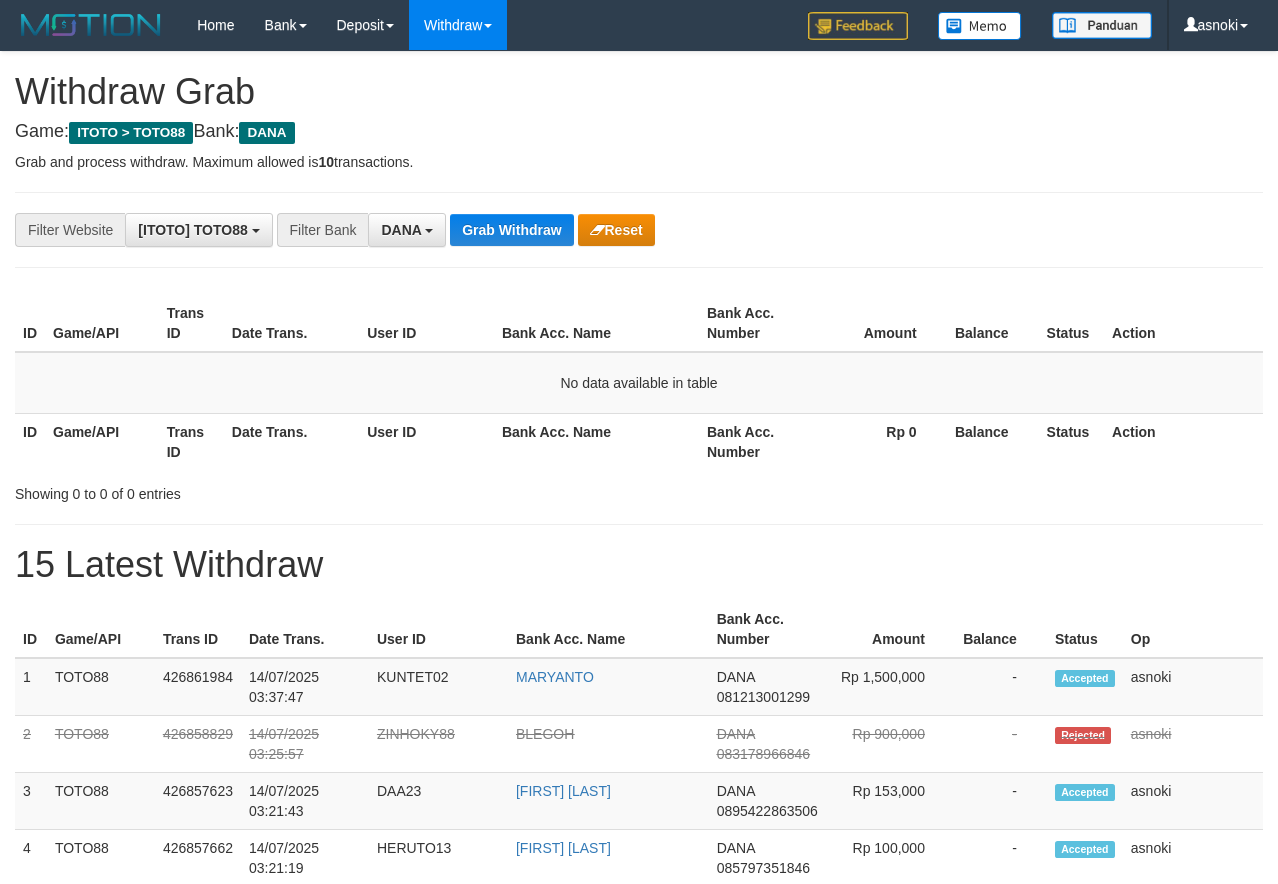 scroll, scrollTop: 0, scrollLeft: 0, axis: both 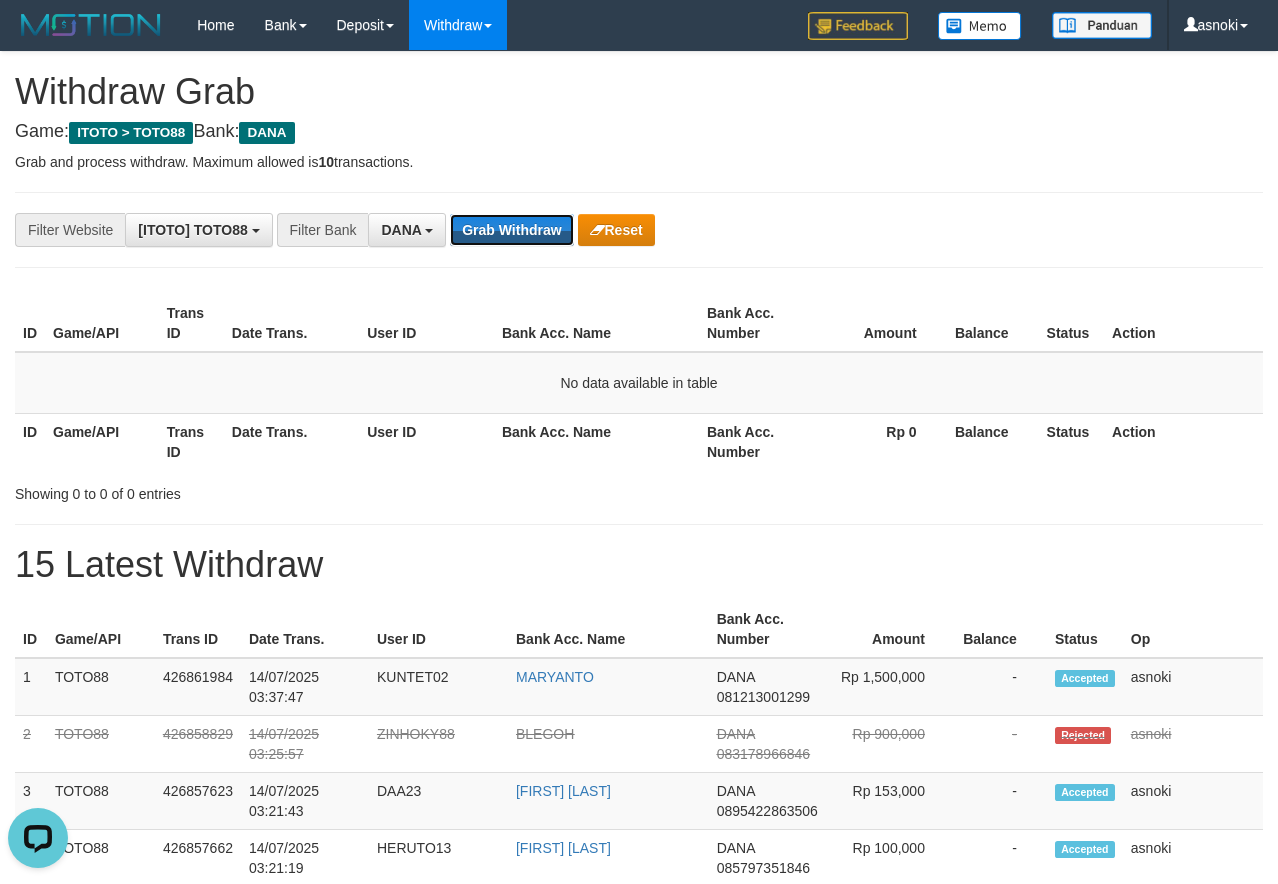 click on "Grab Withdraw" at bounding box center (511, 230) 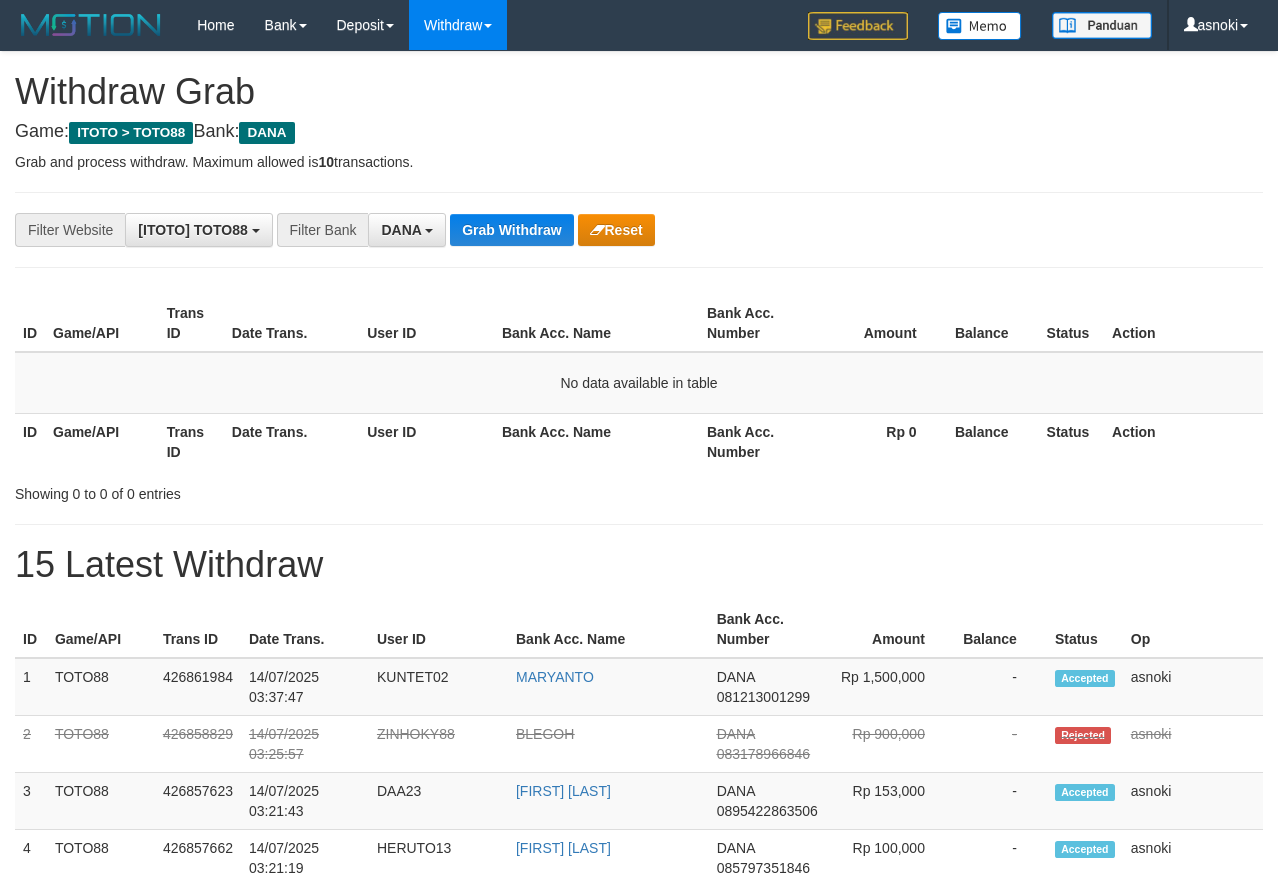 scroll, scrollTop: 0, scrollLeft: 0, axis: both 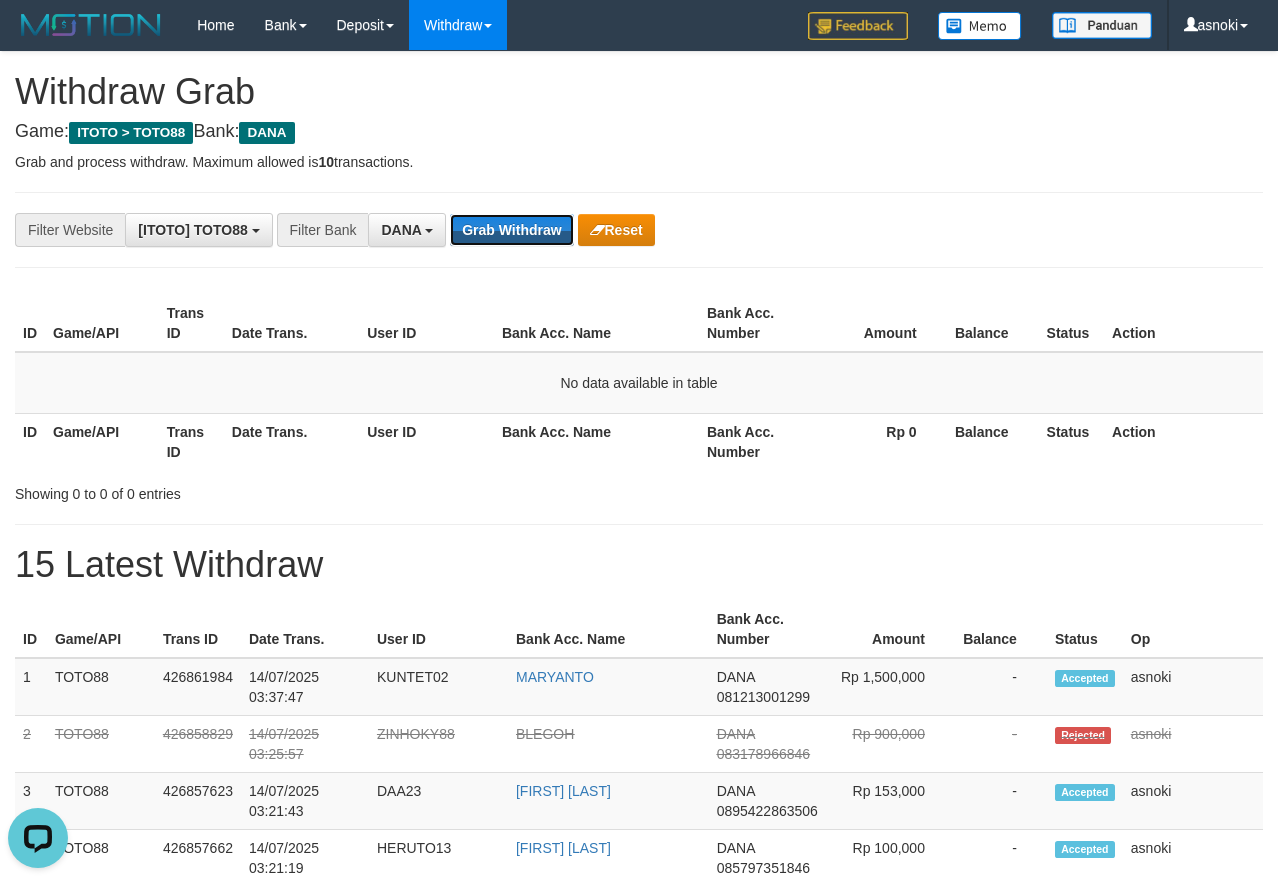 click on "Grab Withdraw" at bounding box center [511, 230] 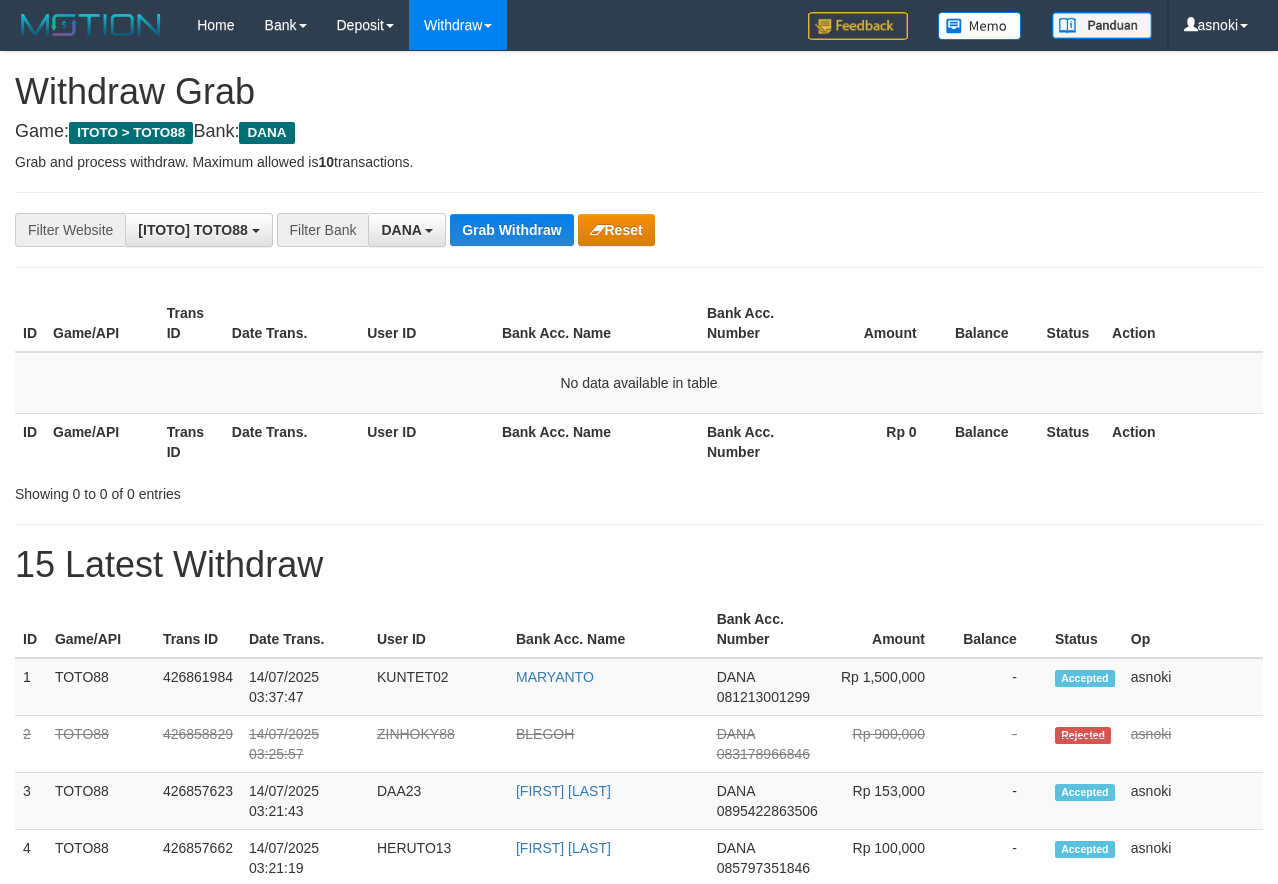 scroll, scrollTop: 0, scrollLeft: 0, axis: both 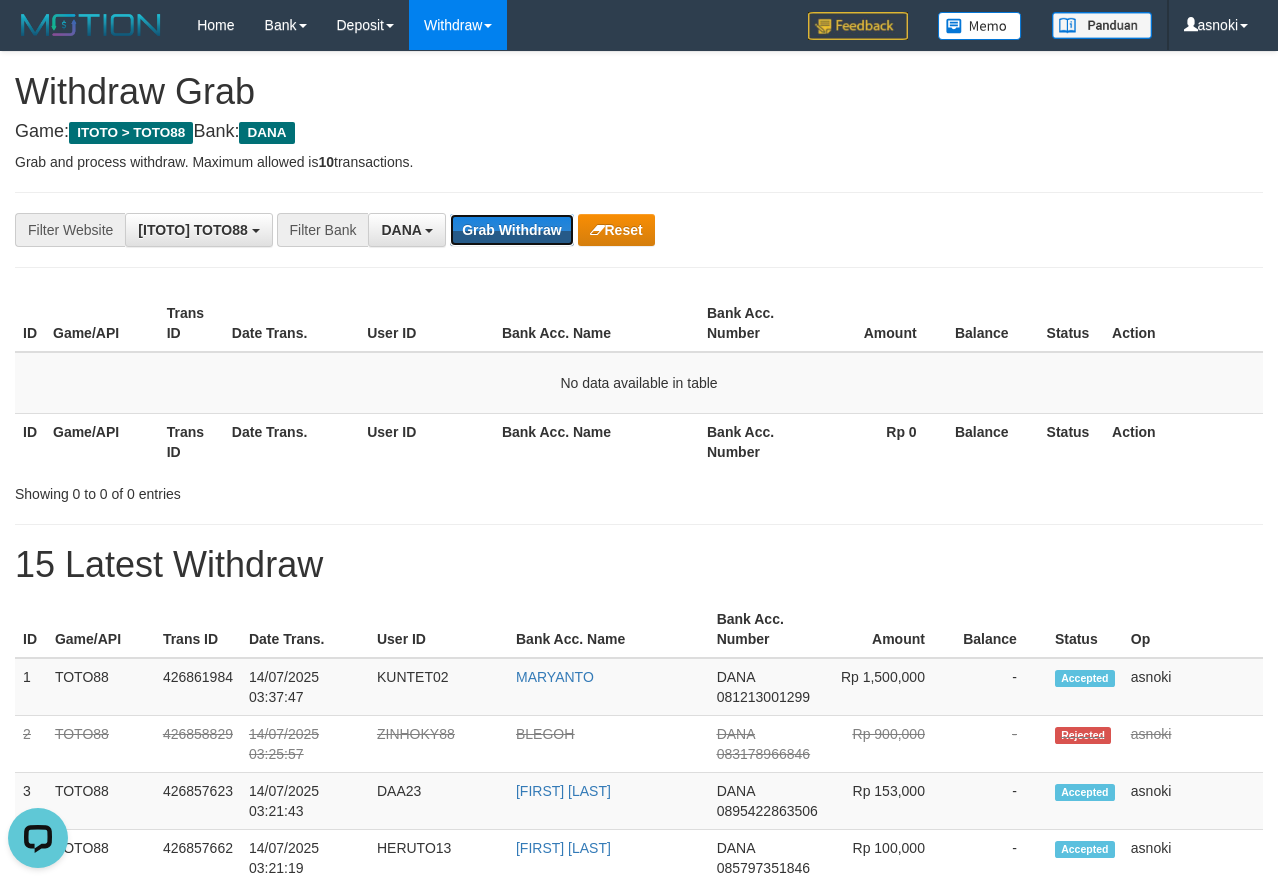 click on "Grab Withdraw" at bounding box center [511, 230] 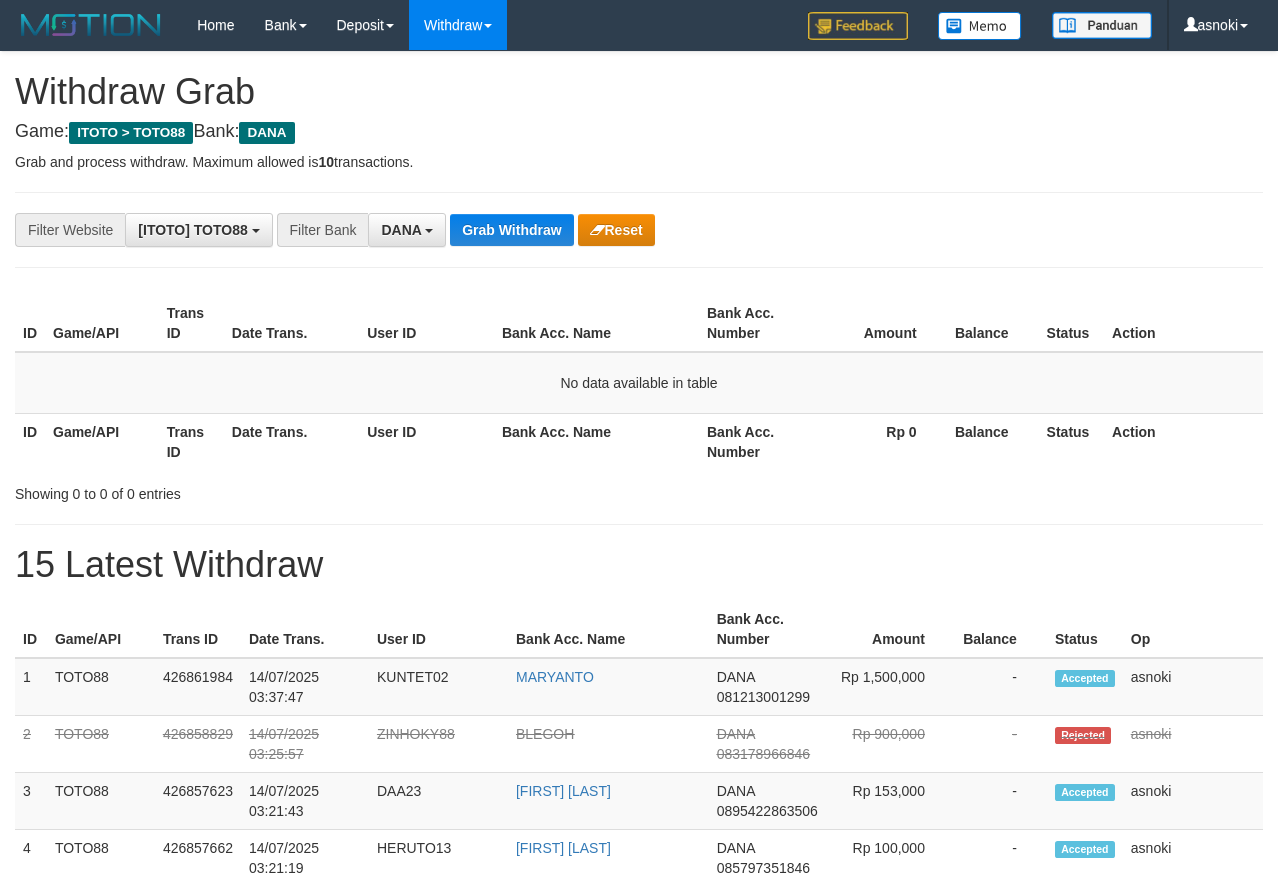 scroll, scrollTop: 0, scrollLeft: 0, axis: both 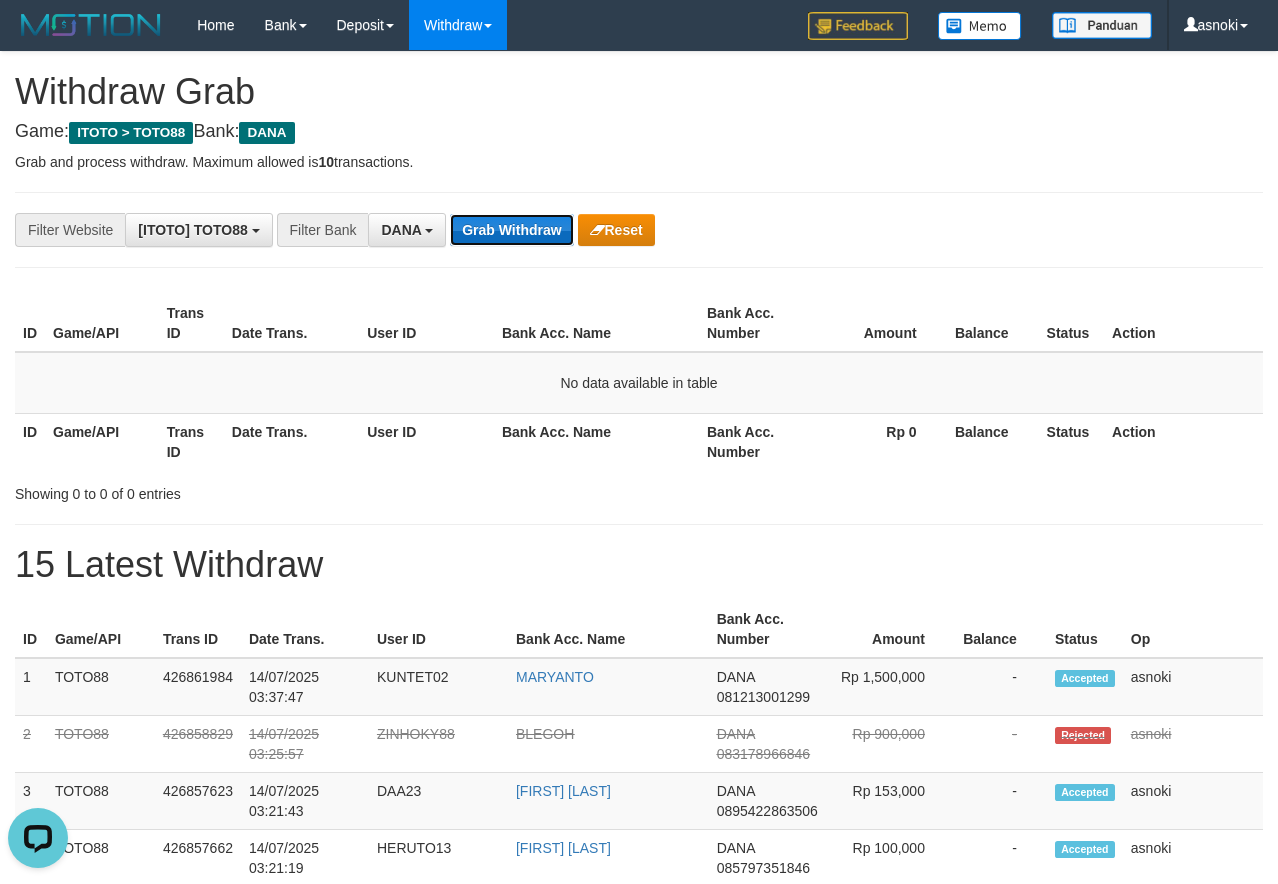 click on "Grab Withdraw" at bounding box center [511, 230] 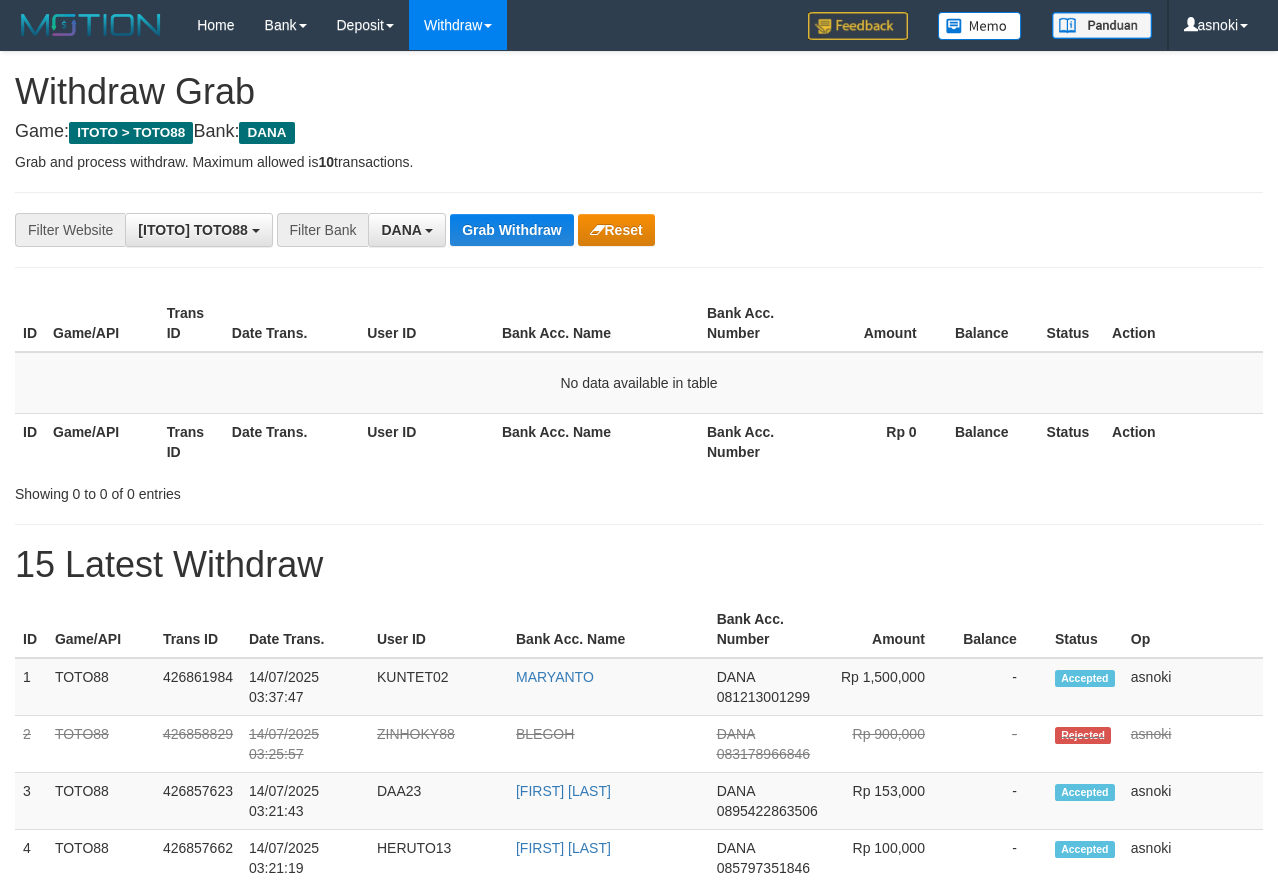 scroll, scrollTop: 0, scrollLeft: 0, axis: both 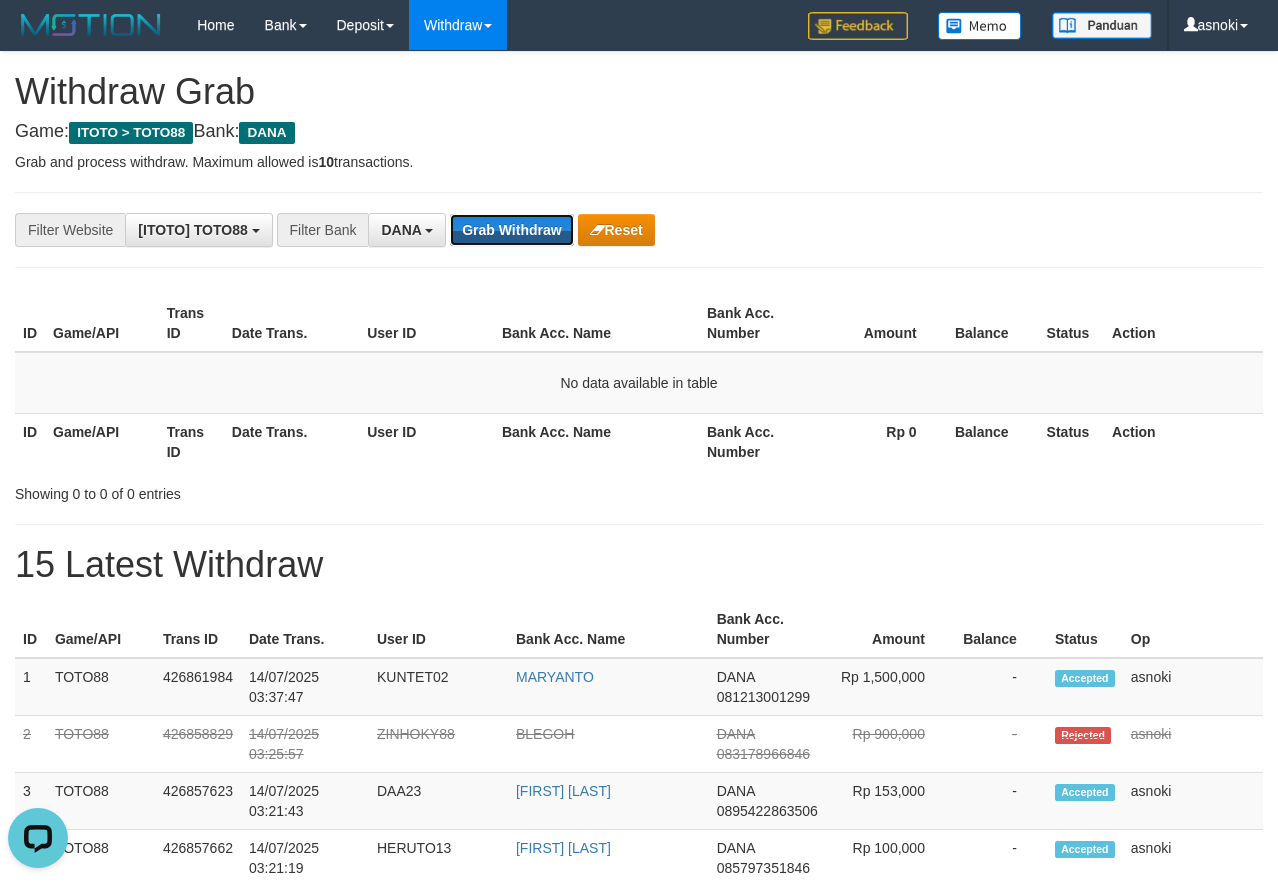 click on "Grab Withdraw" at bounding box center [511, 230] 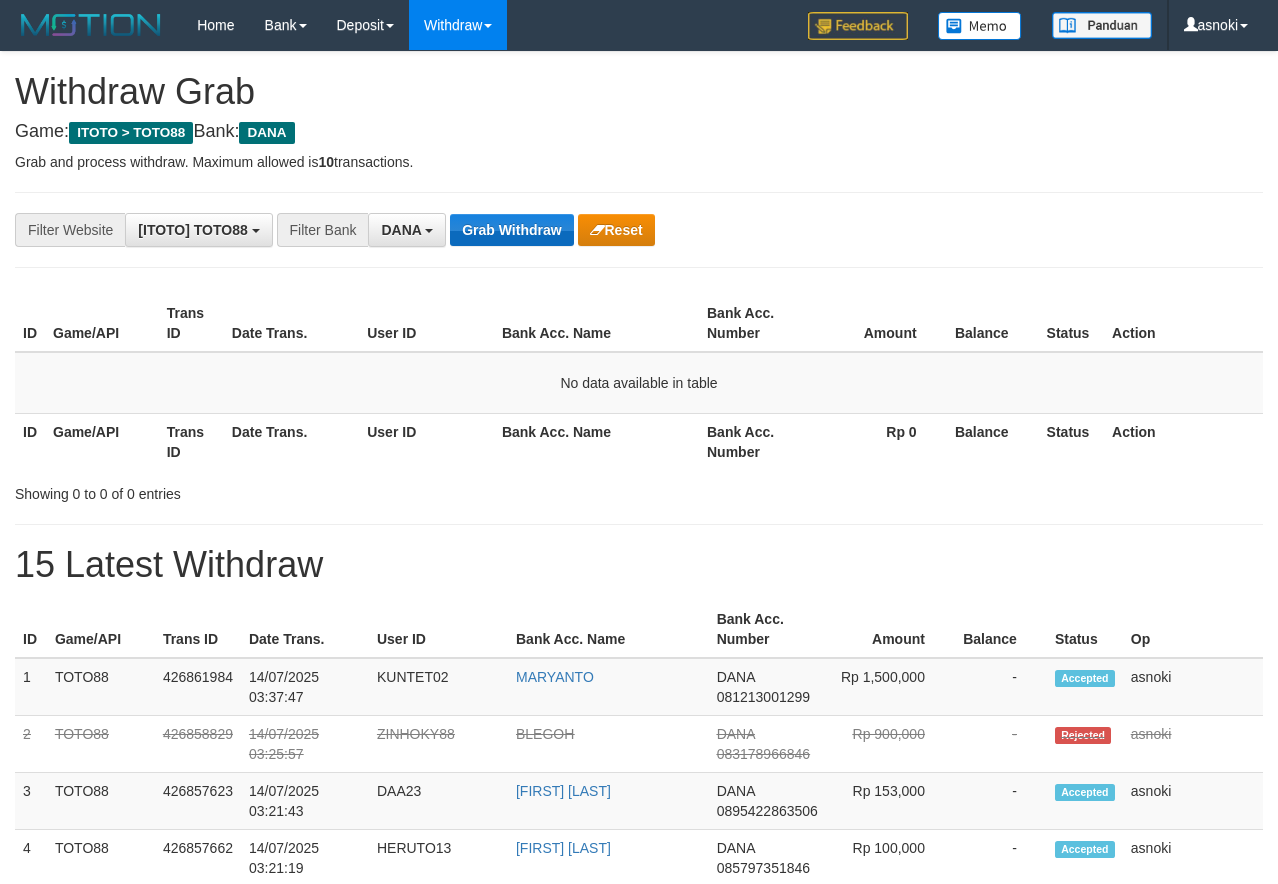 scroll, scrollTop: 0, scrollLeft: 0, axis: both 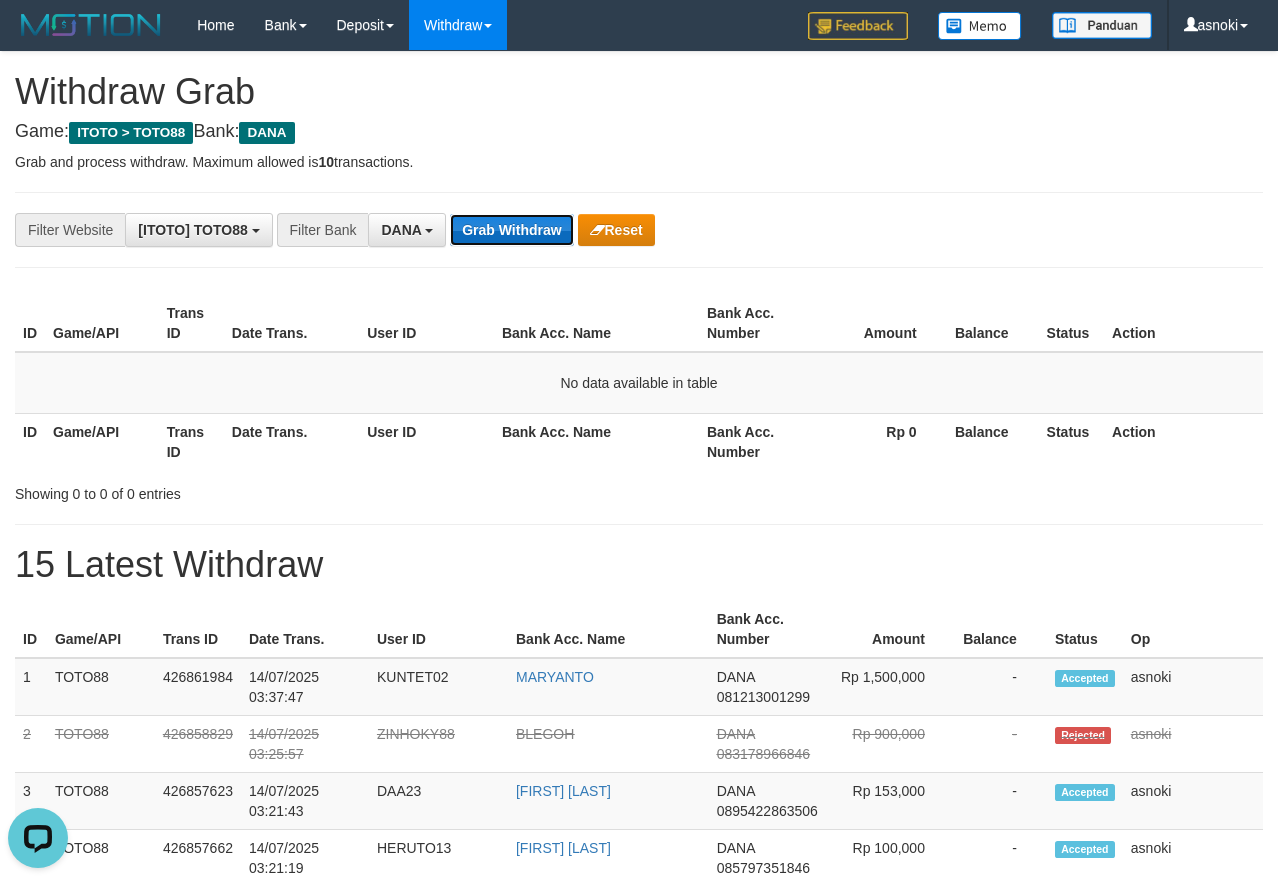 click on "Grab Withdraw" at bounding box center (511, 230) 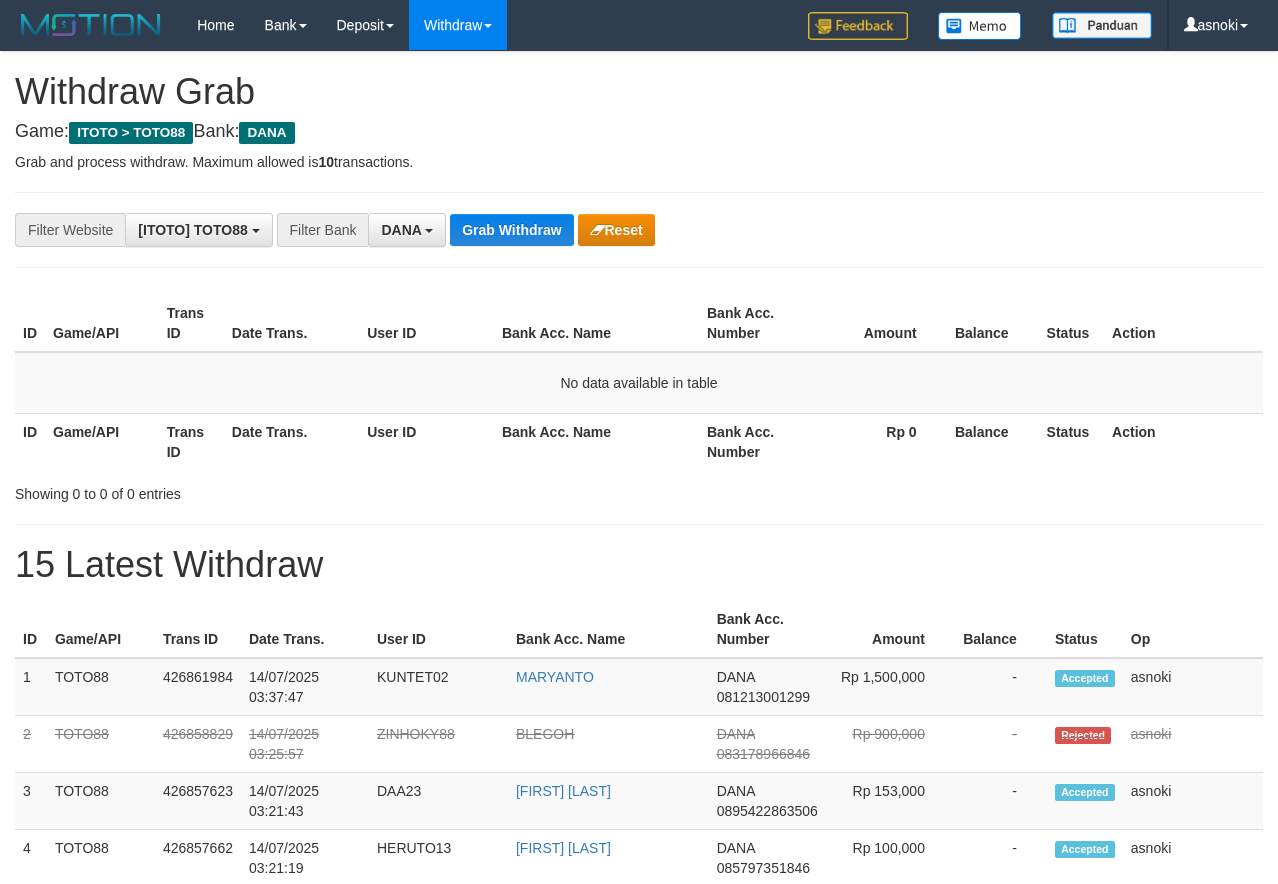 scroll, scrollTop: 0, scrollLeft: 0, axis: both 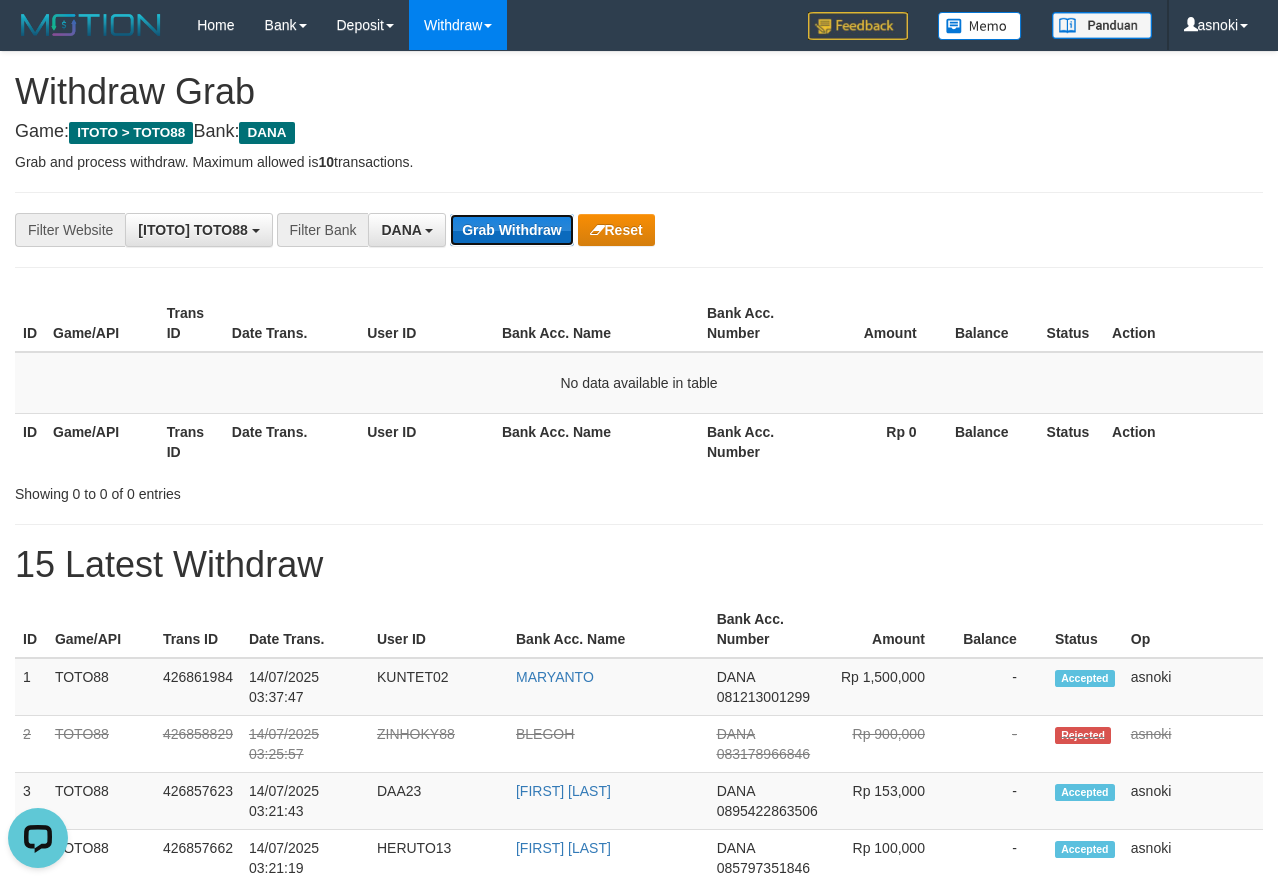 click on "Grab Withdraw" at bounding box center (511, 230) 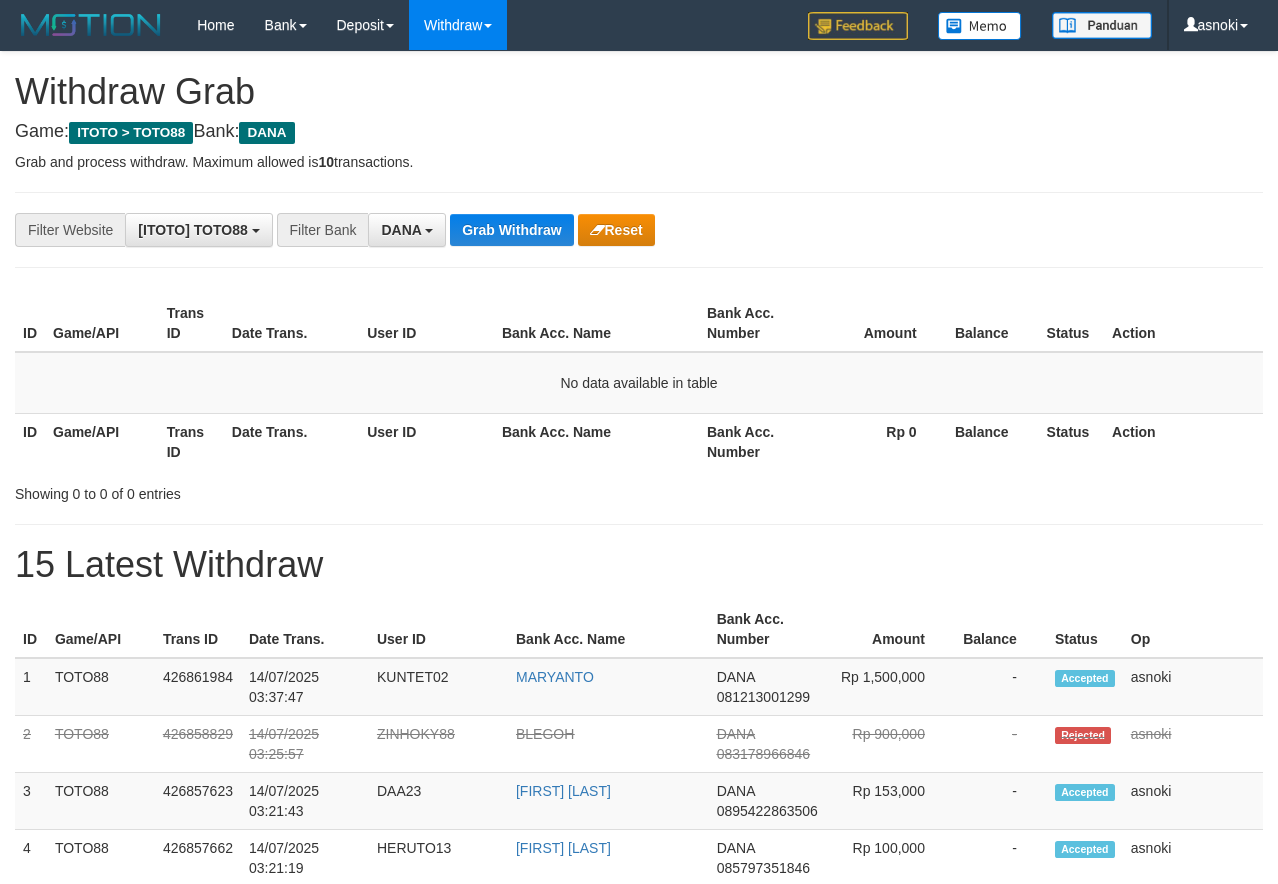 scroll, scrollTop: 0, scrollLeft: 0, axis: both 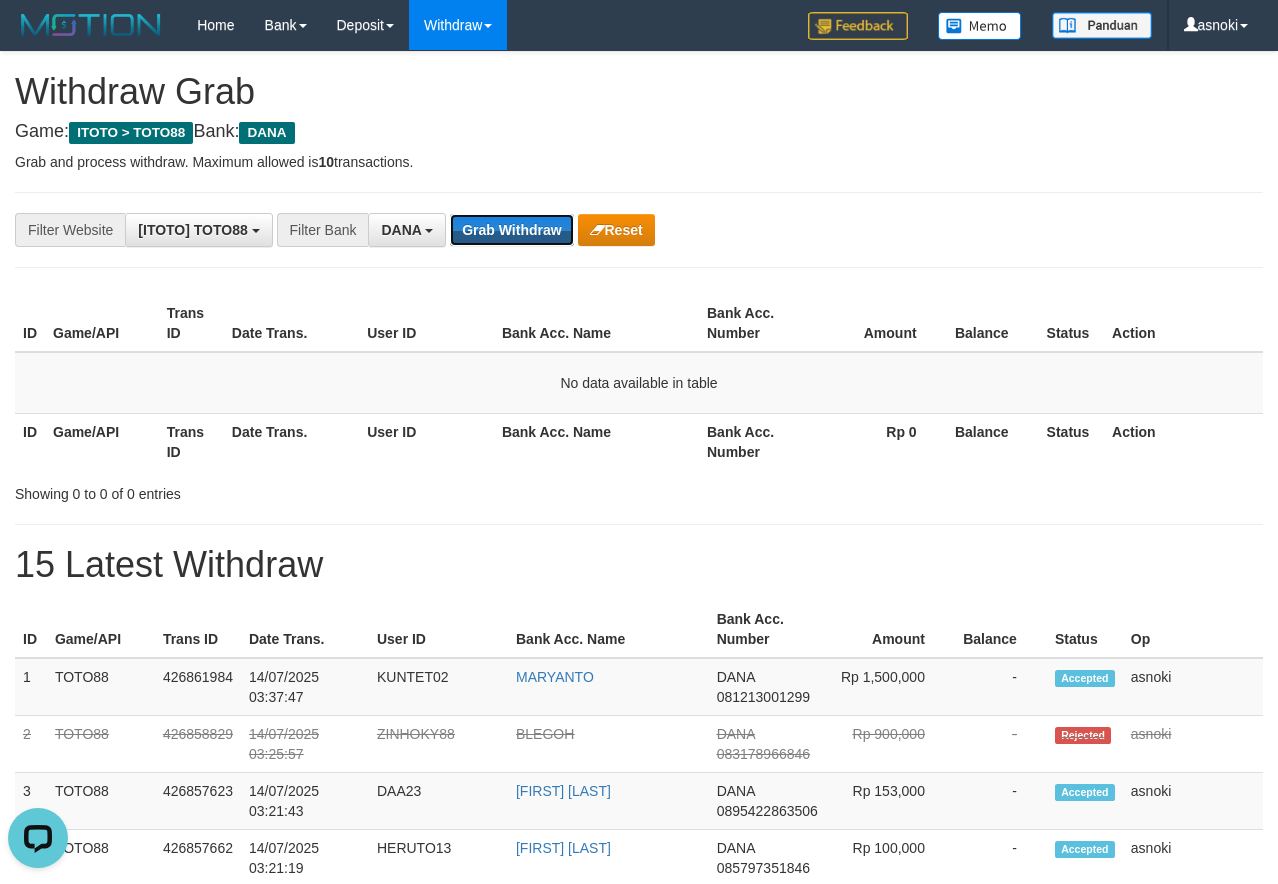 click on "Grab Withdraw" at bounding box center (511, 230) 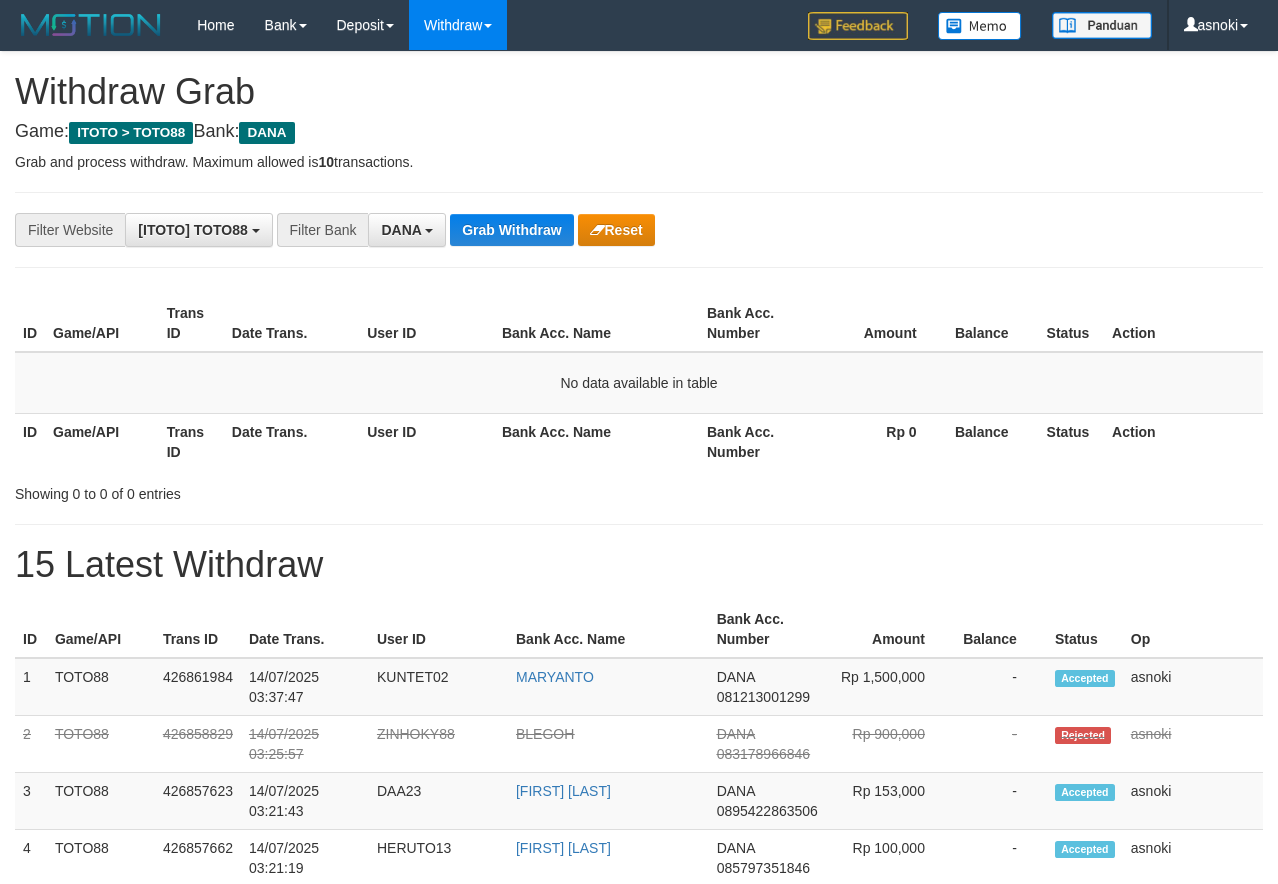 scroll, scrollTop: 0, scrollLeft: 0, axis: both 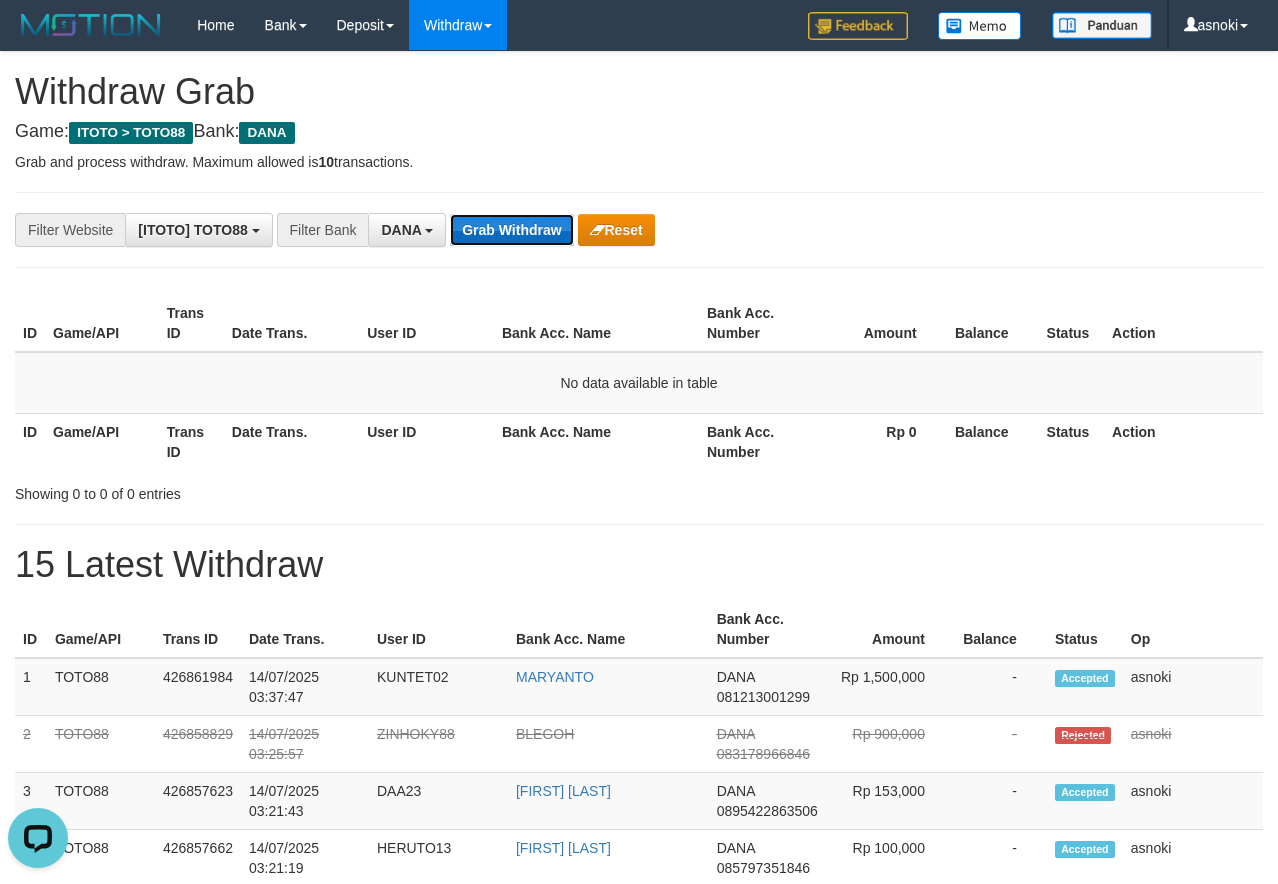 click on "Grab Withdraw" at bounding box center [511, 230] 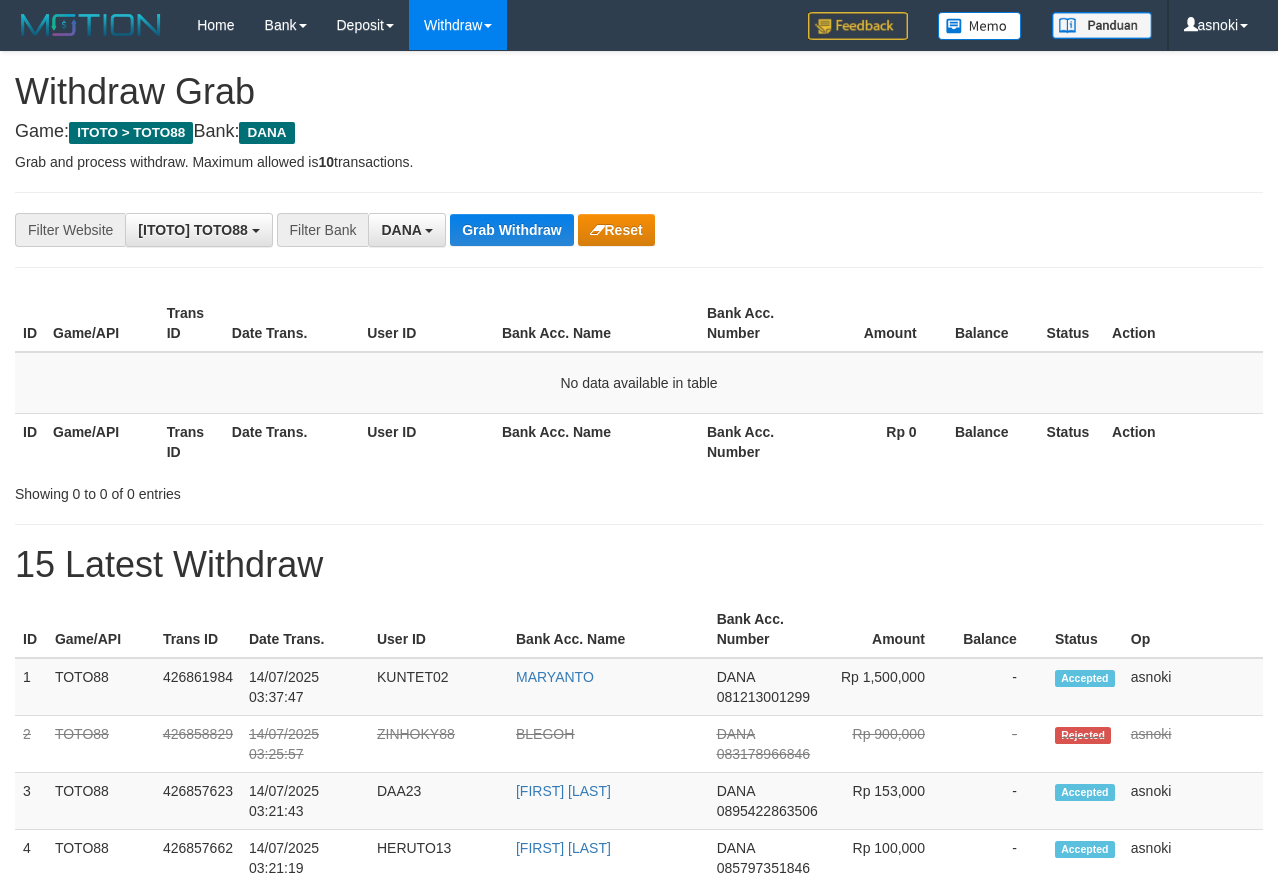 scroll, scrollTop: 0, scrollLeft: 0, axis: both 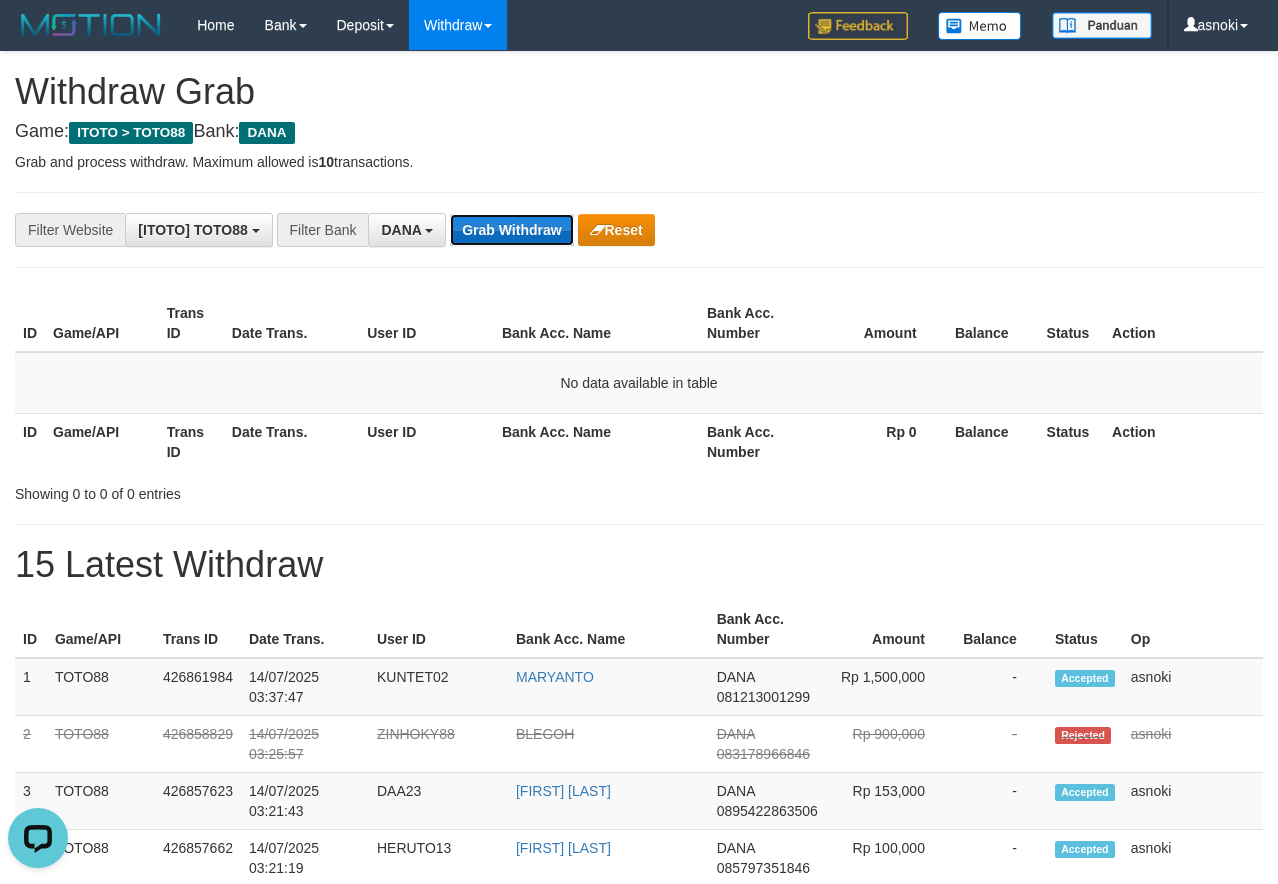 click on "Grab Withdraw" at bounding box center [511, 230] 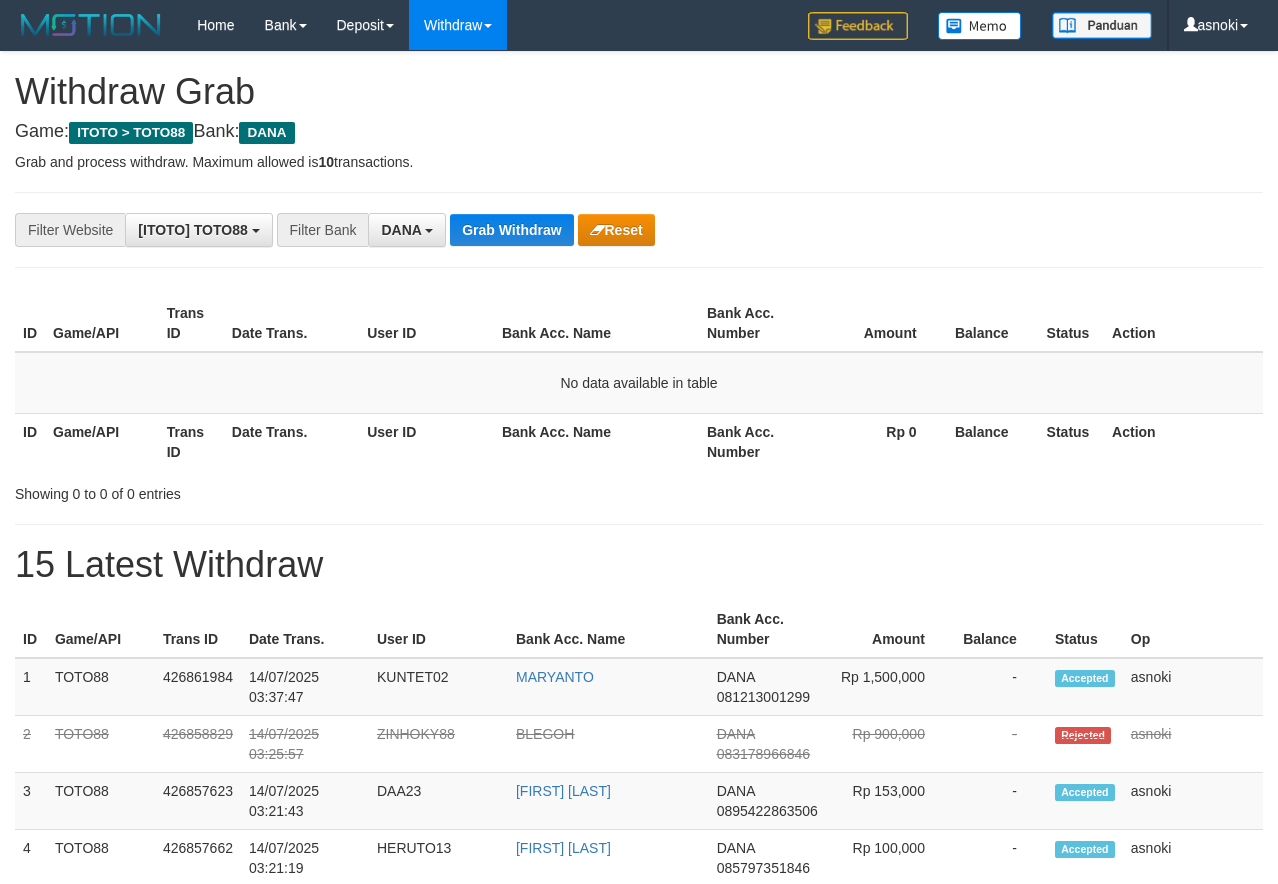 scroll, scrollTop: 0, scrollLeft: 0, axis: both 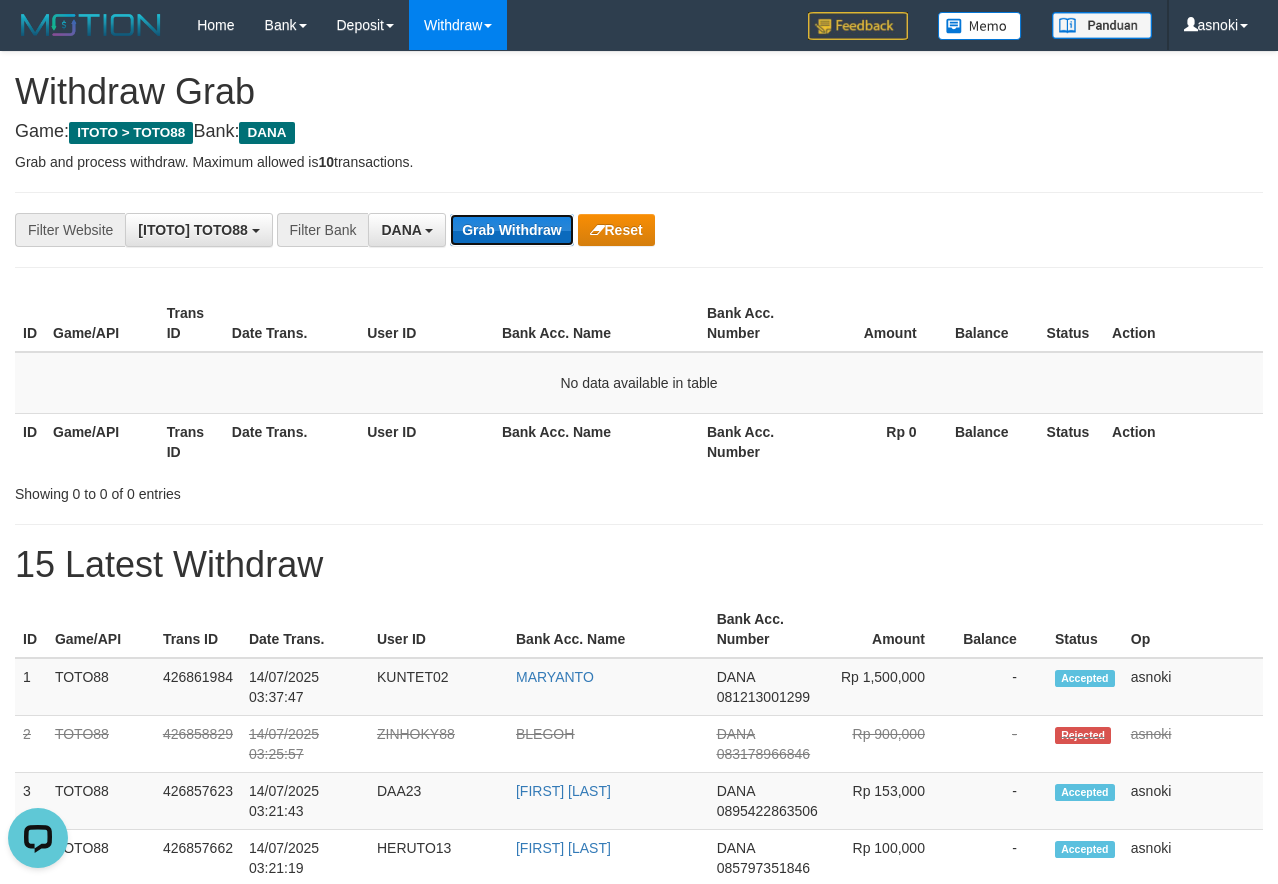 click on "Grab Withdraw" at bounding box center [511, 230] 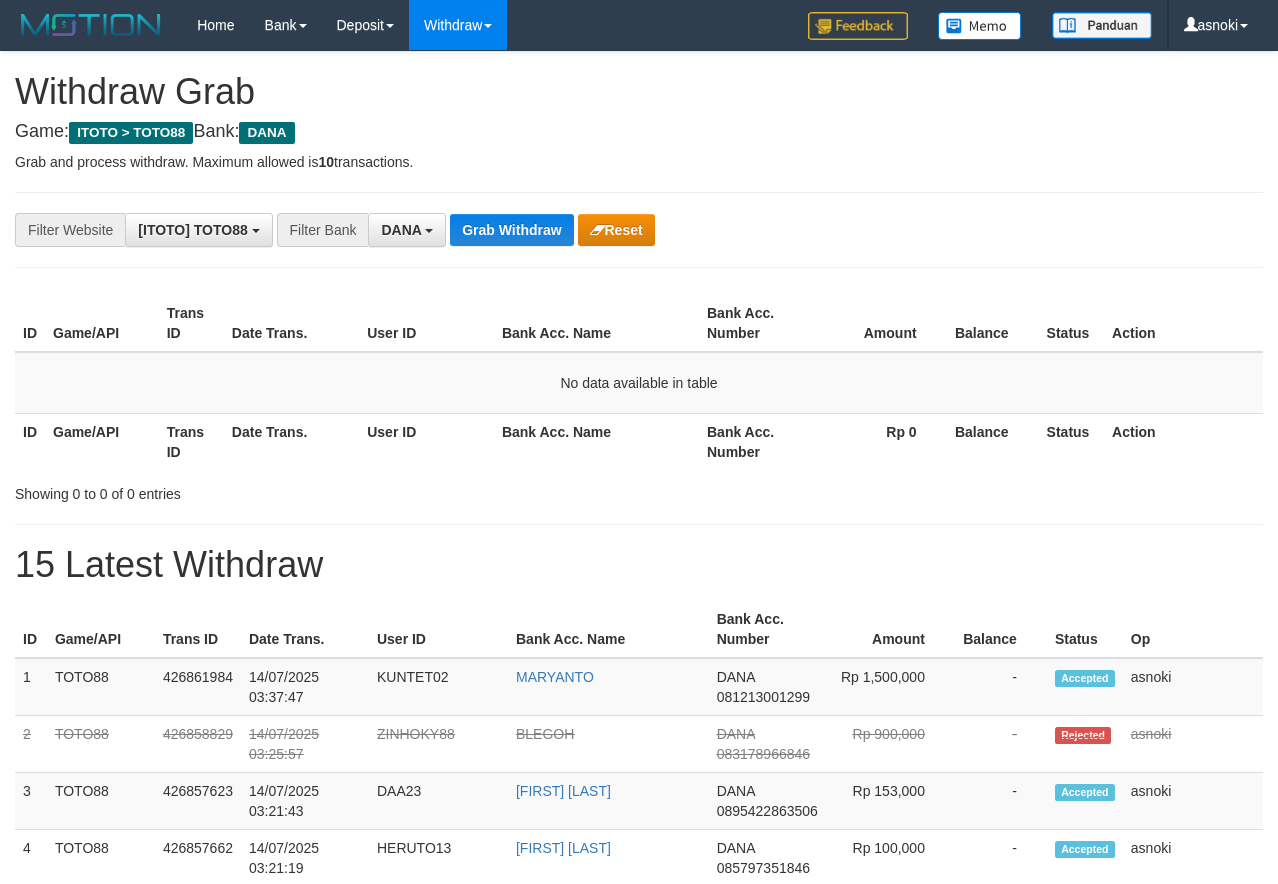 scroll, scrollTop: 0, scrollLeft: 0, axis: both 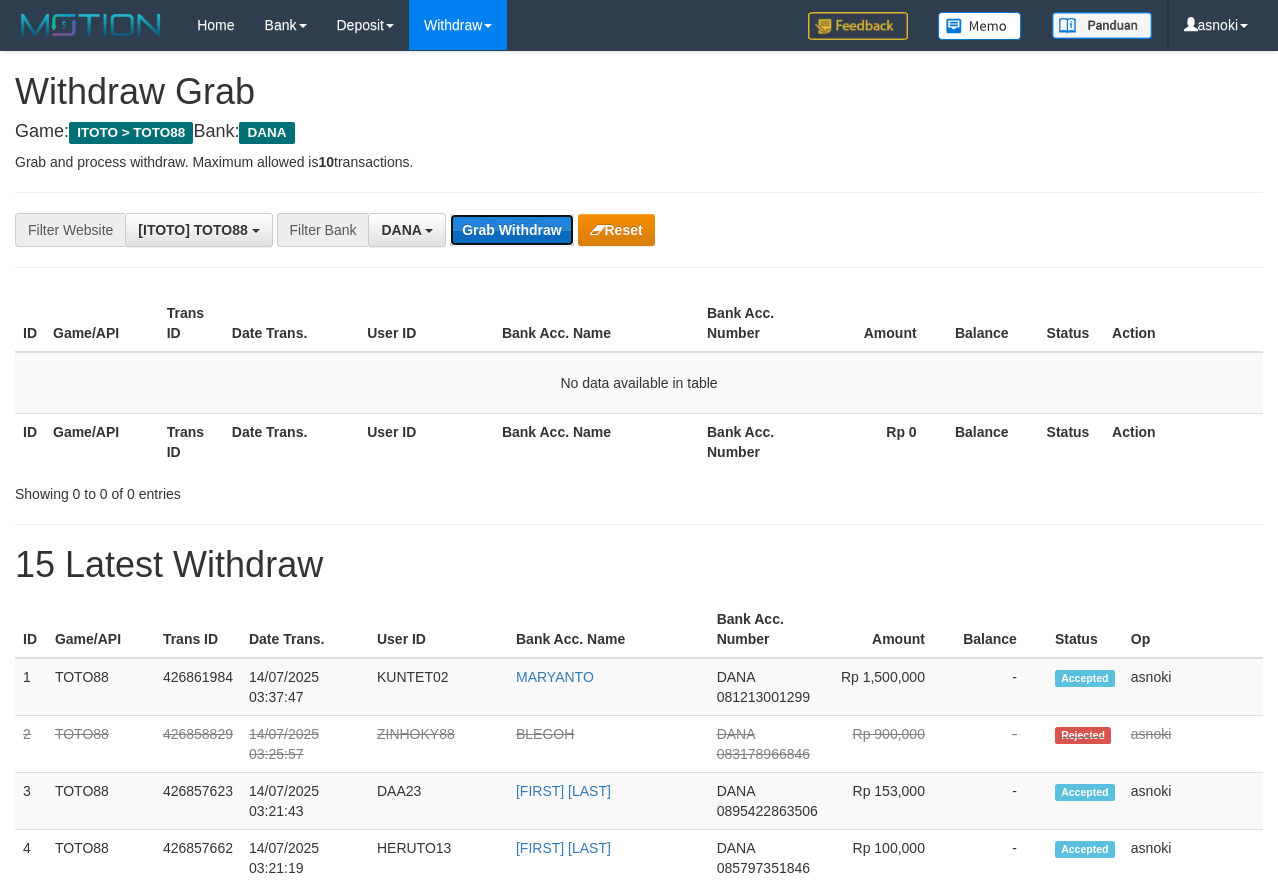 click on "Grab Withdraw" at bounding box center (511, 230) 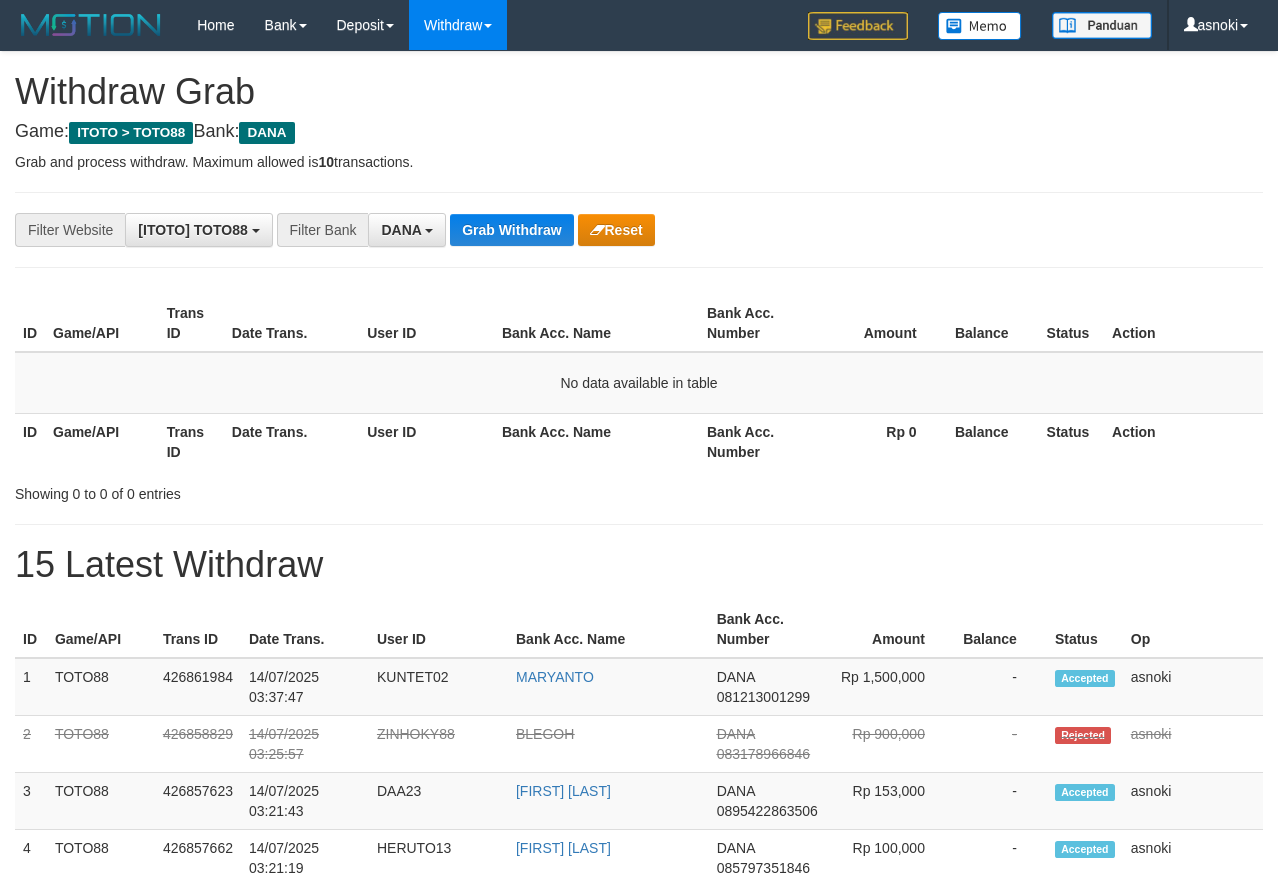 scroll, scrollTop: 0, scrollLeft: 0, axis: both 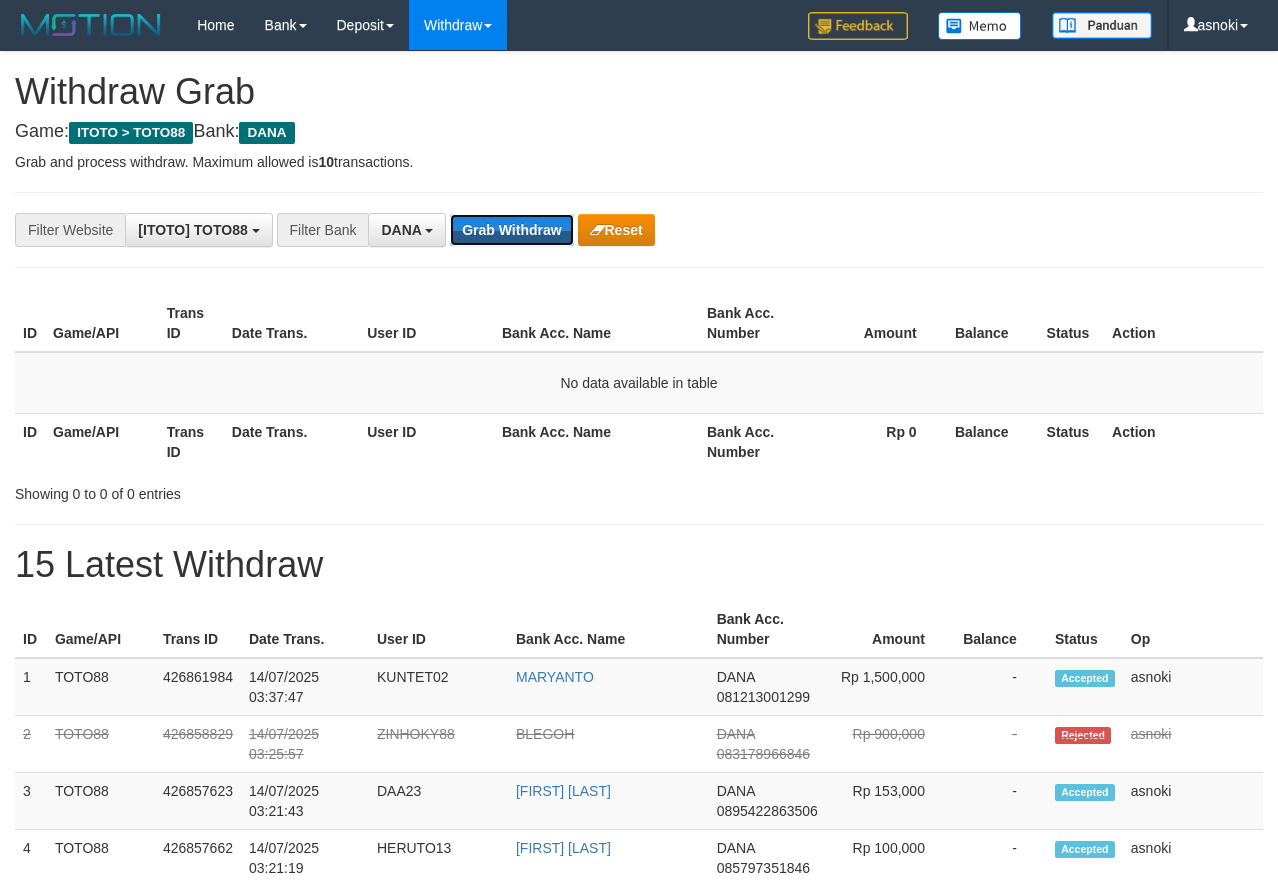 click on "Grab Withdraw" at bounding box center (511, 230) 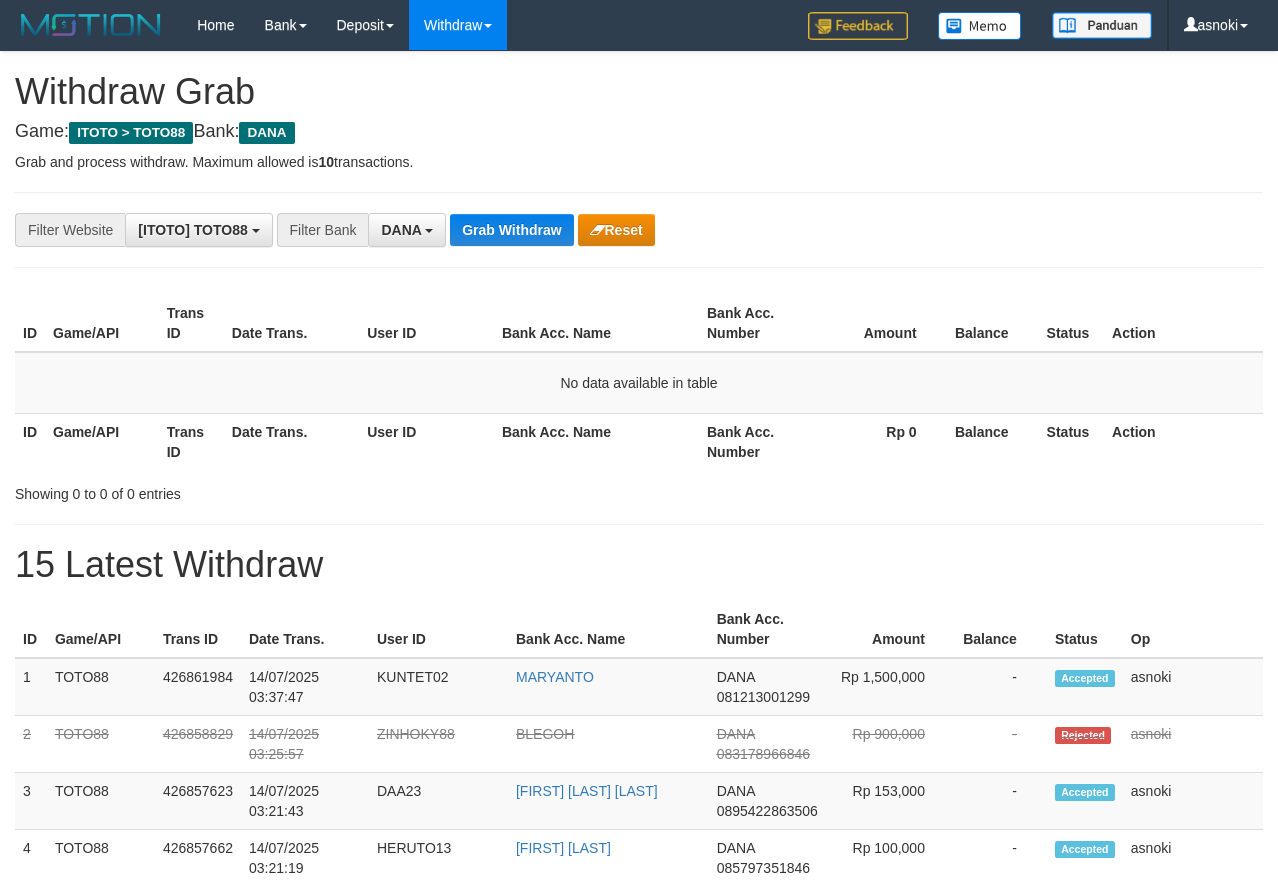 scroll, scrollTop: 0, scrollLeft: 0, axis: both 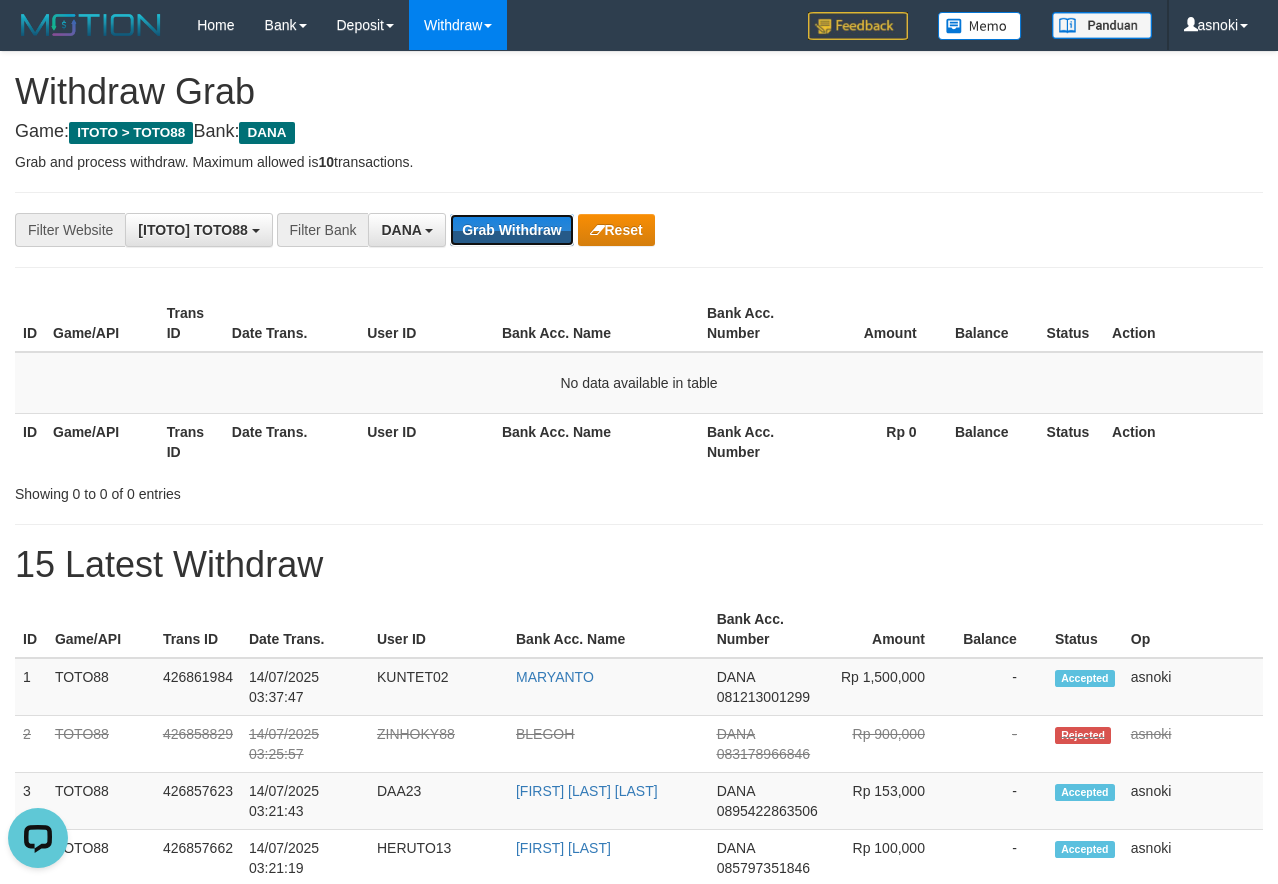 click on "Grab Withdraw" at bounding box center (511, 230) 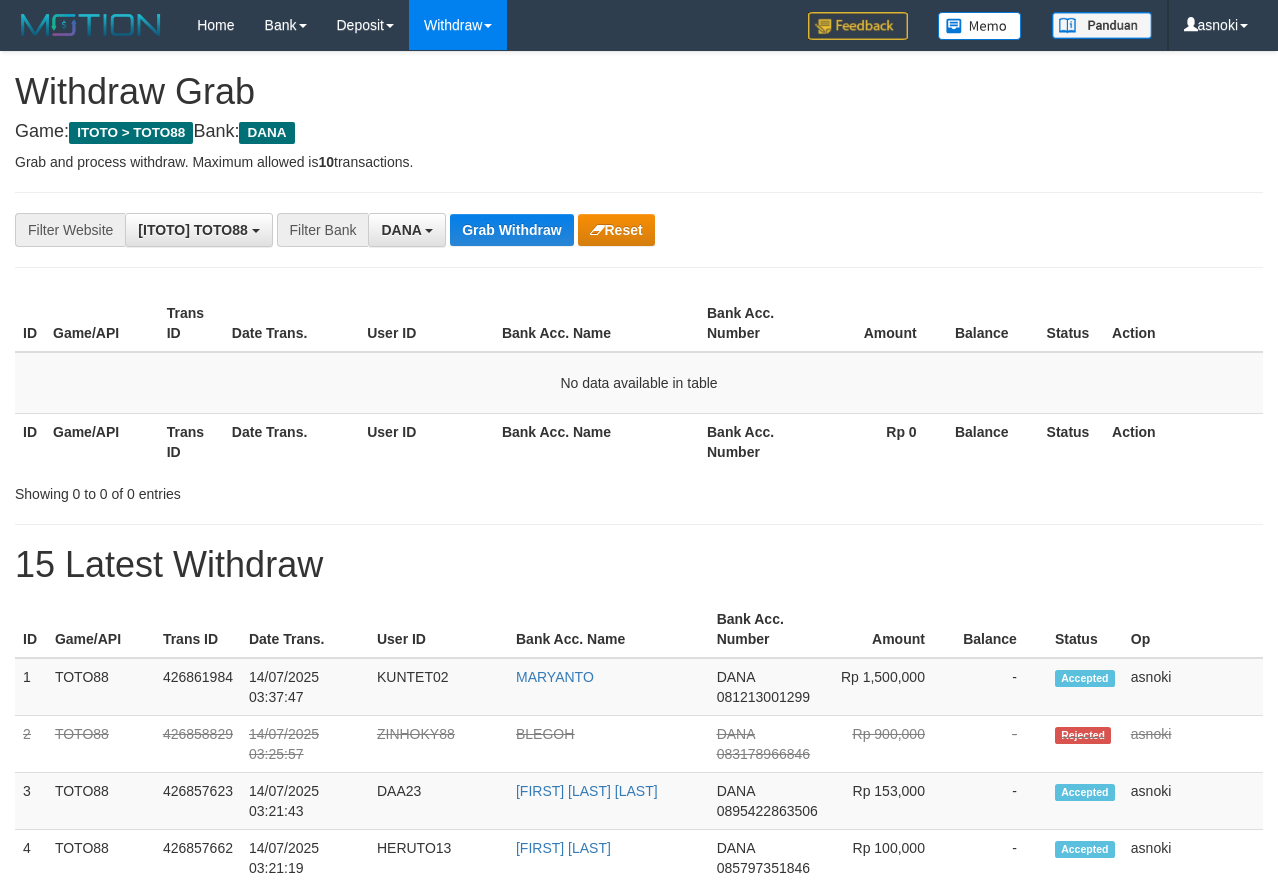scroll, scrollTop: 0, scrollLeft: 0, axis: both 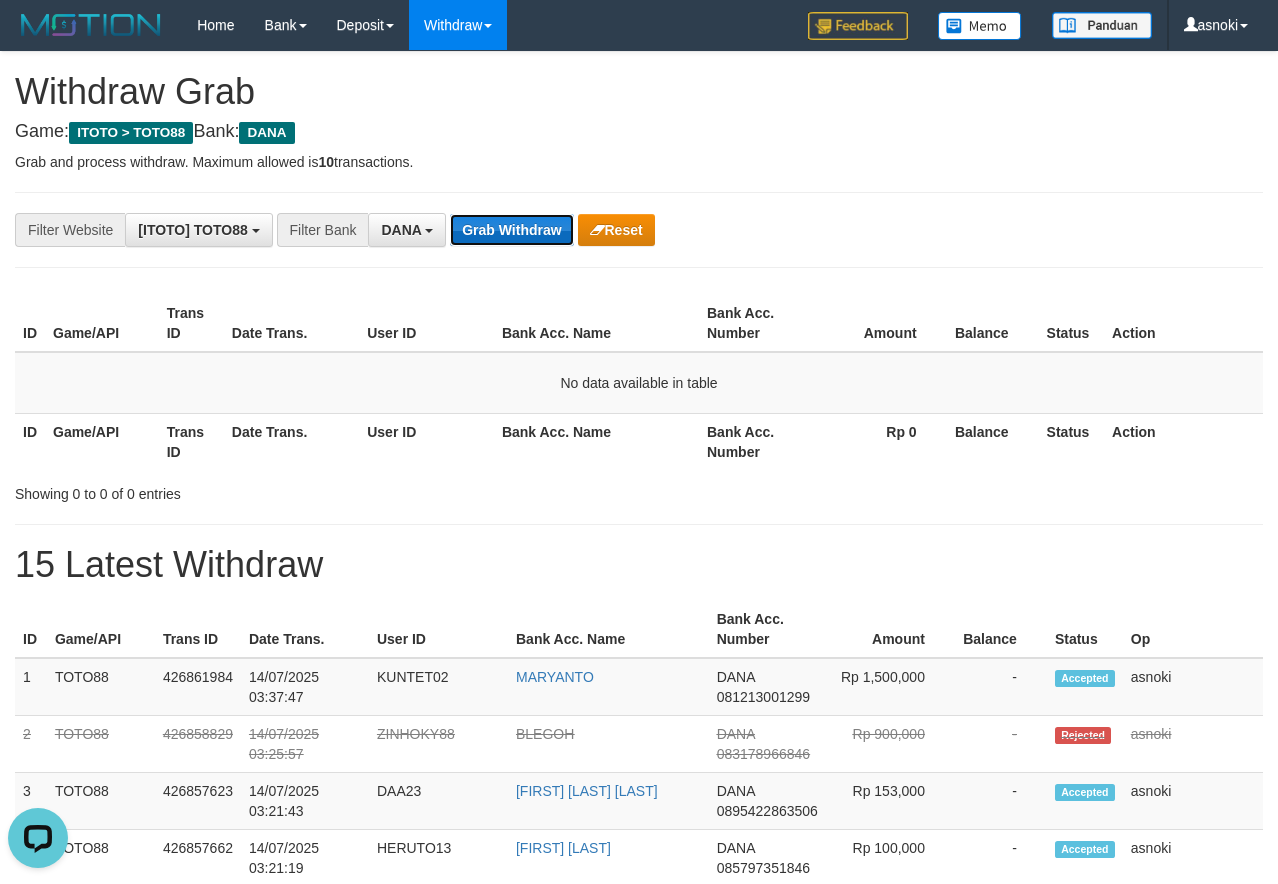 click on "Grab Withdraw" at bounding box center [511, 230] 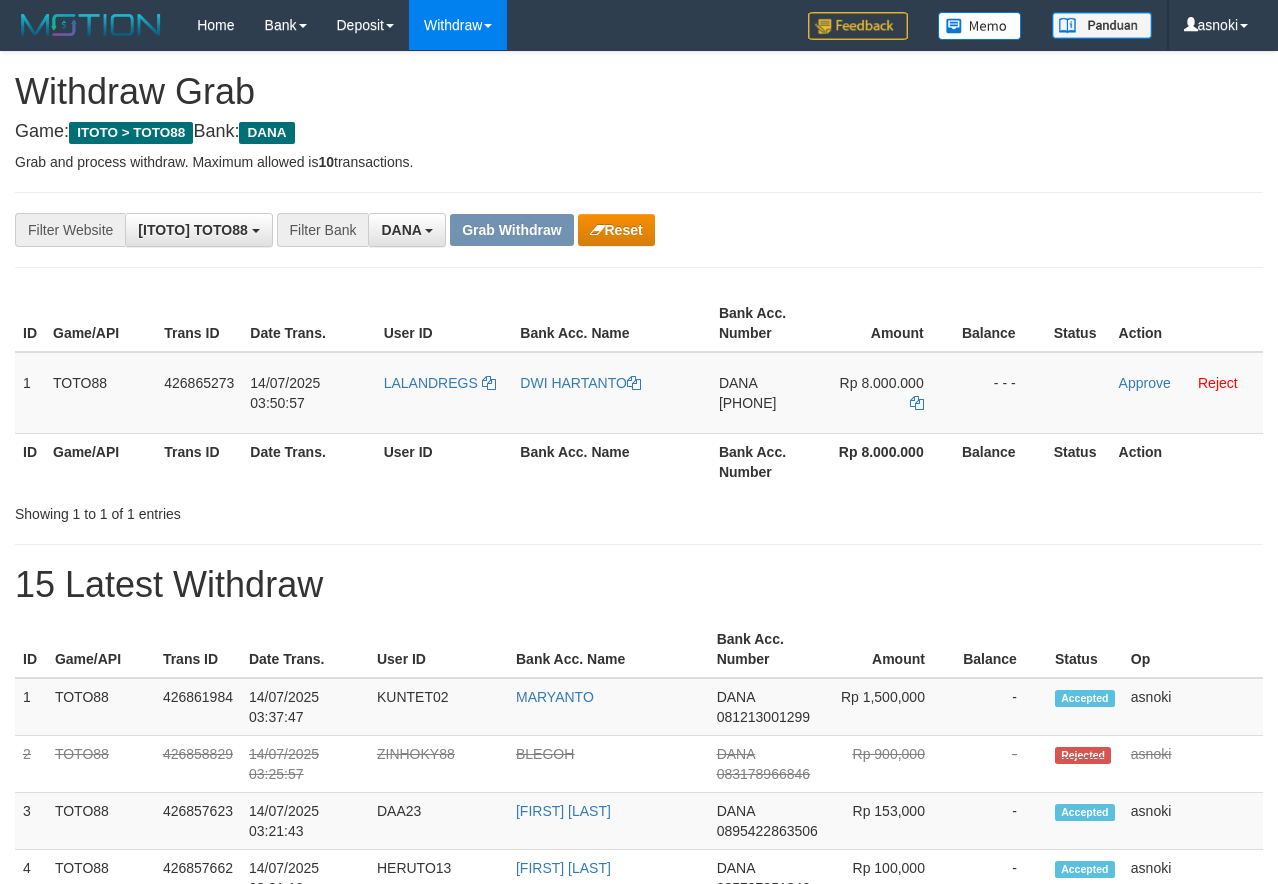 scroll, scrollTop: 0, scrollLeft: 0, axis: both 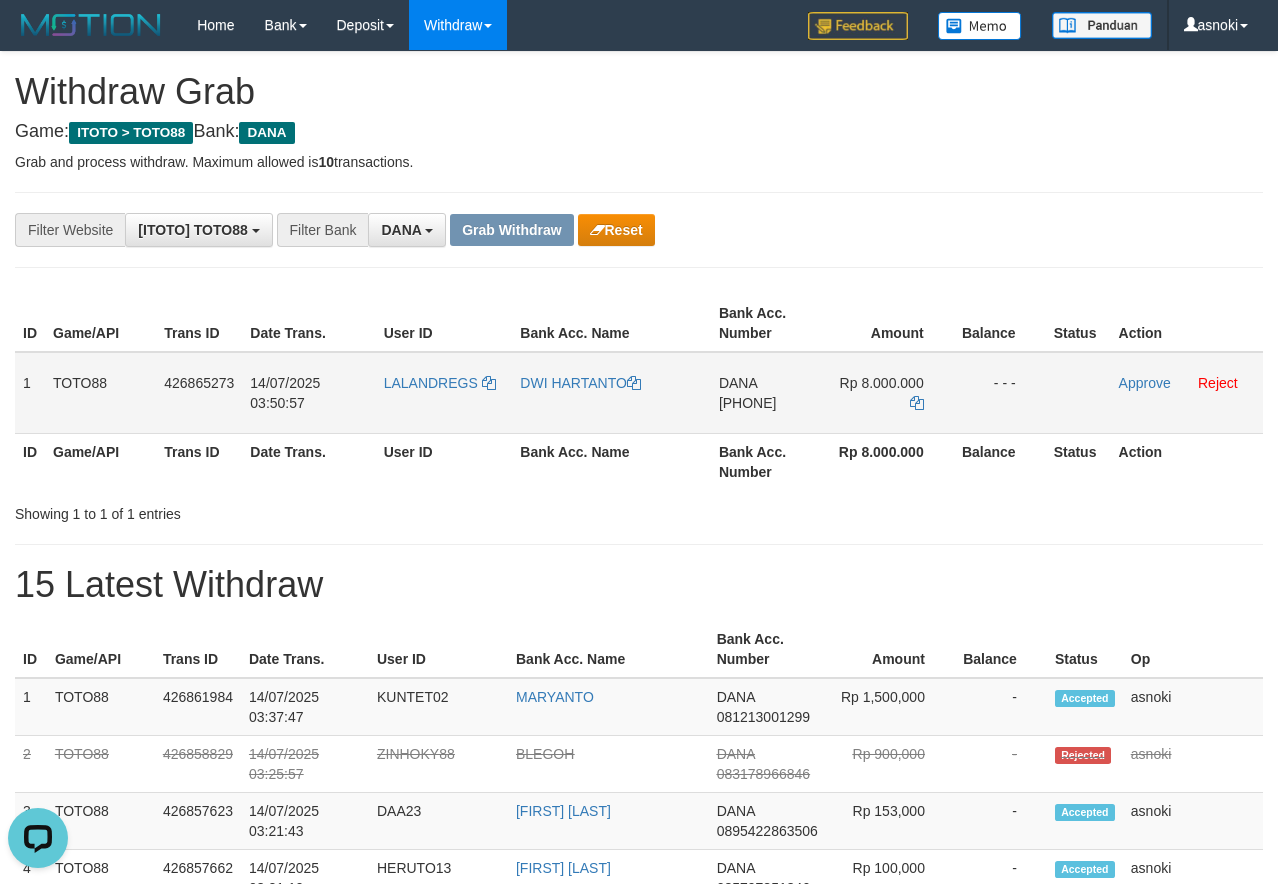 click on "[PHONE]" at bounding box center (748, 403) 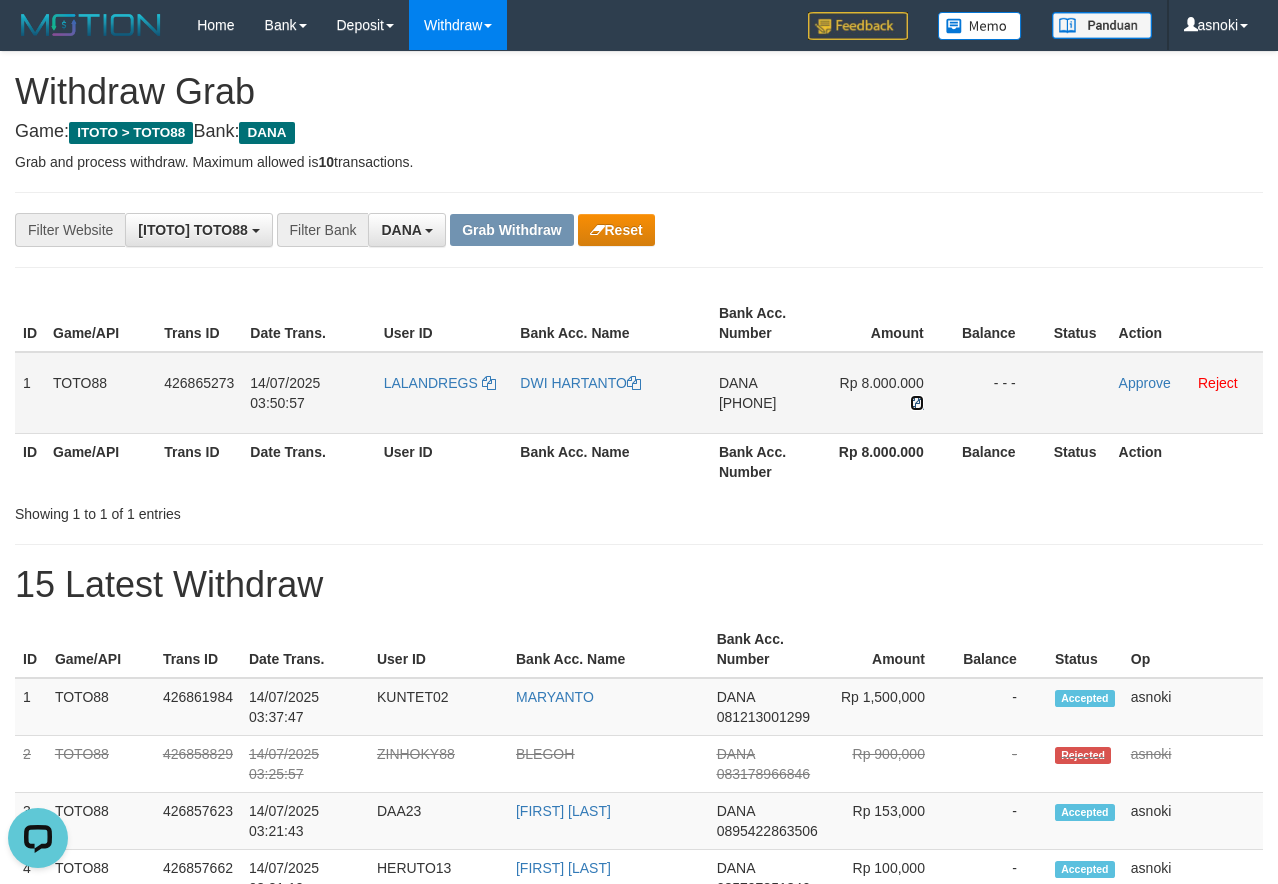 click at bounding box center [917, 403] 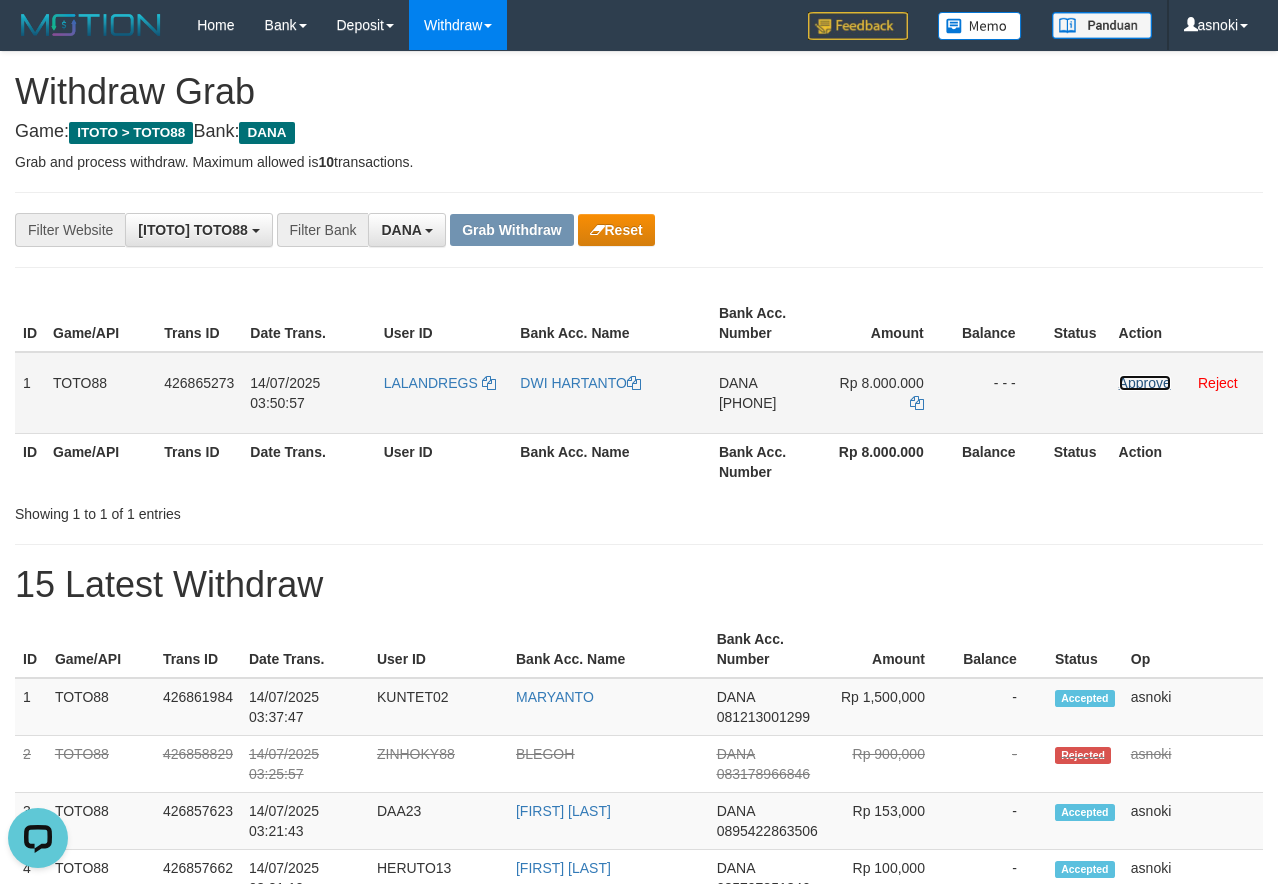 click on "Approve" at bounding box center (1145, 383) 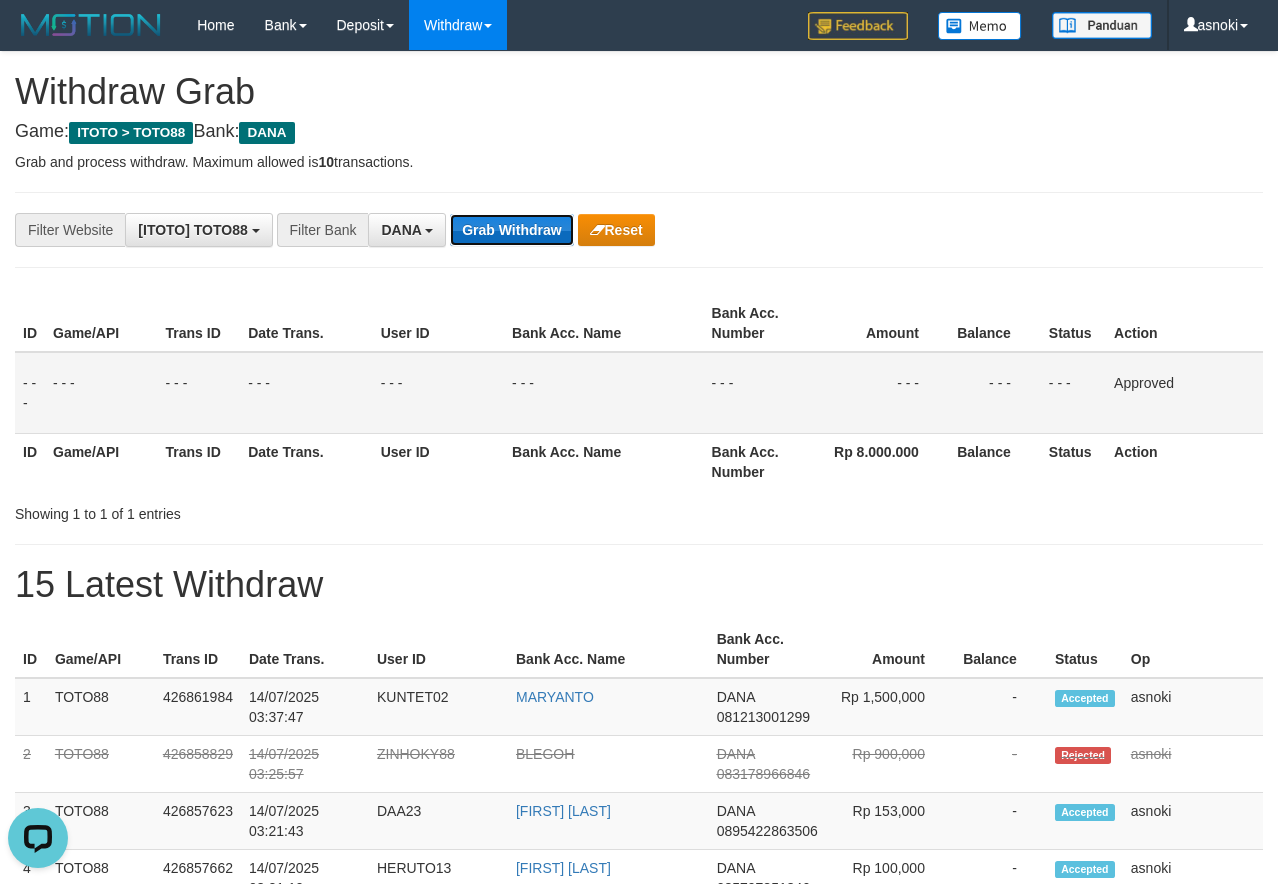 click on "Grab Withdraw" at bounding box center [511, 230] 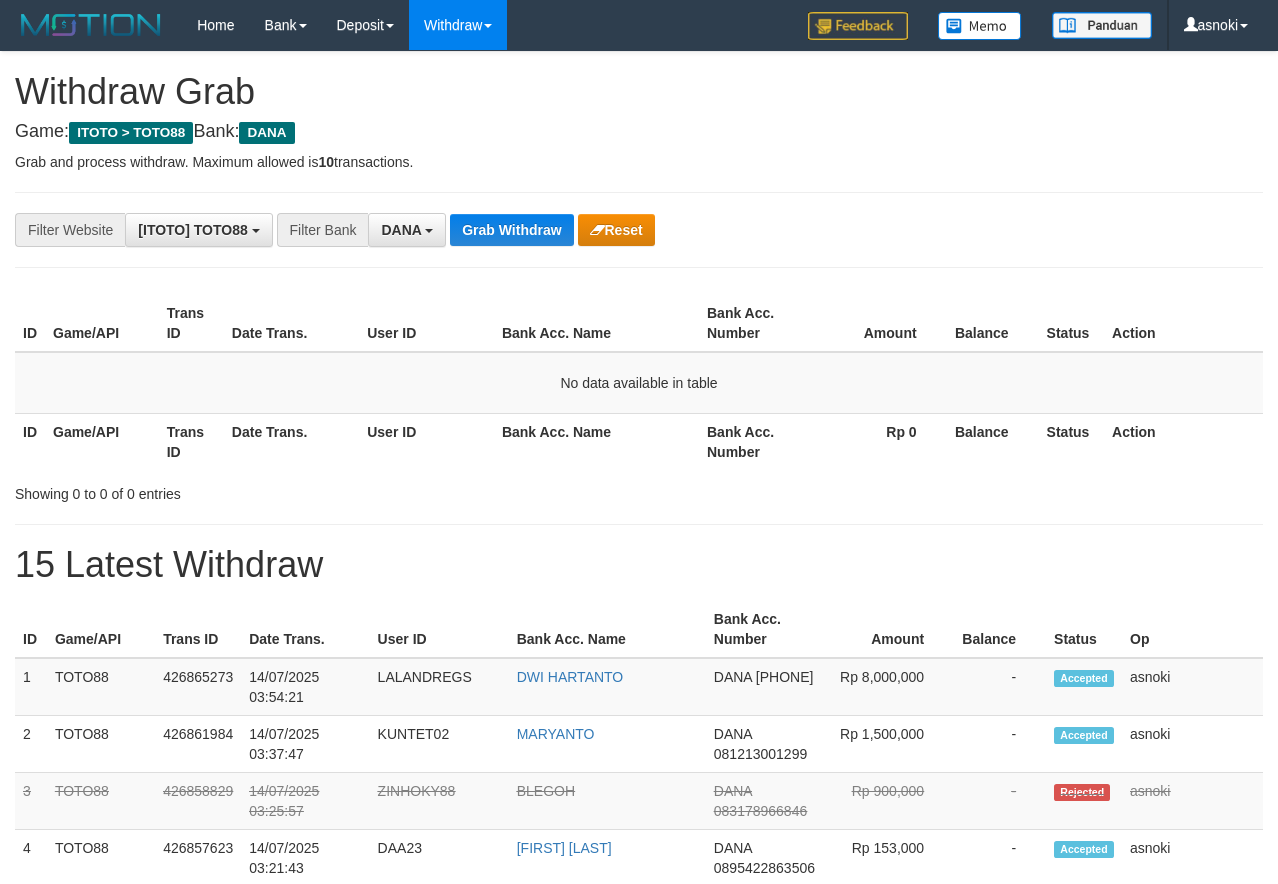 scroll, scrollTop: 0, scrollLeft: 0, axis: both 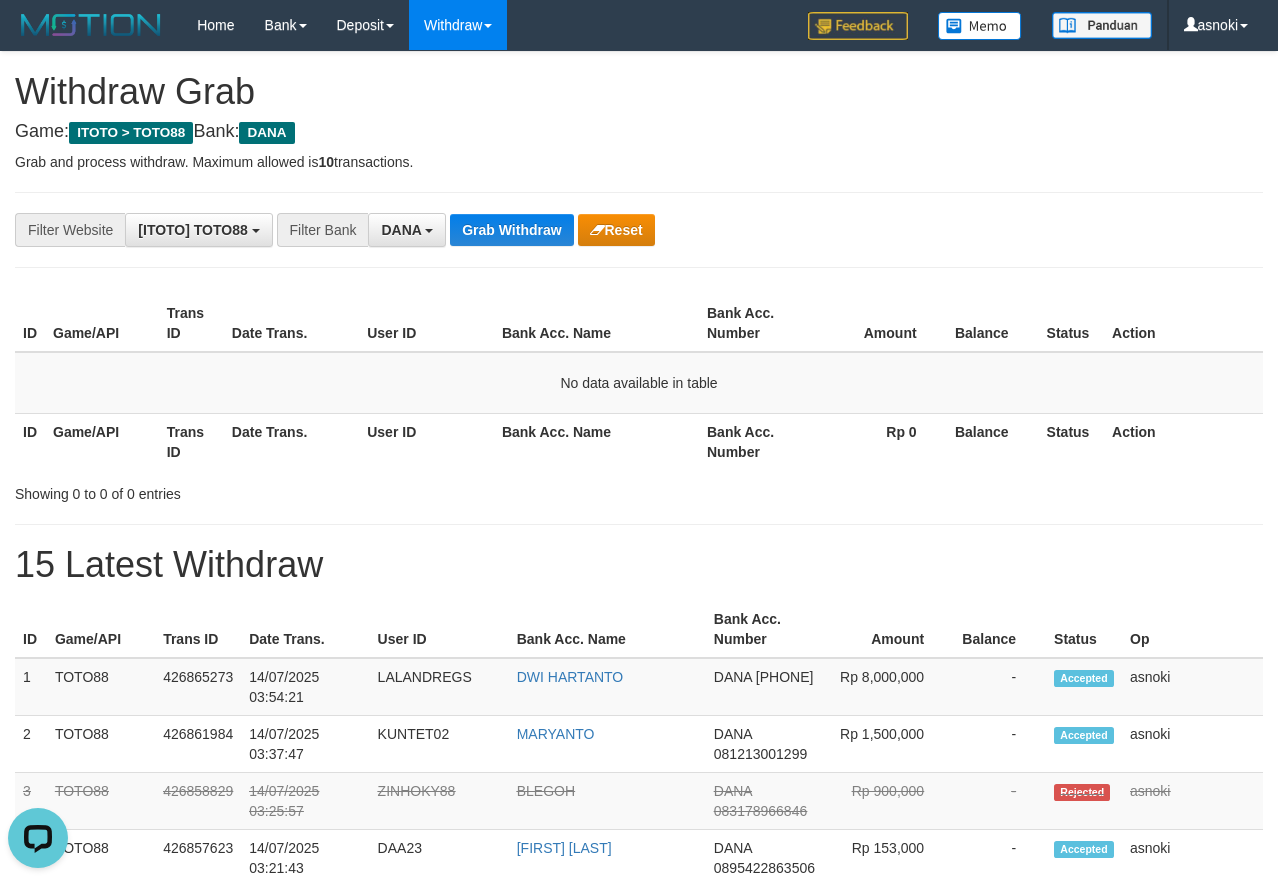 click on "Showing 0 to 0 of 0 entries" at bounding box center (639, 490) 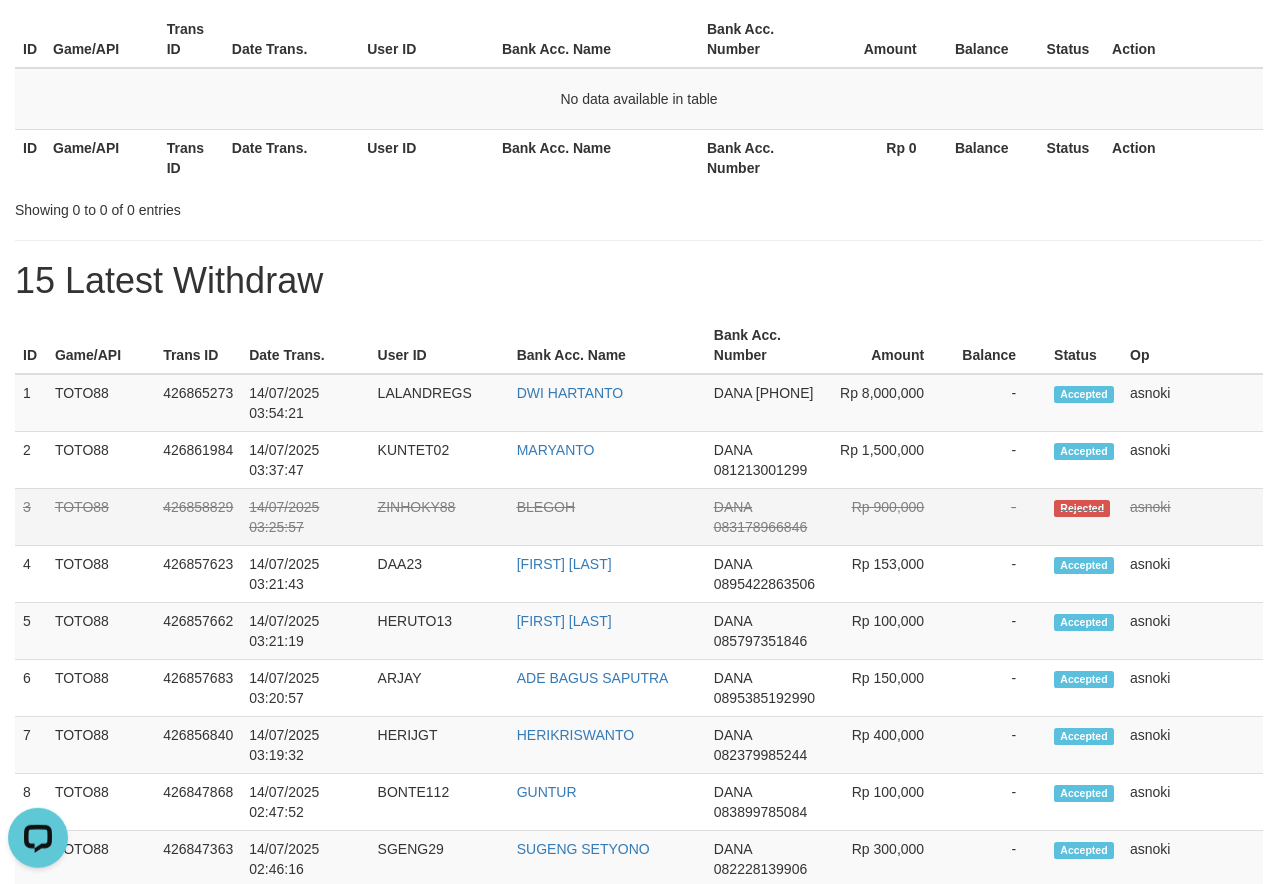 scroll, scrollTop: 340, scrollLeft: 0, axis: vertical 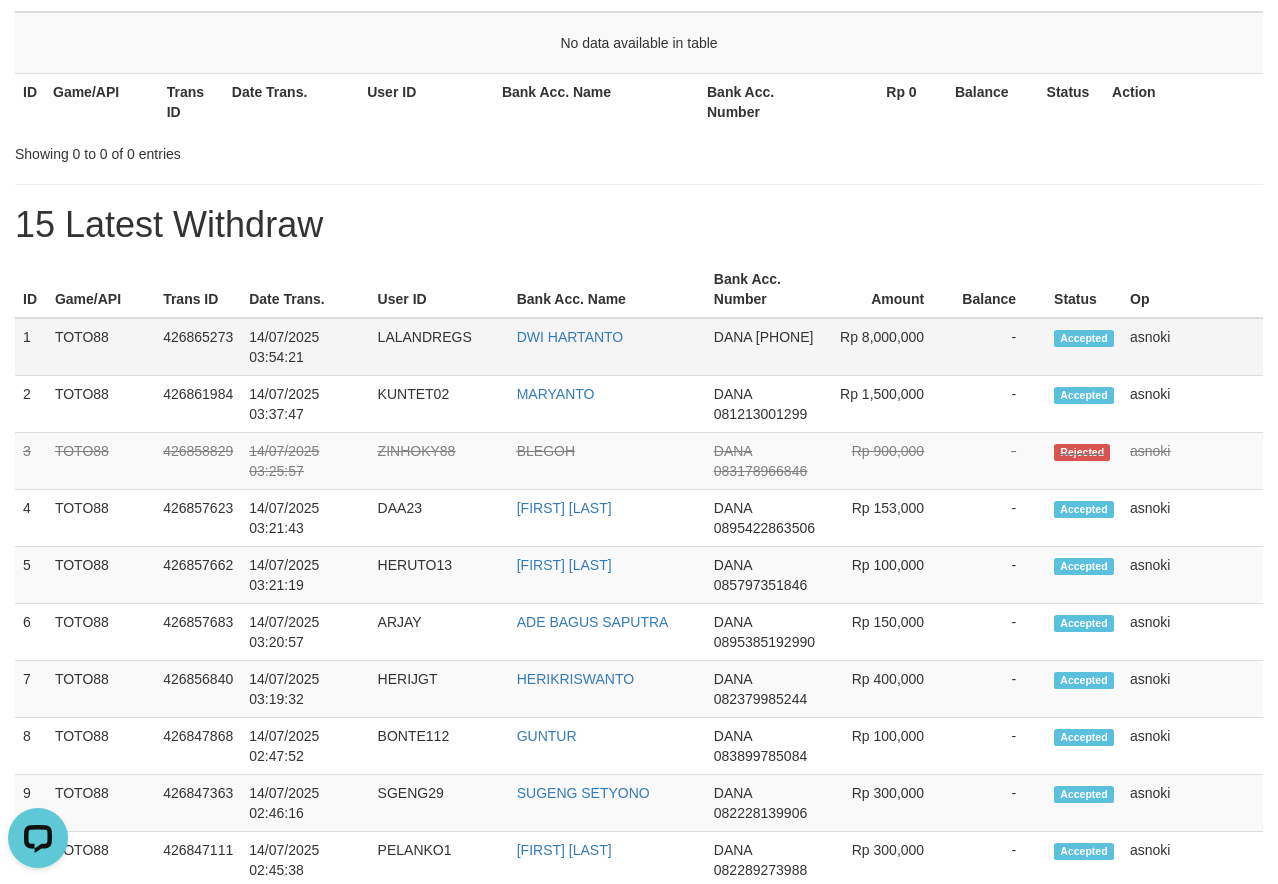 click on "1" at bounding box center [31, 347] 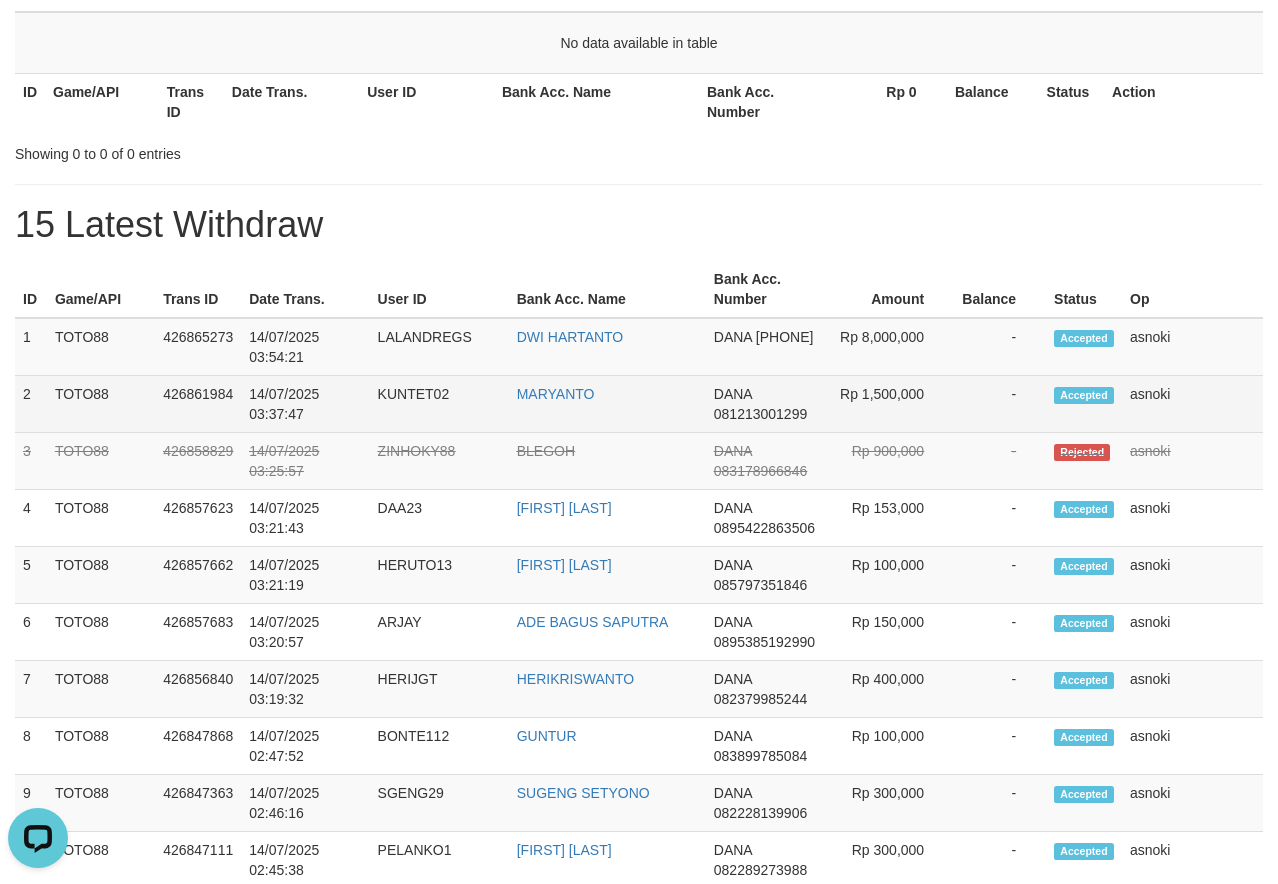 drag, startPoint x: 18, startPoint y: 330, endPoint x: 1231, endPoint y: 399, distance: 1214.9609 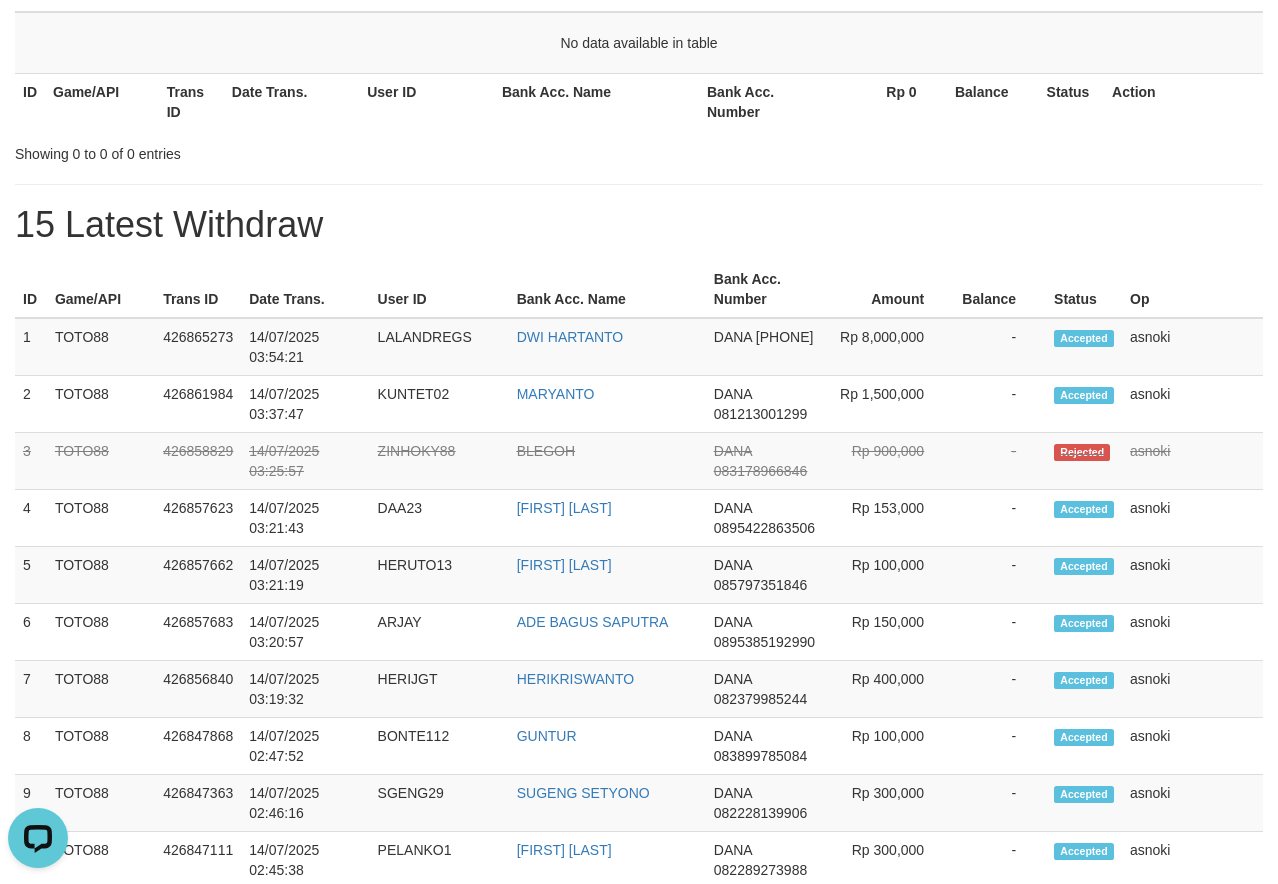 copy on "1
TOTO88
426865273
14/07/2025 03:54:21
LALANDREGS
DWI HARTANTO
DANA
085245744744
Rp 8,000,000
-
Accepted
asnoki
2
TOTO88
426861984
14/07/2025 03:37:47
KUNTET02
MARYANTO
DANA
081213001299
Rp 1,500,000
-
Accepted
asnoki" 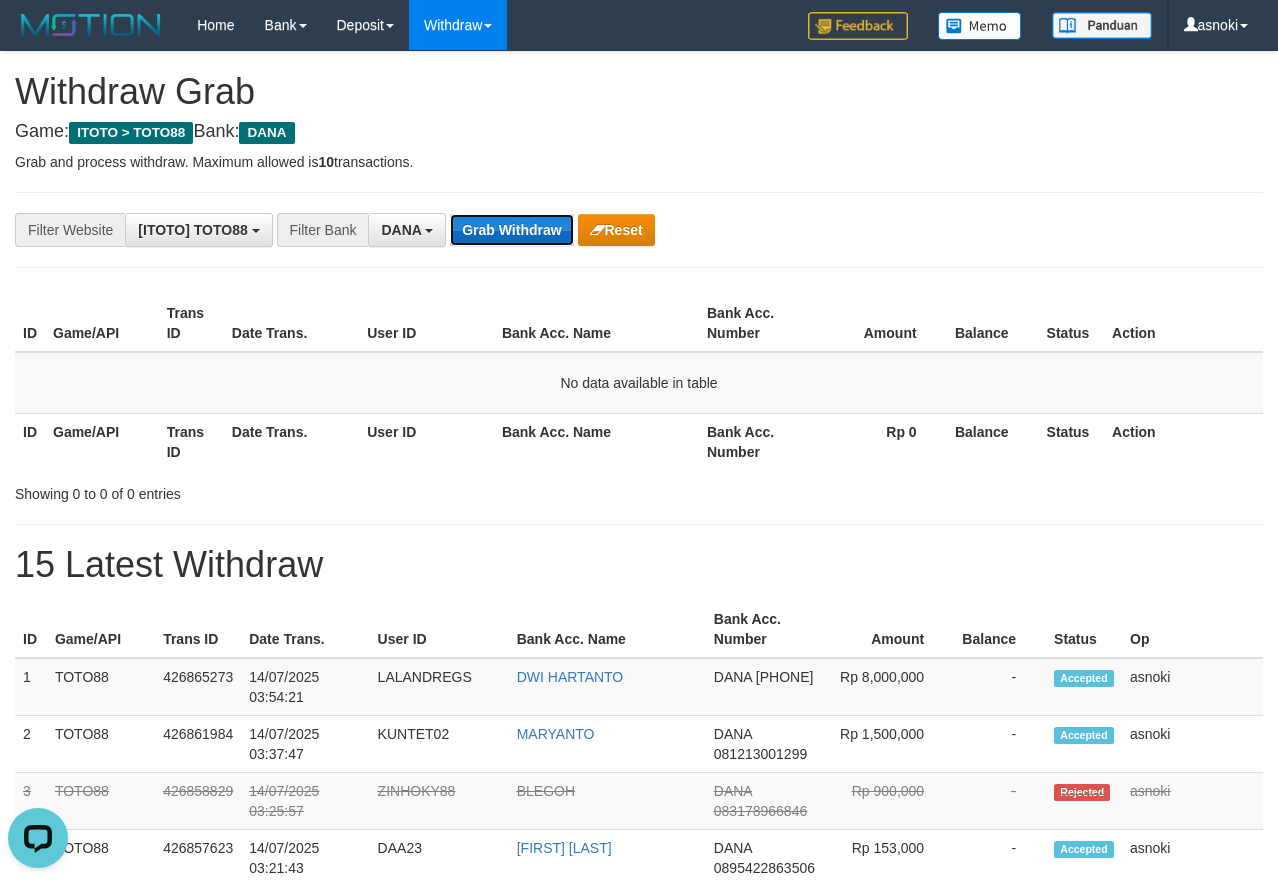 click on "Grab Withdraw" at bounding box center [511, 230] 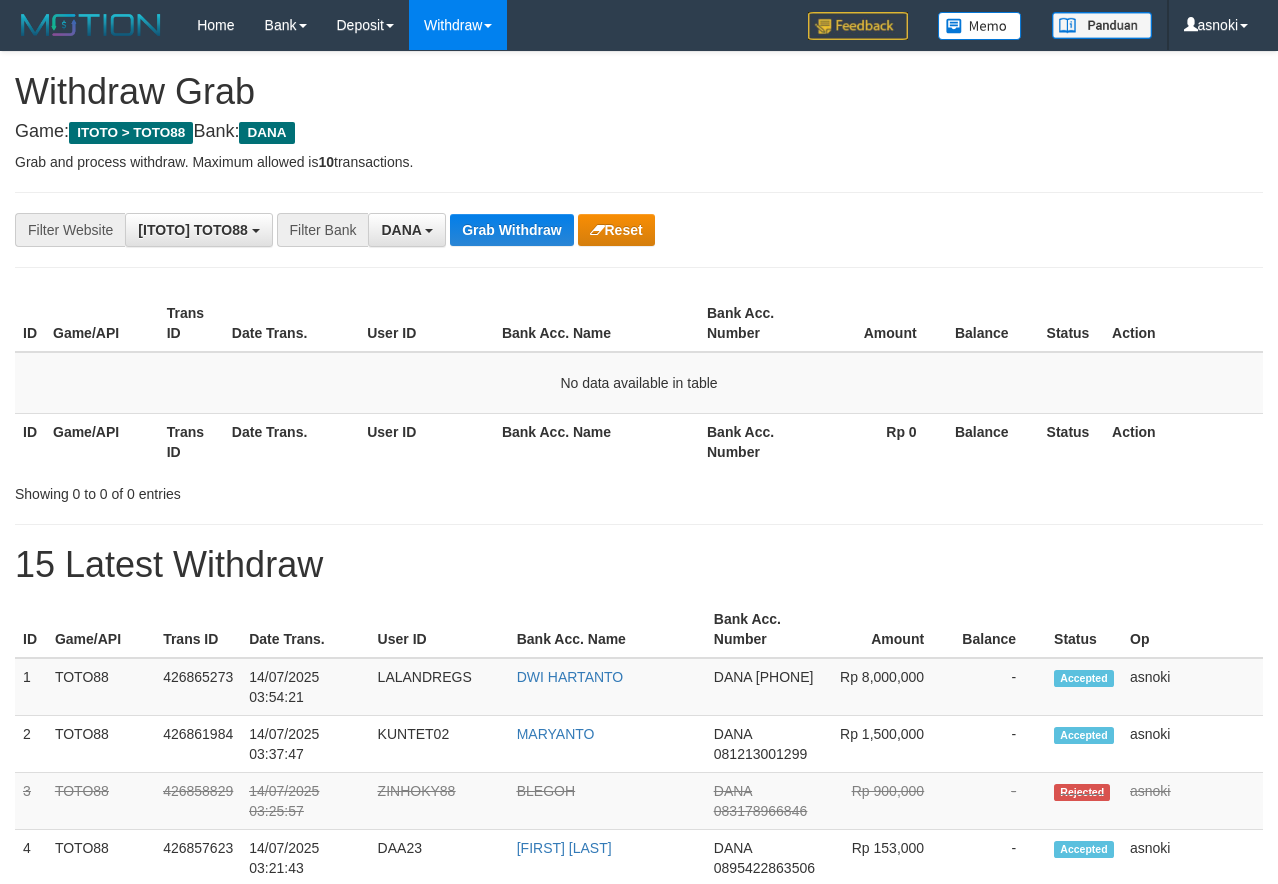 scroll, scrollTop: 0, scrollLeft: 0, axis: both 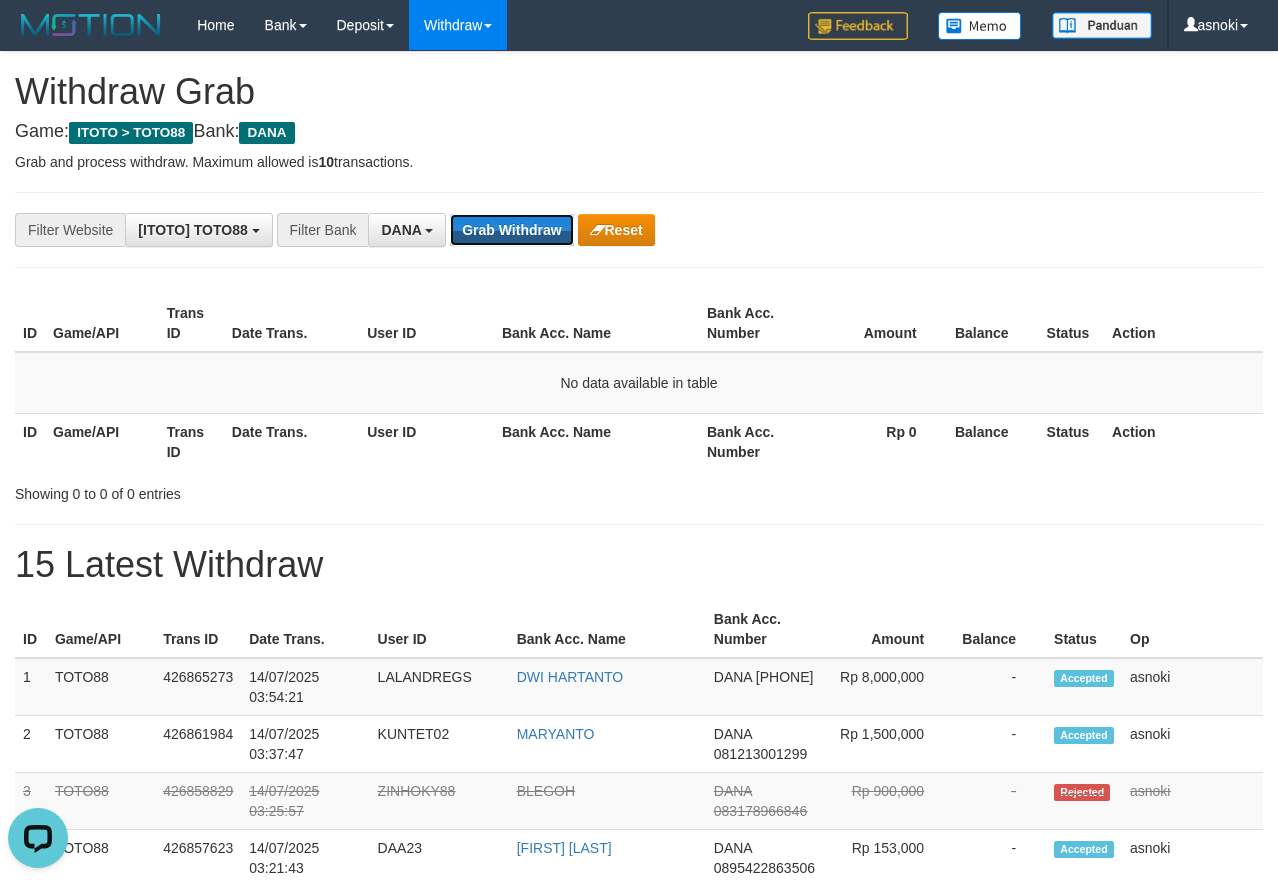 click on "Grab Withdraw" at bounding box center (511, 230) 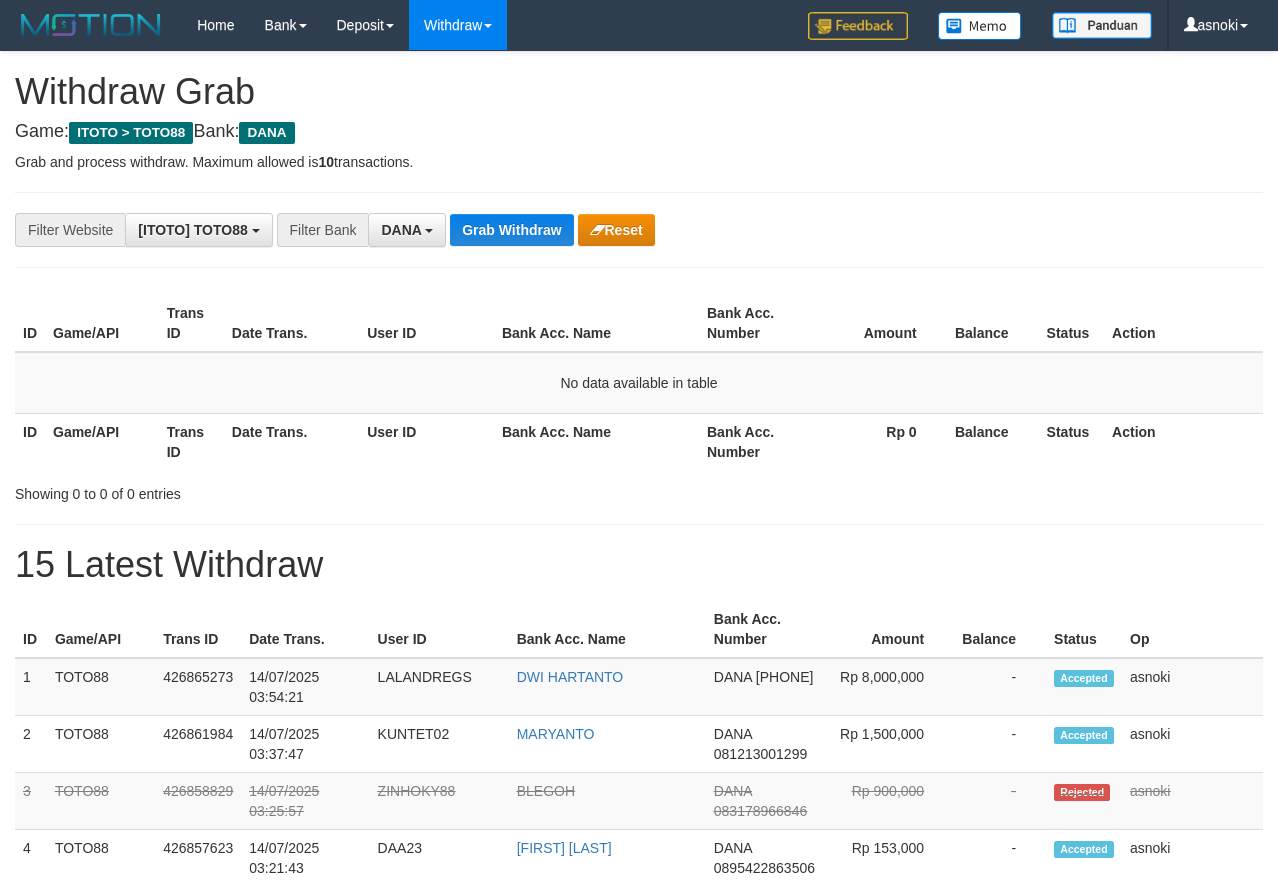 scroll, scrollTop: 0, scrollLeft: 0, axis: both 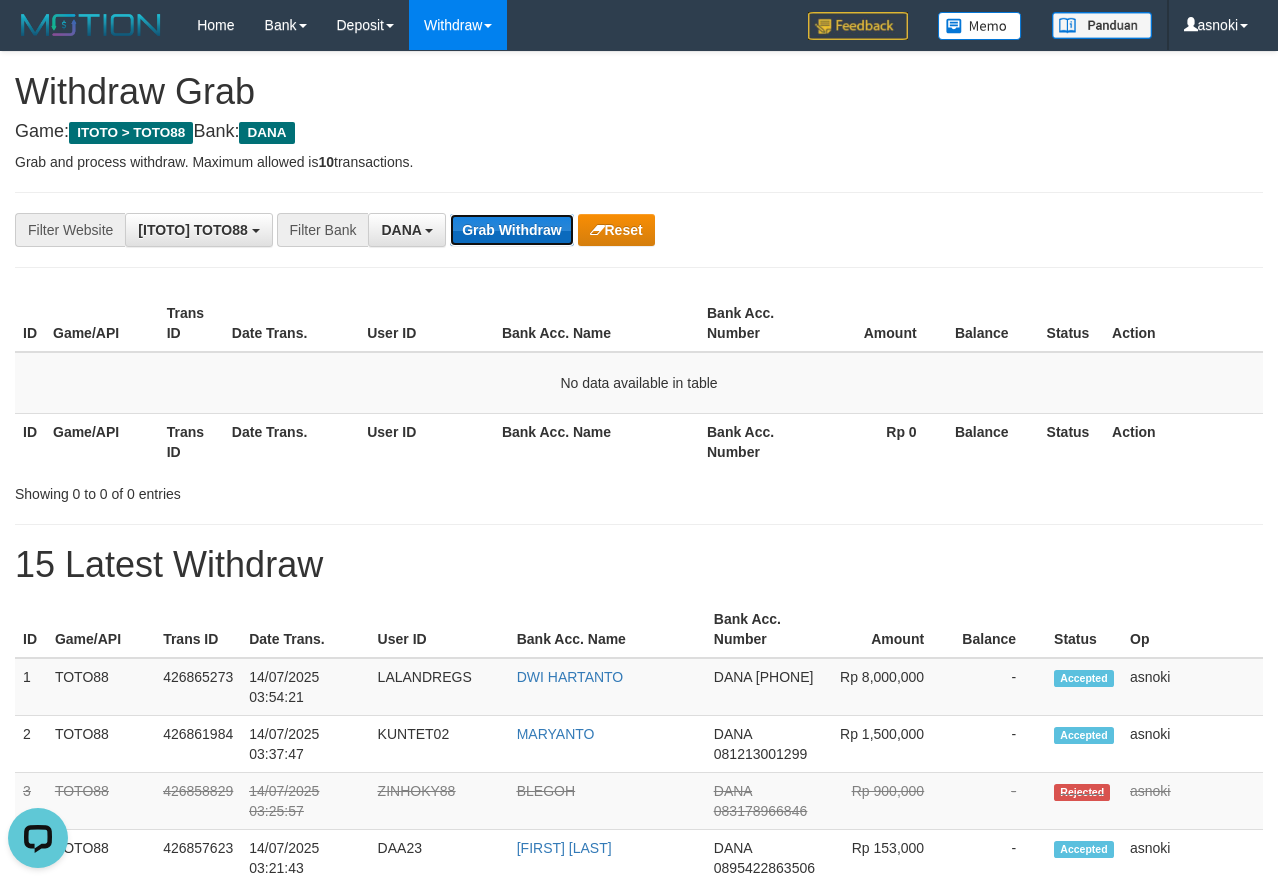 click on "Grab Withdraw" at bounding box center [511, 230] 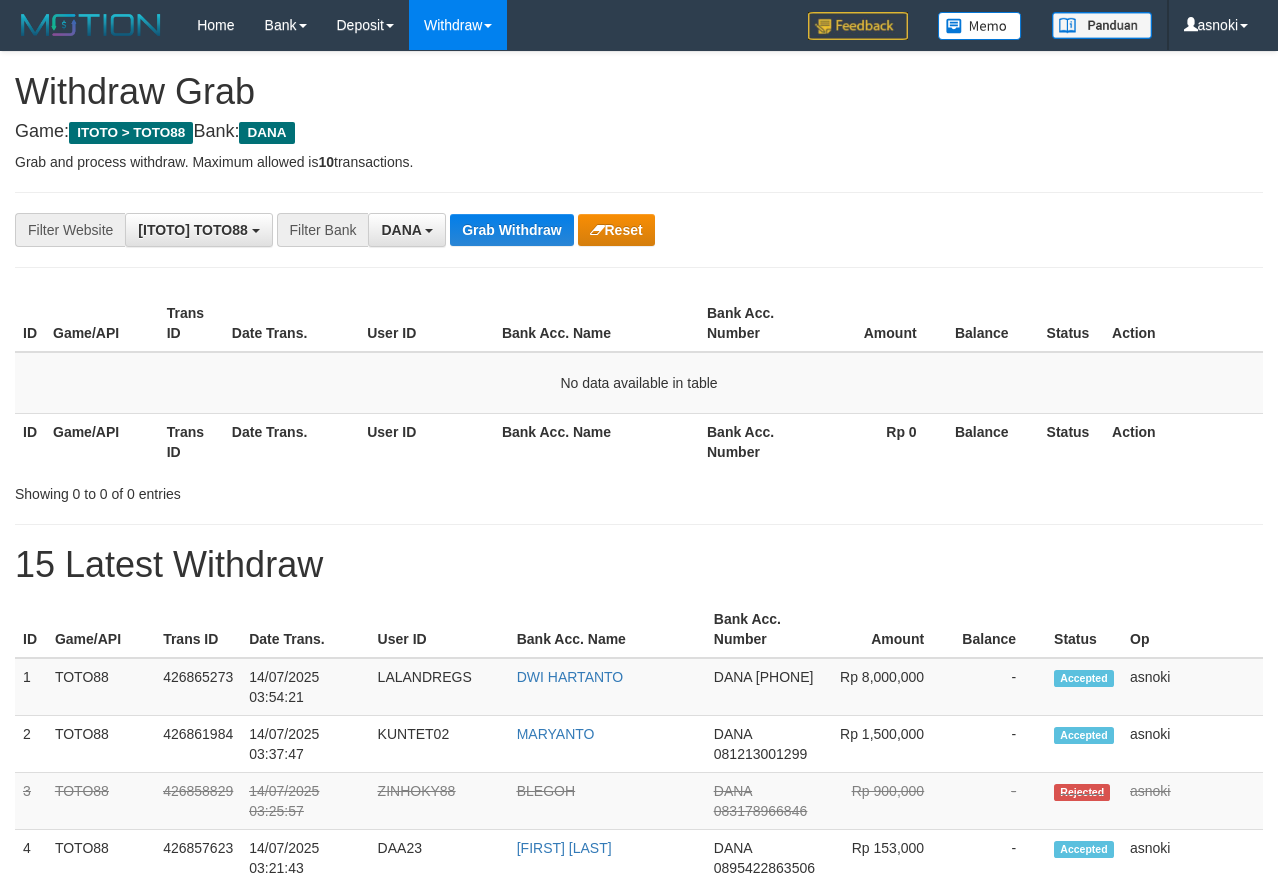 scroll, scrollTop: 0, scrollLeft: 0, axis: both 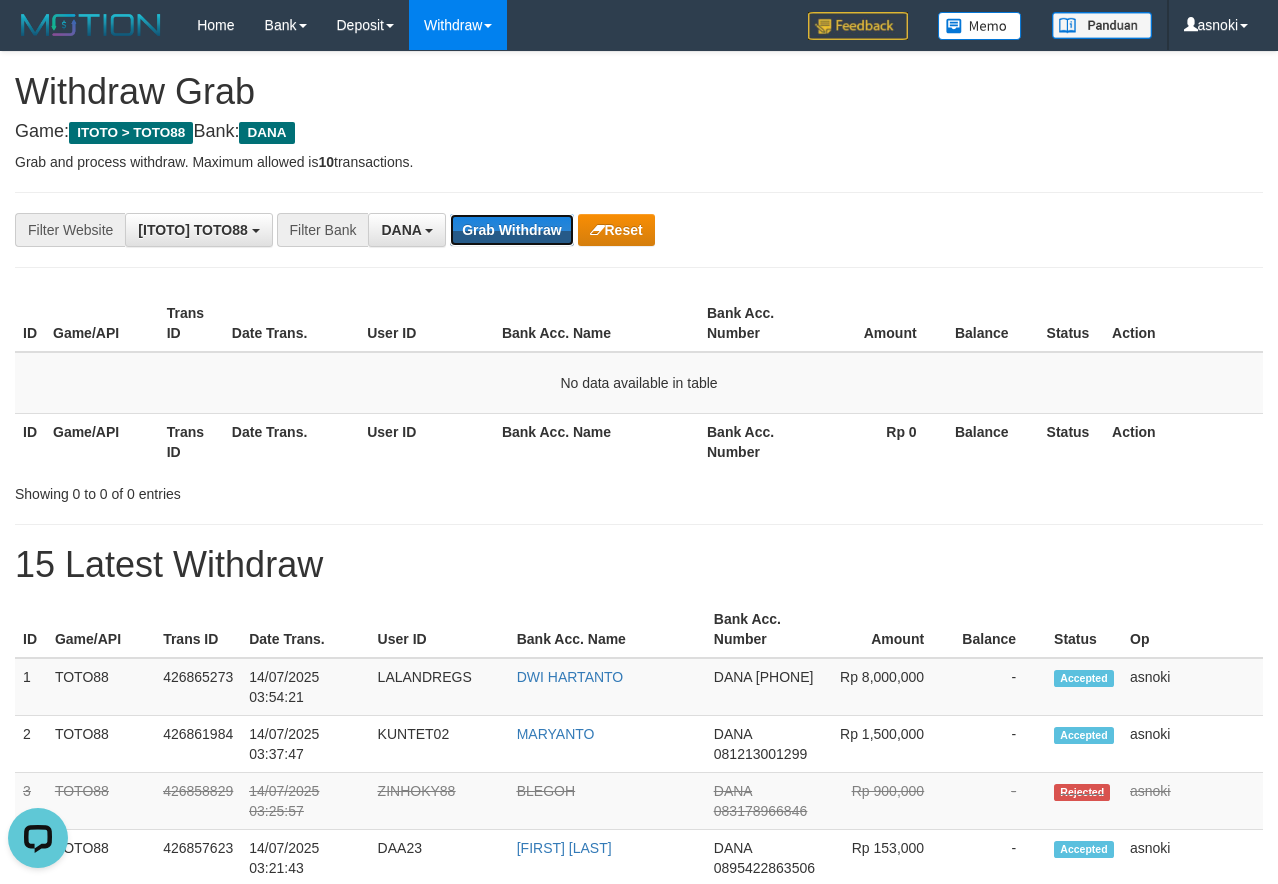 click on "Grab Withdraw" at bounding box center [511, 230] 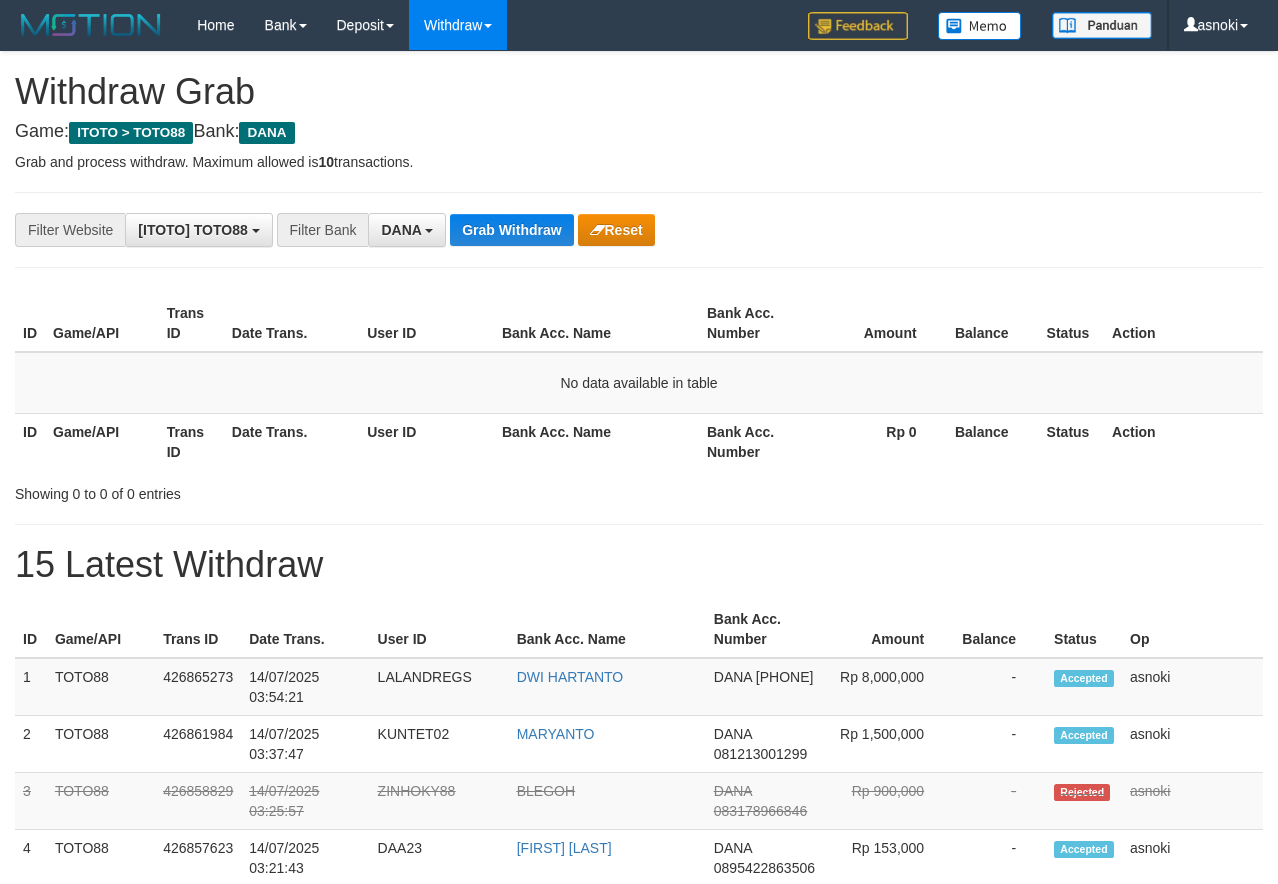 scroll, scrollTop: 0, scrollLeft: 0, axis: both 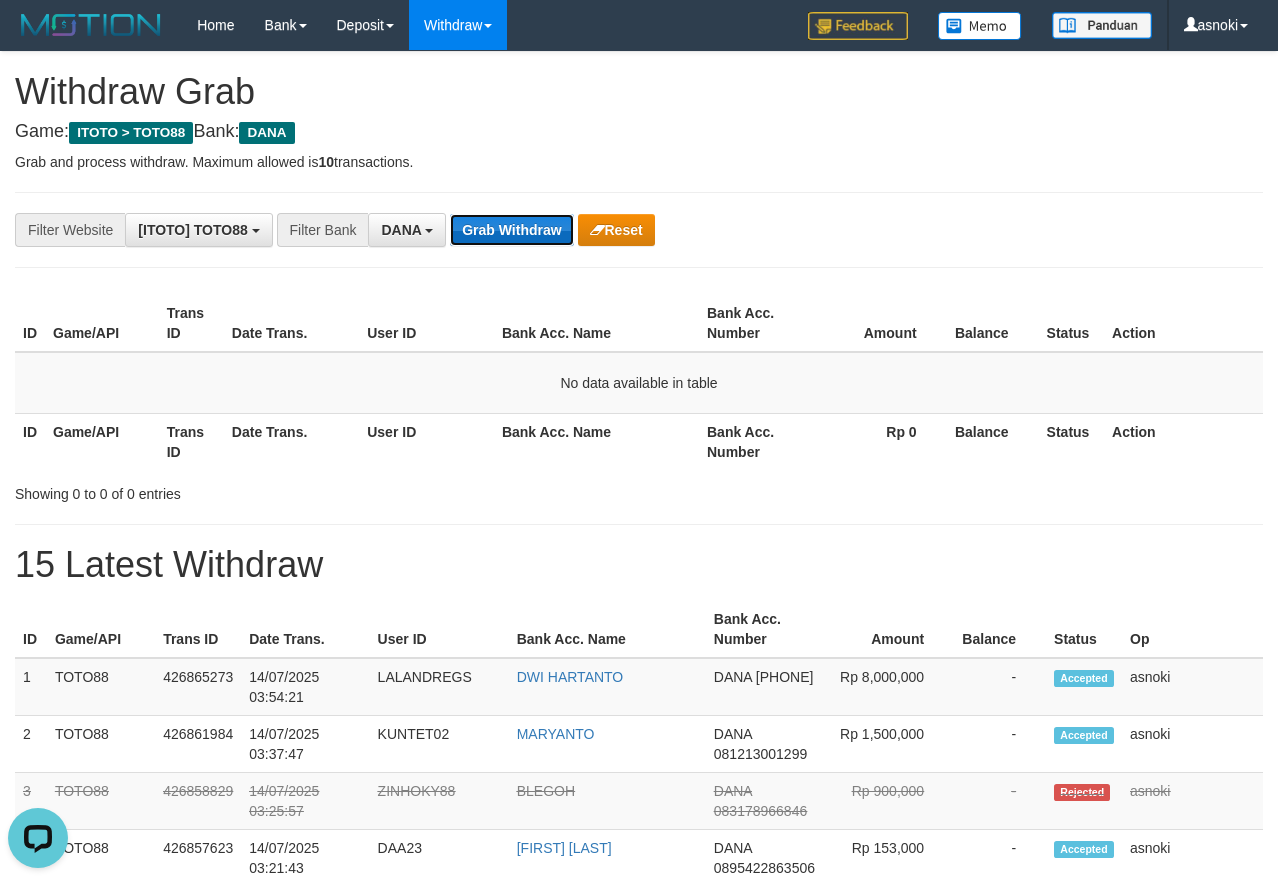 click on "Grab Withdraw" at bounding box center (511, 230) 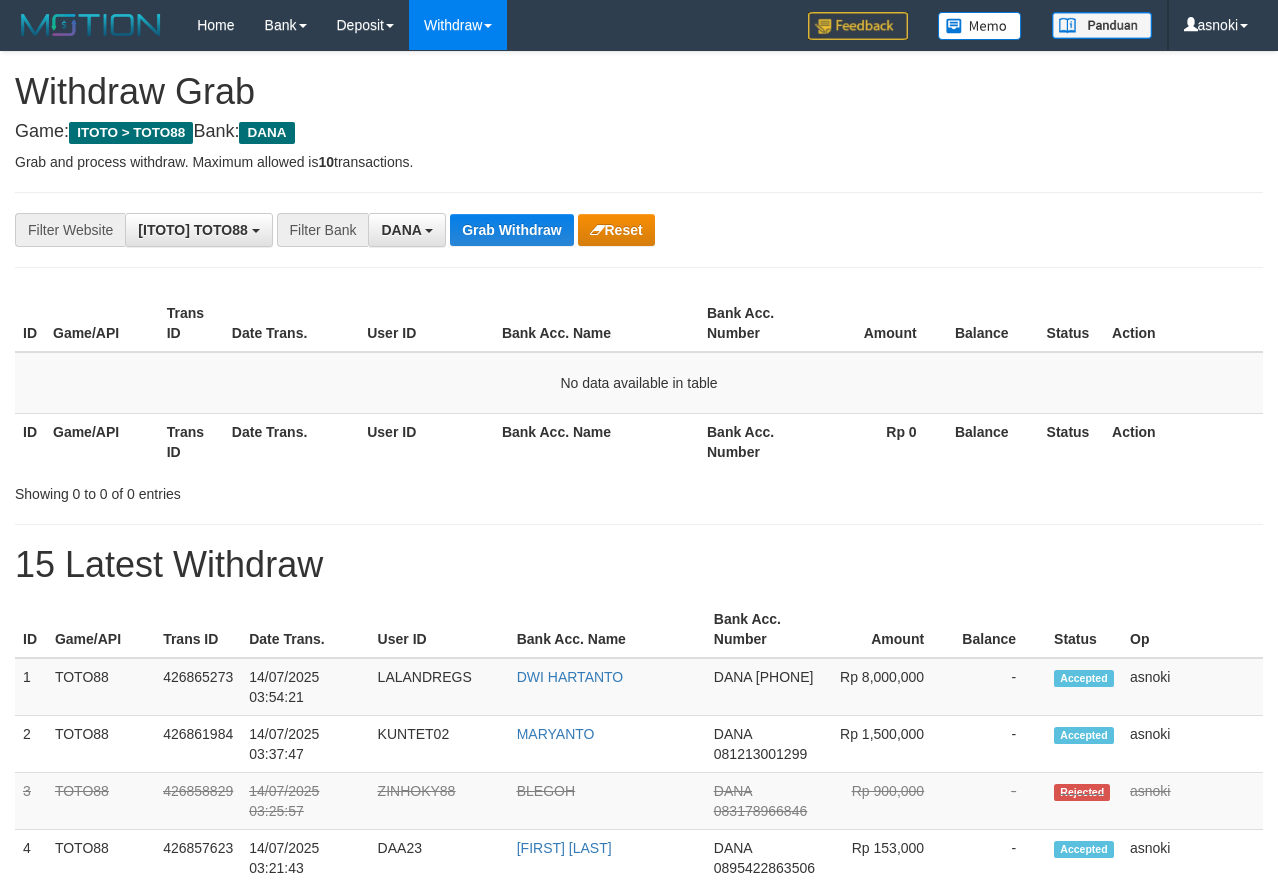 scroll, scrollTop: 0, scrollLeft: 0, axis: both 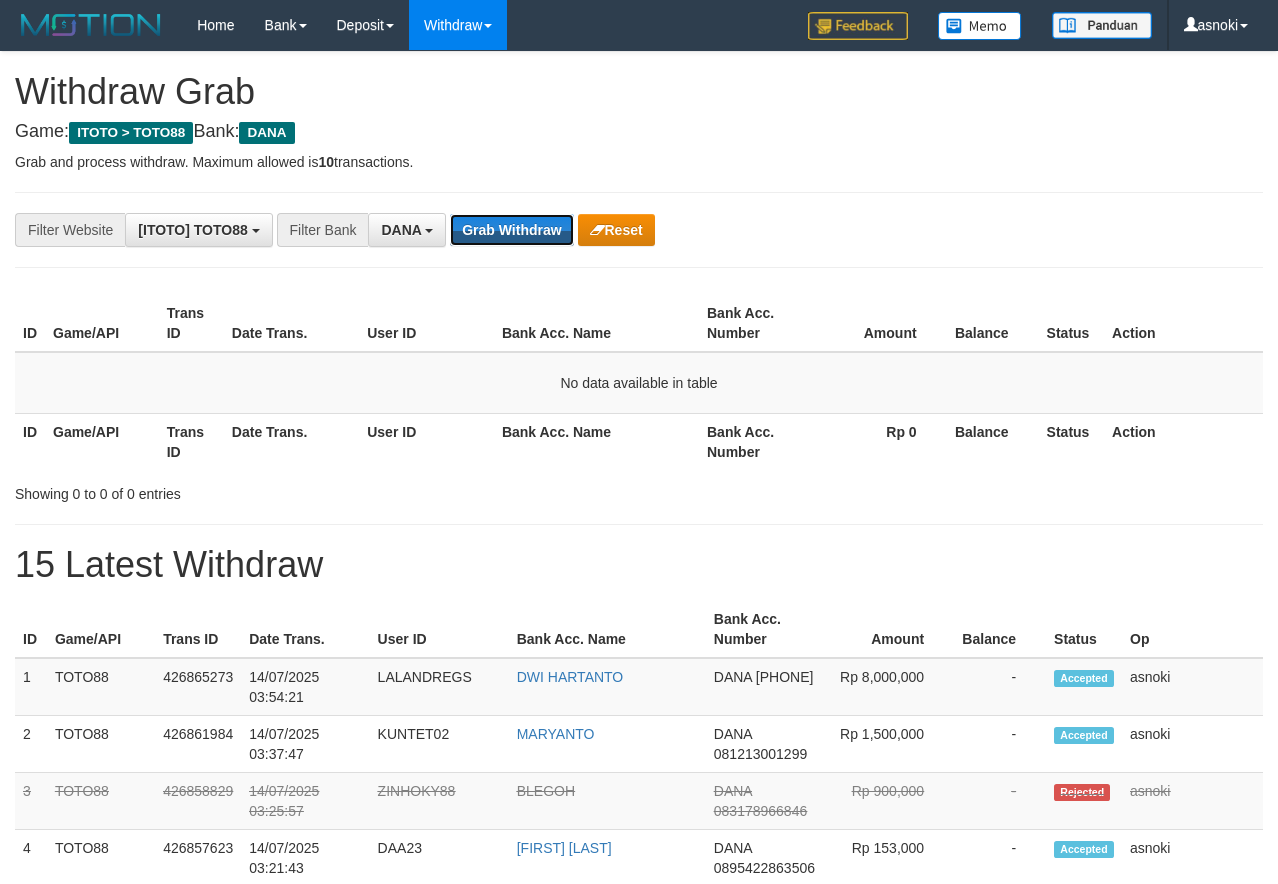 click on "Grab Withdraw" at bounding box center [511, 230] 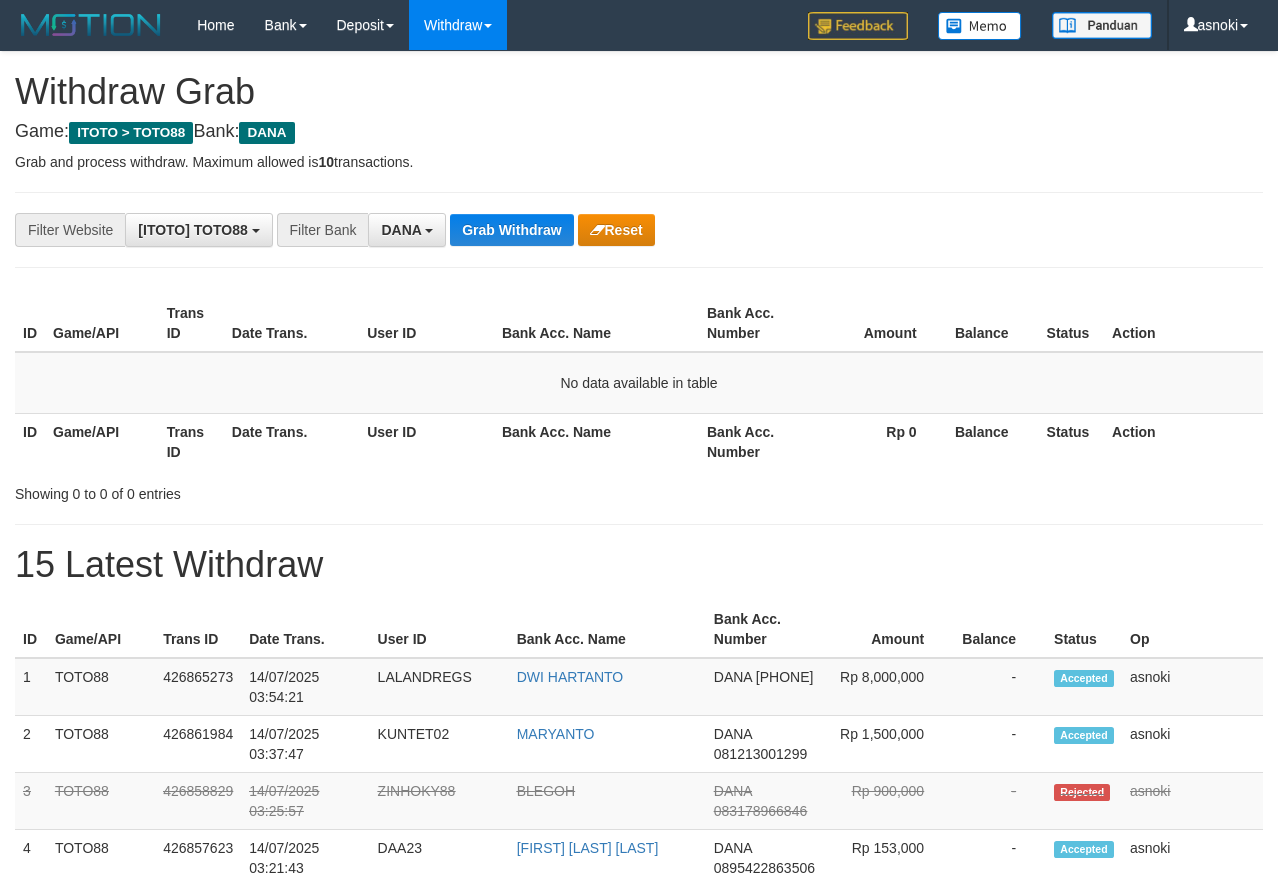 scroll, scrollTop: 0, scrollLeft: 0, axis: both 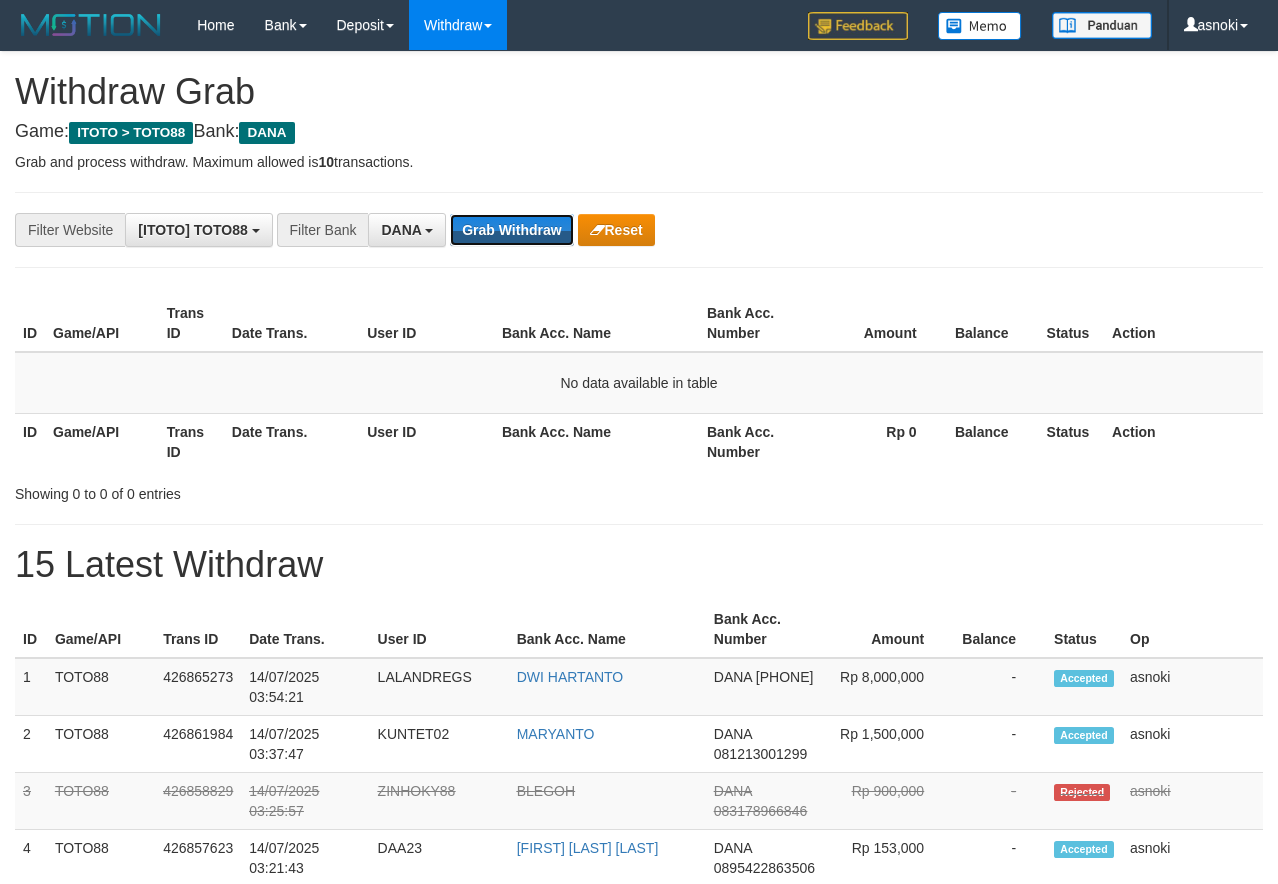 click on "Grab Withdraw" at bounding box center [511, 230] 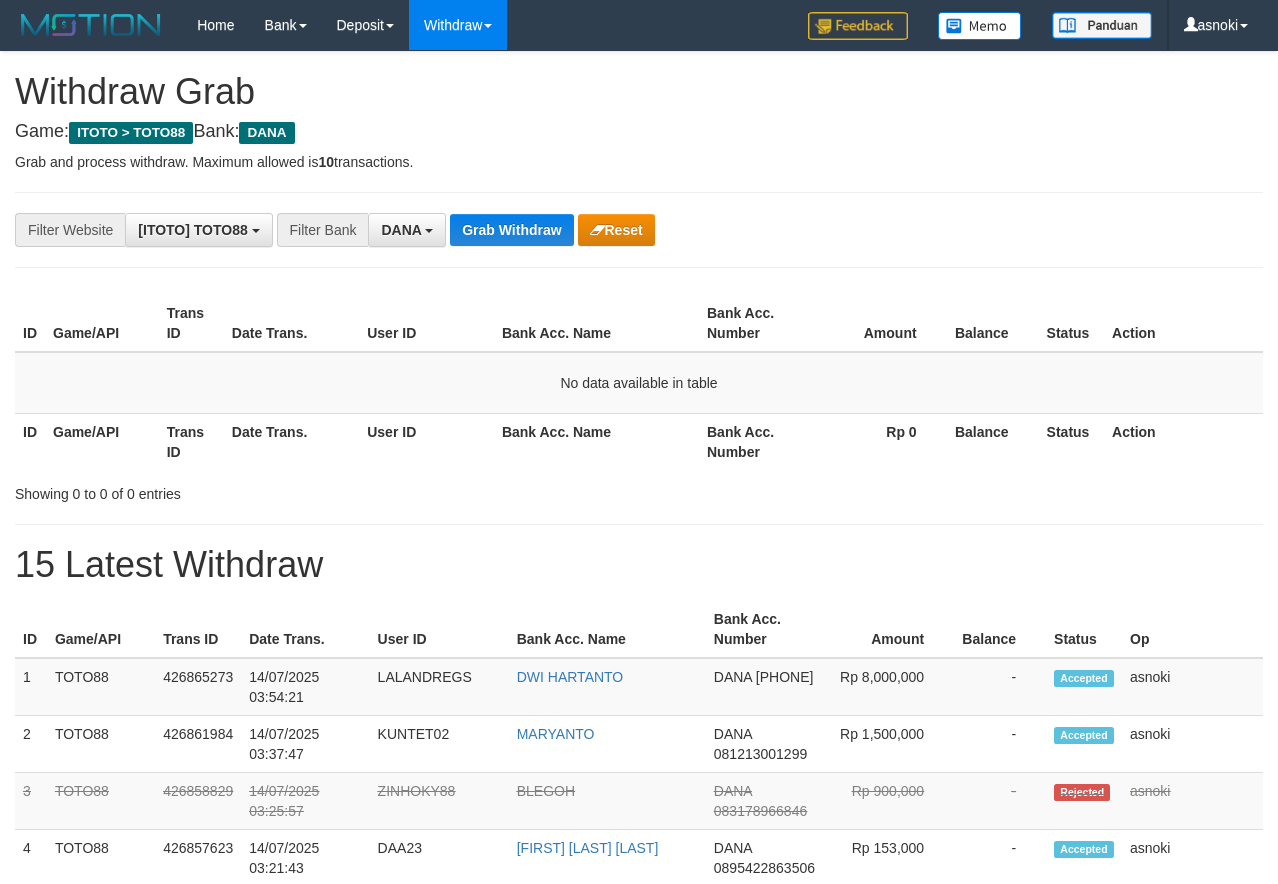 scroll, scrollTop: 0, scrollLeft: 0, axis: both 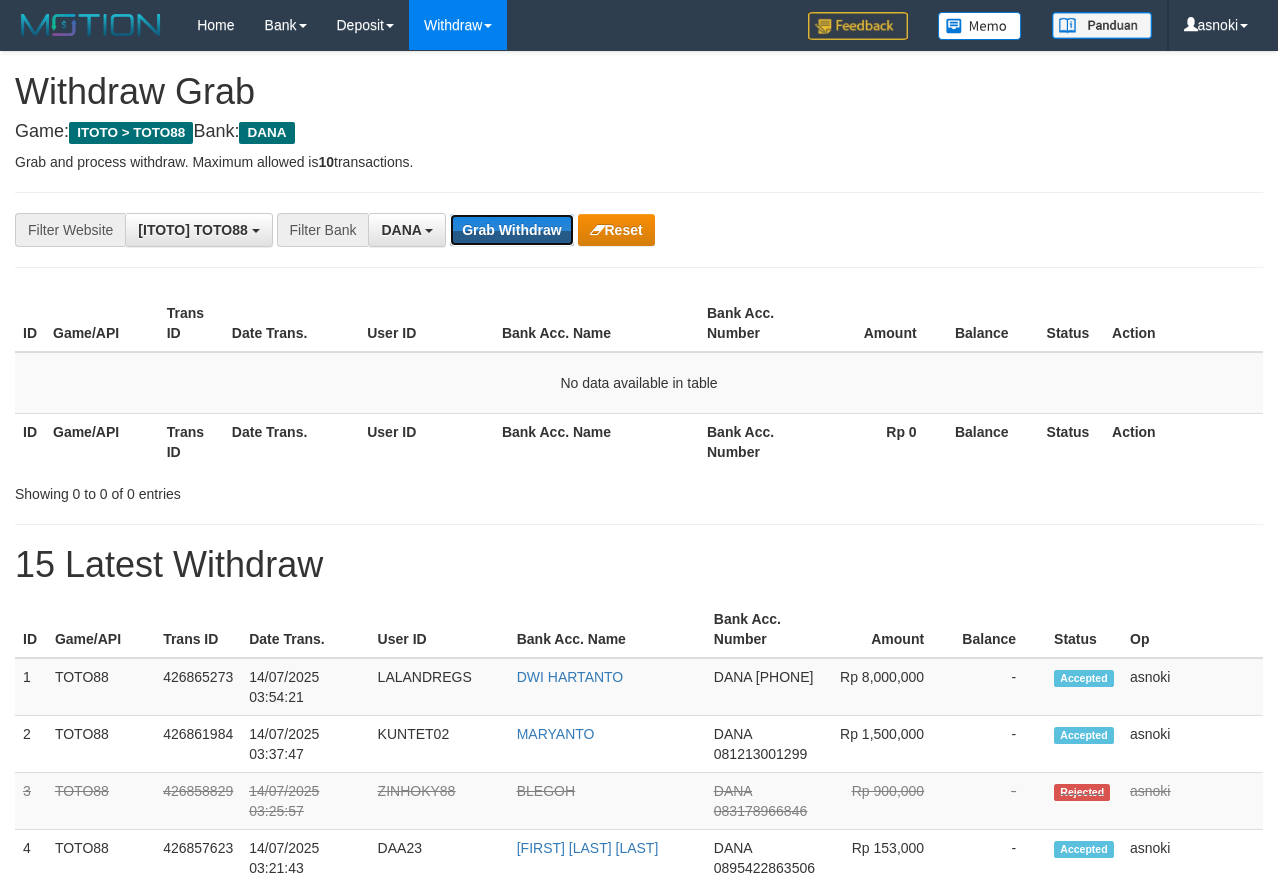 click on "Grab Withdraw" at bounding box center (511, 230) 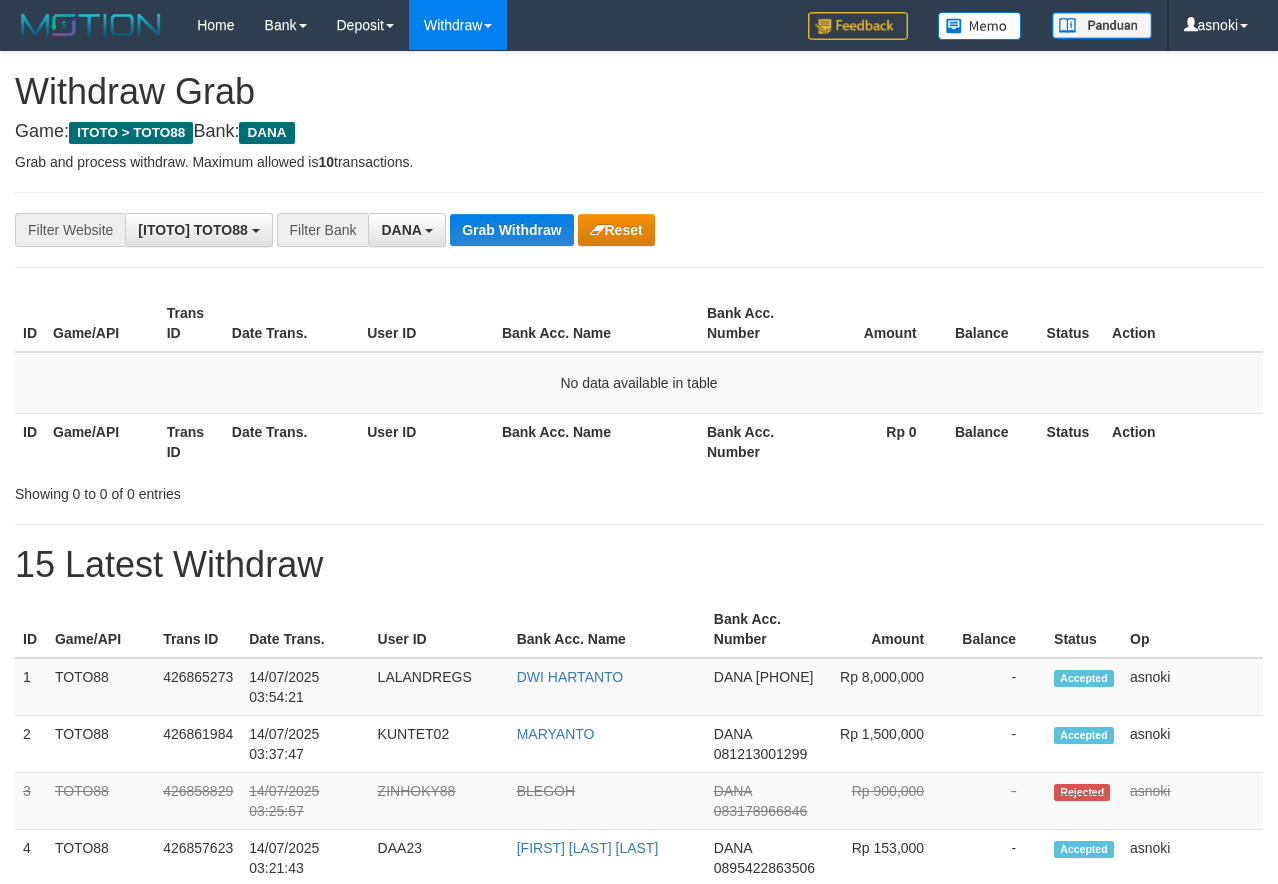 scroll, scrollTop: 0, scrollLeft: 0, axis: both 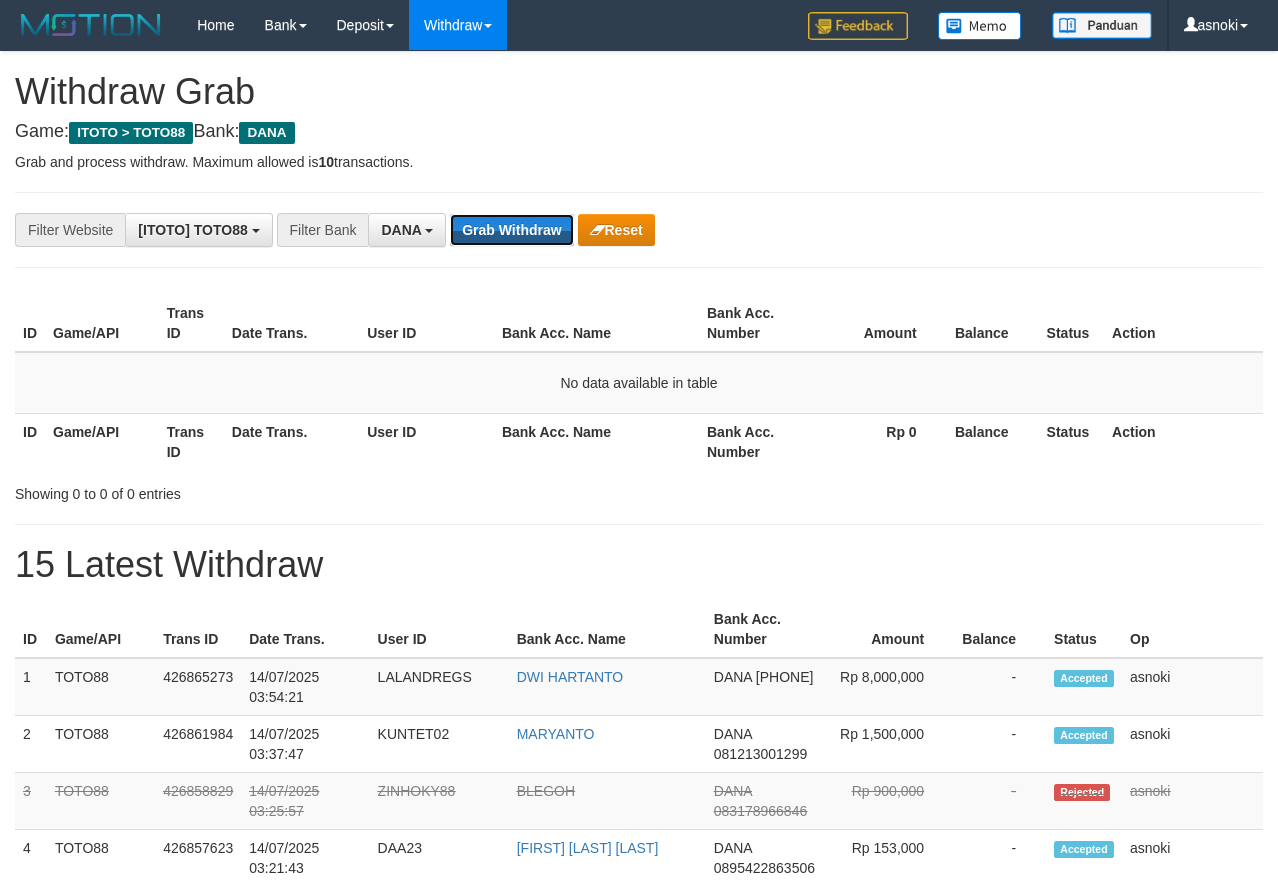 click on "Grab Withdraw" at bounding box center [511, 230] 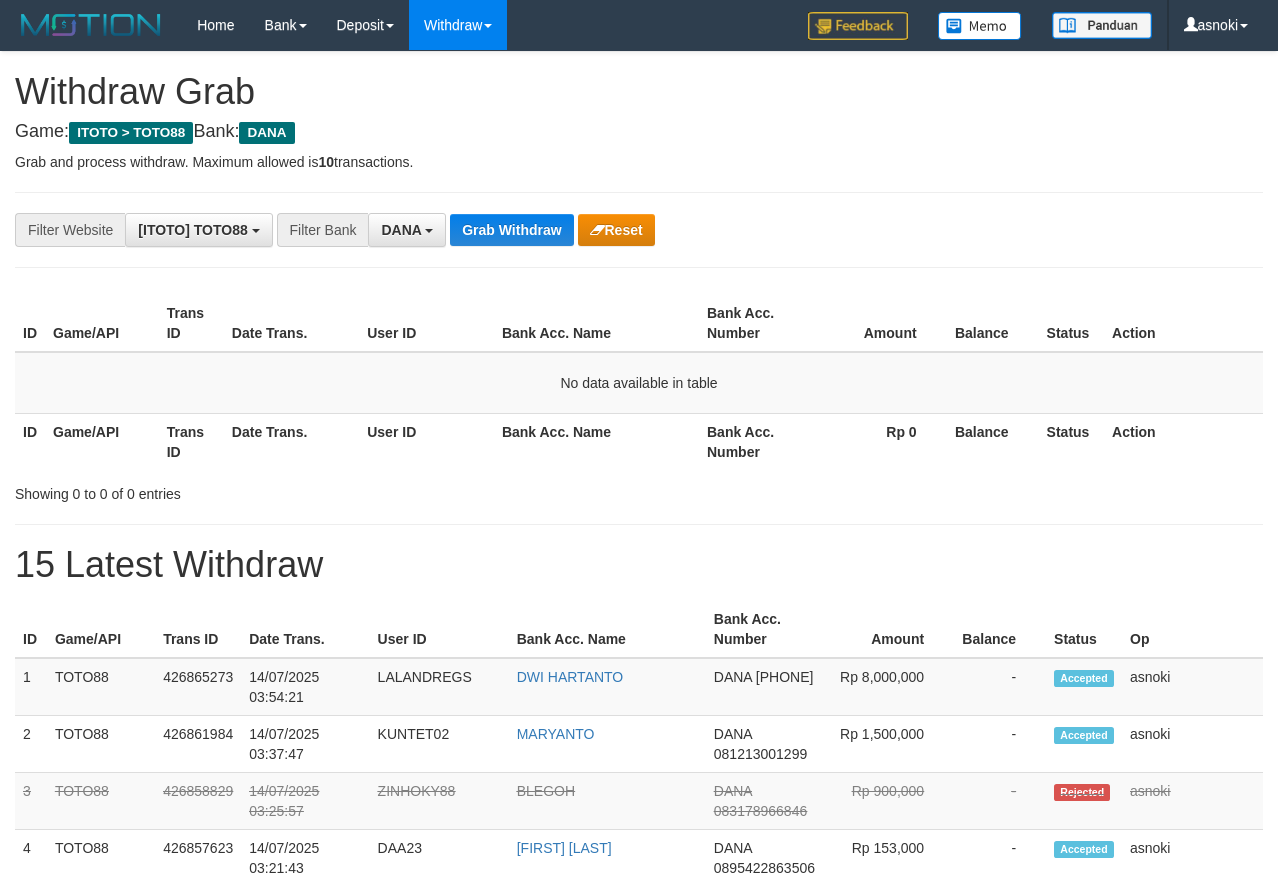 scroll, scrollTop: 0, scrollLeft: 0, axis: both 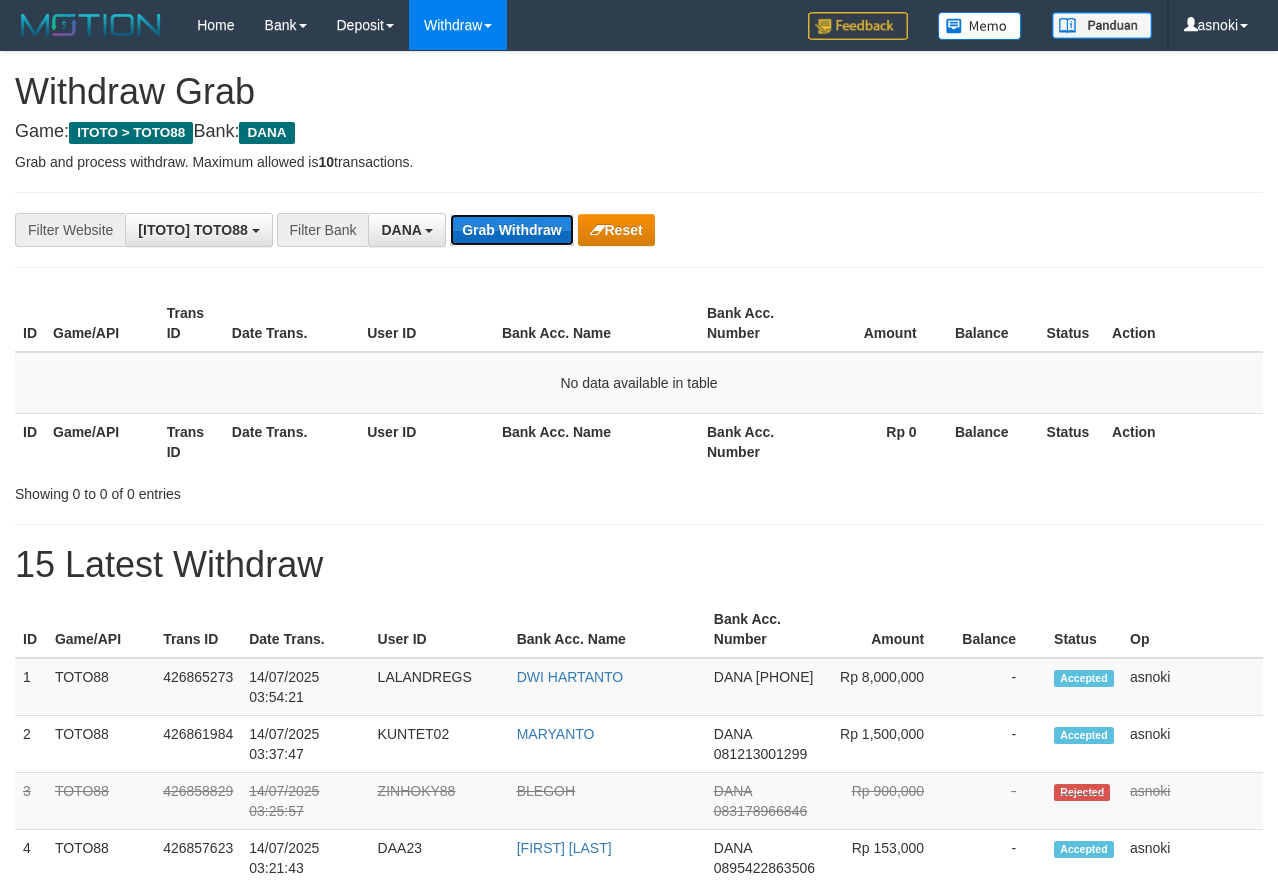 click on "Grab Withdraw" at bounding box center [511, 230] 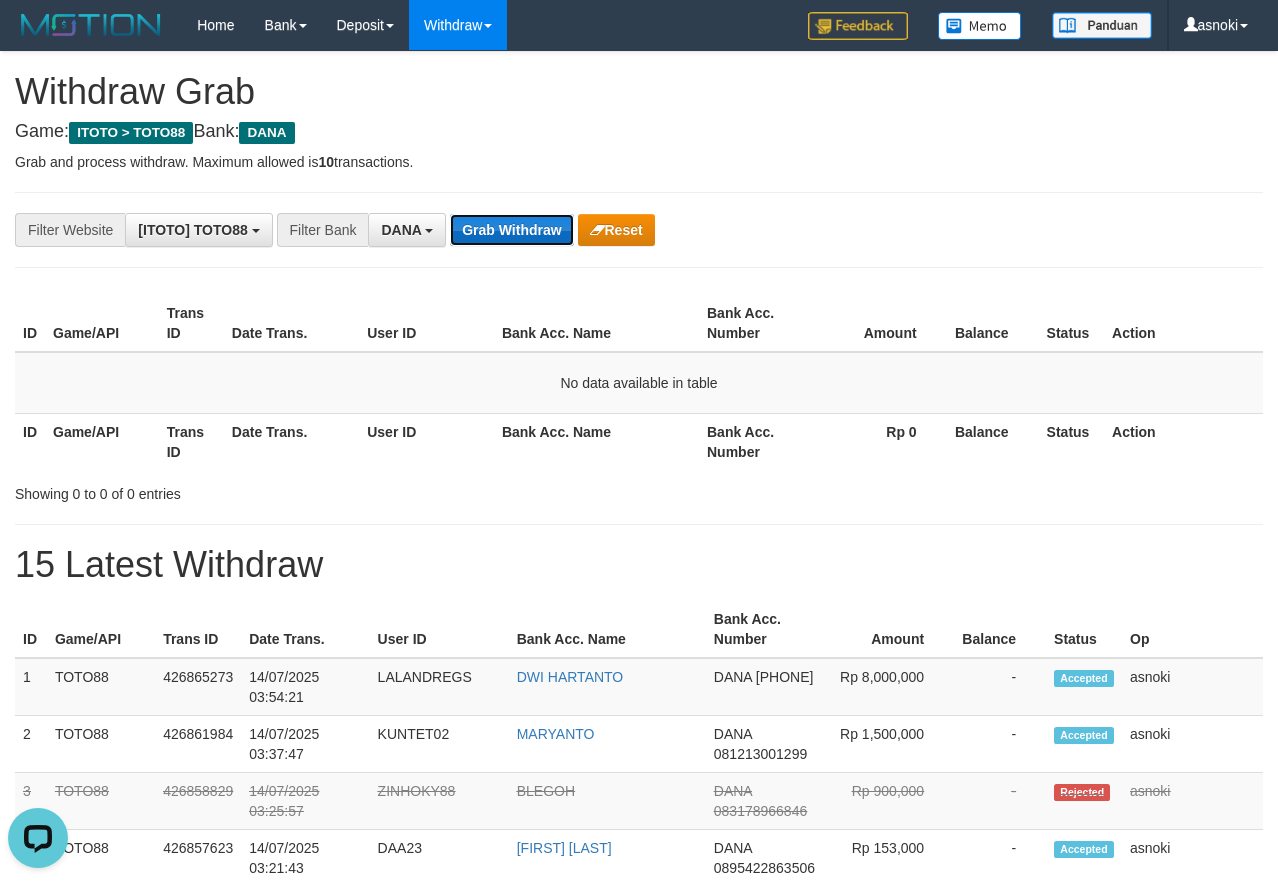 scroll, scrollTop: 0, scrollLeft: 0, axis: both 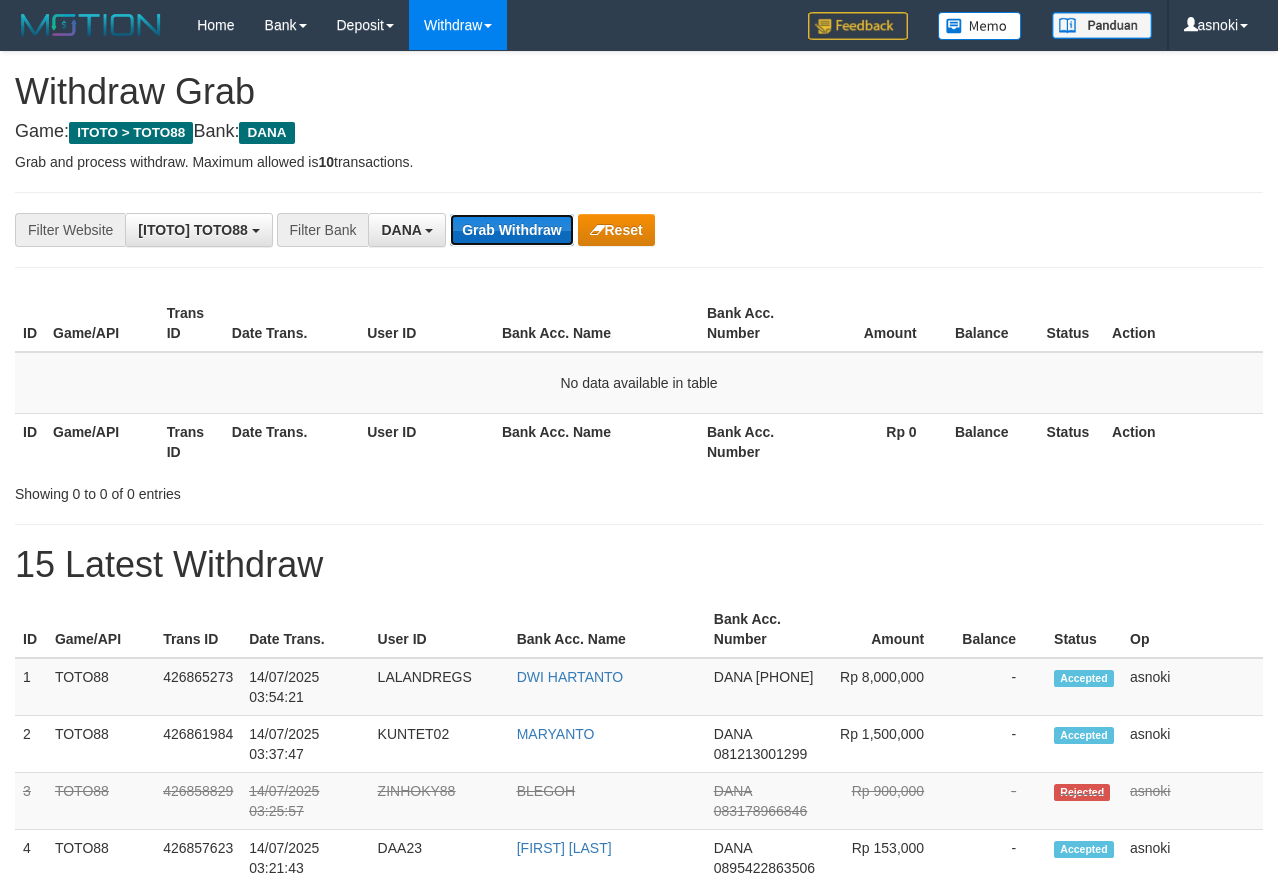 click on "Grab Withdraw" at bounding box center [511, 230] 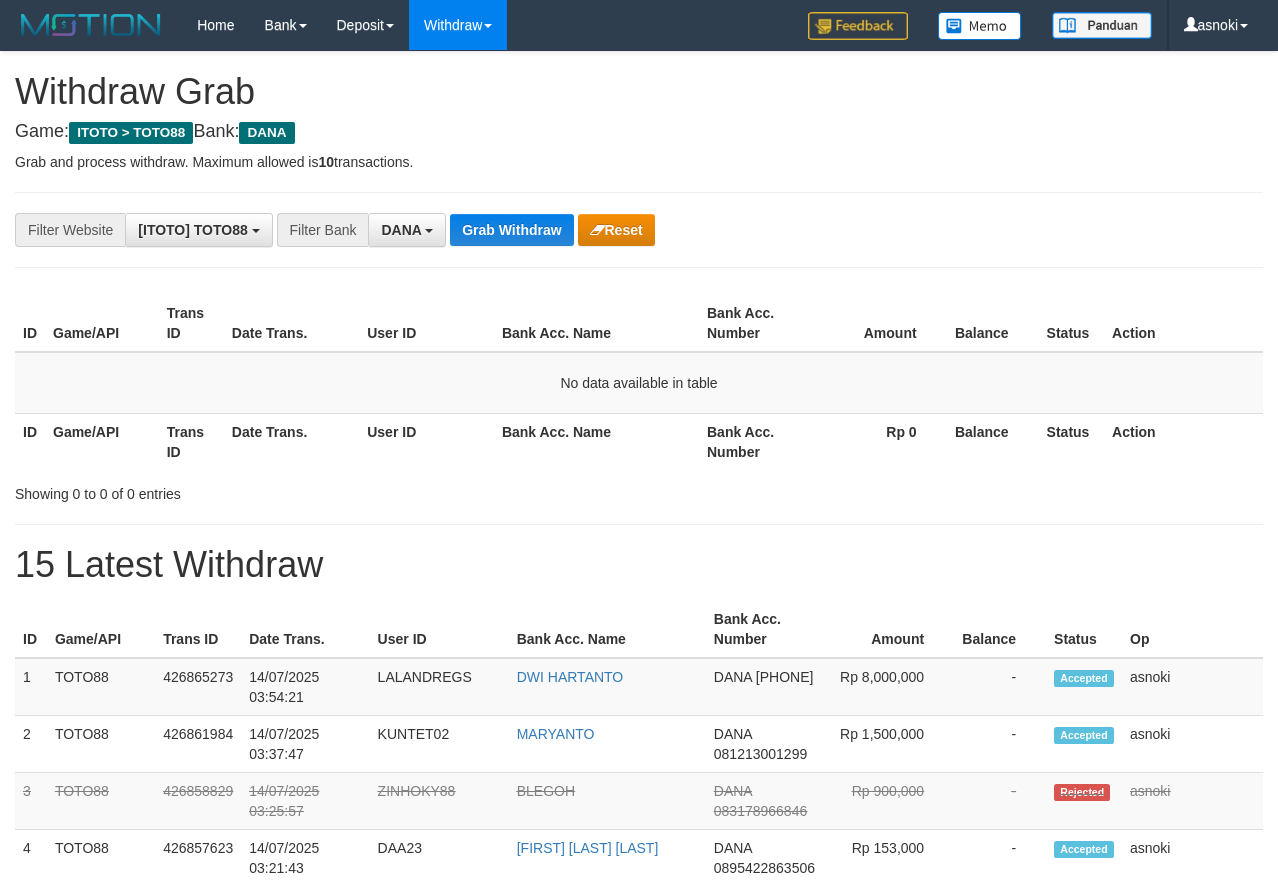 scroll, scrollTop: 0, scrollLeft: 0, axis: both 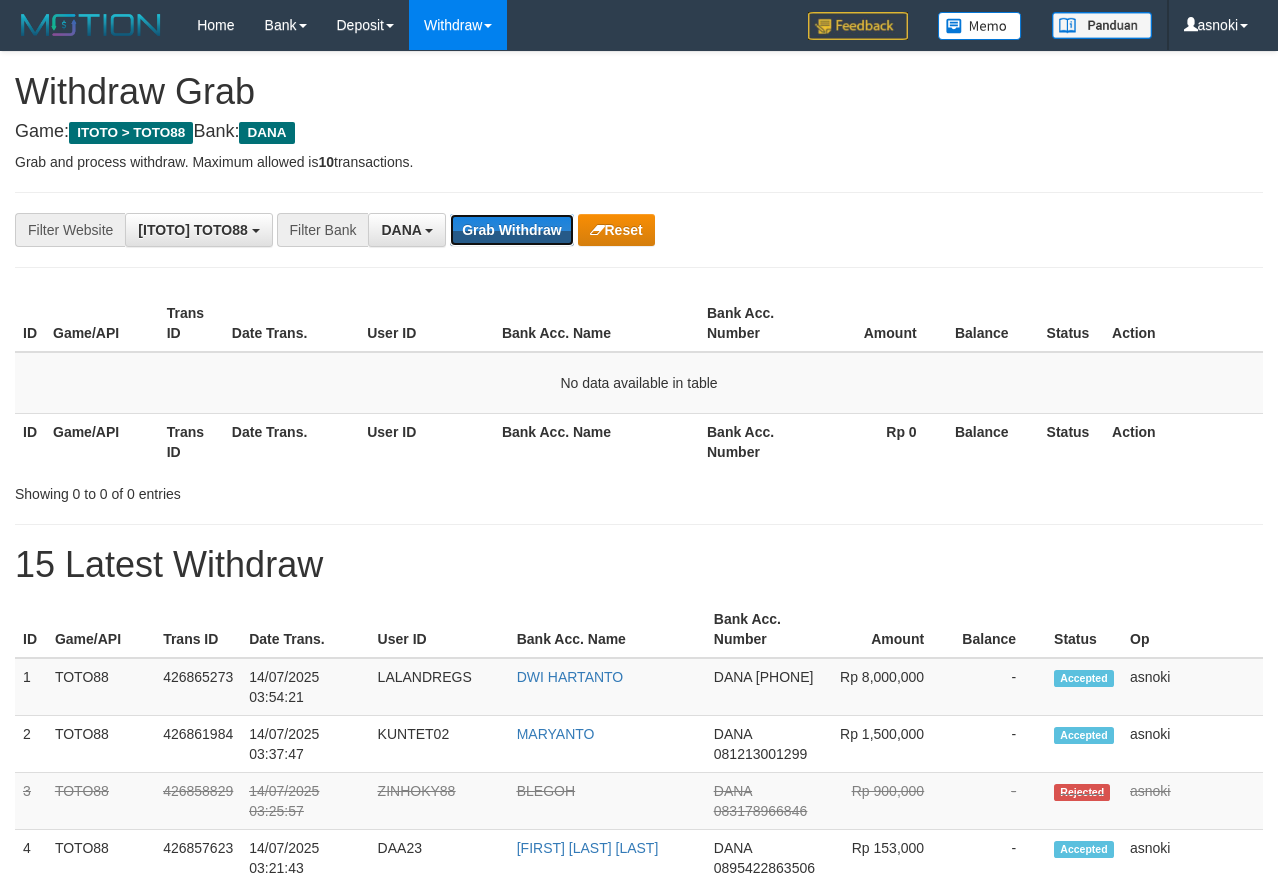 click on "Grab Withdraw" at bounding box center [511, 230] 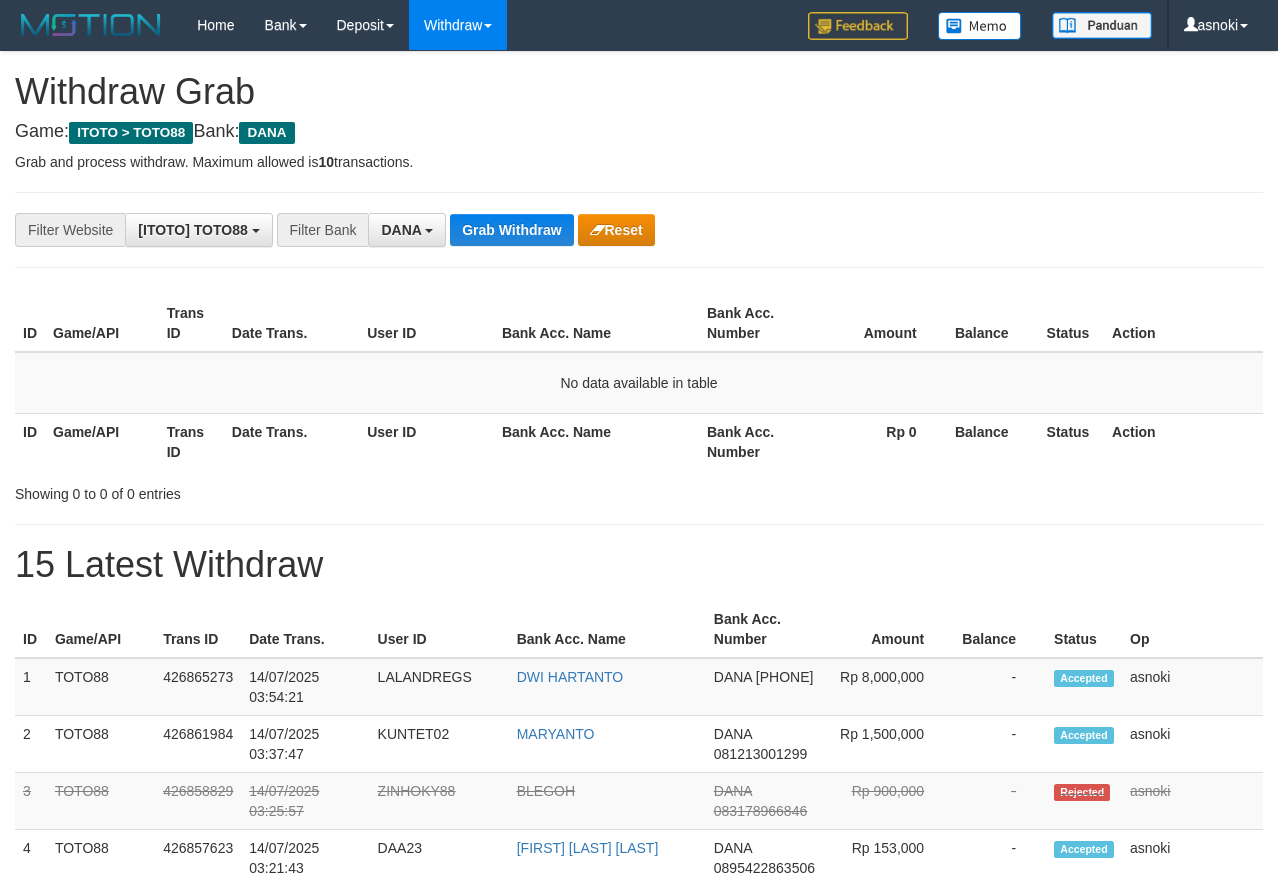 scroll, scrollTop: 0, scrollLeft: 0, axis: both 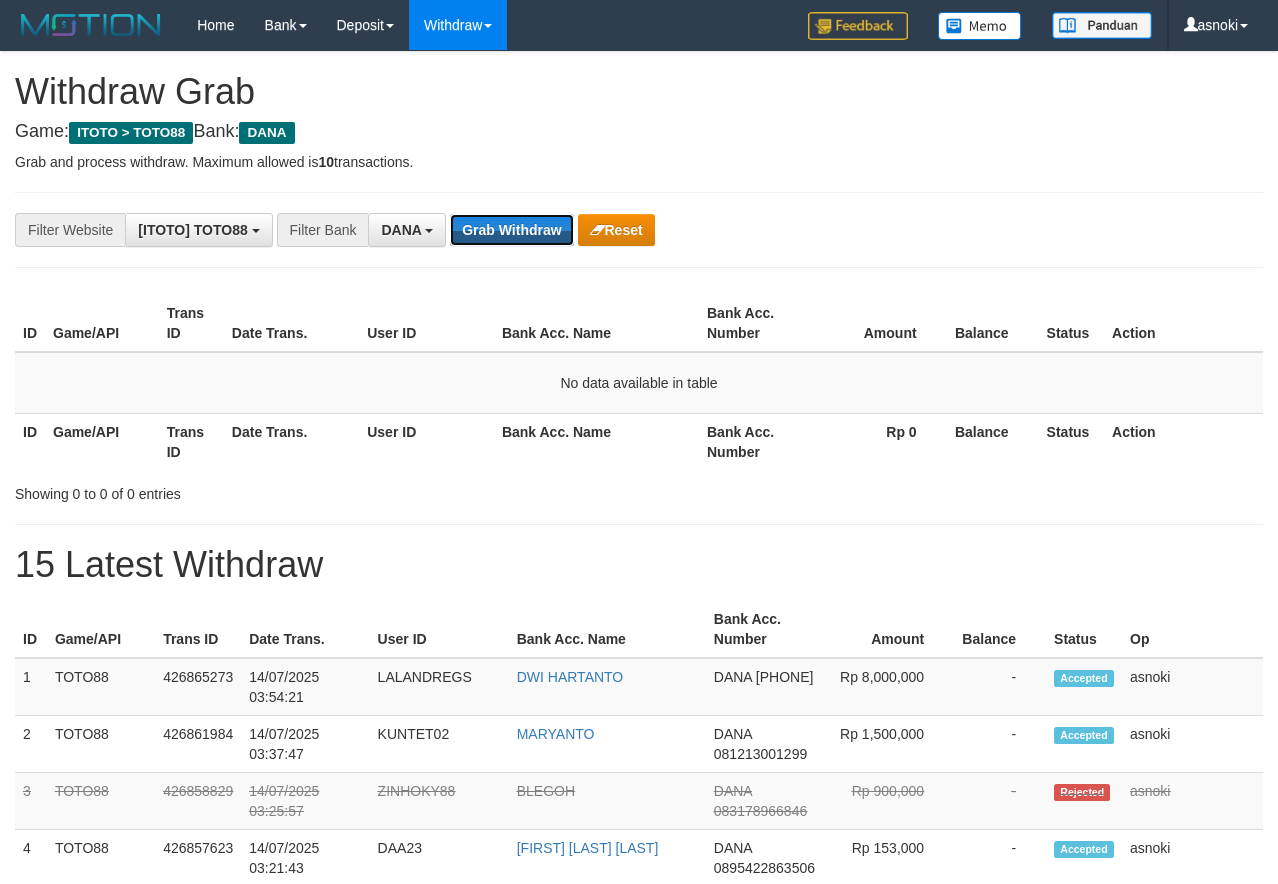click on "Grab Withdraw" at bounding box center [511, 230] 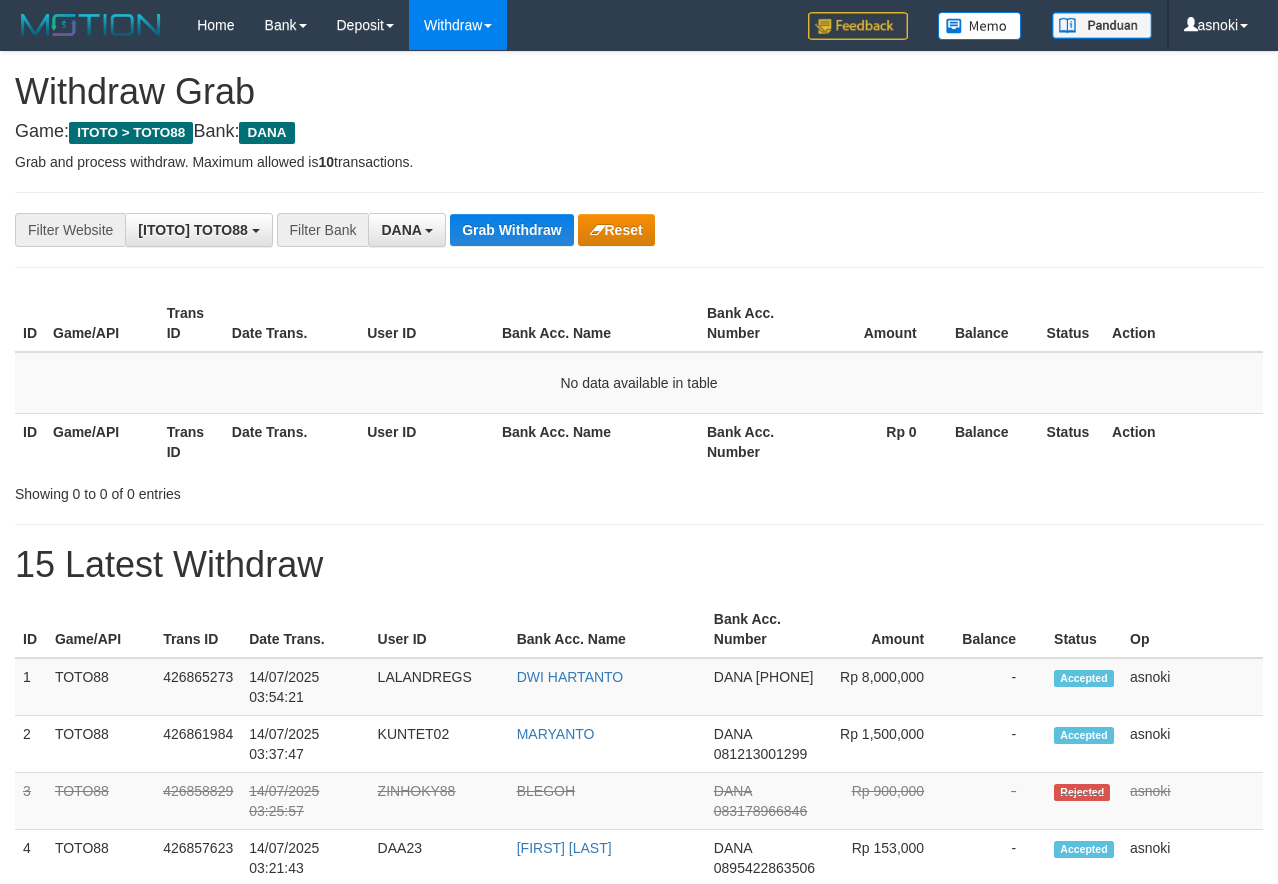 scroll, scrollTop: 0, scrollLeft: 0, axis: both 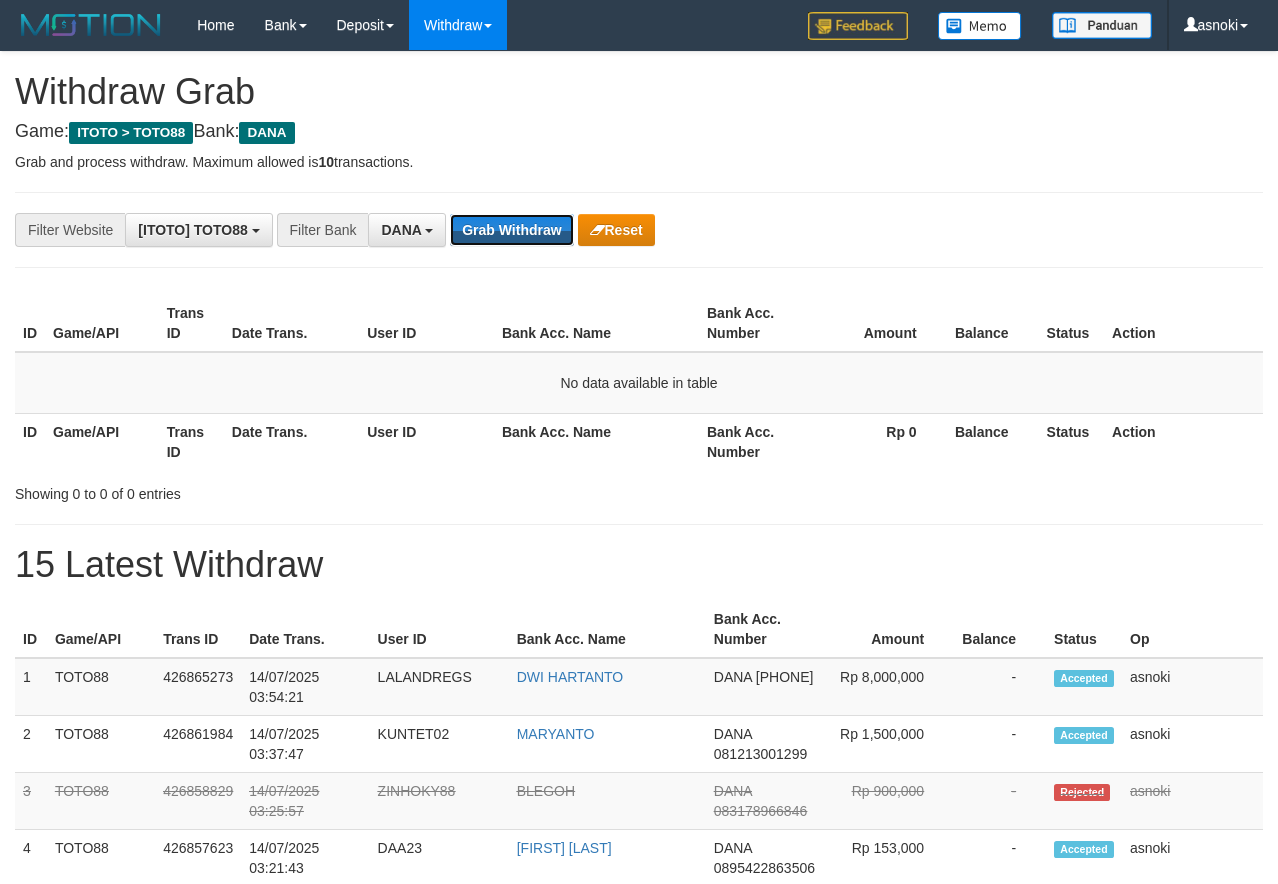 click on "Grab Withdraw" at bounding box center [511, 230] 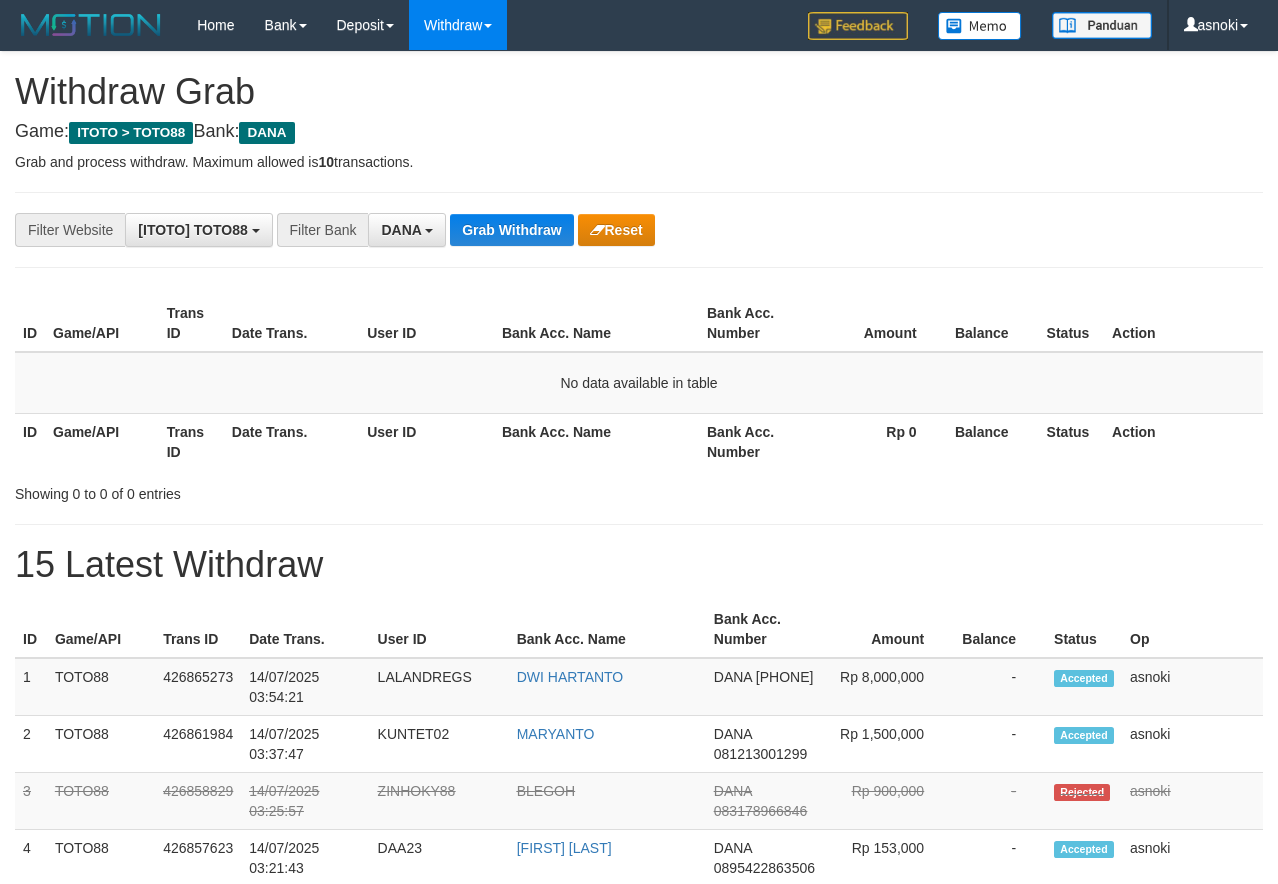 scroll, scrollTop: 0, scrollLeft: 0, axis: both 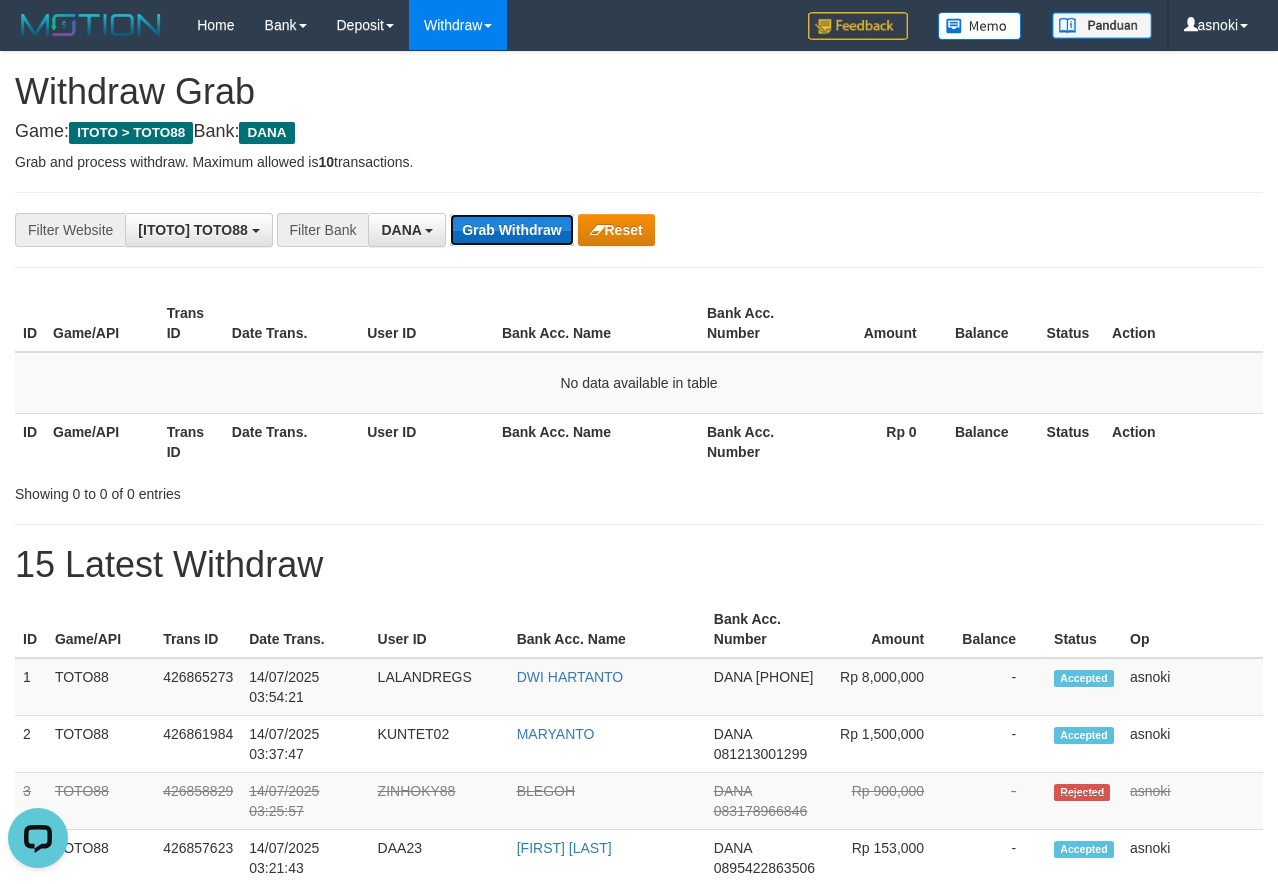 click on "Grab Withdraw" at bounding box center [511, 230] 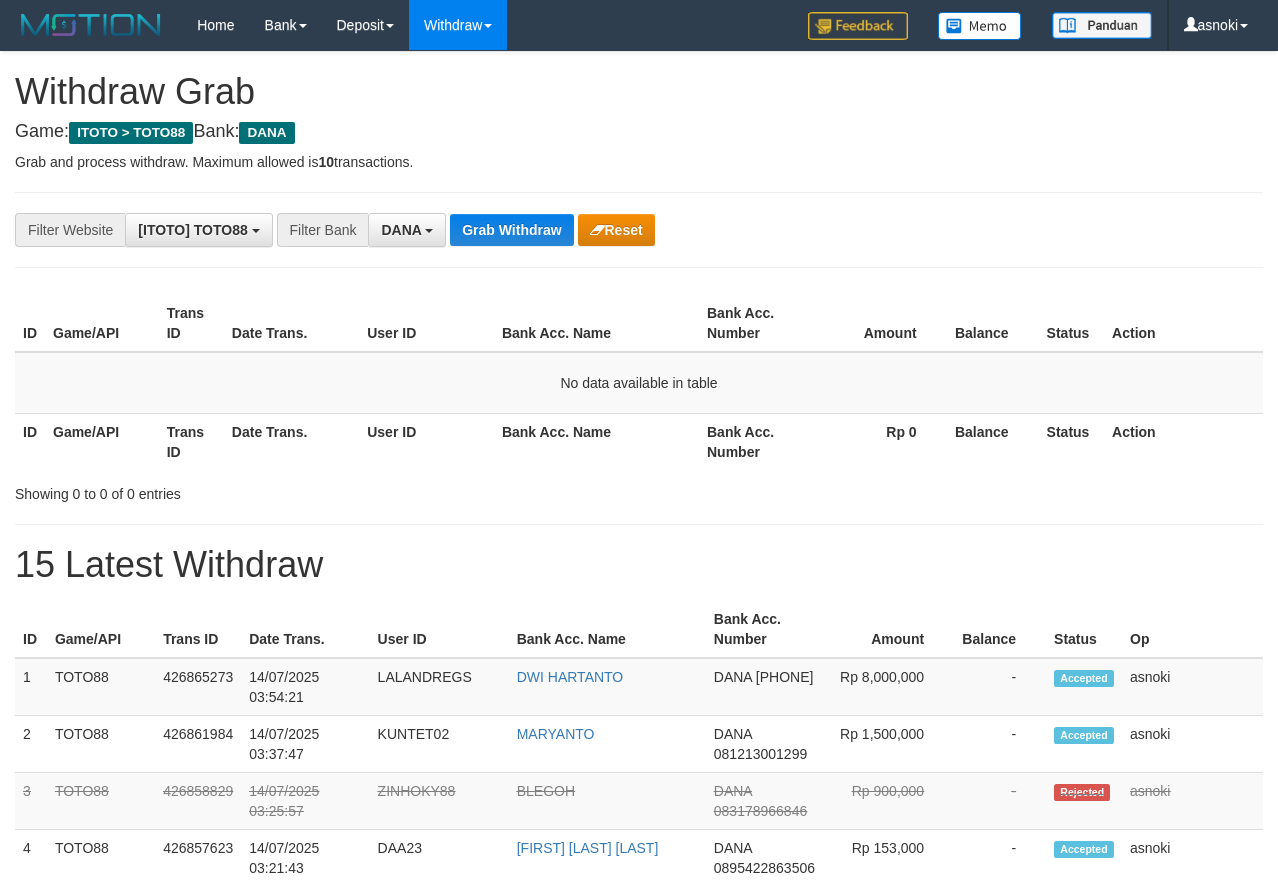 scroll, scrollTop: 0, scrollLeft: 0, axis: both 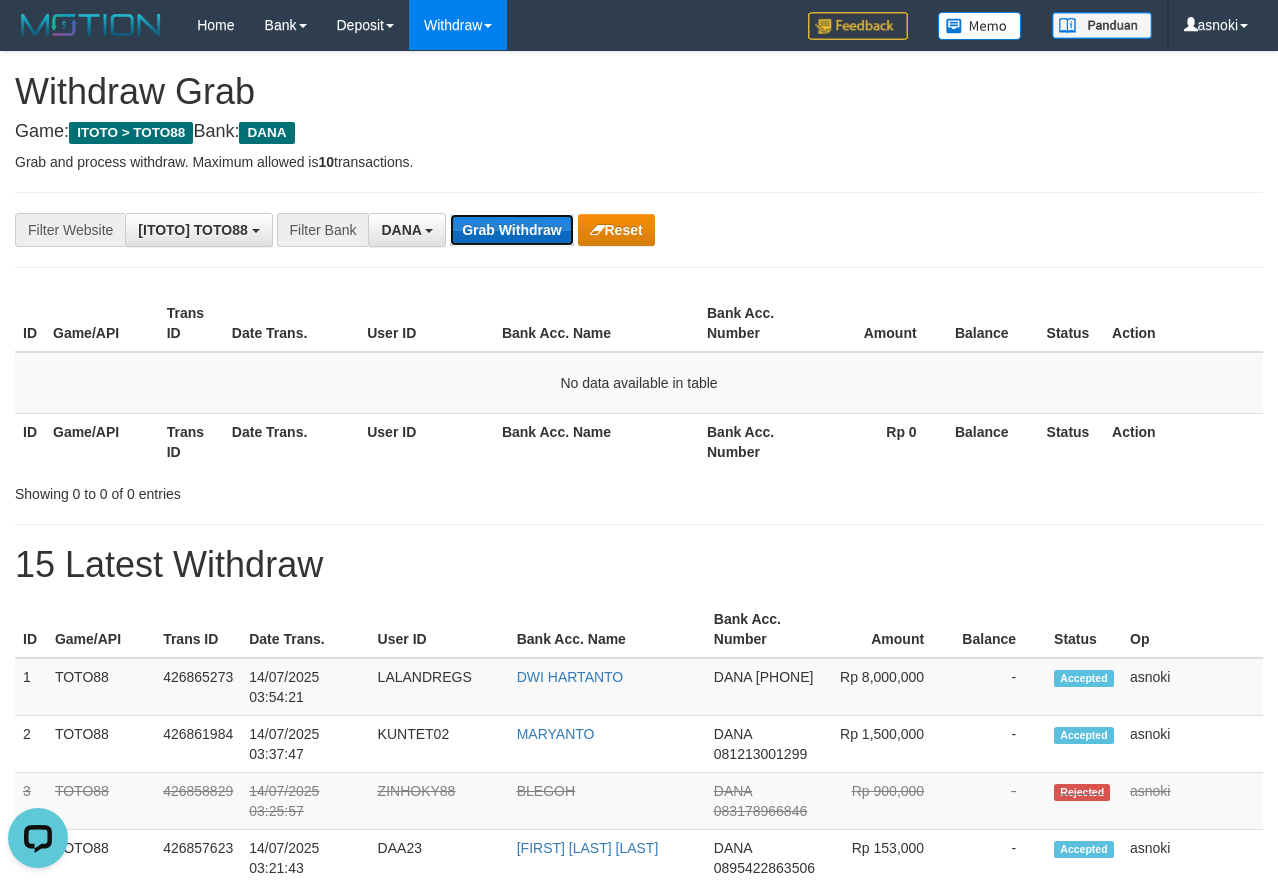 click on "Grab Withdraw" at bounding box center (511, 230) 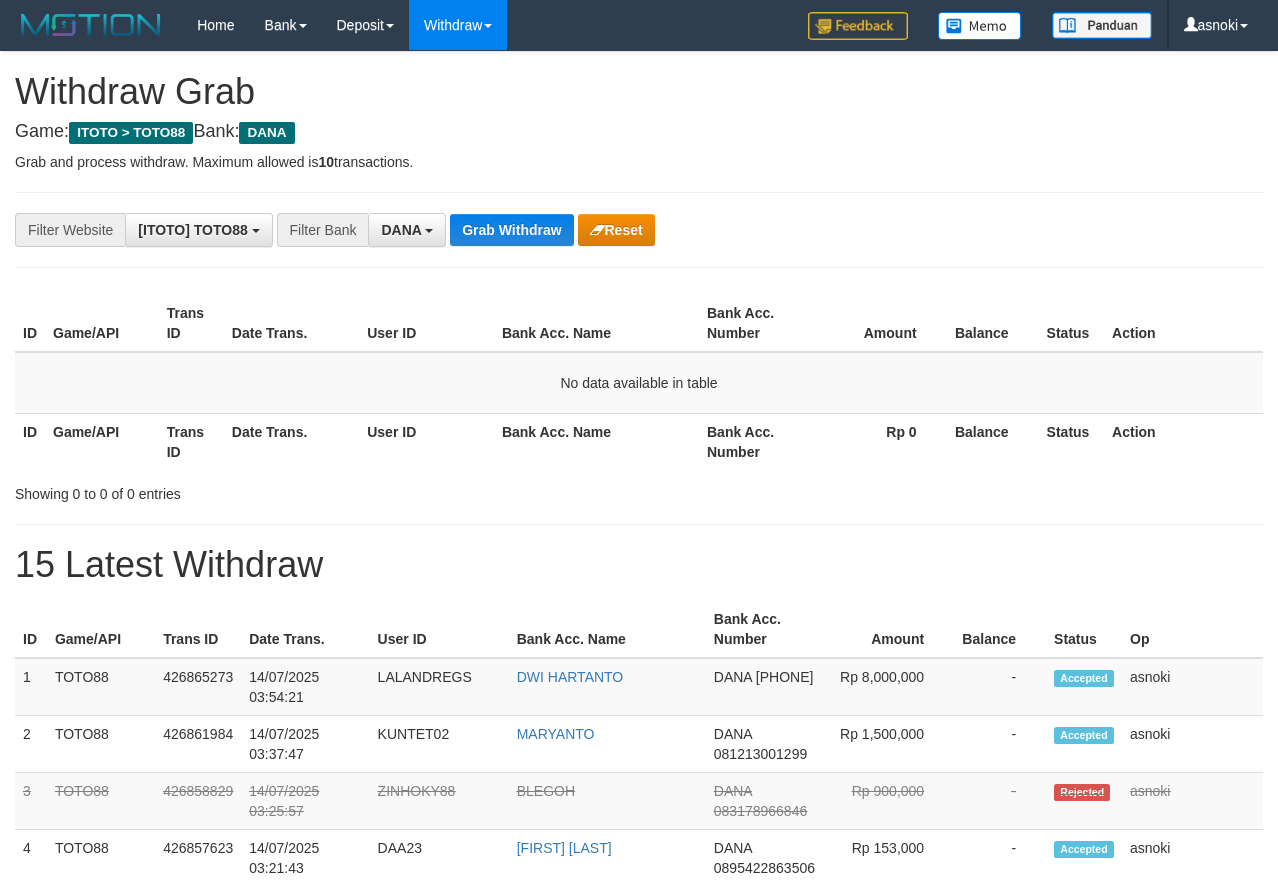 scroll, scrollTop: 0, scrollLeft: 0, axis: both 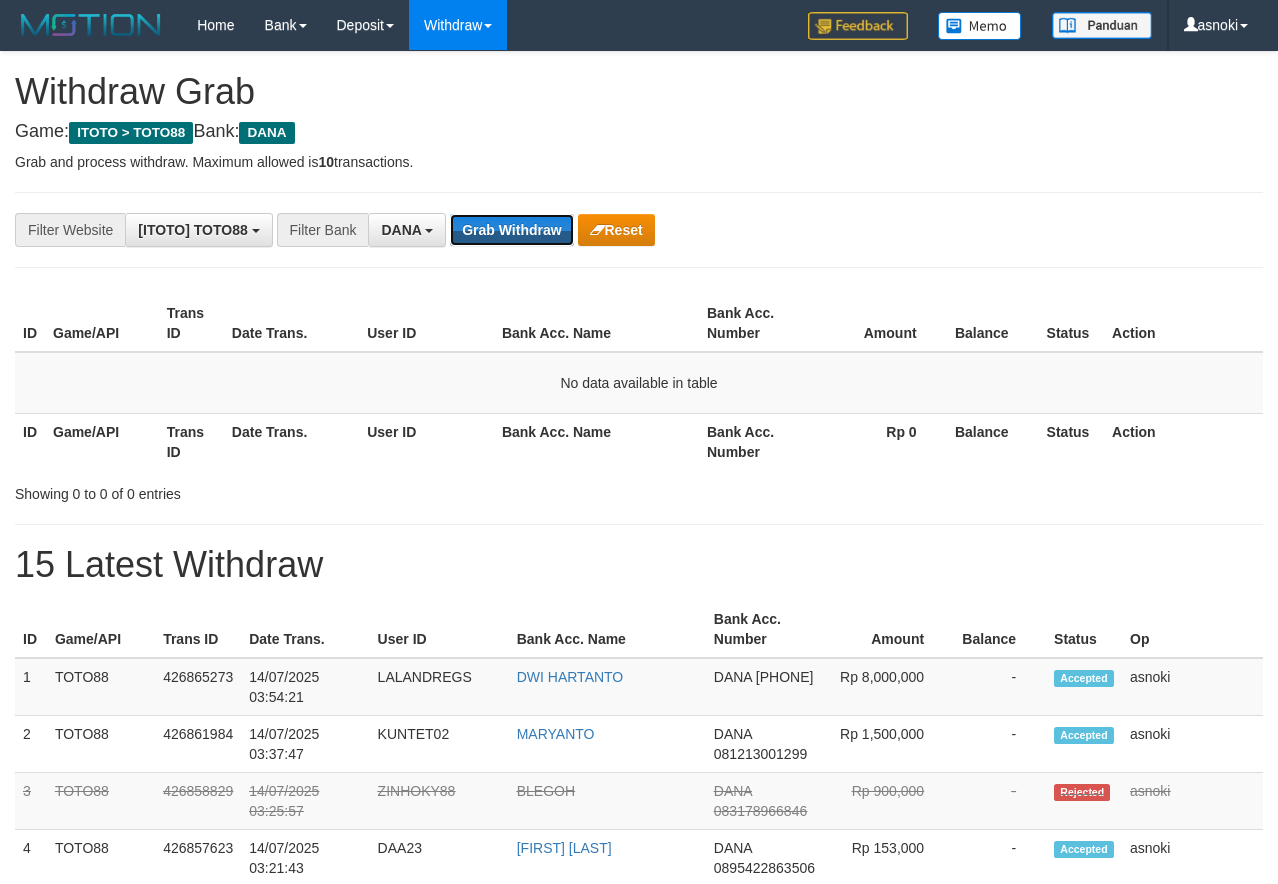 click on "Grab Withdraw" at bounding box center (511, 230) 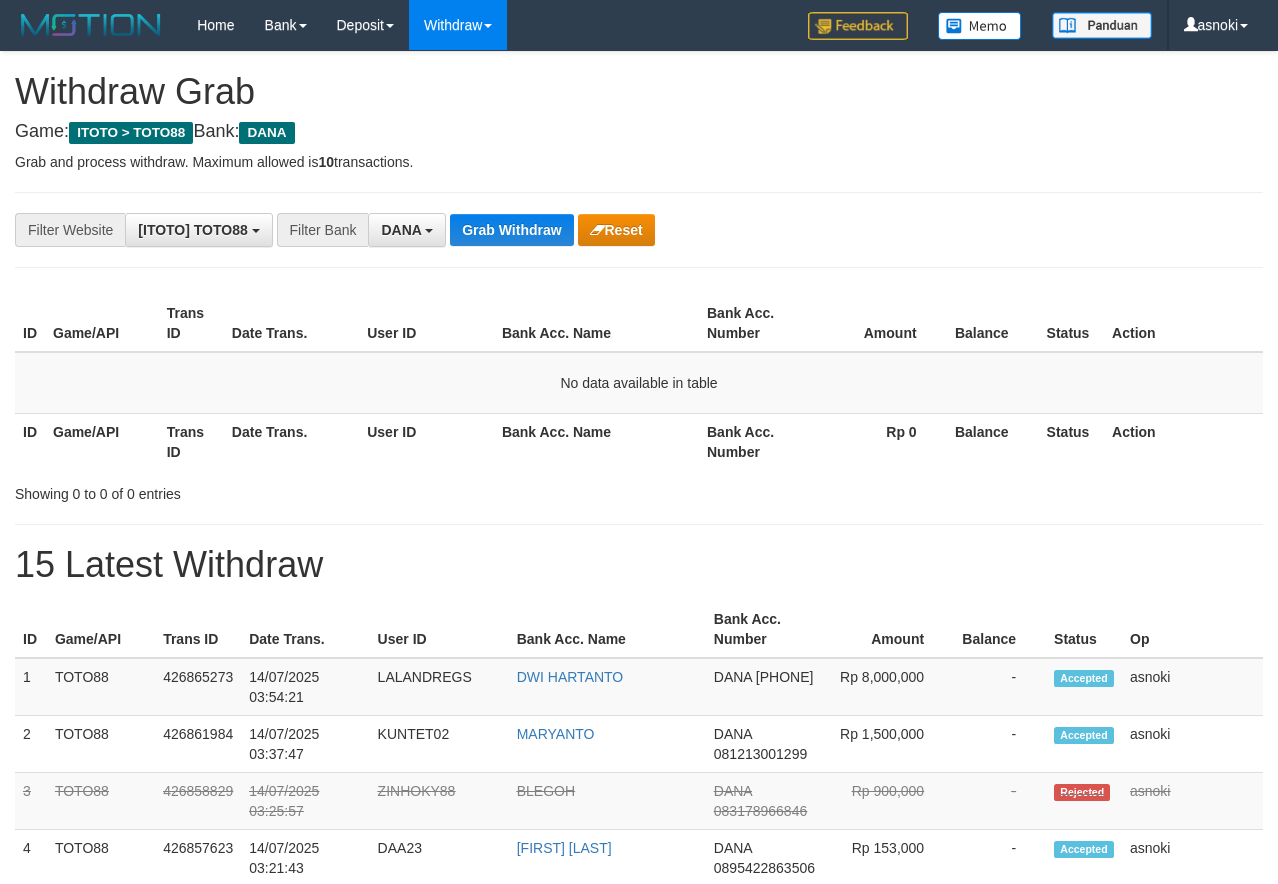 scroll, scrollTop: 0, scrollLeft: 0, axis: both 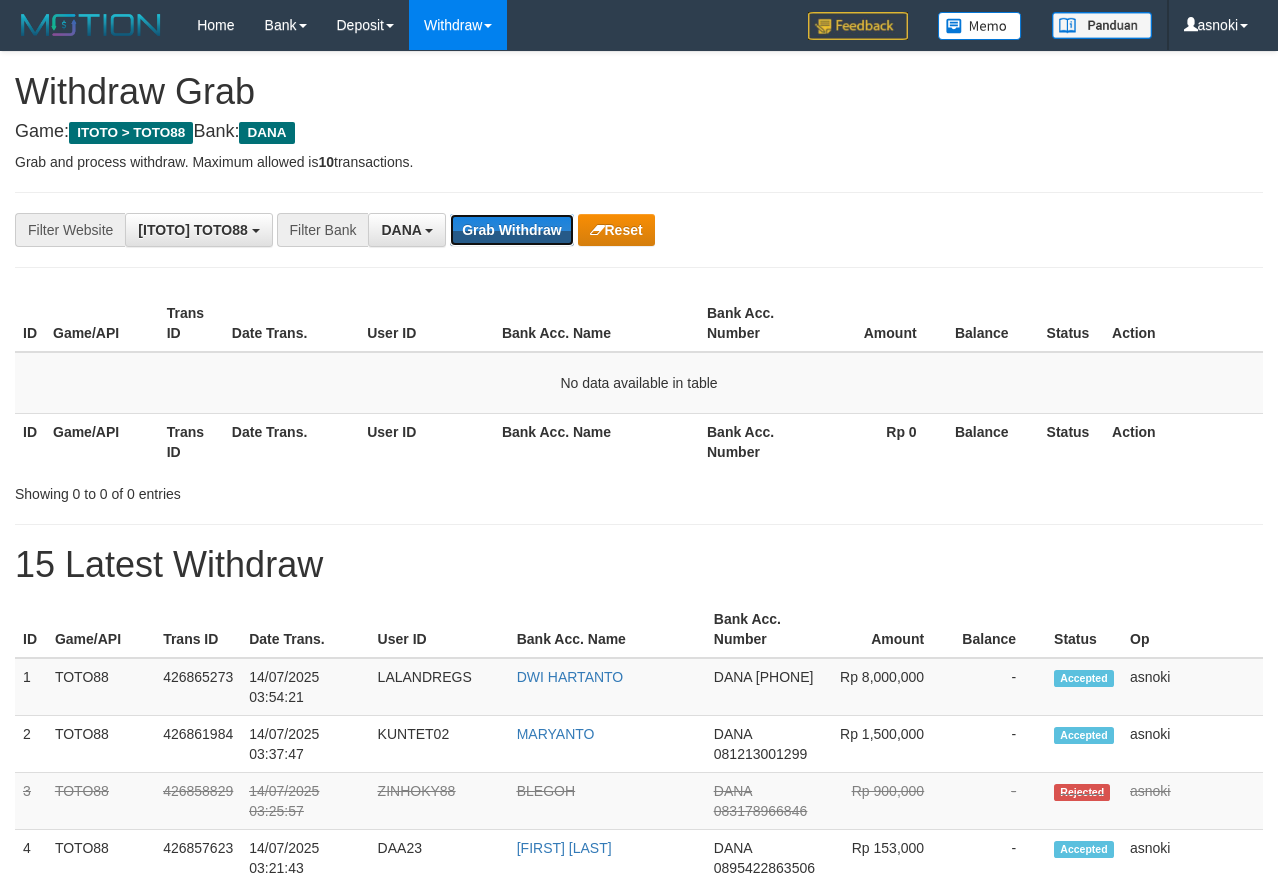 click on "Grab Withdraw" at bounding box center (511, 230) 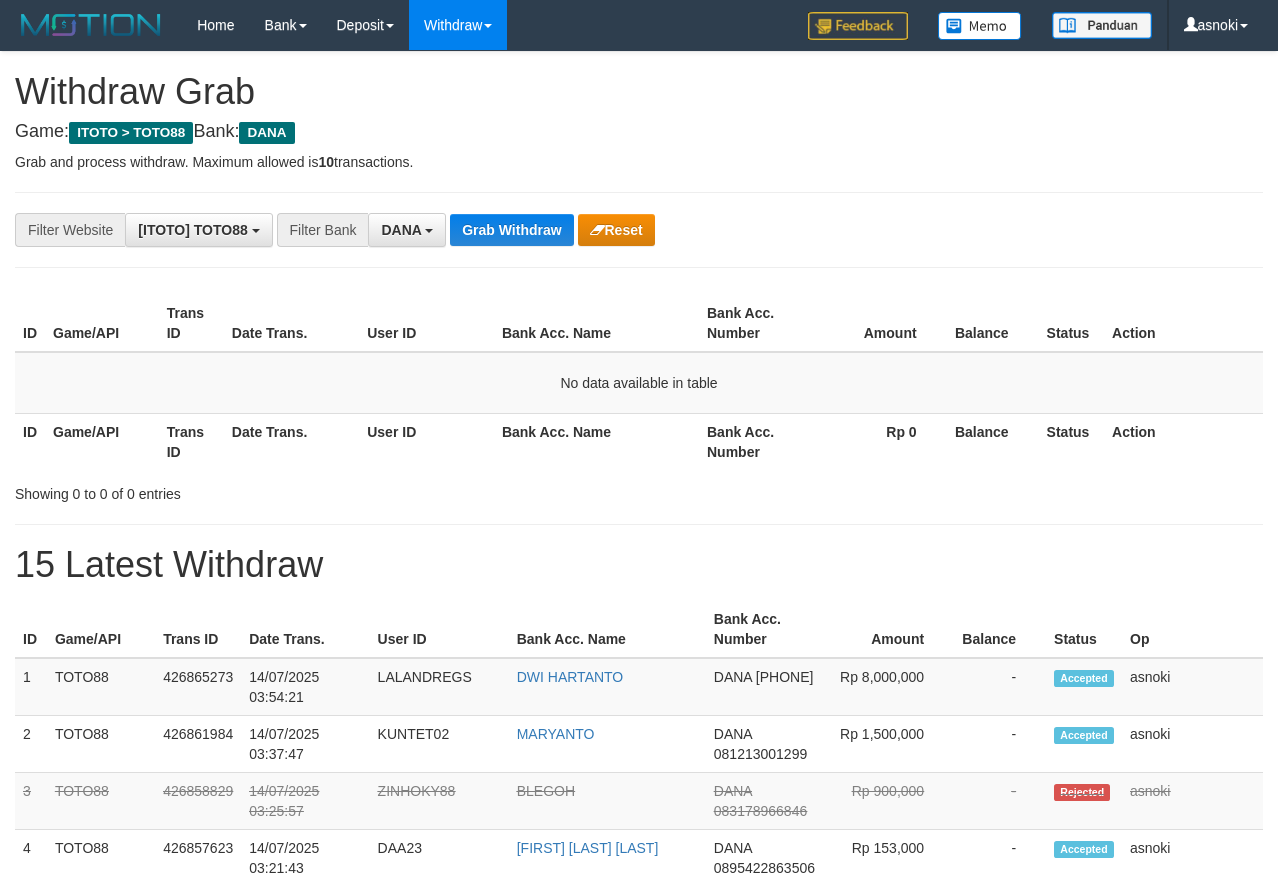 scroll, scrollTop: 0, scrollLeft: 0, axis: both 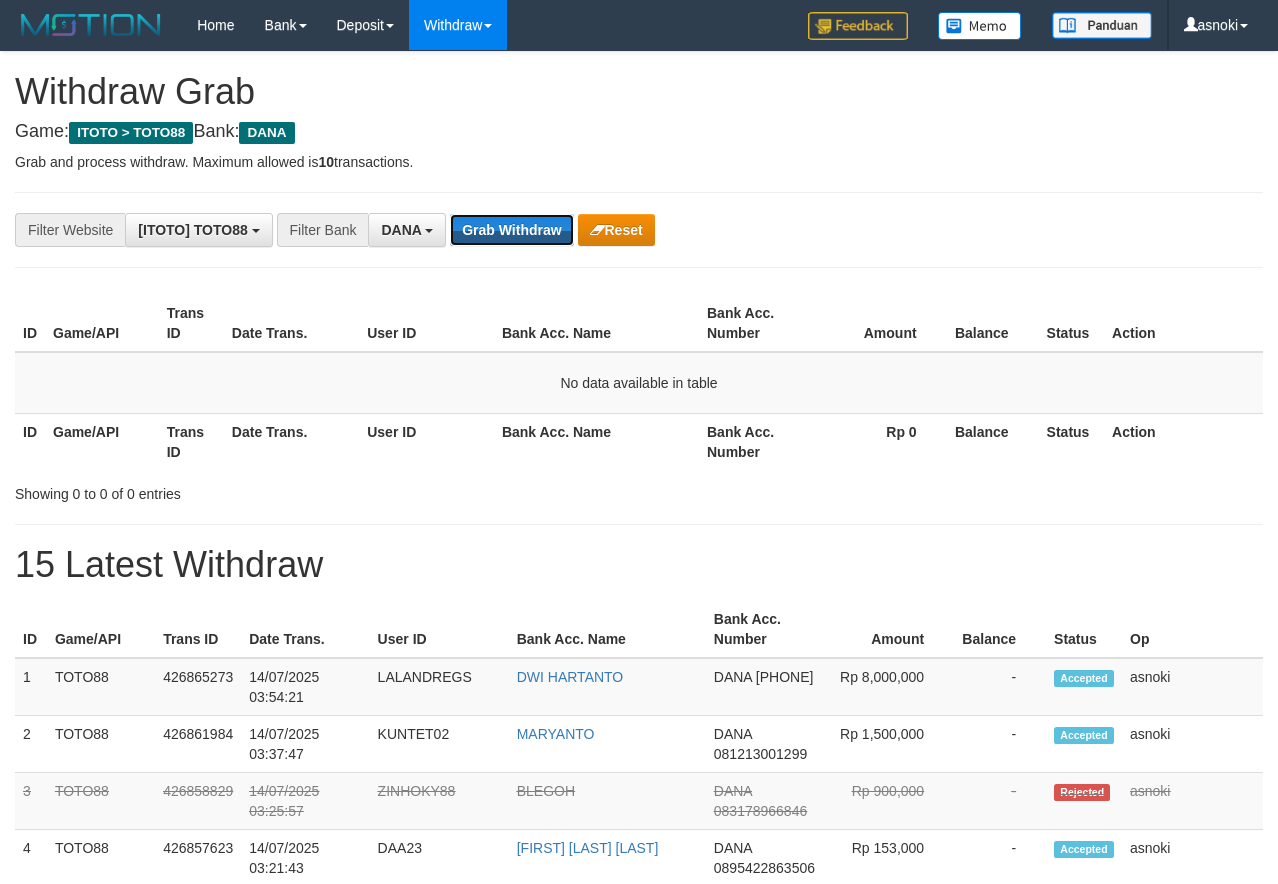 click on "Grab Withdraw" at bounding box center (511, 230) 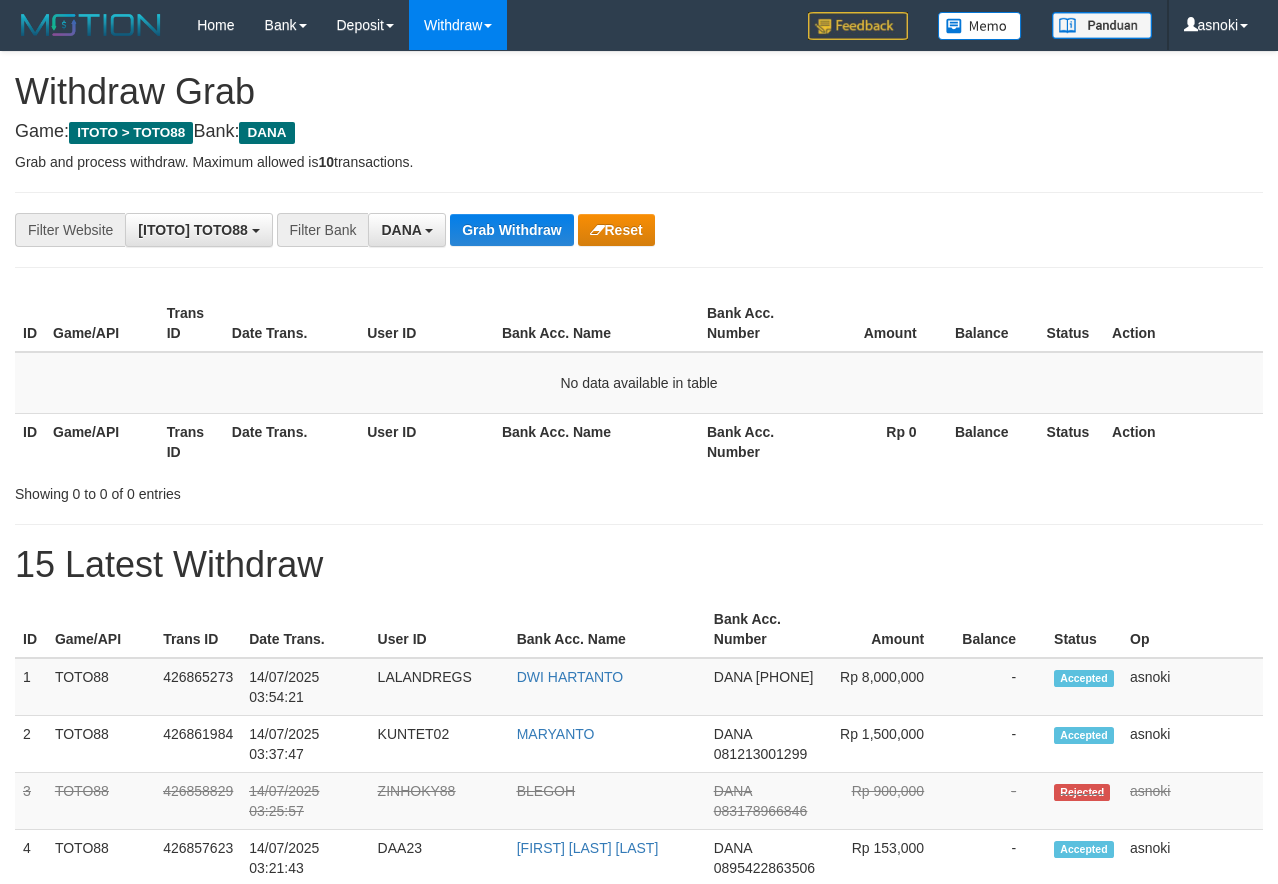 scroll, scrollTop: 0, scrollLeft: 0, axis: both 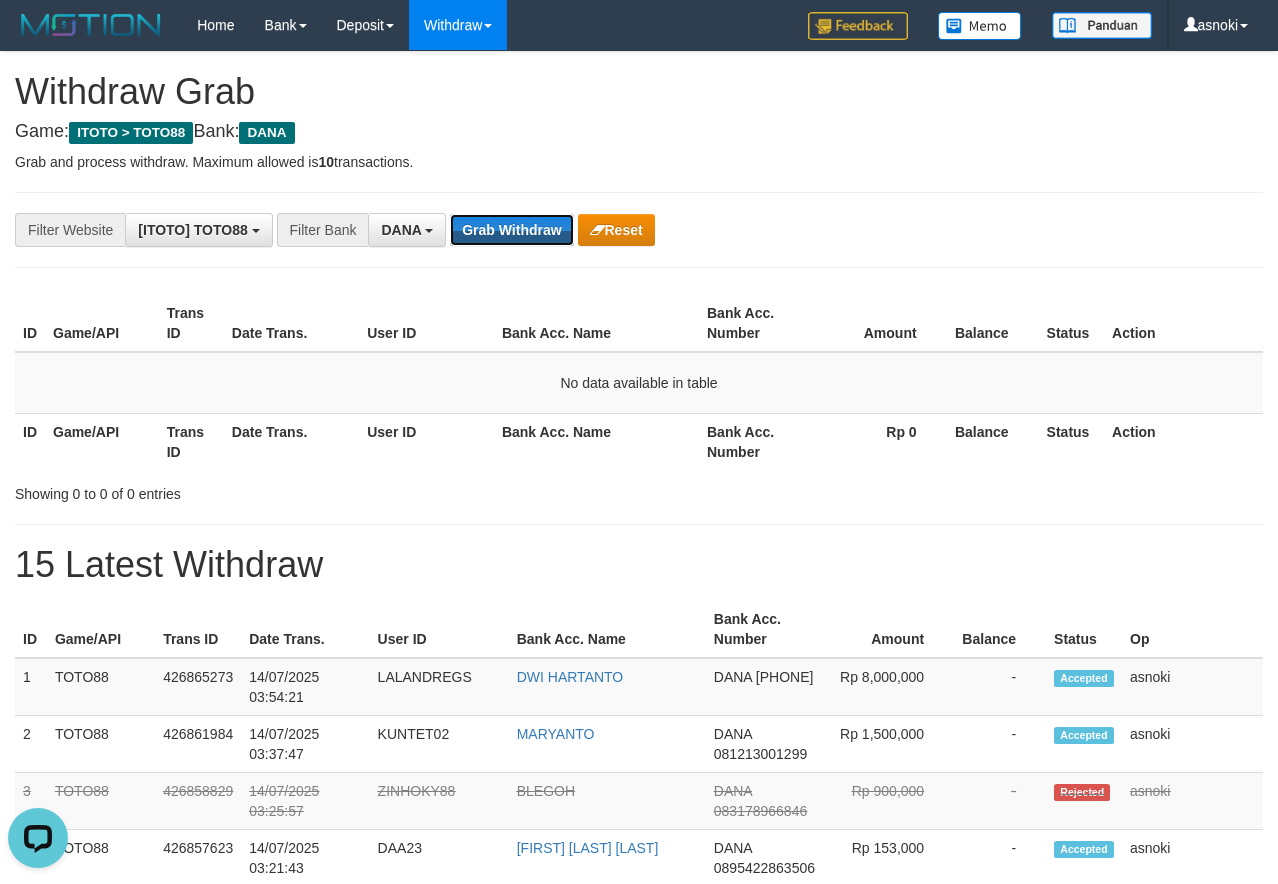 click on "Grab Withdraw" at bounding box center [511, 230] 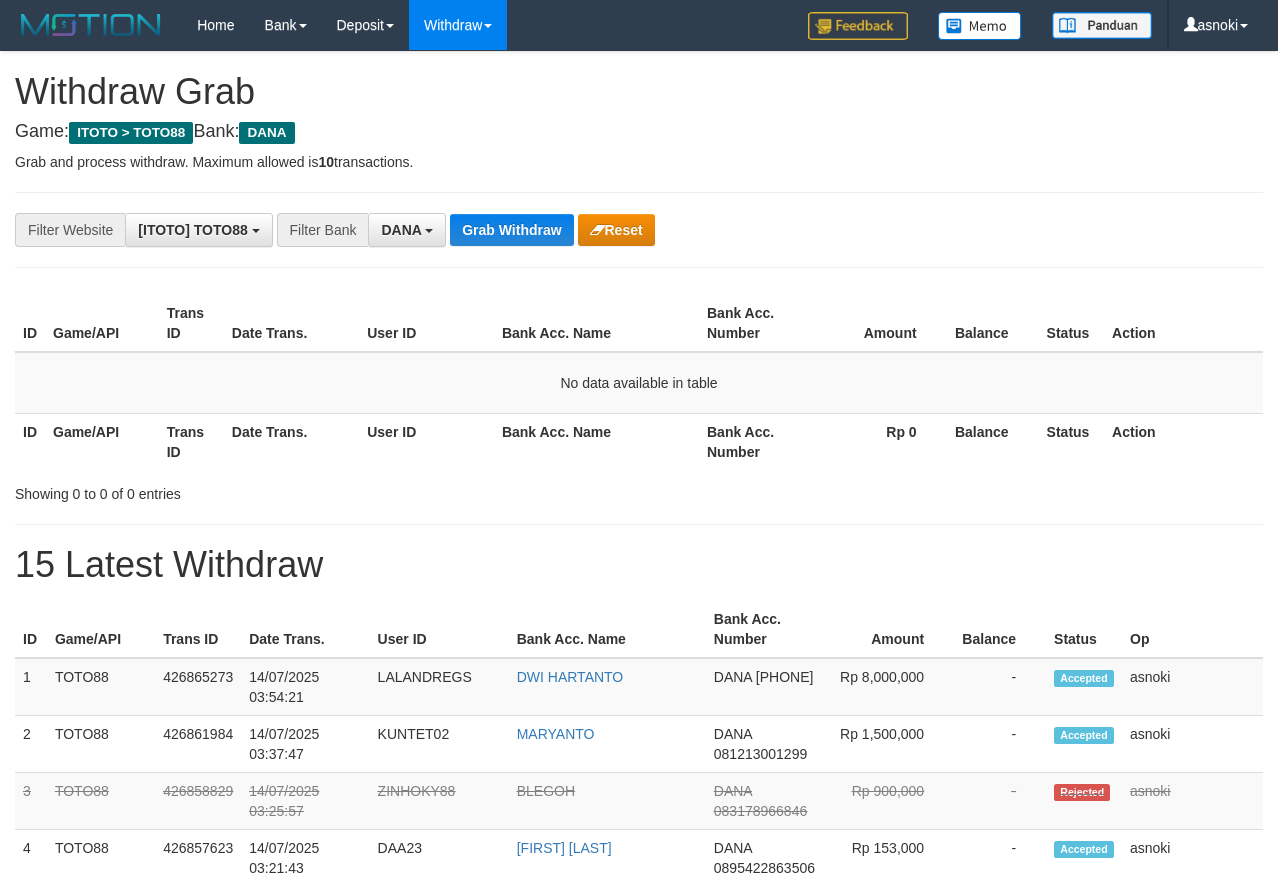 scroll, scrollTop: 0, scrollLeft: 0, axis: both 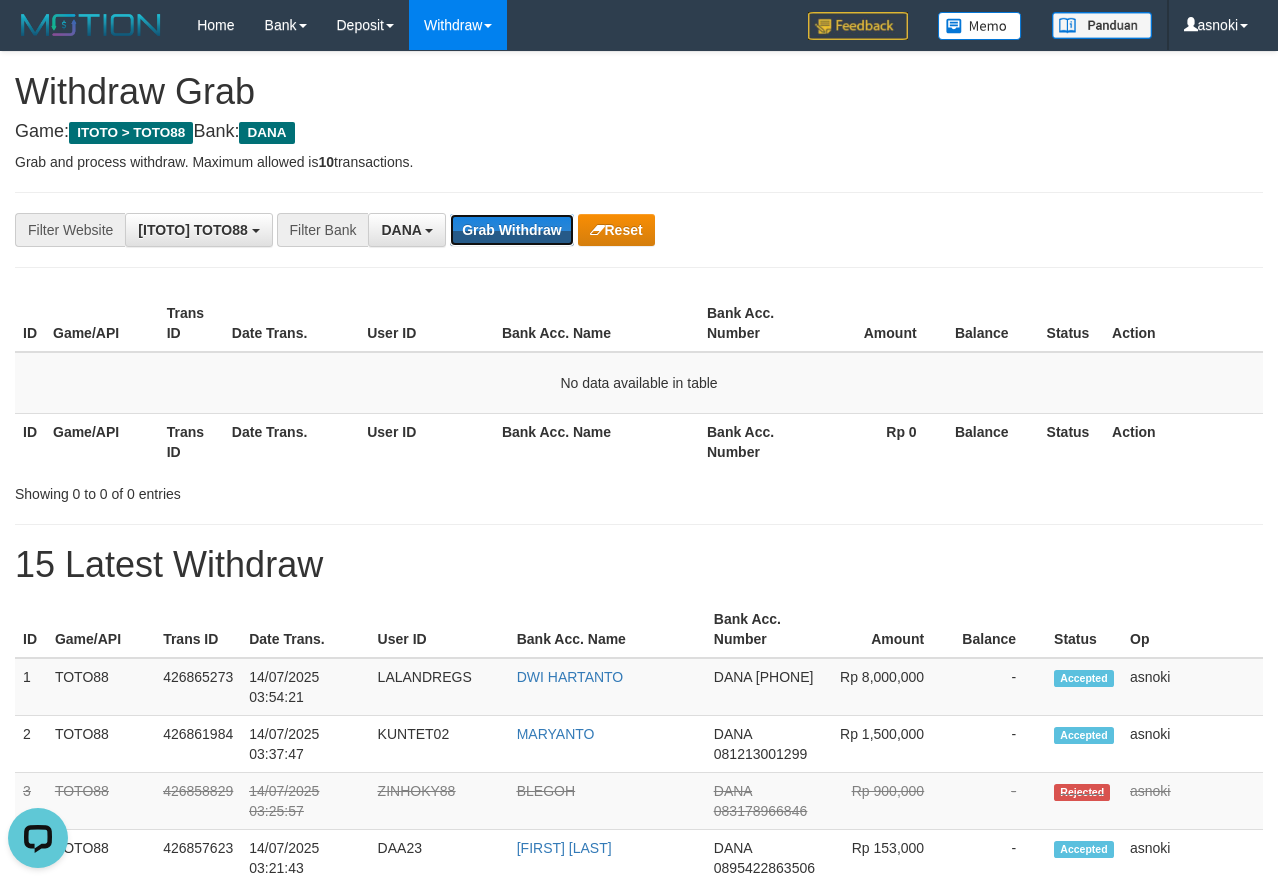 click on "Grab Withdraw" at bounding box center (511, 230) 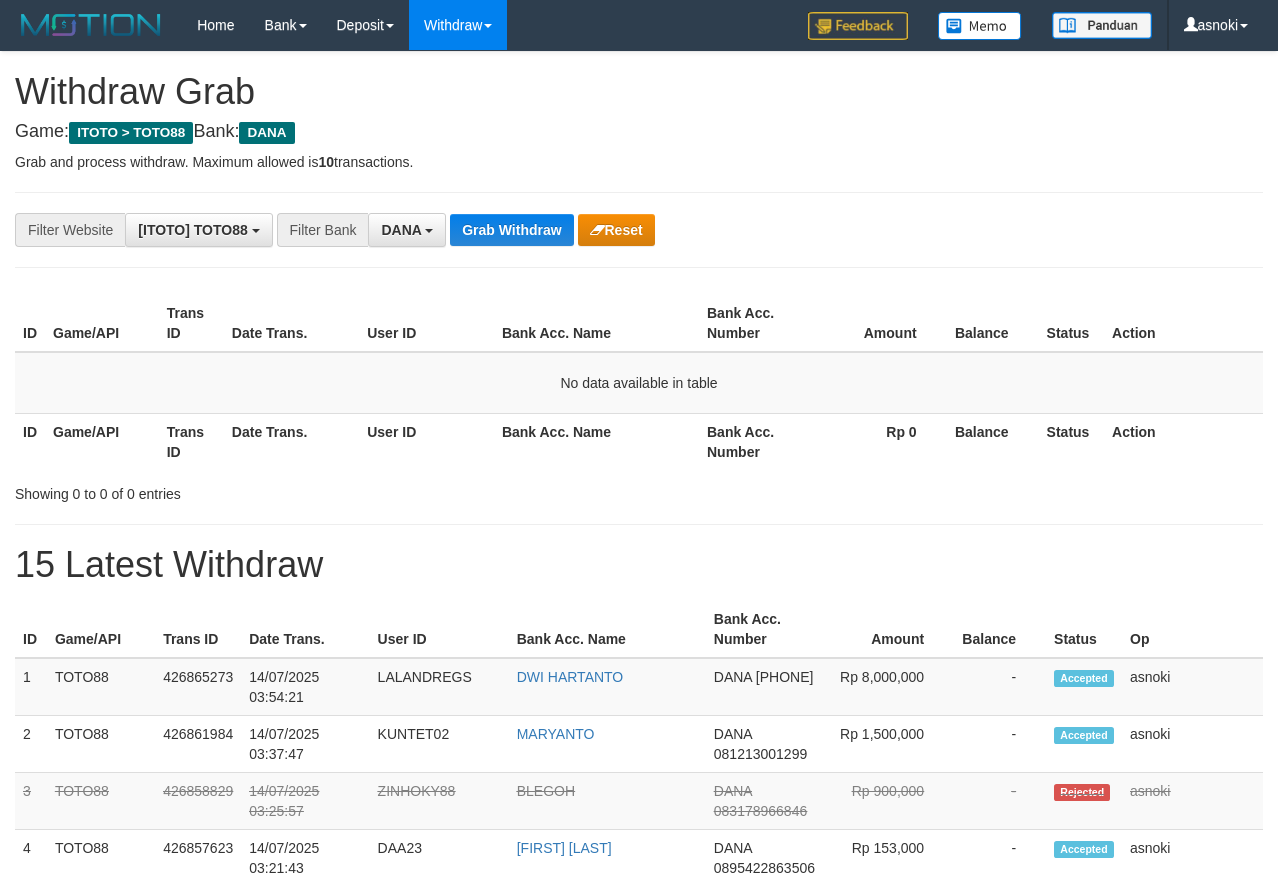scroll, scrollTop: 0, scrollLeft: 0, axis: both 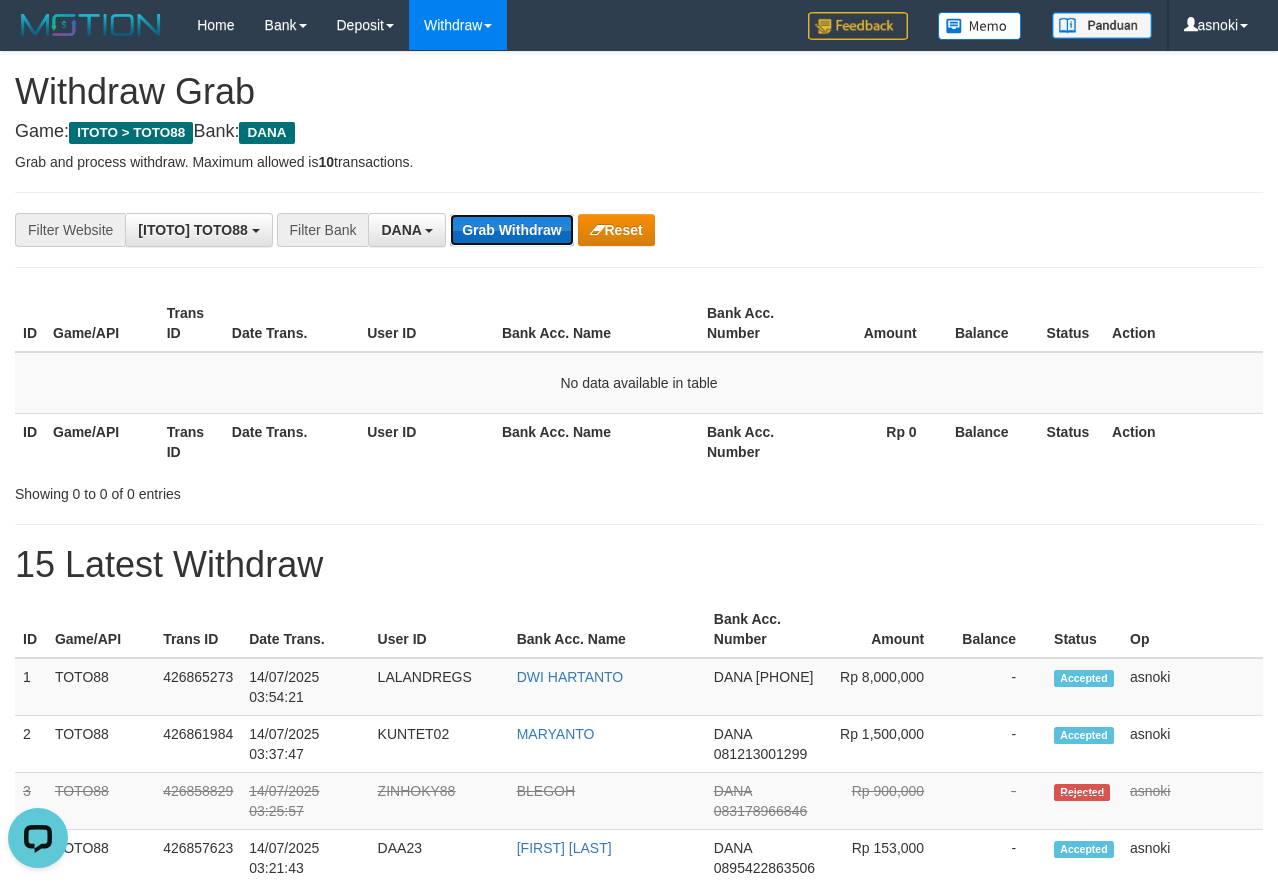 click on "Grab Withdraw" at bounding box center (511, 230) 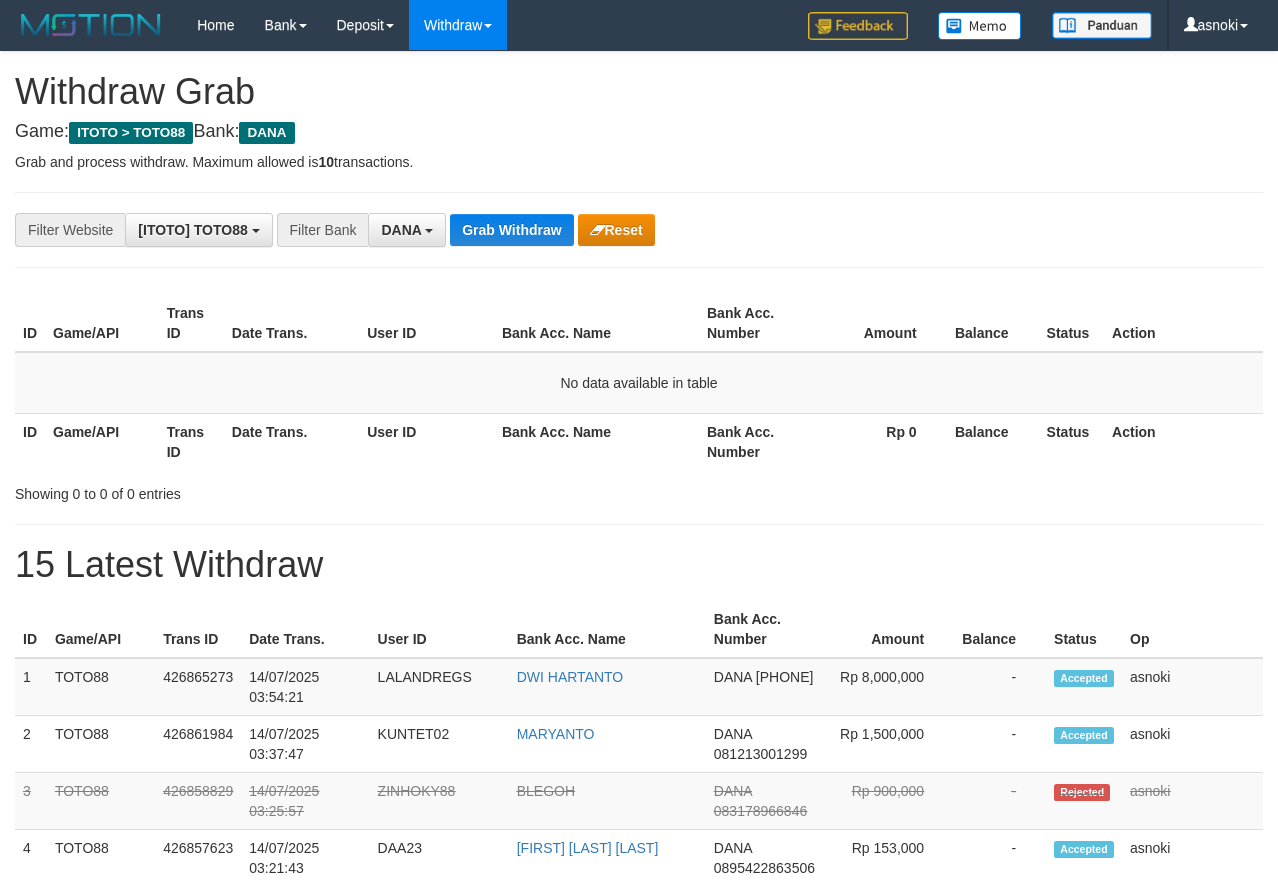 scroll, scrollTop: 0, scrollLeft: 0, axis: both 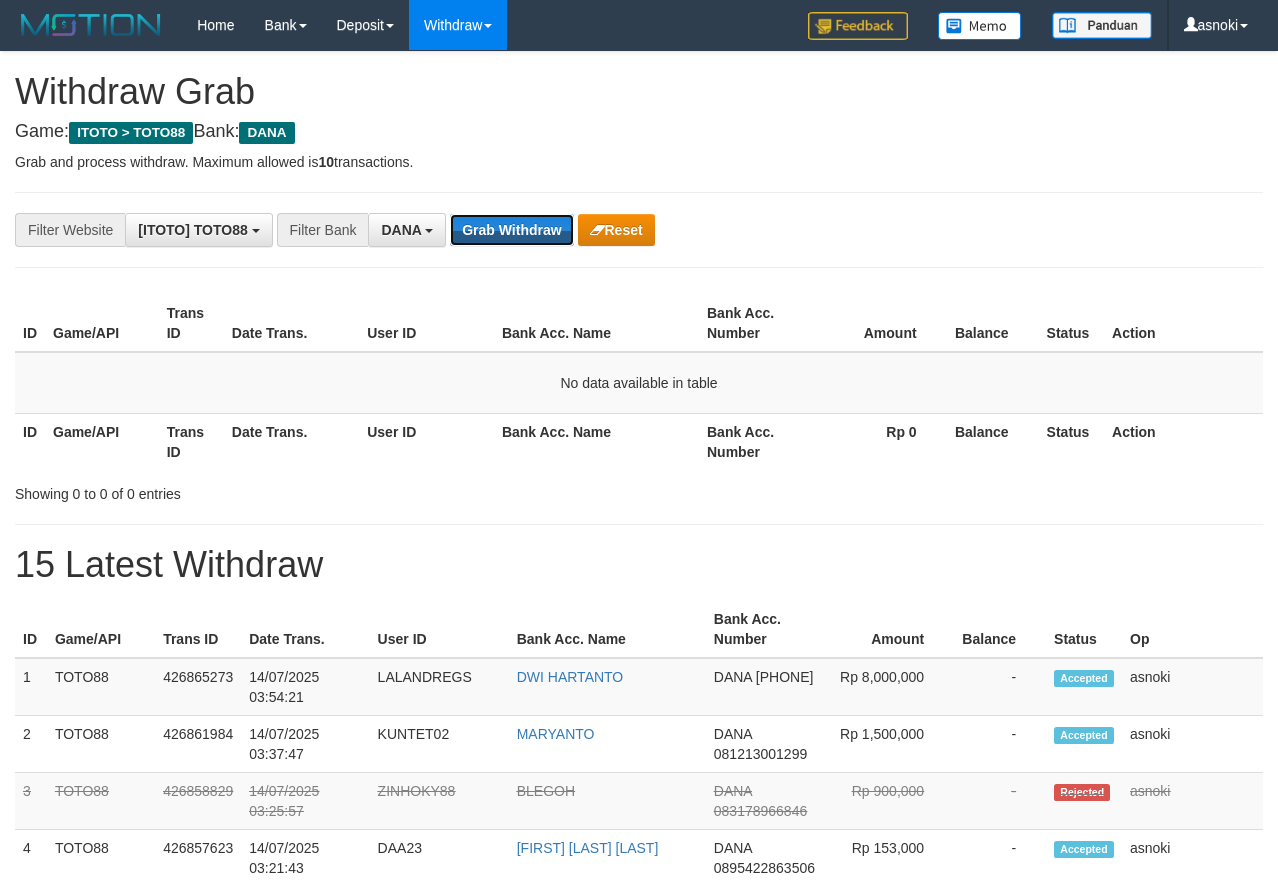 click on "Grab Withdraw" at bounding box center [511, 230] 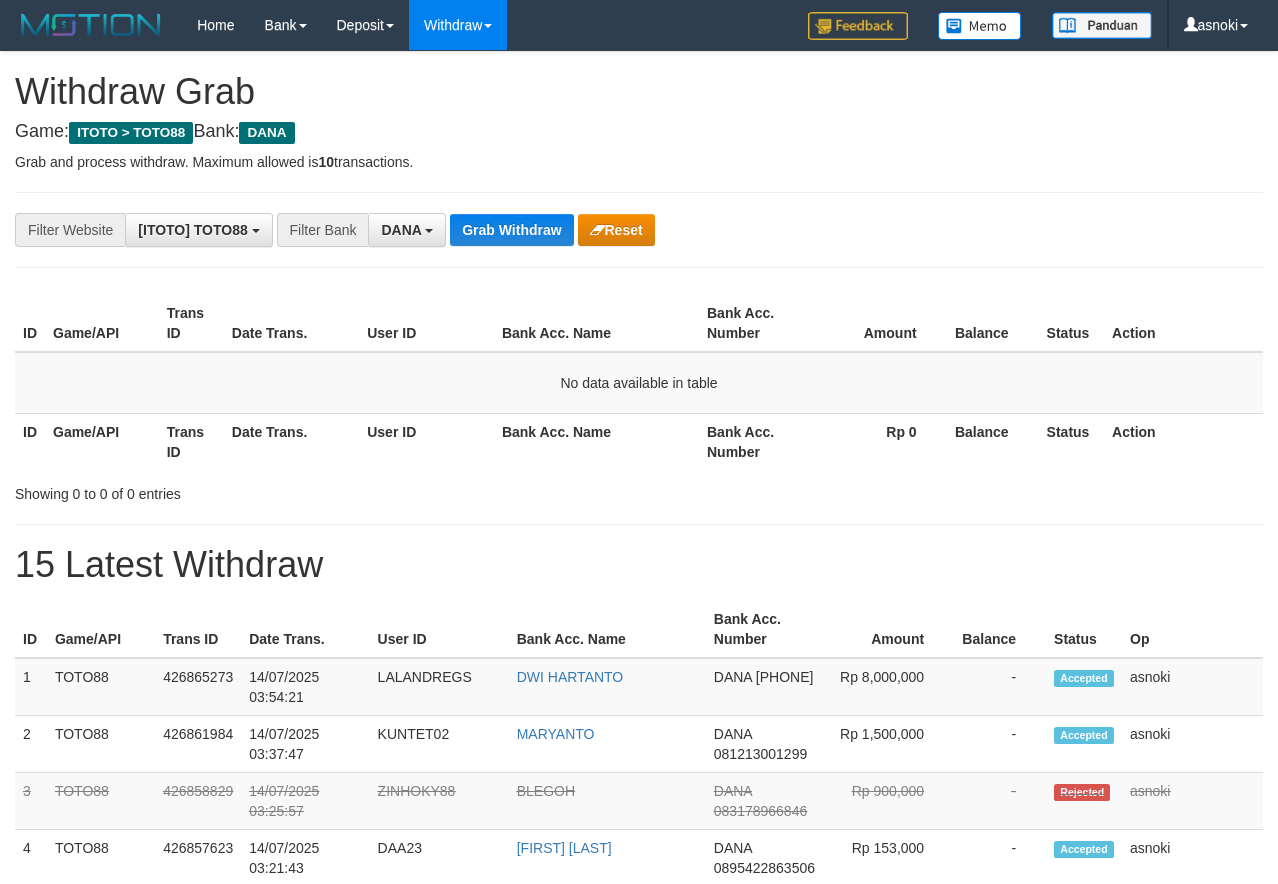 scroll, scrollTop: 0, scrollLeft: 0, axis: both 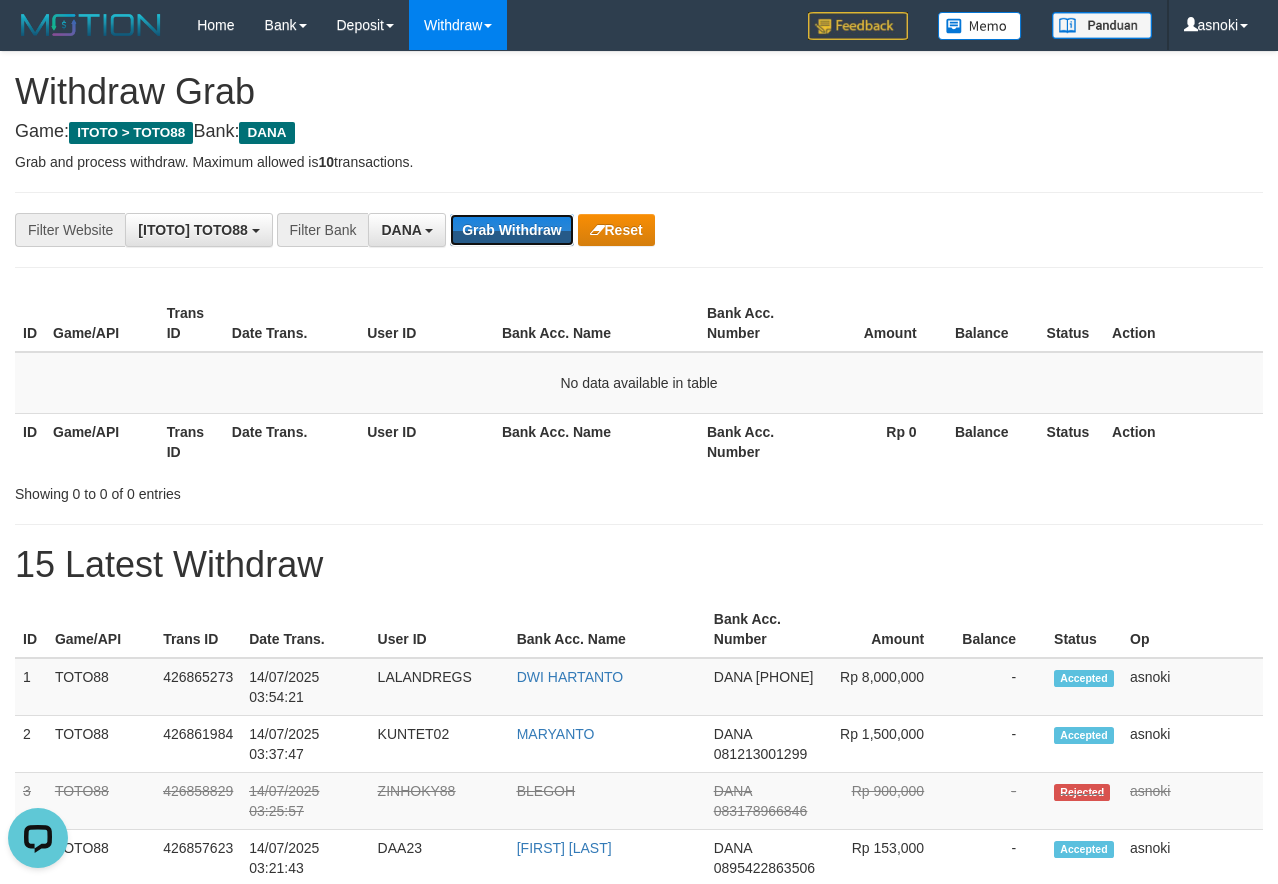 click on "Grab Withdraw" at bounding box center (511, 230) 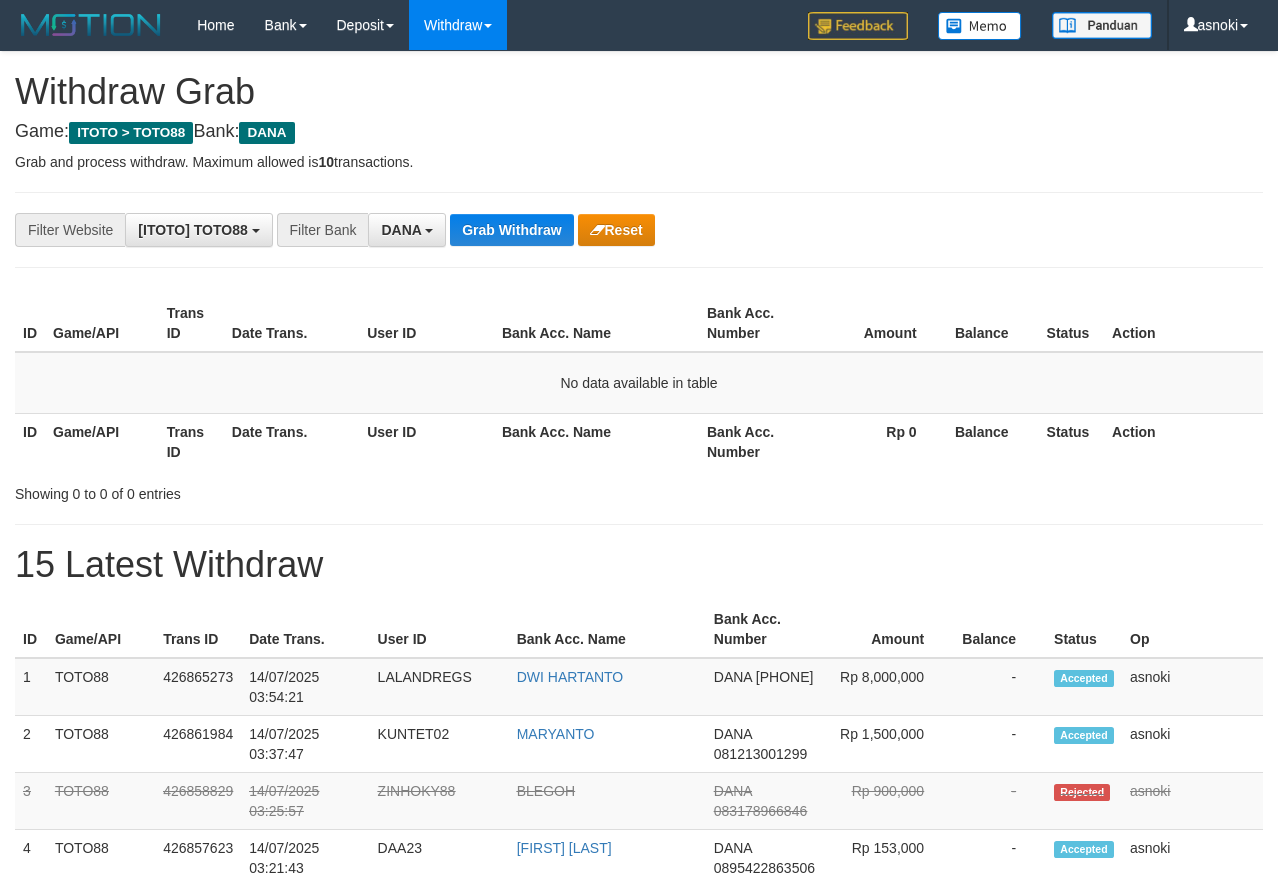 scroll, scrollTop: 0, scrollLeft: 0, axis: both 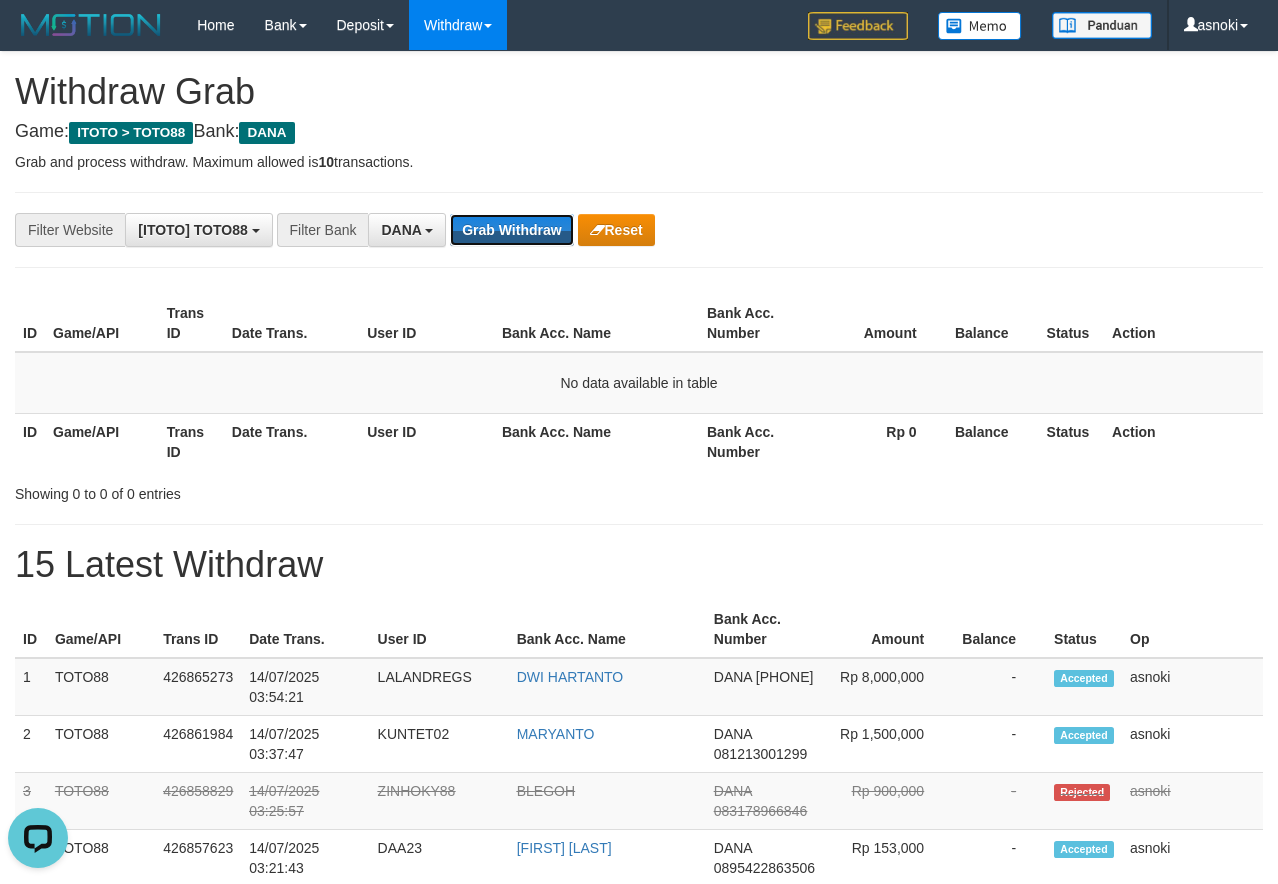 click on "Grab Withdraw" at bounding box center [511, 230] 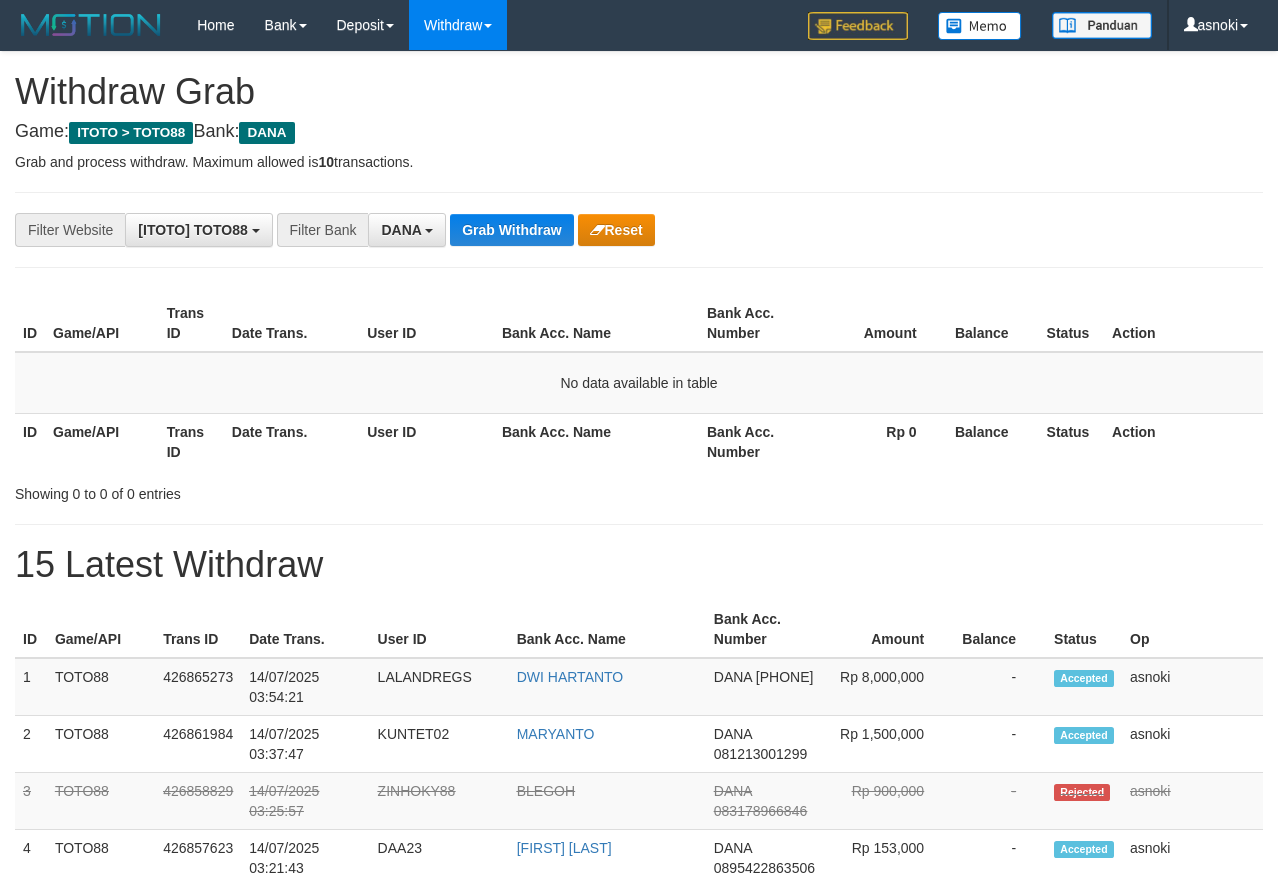 scroll, scrollTop: 0, scrollLeft: 0, axis: both 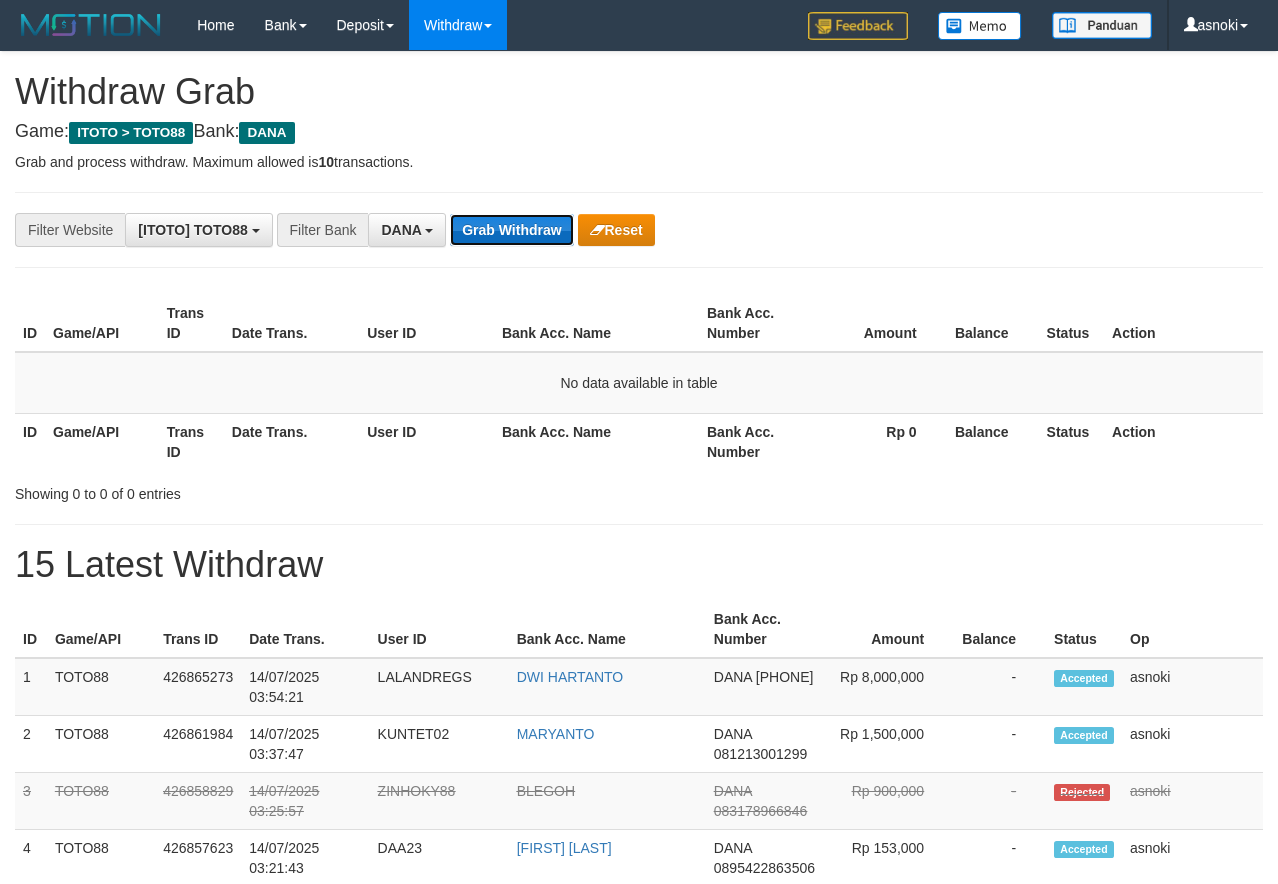 click on "Grab Withdraw" at bounding box center (511, 230) 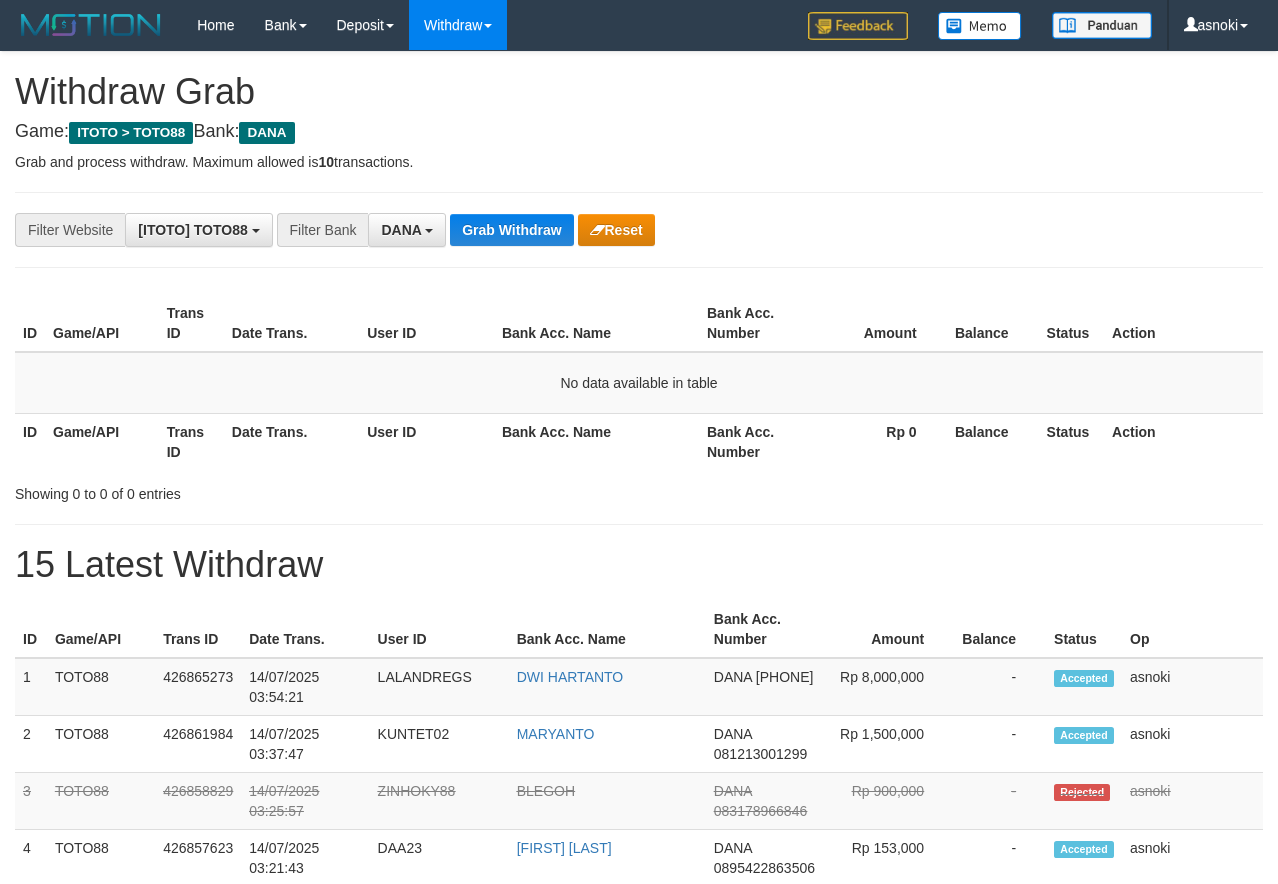 scroll, scrollTop: 0, scrollLeft: 0, axis: both 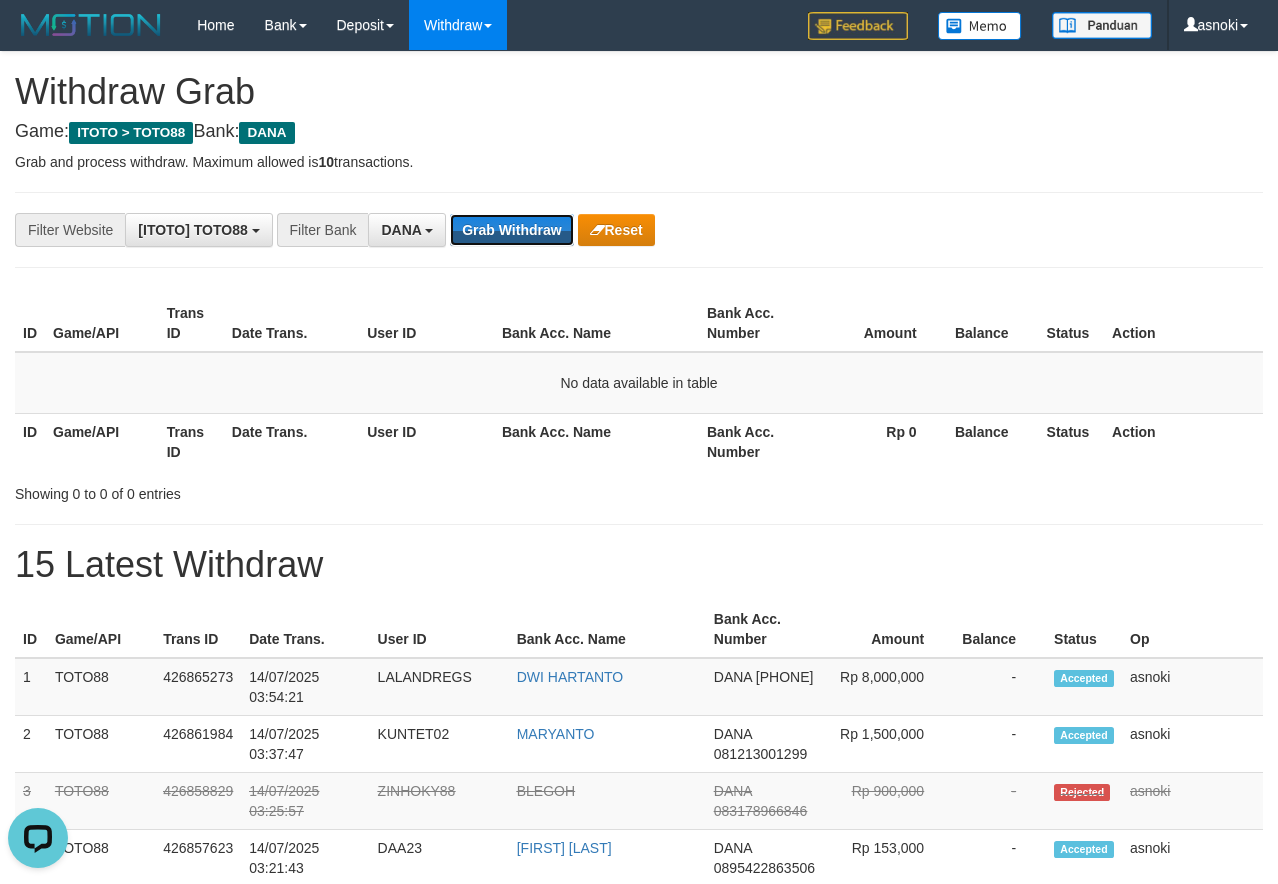 click on "Grab Withdraw" at bounding box center [511, 230] 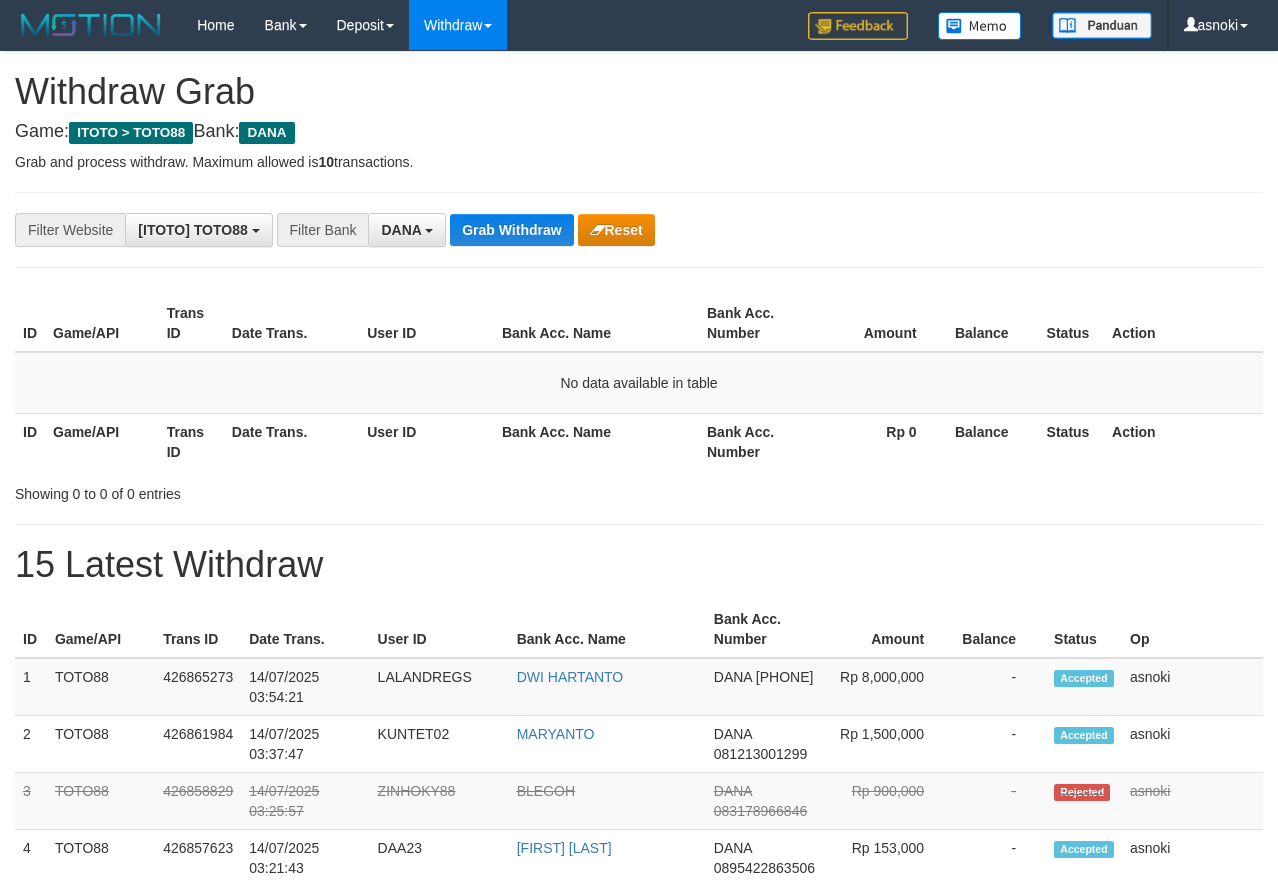 scroll, scrollTop: 0, scrollLeft: 0, axis: both 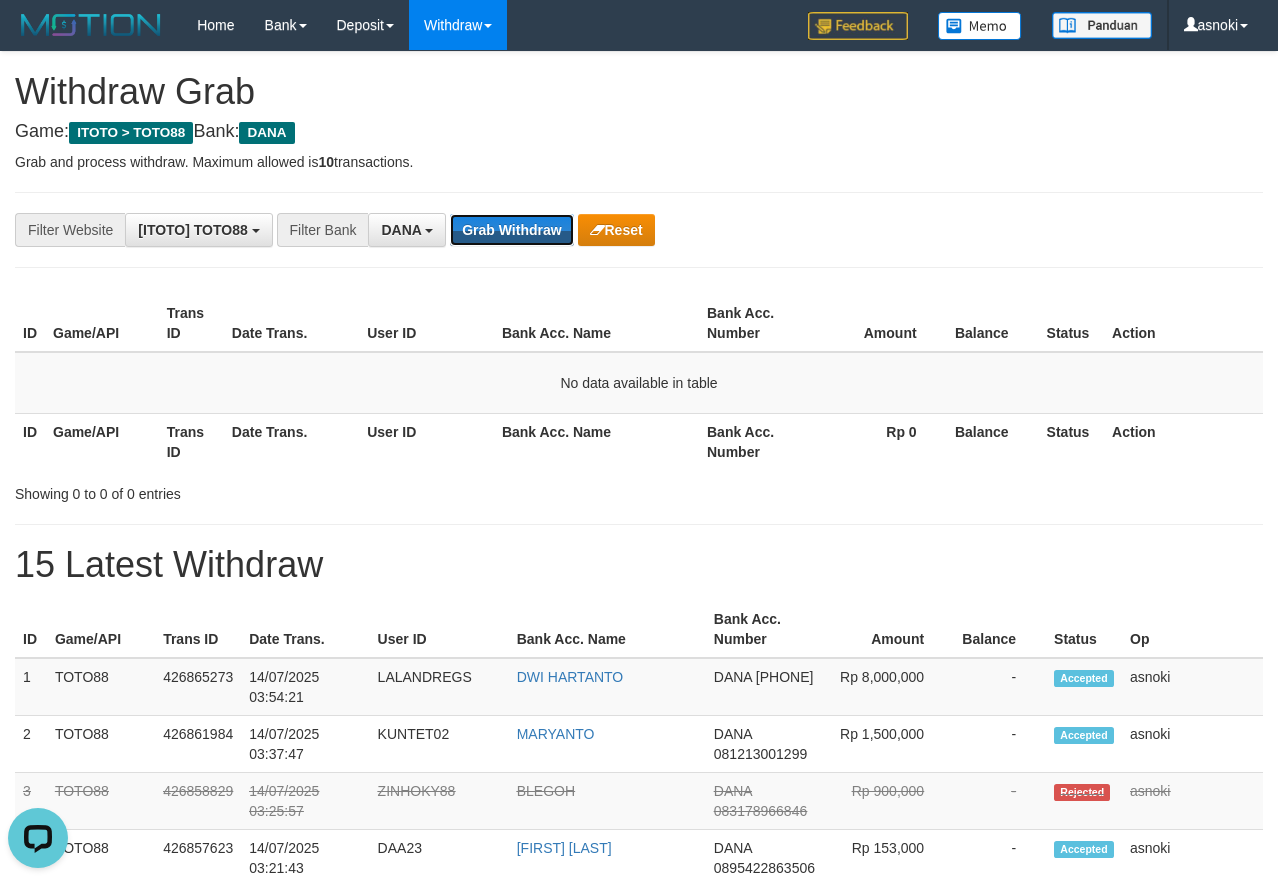 click on "Grab Withdraw" at bounding box center (511, 230) 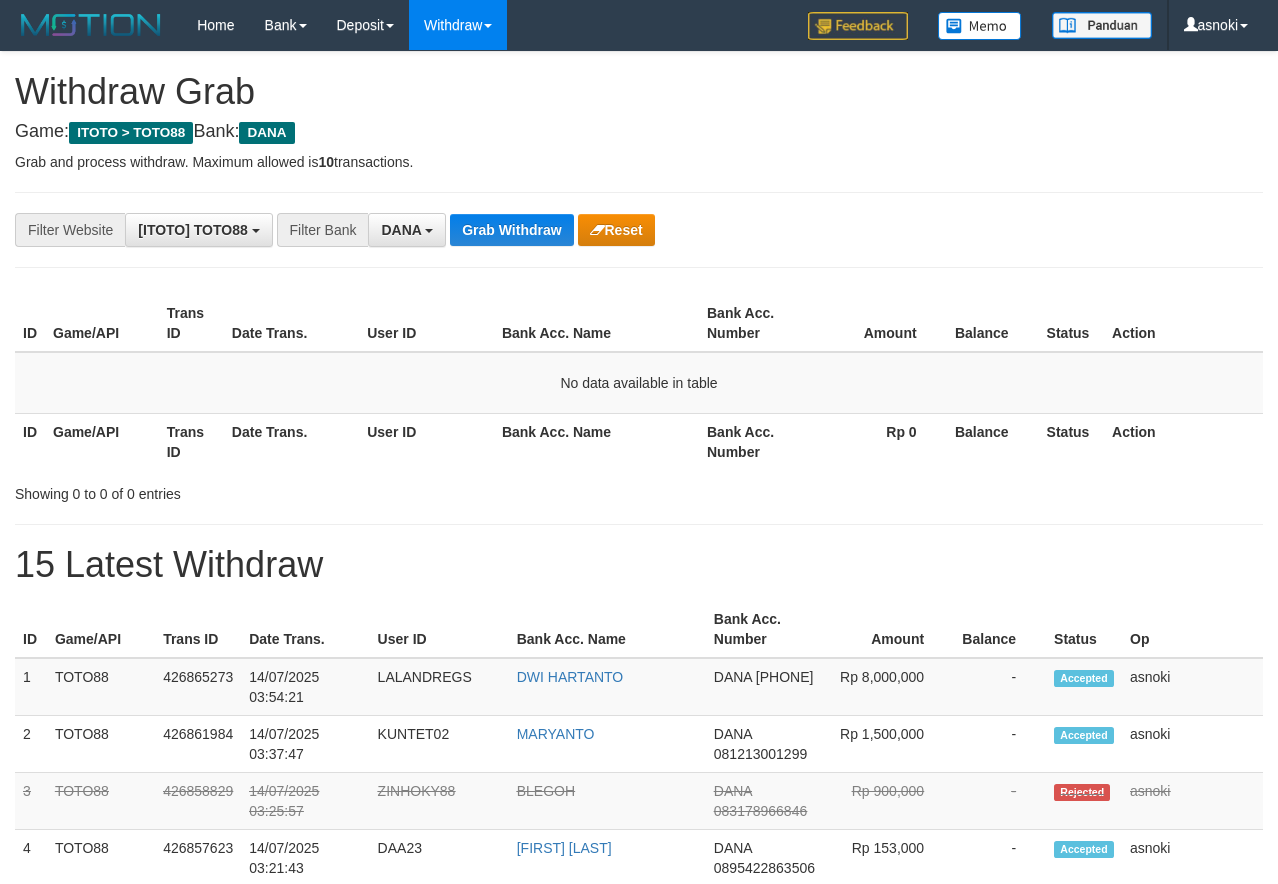 scroll, scrollTop: 0, scrollLeft: 0, axis: both 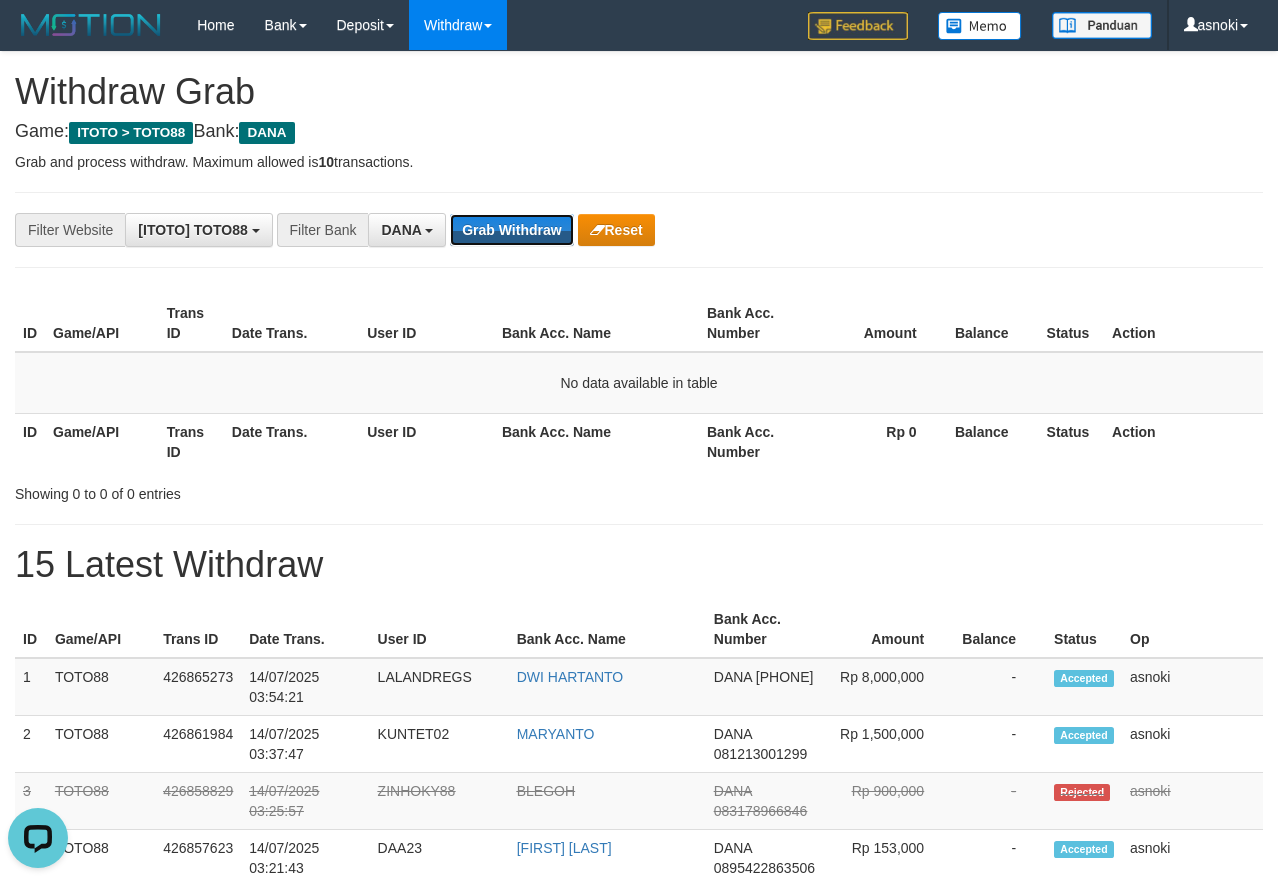 click on "Grab Withdraw" at bounding box center [511, 230] 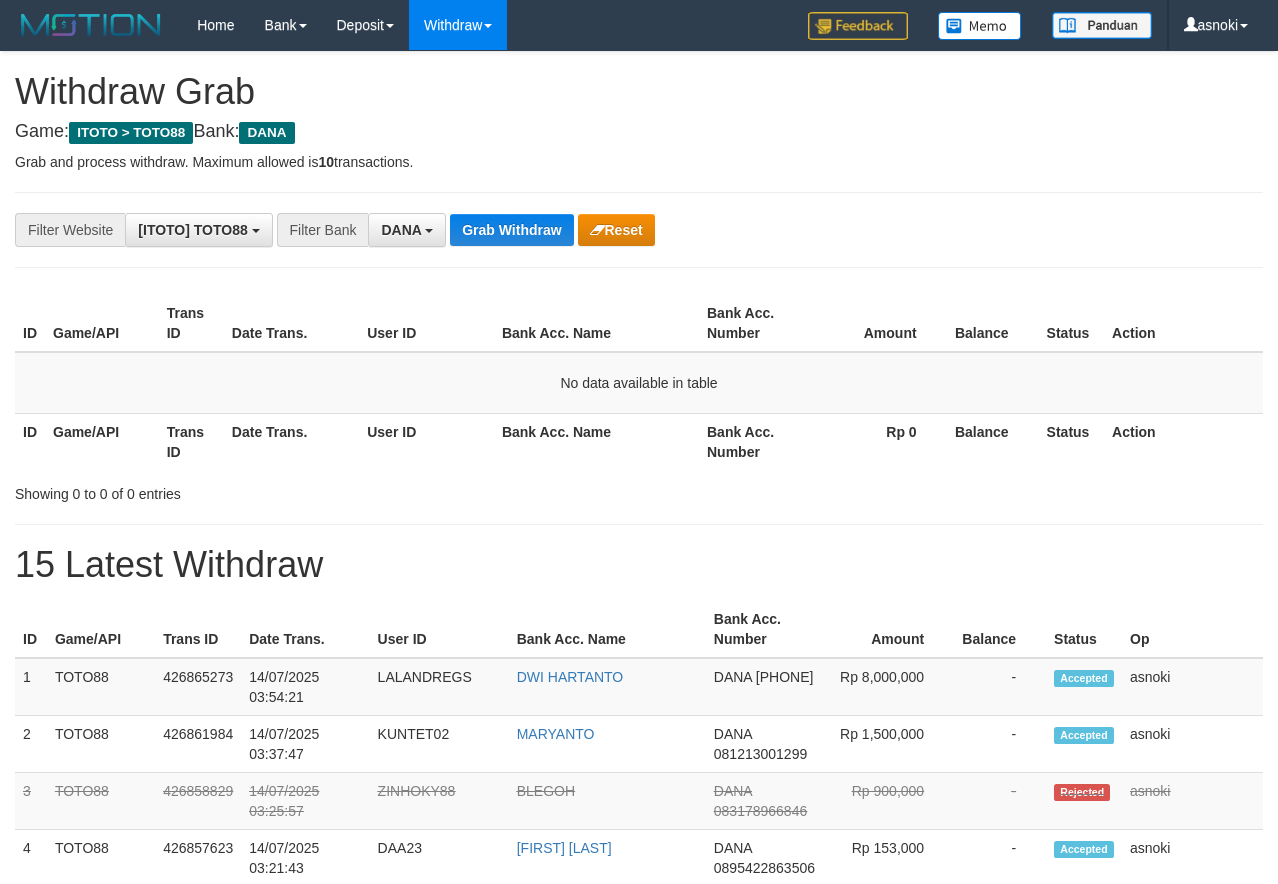 scroll, scrollTop: 0, scrollLeft: 0, axis: both 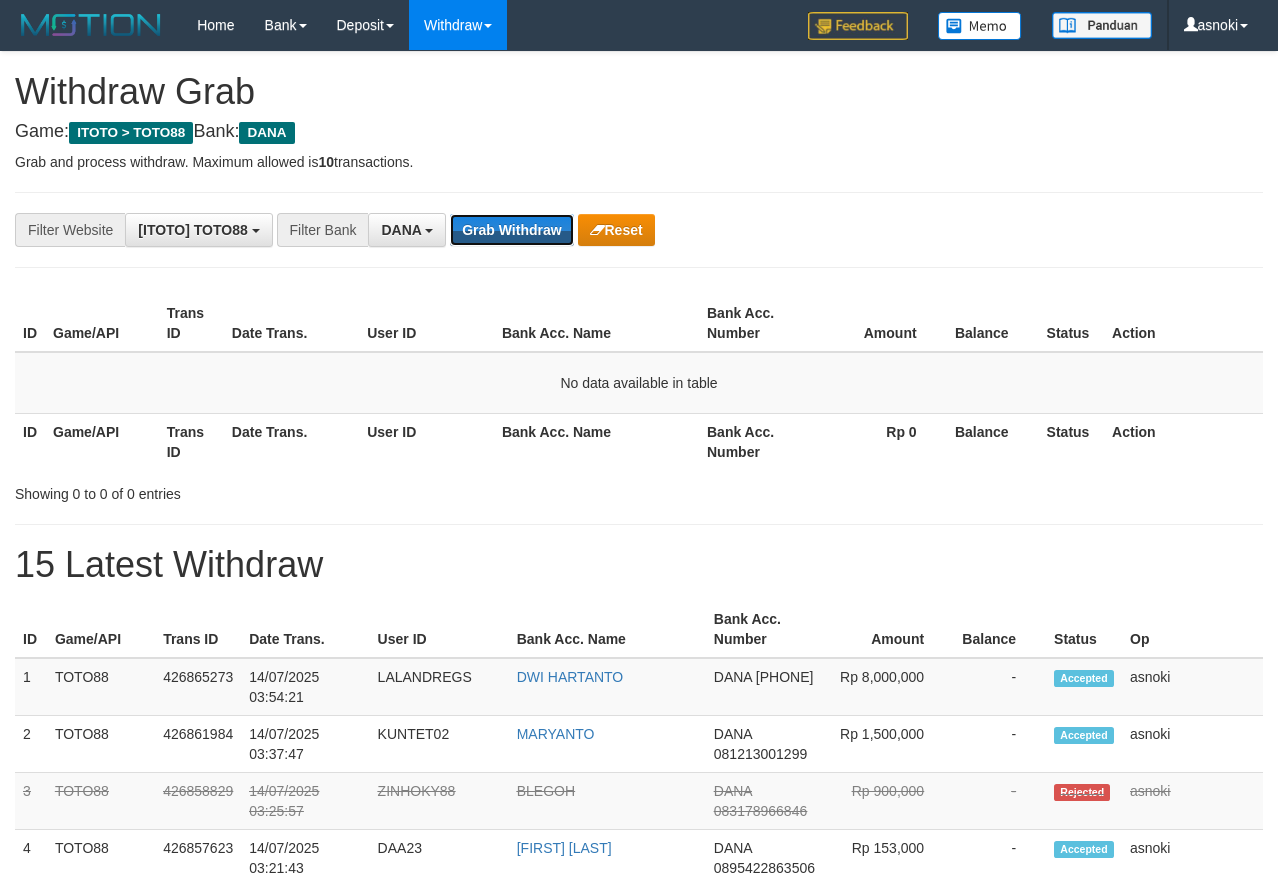 click on "Grab Withdraw" at bounding box center (511, 230) 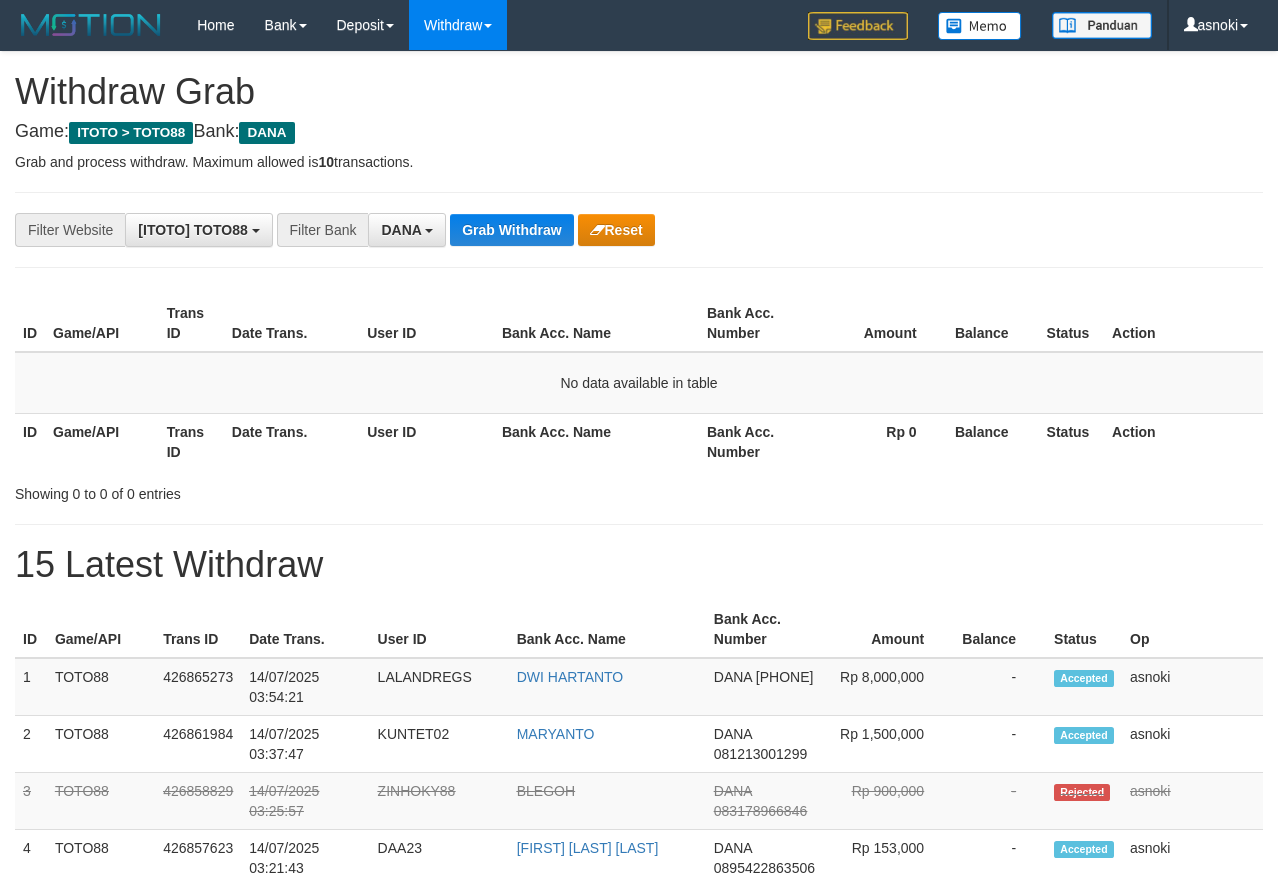 scroll, scrollTop: 0, scrollLeft: 0, axis: both 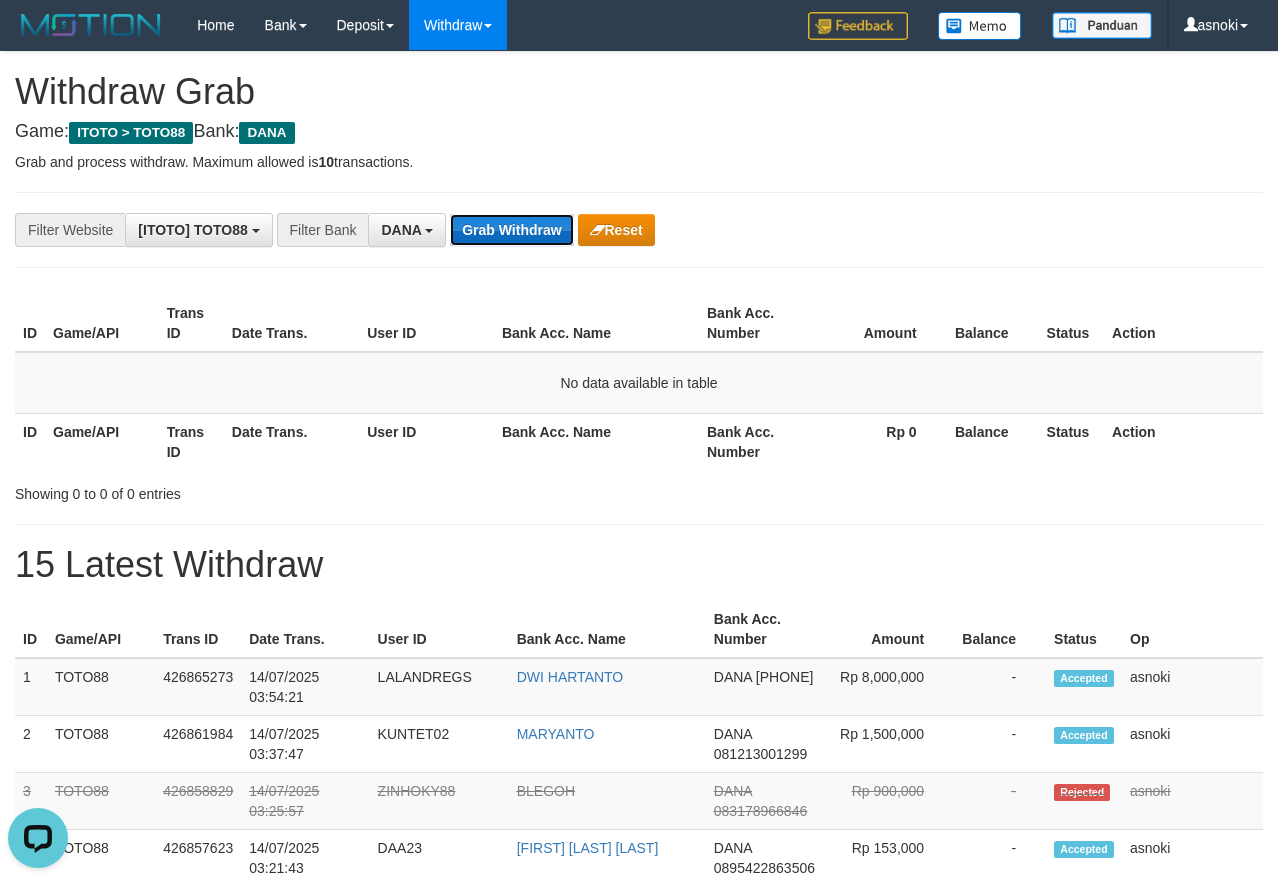 click on "Grab Withdraw" at bounding box center [511, 230] 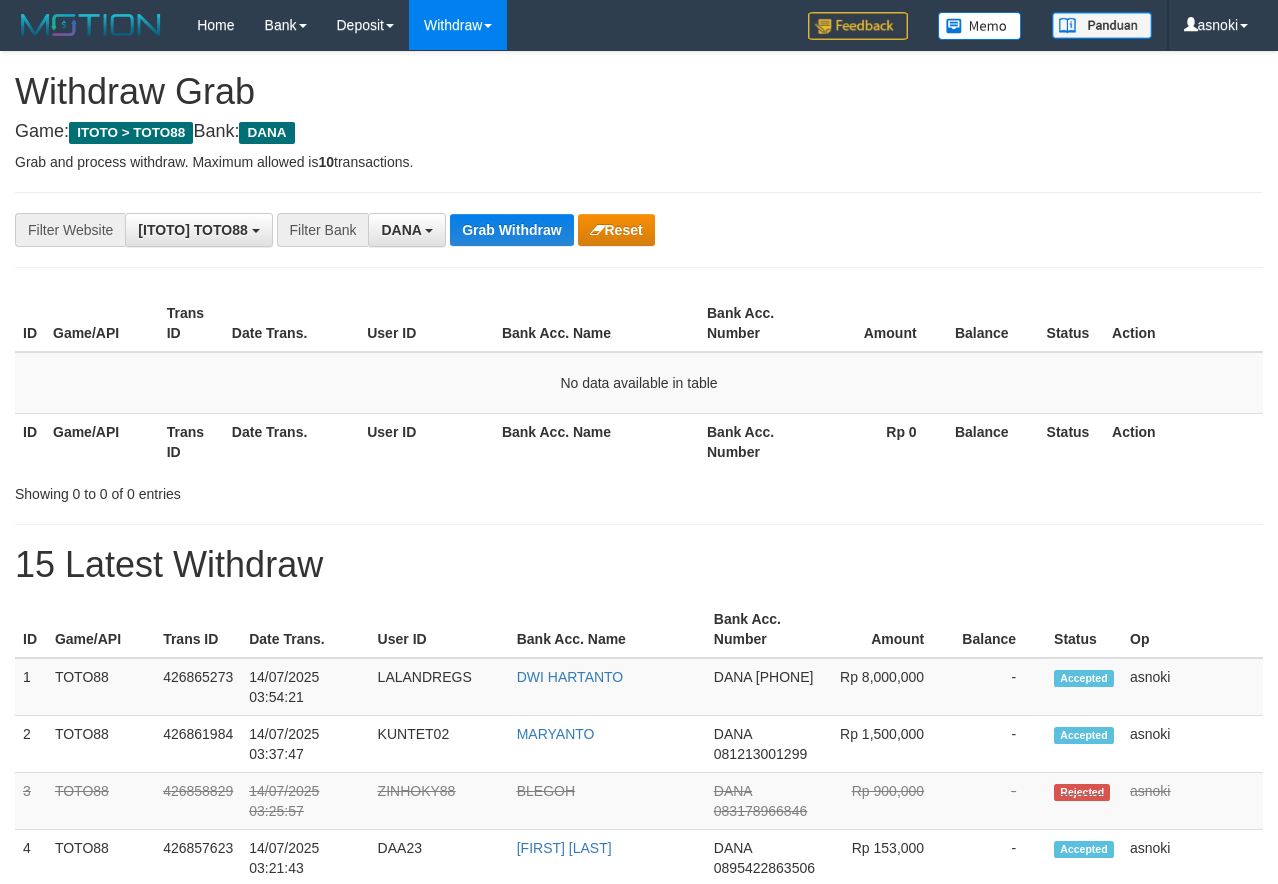 scroll, scrollTop: 0, scrollLeft: 0, axis: both 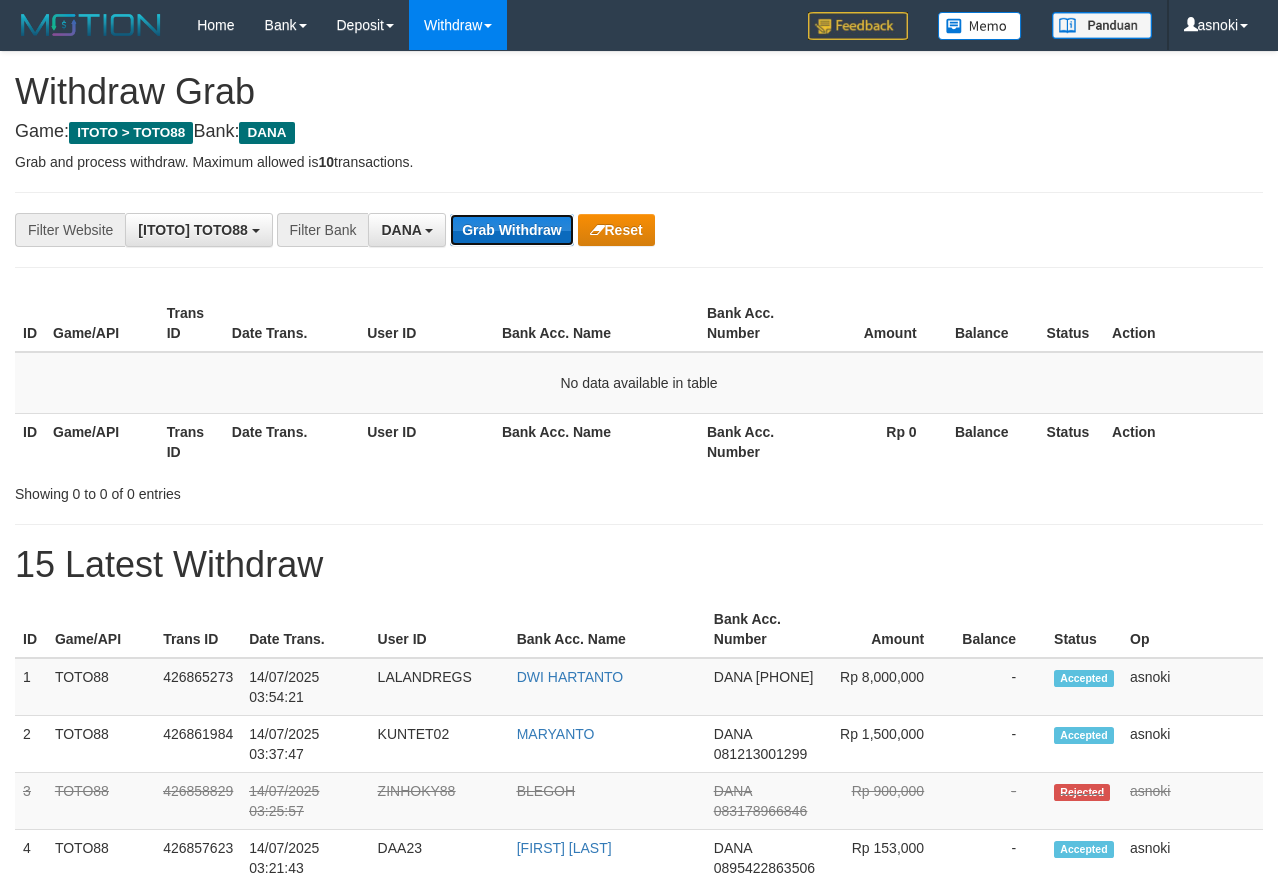 click on "Grab Withdraw" at bounding box center [511, 230] 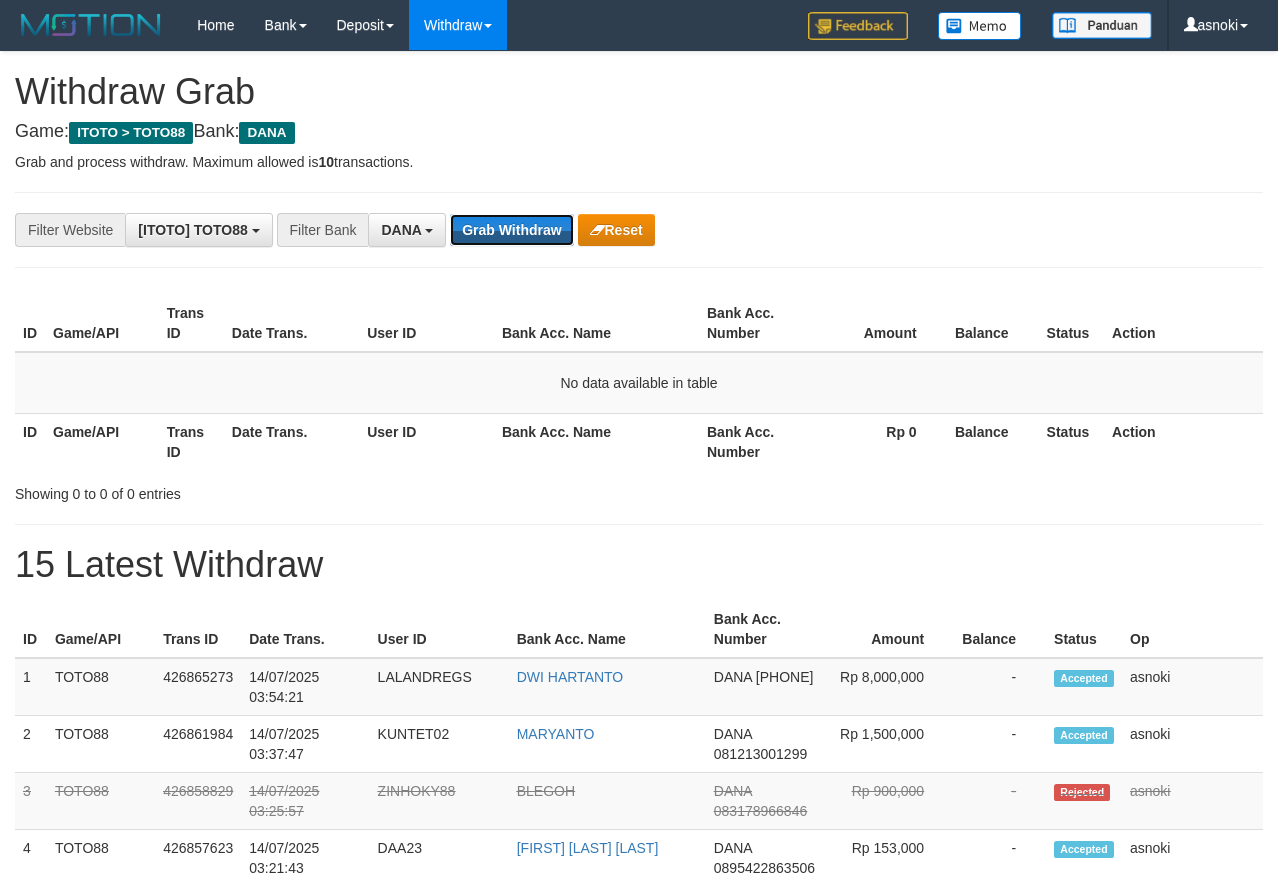 scroll, scrollTop: 0, scrollLeft: 0, axis: both 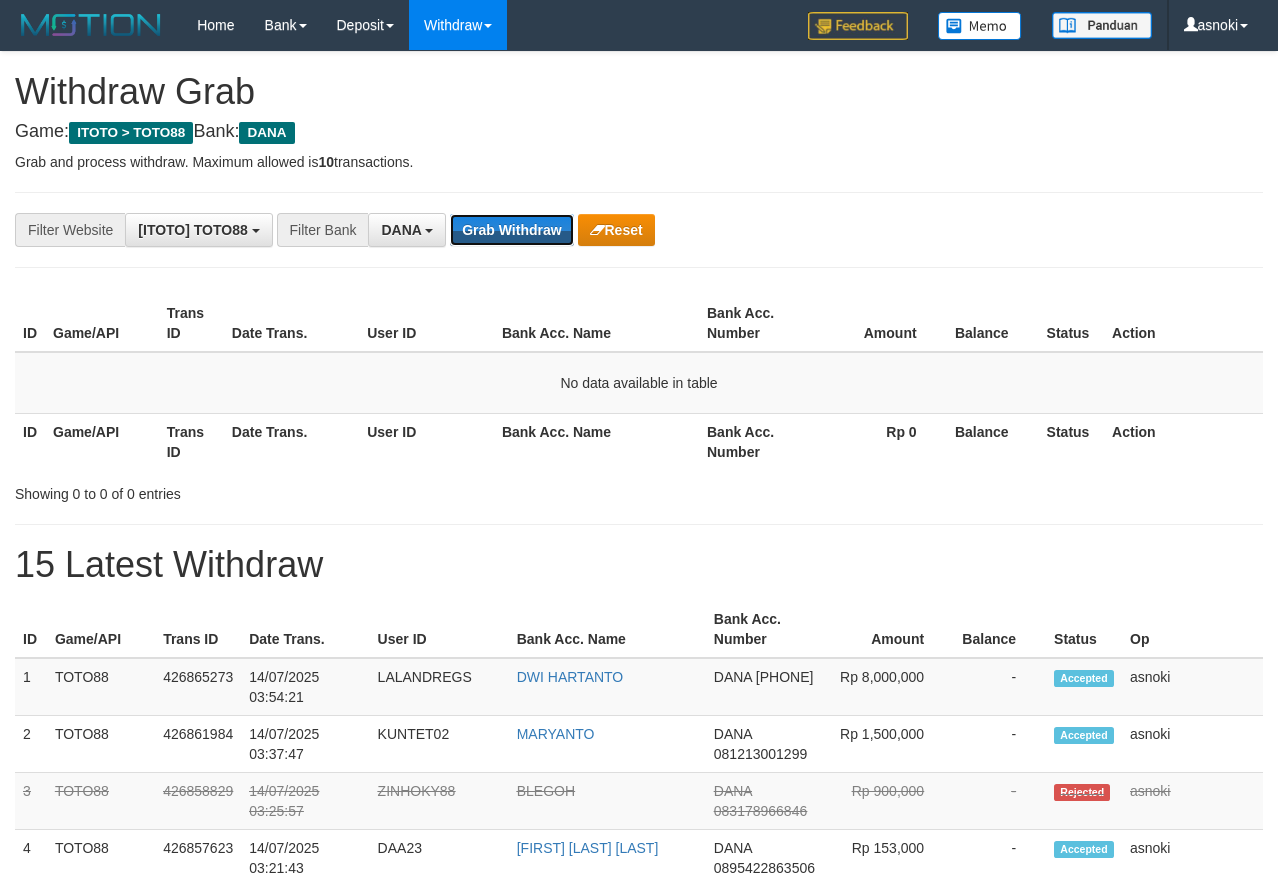 click on "Grab Withdraw" at bounding box center [511, 230] 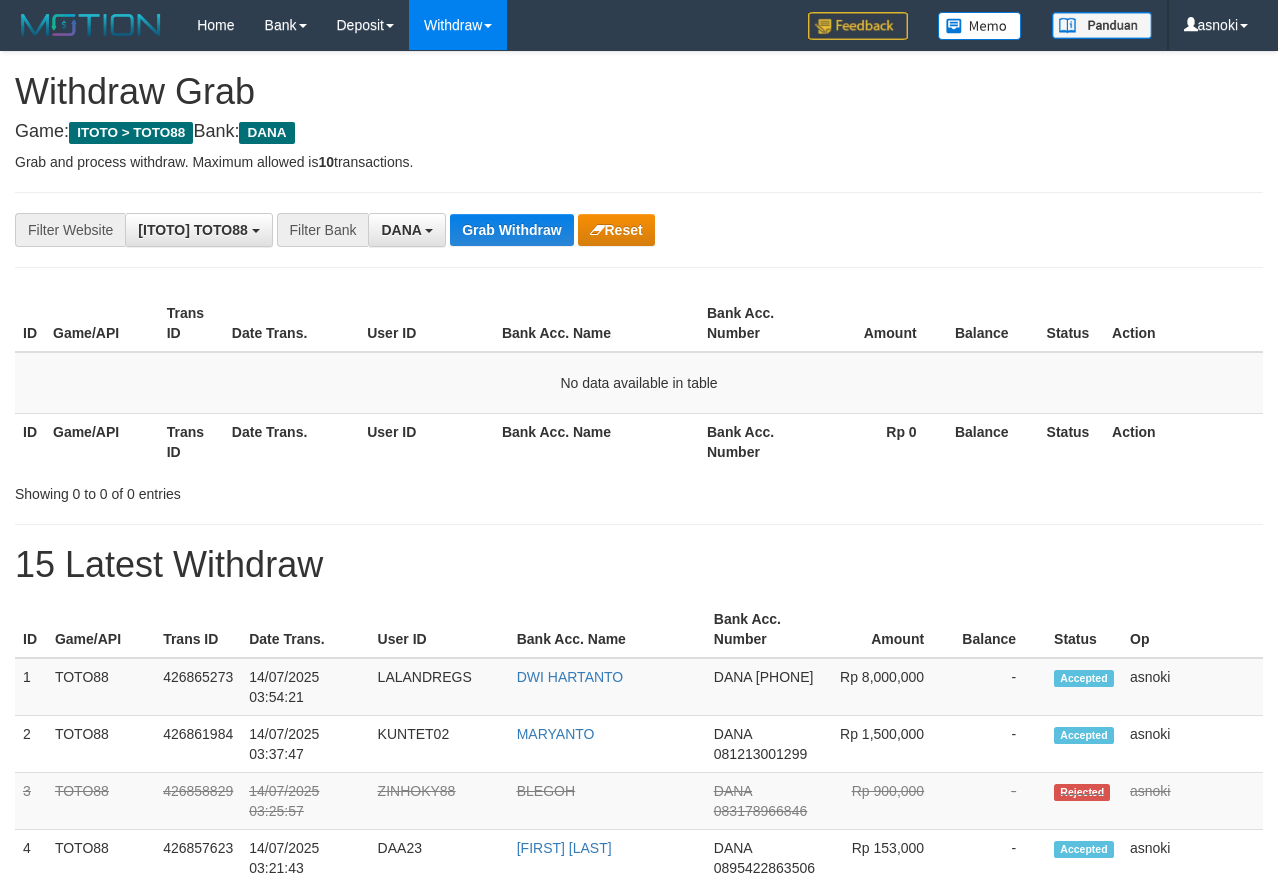 scroll, scrollTop: 0, scrollLeft: 0, axis: both 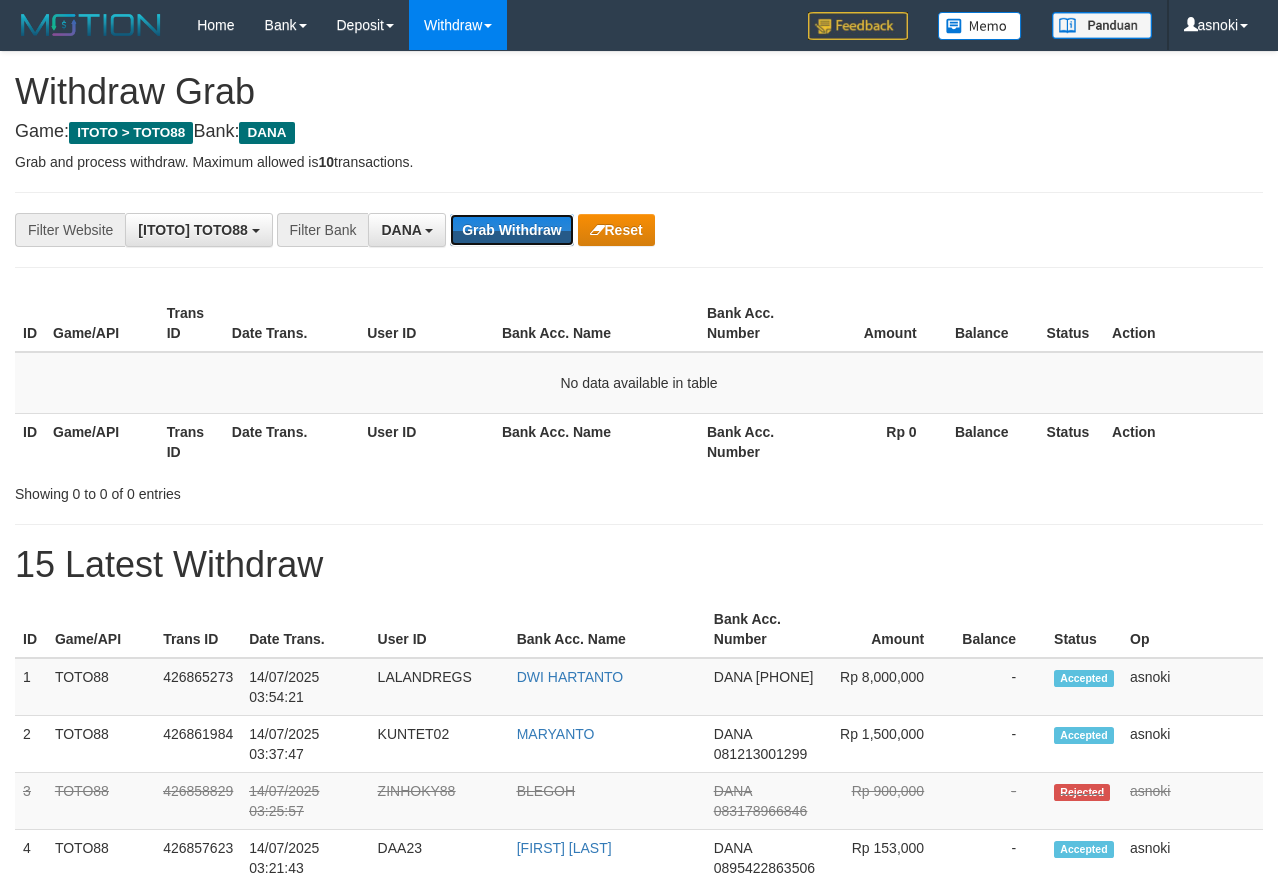 click on "Grab Withdraw" at bounding box center (511, 230) 